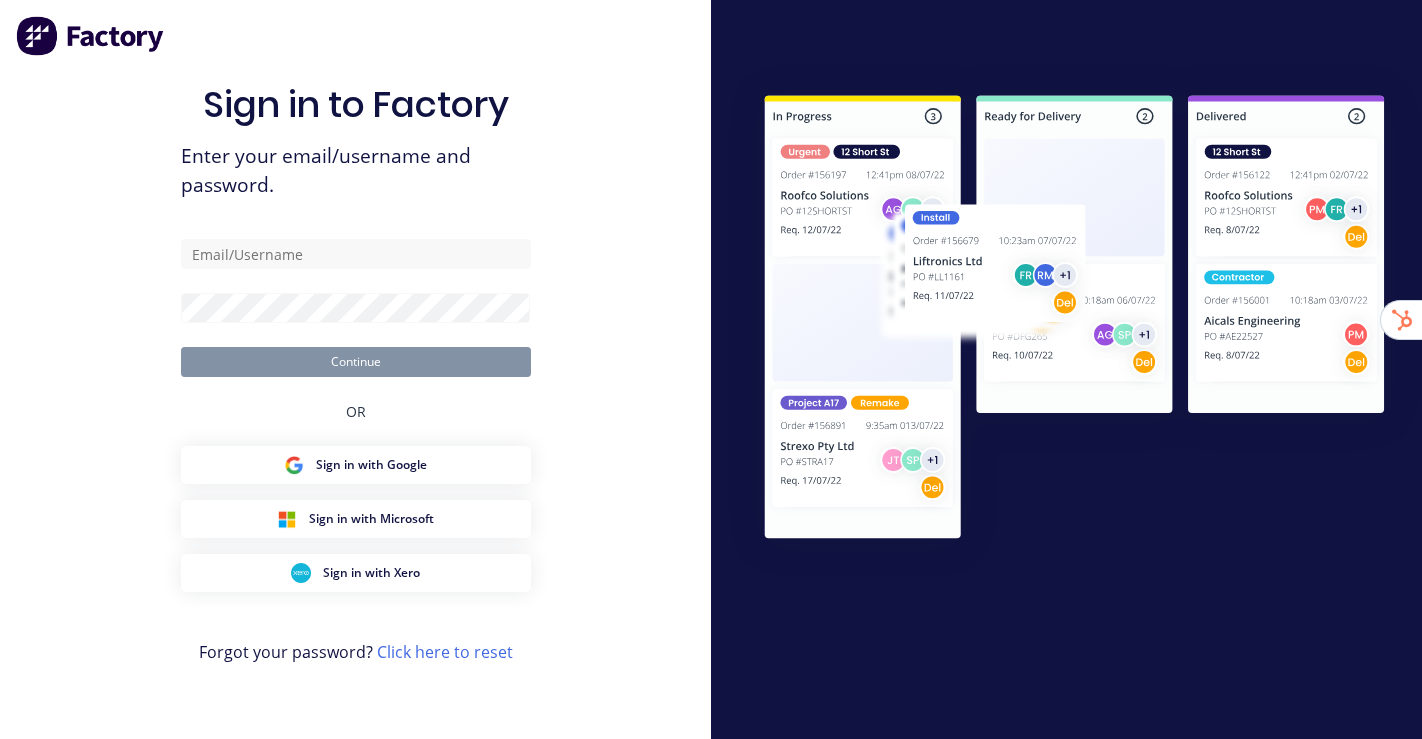 scroll, scrollTop: 0, scrollLeft: 0, axis: both 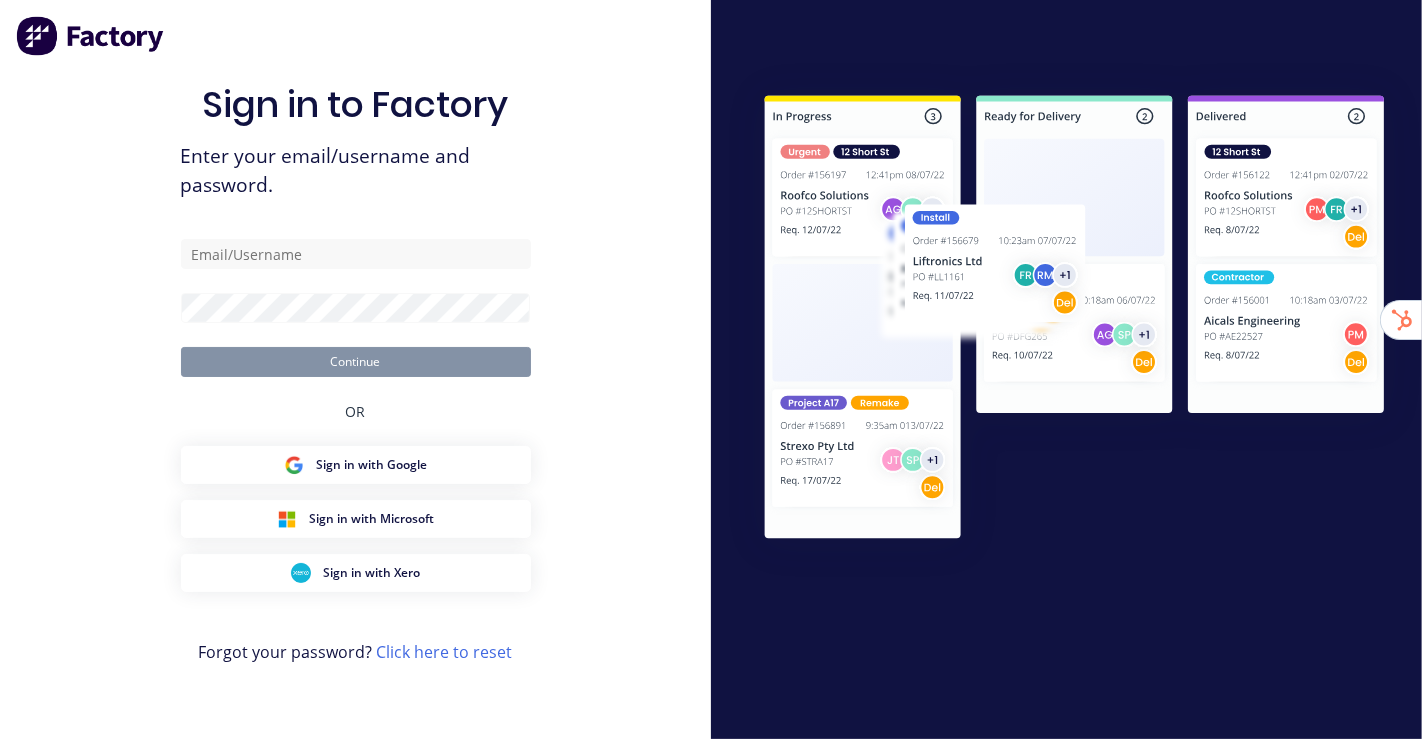 type on "[EMAIL]" 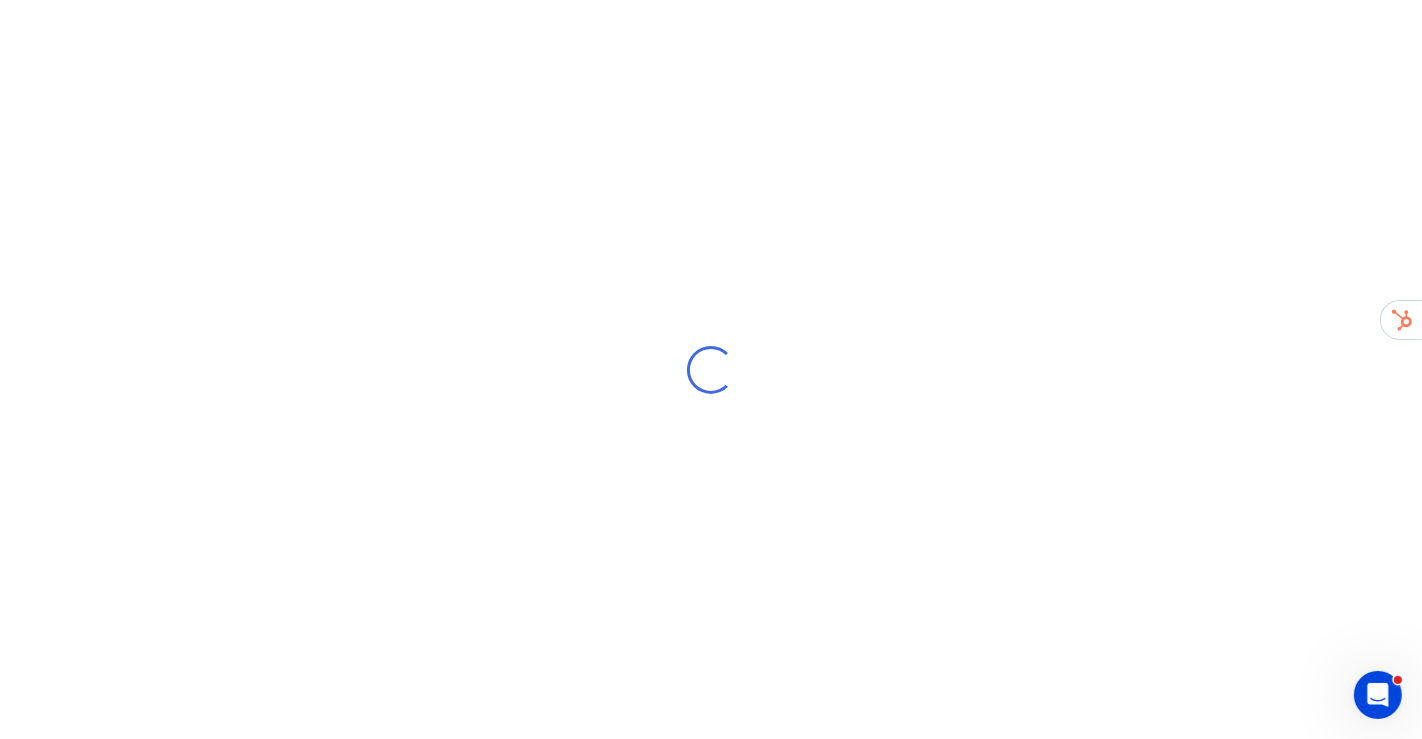 scroll, scrollTop: 0, scrollLeft: 0, axis: both 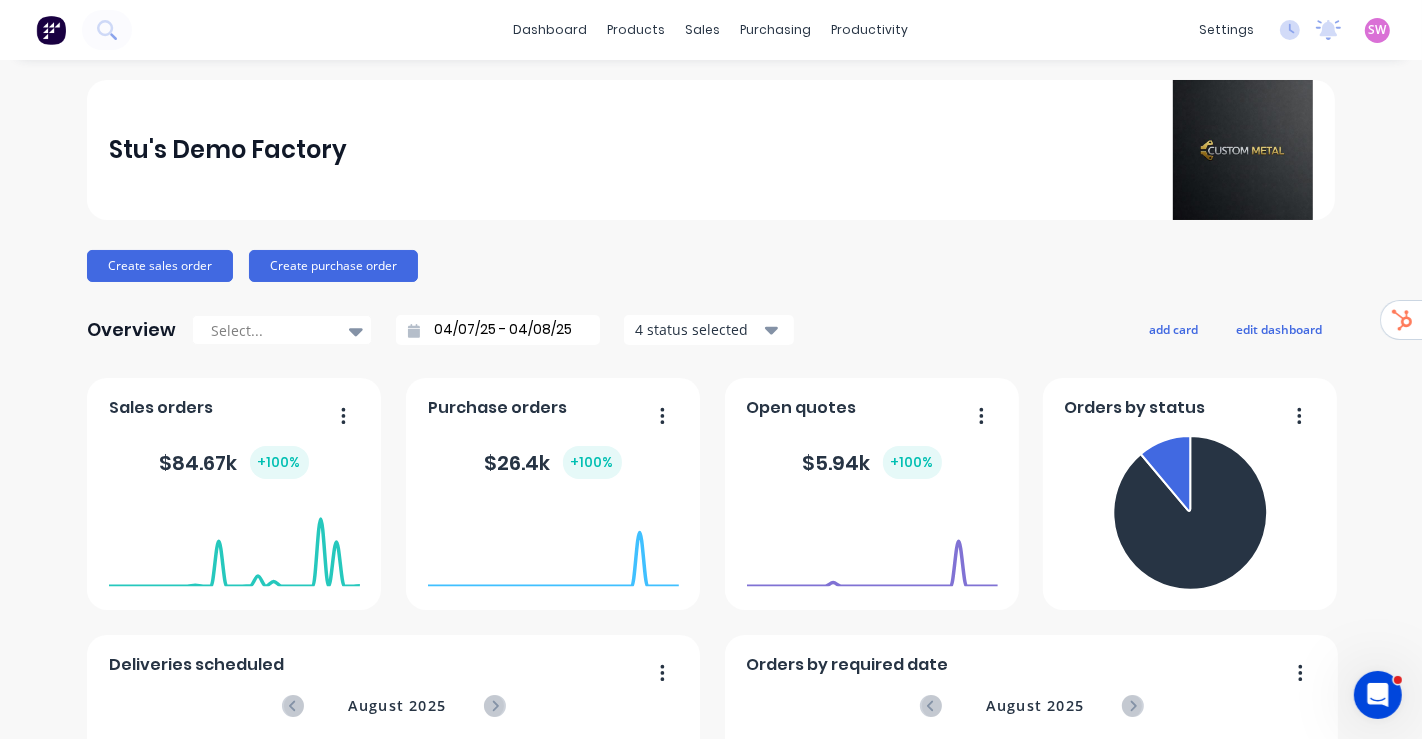 click on "SW Stu's Demo Factory Stuart Wheatley Administrator Profile Sign out" at bounding box center (1377, 30) 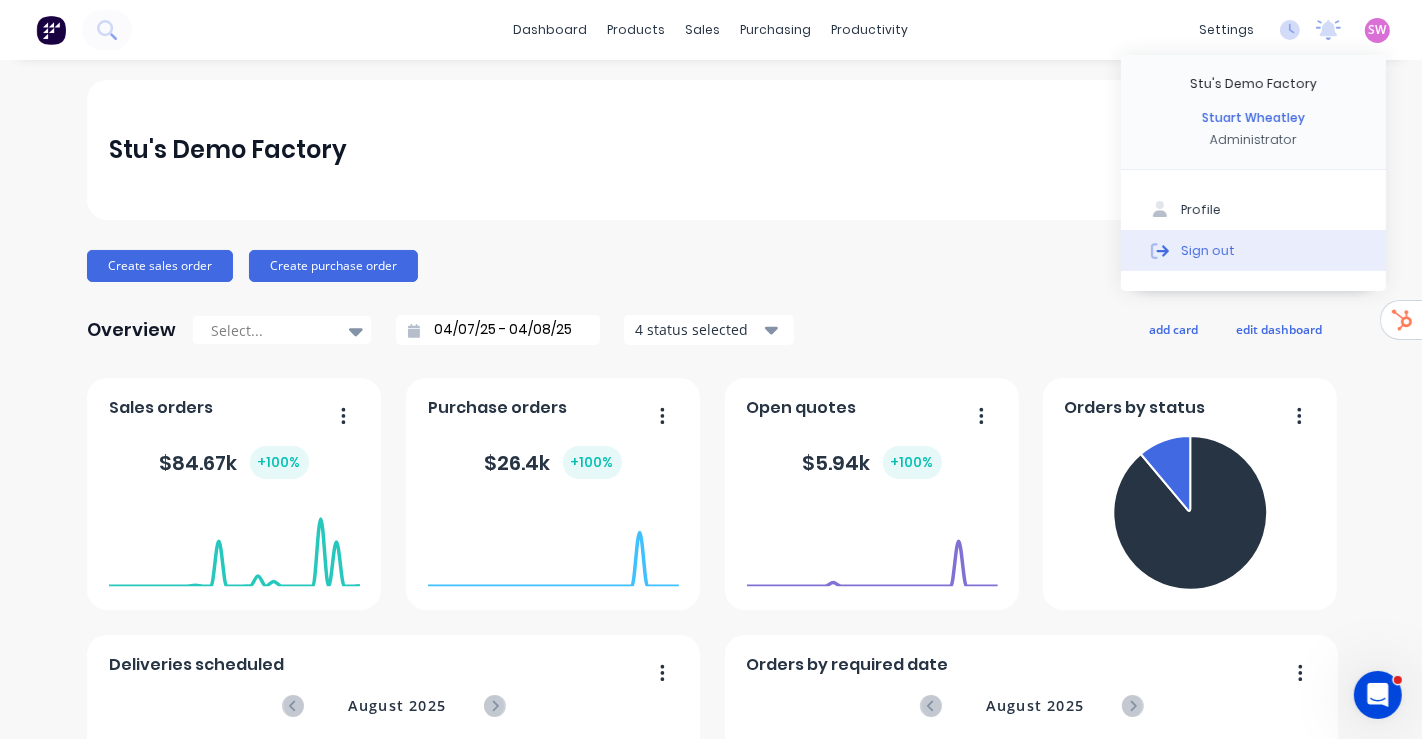 click on "Sign out" at bounding box center [1253, 250] 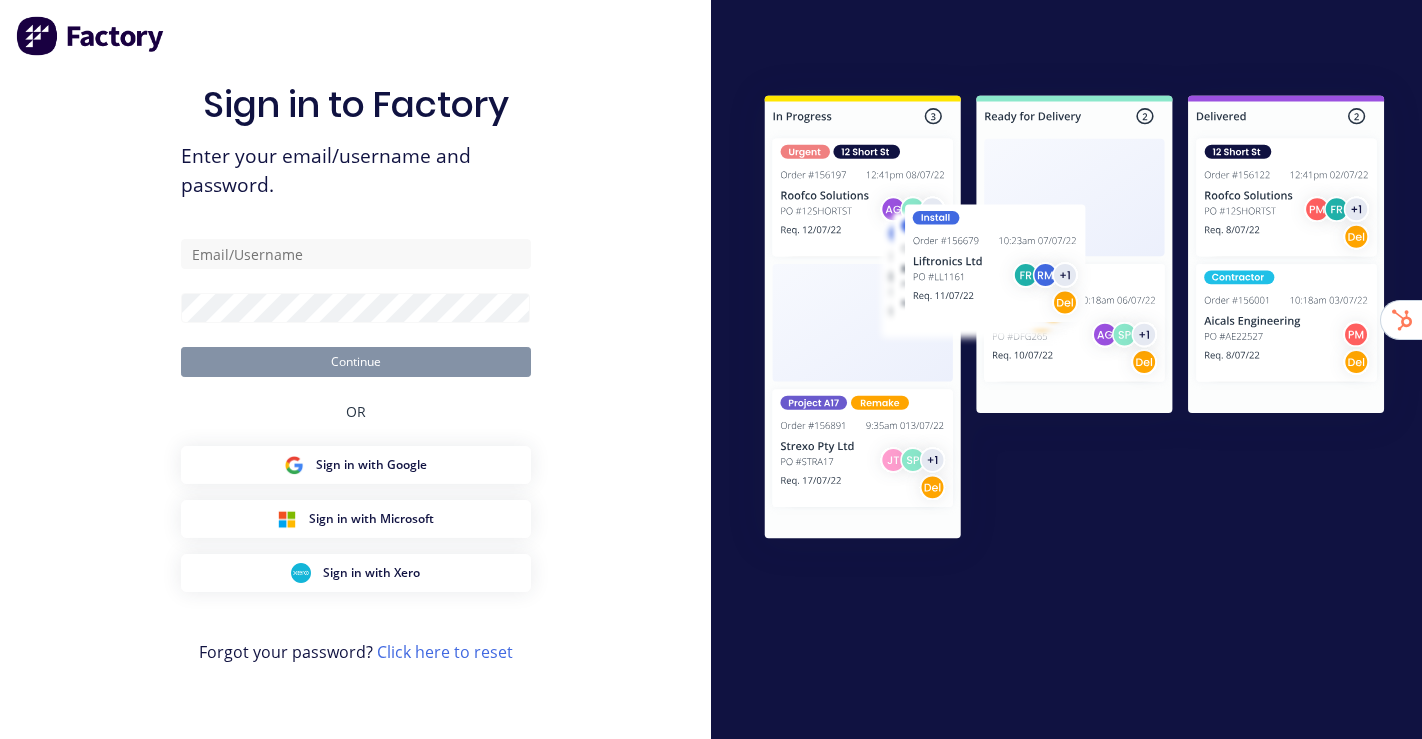 scroll, scrollTop: 0, scrollLeft: 0, axis: both 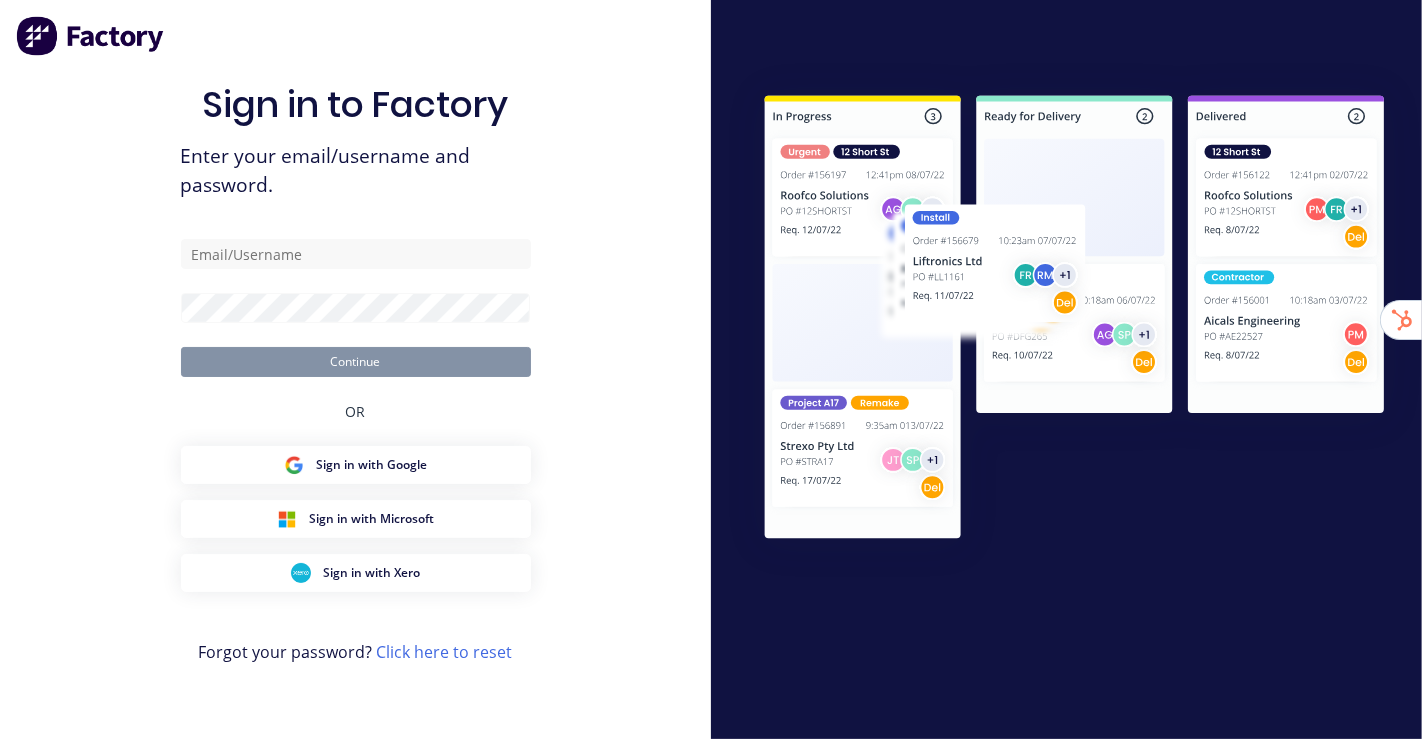 type on "[USERNAME]@example.com" 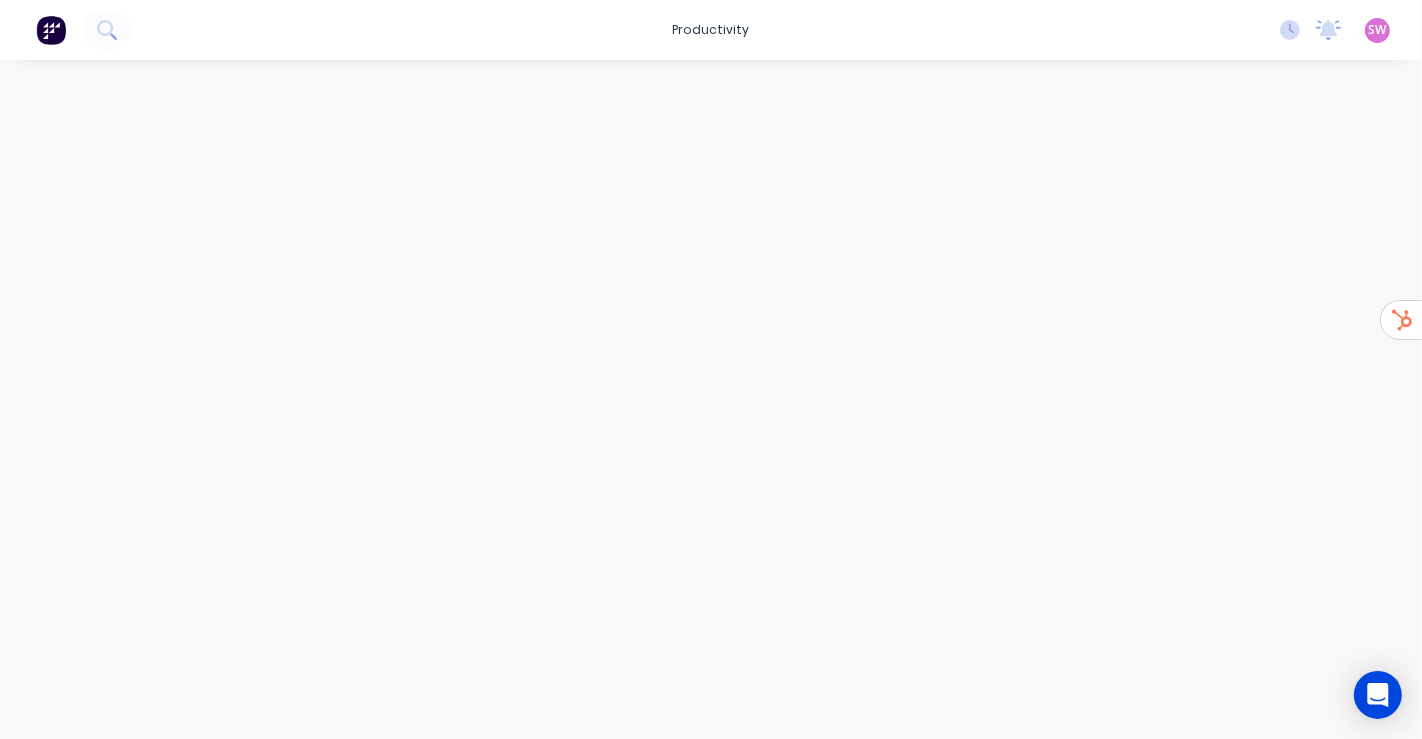 scroll, scrollTop: 0, scrollLeft: 0, axis: both 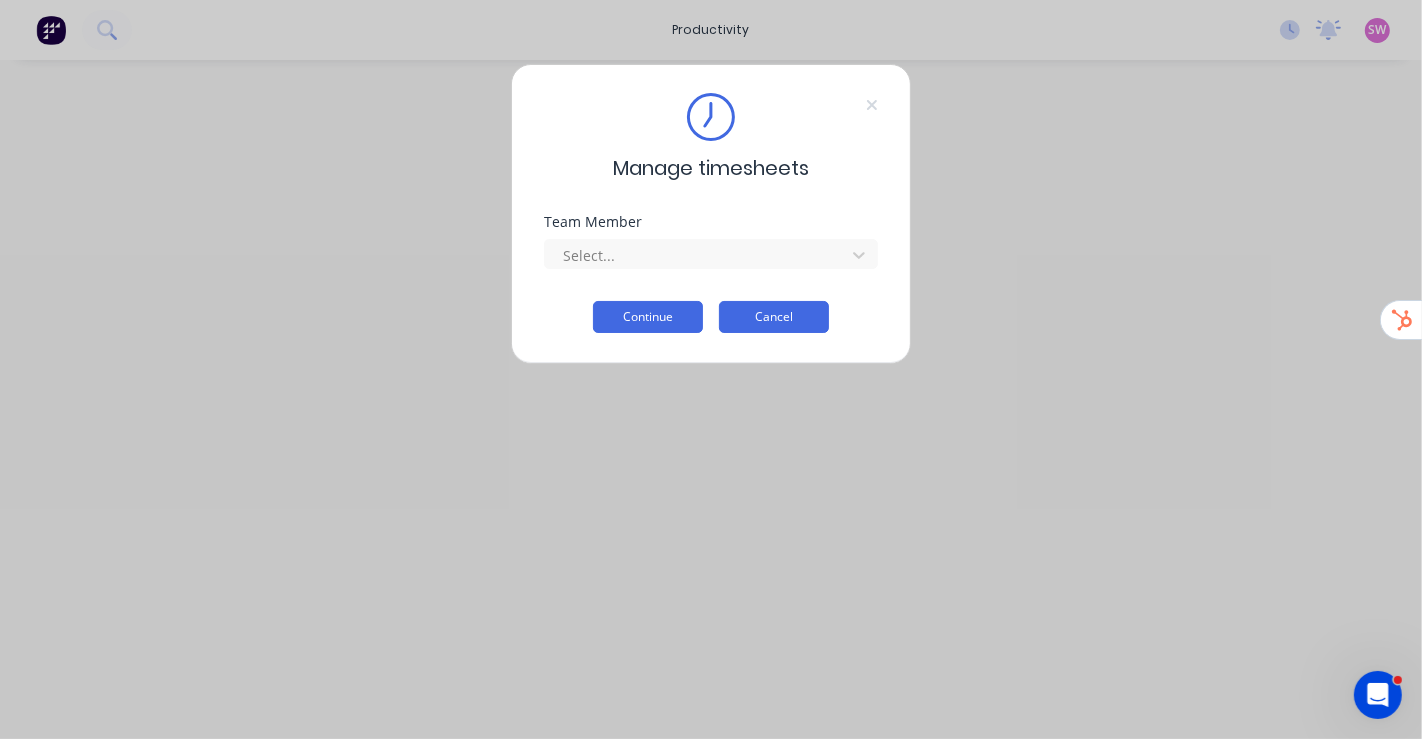 click on "Cancel" at bounding box center (774, 317) 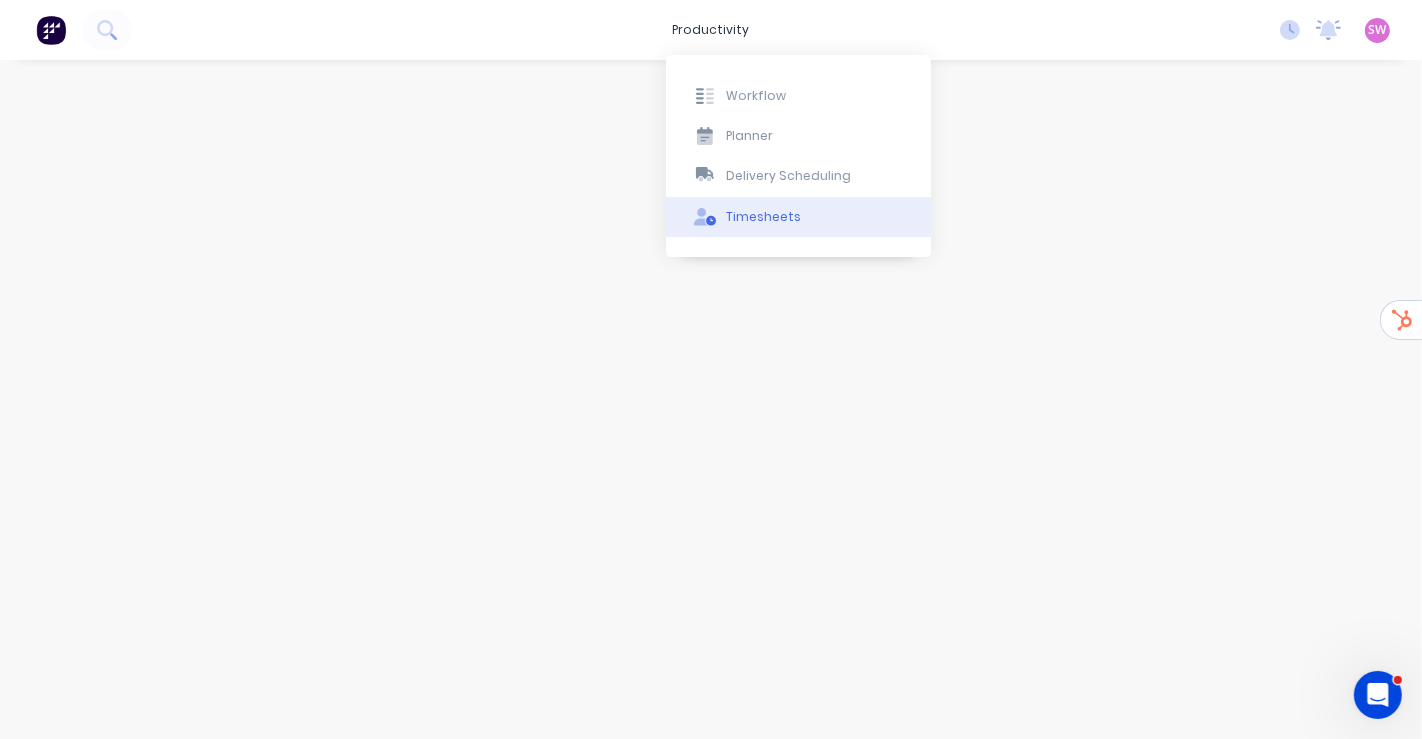 click on "Timesheets" at bounding box center [798, 217] 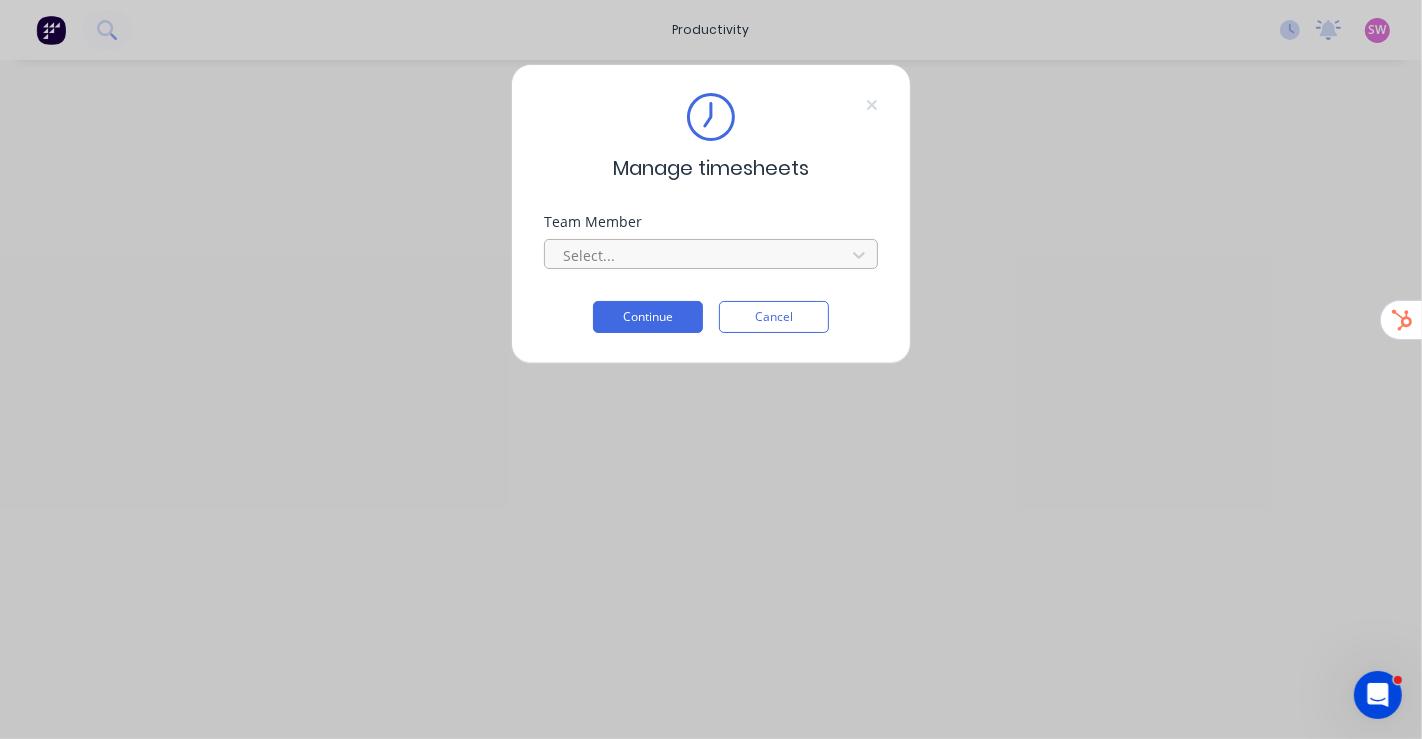click at bounding box center [698, 255] 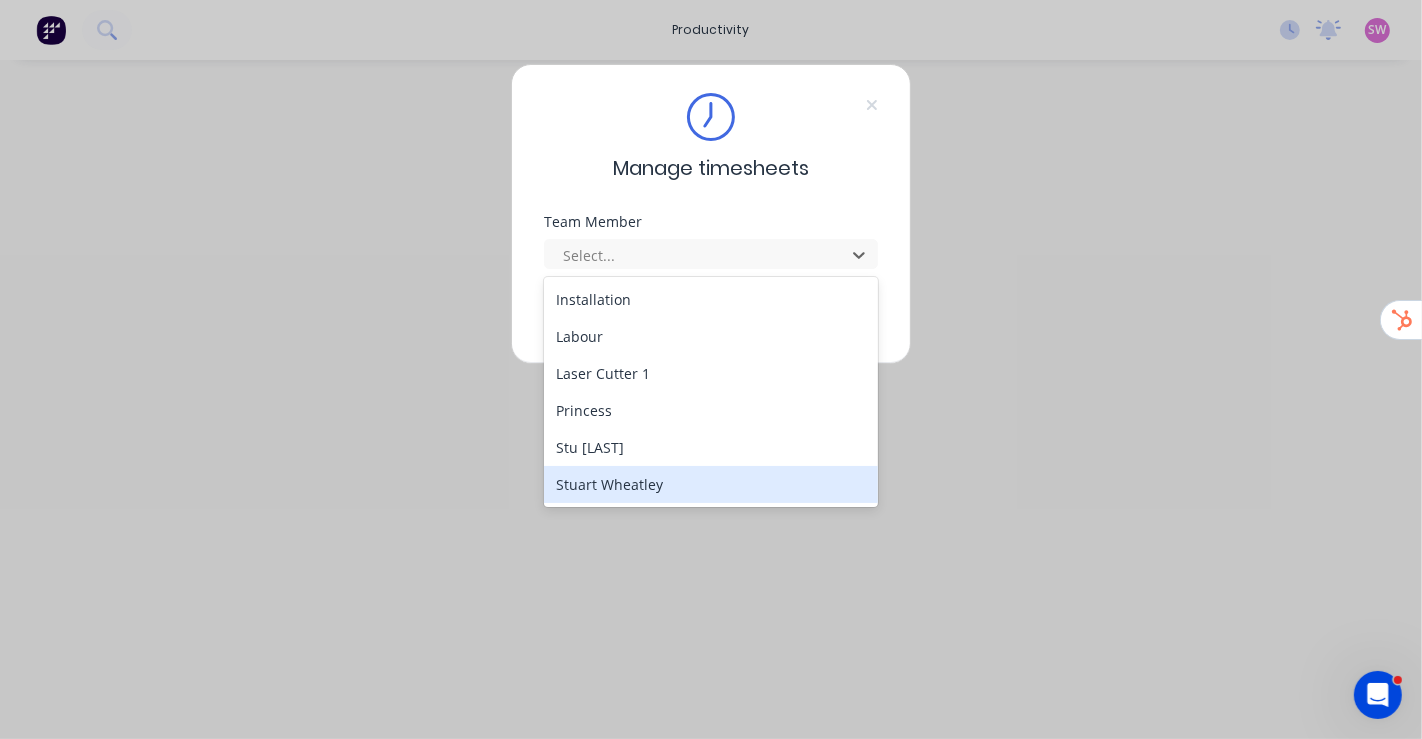 click on "Stuart Wheatley" at bounding box center [711, 484] 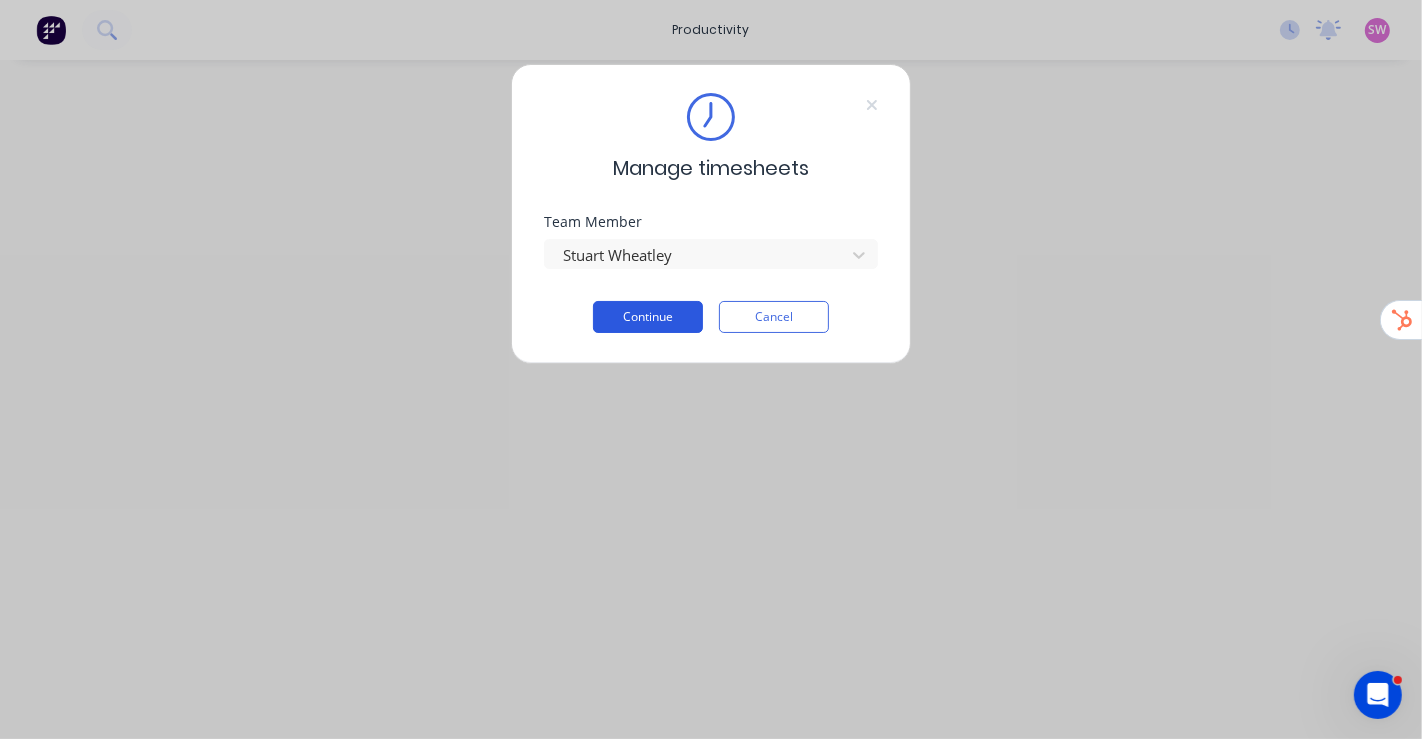 click on "Continue" at bounding box center (648, 317) 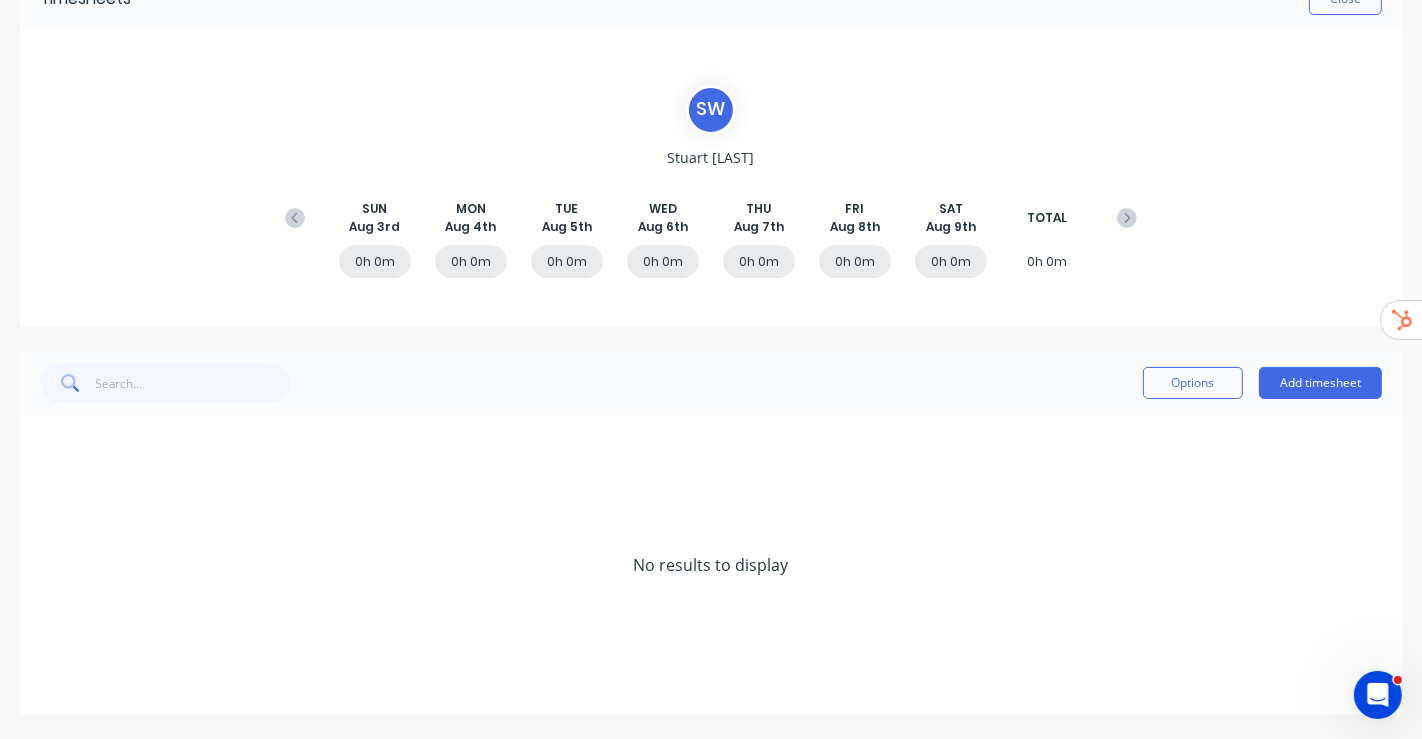 scroll, scrollTop: 0, scrollLeft: 0, axis: both 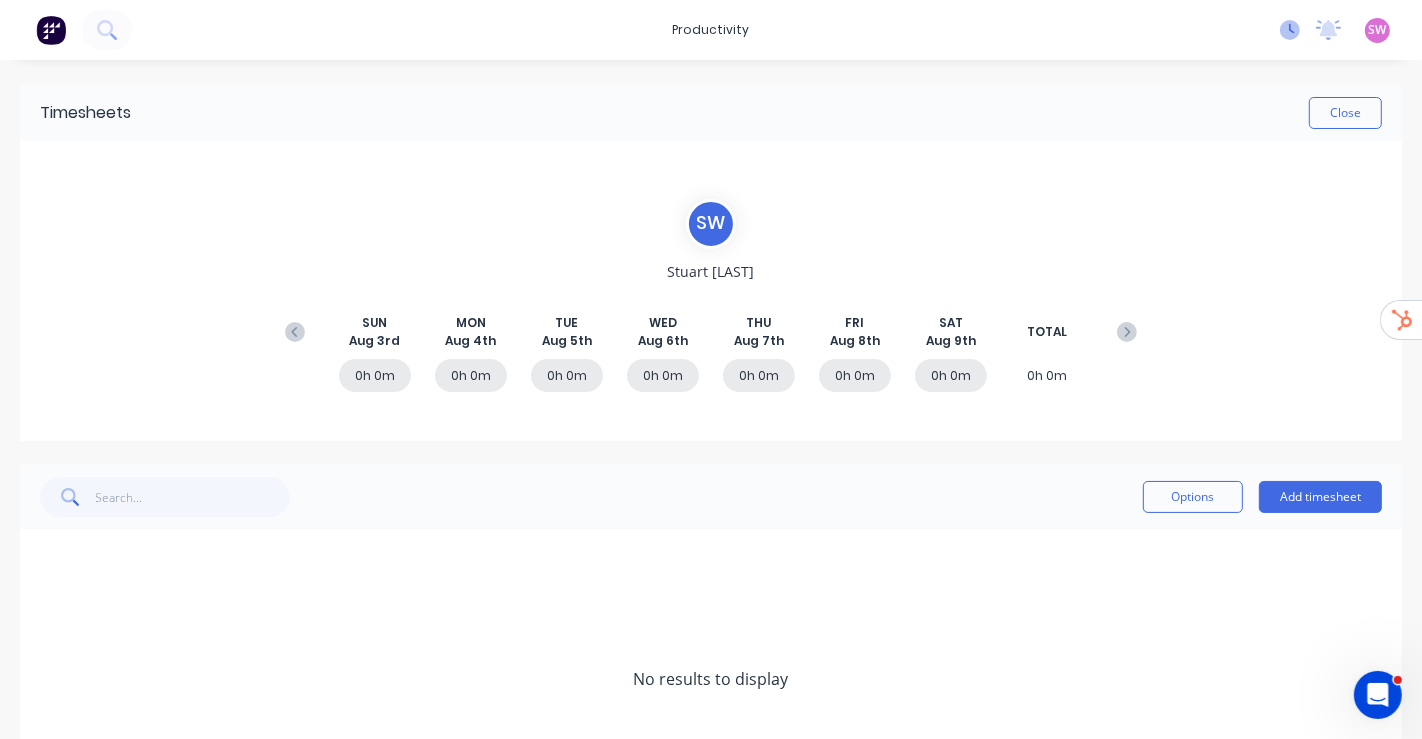 click 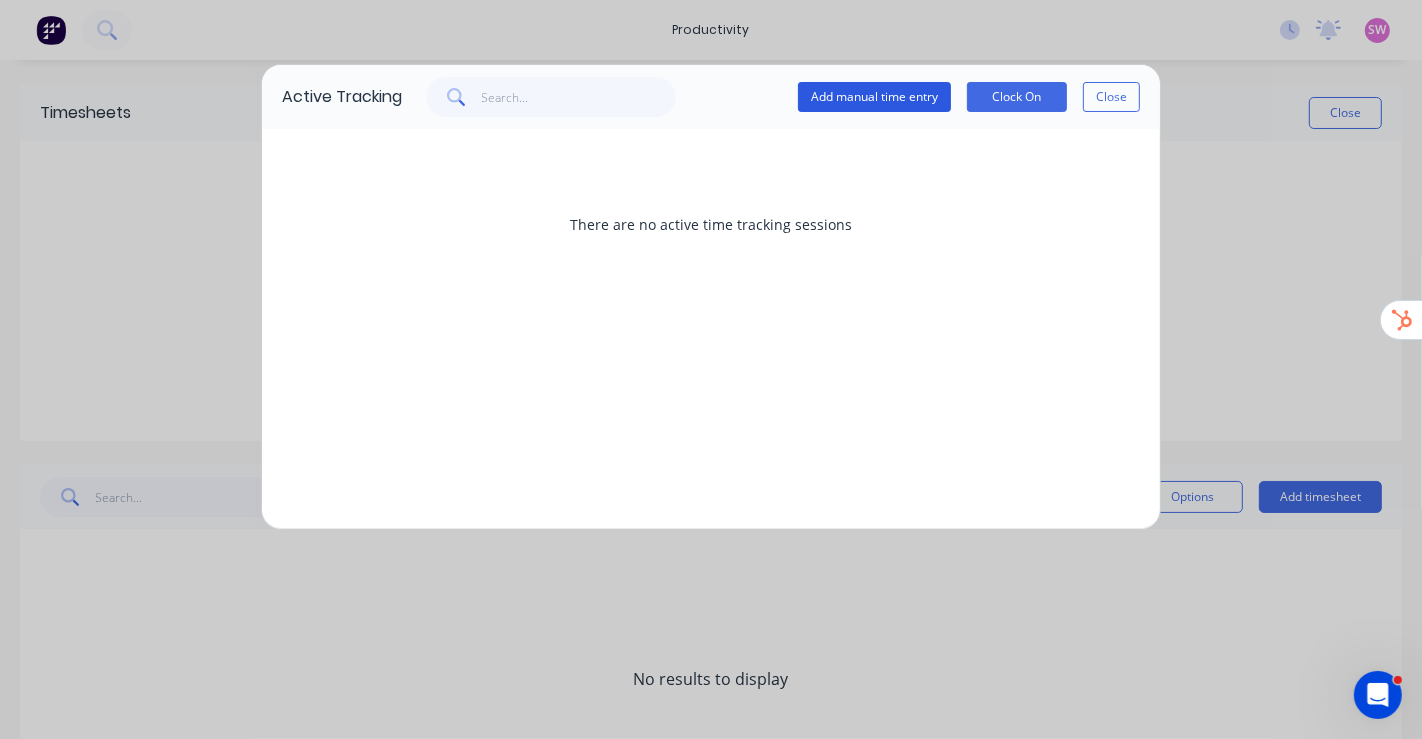 click on "Add manual time entry" at bounding box center (874, 97) 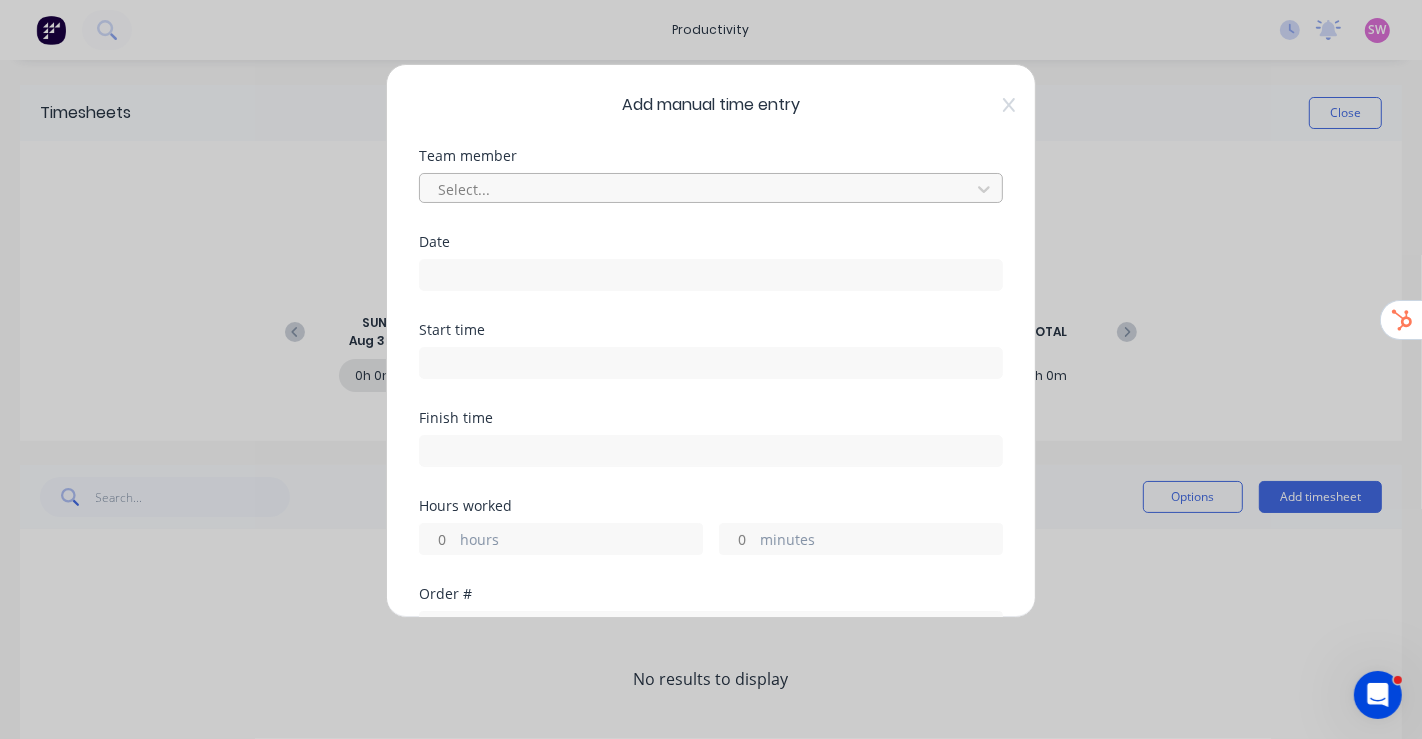 click at bounding box center [698, 189] 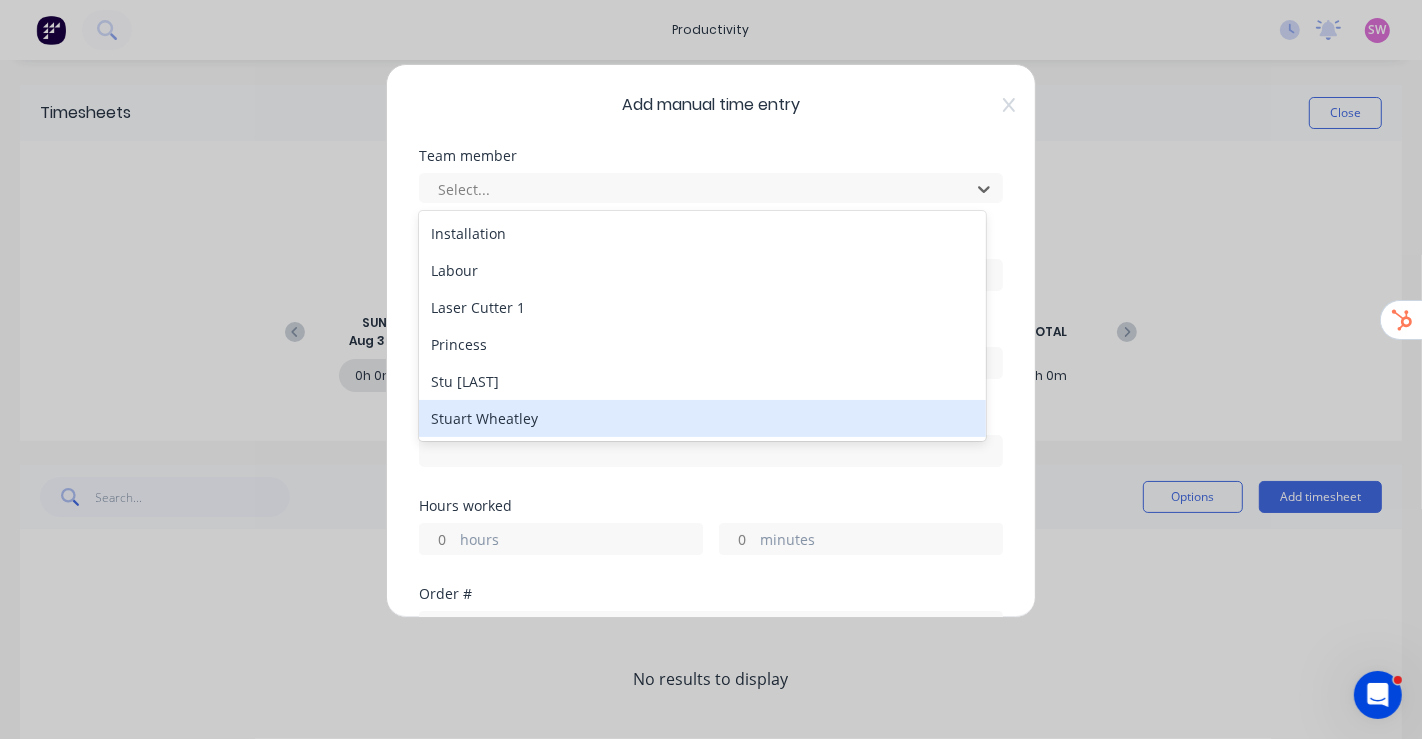 click on "Stuart Wheatley" at bounding box center (702, 418) 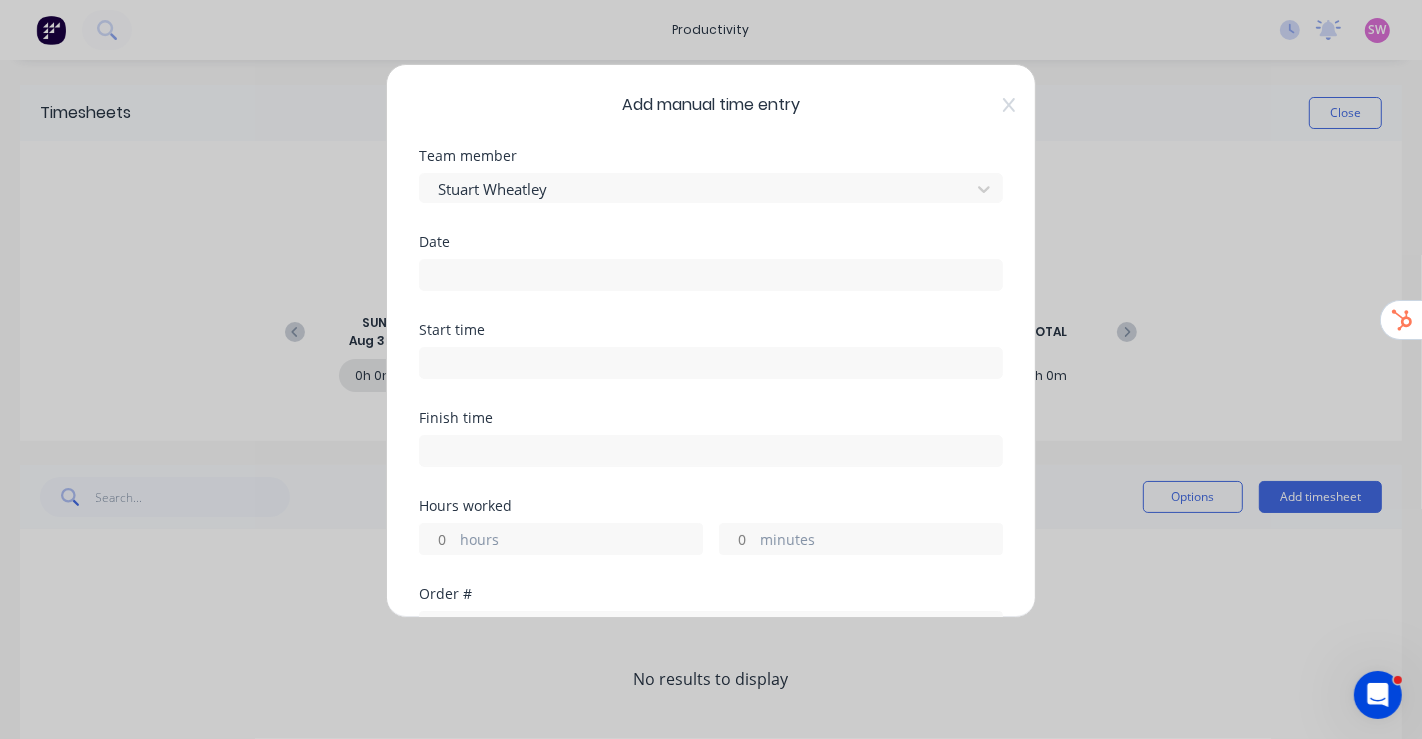 click at bounding box center (711, 275) 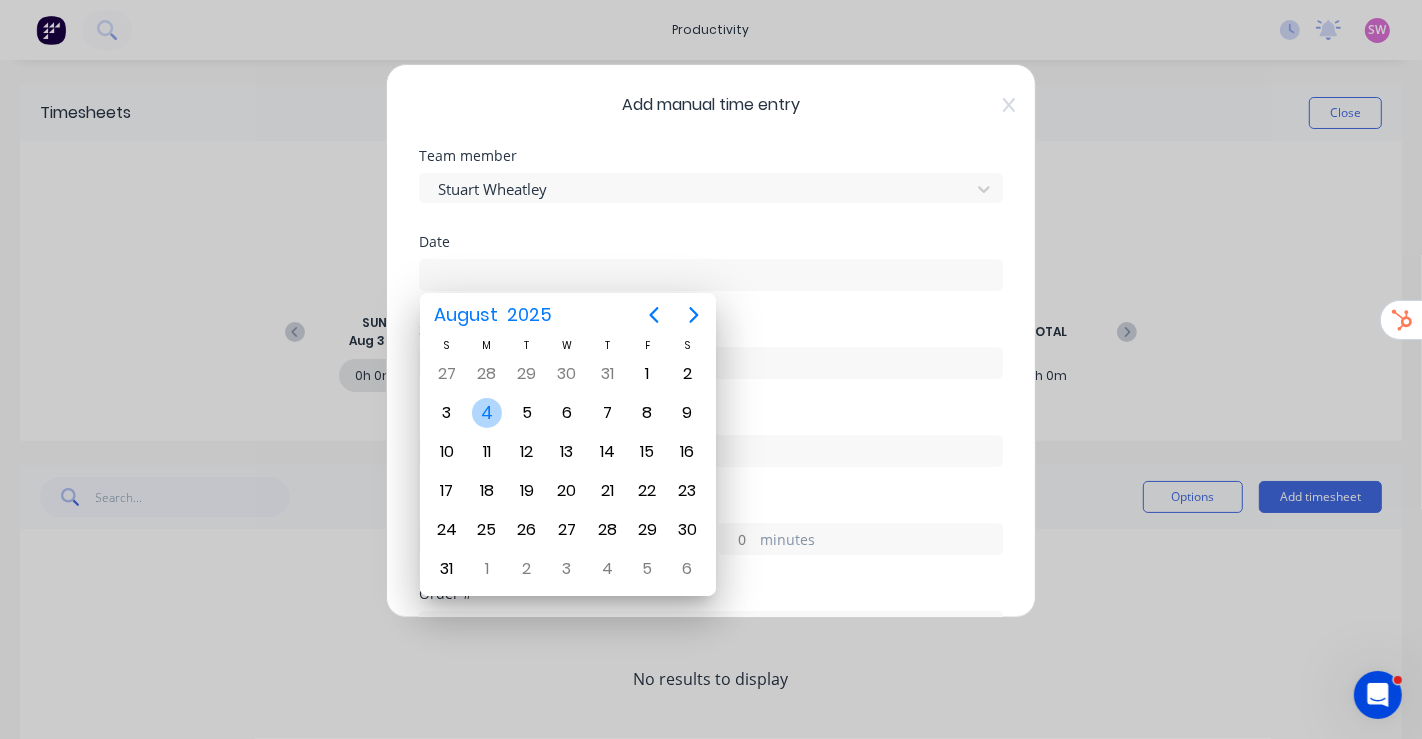 click on "4" at bounding box center (487, 413) 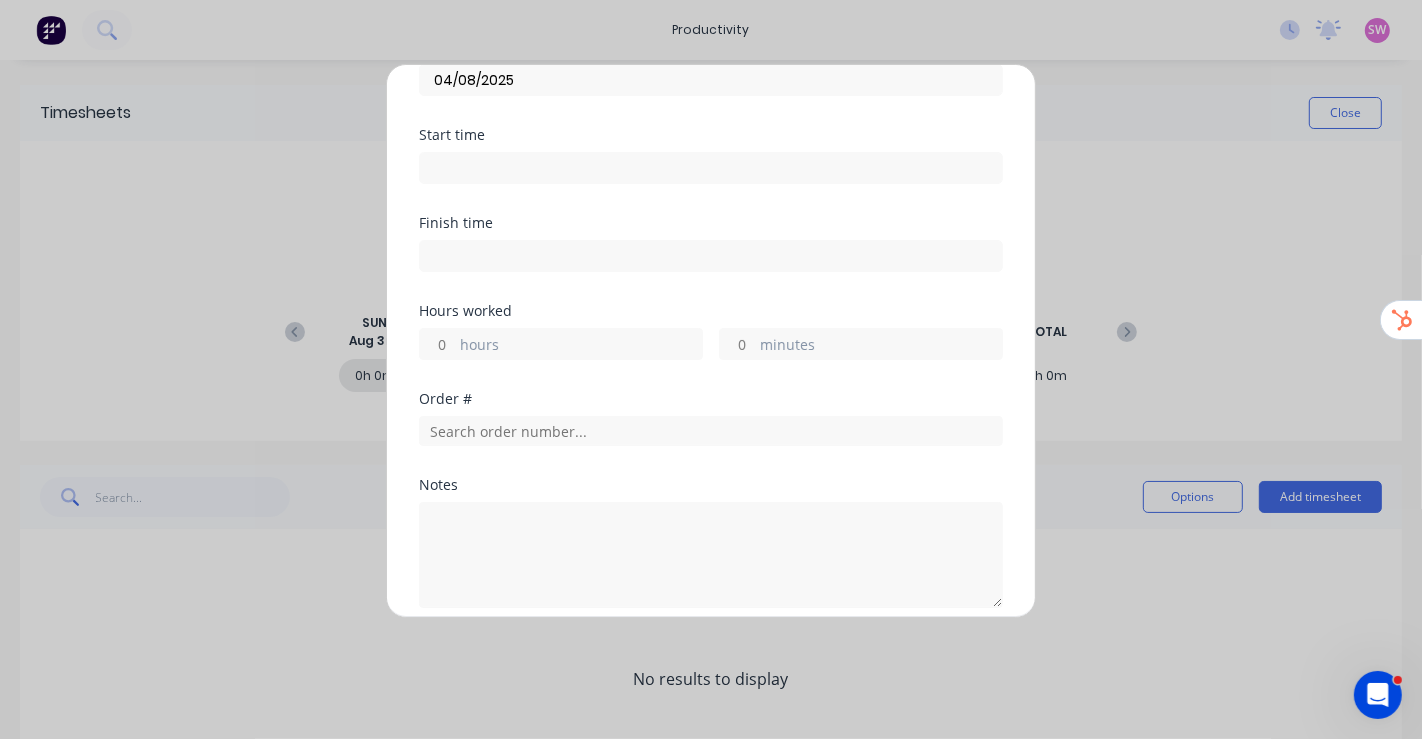scroll, scrollTop: 197, scrollLeft: 0, axis: vertical 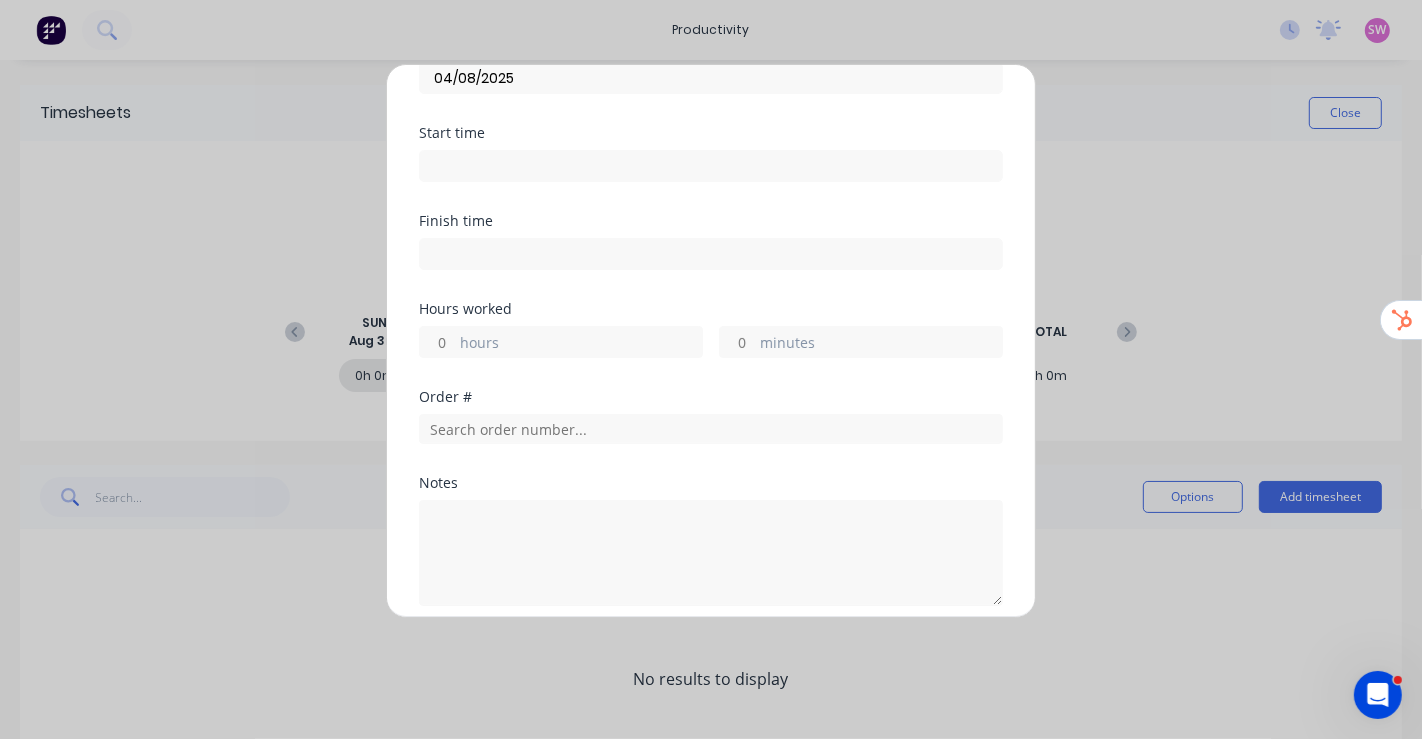 click on "hours" at bounding box center [437, 342] 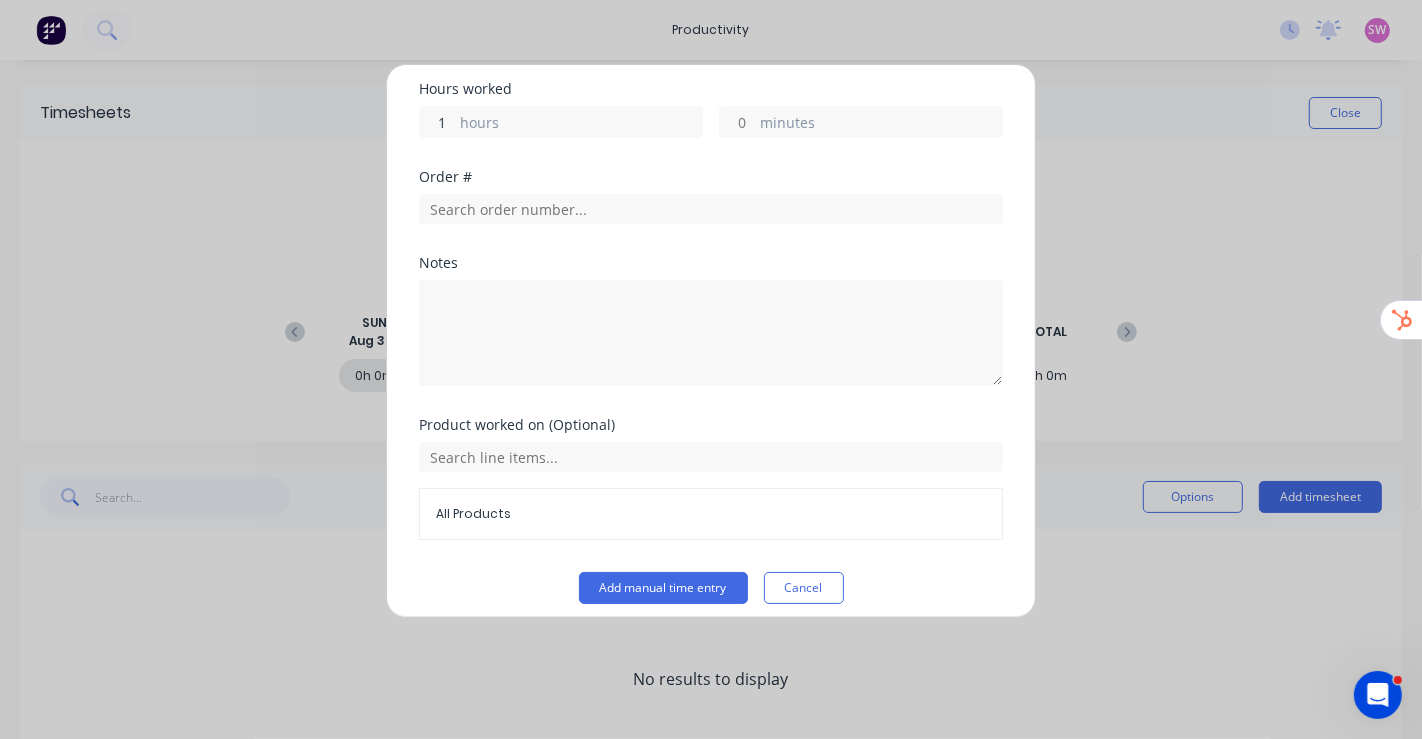 scroll, scrollTop: 427, scrollLeft: 0, axis: vertical 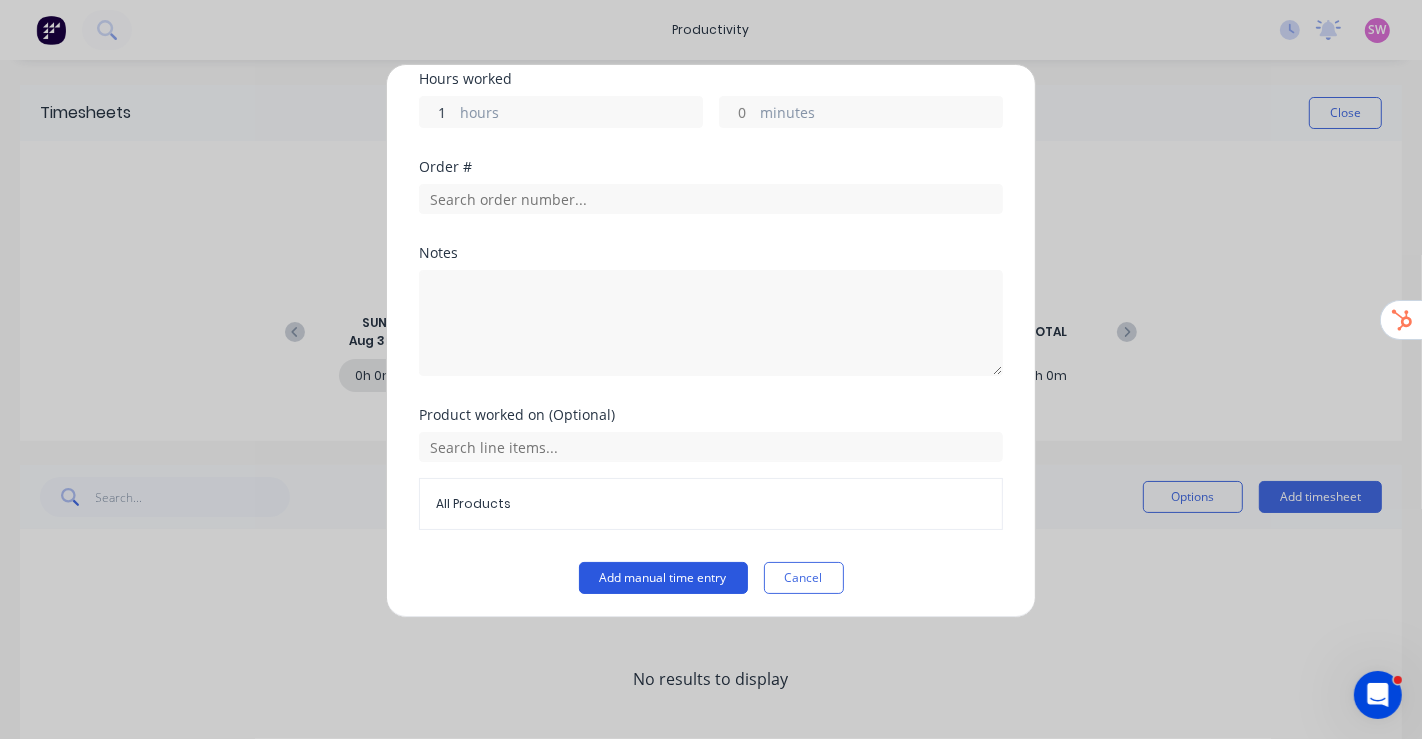 type on "1" 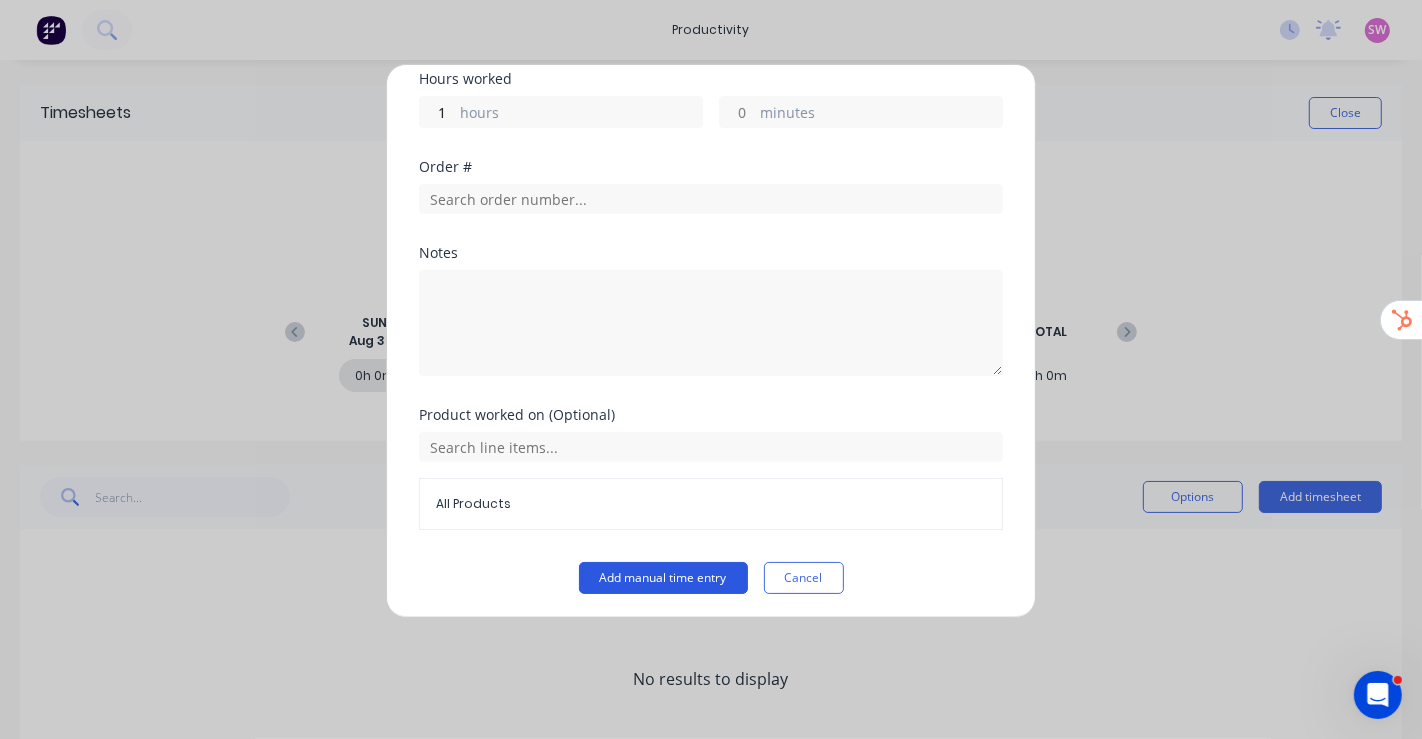 click on "Add manual time entry" at bounding box center (663, 578) 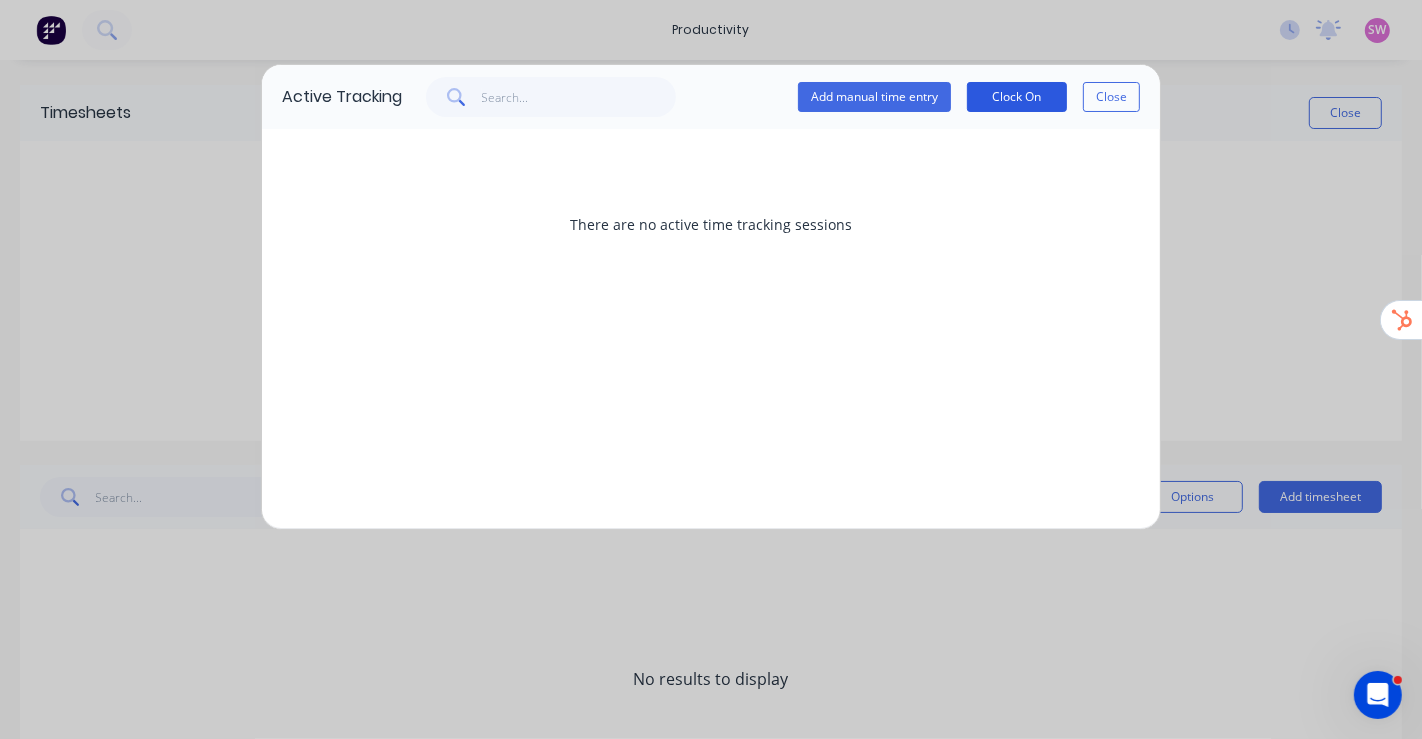 click on "Clock On" at bounding box center (1017, 97) 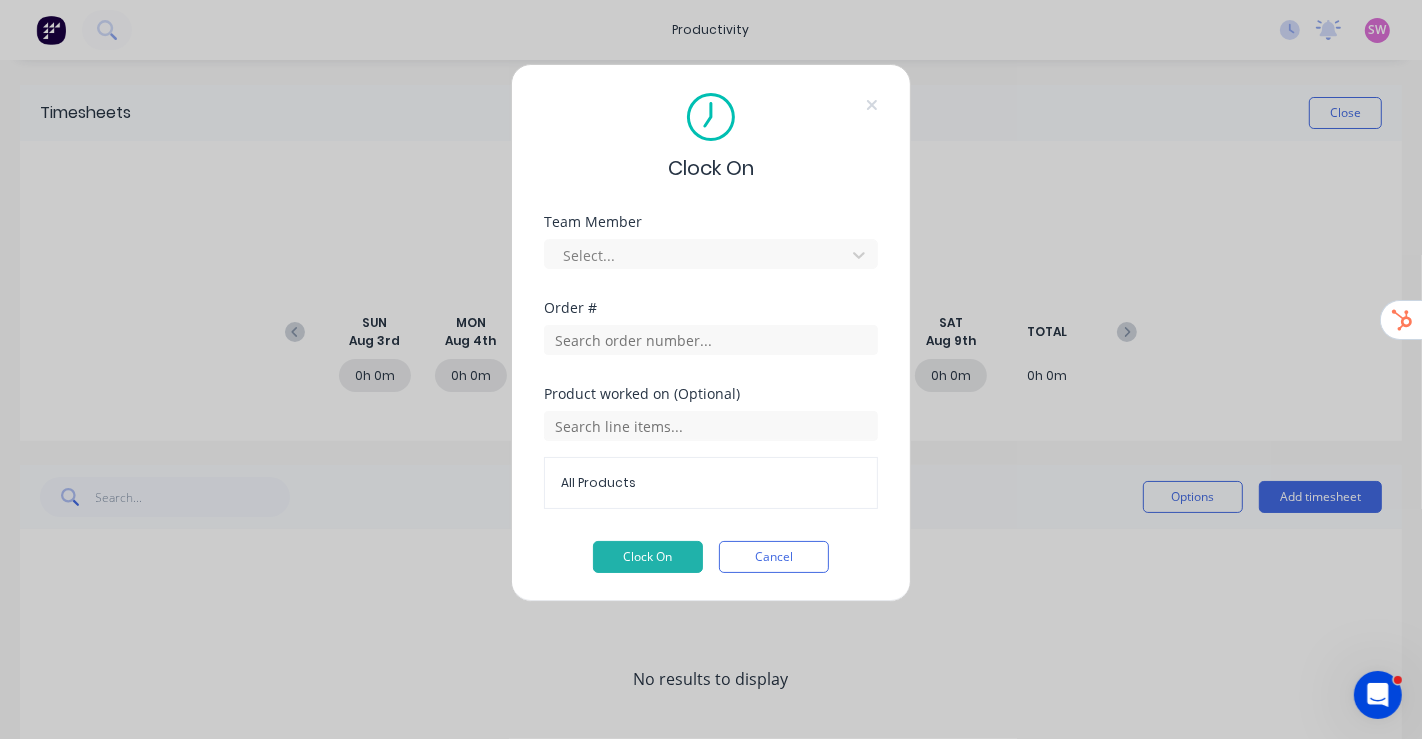 click on "Select..." at bounding box center (711, 251) 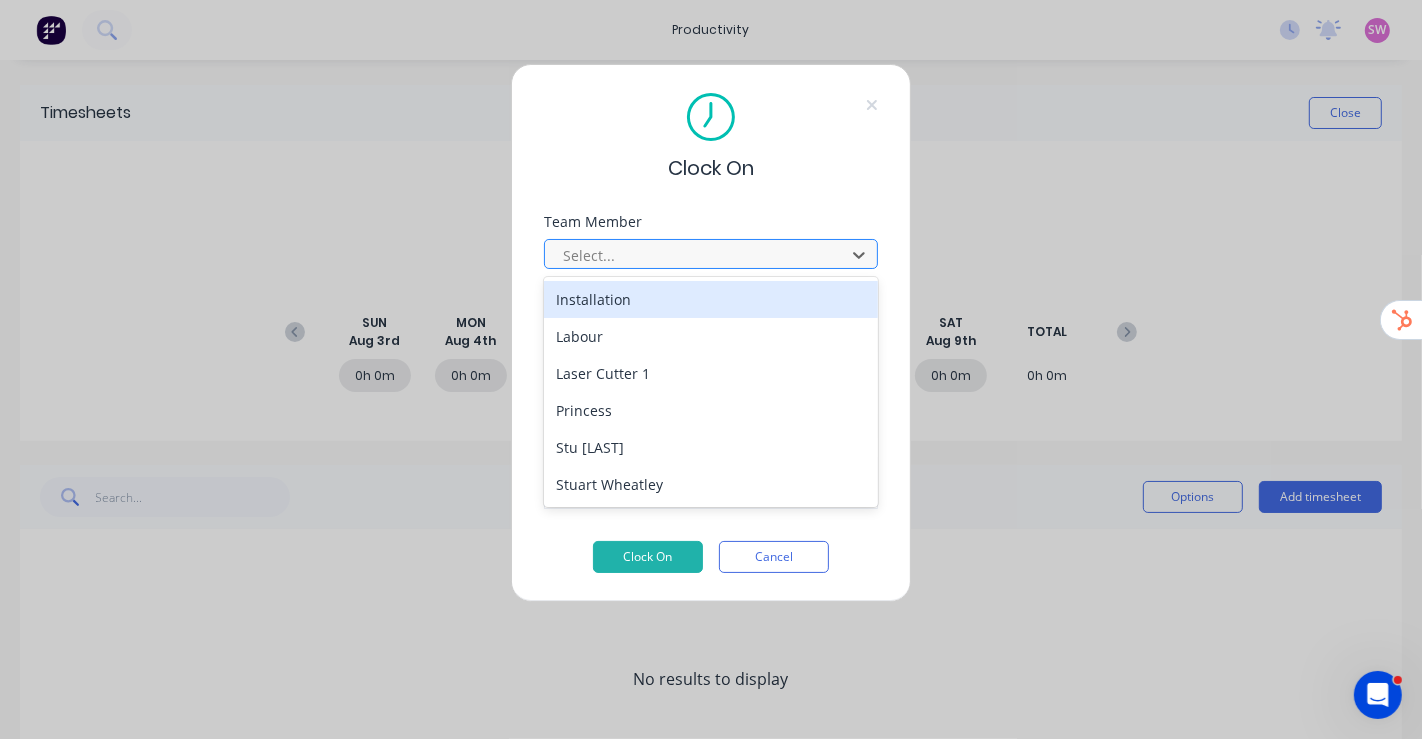 click at bounding box center (698, 255) 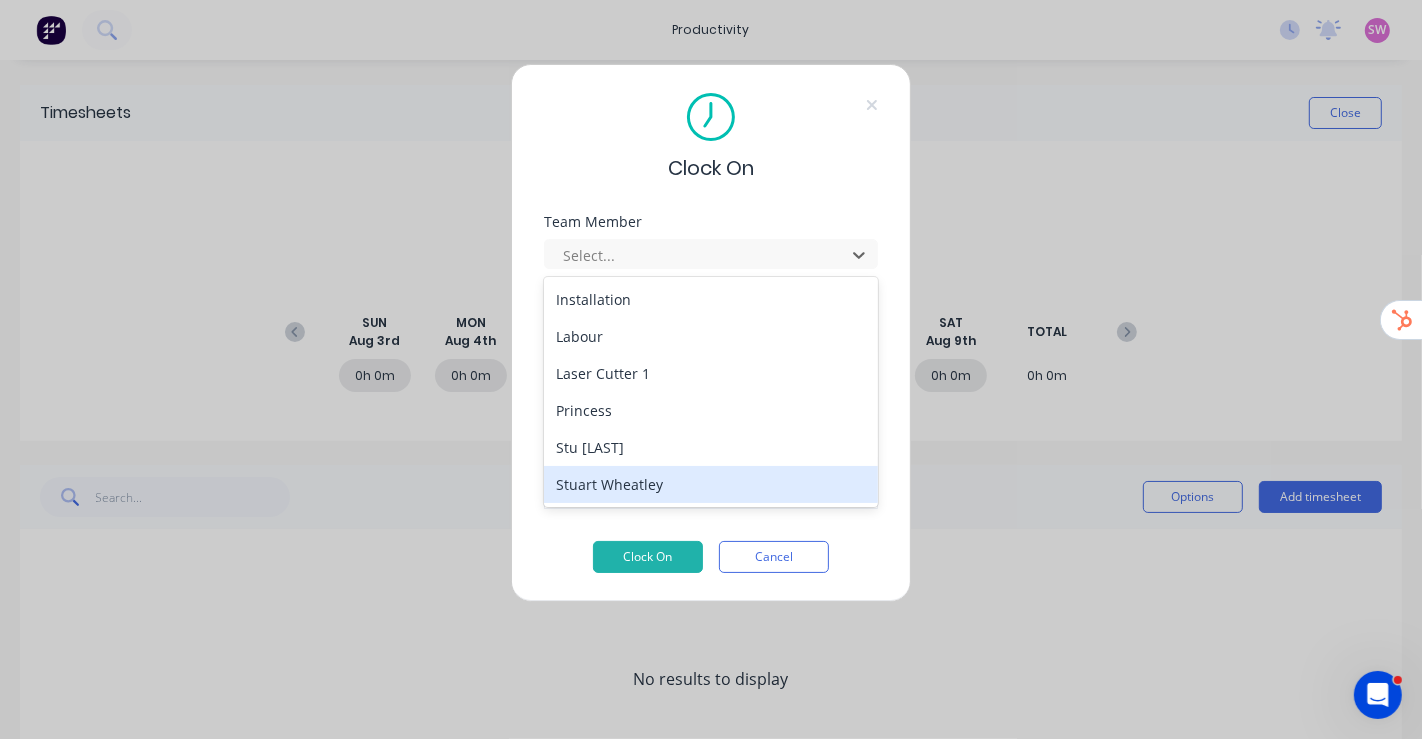 click on "Stuart Wheatley" at bounding box center (711, 484) 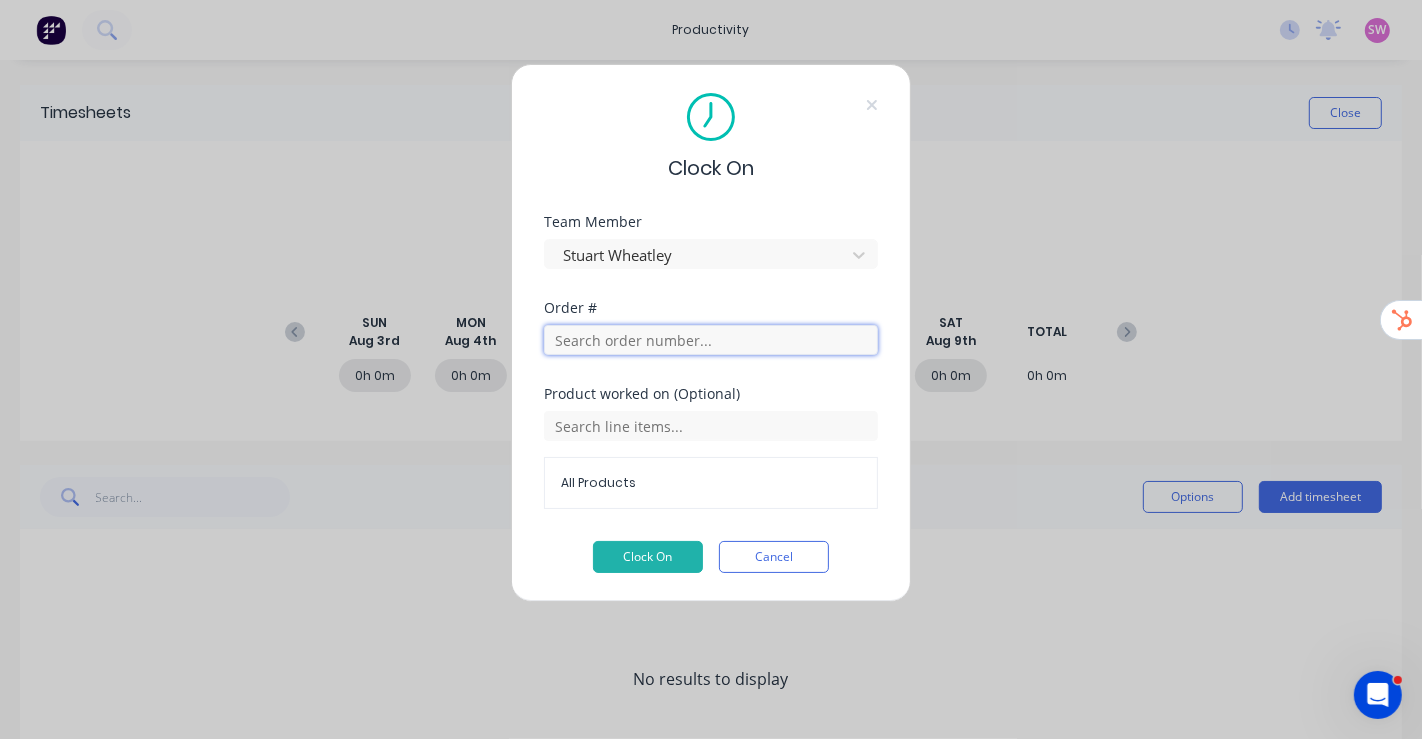 click at bounding box center (711, 340) 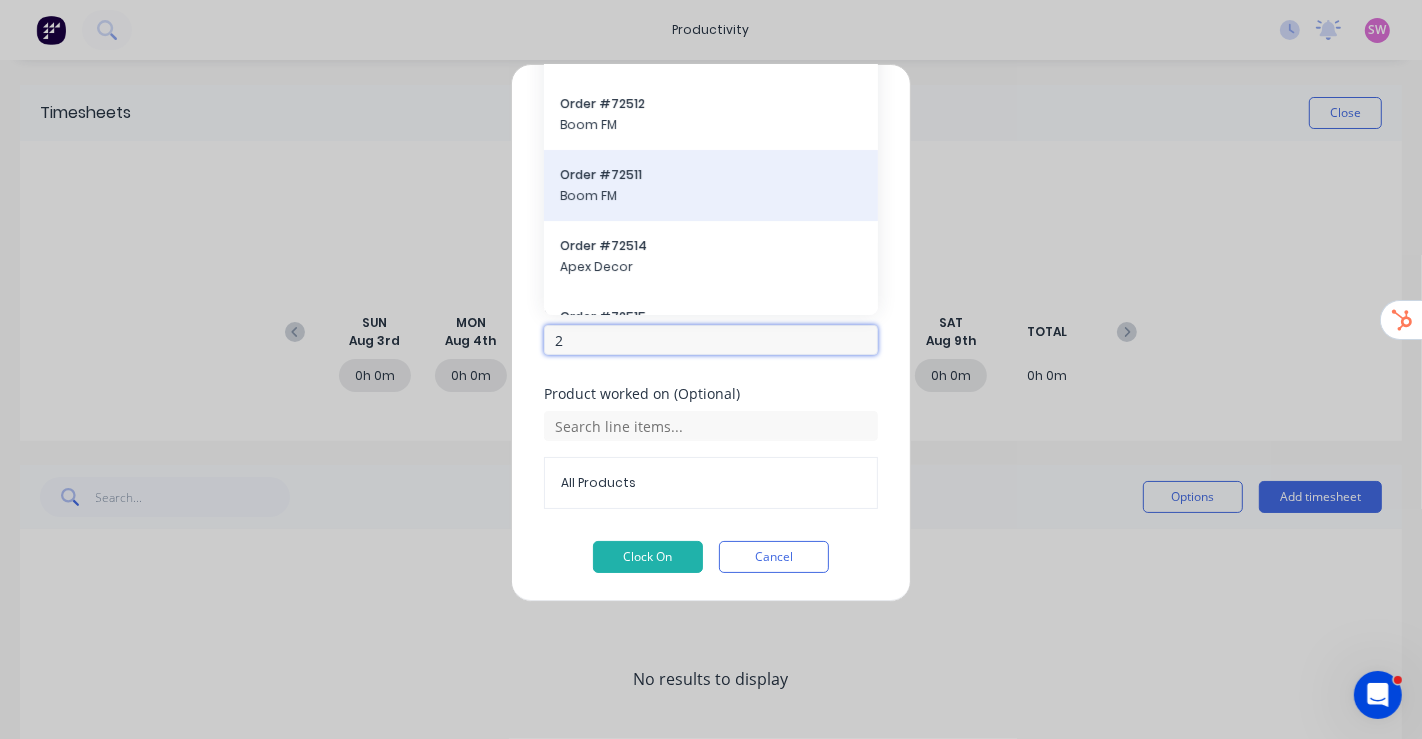 type on "2" 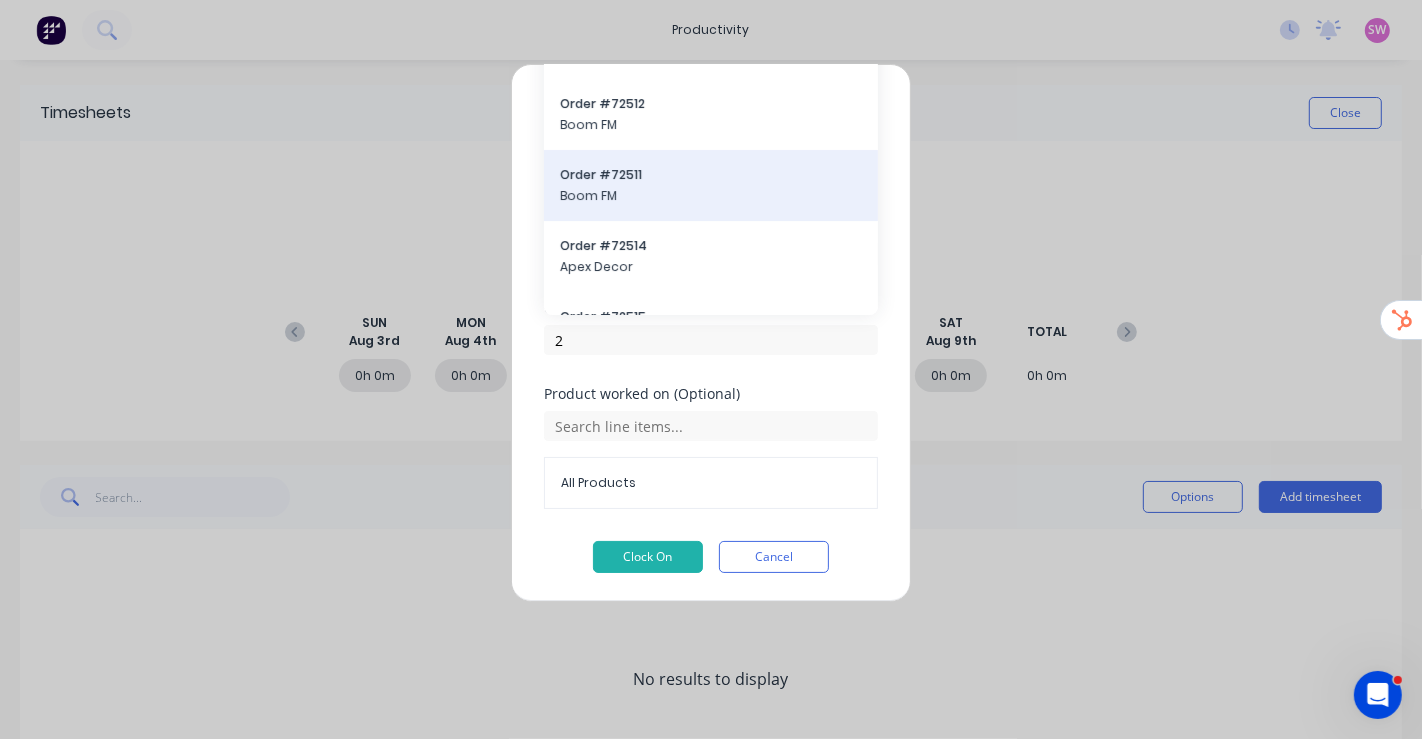 click on "Order # 72511" at bounding box center [711, 175] 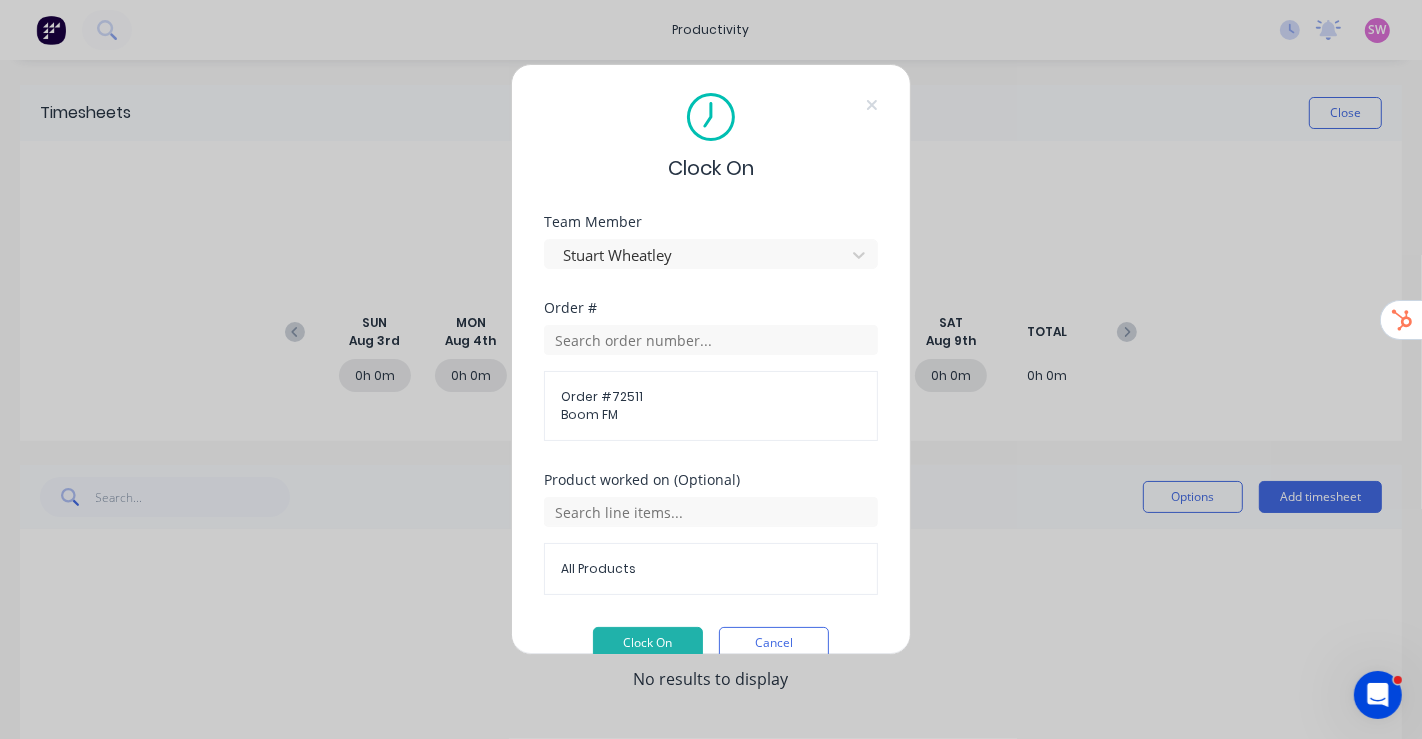 scroll, scrollTop: 30, scrollLeft: 0, axis: vertical 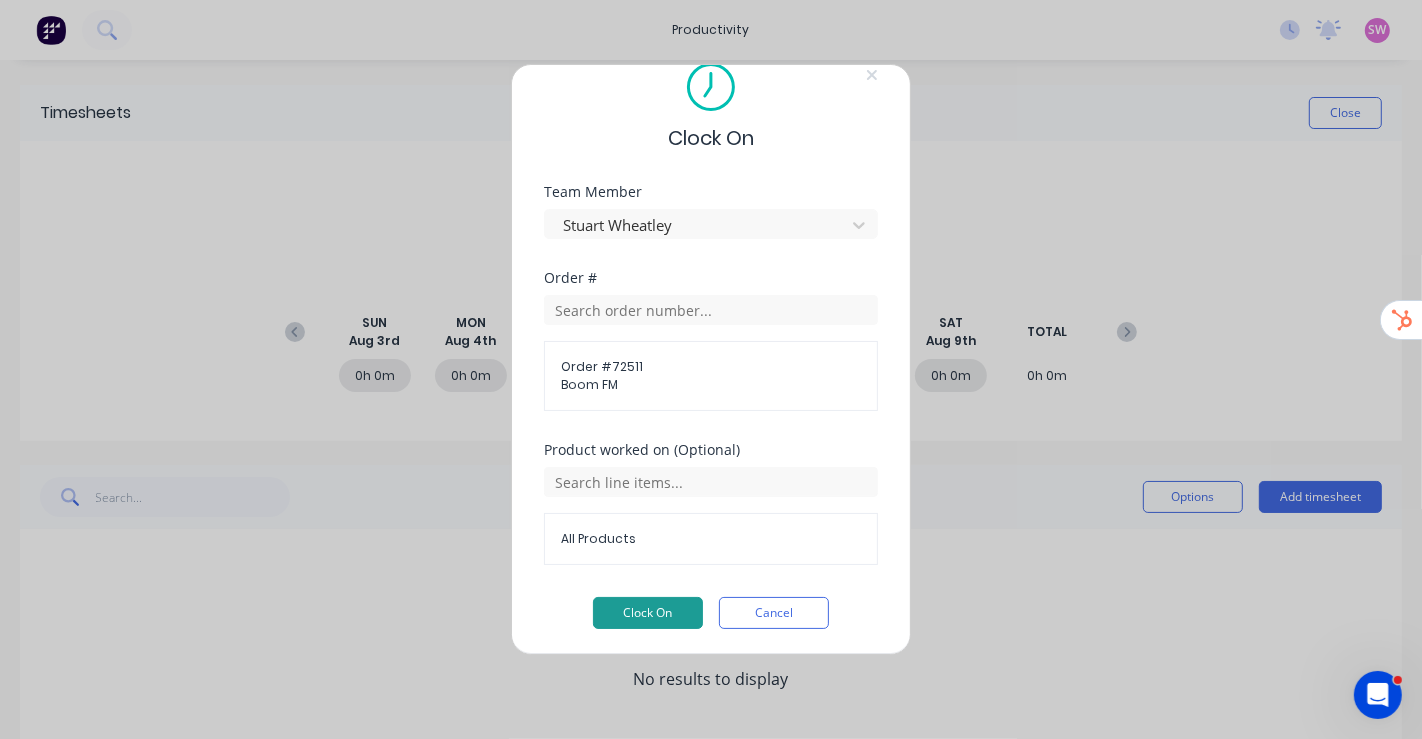 click on "Clock On" at bounding box center (648, 613) 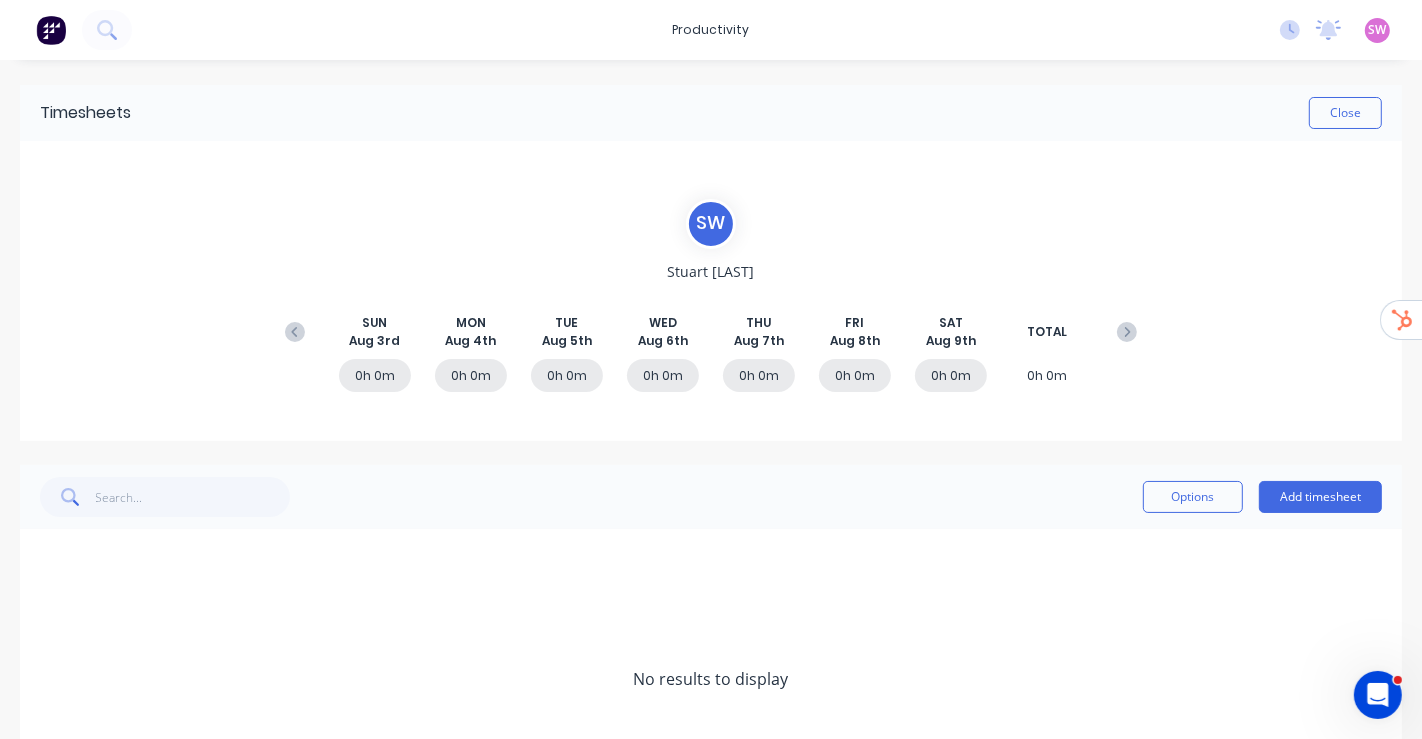 click on "No new notifications Mark all as read You have no notifications SW Stu's Demo Factory Stuart Wheatley Time Tracking Only Profile Sign out" at bounding box center [1343, 30] 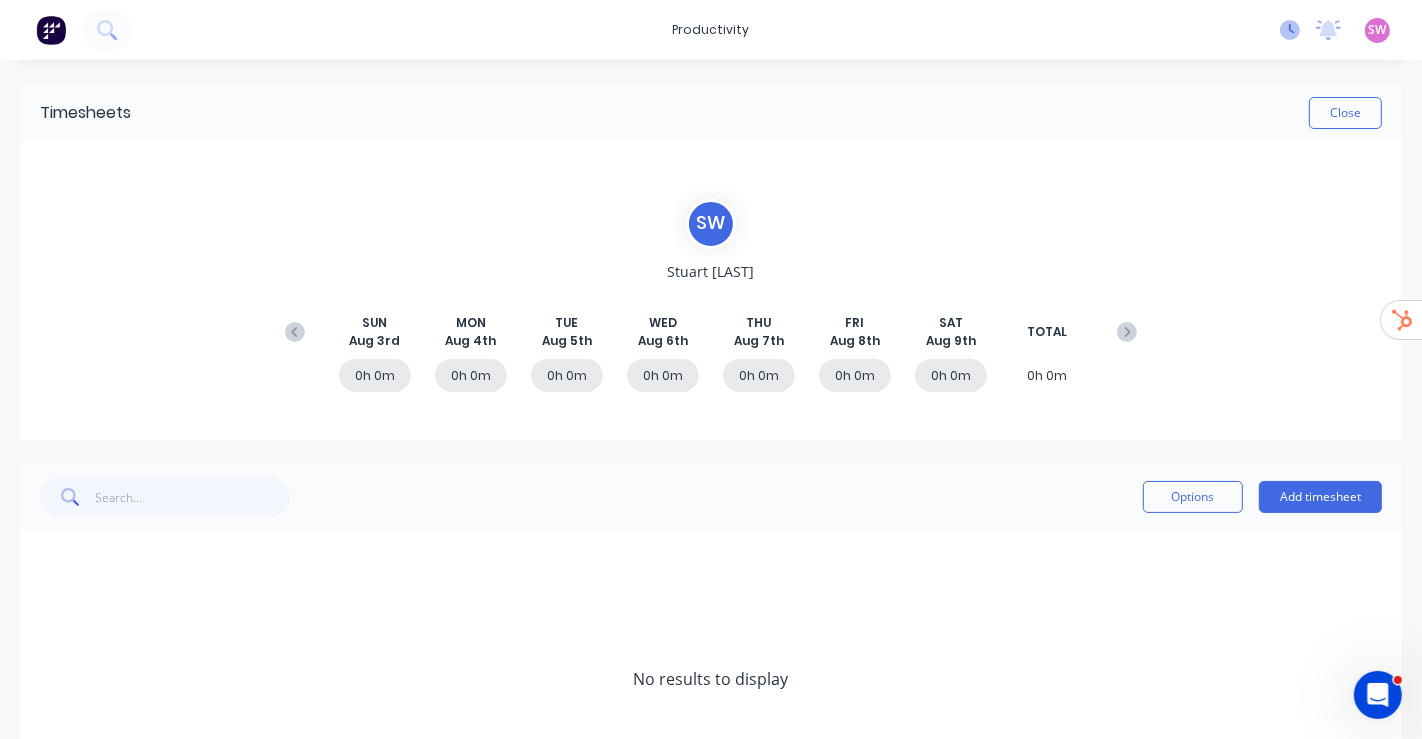 click 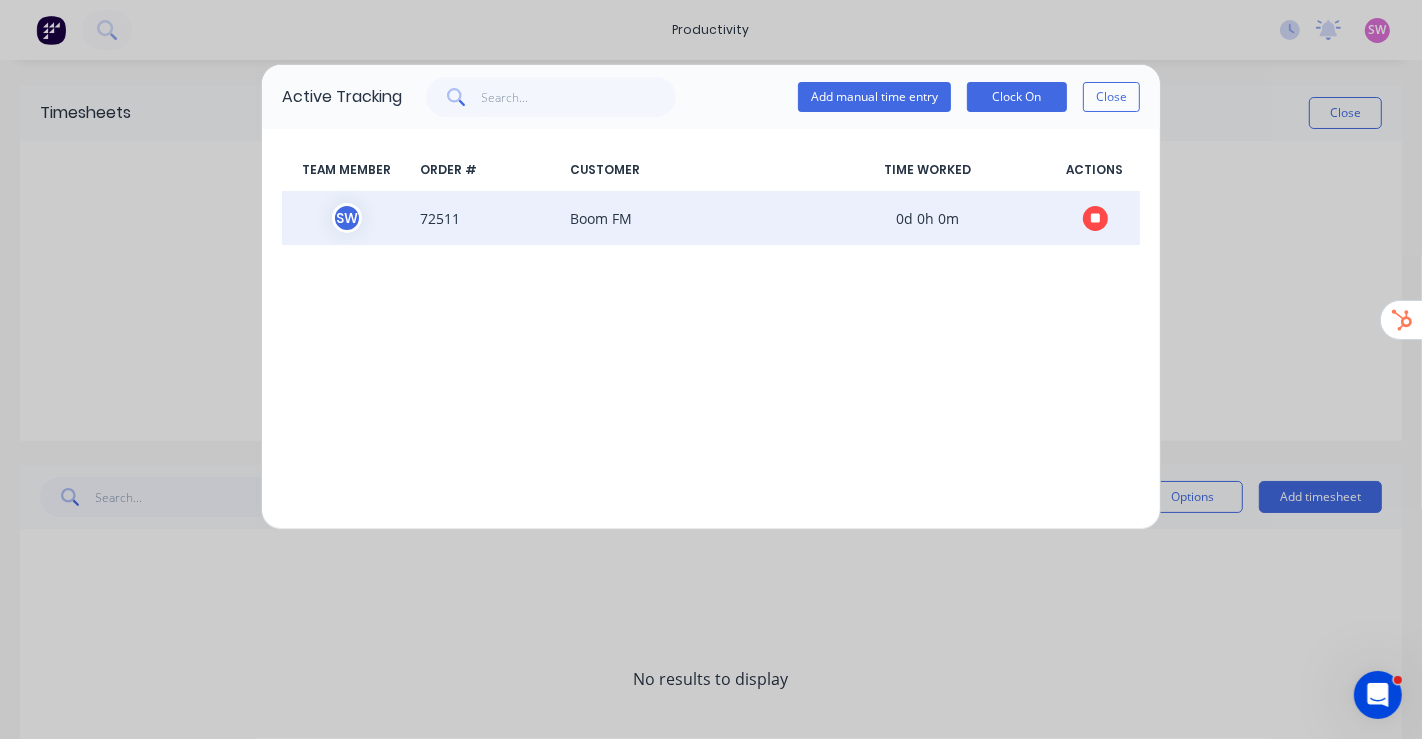 click on "S W 72511 Boom FM 0d 0h 0m" at bounding box center [711, 218] 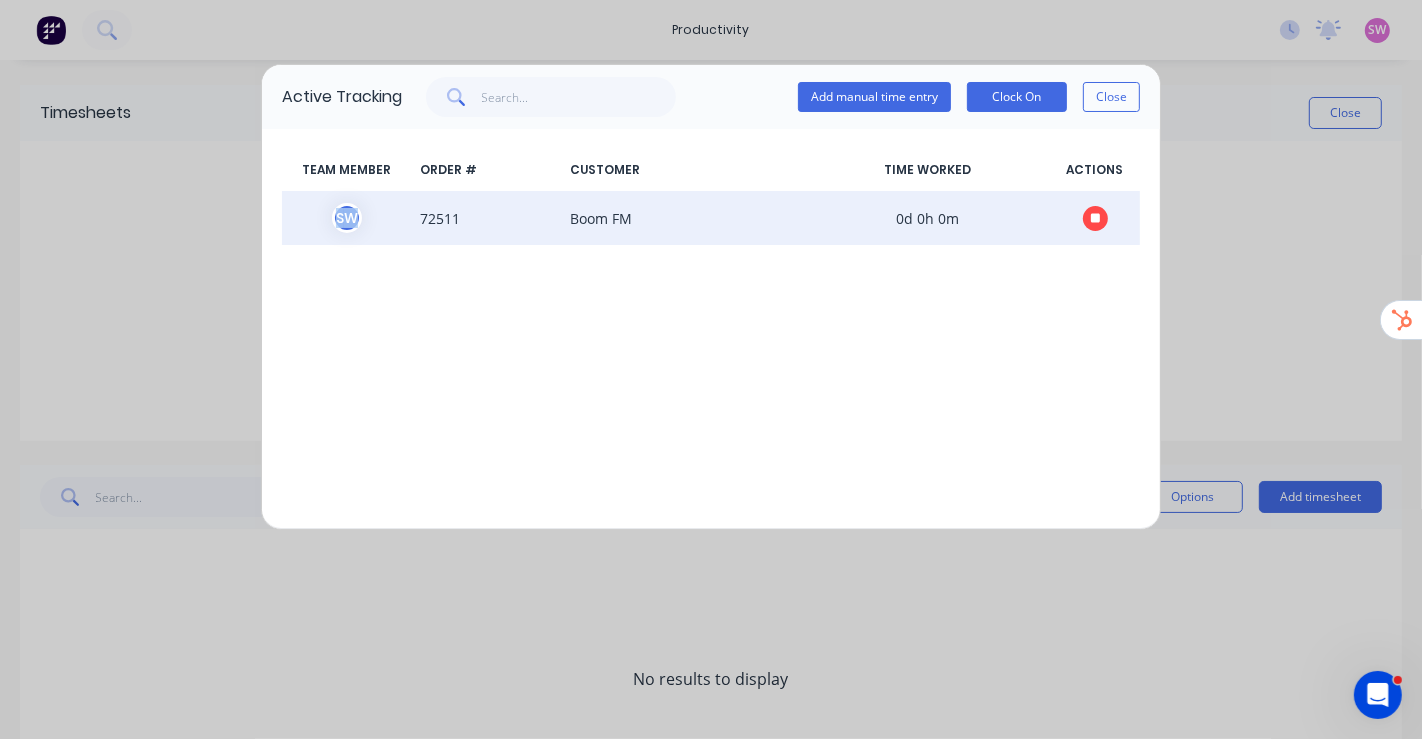 click on "S W 72511 Boom FM 0d 0h 0m" at bounding box center (711, 218) 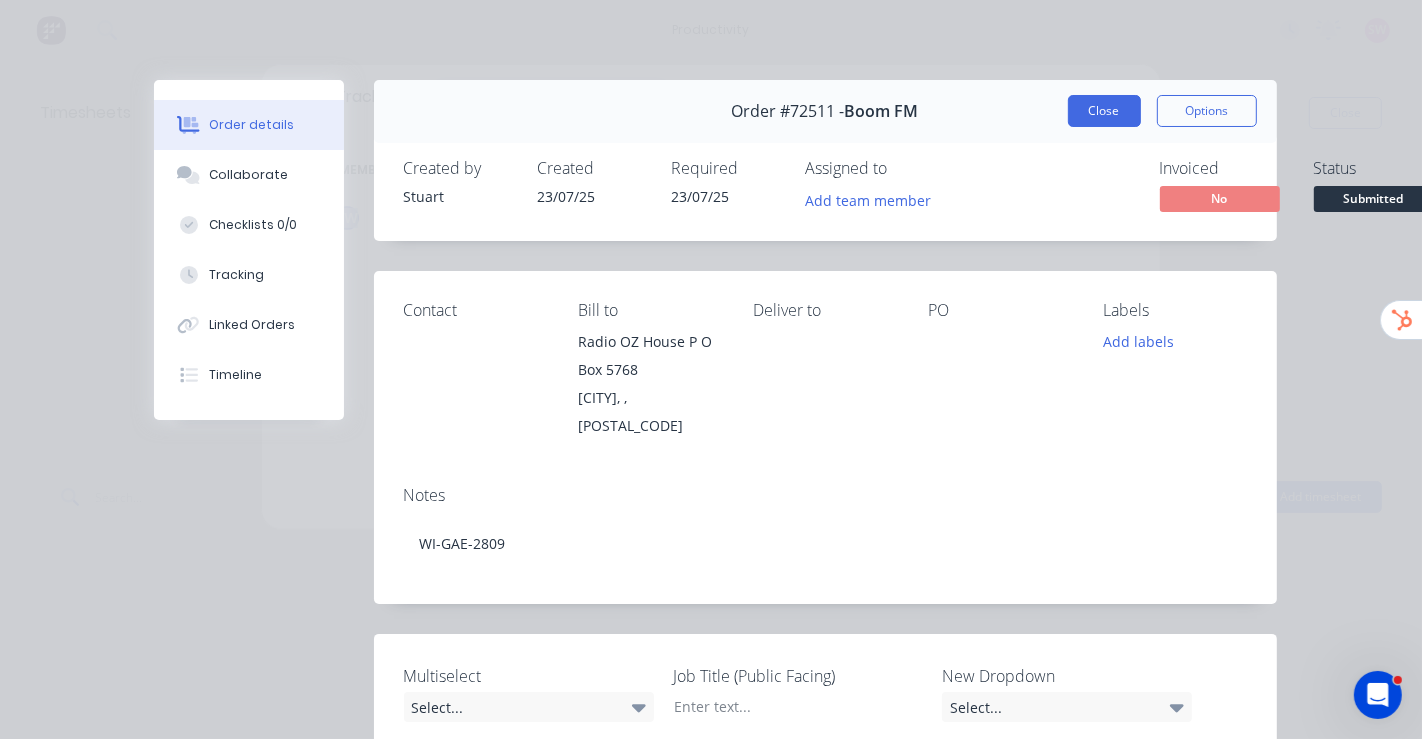 click on "Close" at bounding box center [1104, 111] 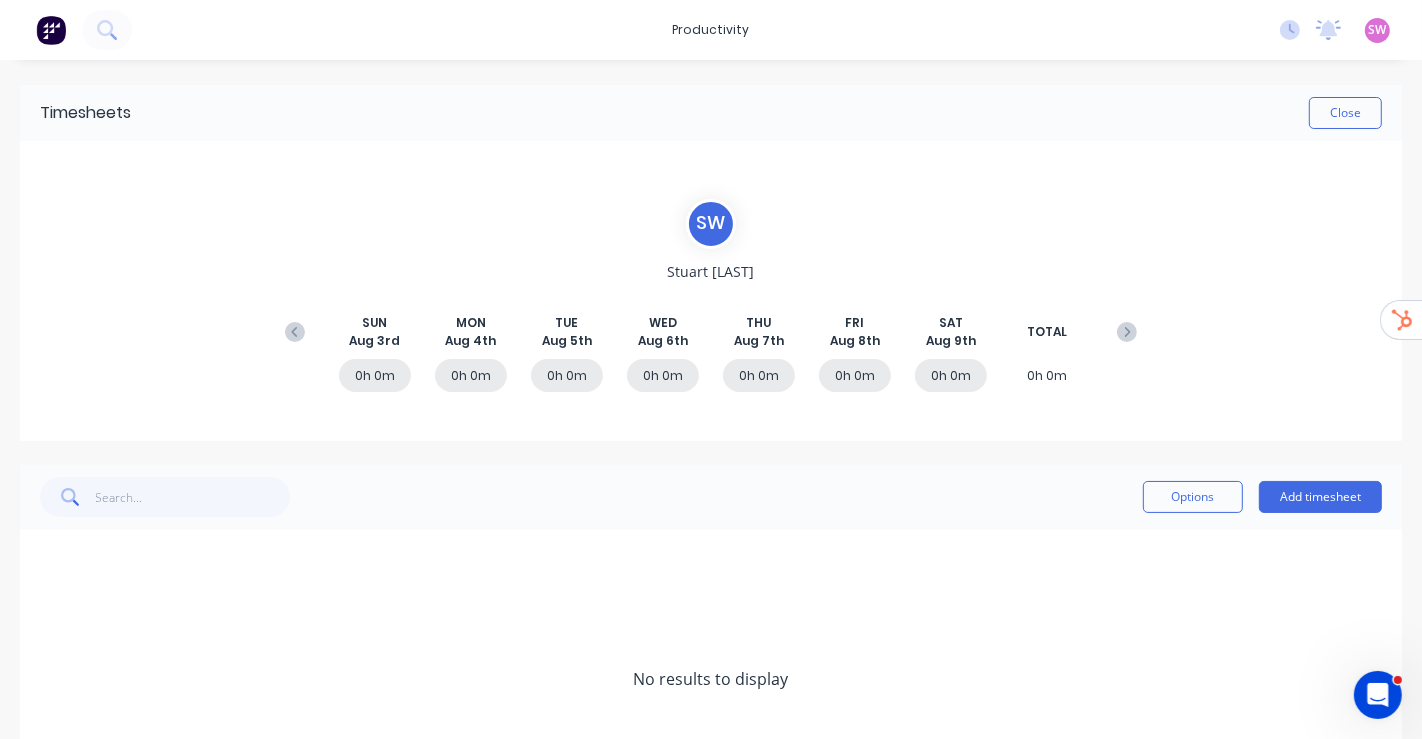 click at bounding box center (51, 30) 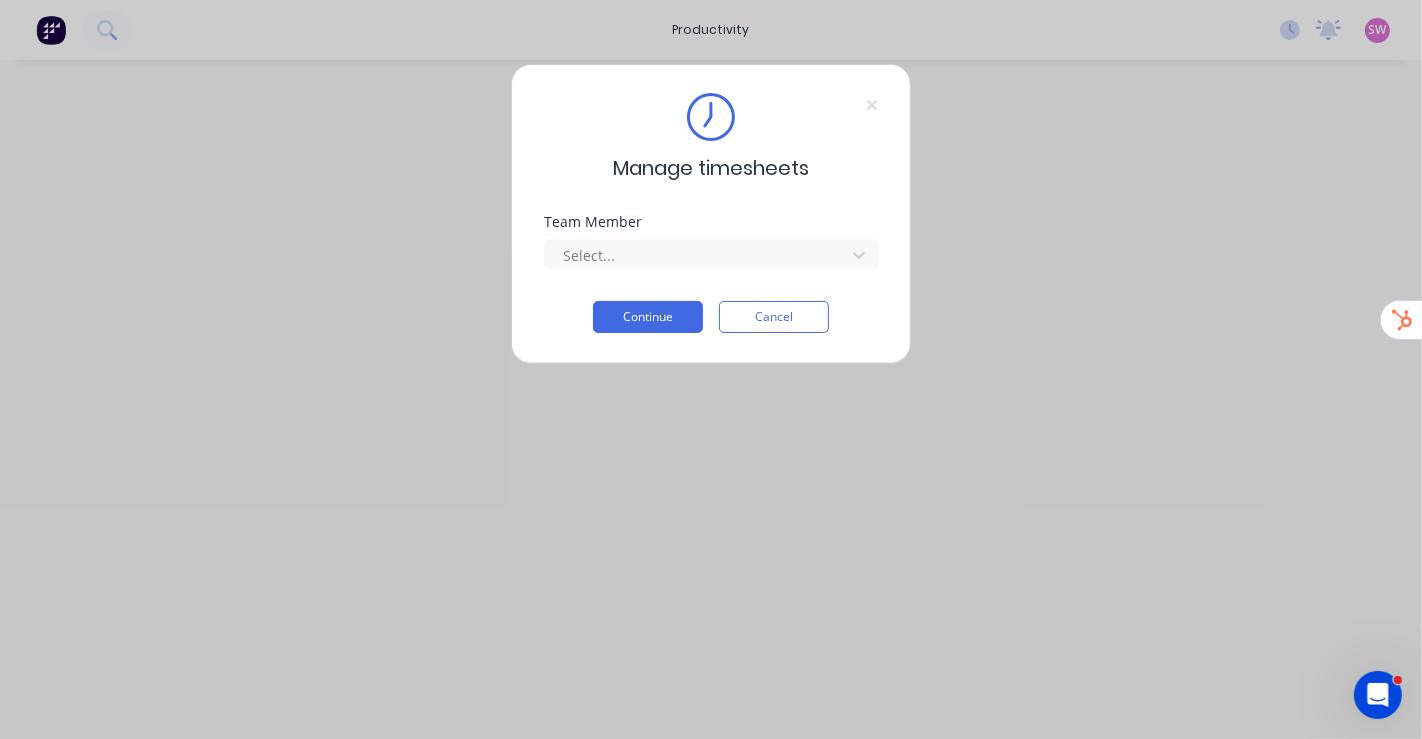 click on "Manage timesheets Team Member Select... Continue   Cancel" at bounding box center [711, 214] 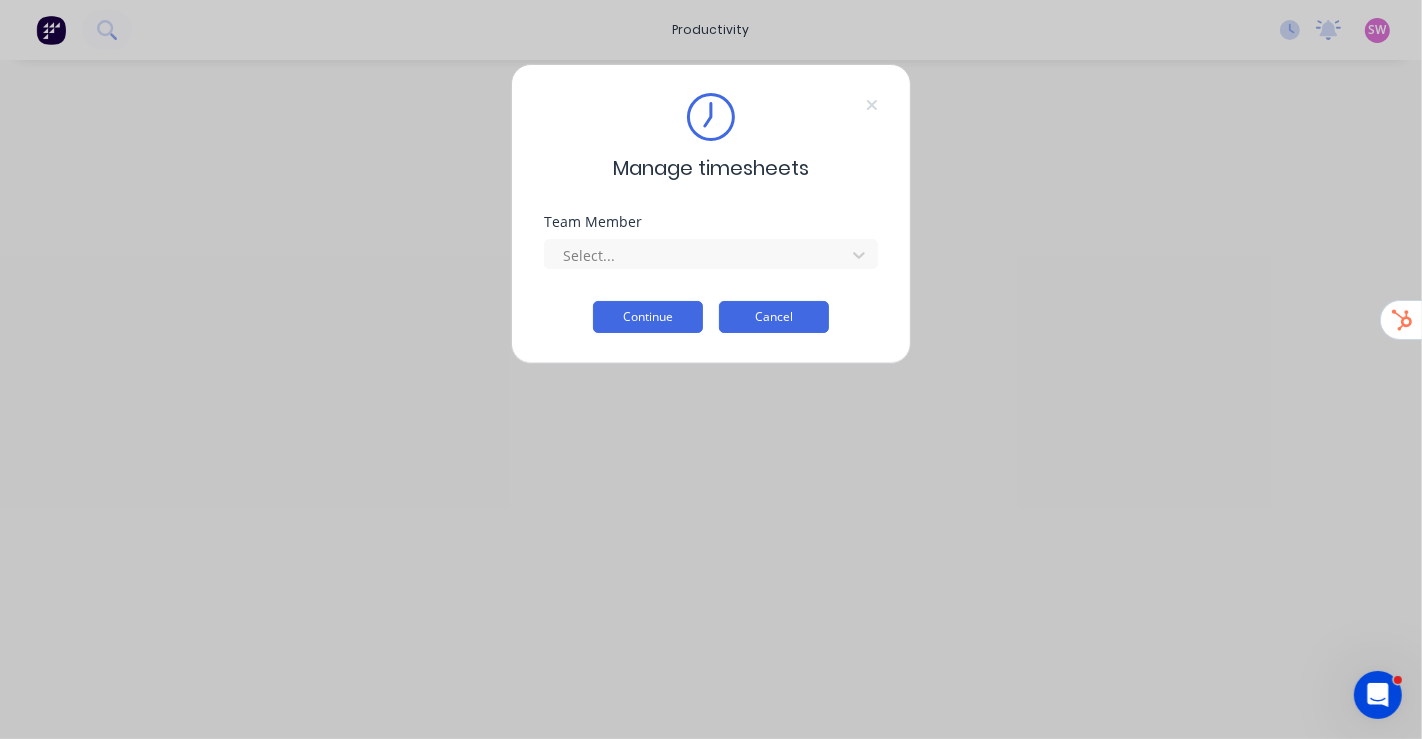 click on "Cancel" at bounding box center [774, 317] 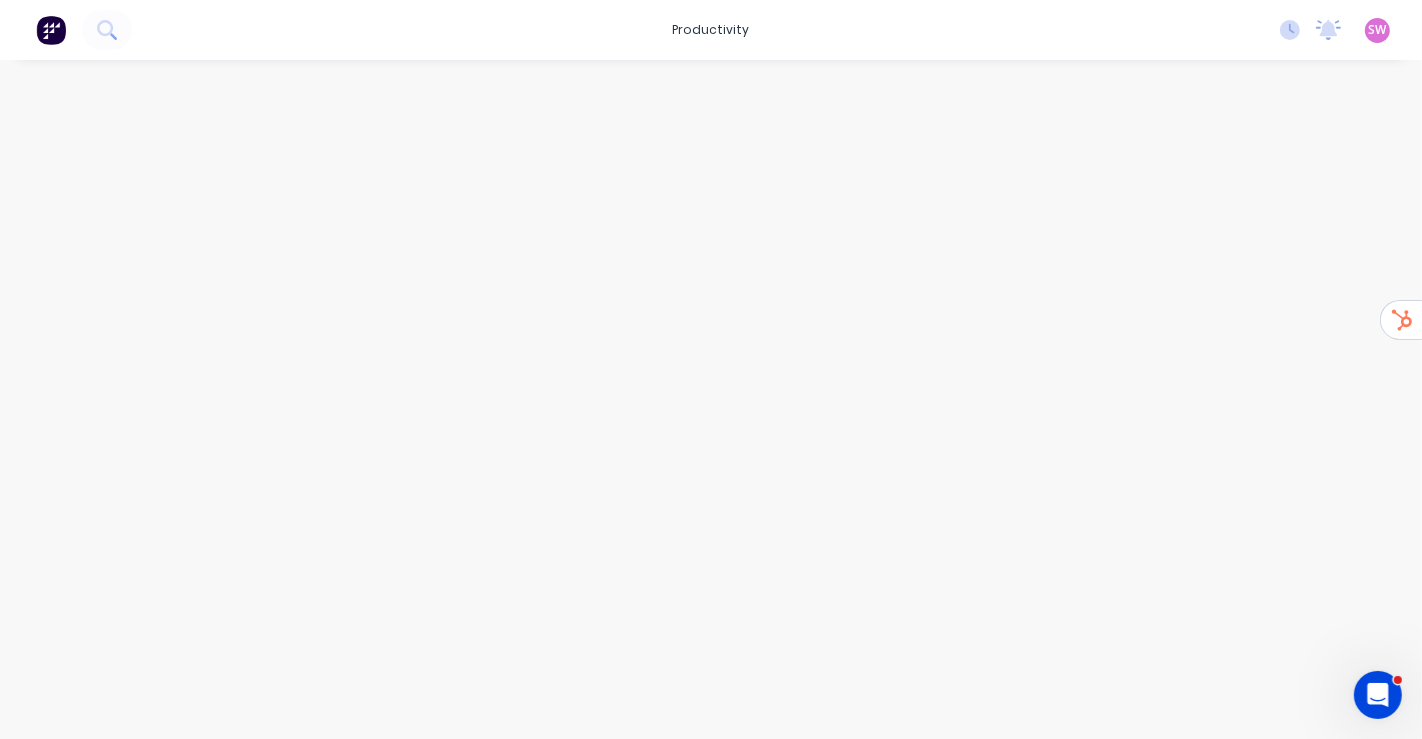 click on "SW" at bounding box center (1378, 30) 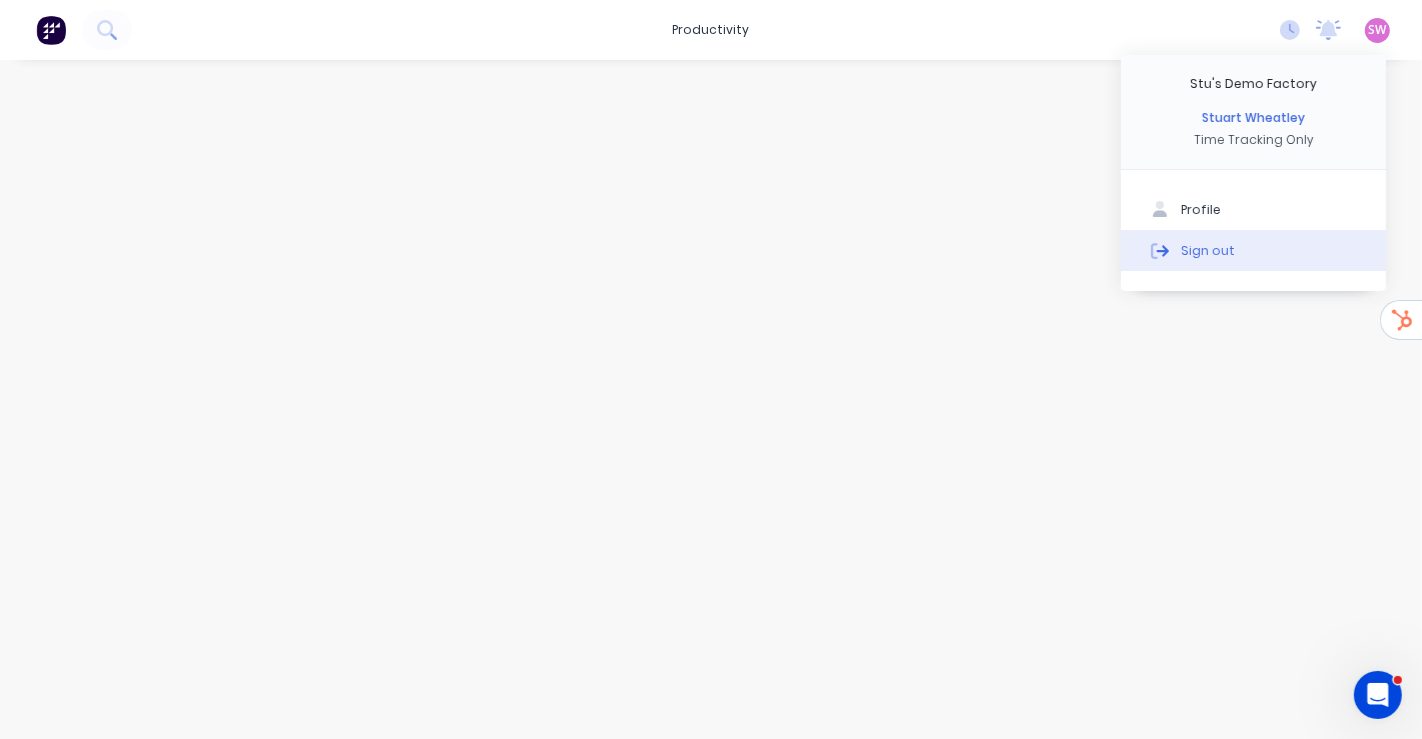 click on "Sign out" at bounding box center [1253, 250] 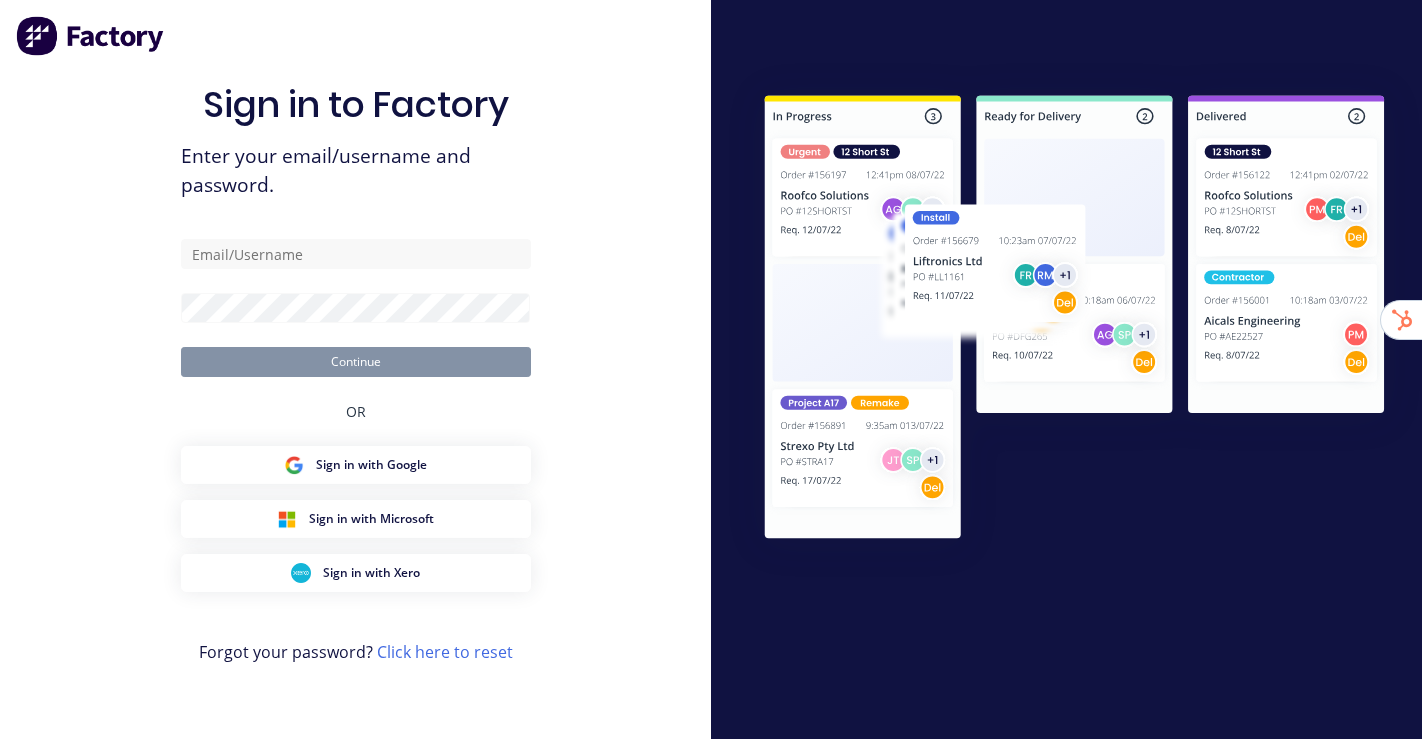scroll, scrollTop: 0, scrollLeft: 0, axis: both 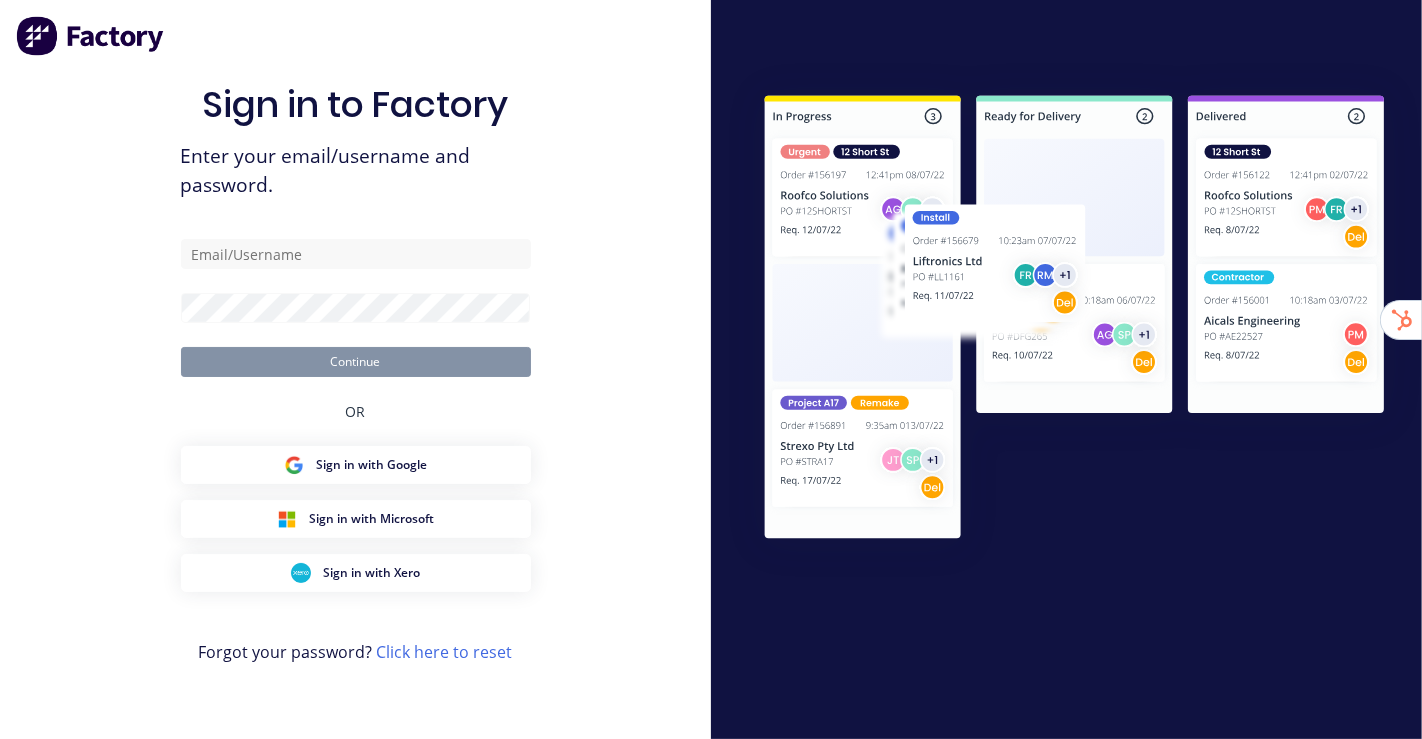 type on "[USERNAME]@[DOMAIN]" 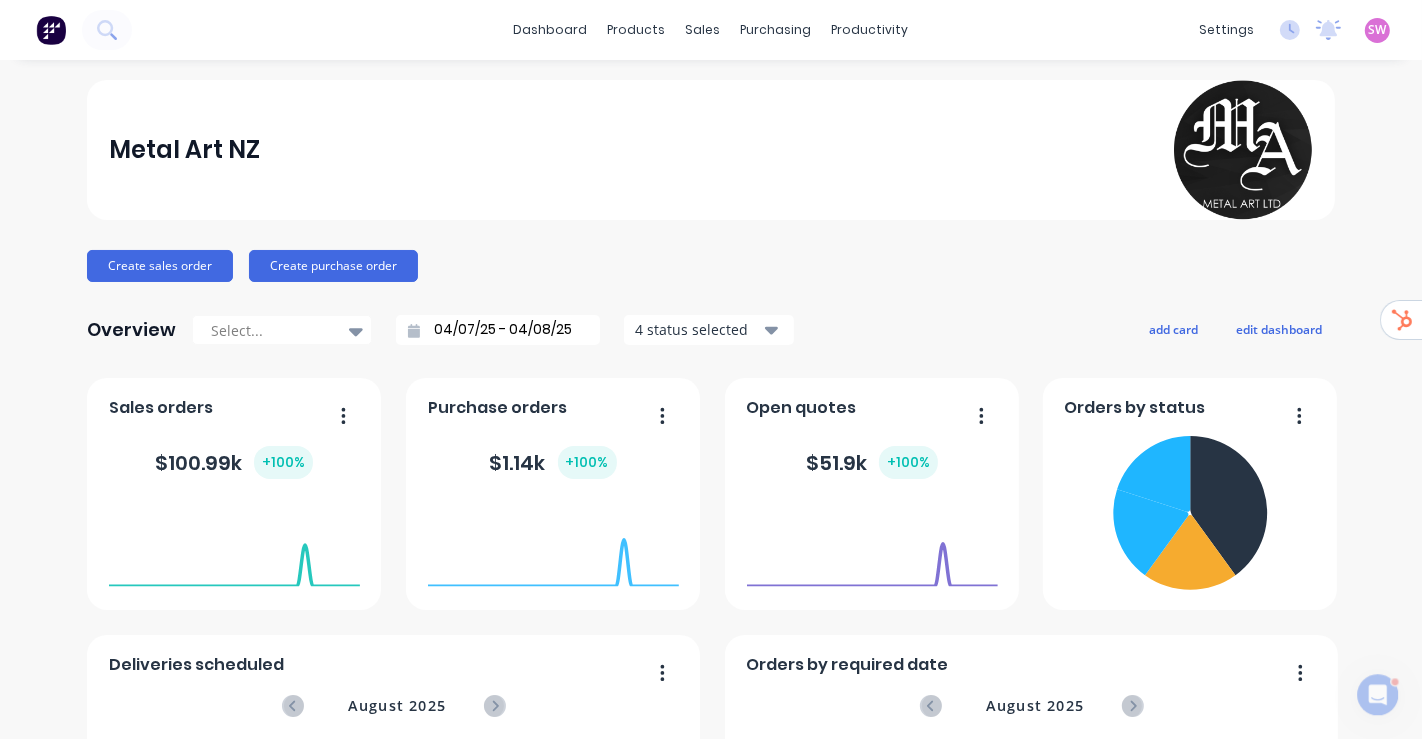 scroll, scrollTop: 0, scrollLeft: 0, axis: both 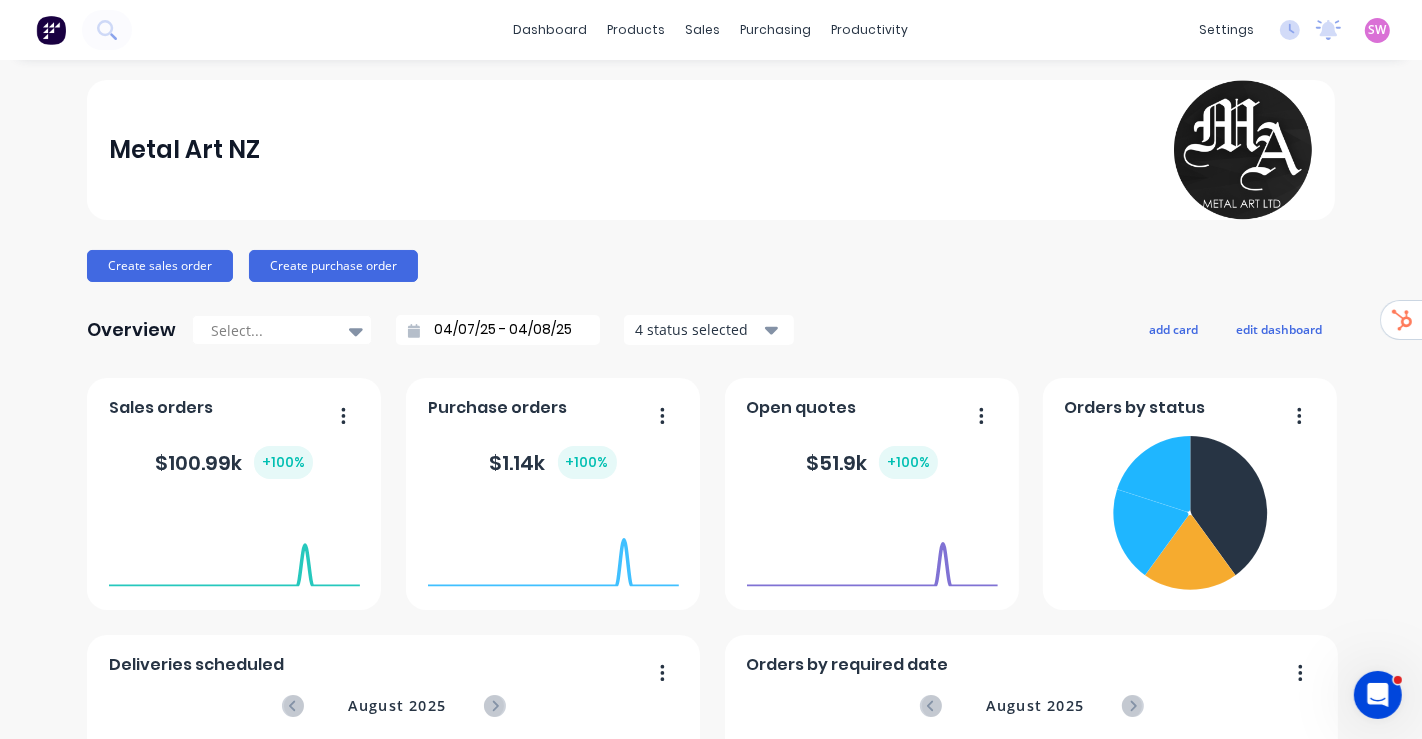click at bounding box center (51, 30) 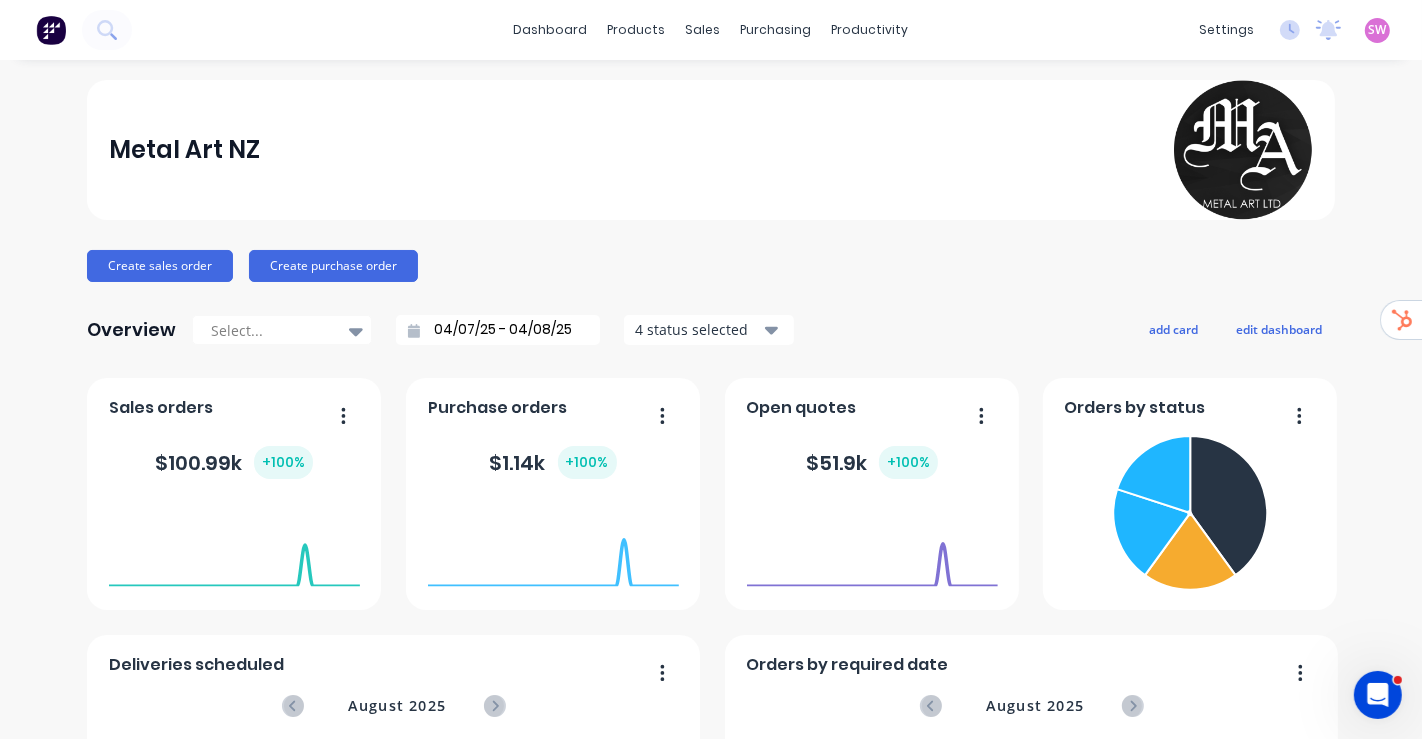 click on "SW Metal Art NZ Stuart Wheatley Administrator Profile Sign out" at bounding box center (1377, 30) 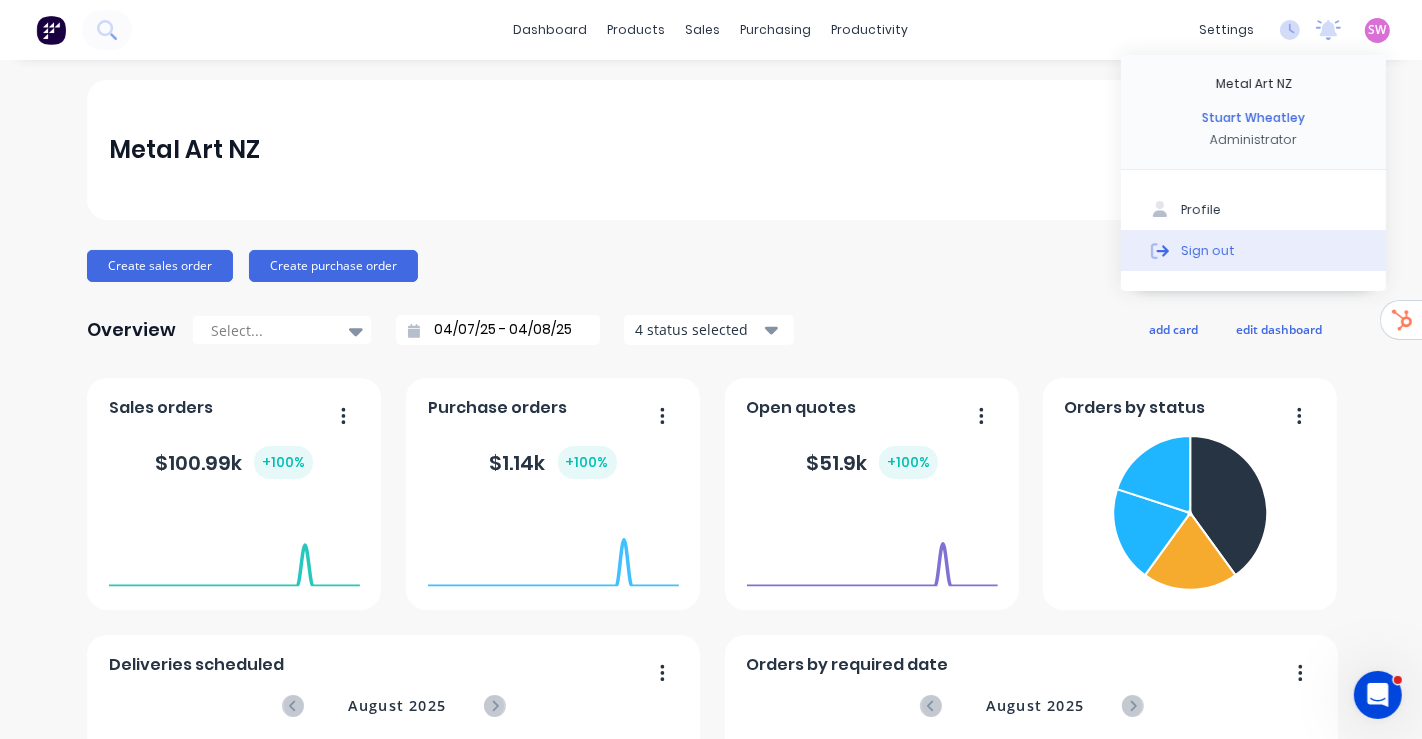 click on "Sign out" at bounding box center (1253, 250) 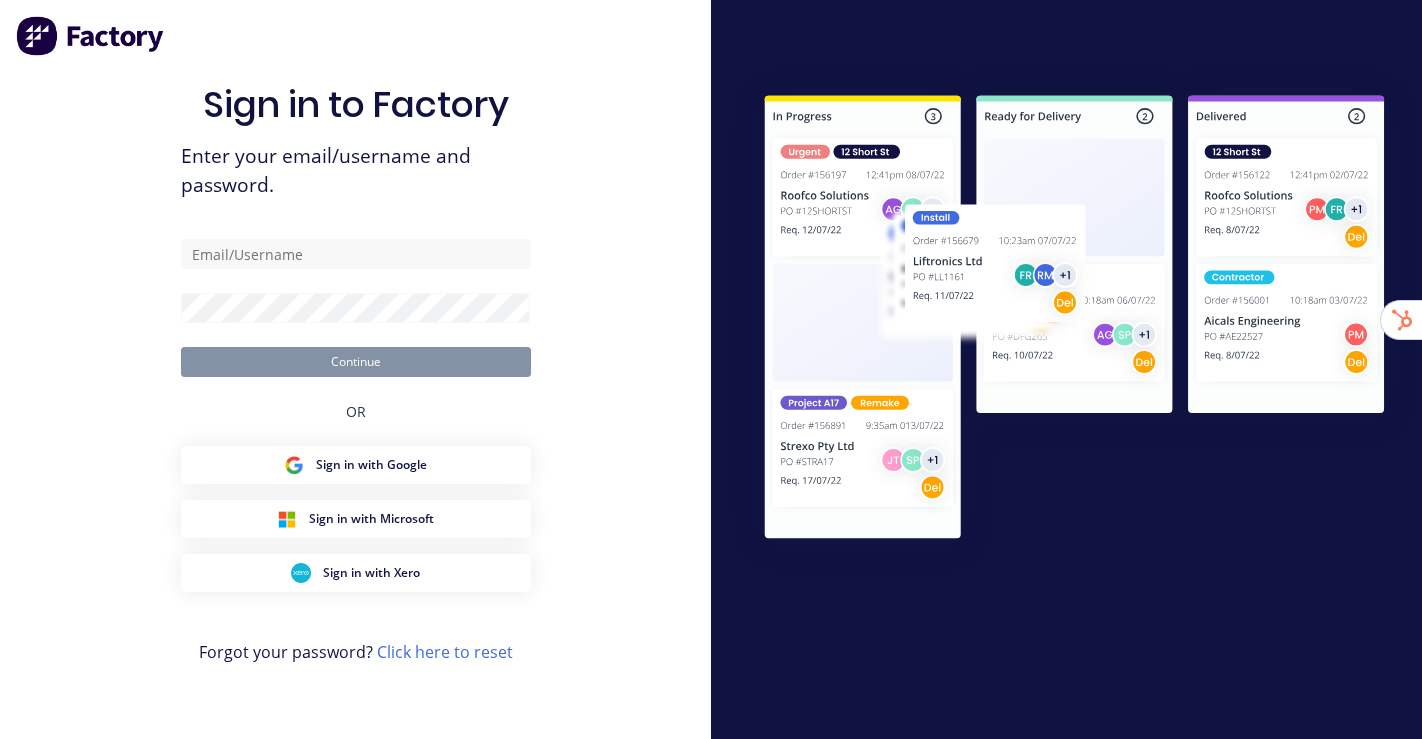 scroll, scrollTop: 0, scrollLeft: 0, axis: both 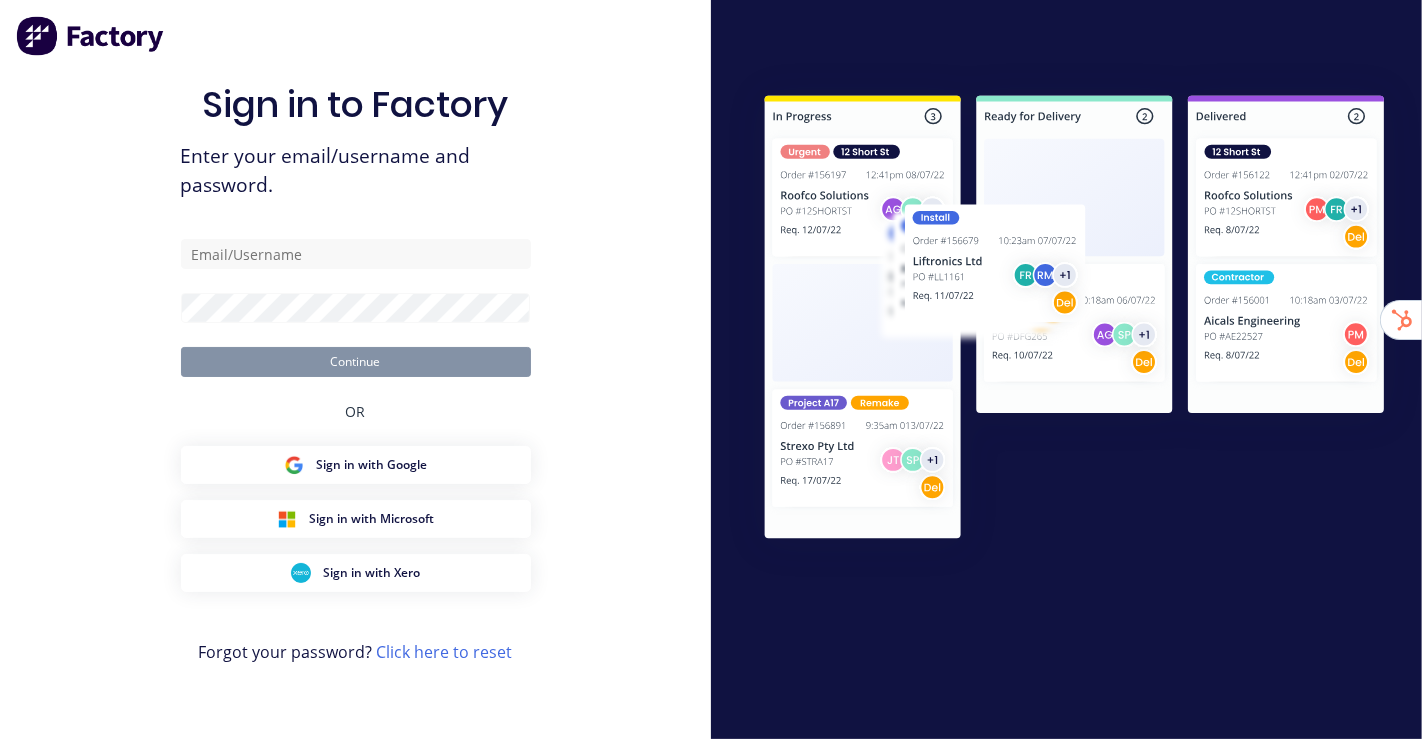 type on "[USERNAME]@example.com" 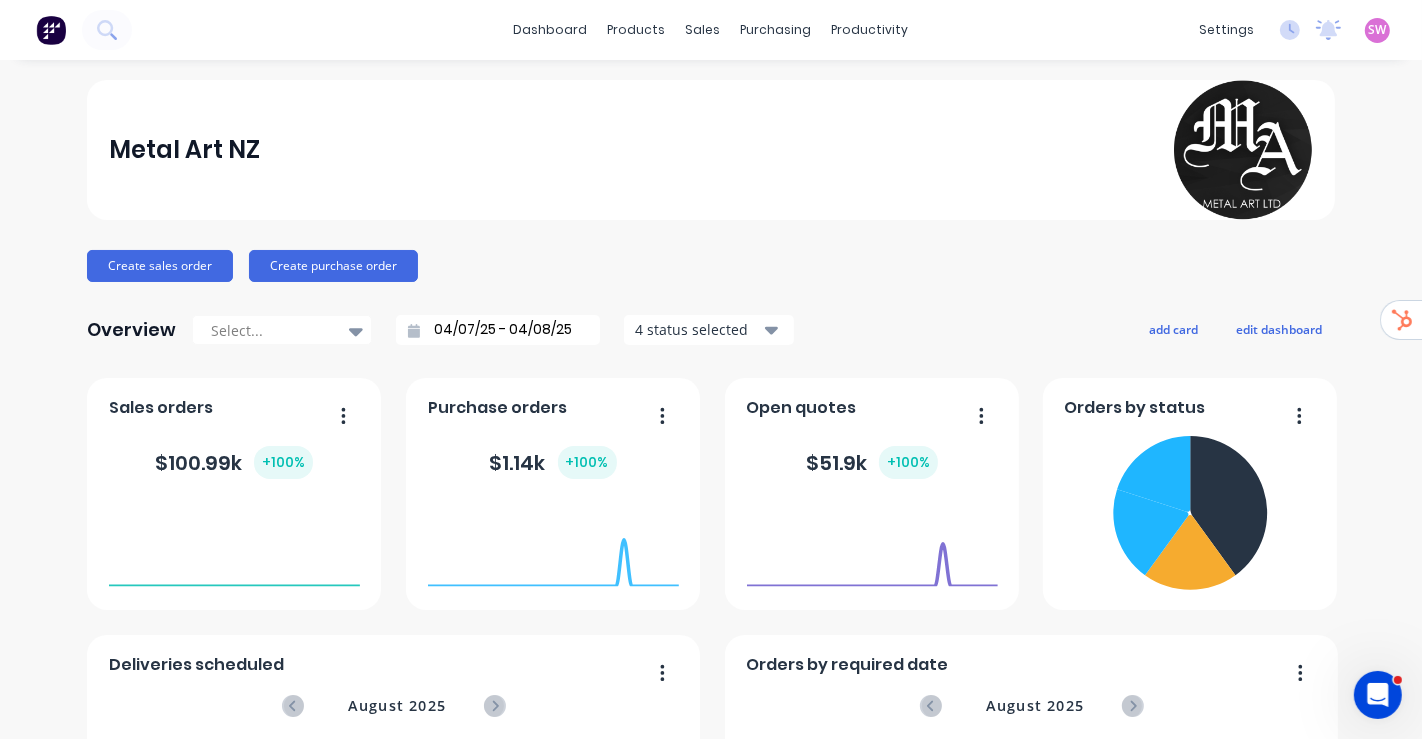scroll, scrollTop: 0, scrollLeft: 0, axis: both 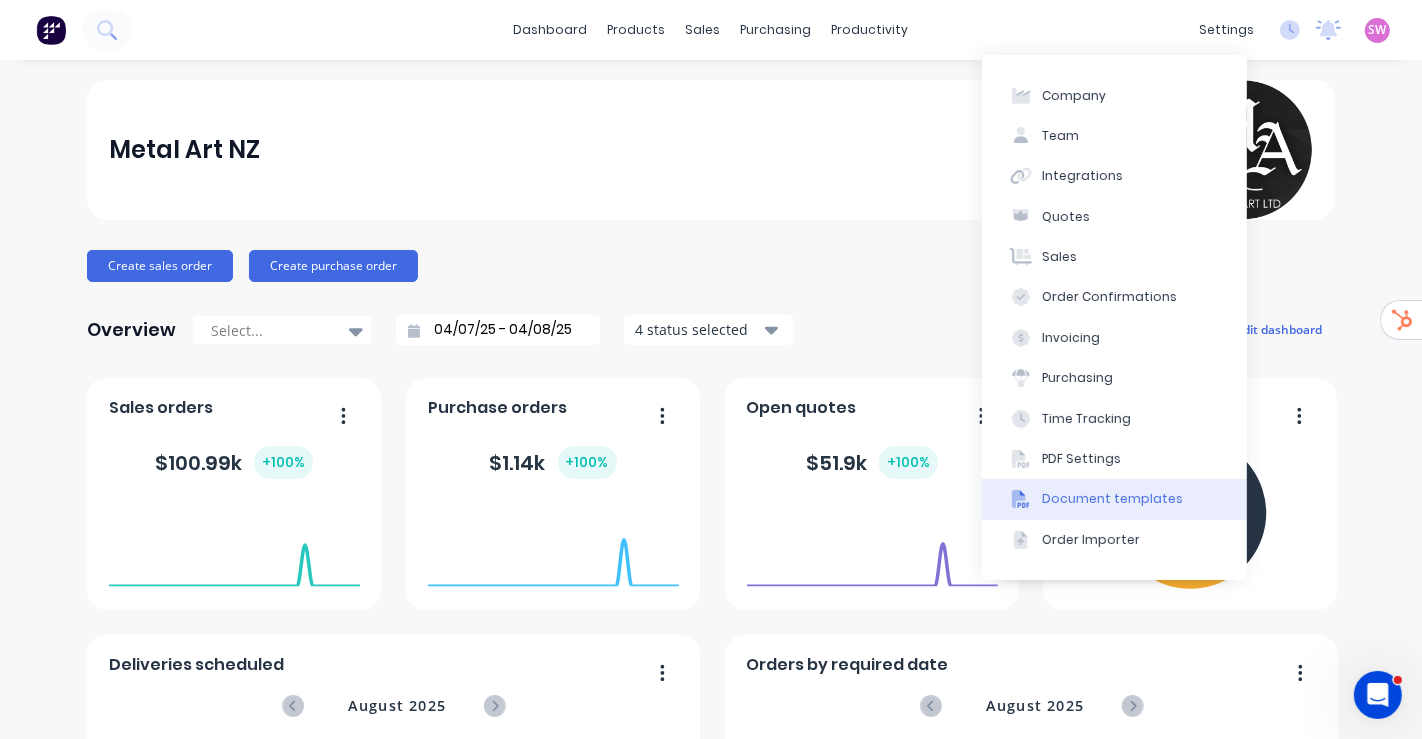click on "Document templates" at bounding box center (1112, 499) 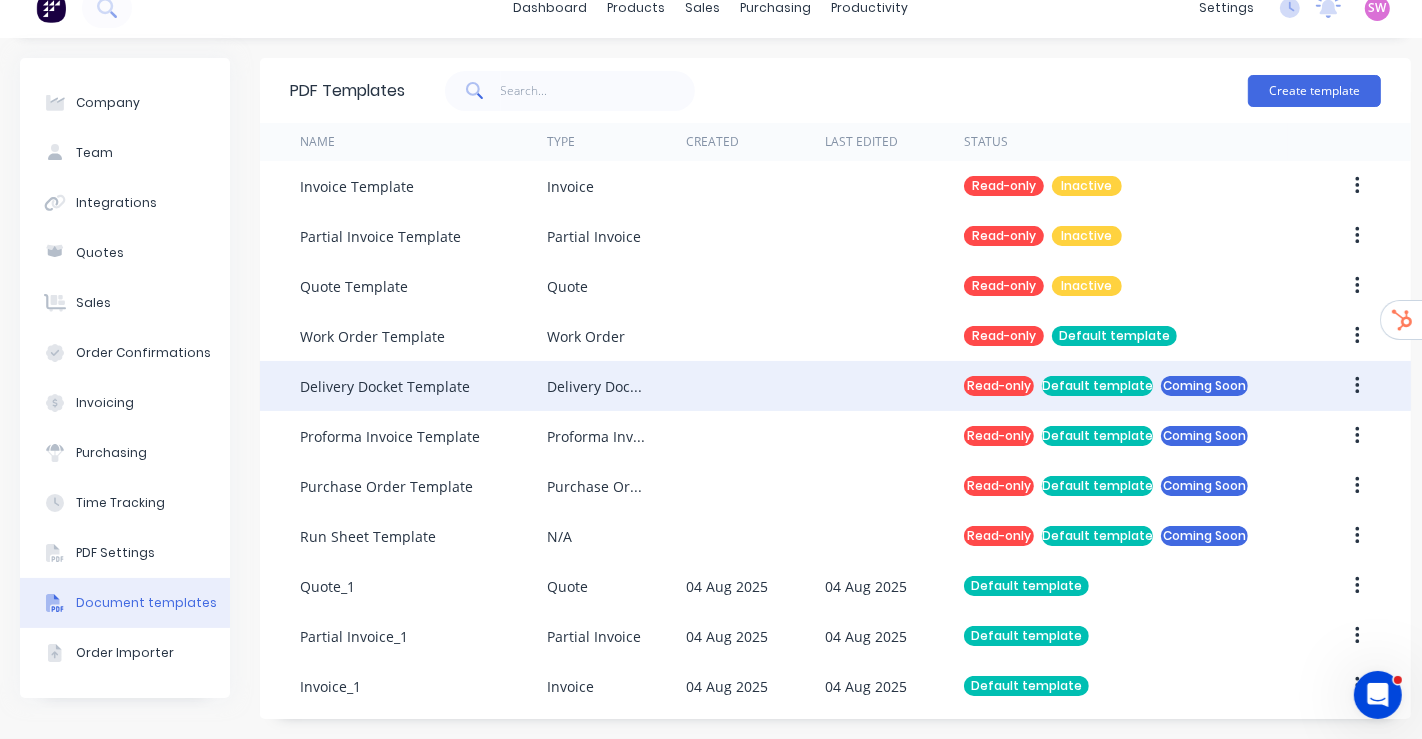 scroll, scrollTop: 38, scrollLeft: 0, axis: vertical 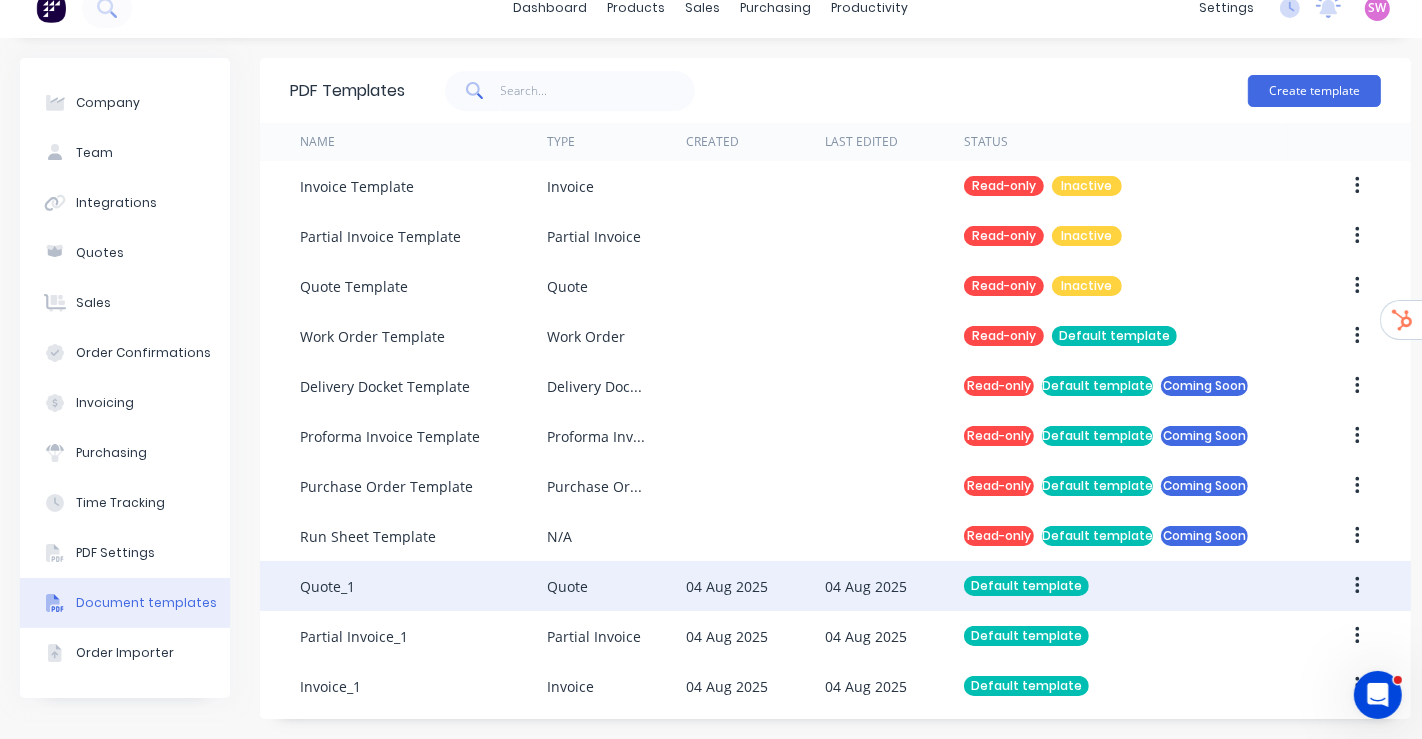 click on "04 Aug 2025" at bounding box center (866, 586) 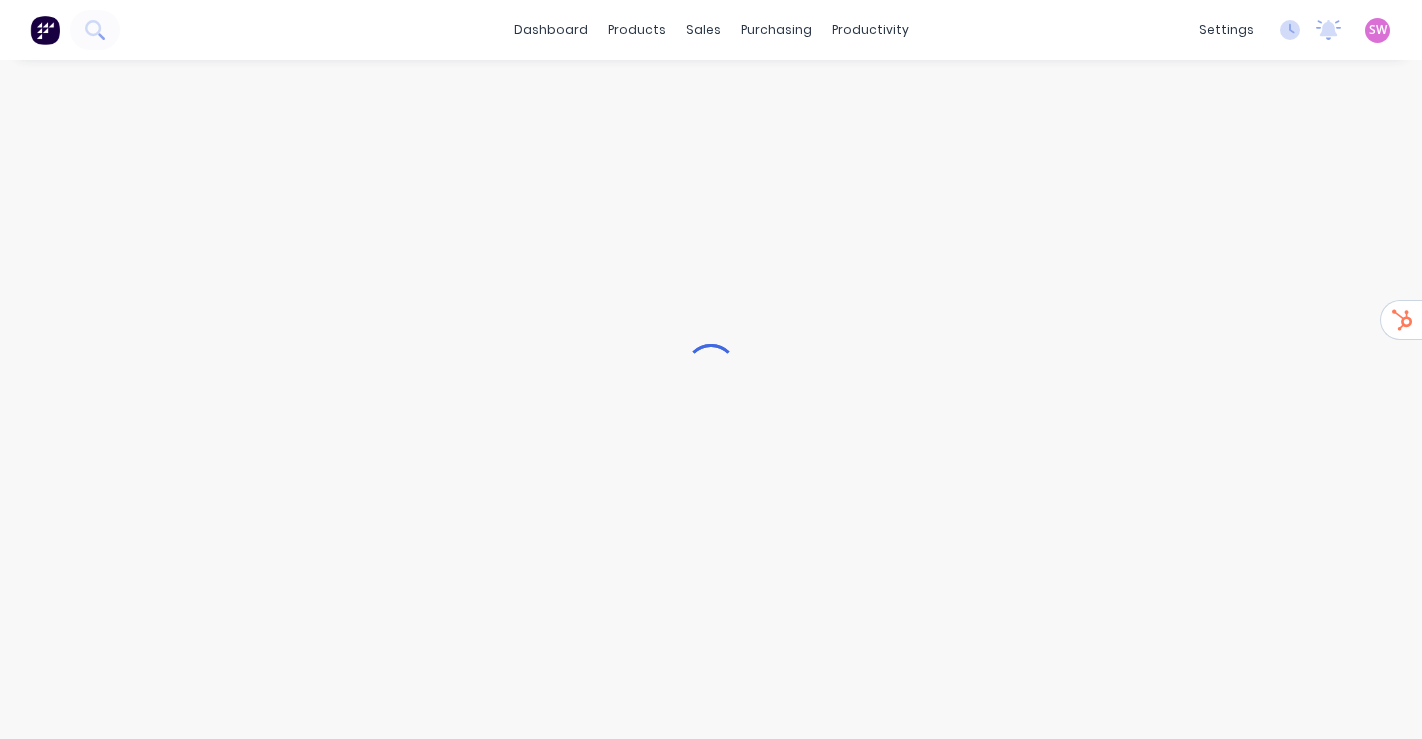 scroll, scrollTop: 0, scrollLeft: 0, axis: both 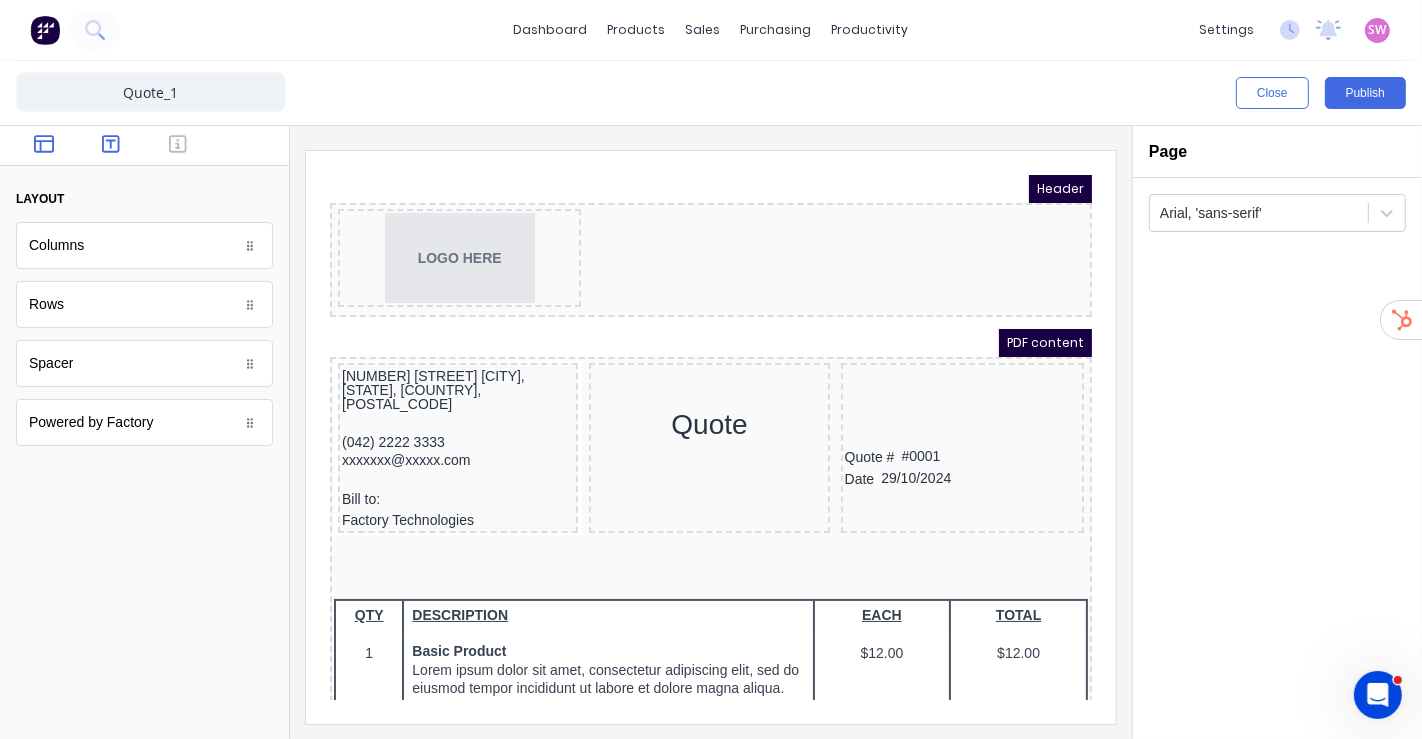 click 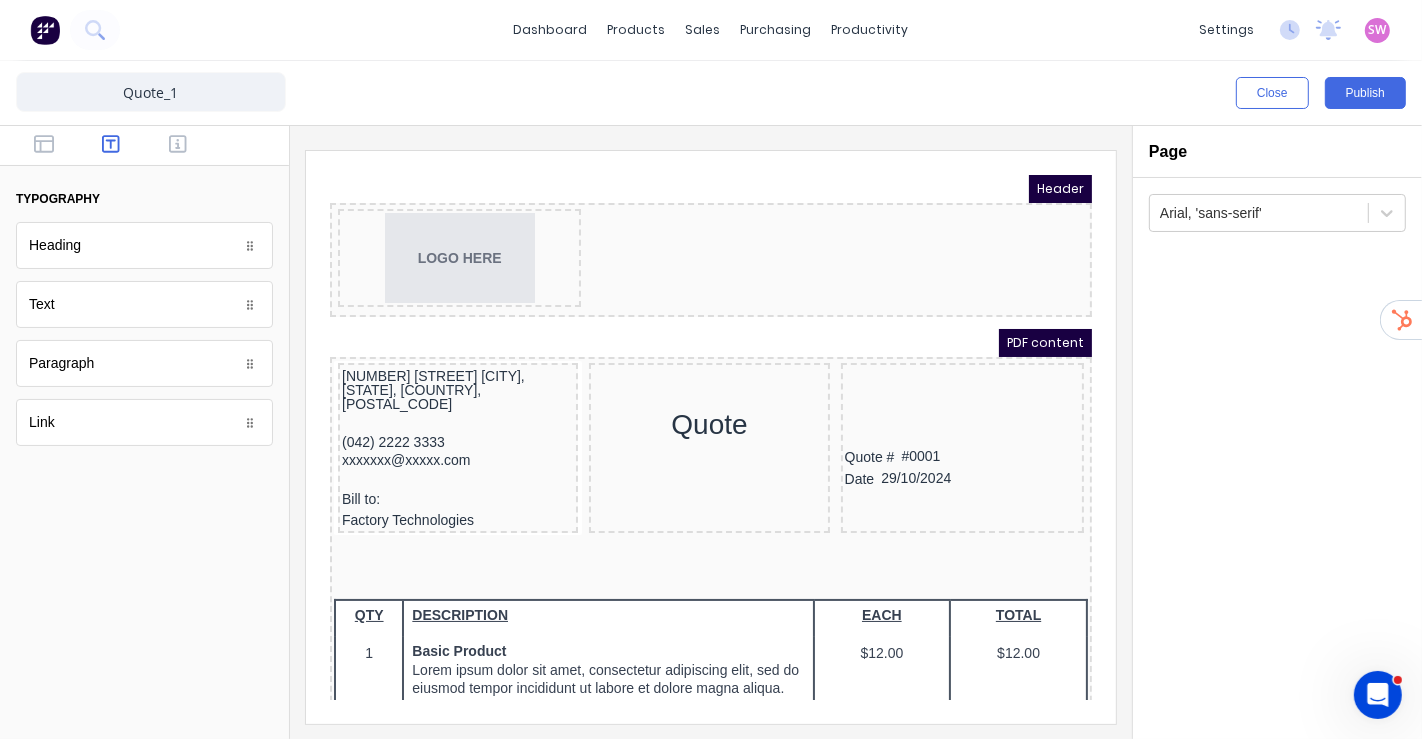 click on "Text" at bounding box center (144, 304) 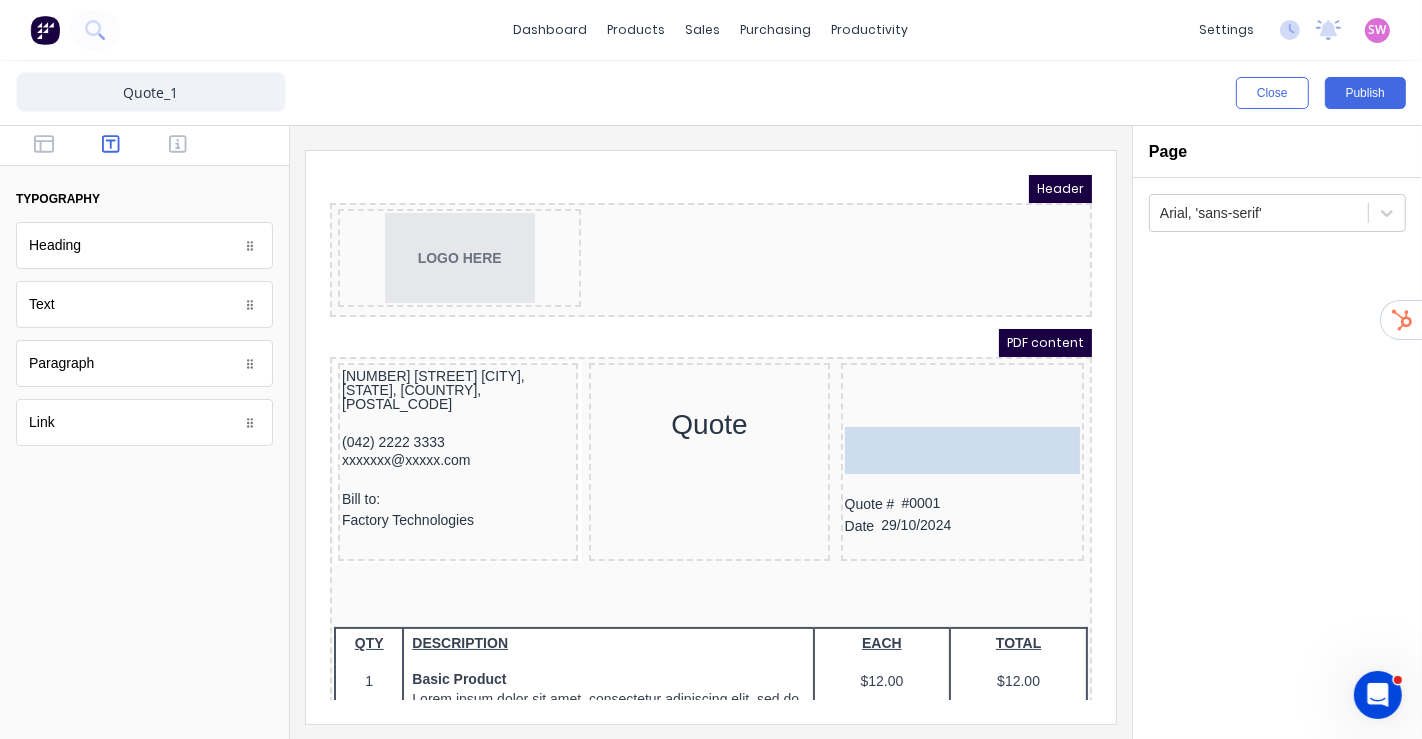 drag, startPoint x: 47, startPoint y: 301, endPoint x: 930, endPoint y: 416, distance: 890.4572 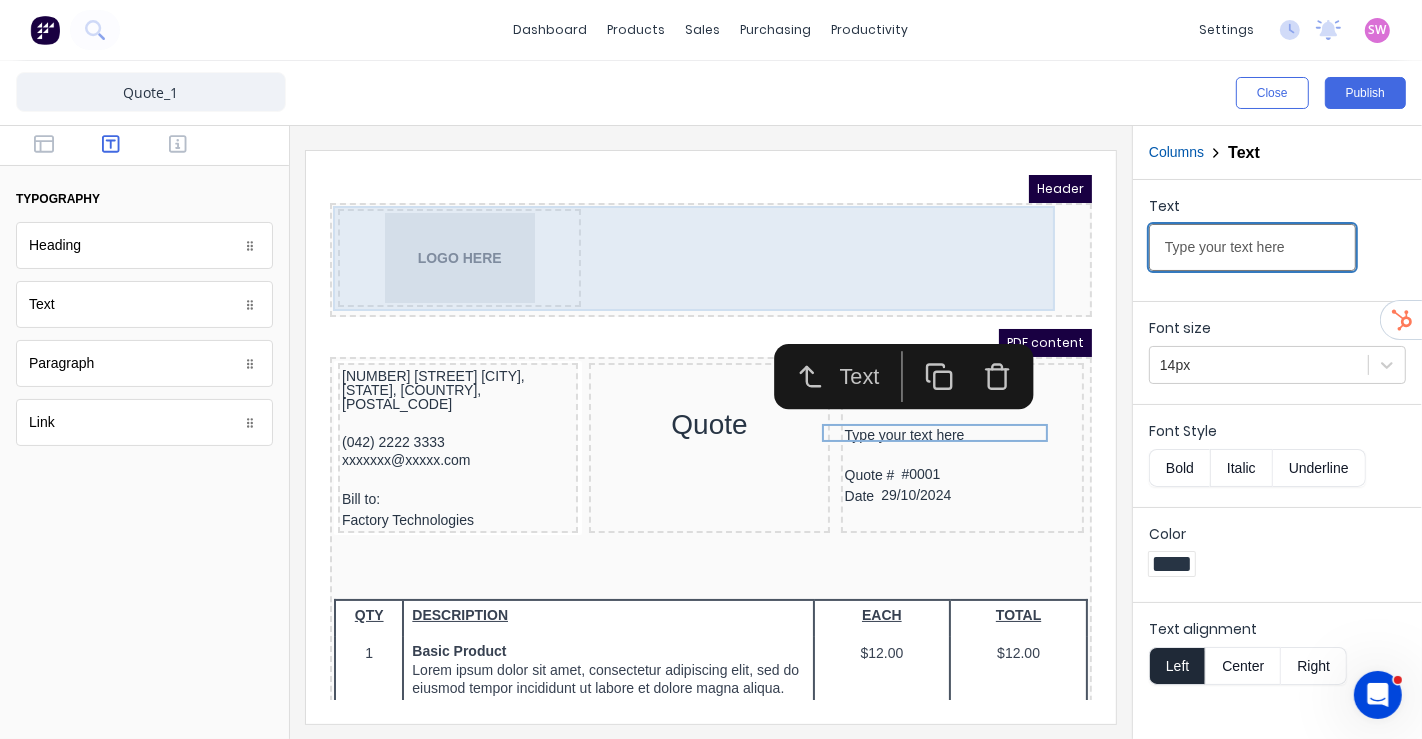 drag, startPoint x: 1605, startPoint y: 401, endPoint x: 951, endPoint y: 205, distance: 682.7386 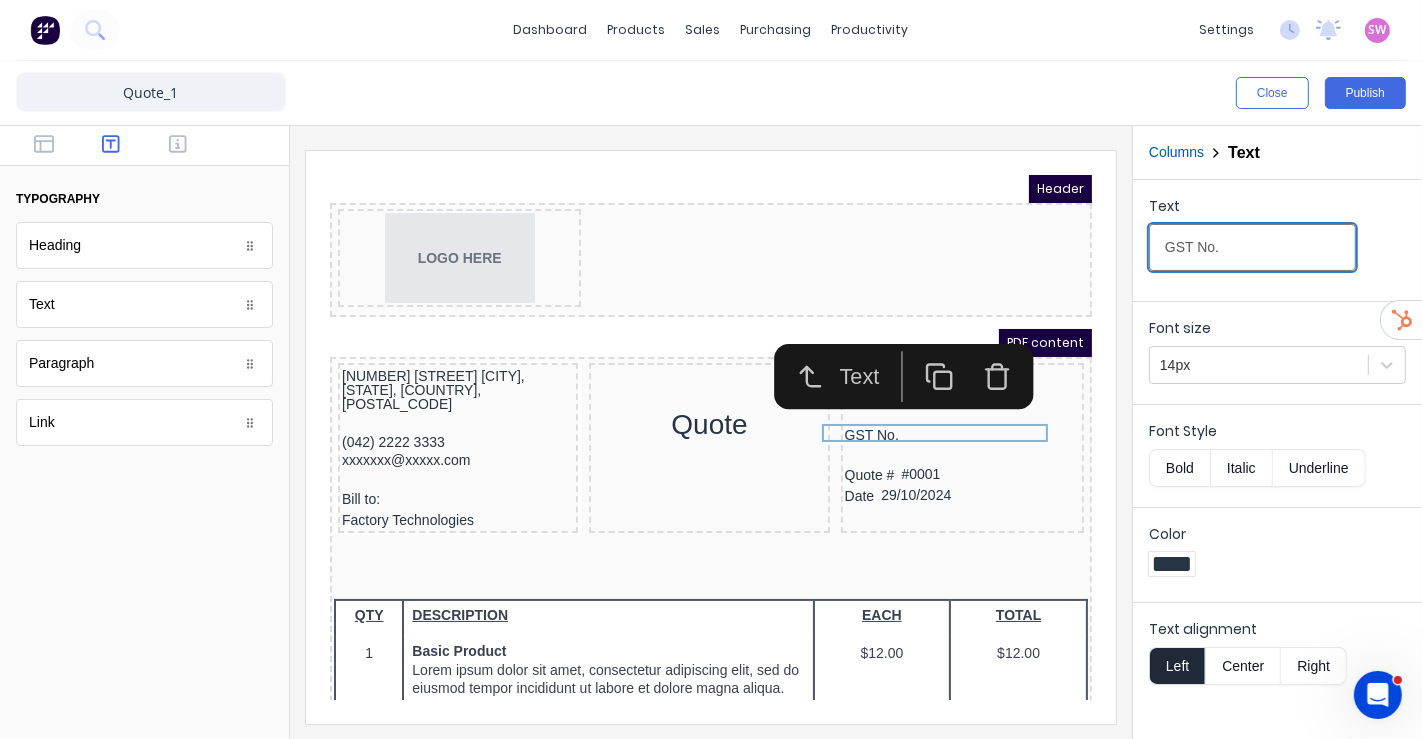 paste on "52-437-121" 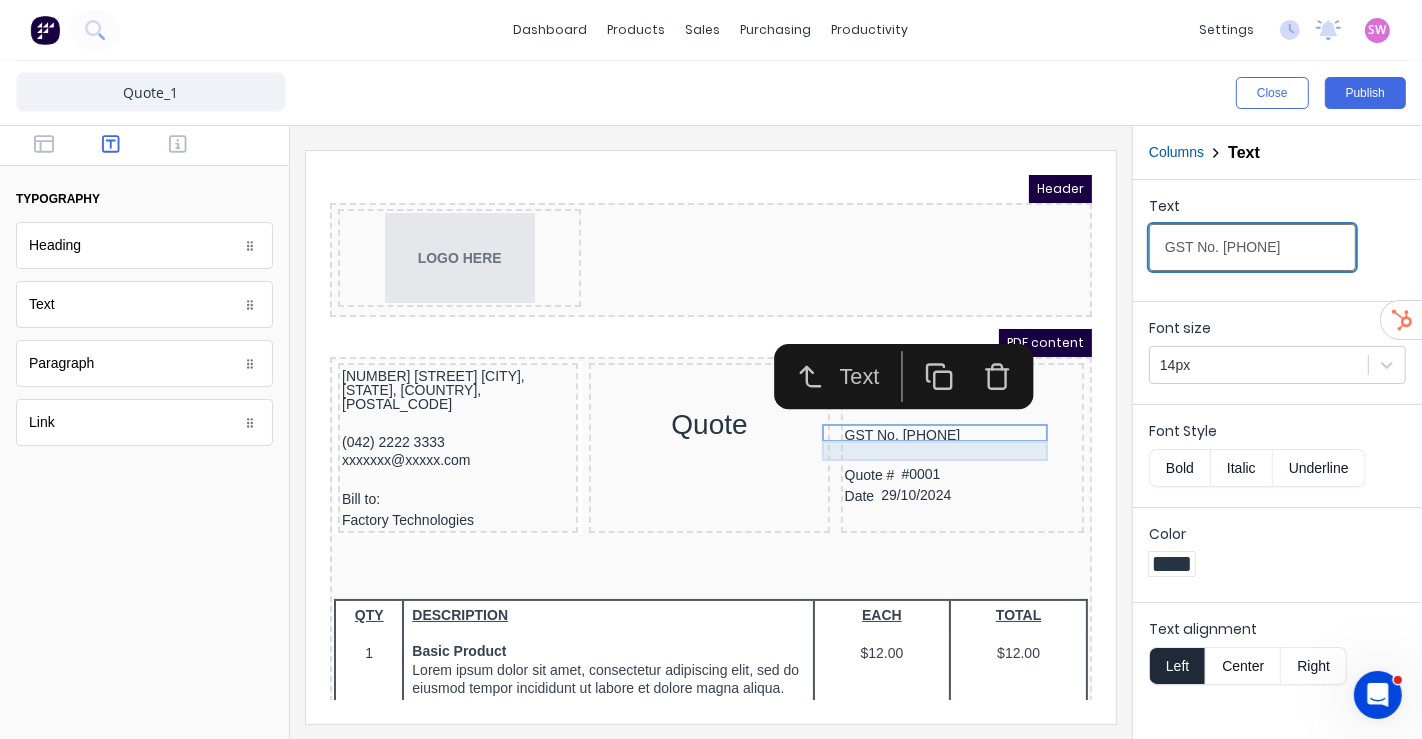 type on "GST No. 52-437-121" 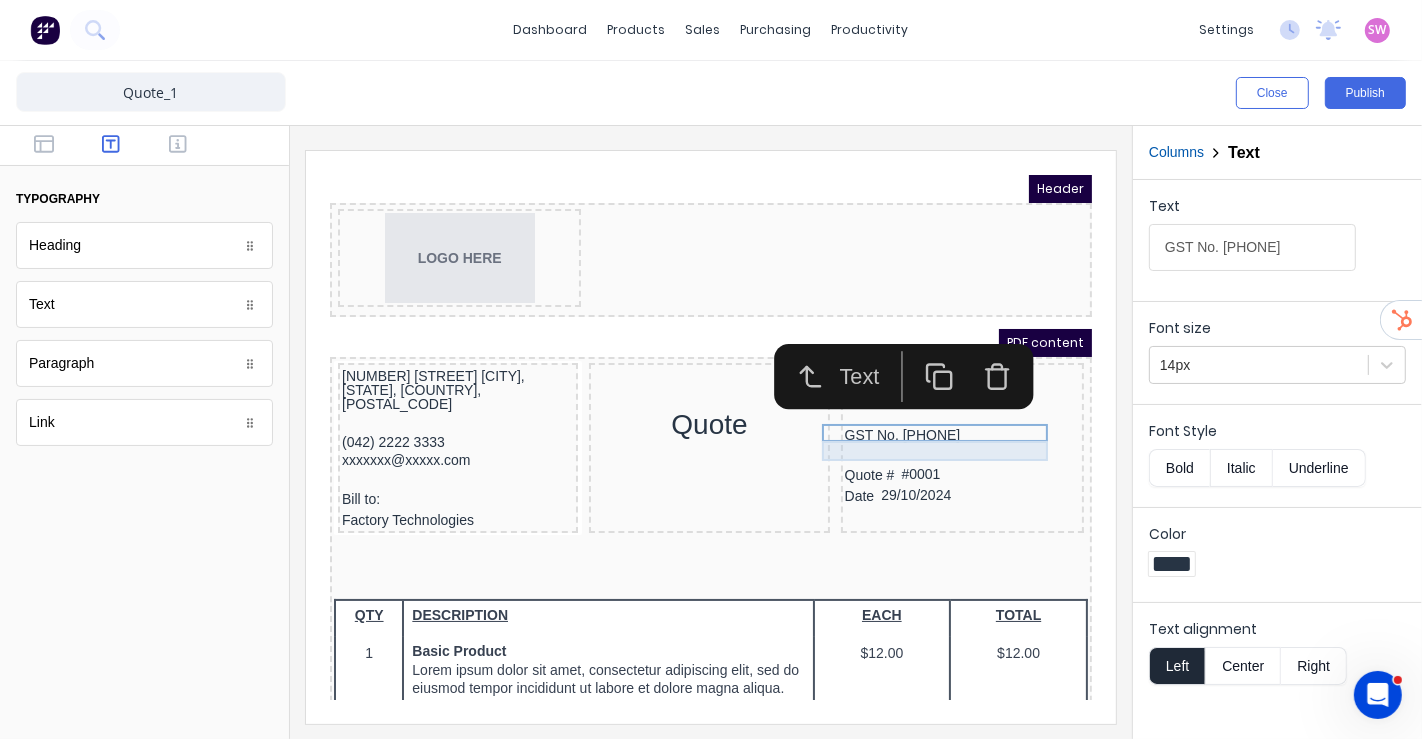 click at bounding box center (937, 430) 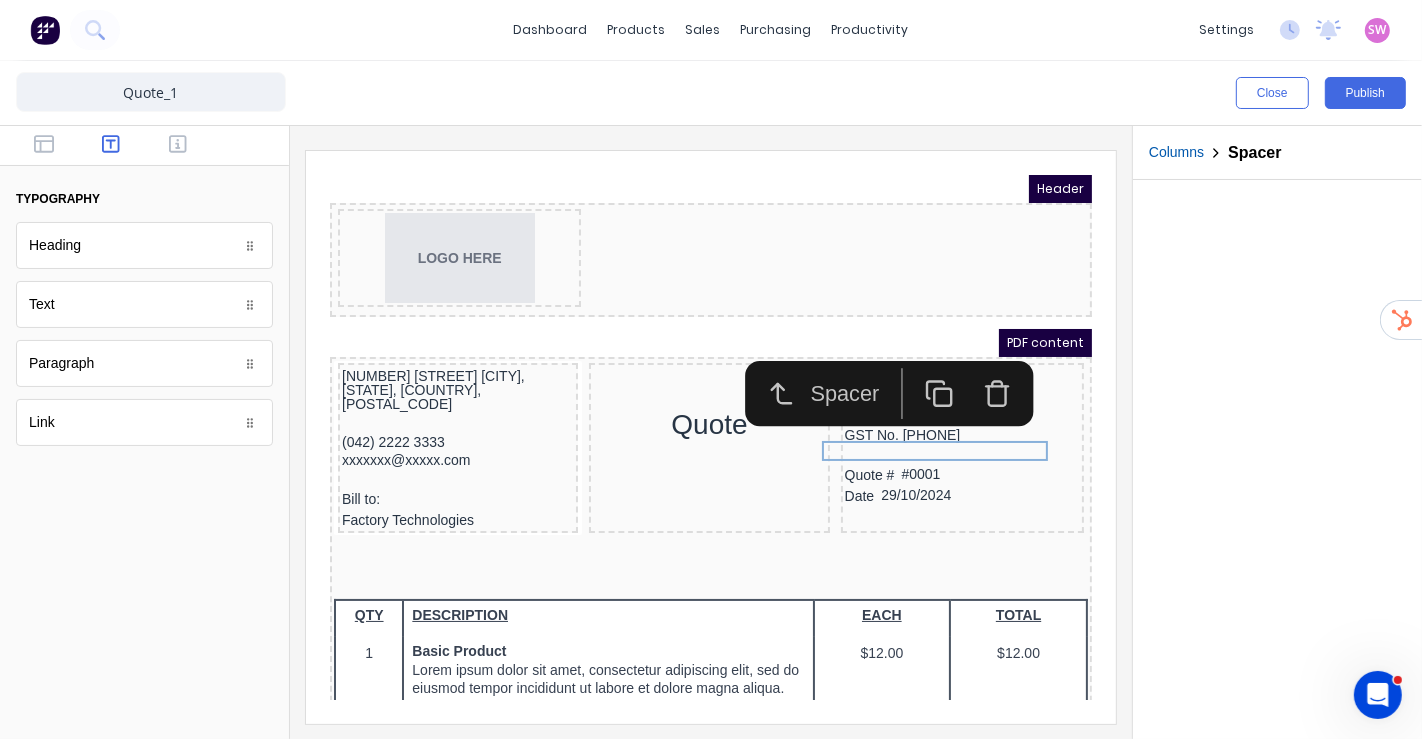 click 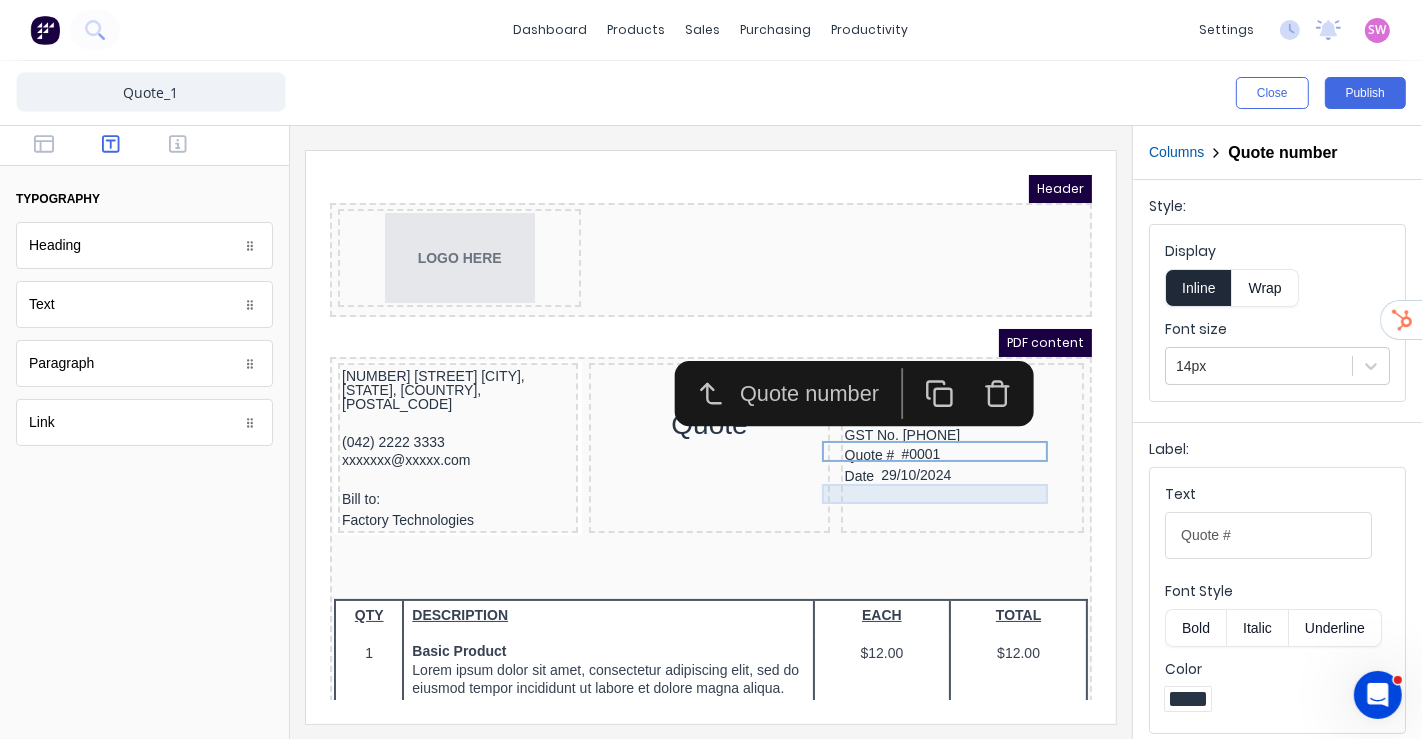 click at bounding box center [937, 473] 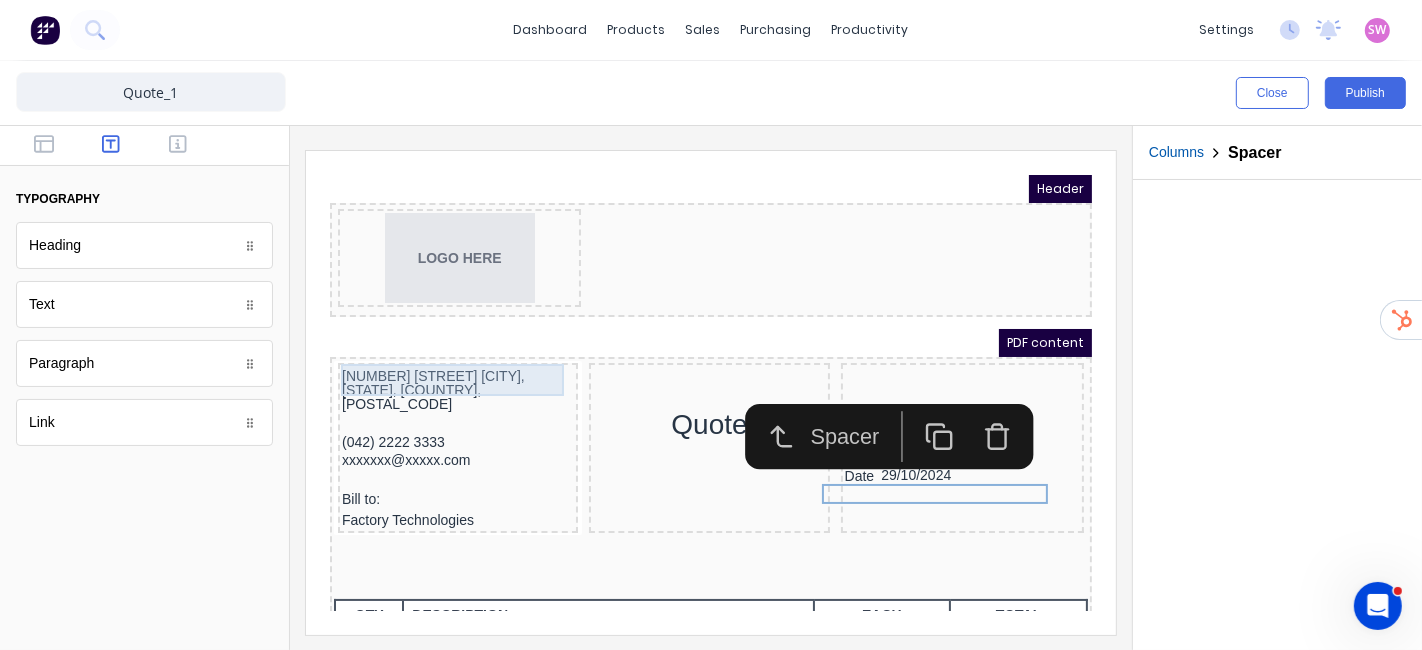 click on "234 Beach Road Gold Coast, Queensland, Australia, 4217" at bounding box center [433, 365] 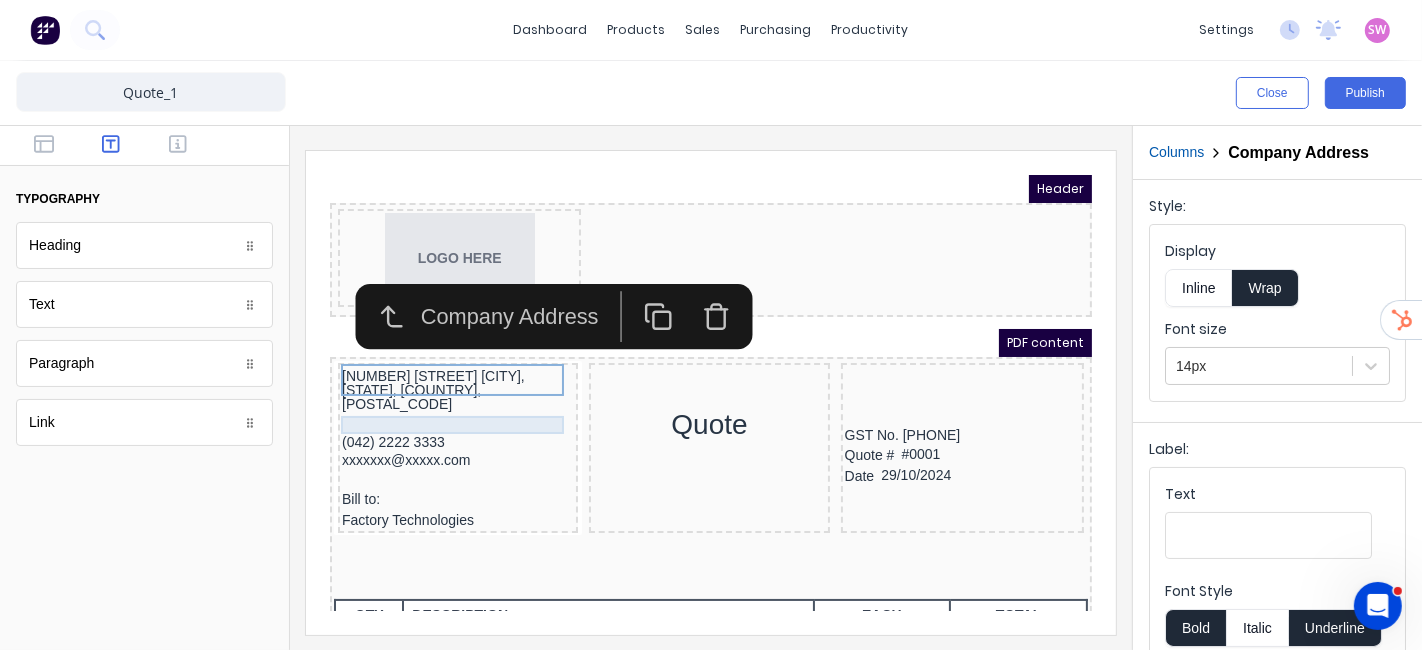 click on "(042) 2222 3333" at bounding box center (433, 417) 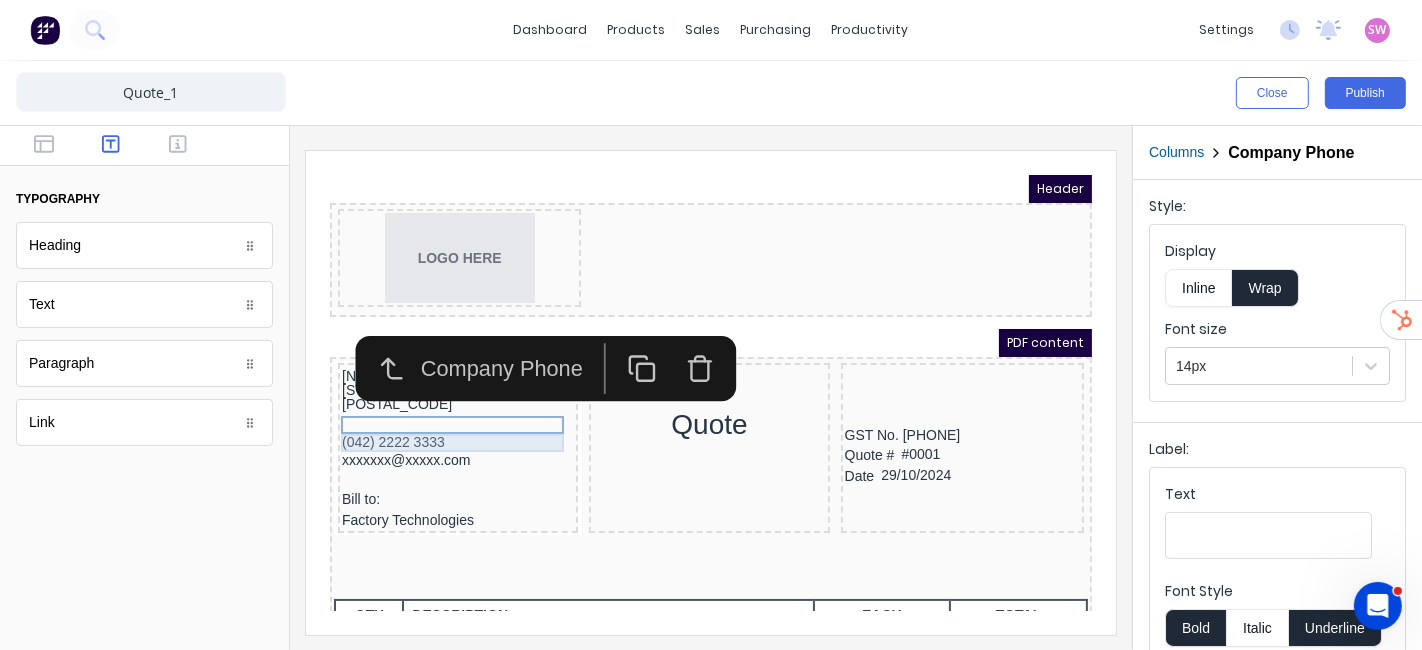 click on "xxxxxxx@xxxxx.com" at bounding box center (433, 435) 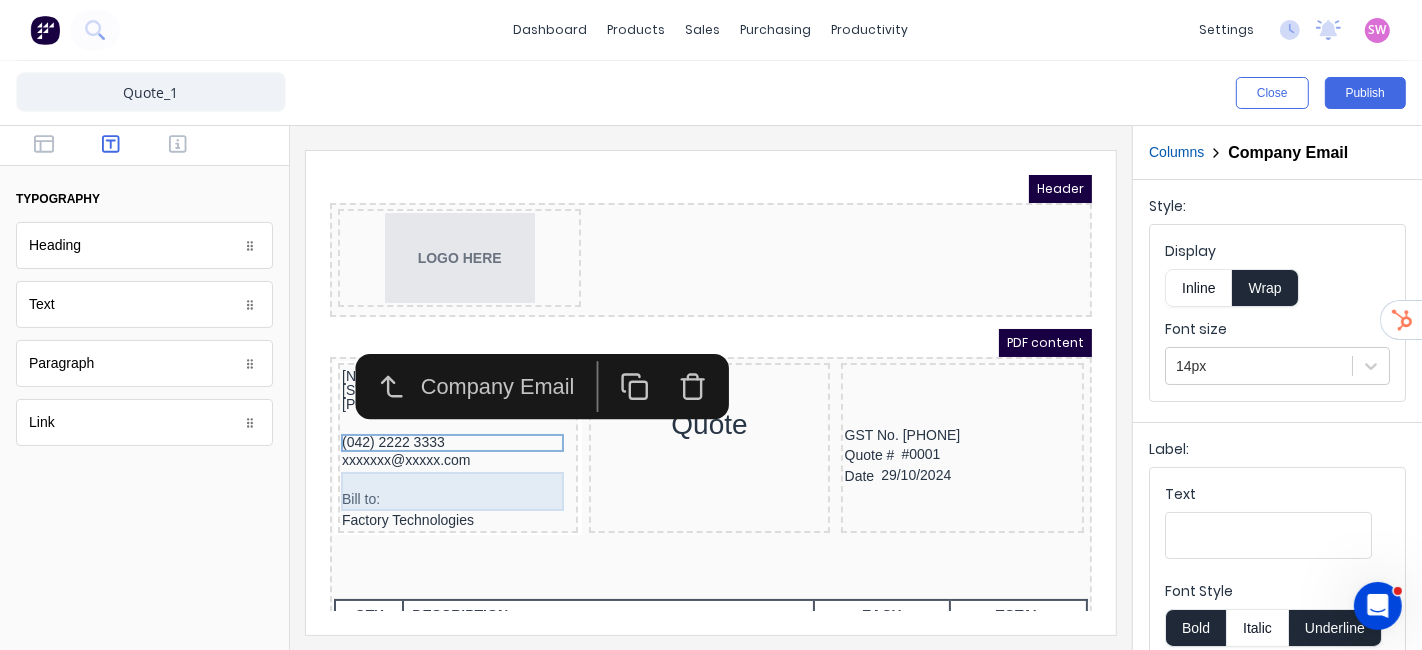 click on "Bill to: Factory Technologies" at bounding box center (433, 484) 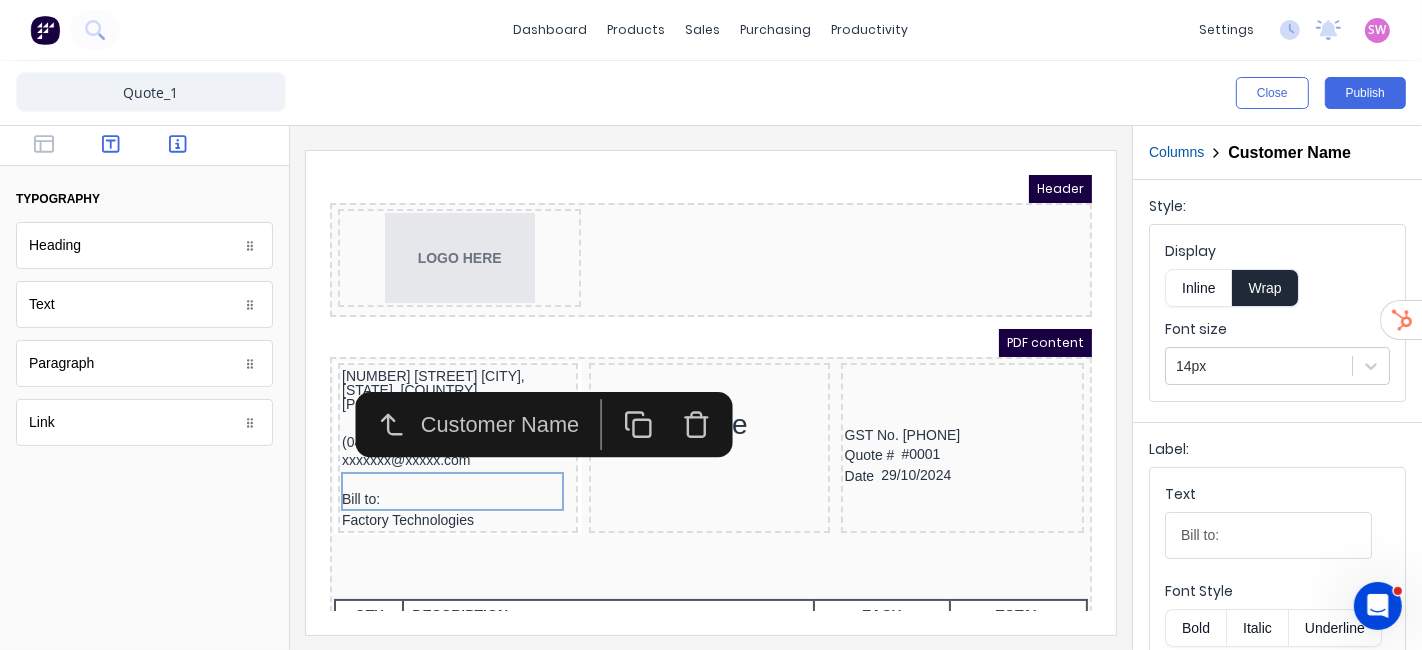 click 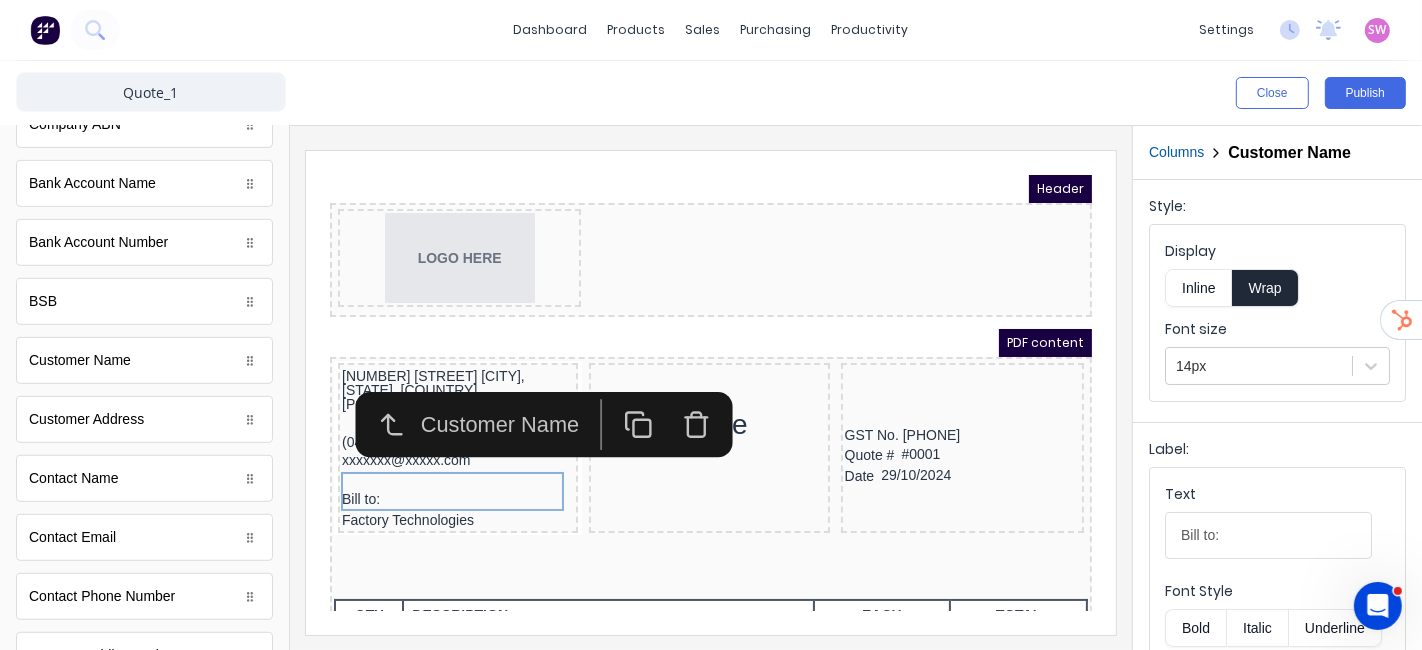 scroll, scrollTop: 1000, scrollLeft: 0, axis: vertical 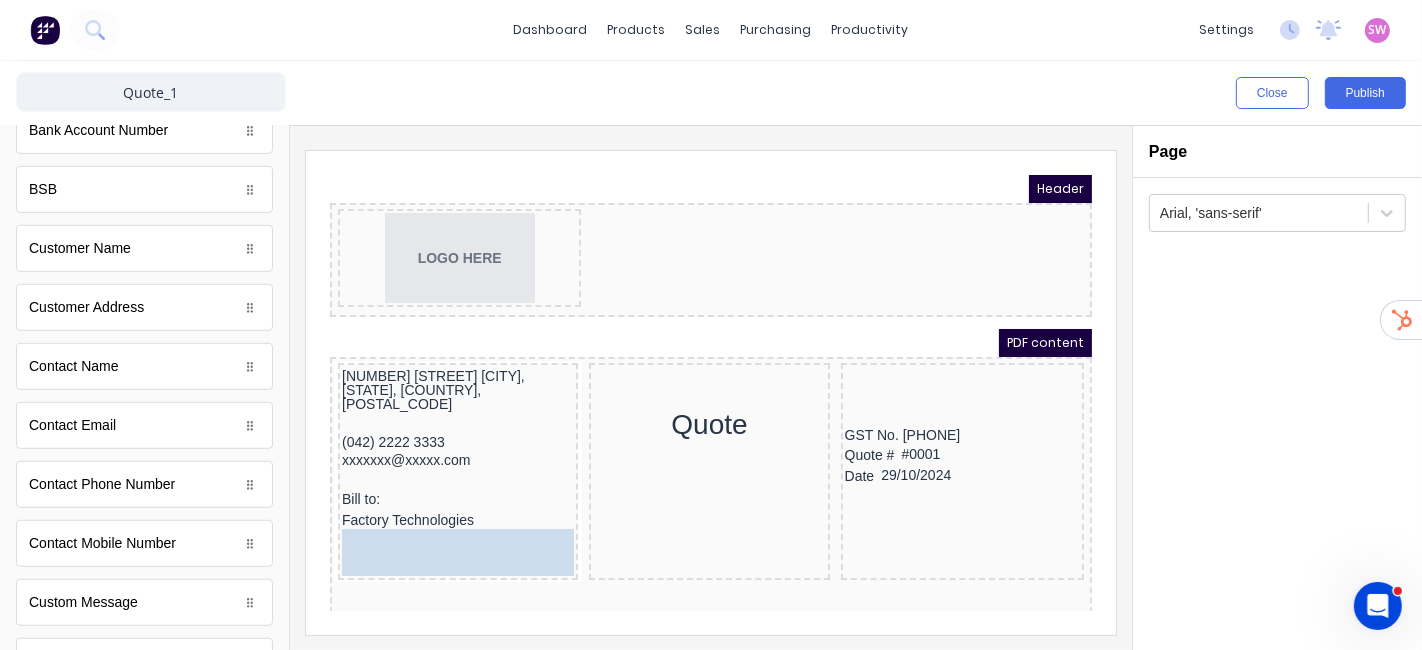 drag, startPoint x: 108, startPoint y: 292, endPoint x: 452, endPoint y: 501, distance: 402.51337 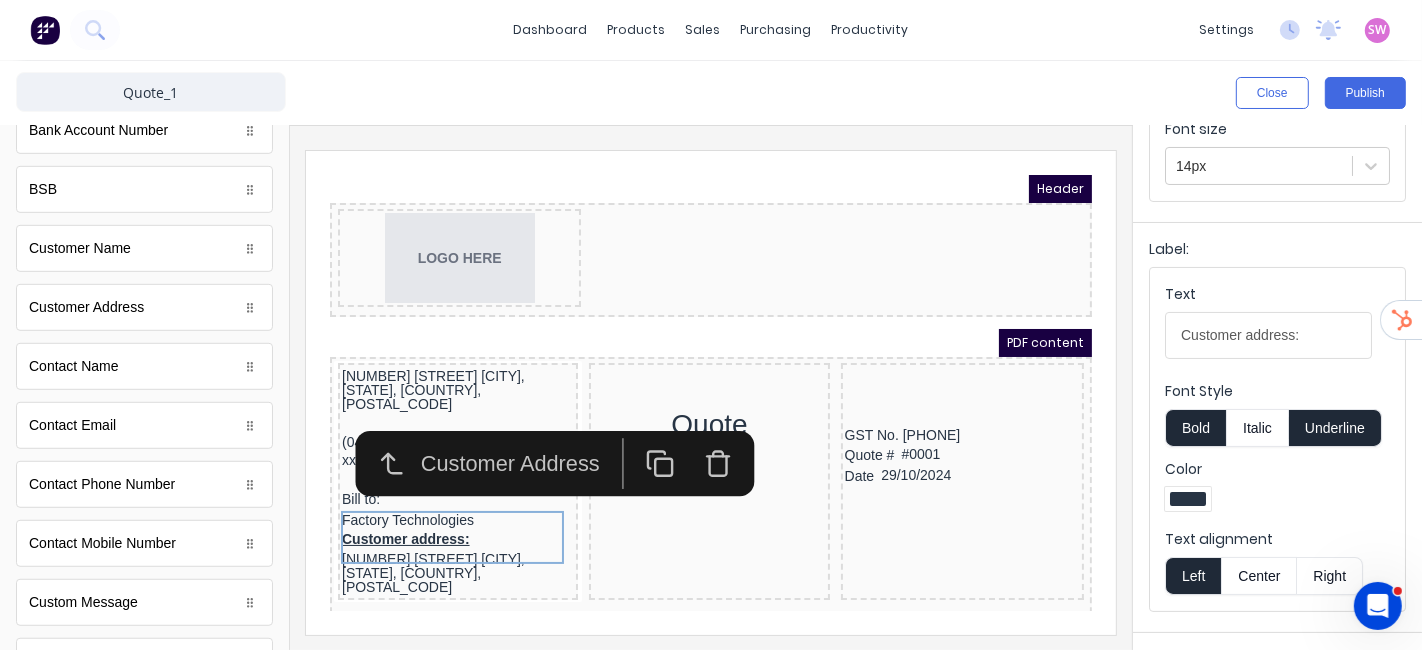 scroll, scrollTop: 222, scrollLeft: 0, axis: vertical 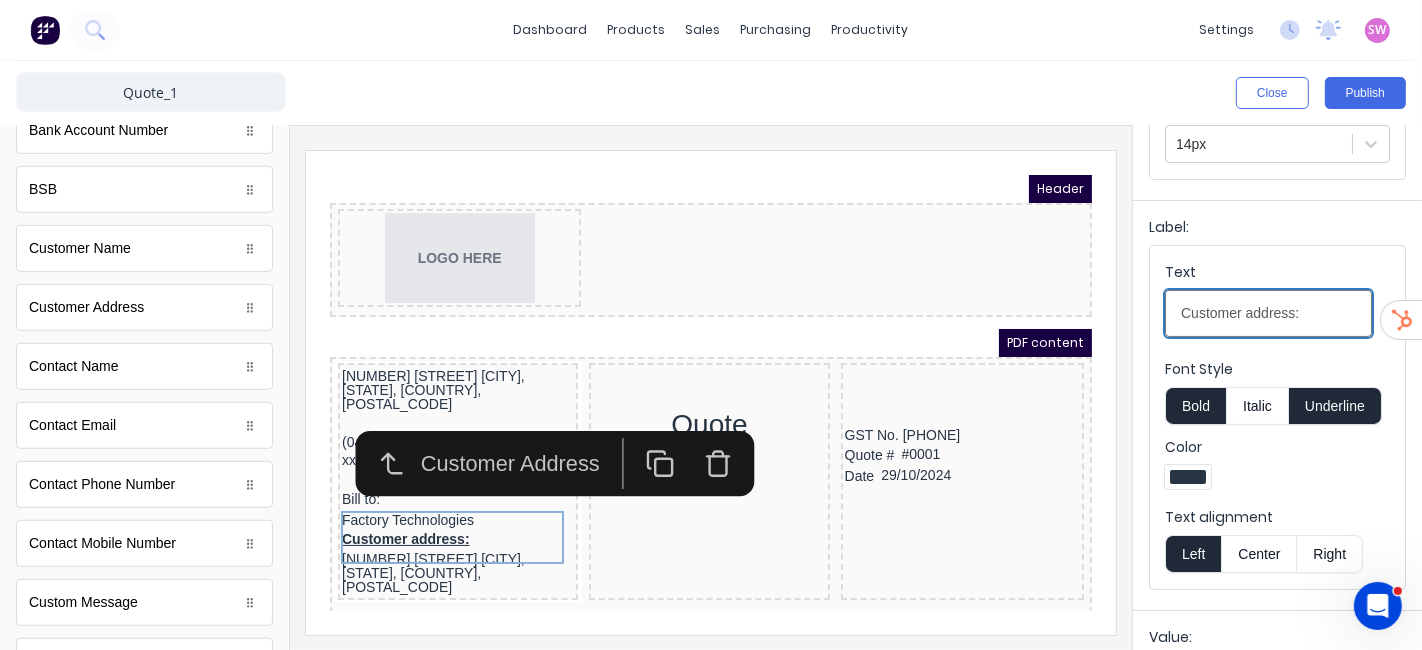 drag, startPoint x: 1582, startPoint y: 462, endPoint x: 1010, endPoint y: 296, distance: 595.6005 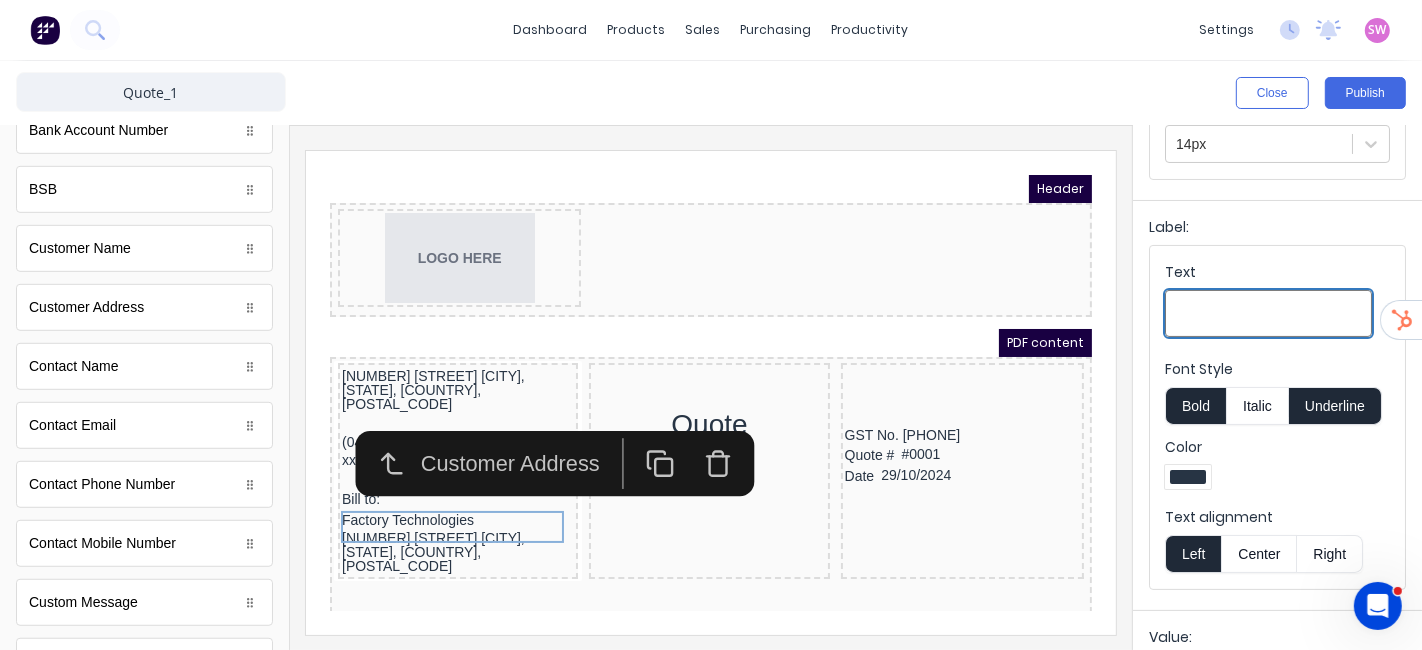 type 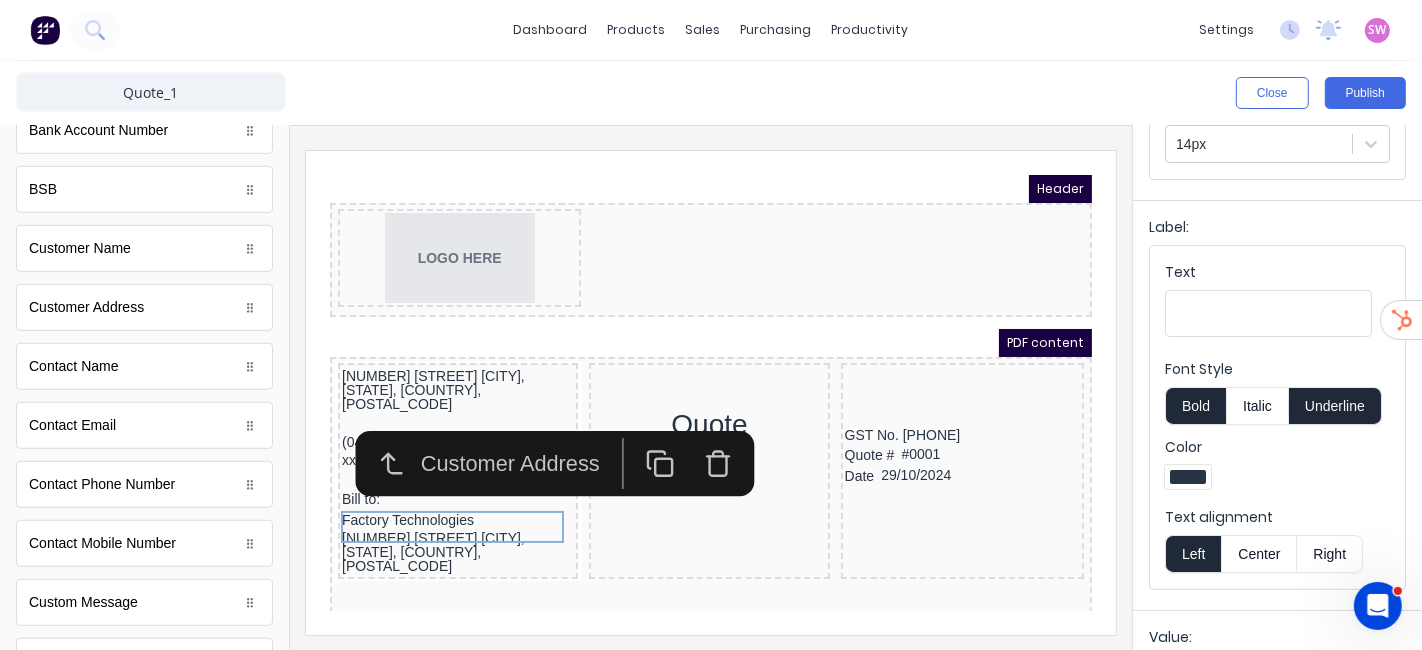 click at bounding box center (711, 393) 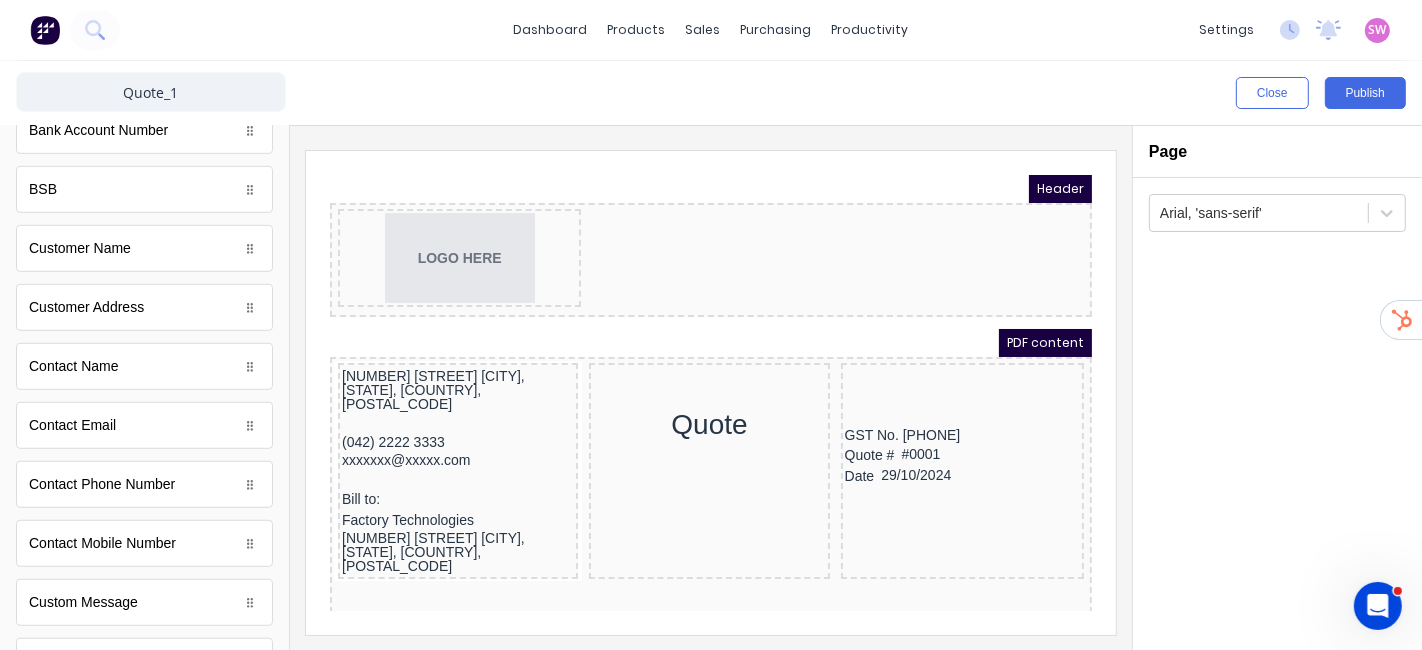 scroll, scrollTop: 0, scrollLeft: 0, axis: both 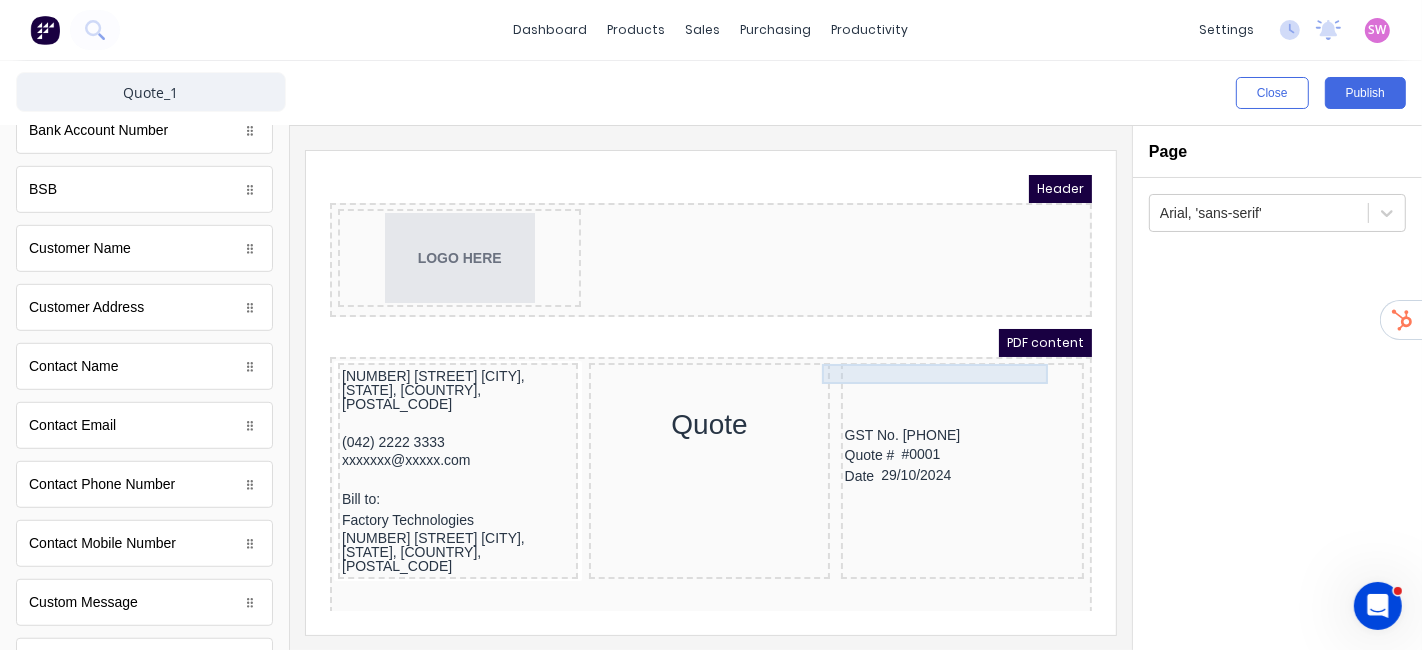click at bounding box center [937, 352] 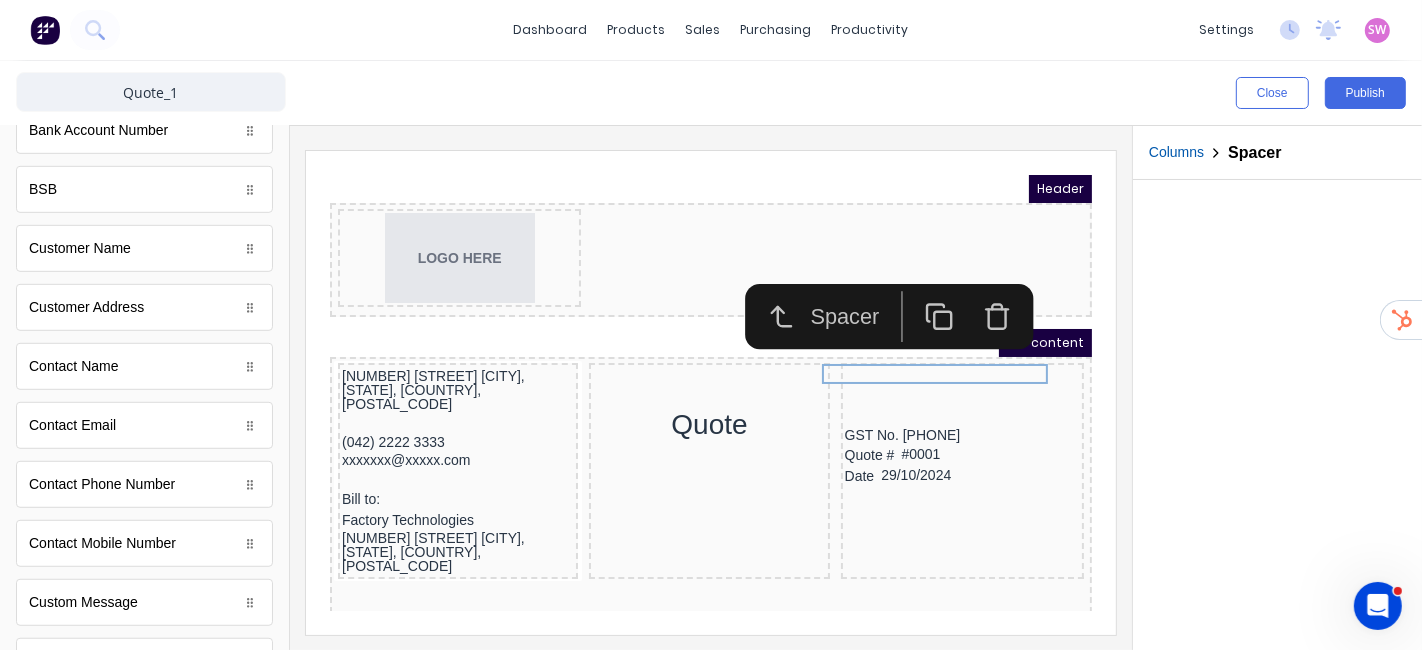 click 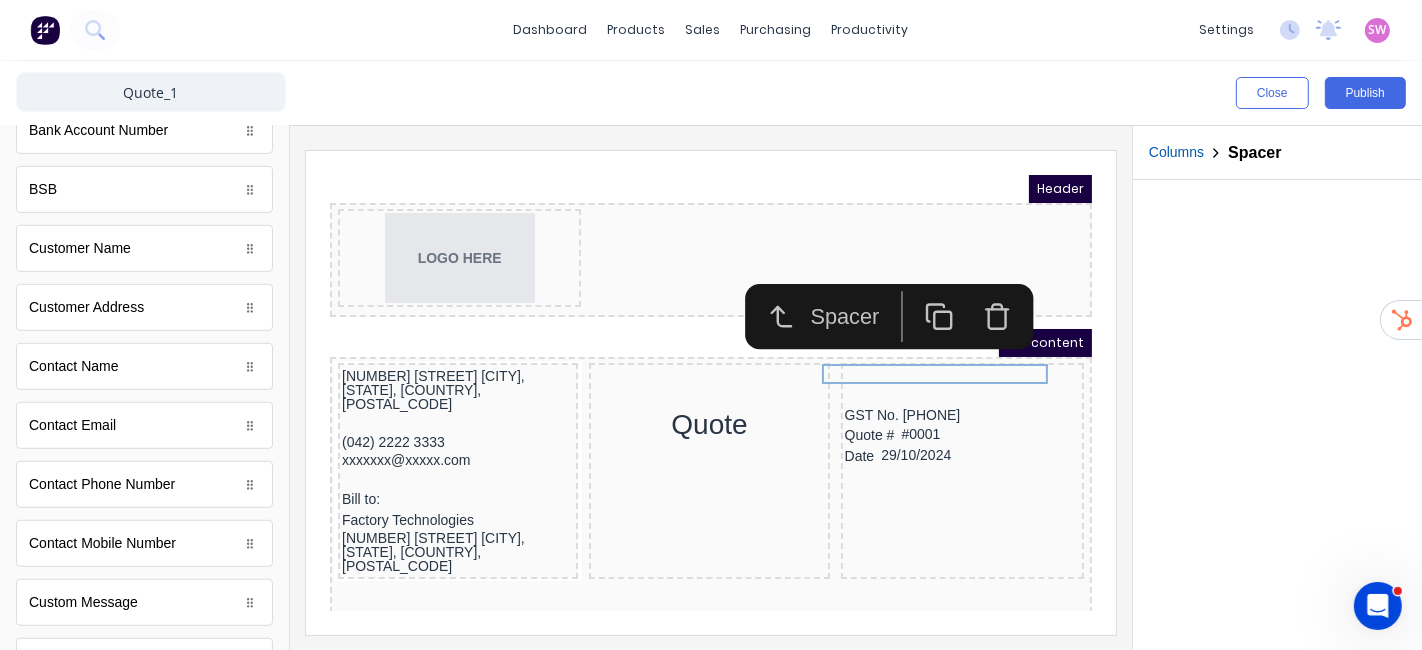 click 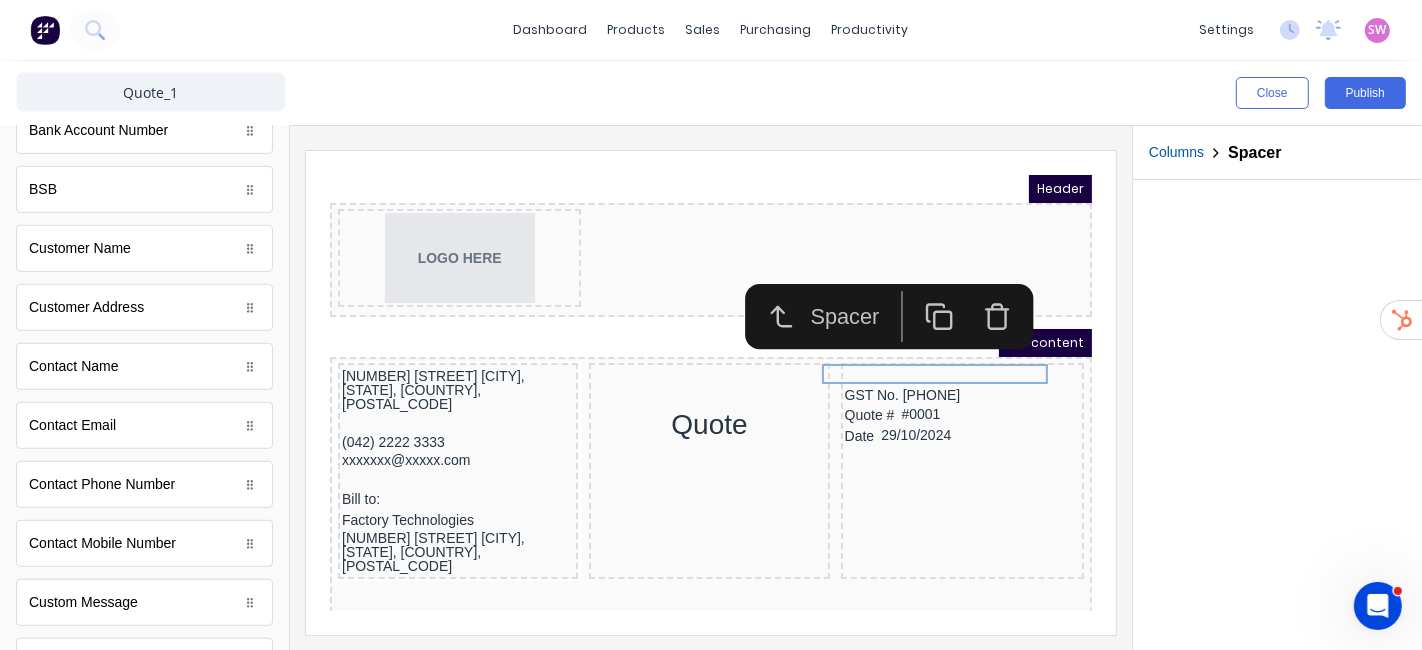 click 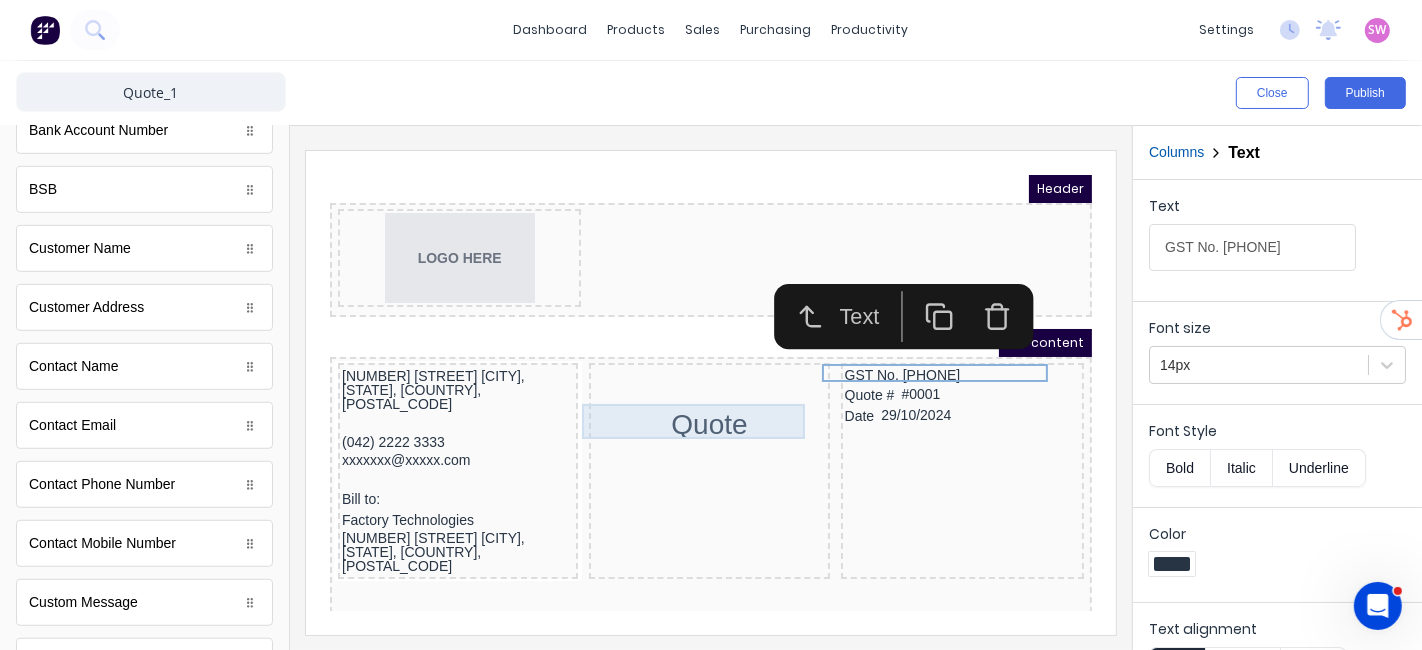 click on "Quote" at bounding box center [684, 399] 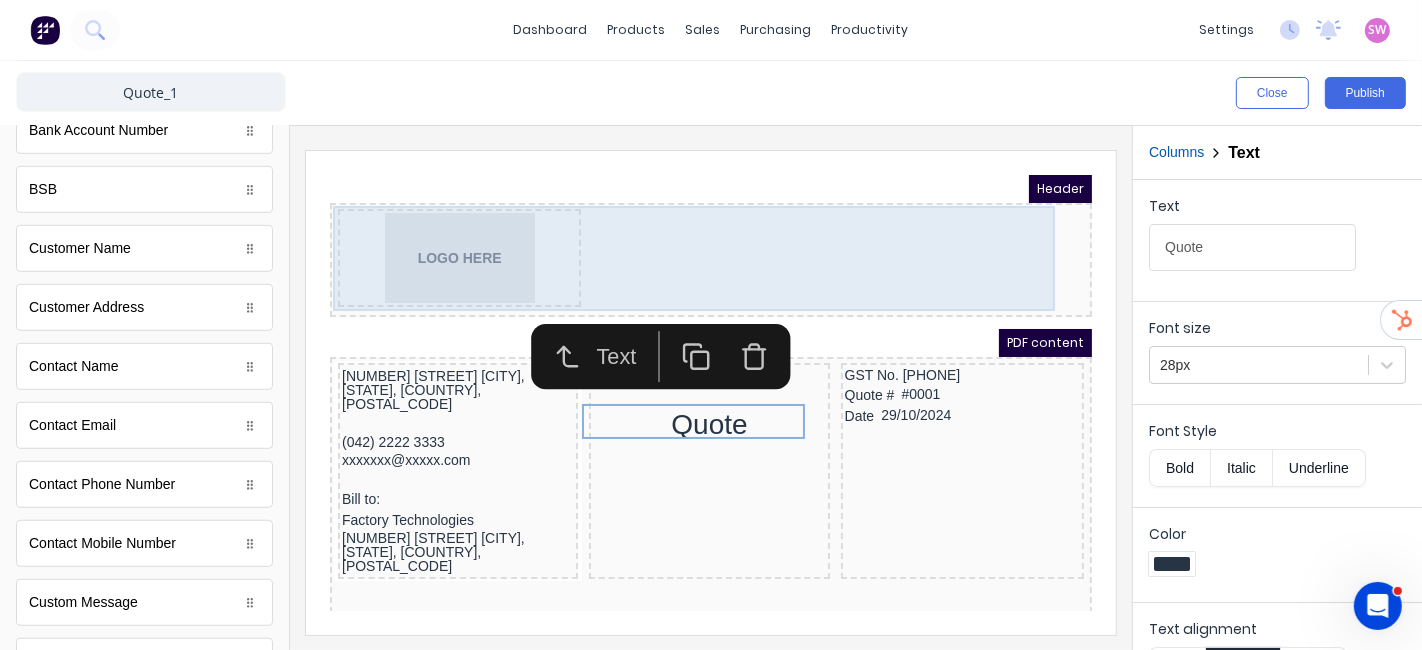 click on "LOGO HERE" at bounding box center (686, 235) 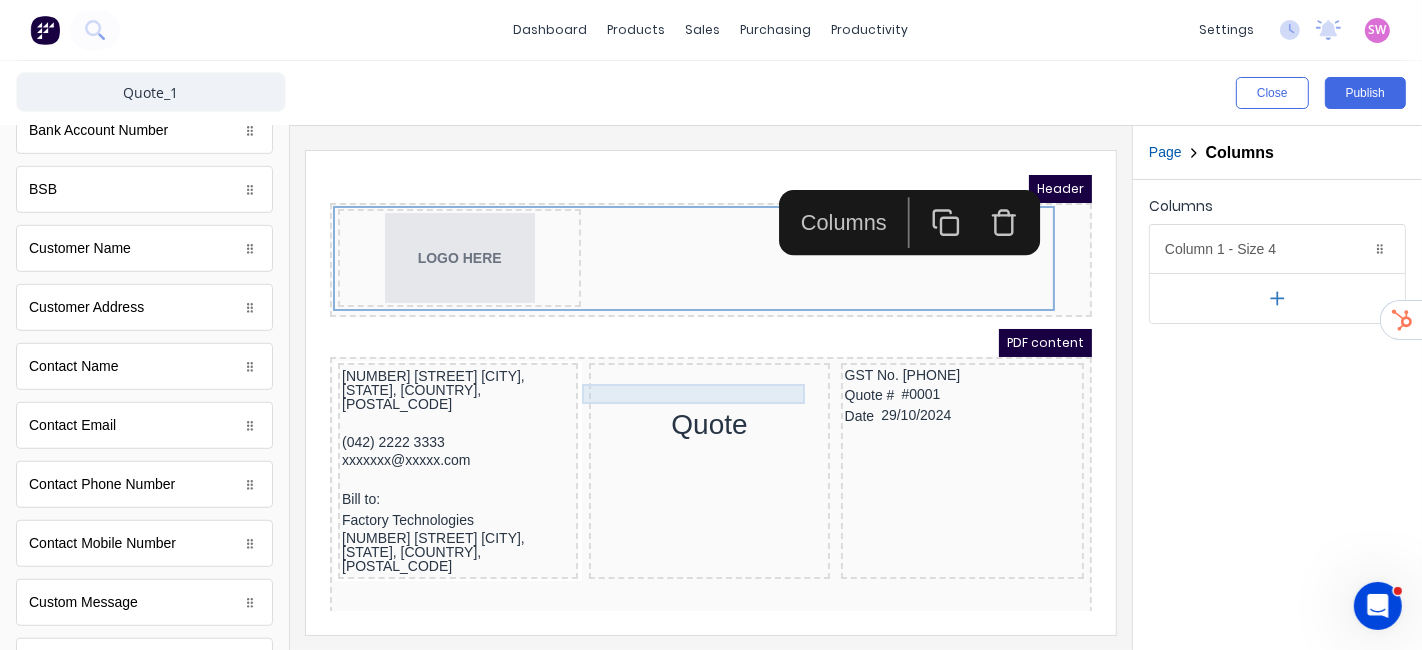 click at bounding box center [684, 372] 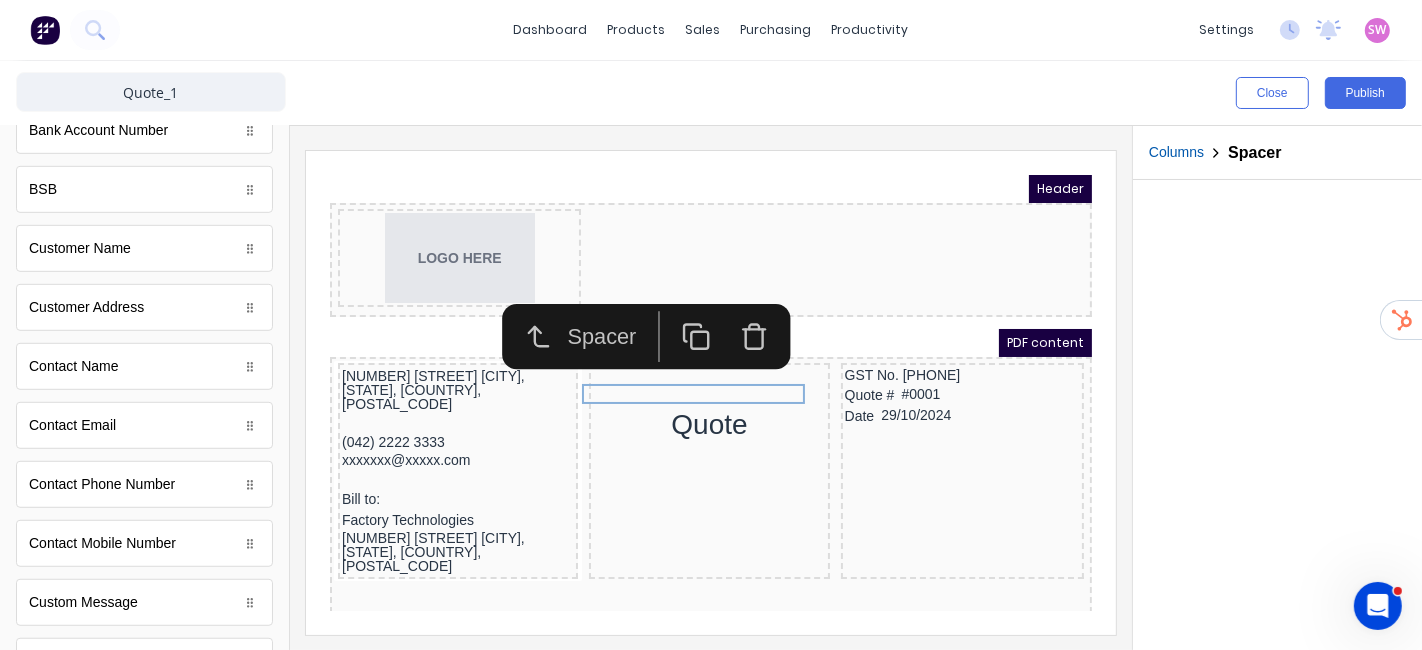 click at bounding box center (729, 311) 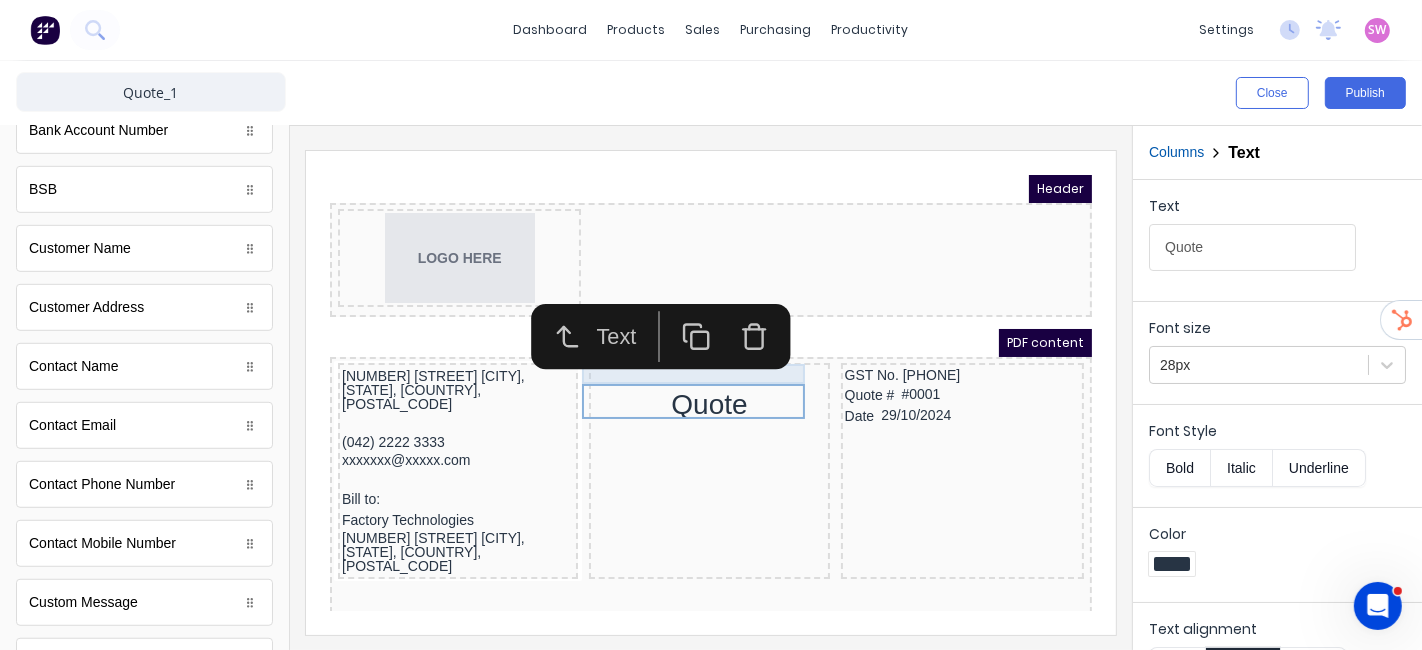 click at bounding box center [684, 352] 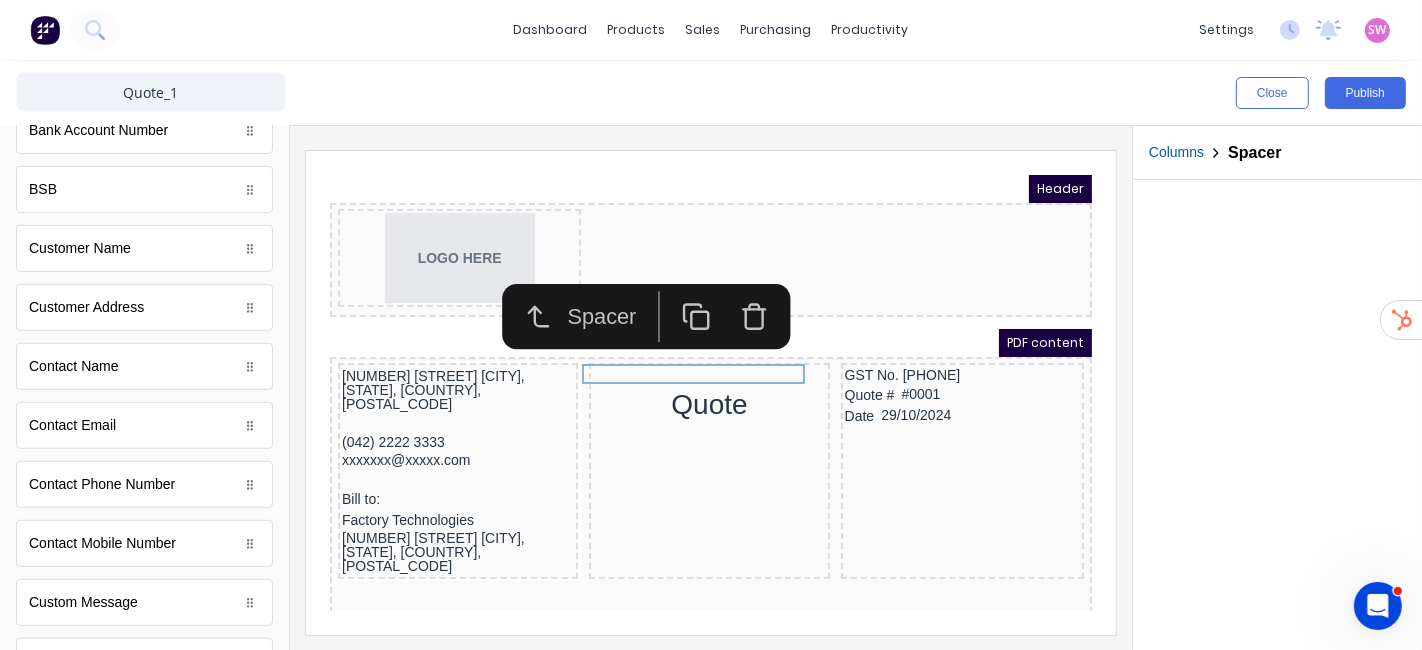 click 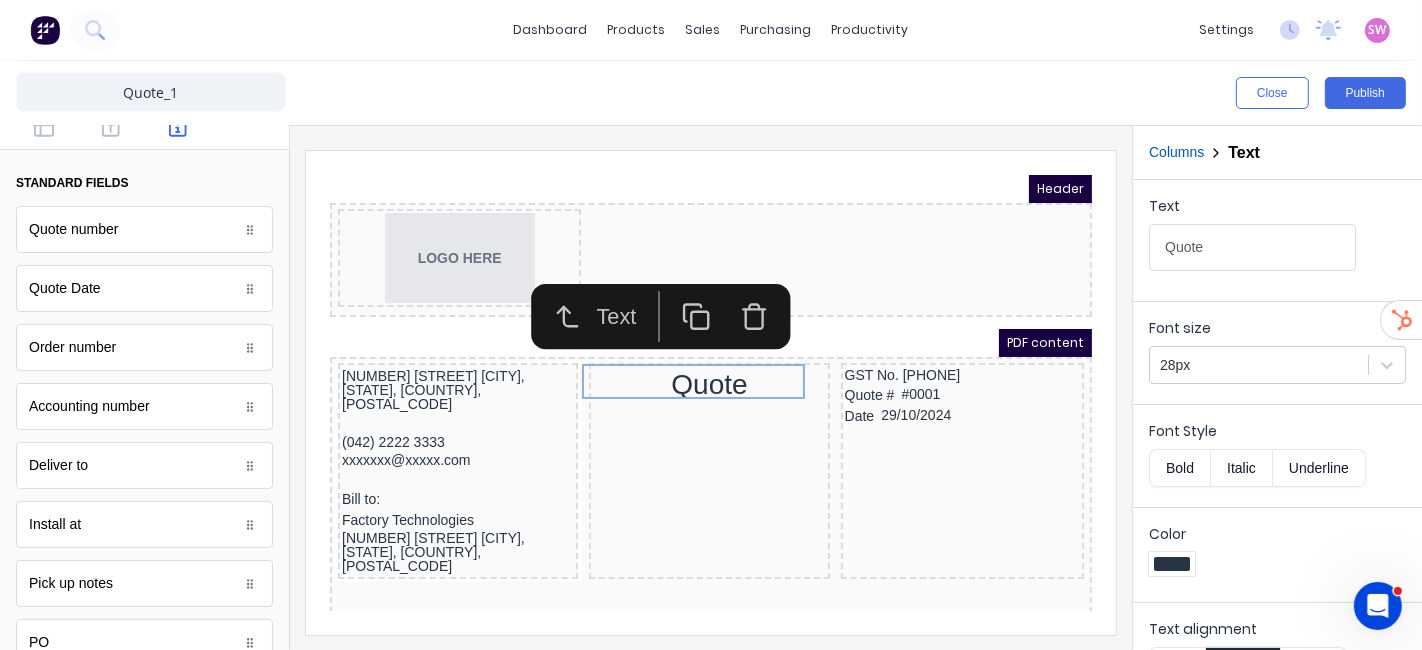 scroll, scrollTop: 0, scrollLeft: 0, axis: both 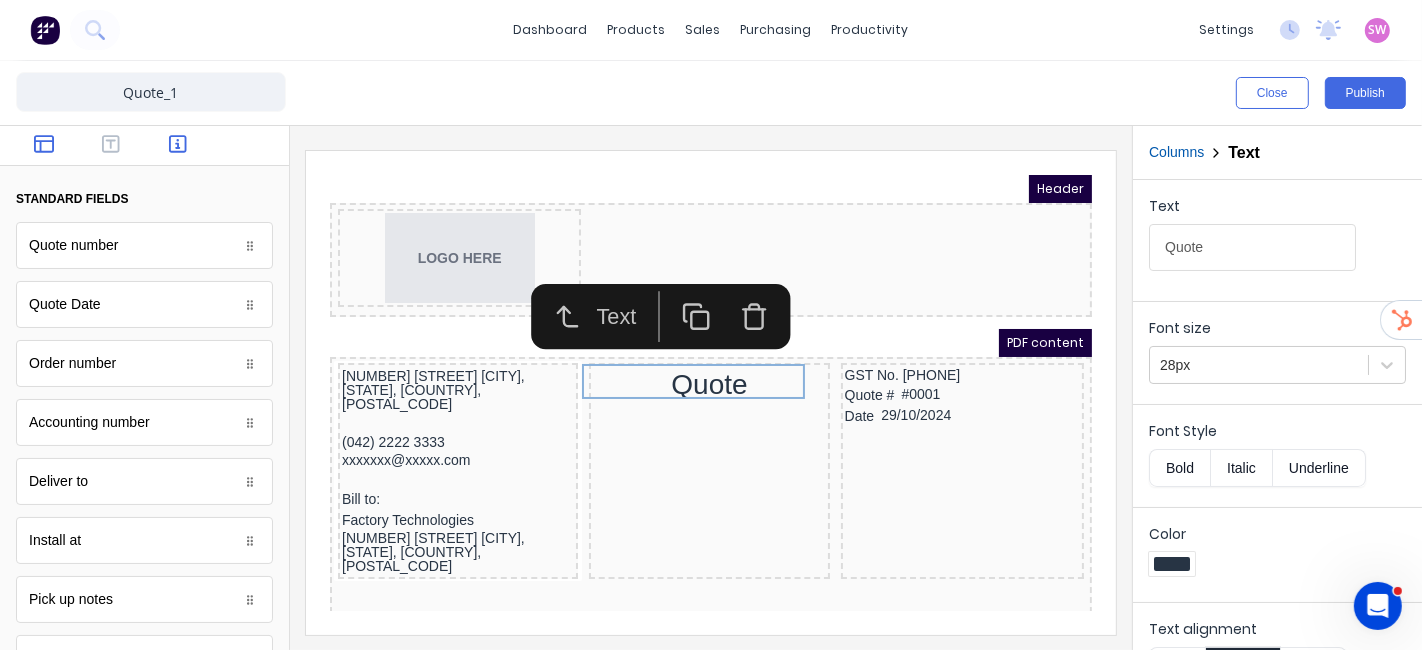 click 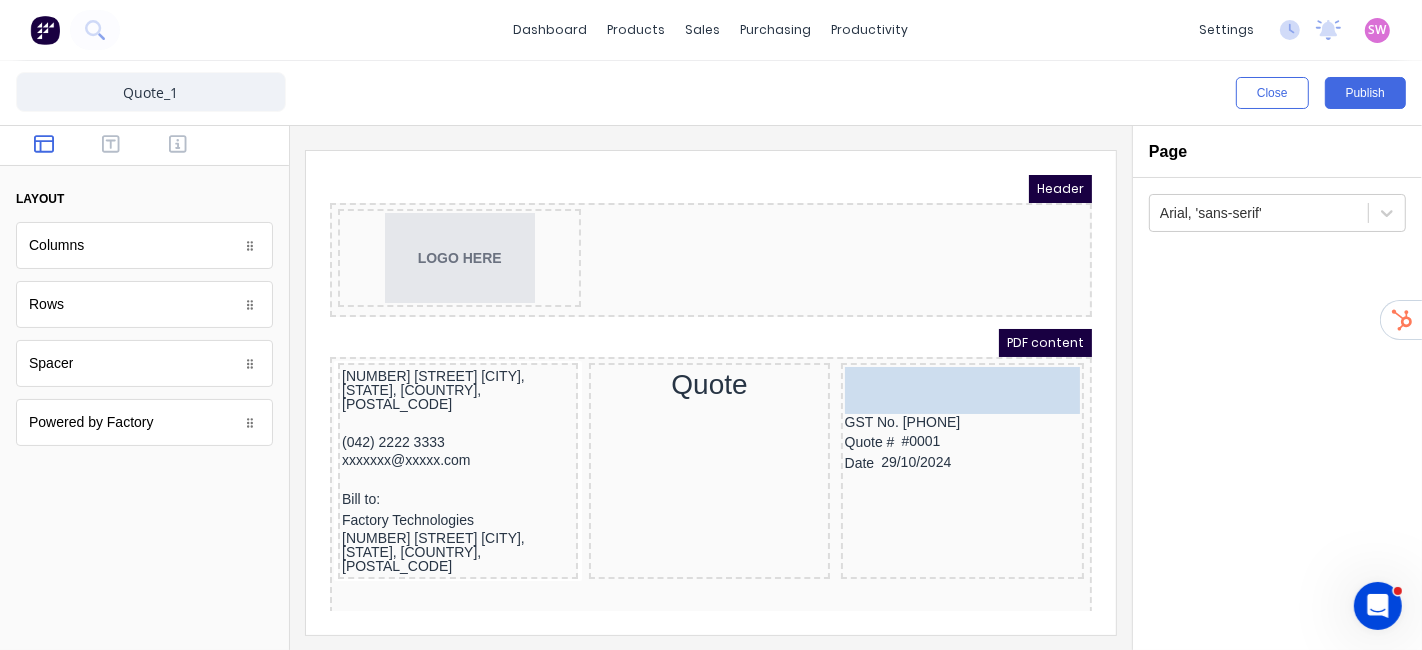drag, startPoint x: 86, startPoint y: 365, endPoint x: 940, endPoint y: 370, distance: 854.01465 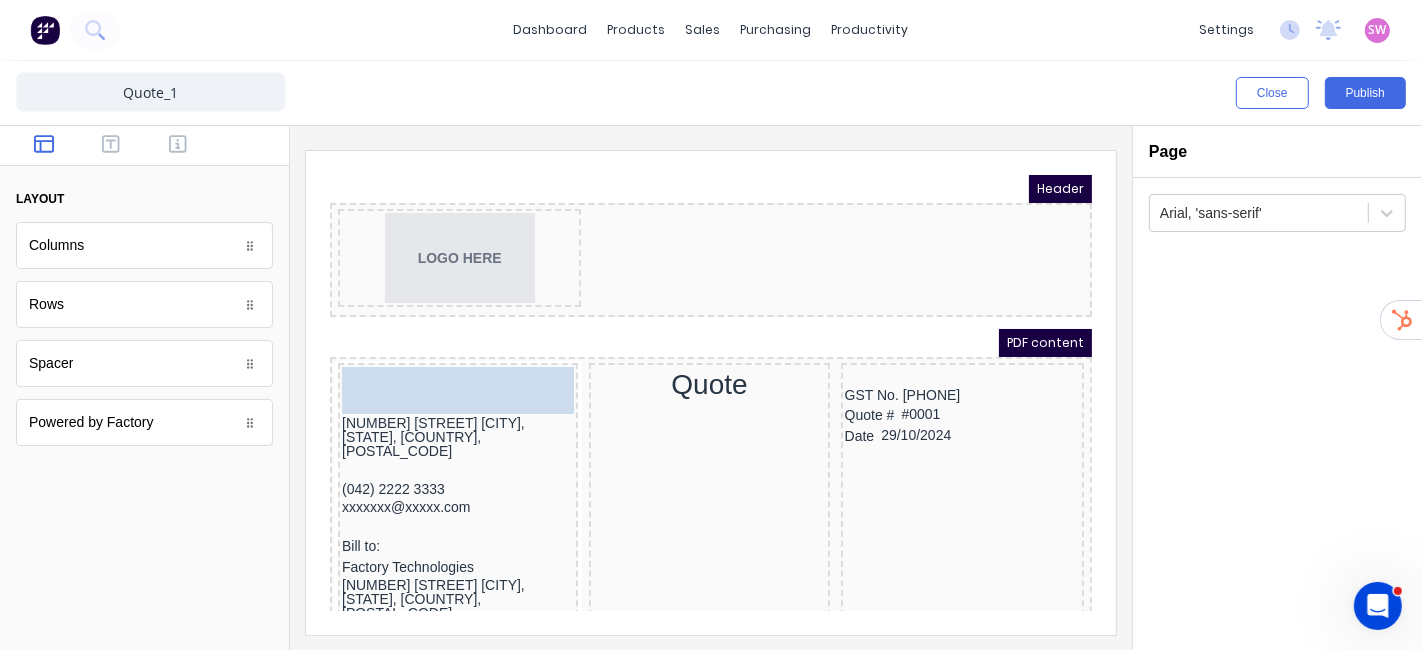 drag, startPoint x: 88, startPoint y: 369, endPoint x: 385, endPoint y: 358, distance: 297.20364 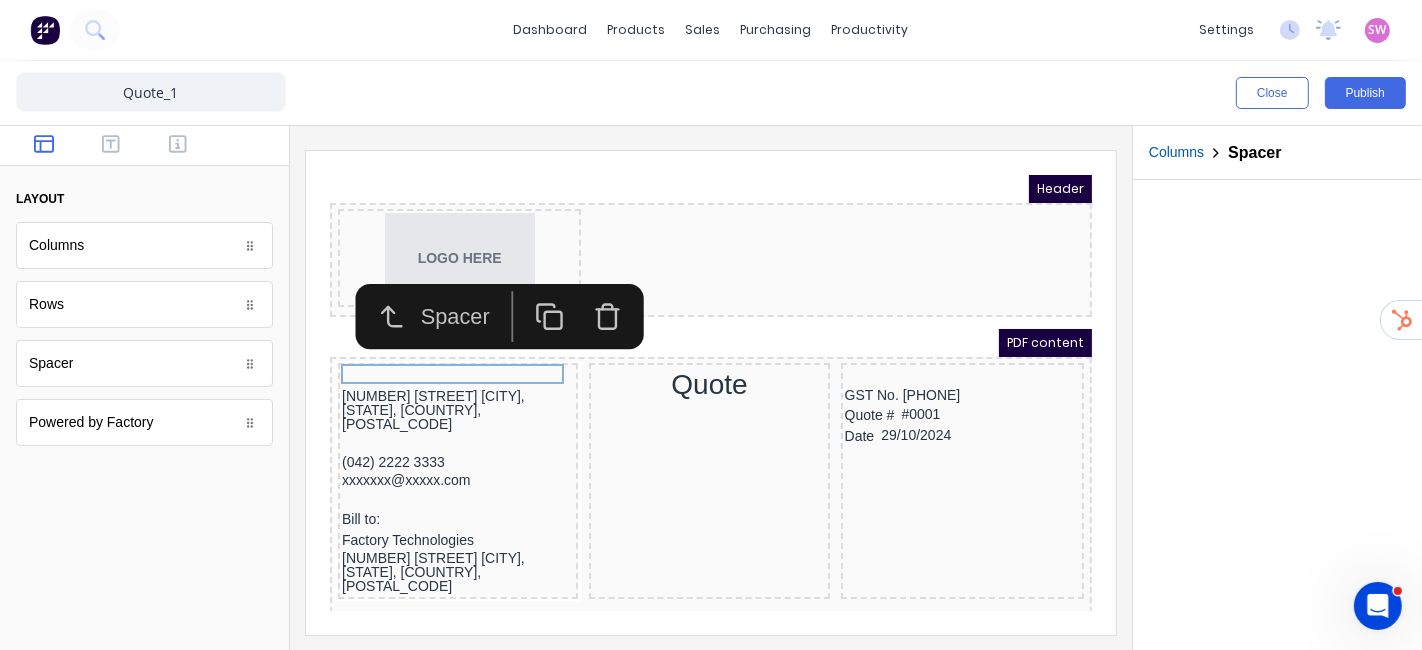 click at bounding box center [1277, 415] 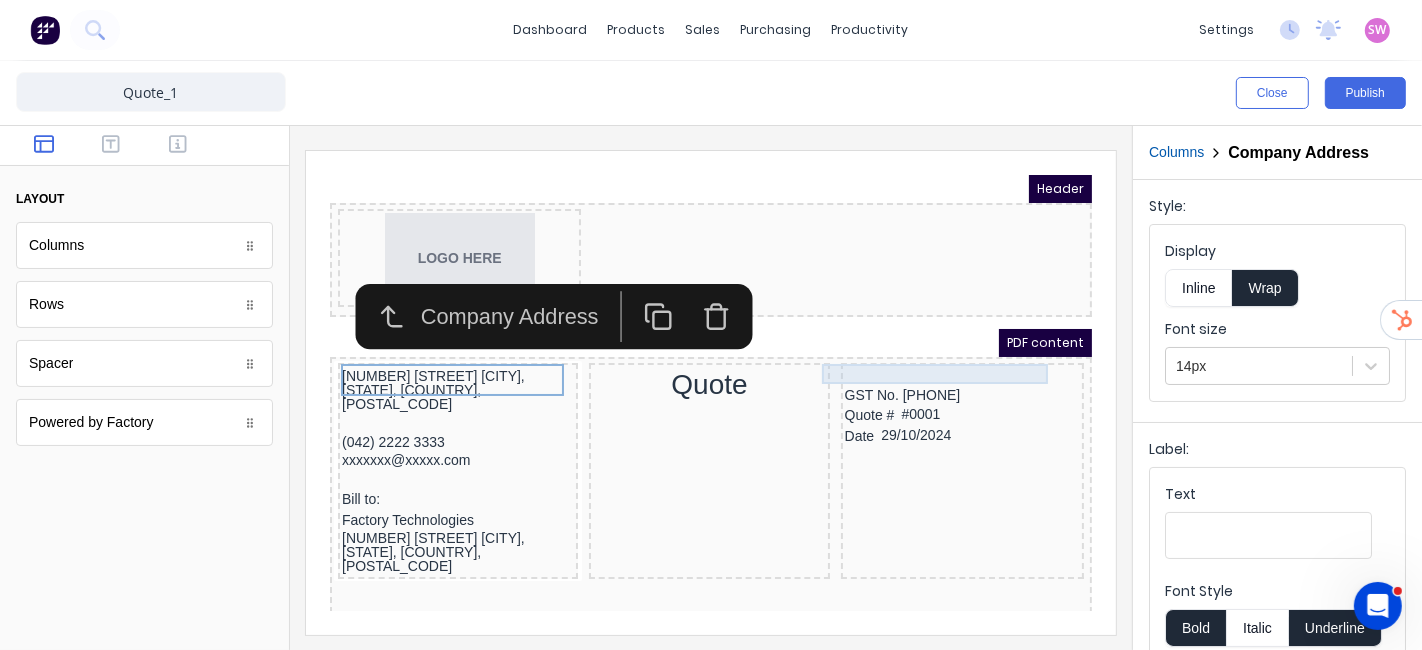 click at bounding box center [937, 352] 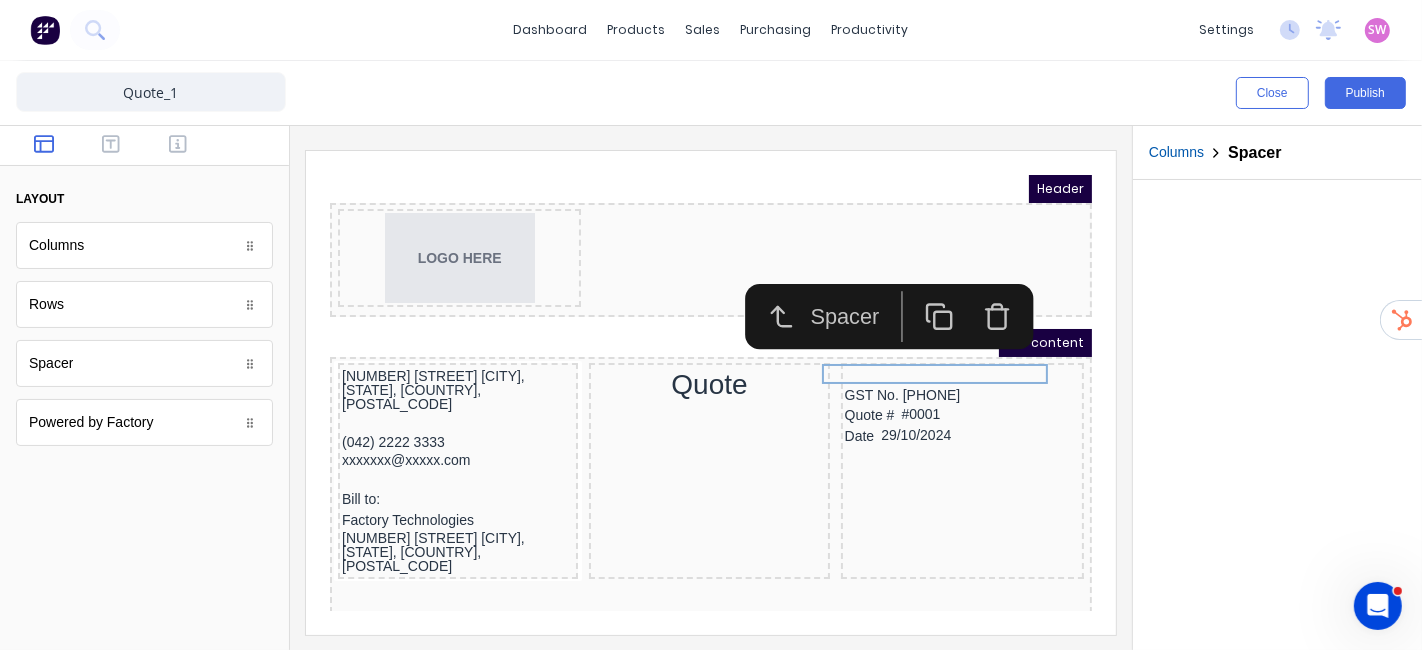 click 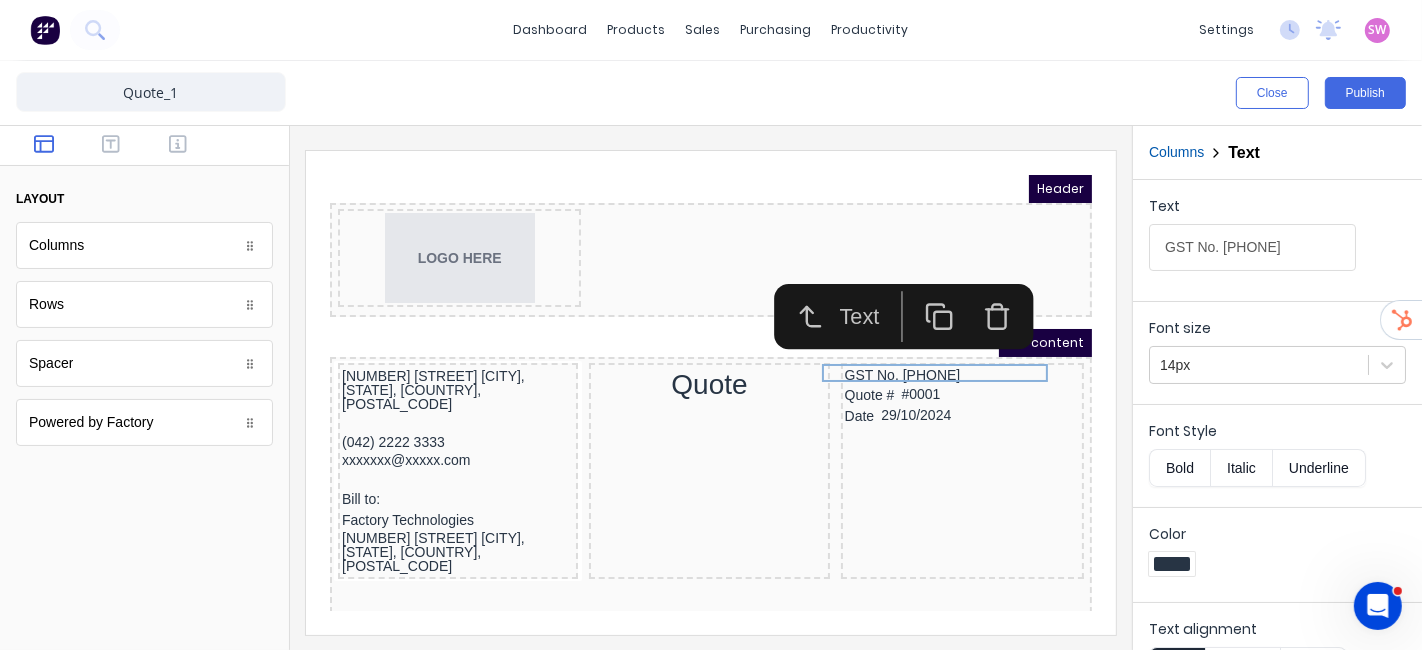 click on "Close   Publish" at bounding box center [1066, 93] 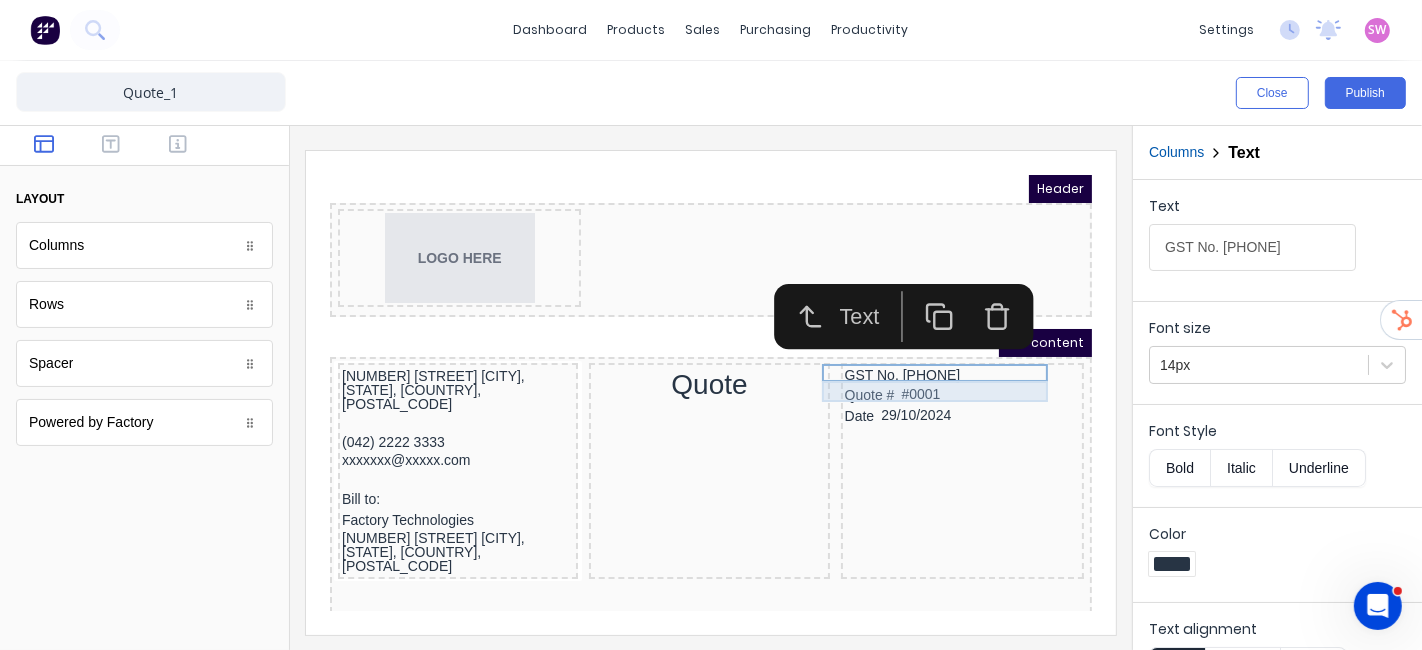 click on "Quote # #0001" at bounding box center (937, 371) 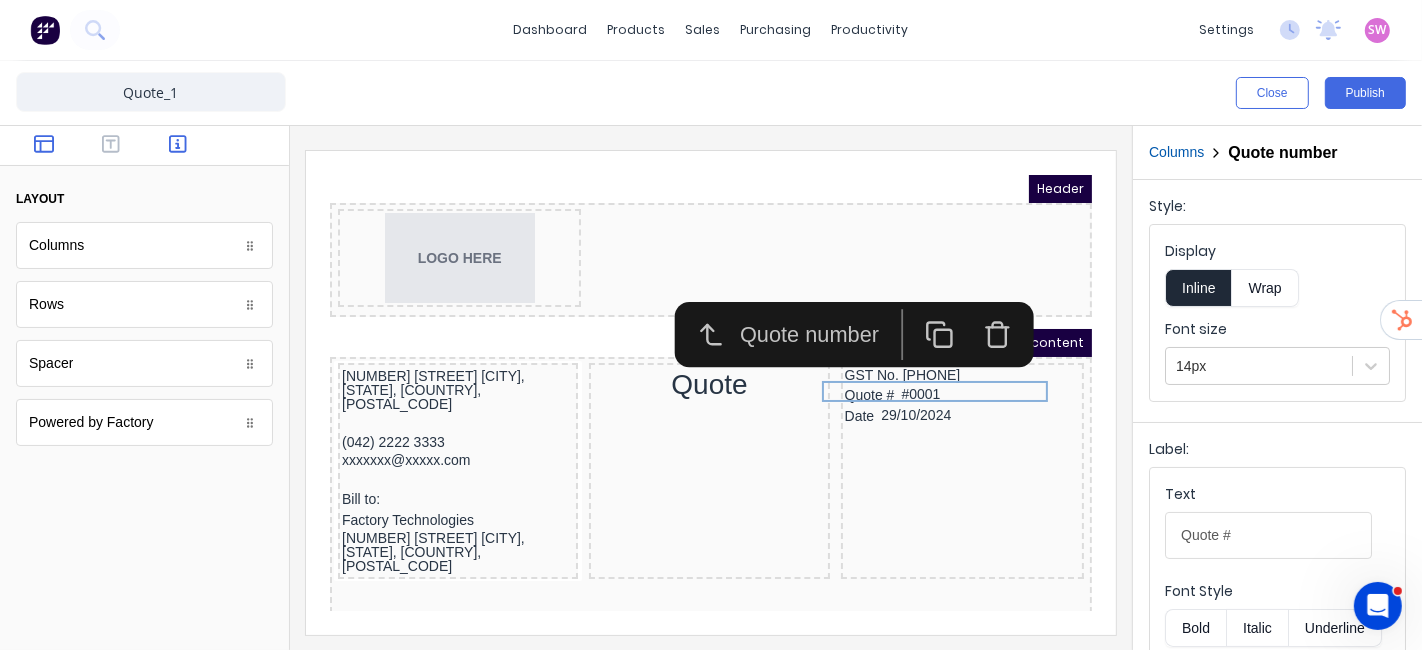 click 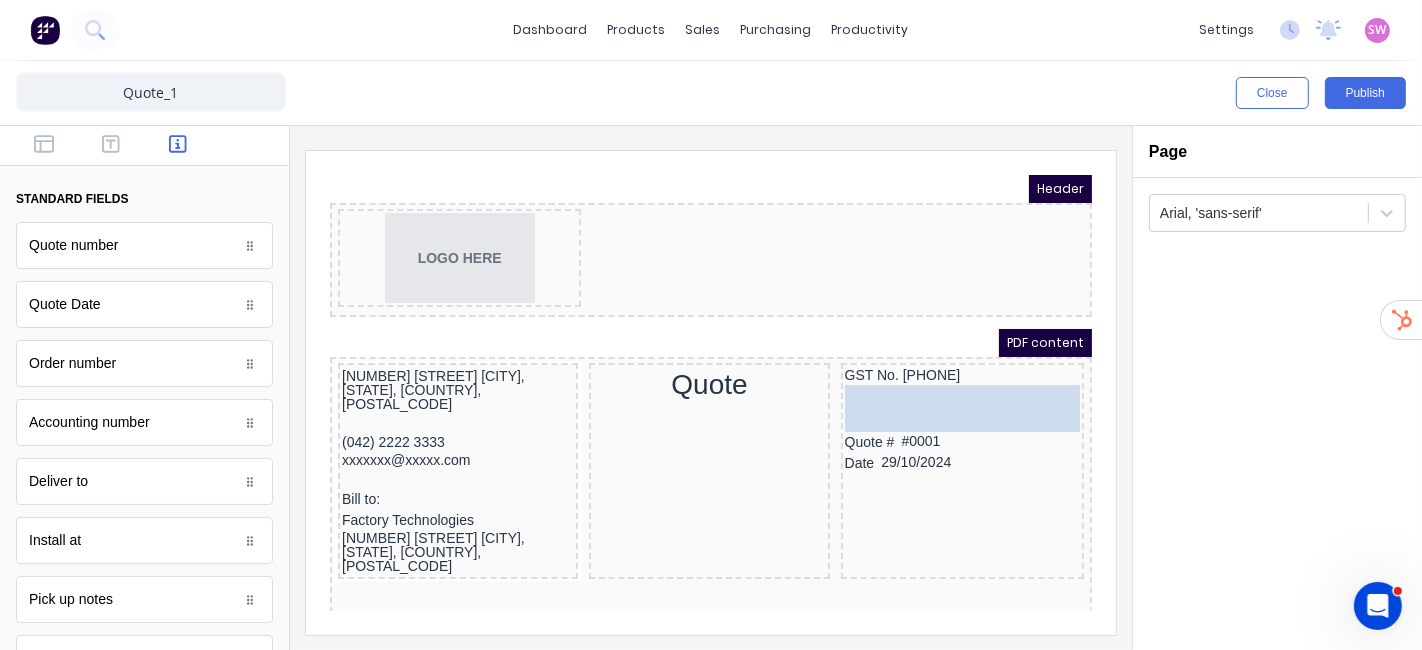 drag, startPoint x: 236, startPoint y: 418, endPoint x: 621, endPoint y: 199, distance: 442.9289 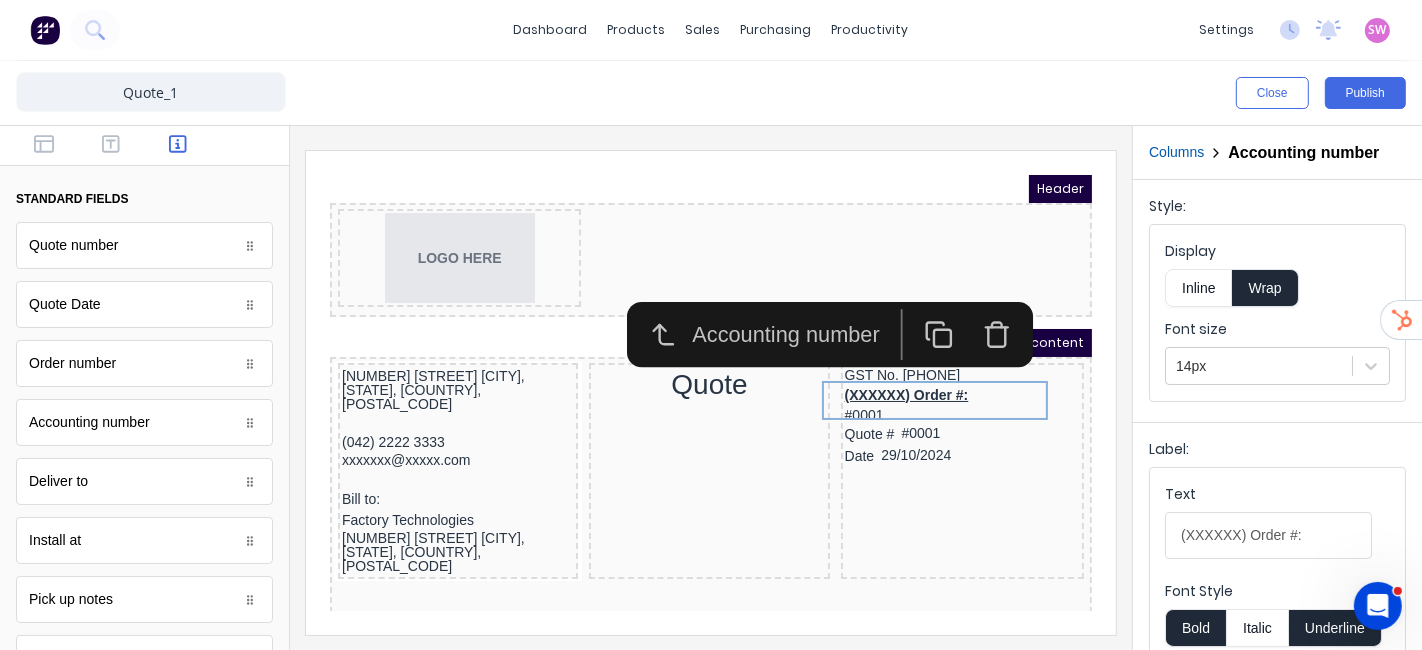 click on "Inline" at bounding box center [1198, 288] 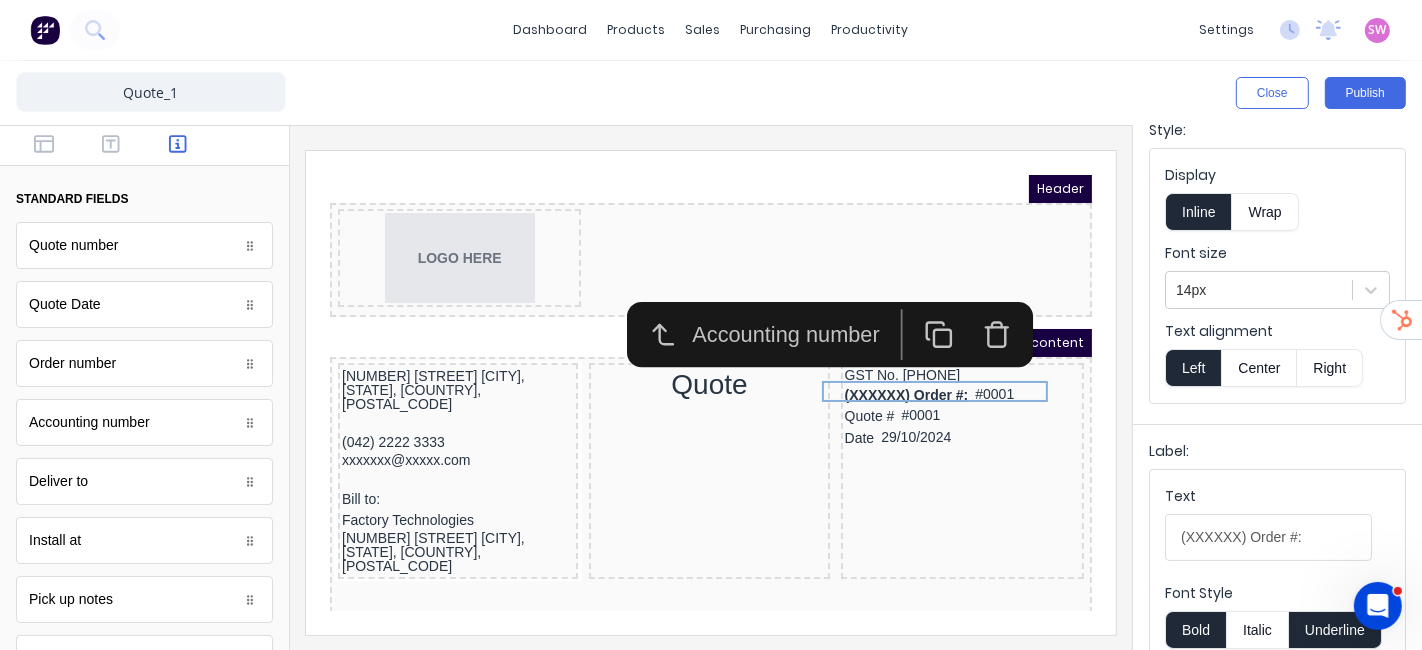 scroll, scrollTop: 111, scrollLeft: 0, axis: vertical 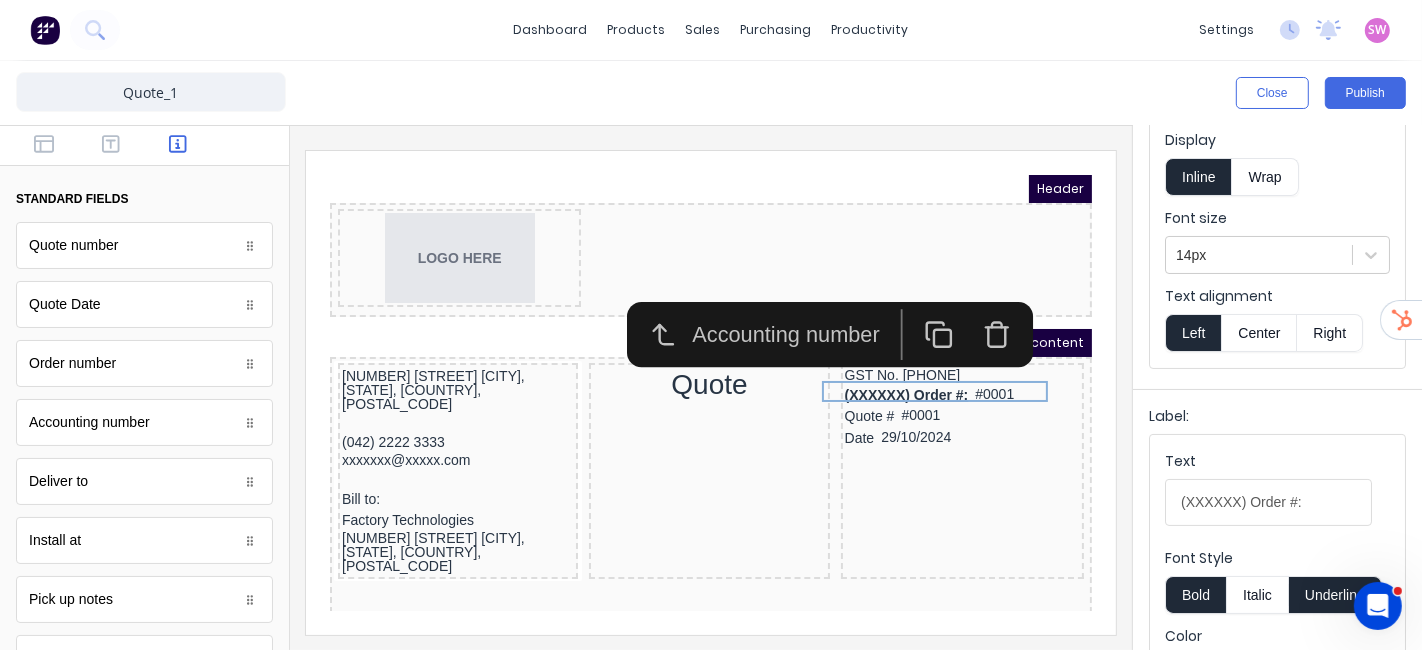click on "Underline" at bounding box center [1335, 595] 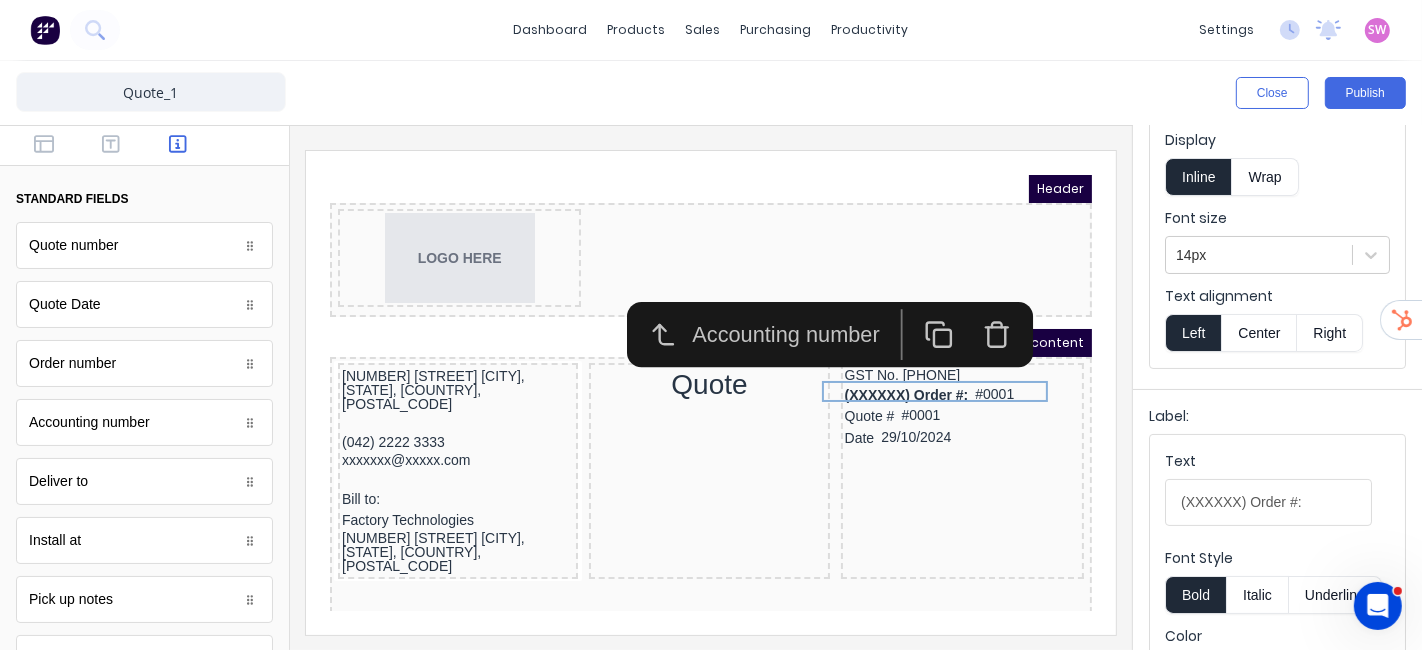 click on "Bold" at bounding box center (1195, 595) 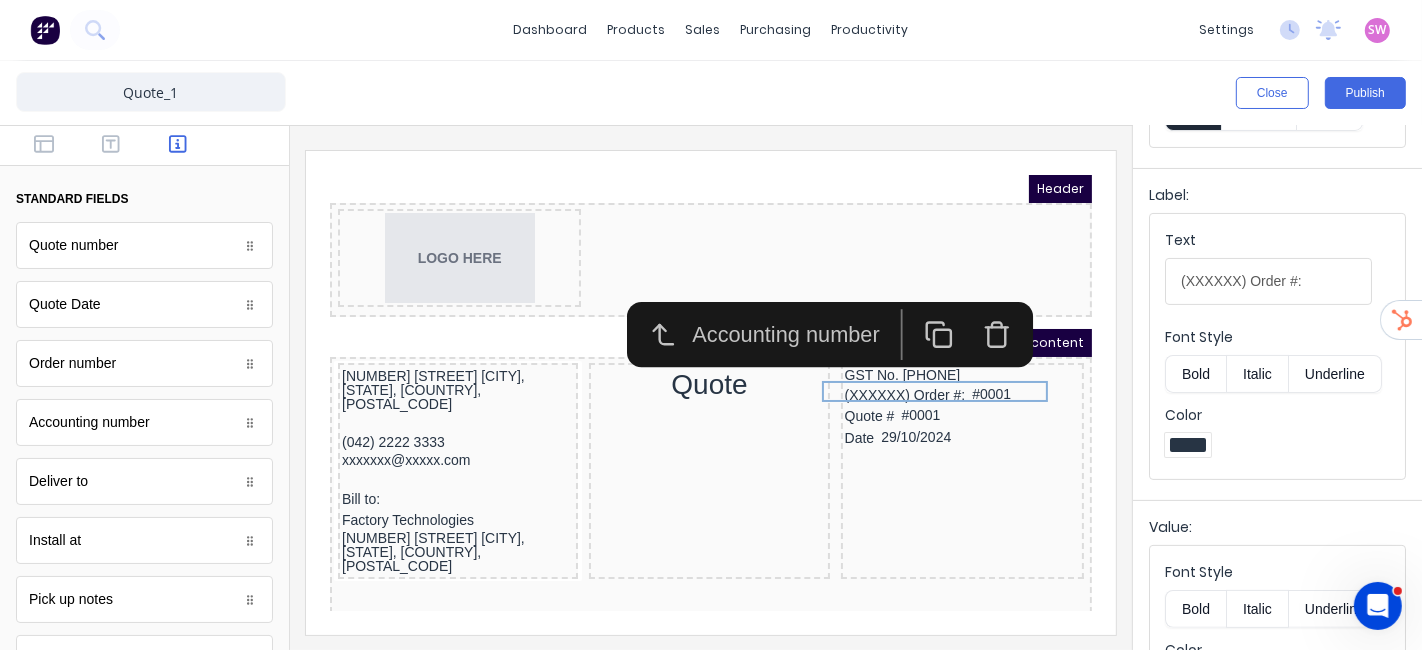 scroll, scrollTop: 333, scrollLeft: 0, axis: vertical 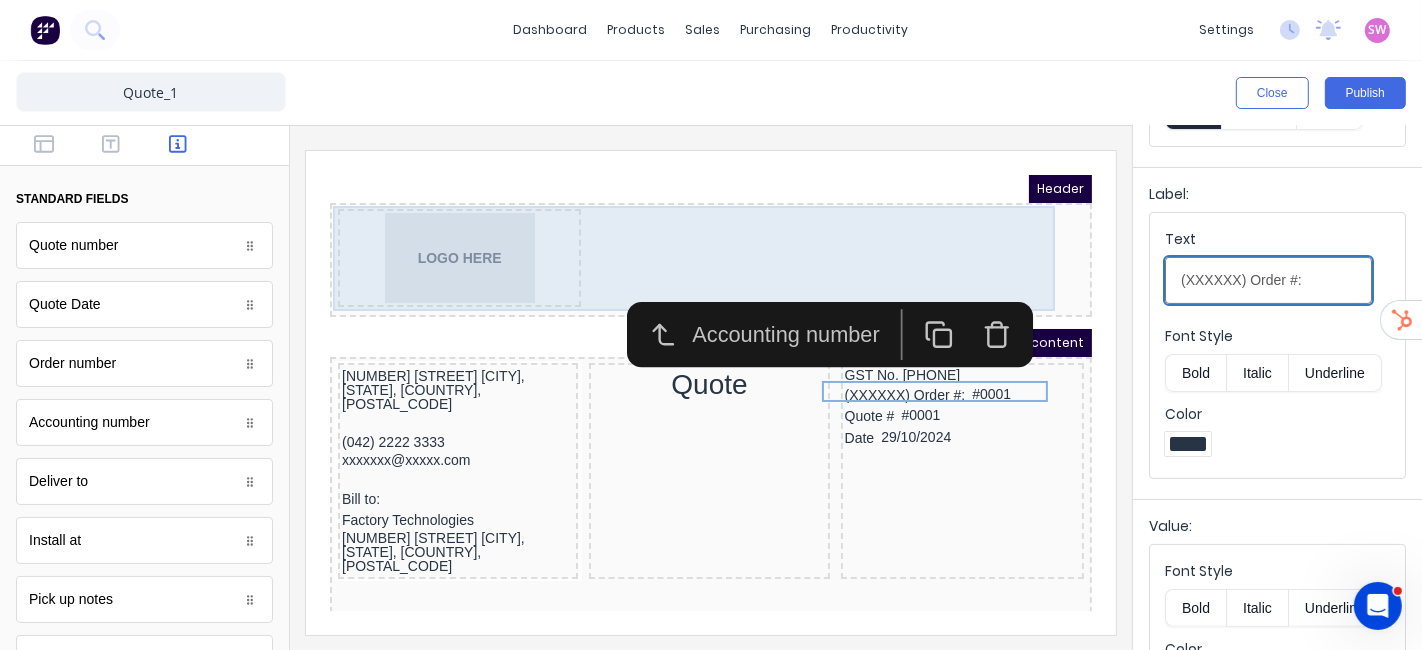 drag, startPoint x: 1624, startPoint y: 445, endPoint x: 1012, endPoint y: 242, distance: 644.7891 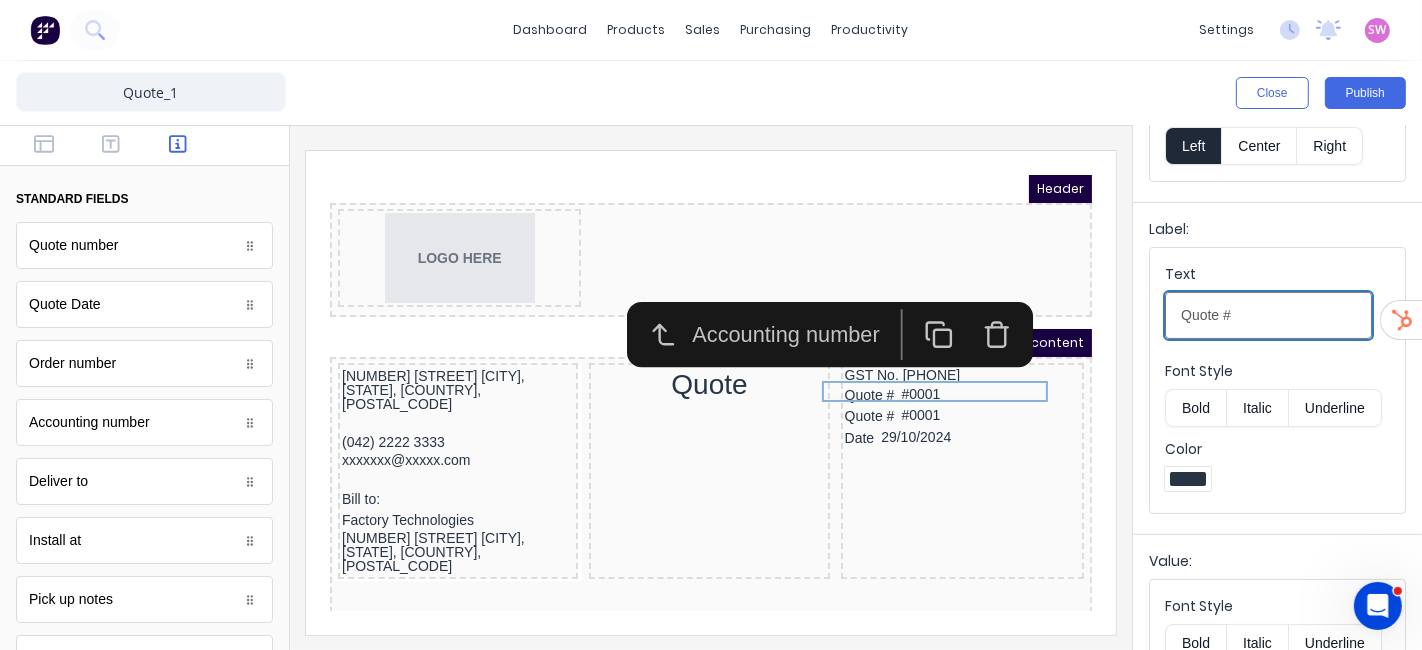 scroll, scrollTop: 333, scrollLeft: 0, axis: vertical 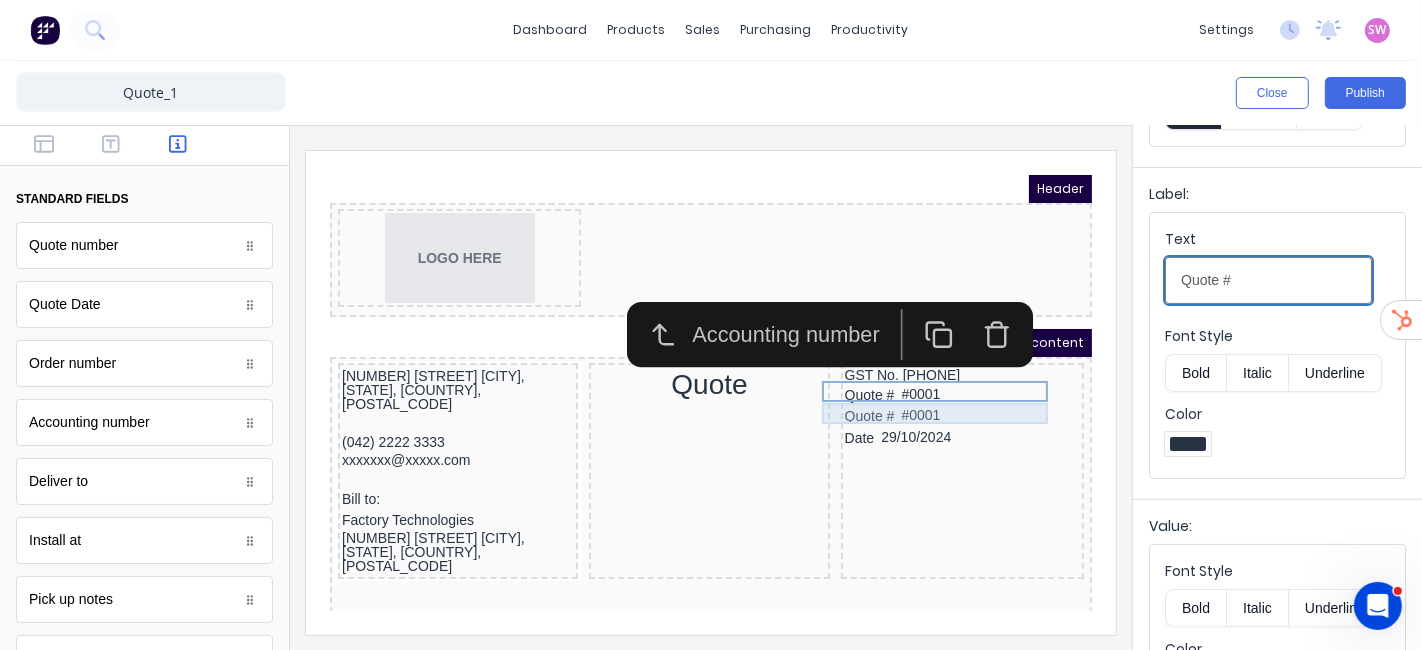 type on "Quote #" 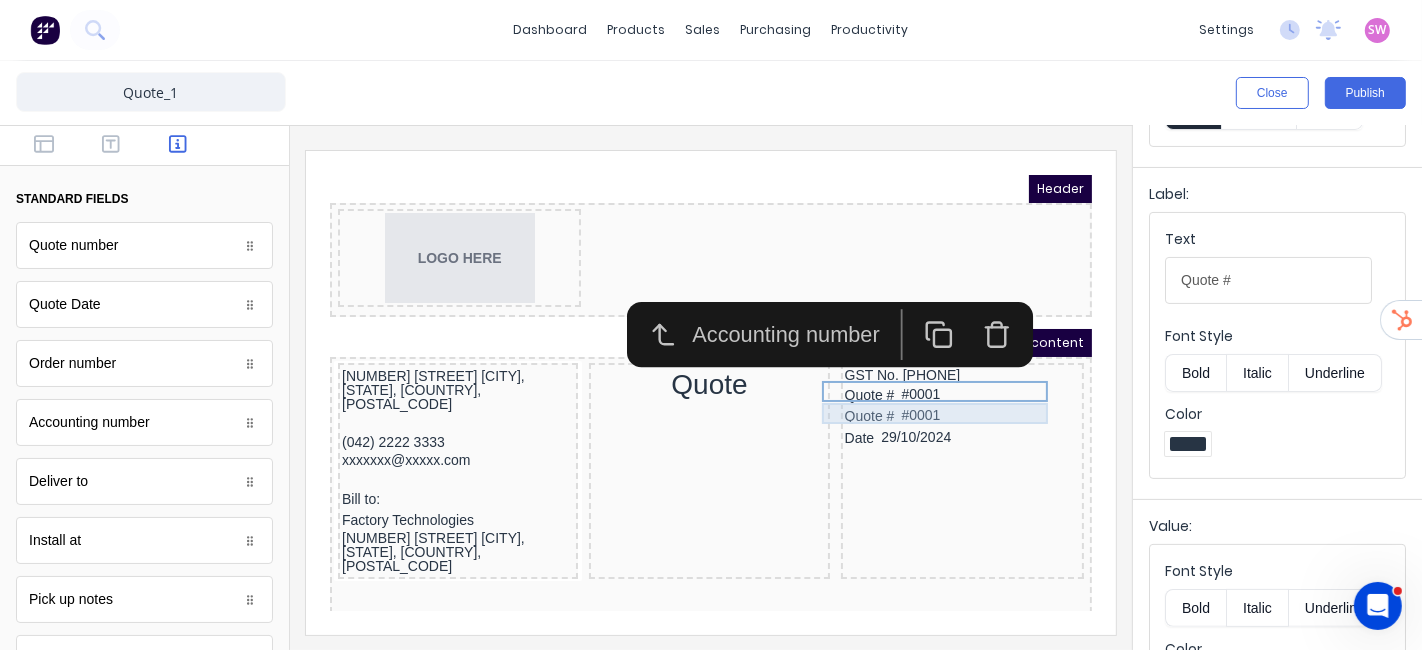 click on "Quote # #0001" at bounding box center (937, 392) 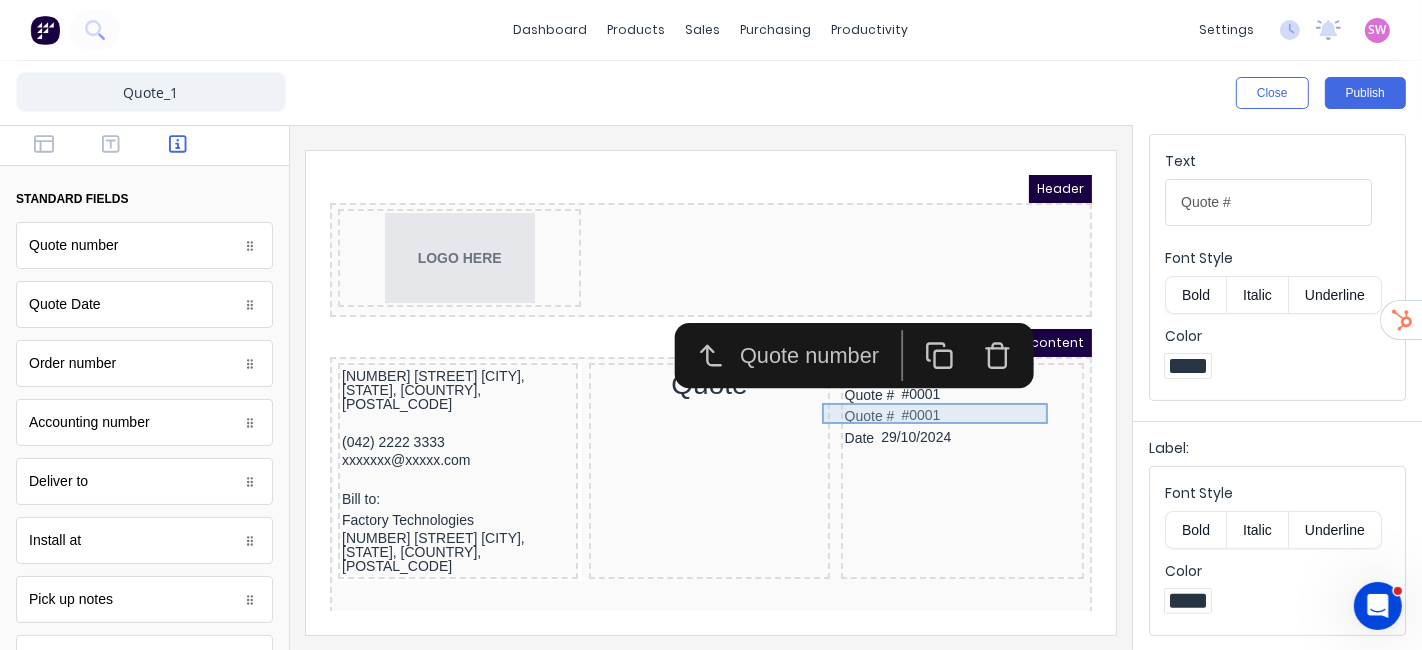 scroll, scrollTop: 0, scrollLeft: 0, axis: both 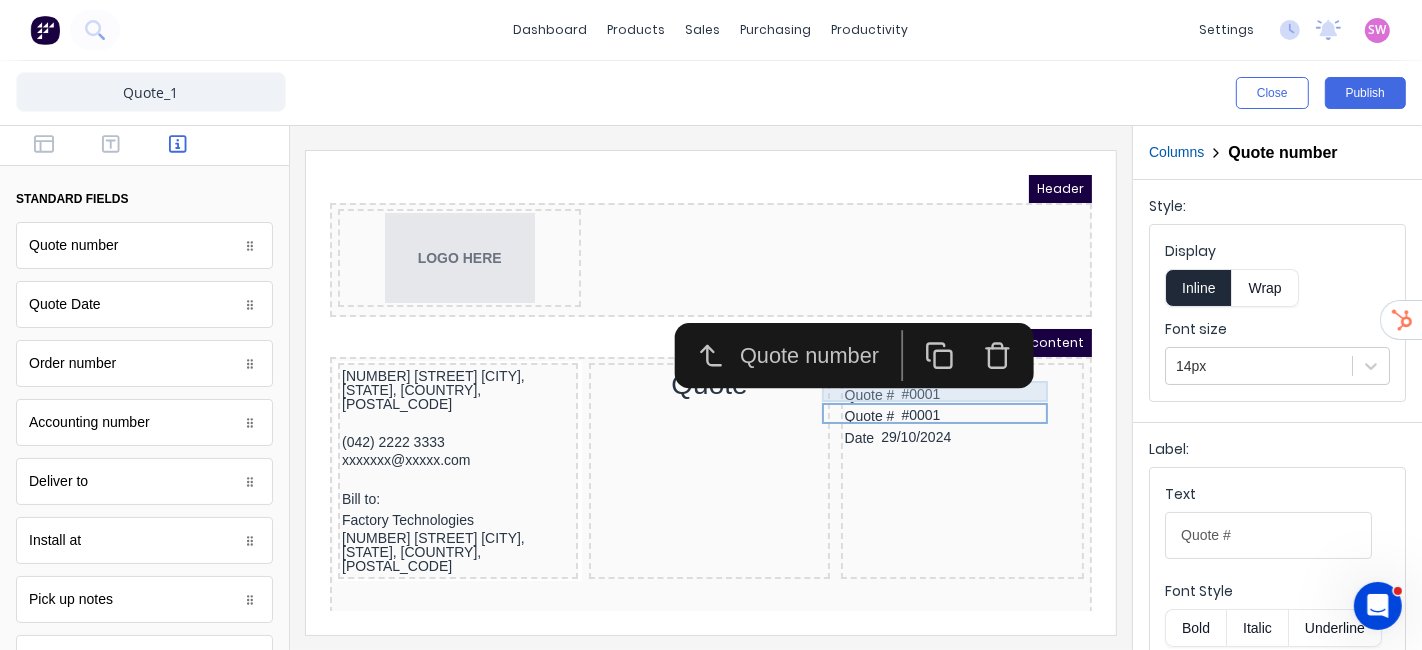 click on "Quote # #0001" at bounding box center (937, 371) 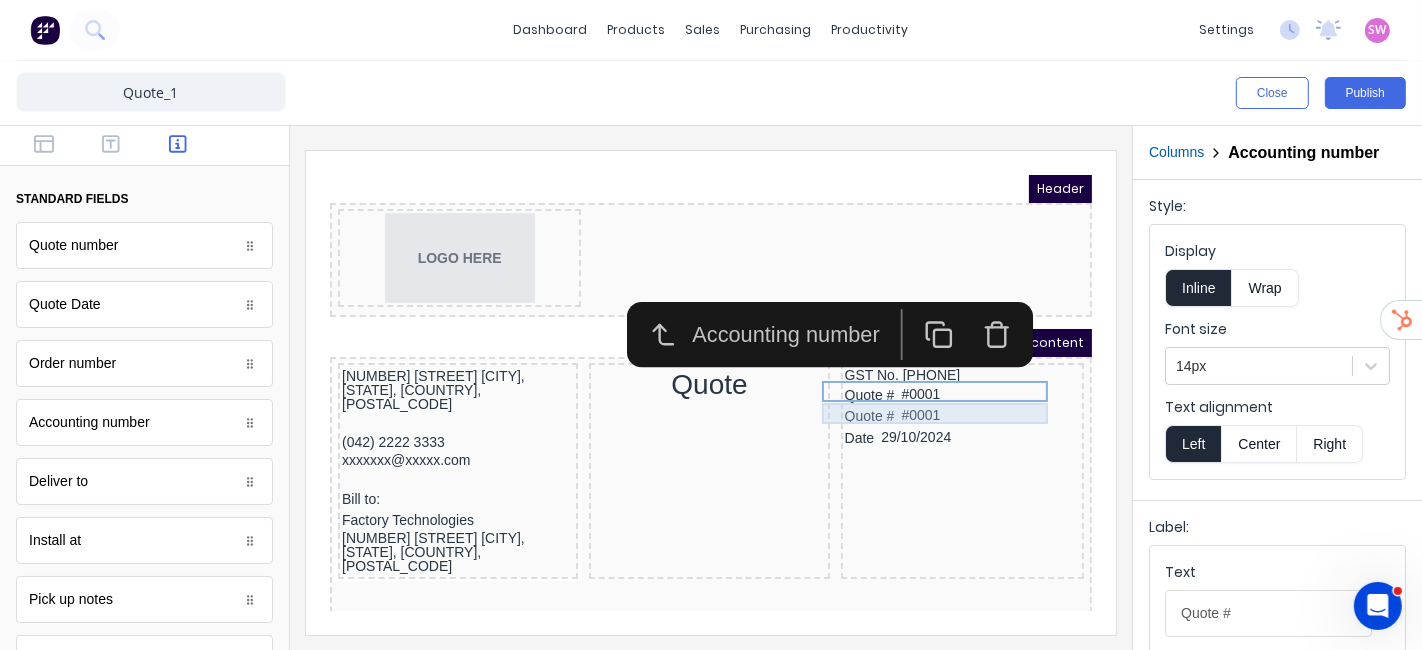 click on "Quote # #0001" at bounding box center [937, 392] 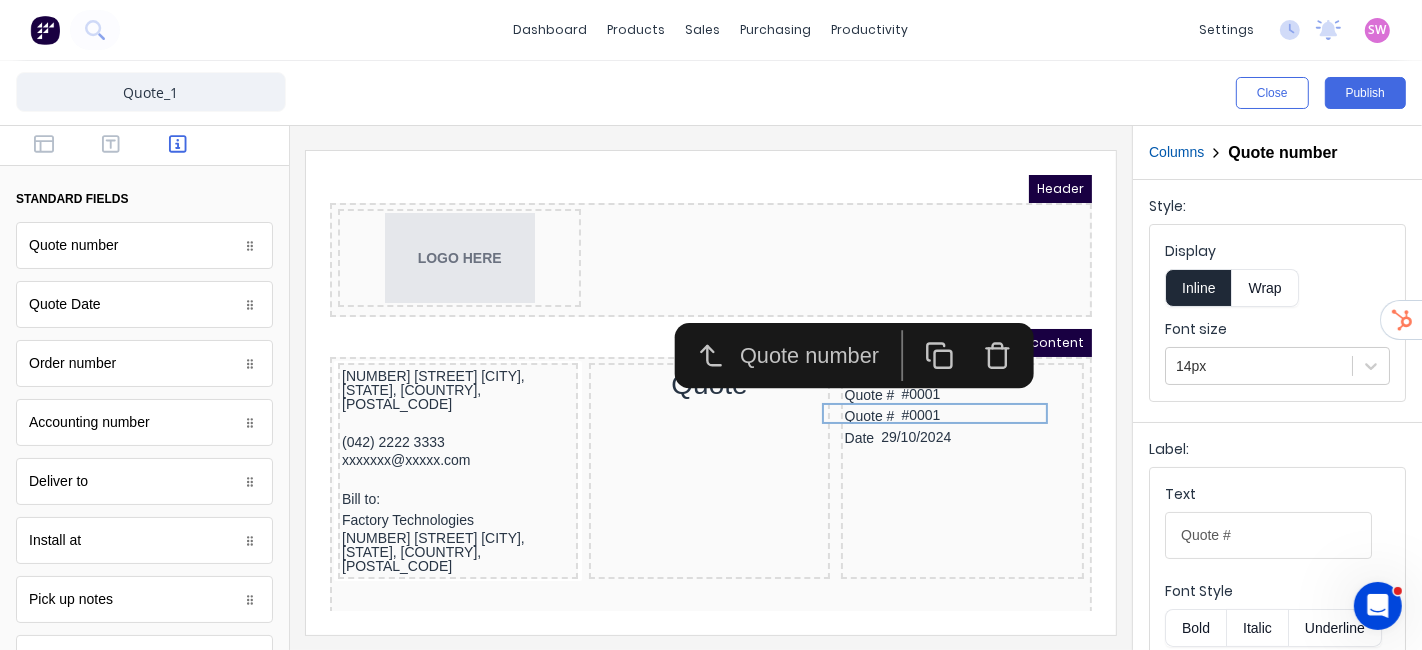 click 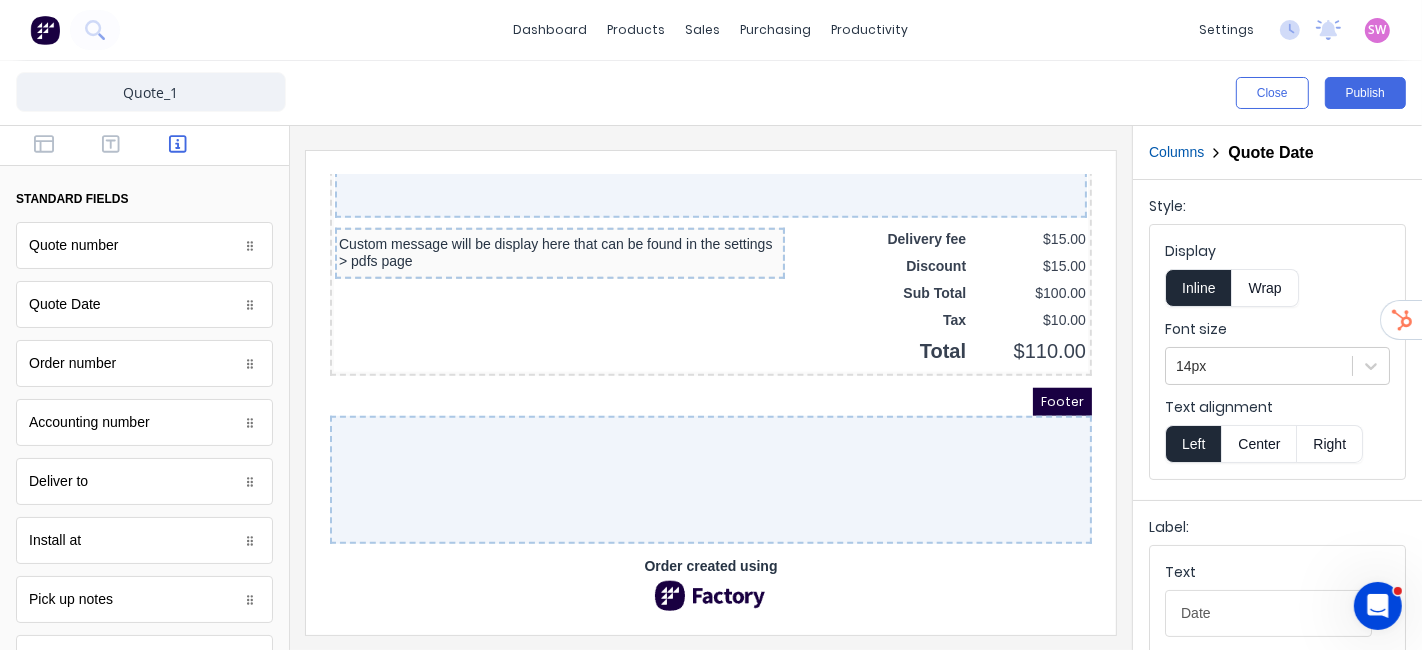 scroll, scrollTop: 1542, scrollLeft: 0, axis: vertical 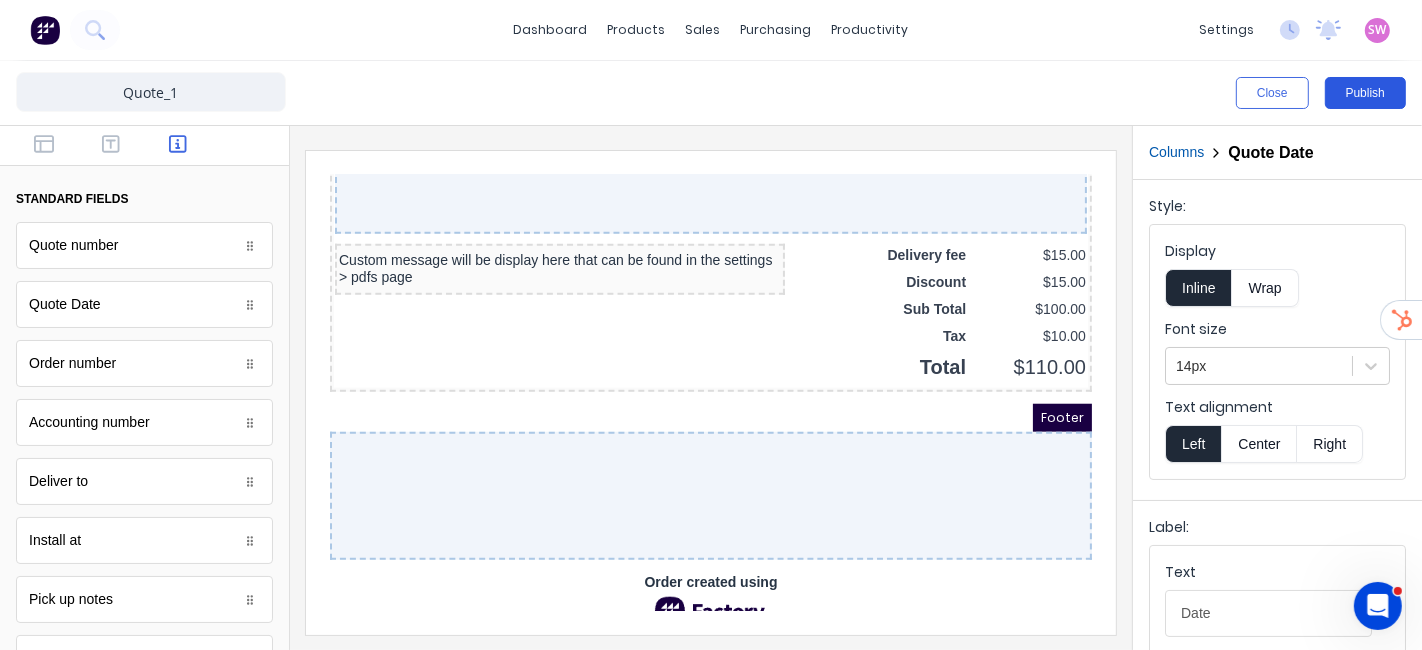 click on "Publish" at bounding box center (1365, 93) 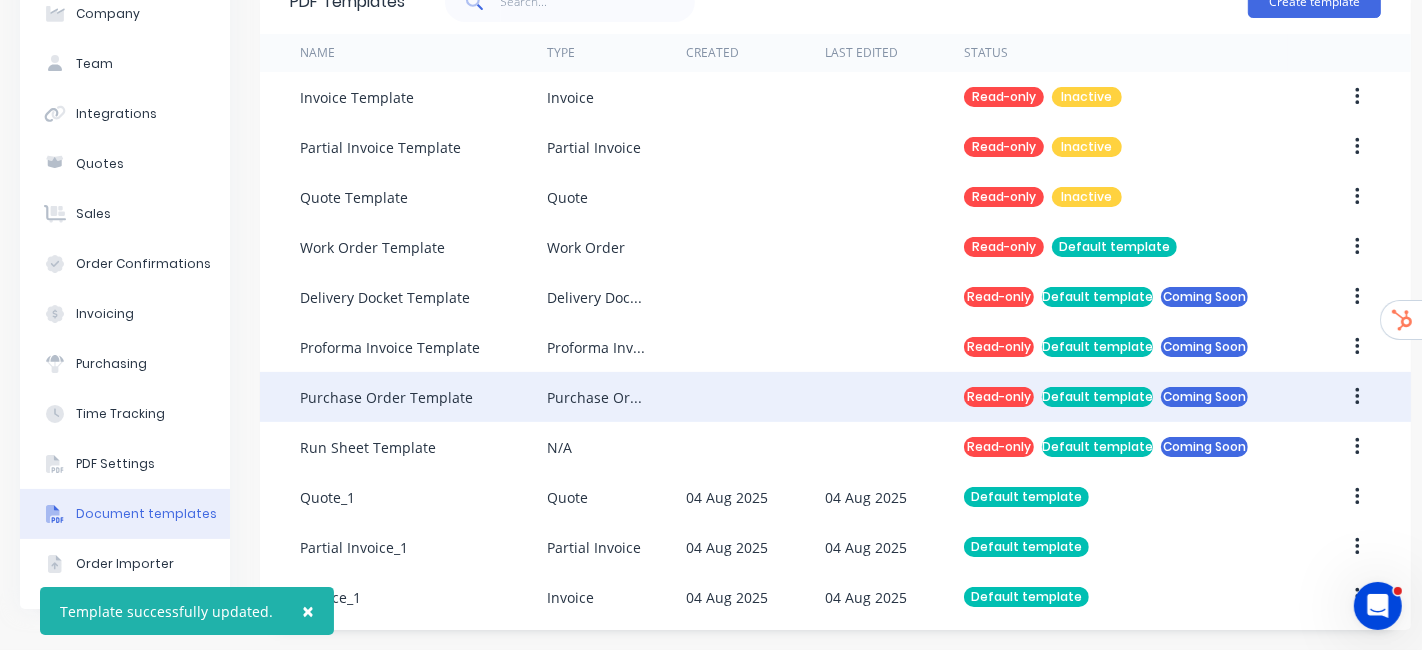 scroll, scrollTop: 127, scrollLeft: 0, axis: vertical 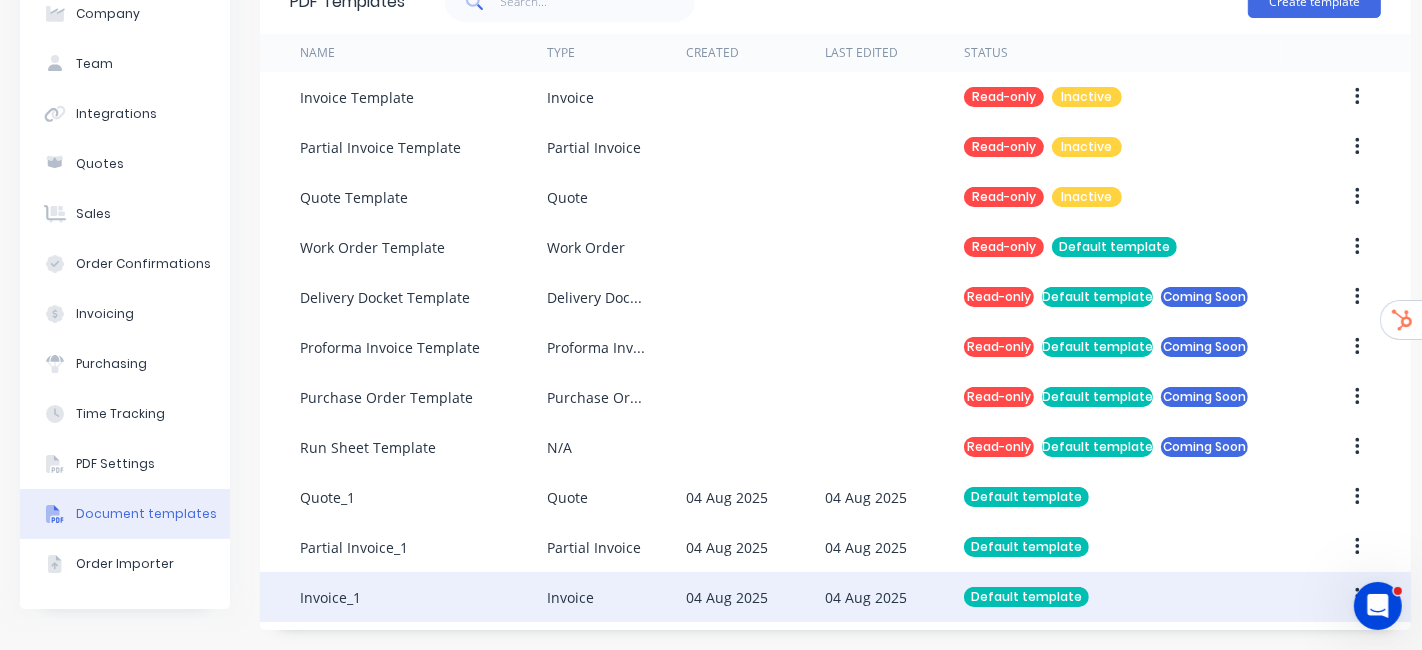 click on "04 Aug 2025" at bounding box center (755, 597) 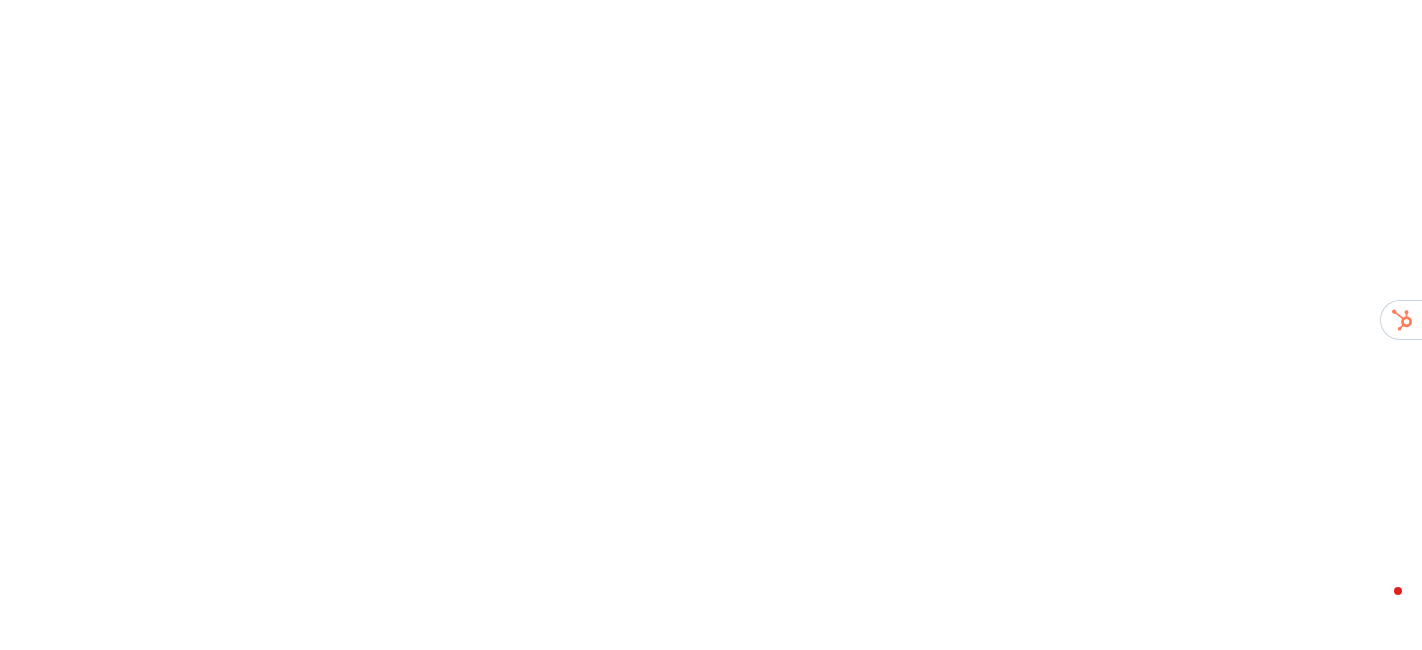 scroll, scrollTop: 0, scrollLeft: 0, axis: both 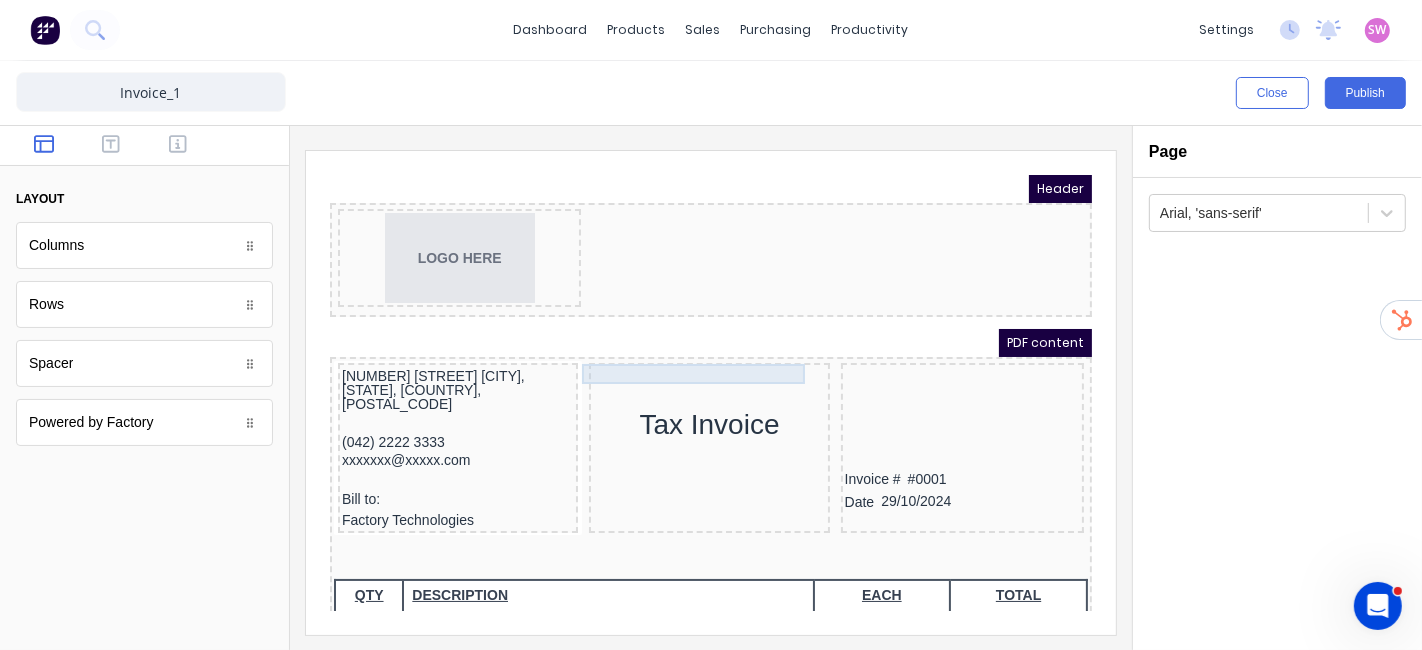 click at bounding box center (684, 352) 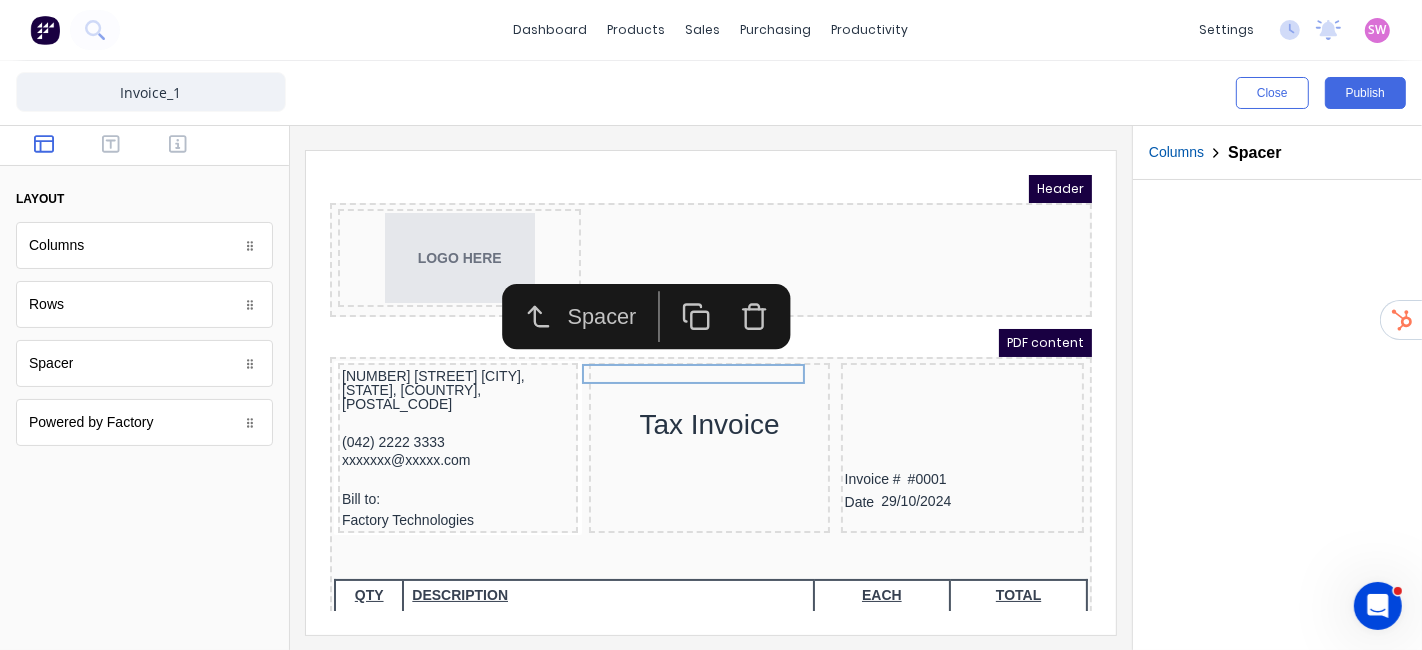 click 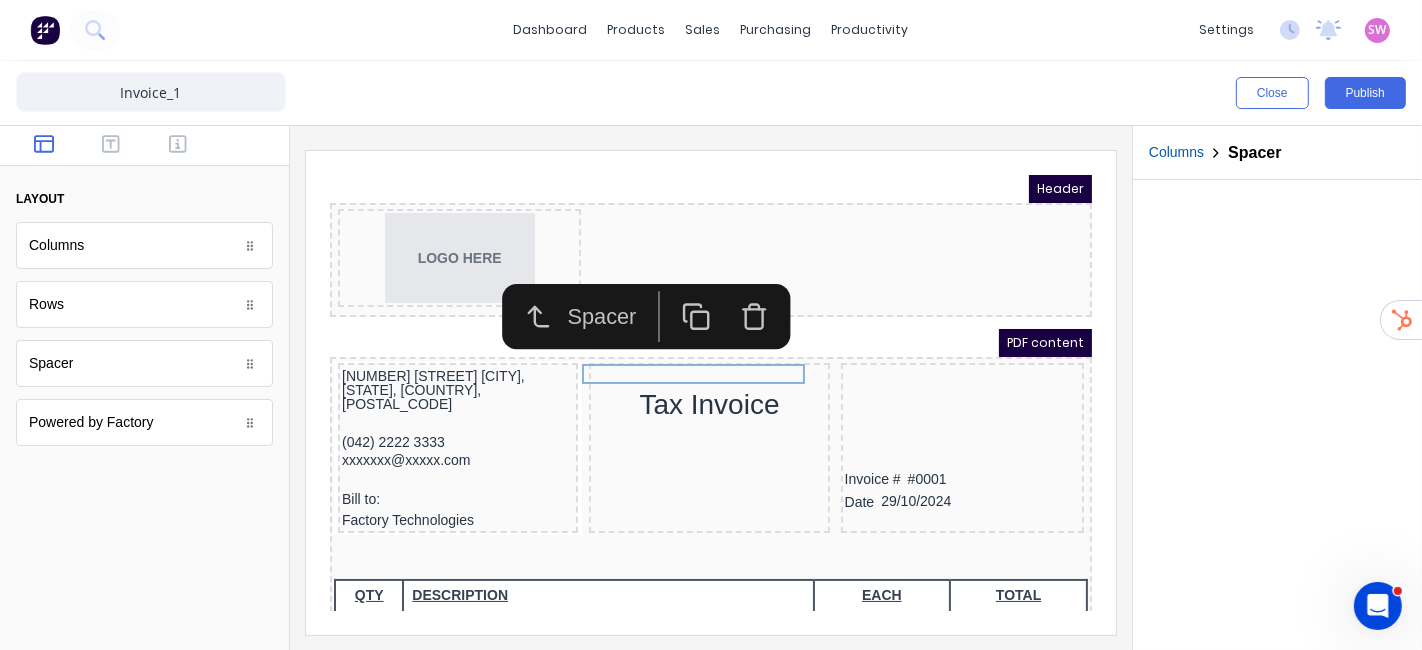 click 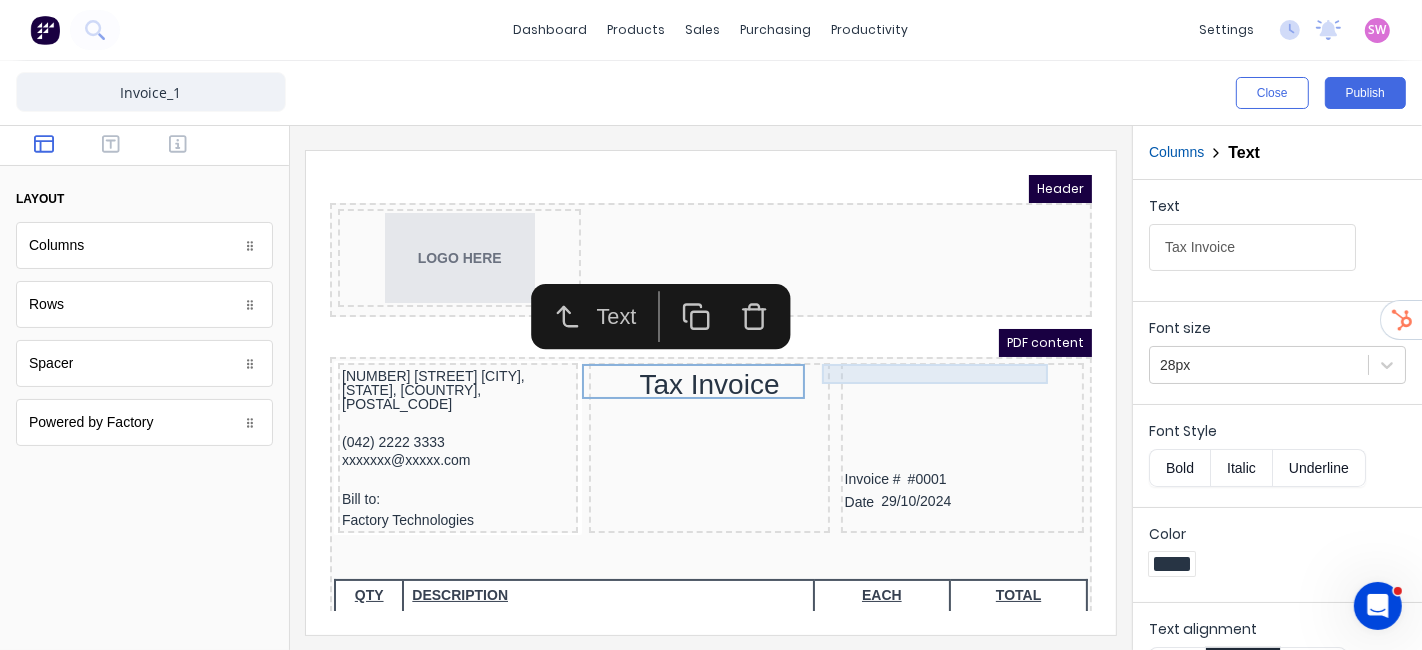 click at bounding box center [937, 352] 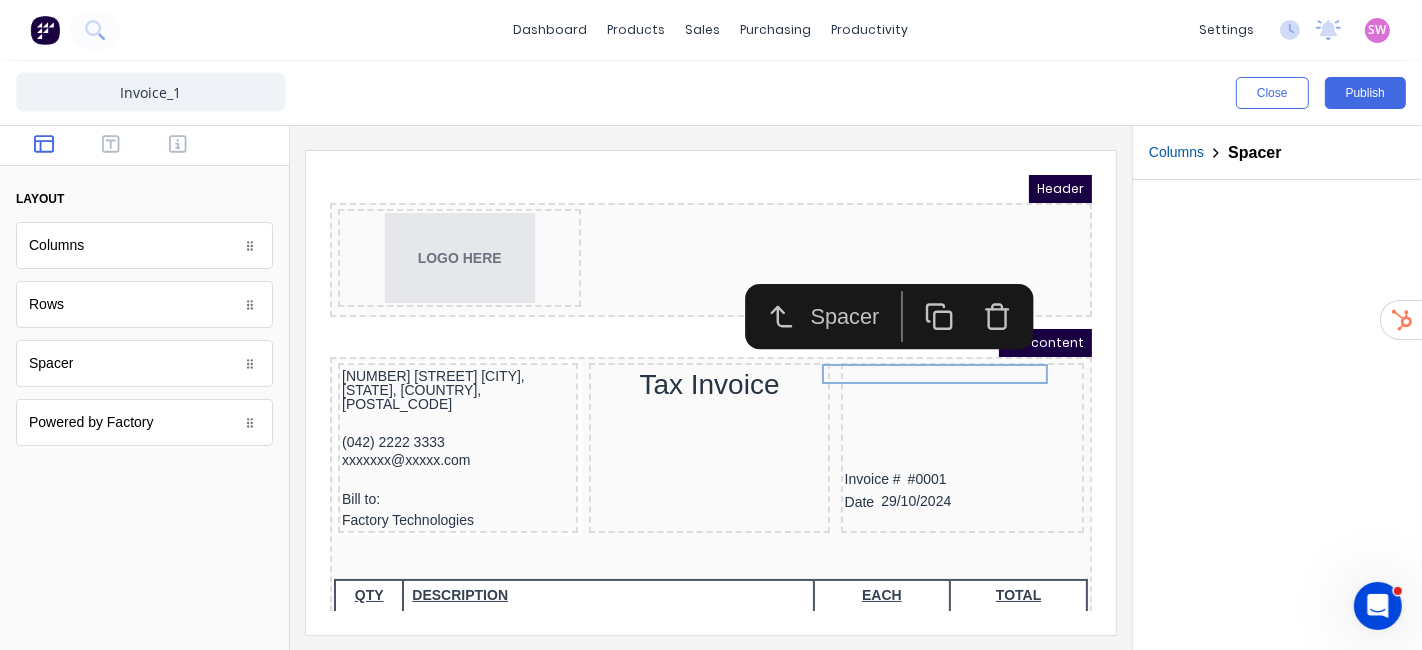 click 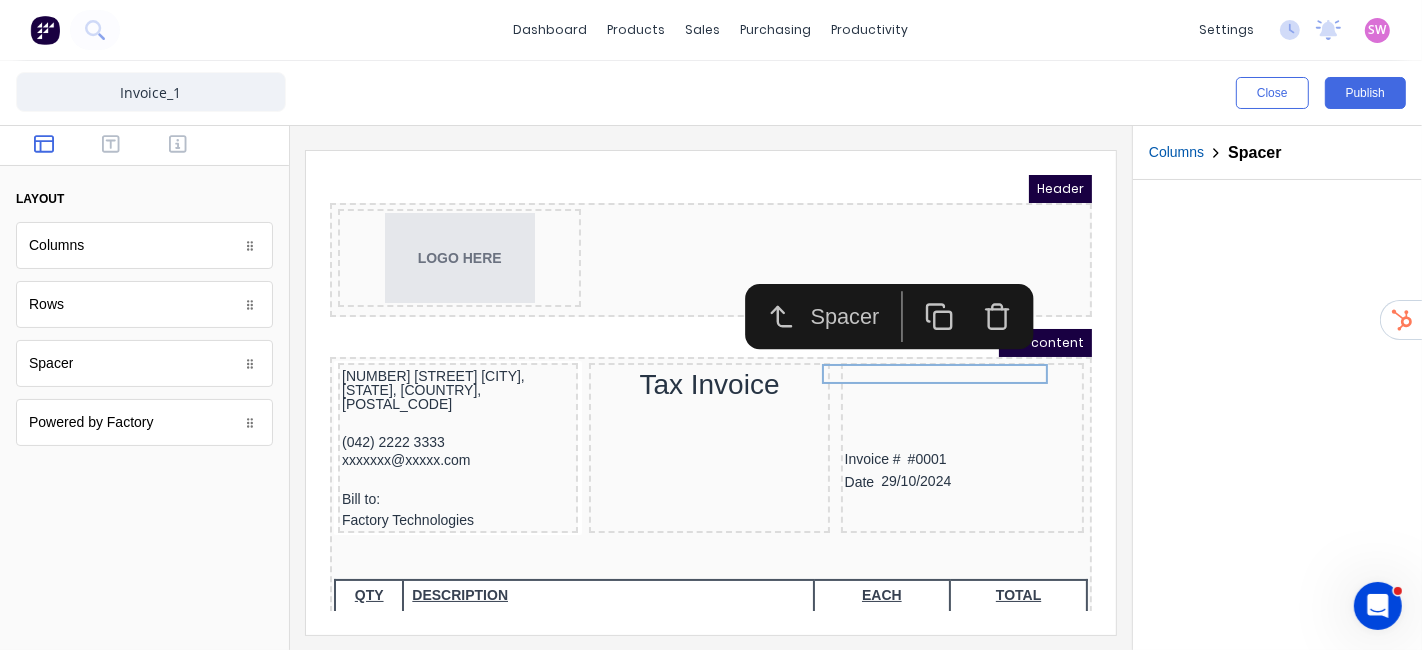 click 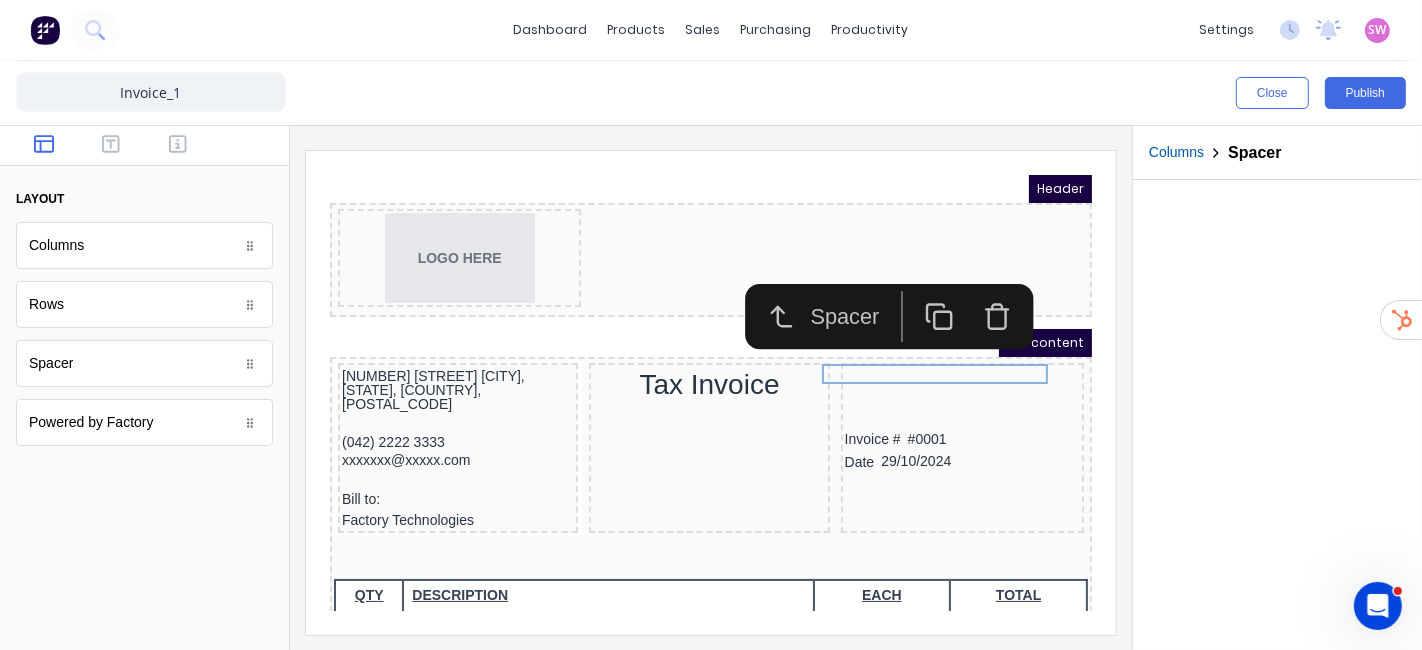click 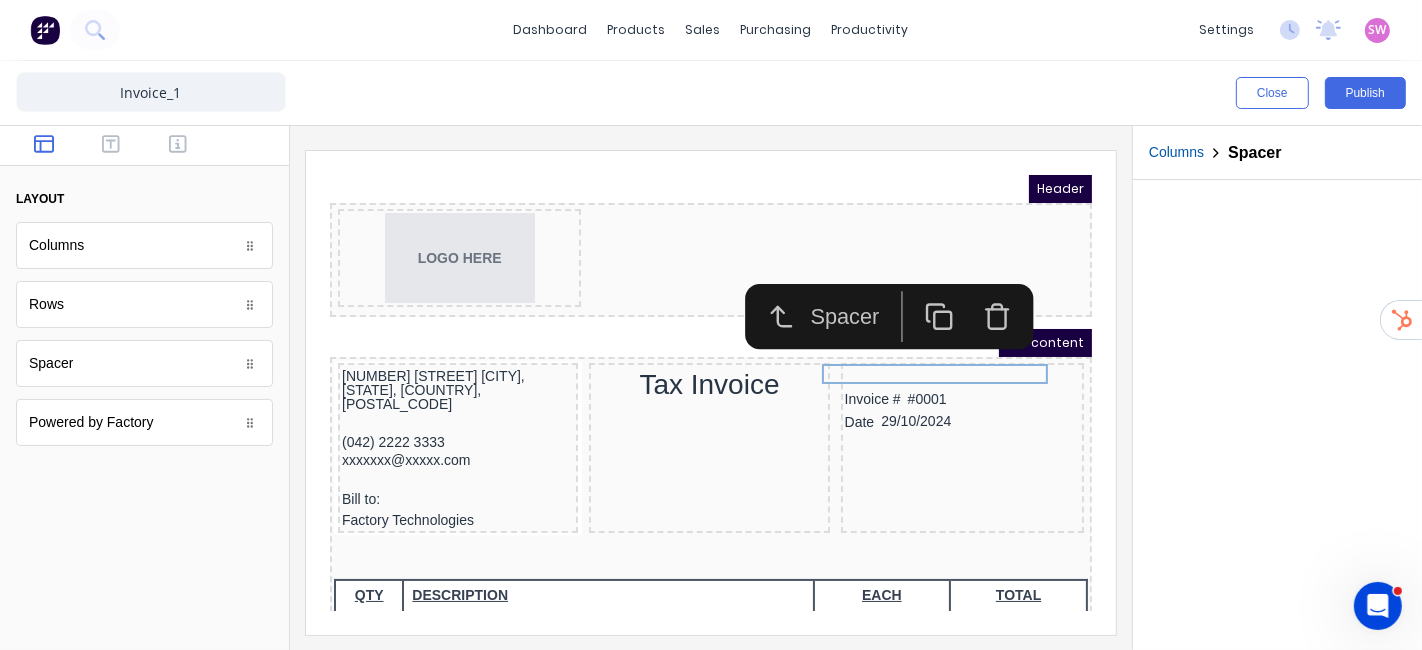 click 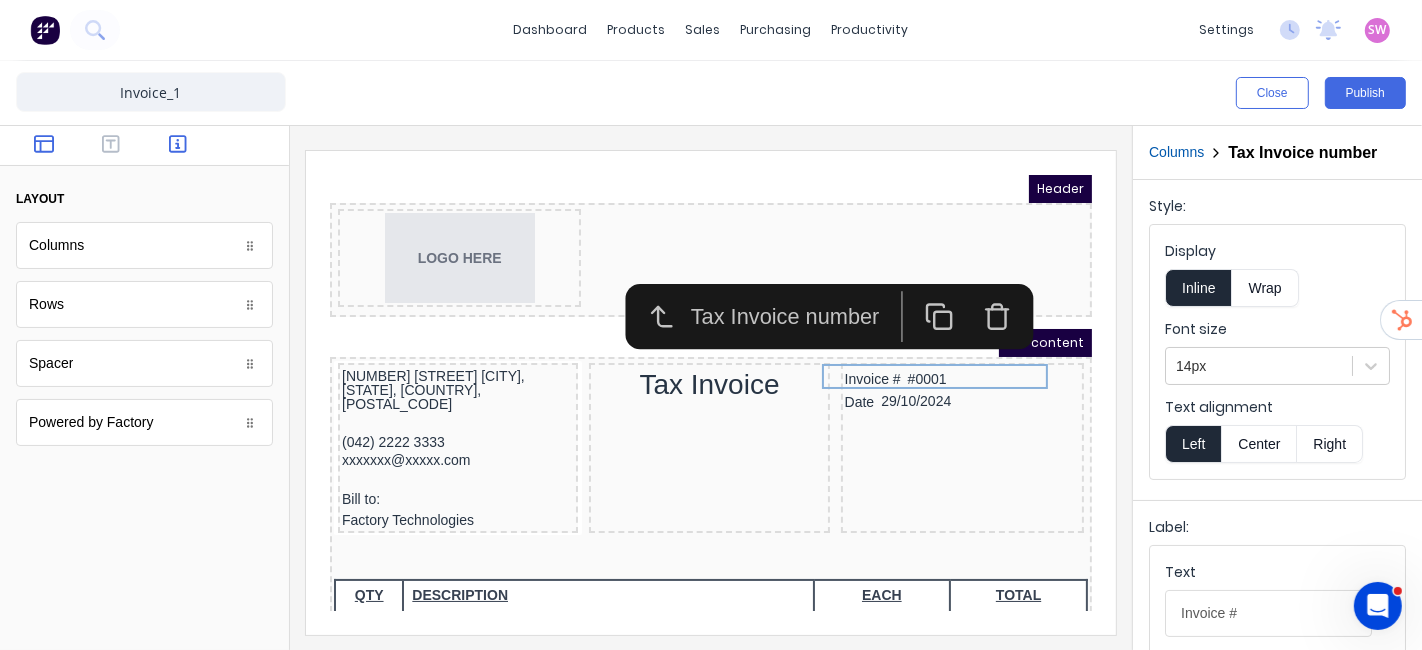 click 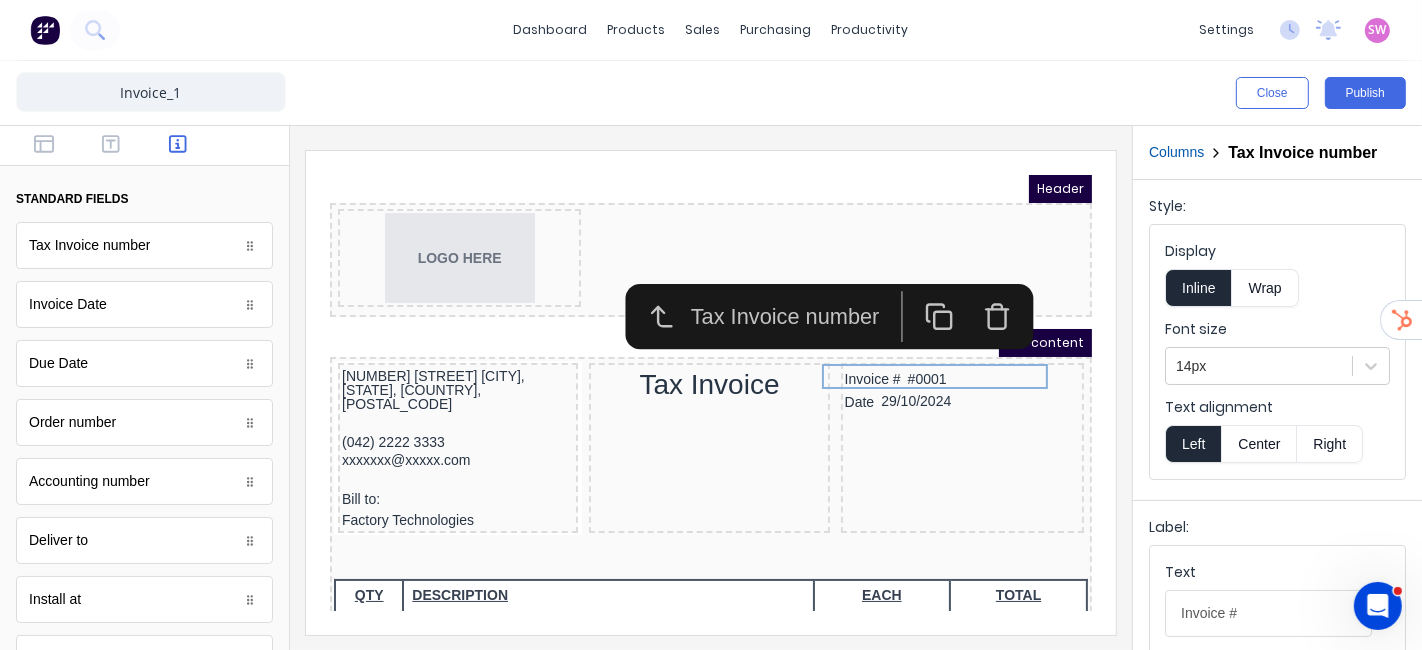 click at bounding box center [144, 146] 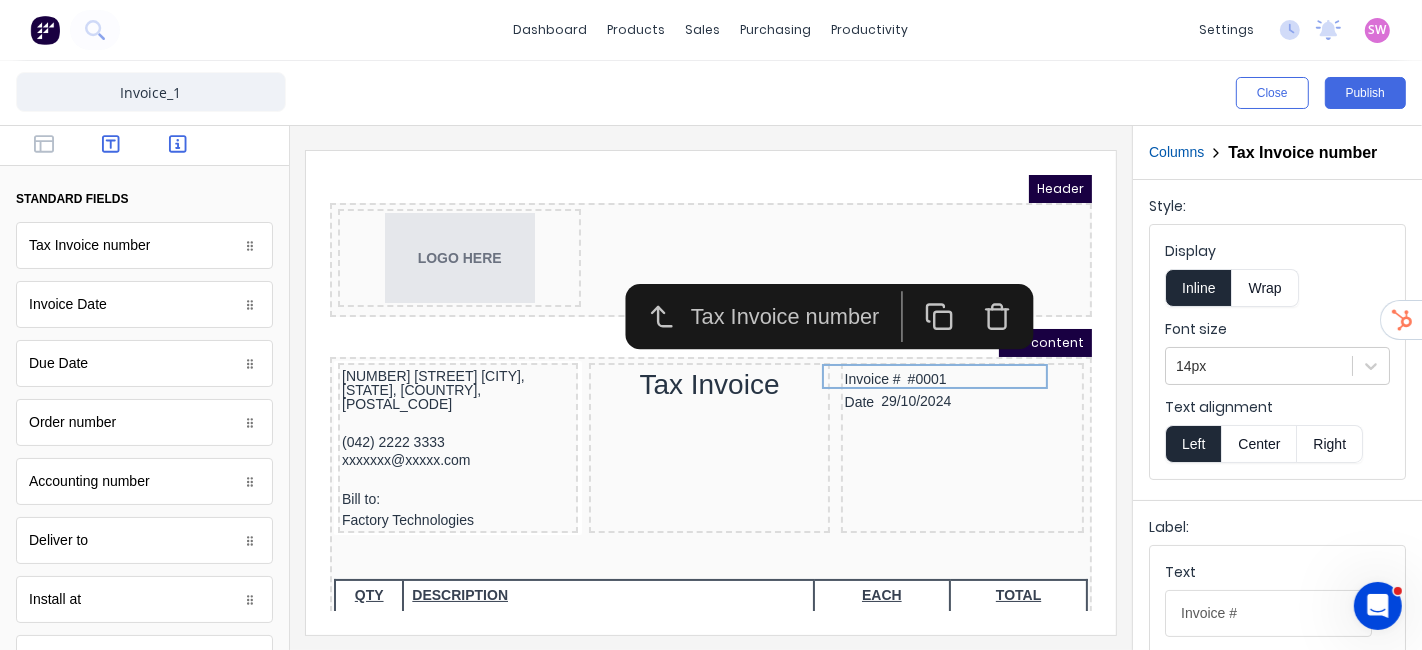 click at bounding box center (110, 146) 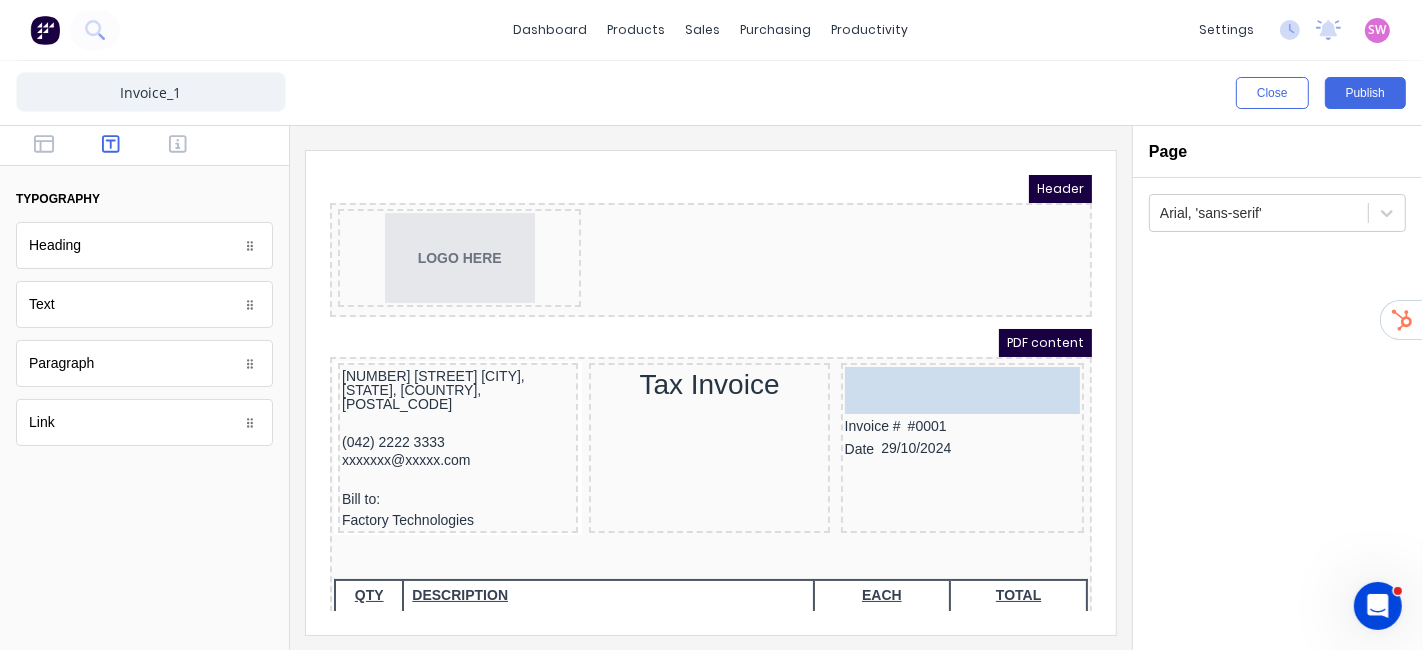 drag, startPoint x: 82, startPoint y: 304, endPoint x: 602, endPoint y: 185, distance: 533.44257 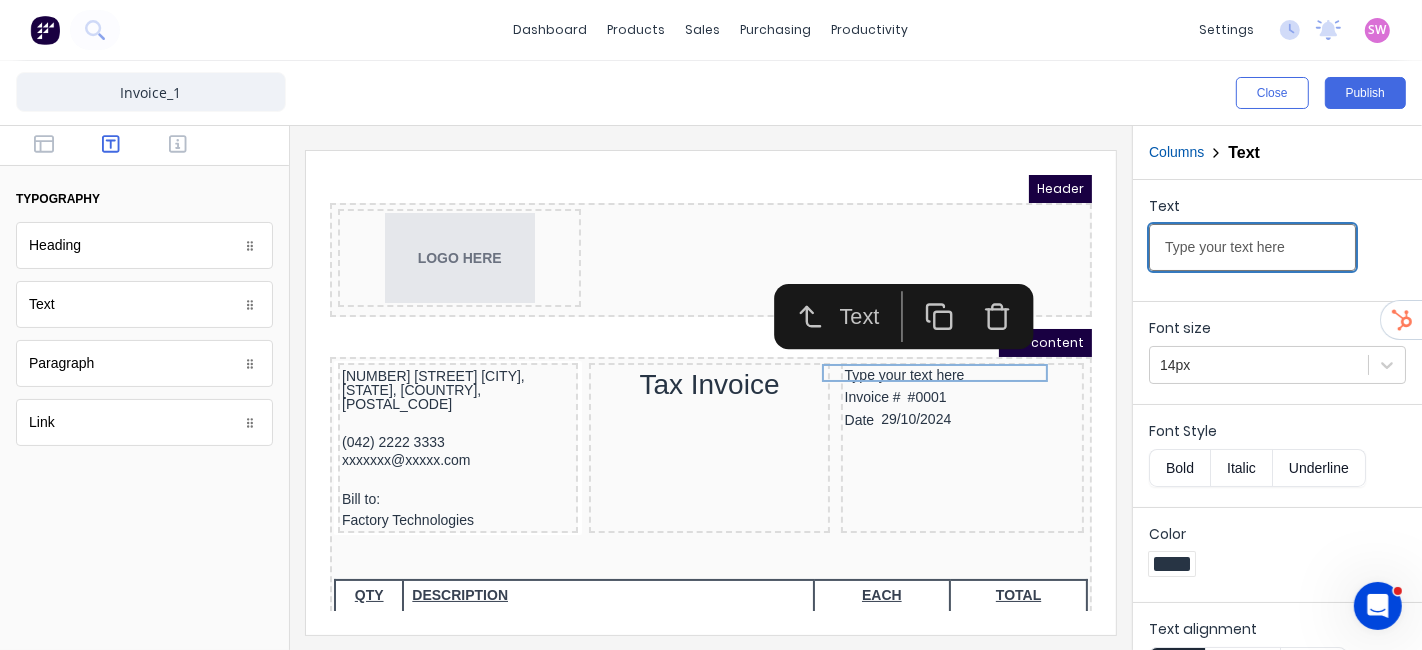 drag, startPoint x: 1590, startPoint y: 394, endPoint x: 743, endPoint y: 174, distance: 875.10516 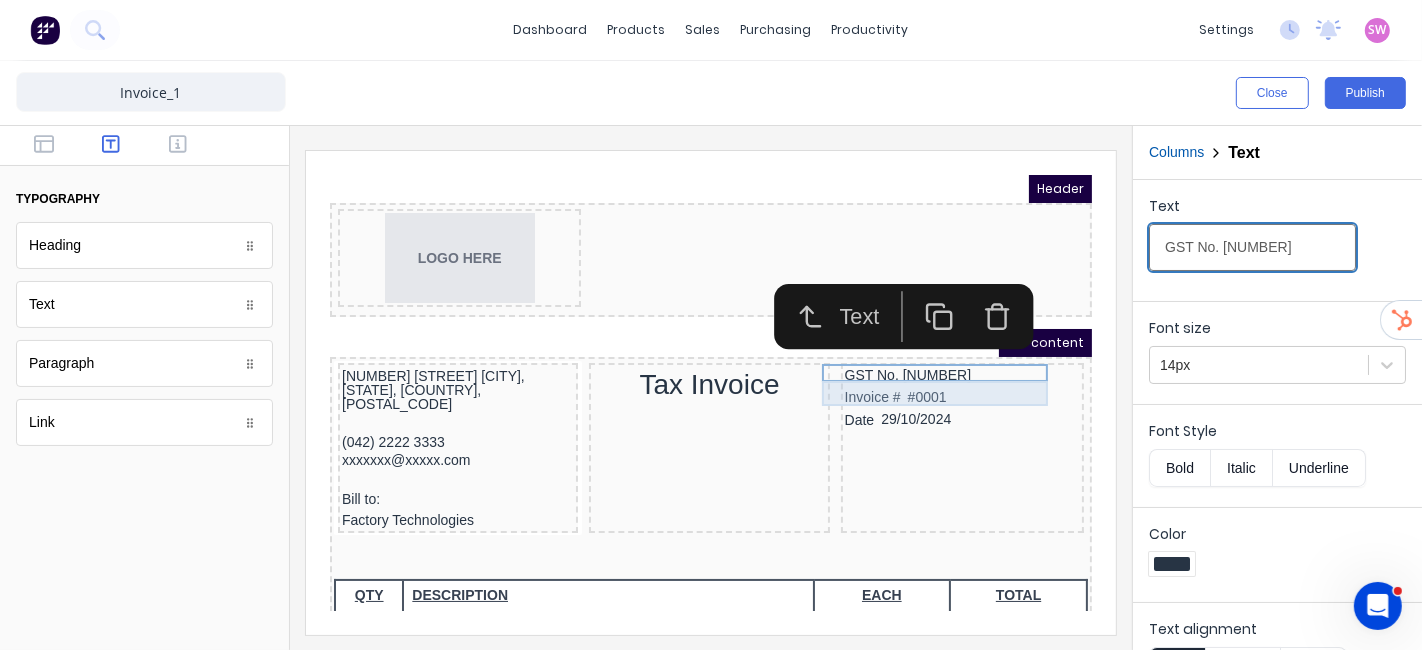 type on "GST No. [NUMBER]" 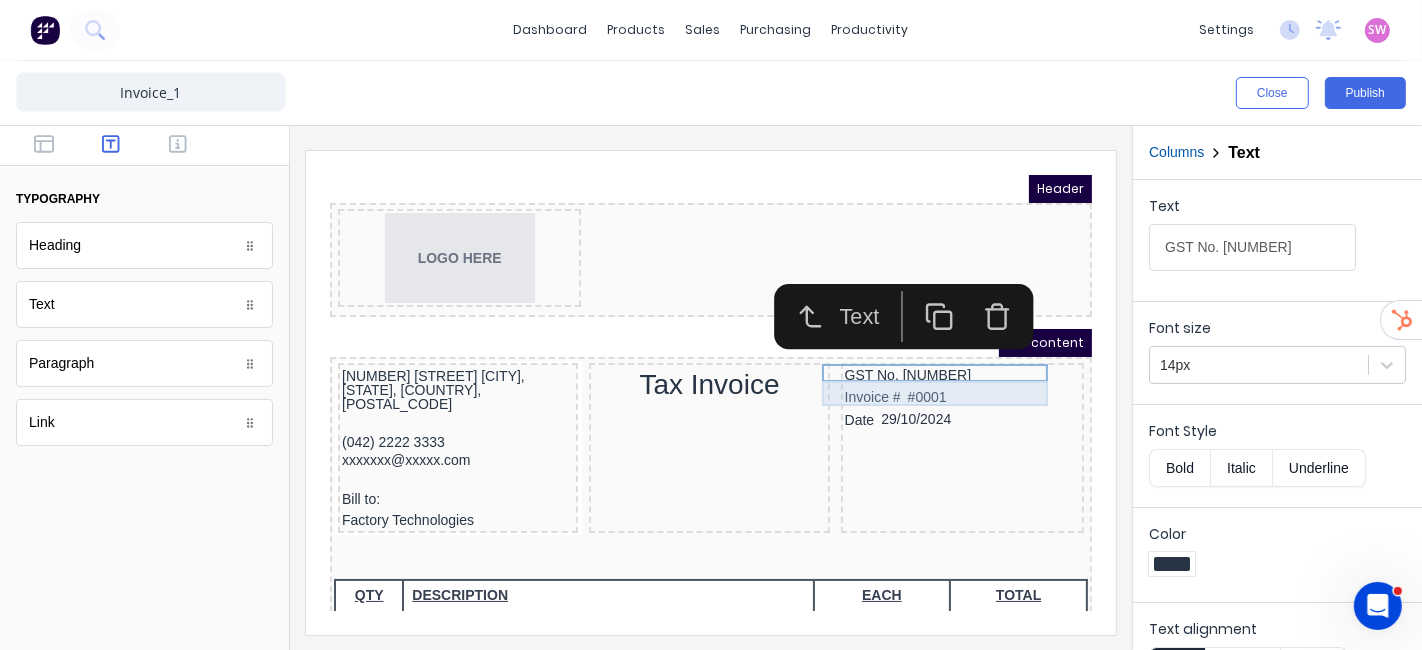 click on "Invoice # #0001" at bounding box center [937, 372] 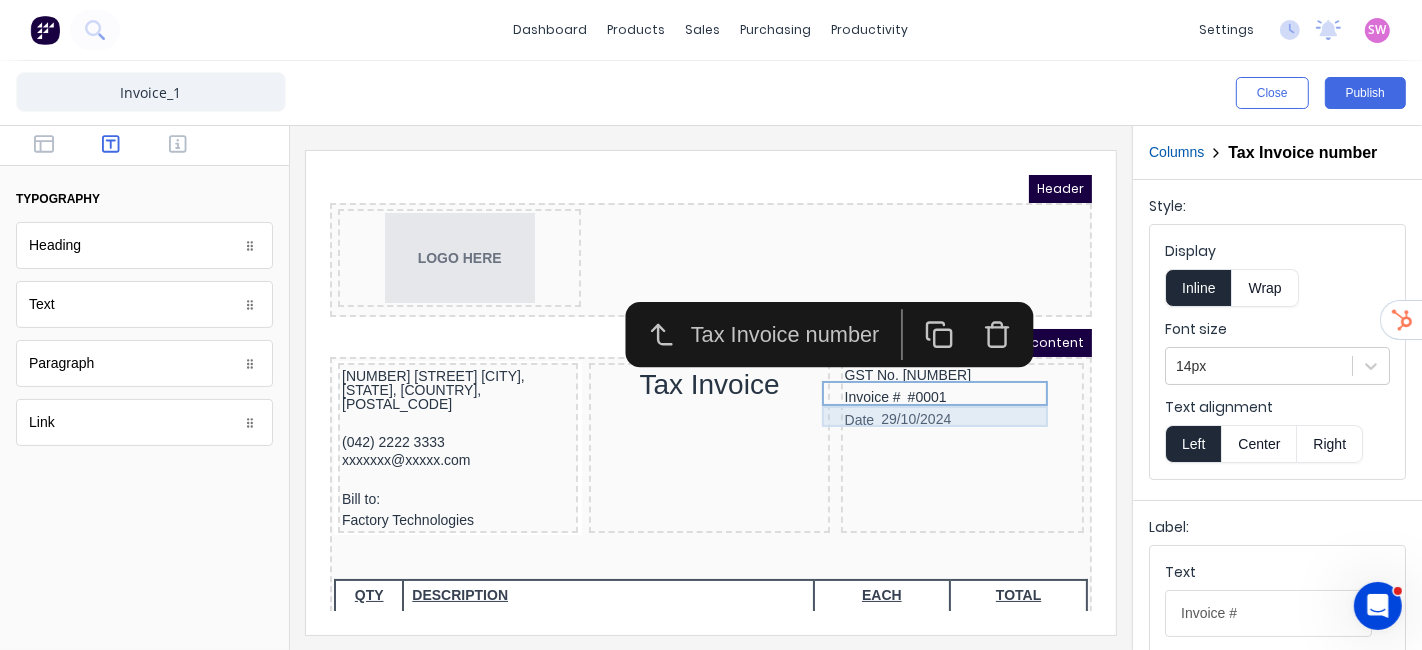 click on "Date 29/10/2024" at bounding box center (937, 396) 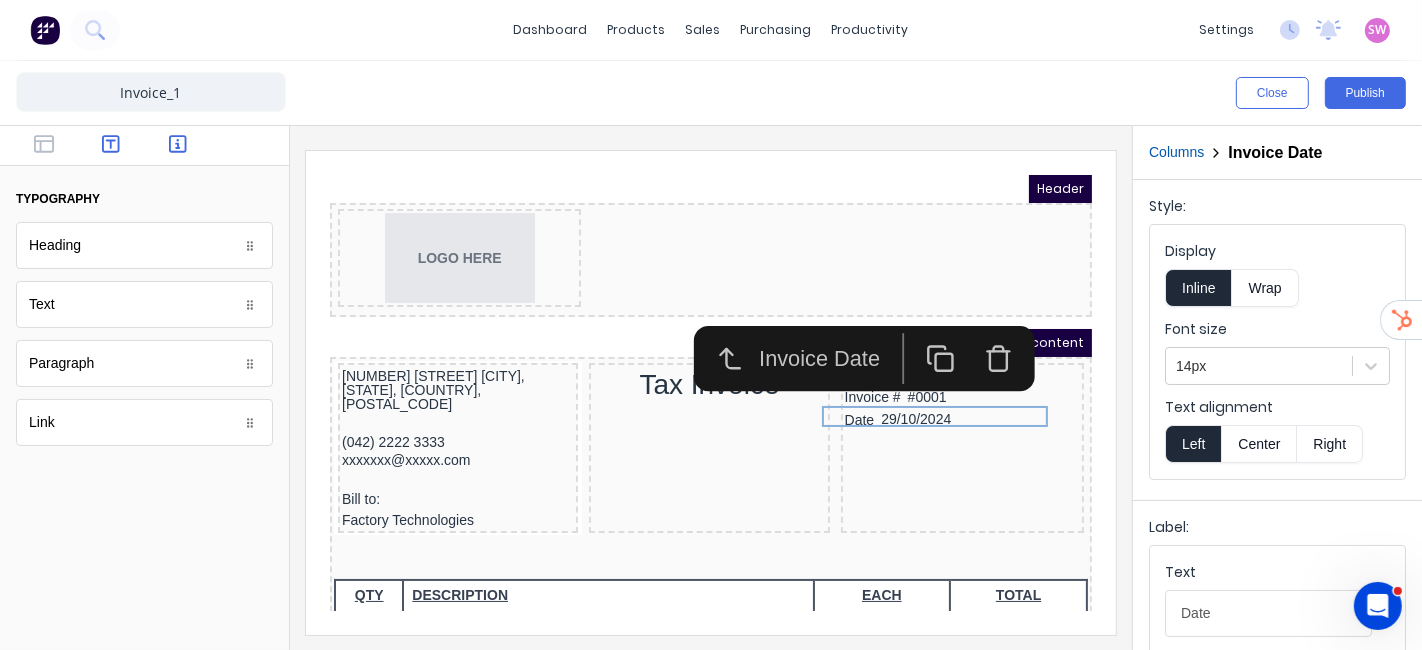 click 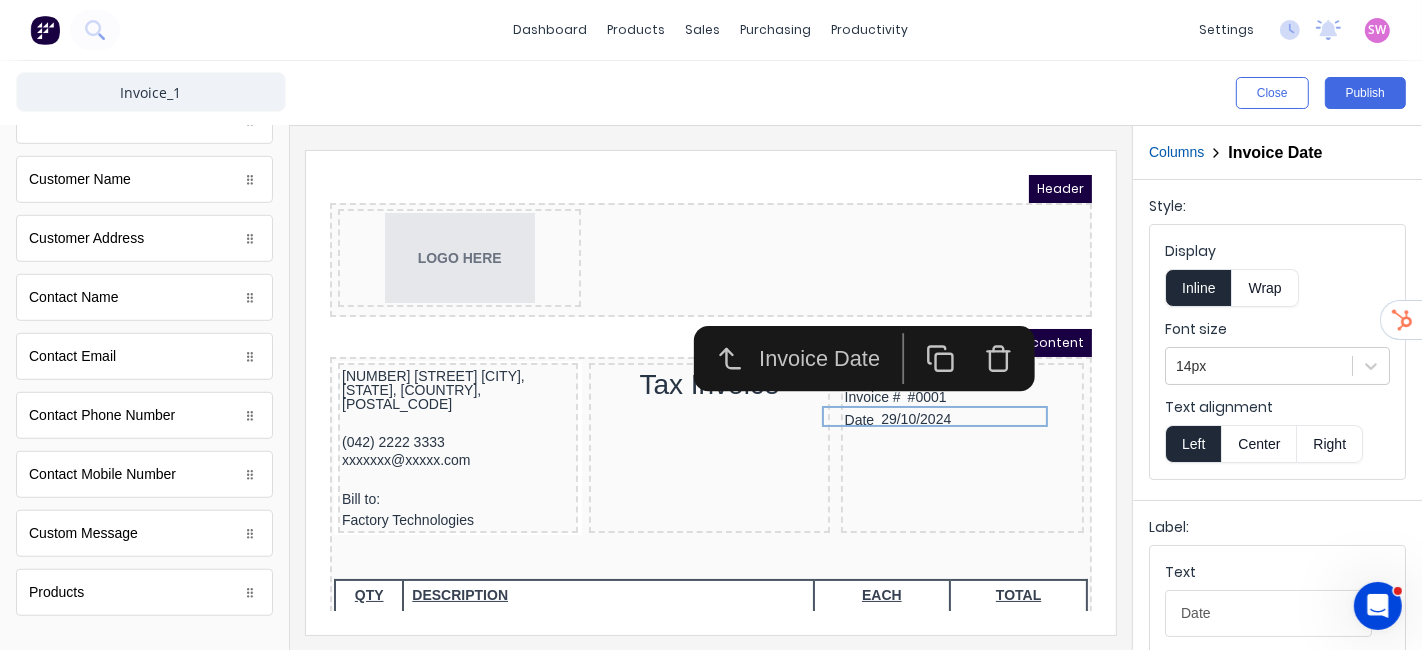scroll, scrollTop: 1139, scrollLeft: 0, axis: vertical 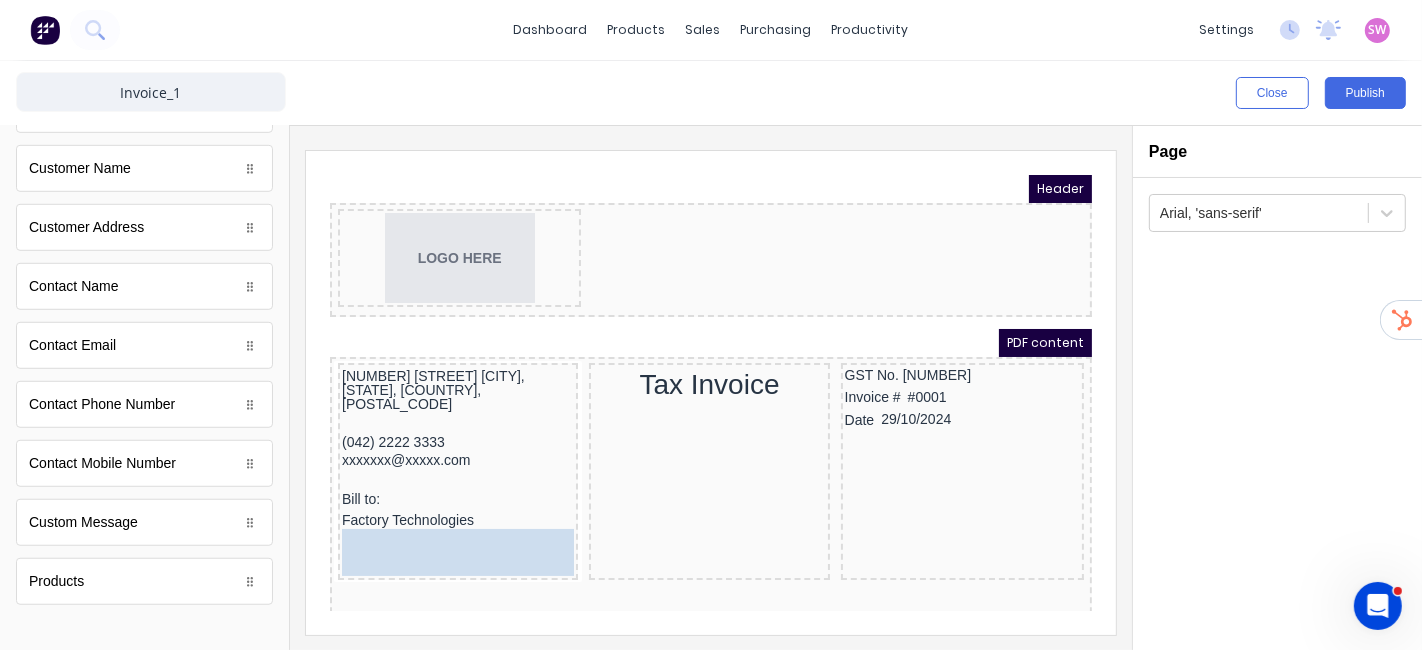 drag, startPoint x: 108, startPoint y: 221, endPoint x: 106, endPoint y: 336, distance: 115.01739 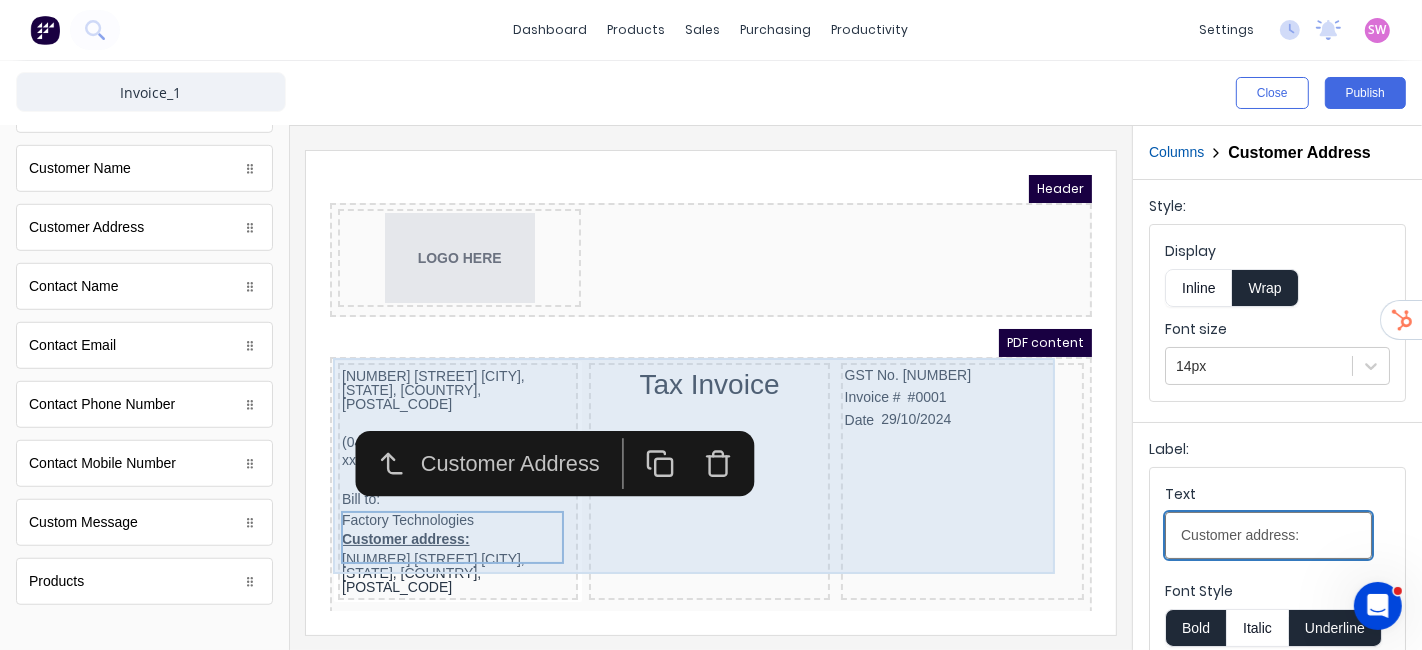 drag, startPoint x: 1603, startPoint y: 677, endPoint x: 954, endPoint y: 516, distance: 668.6718 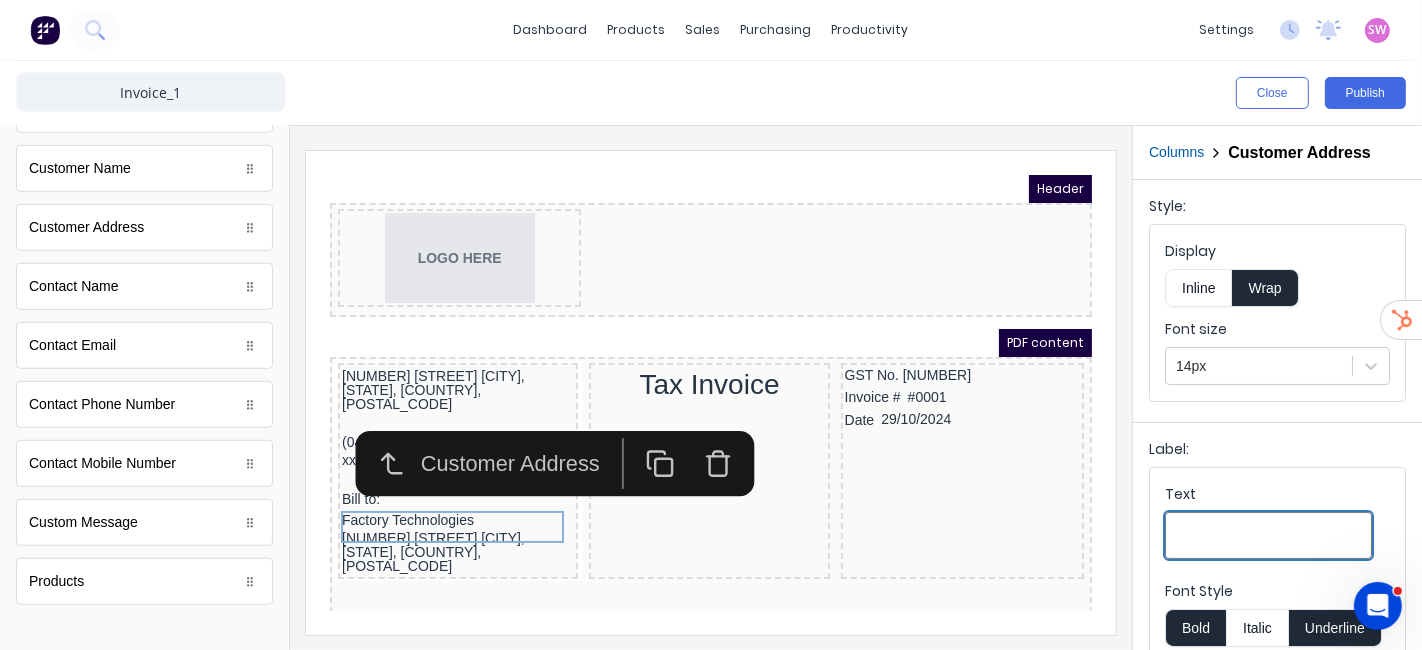 type 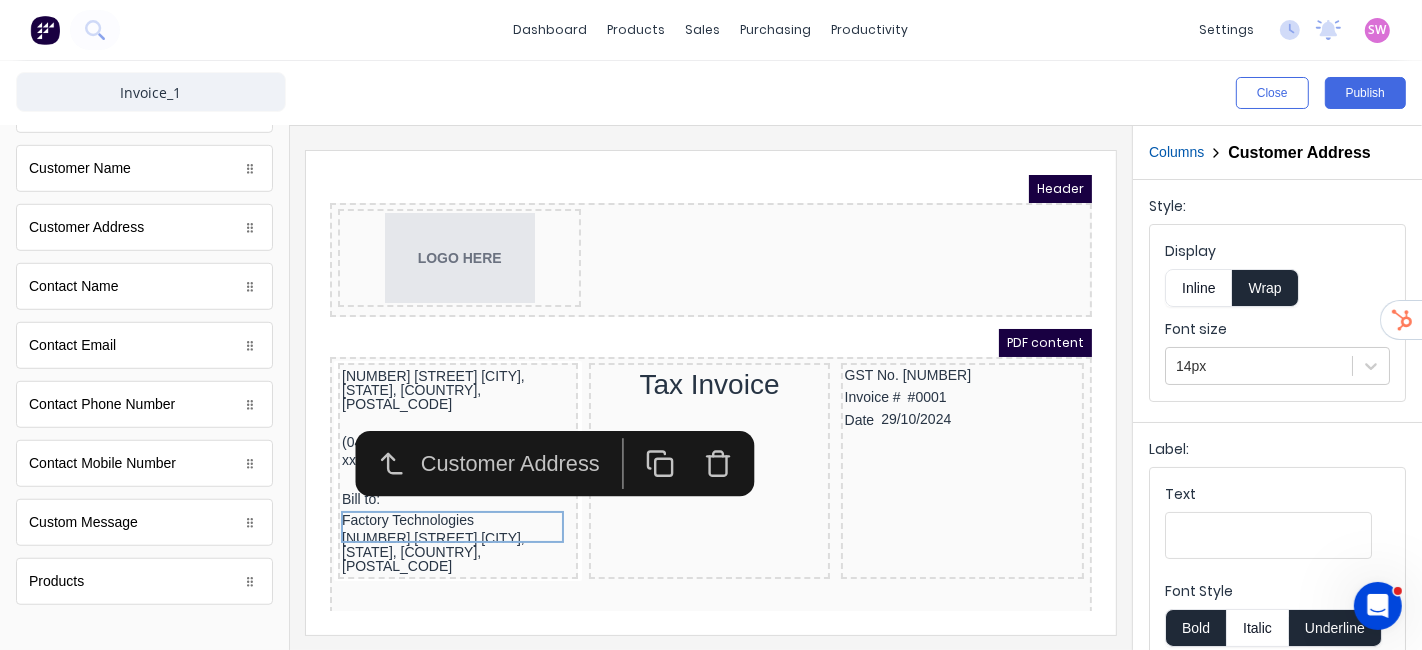 click at bounding box center (711, 388) 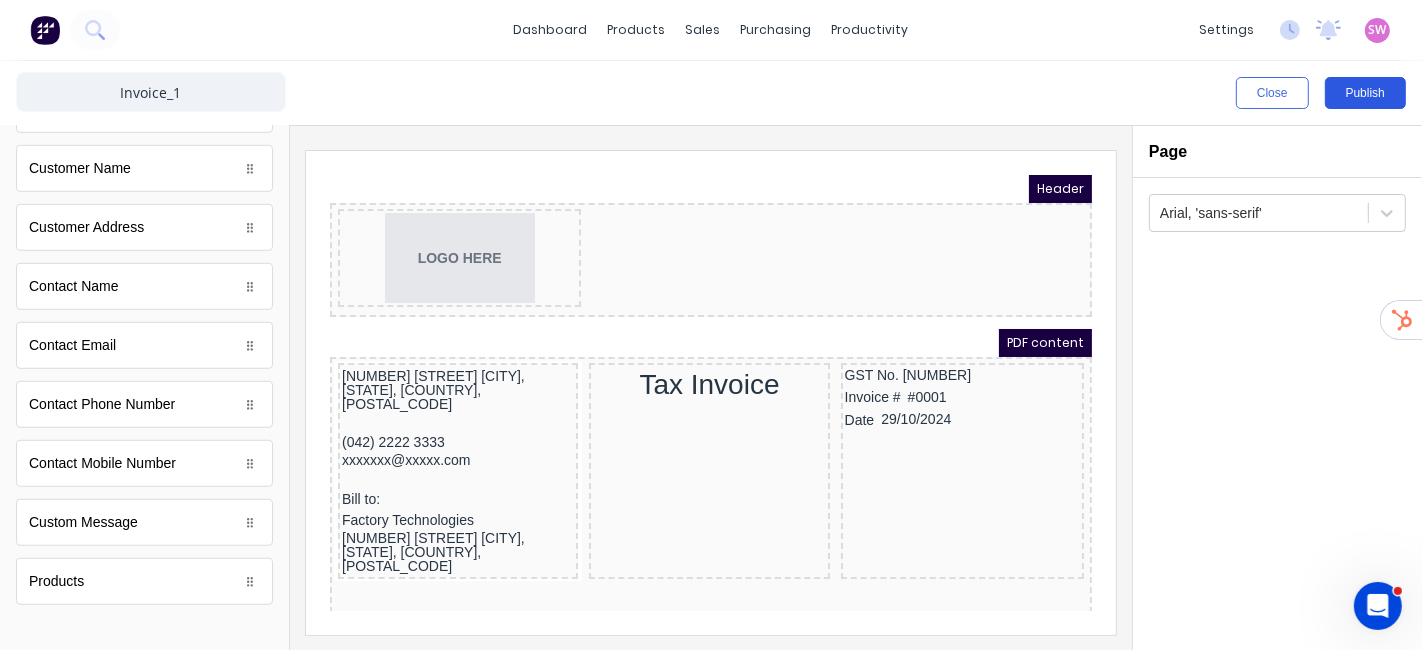 click on "Publish" at bounding box center (1365, 93) 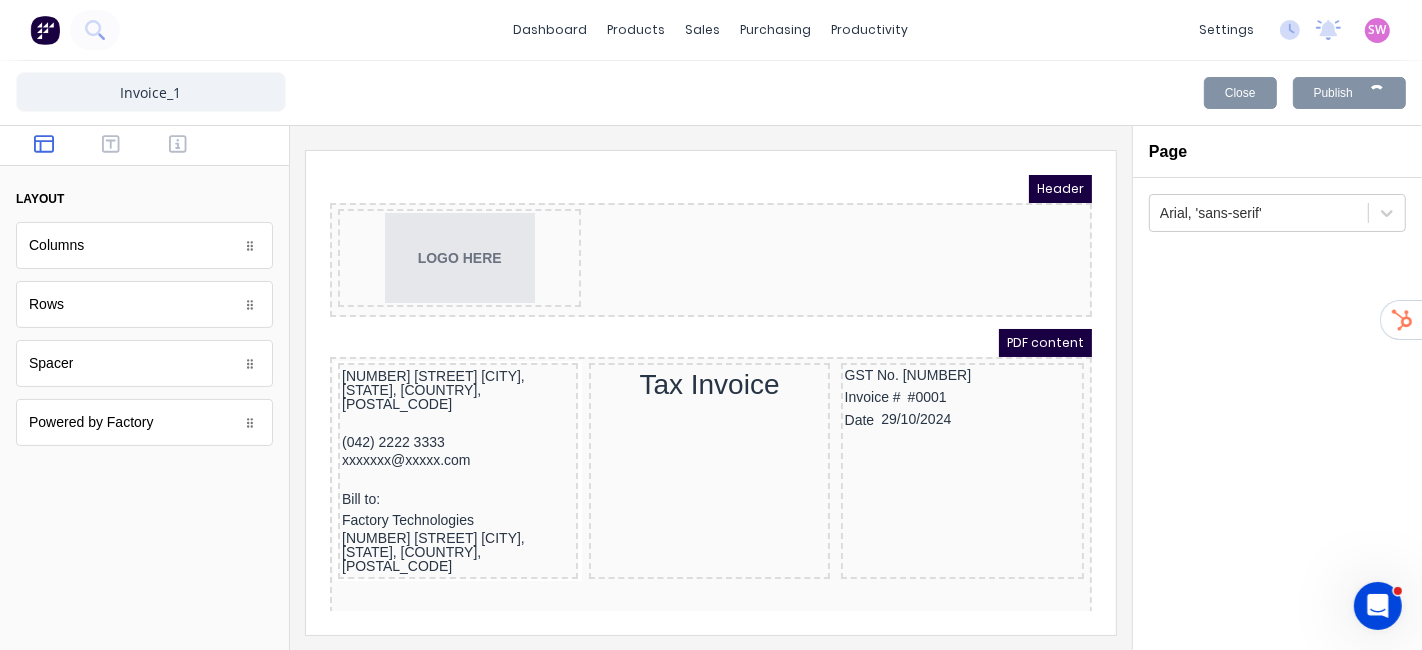scroll, scrollTop: 0, scrollLeft: 0, axis: both 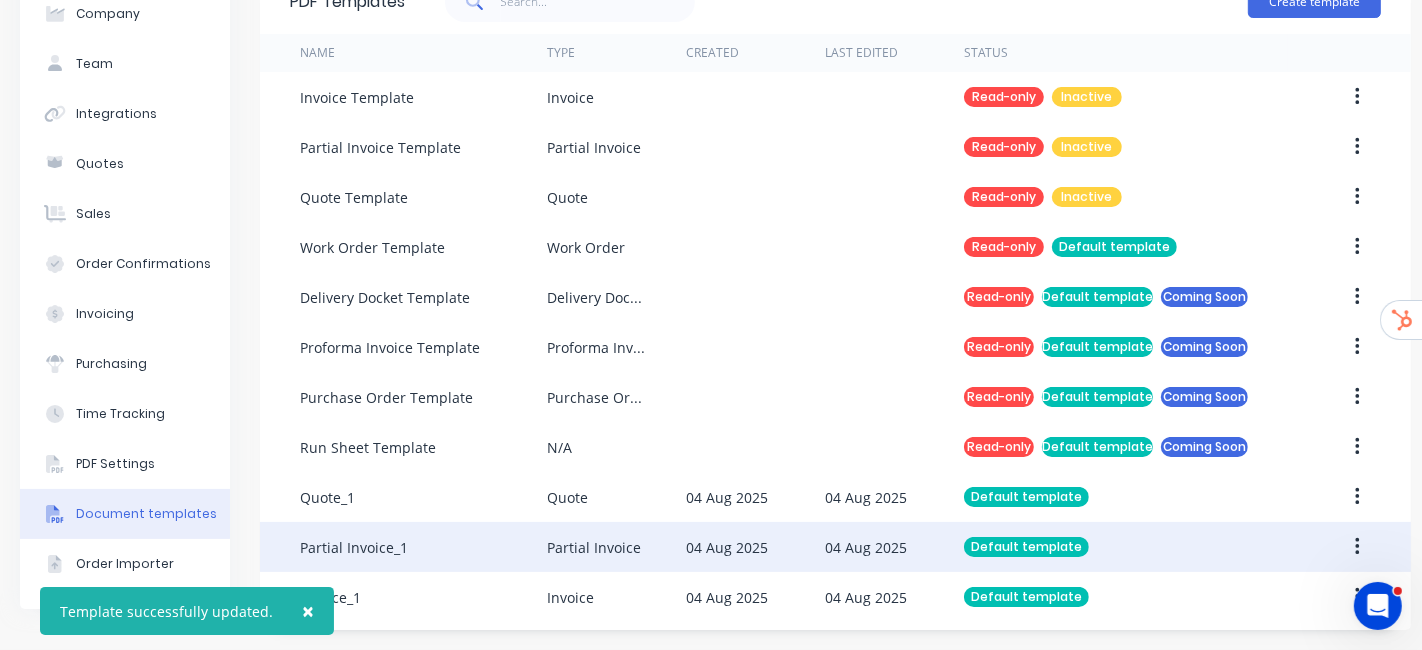 click on "04 Aug 2025" at bounding box center (755, 547) 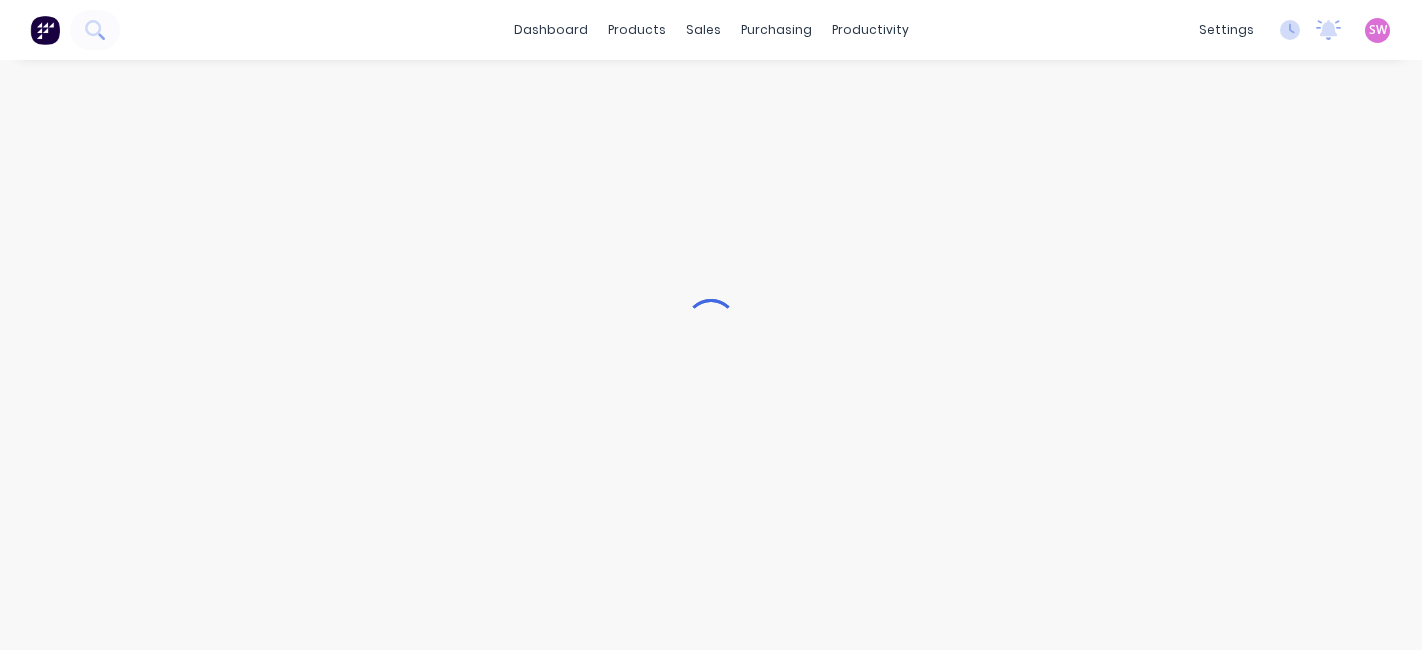 scroll, scrollTop: 0, scrollLeft: 0, axis: both 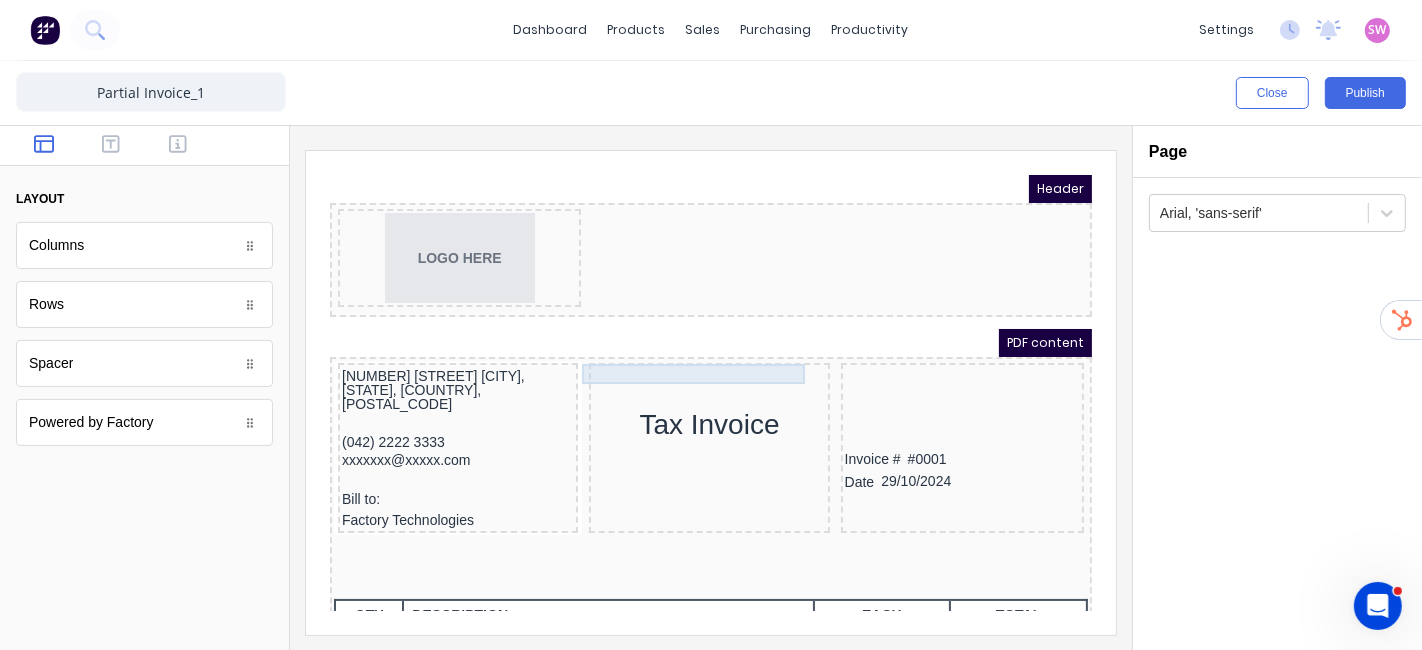 click at bounding box center [684, 352] 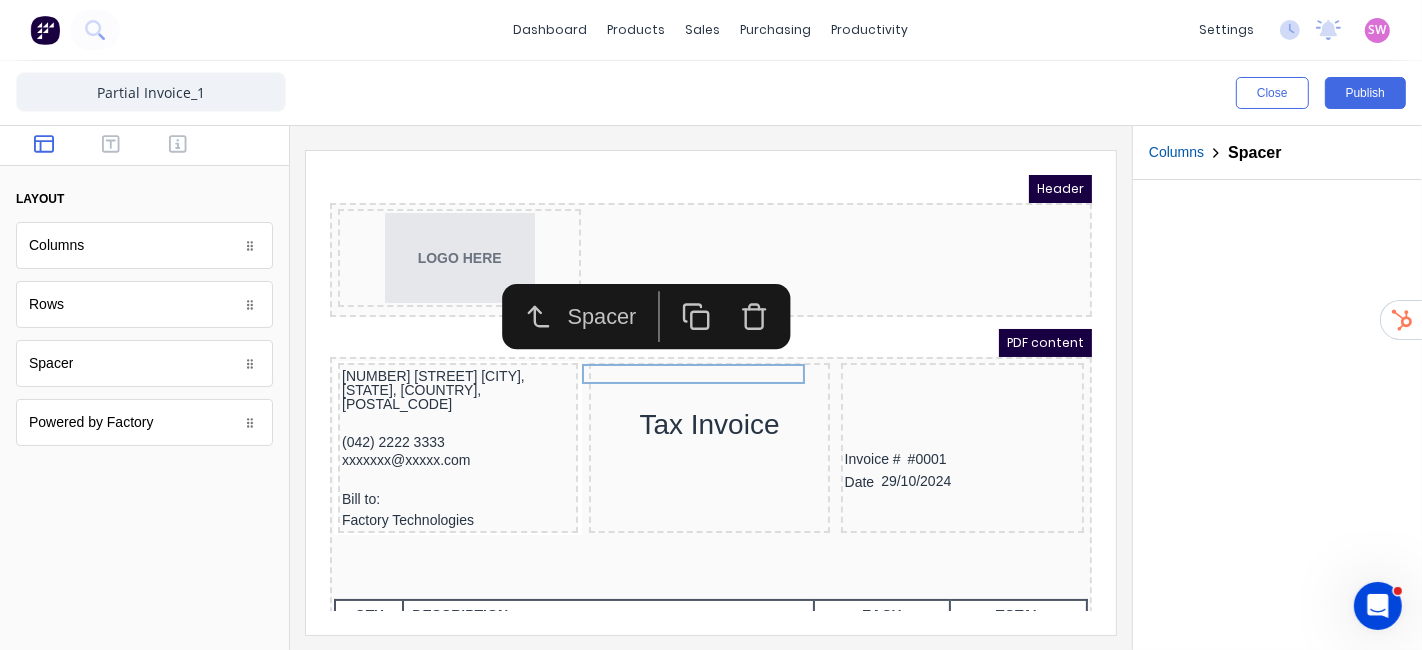 click 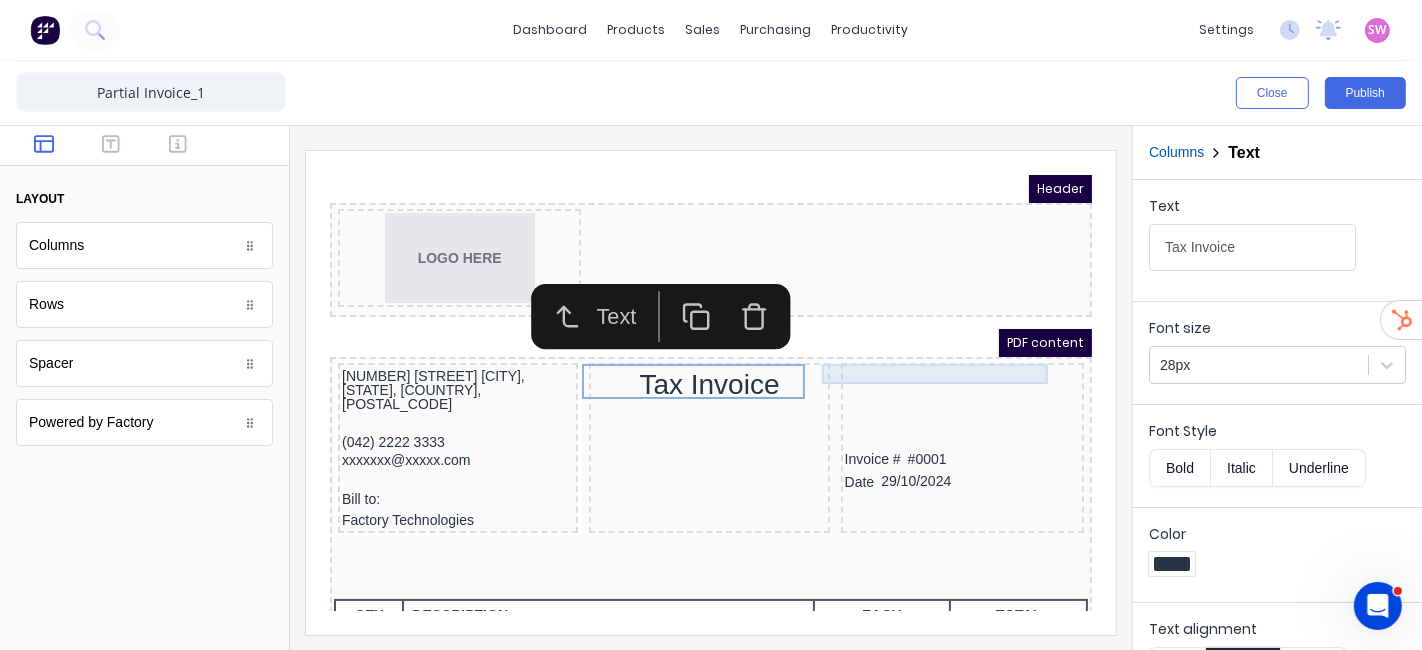 click at bounding box center [937, 352] 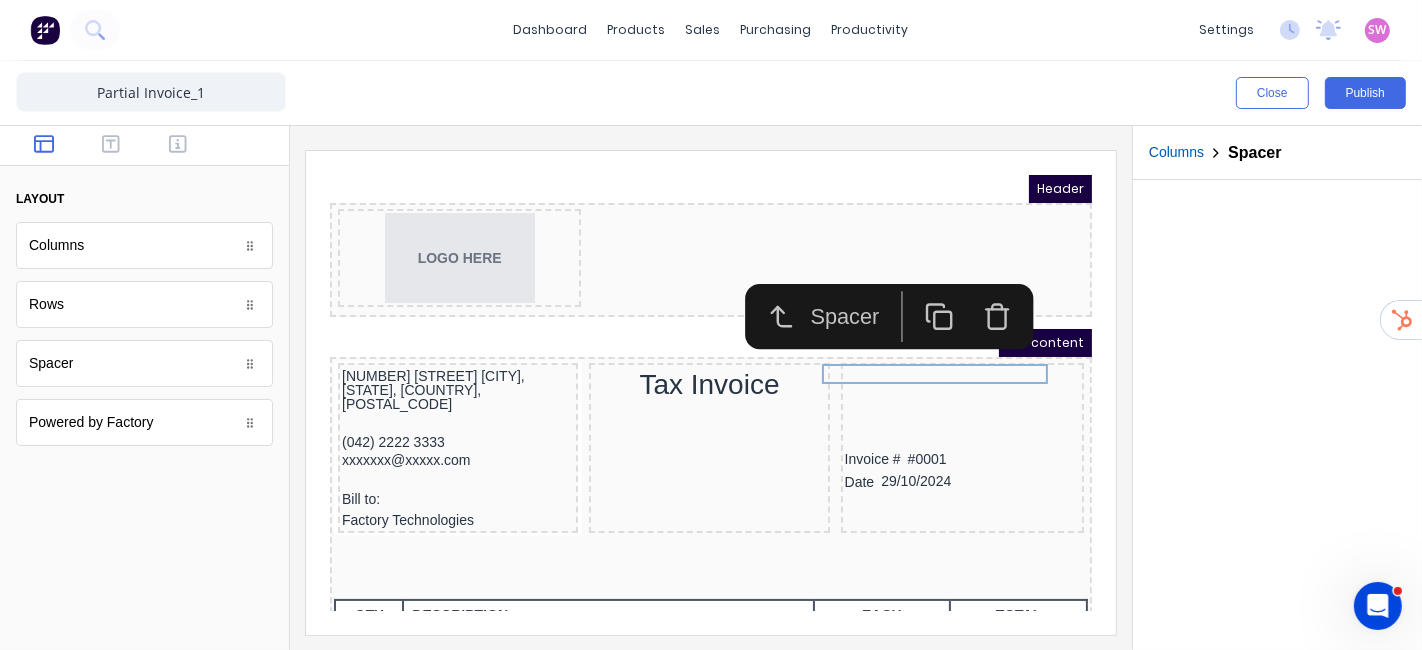 click at bounding box center [972, 291] 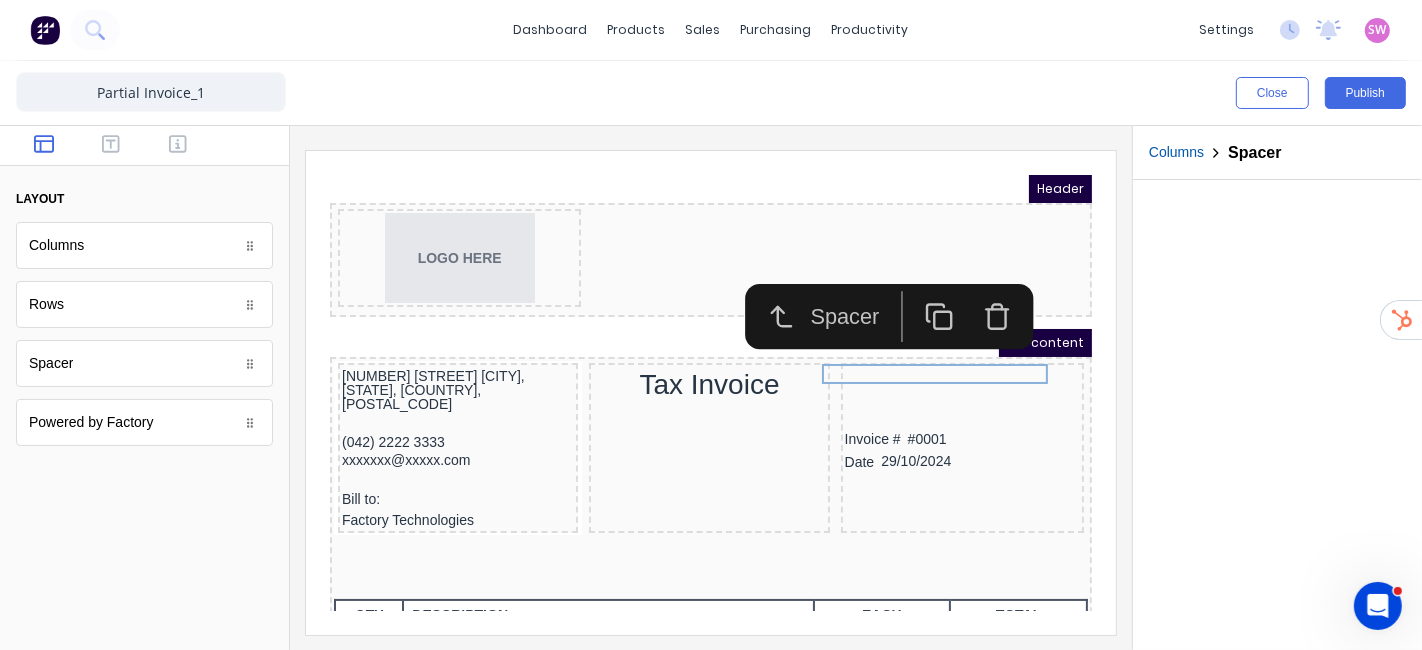 click at bounding box center (972, 291) 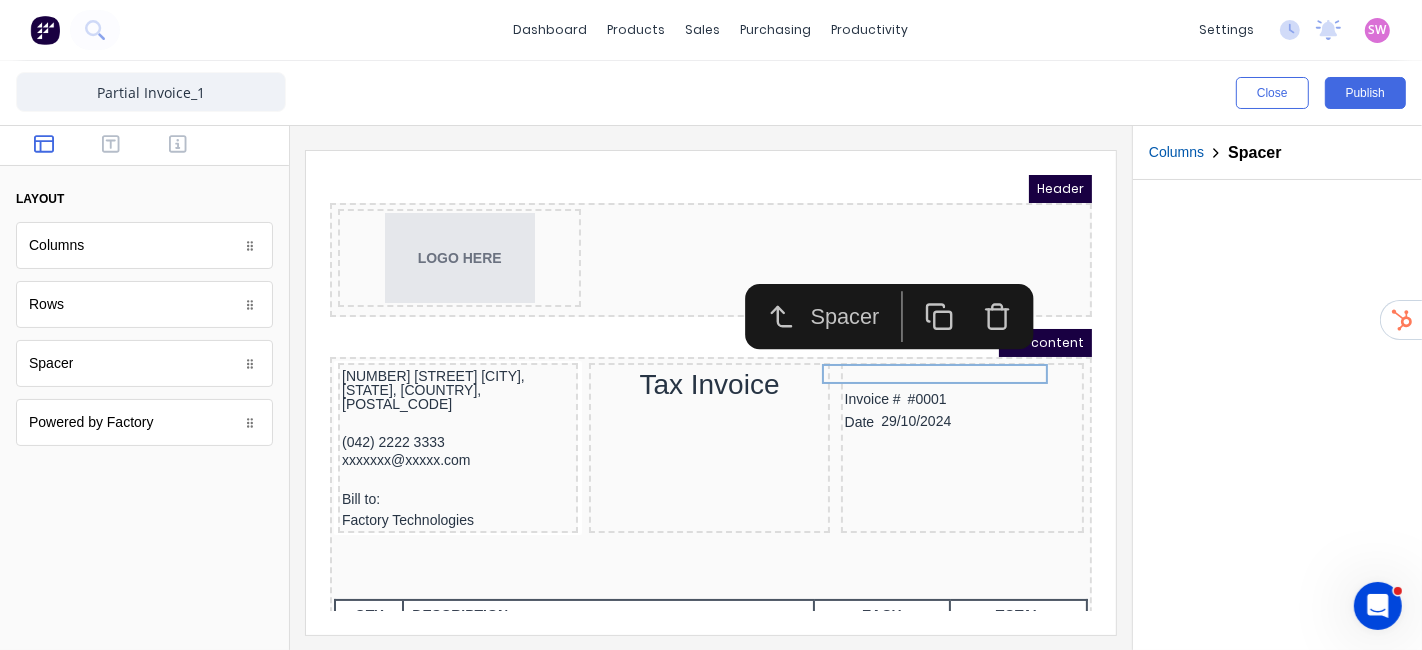 click at bounding box center [972, 291] 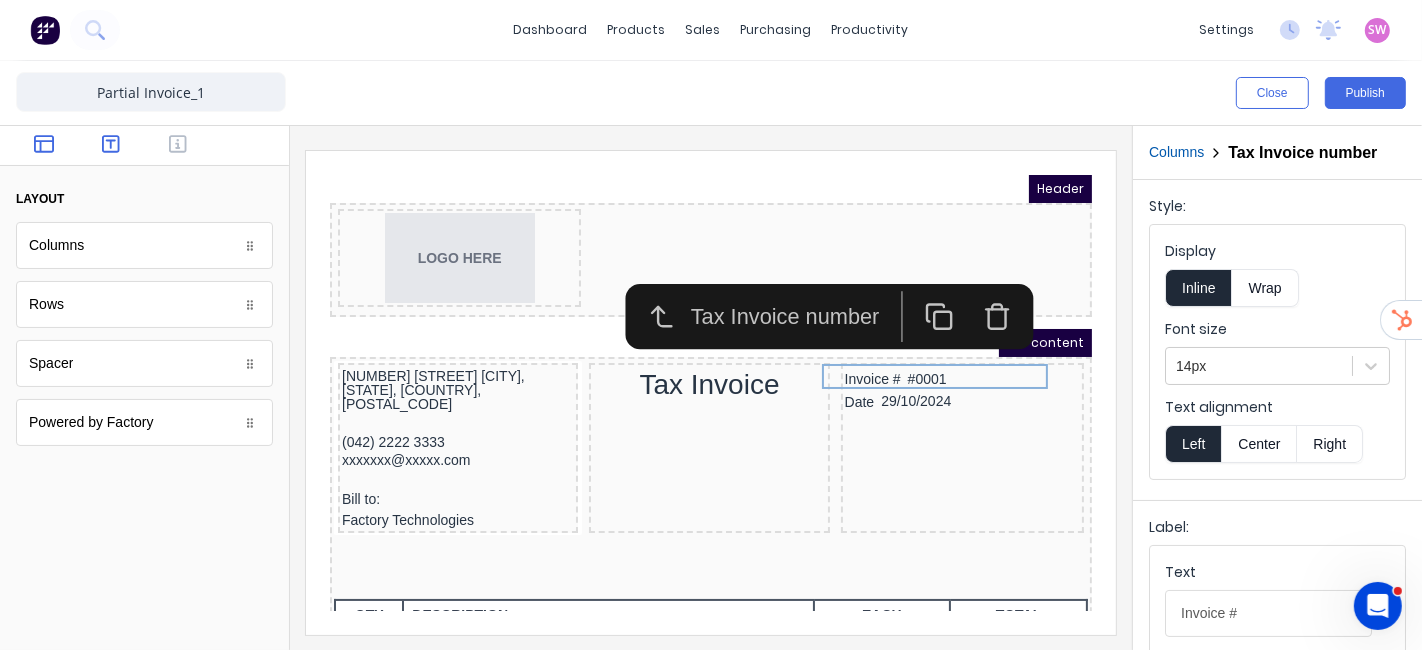 click at bounding box center (110, 146) 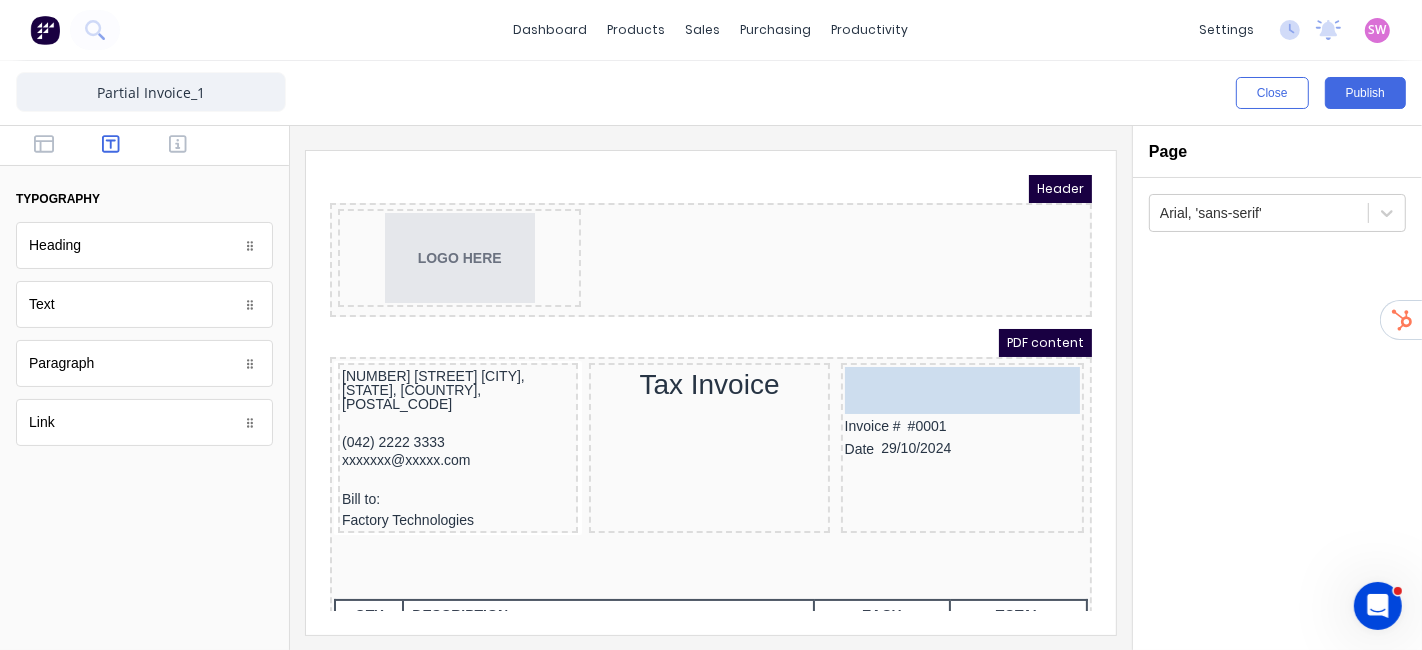 drag, startPoint x: 108, startPoint y: 307, endPoint x: 591, endPoint y: 188, distance: 497.44345 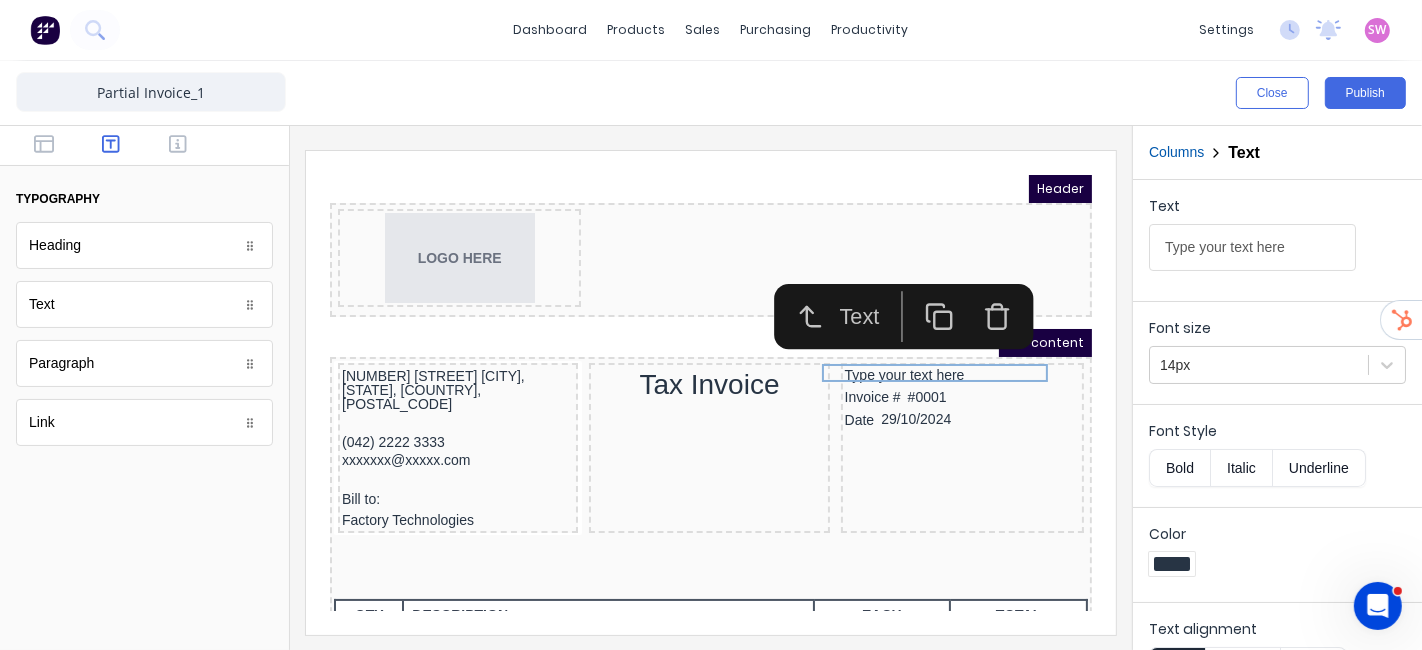 click on "Text Type your text here" at bounding box center (1277, 238) 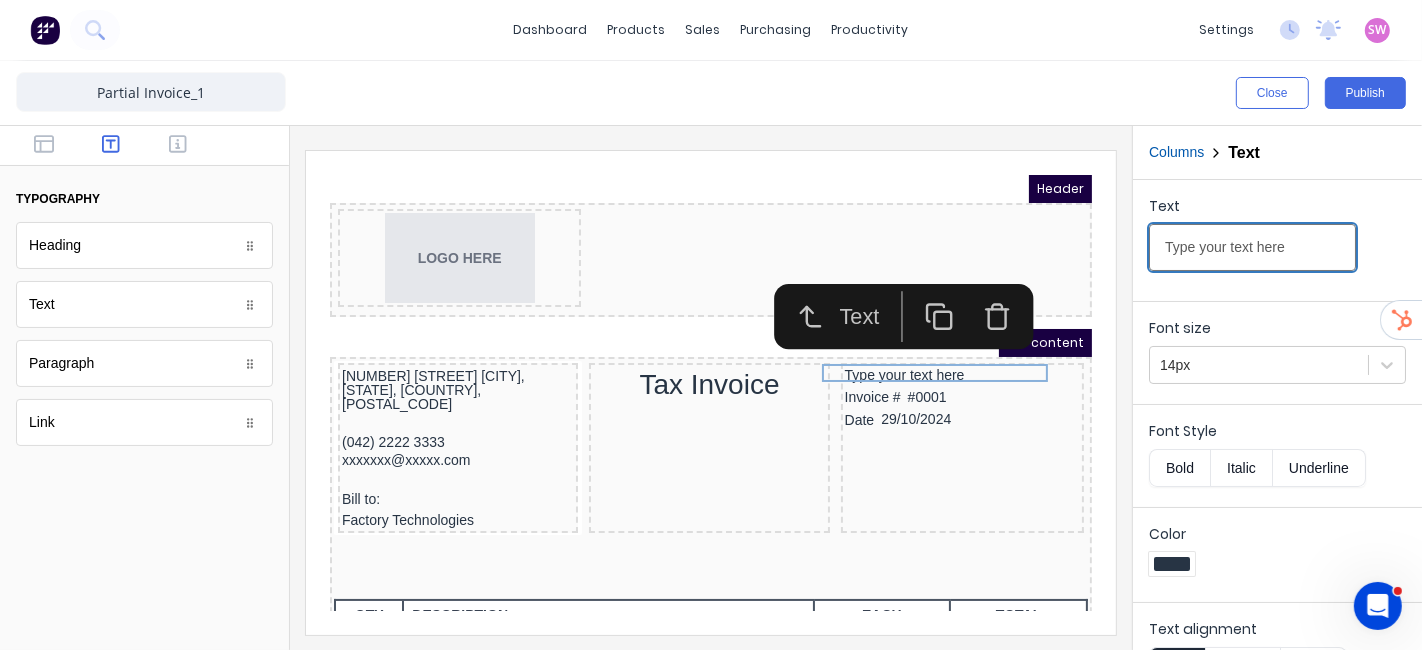 drag, startPoint x: 1318, startPoint y: 252, endPoint x: 1136, endPoint y: 245, distance: 182.13457 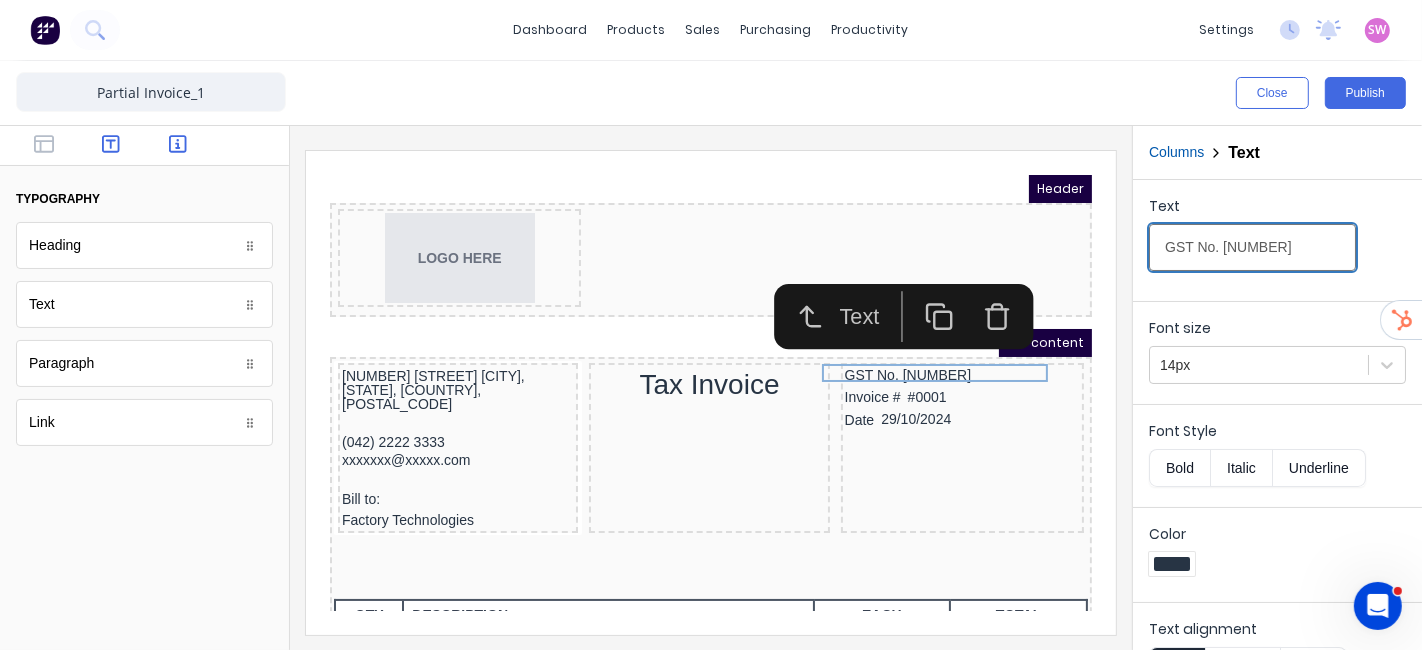 type on "GST No. 52-437-121" 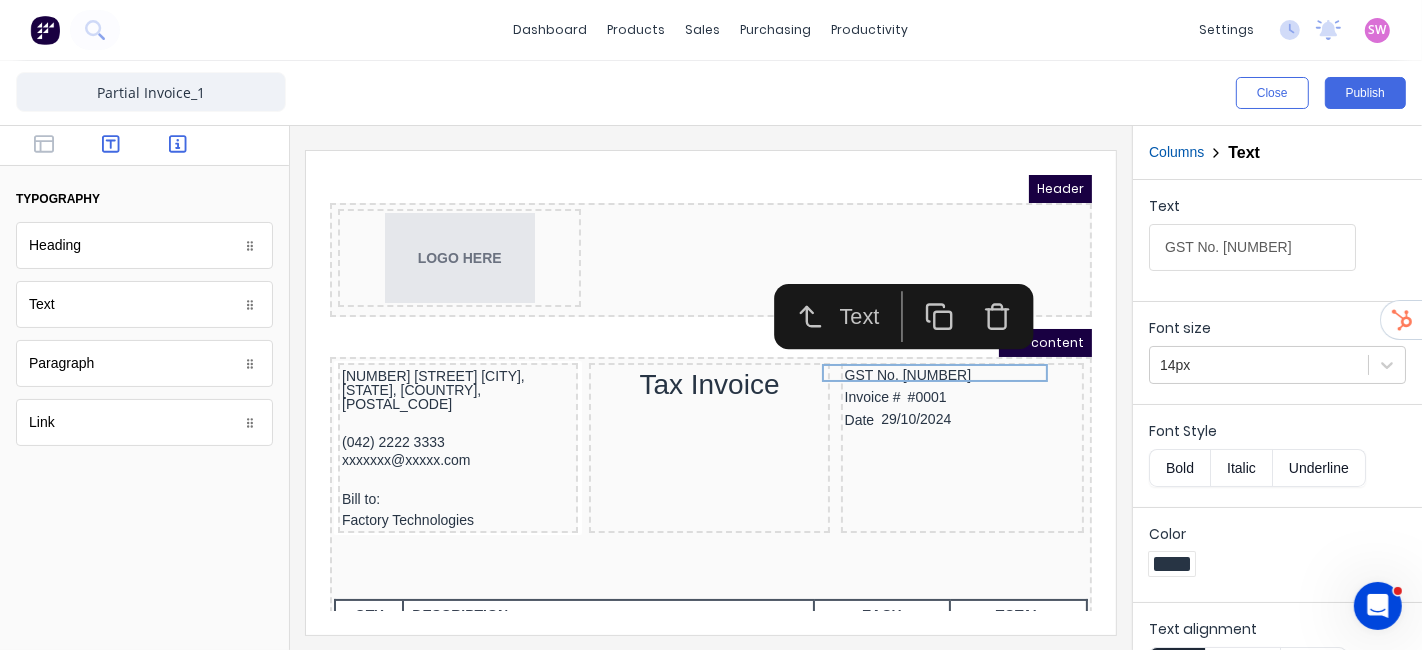 click 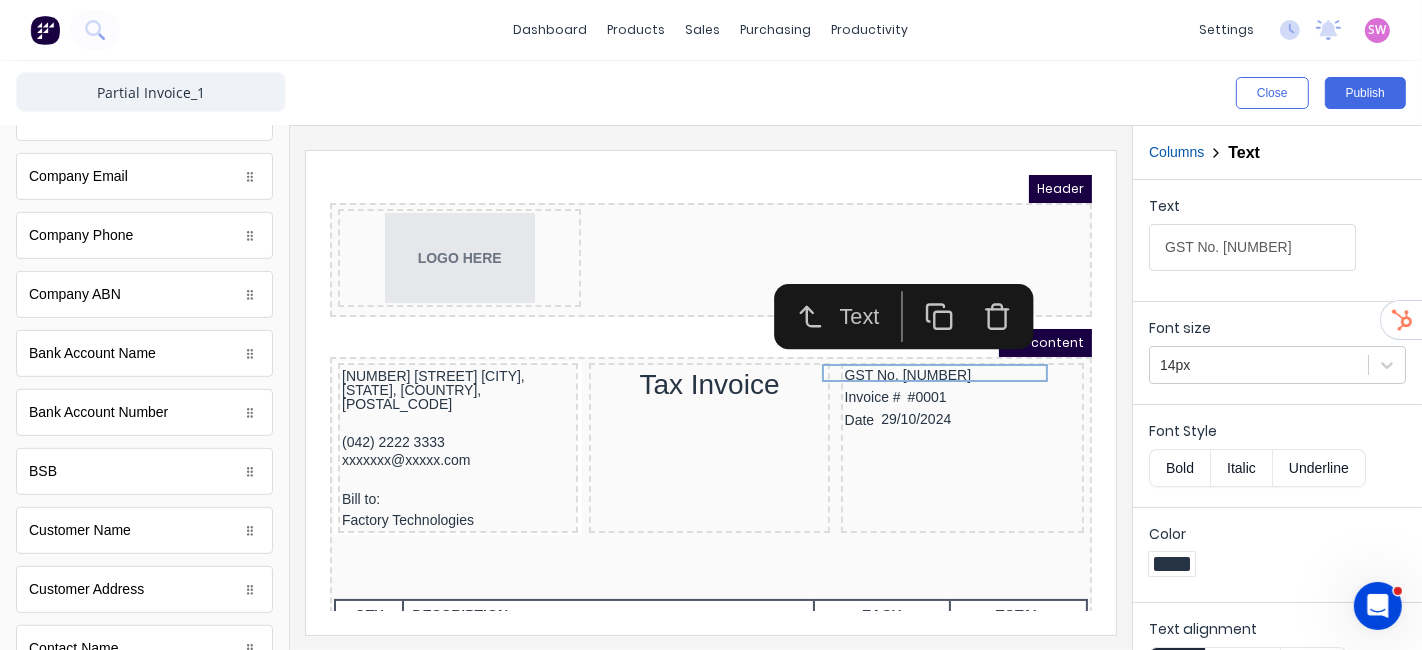 scroll, scrollTop: 1111, scrollLeft: 0, axis: vertical 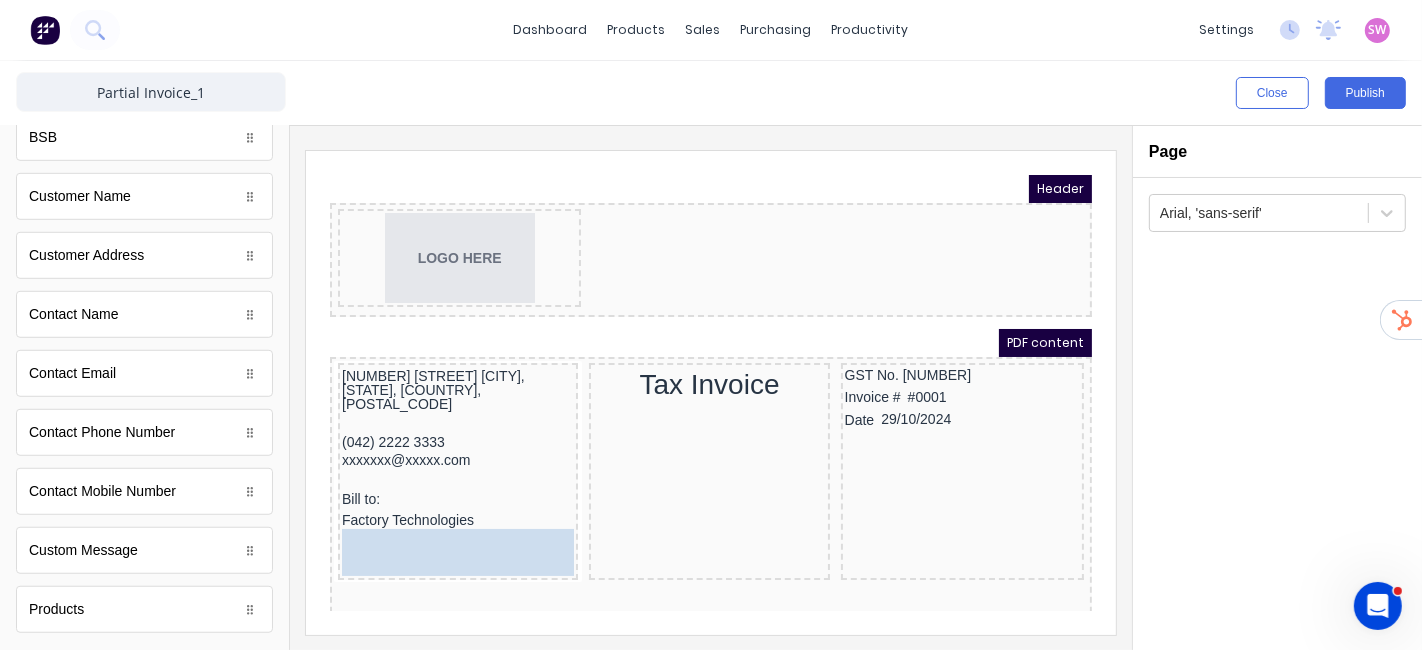 drag, startPoint x: 132, startPoint y: 257, endPoint x: 96, endPoint y: 337, distance: 87.72685 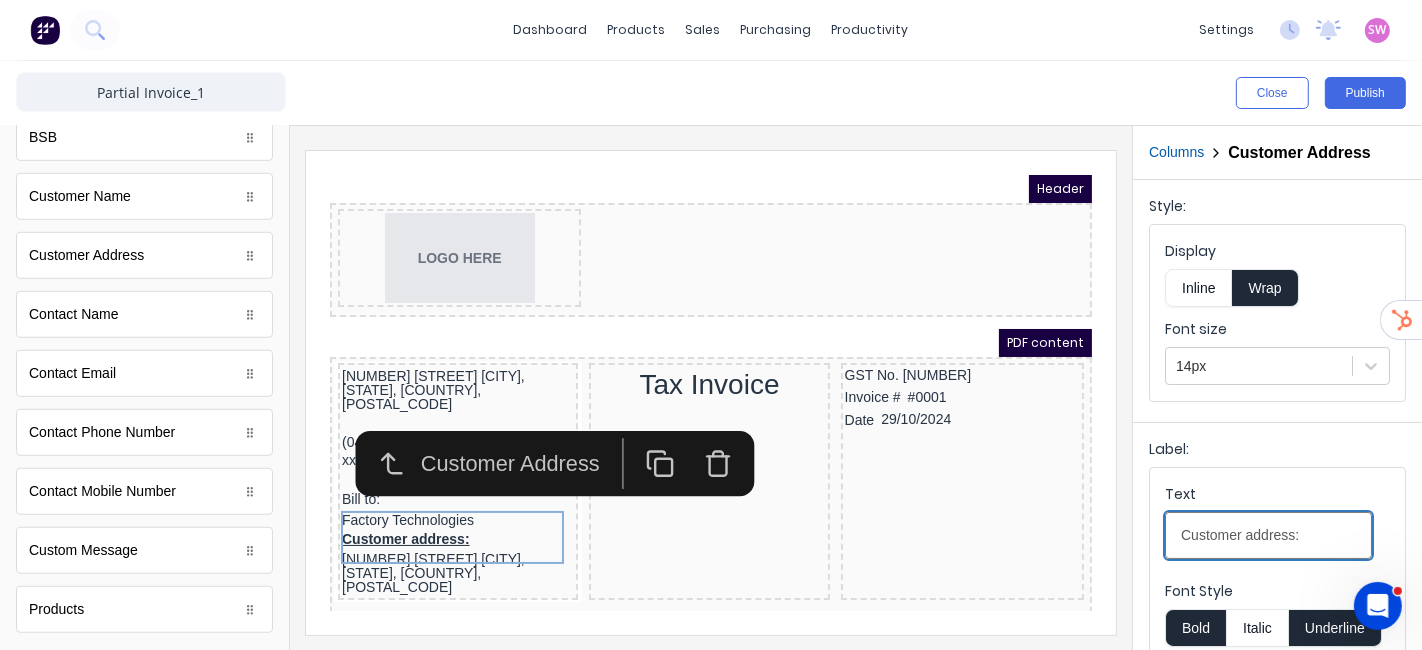 drag, startPoint x: 1621, startPoint y: 682, endPoint x: 784, endPoint y: 486, distance: 859.6424 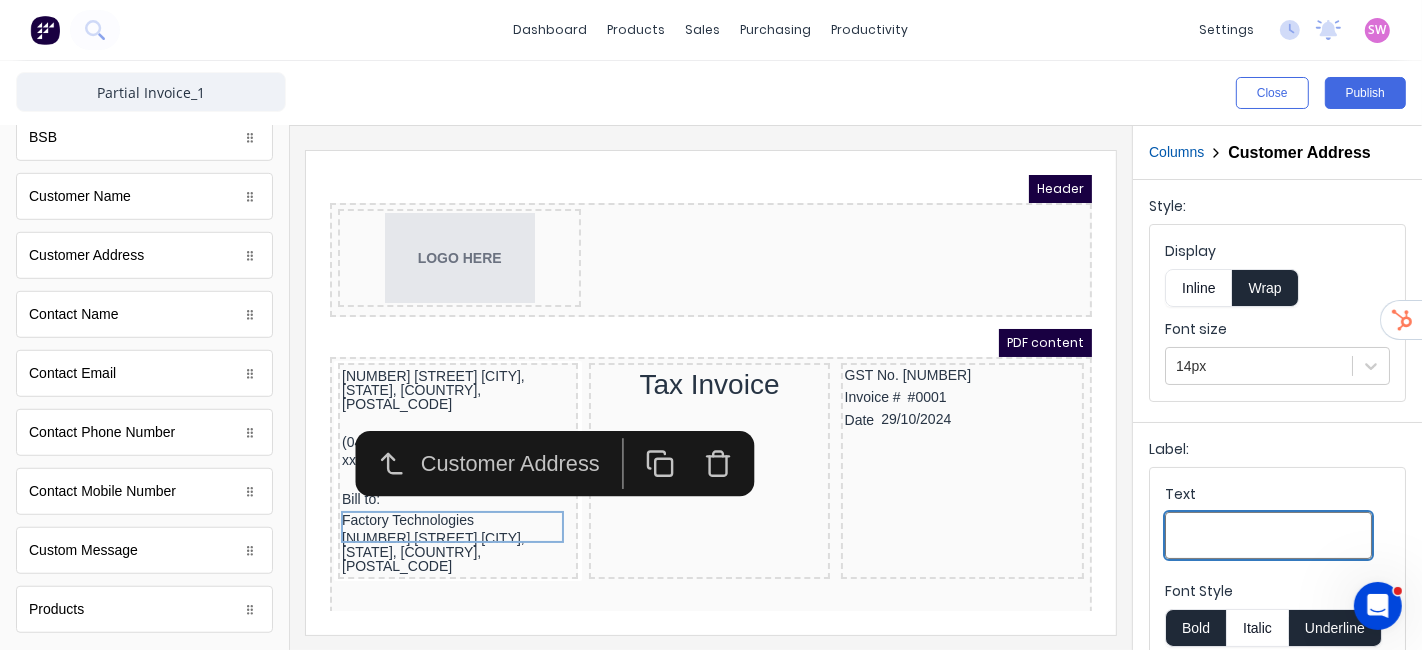 type 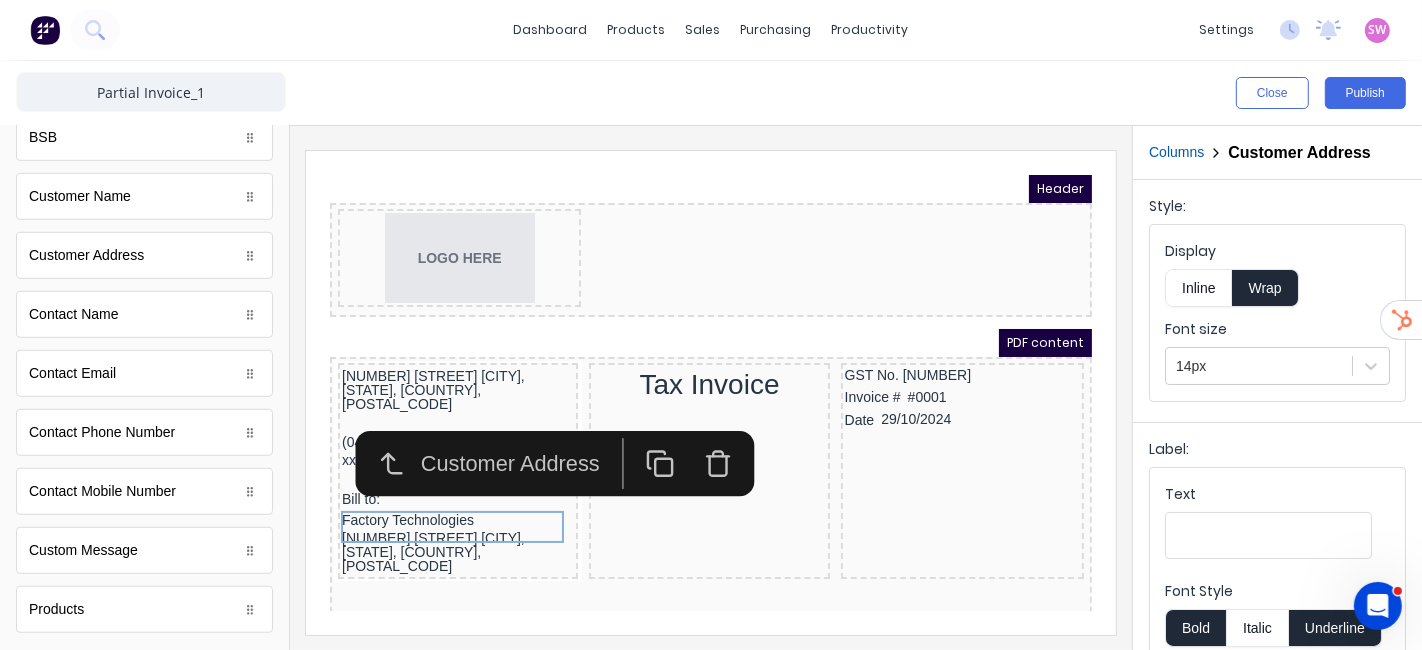 click on "Label: Text Font Style Bold Italic Underline Color Text alignment Left Center Right" at bounding box center [1277, 623] 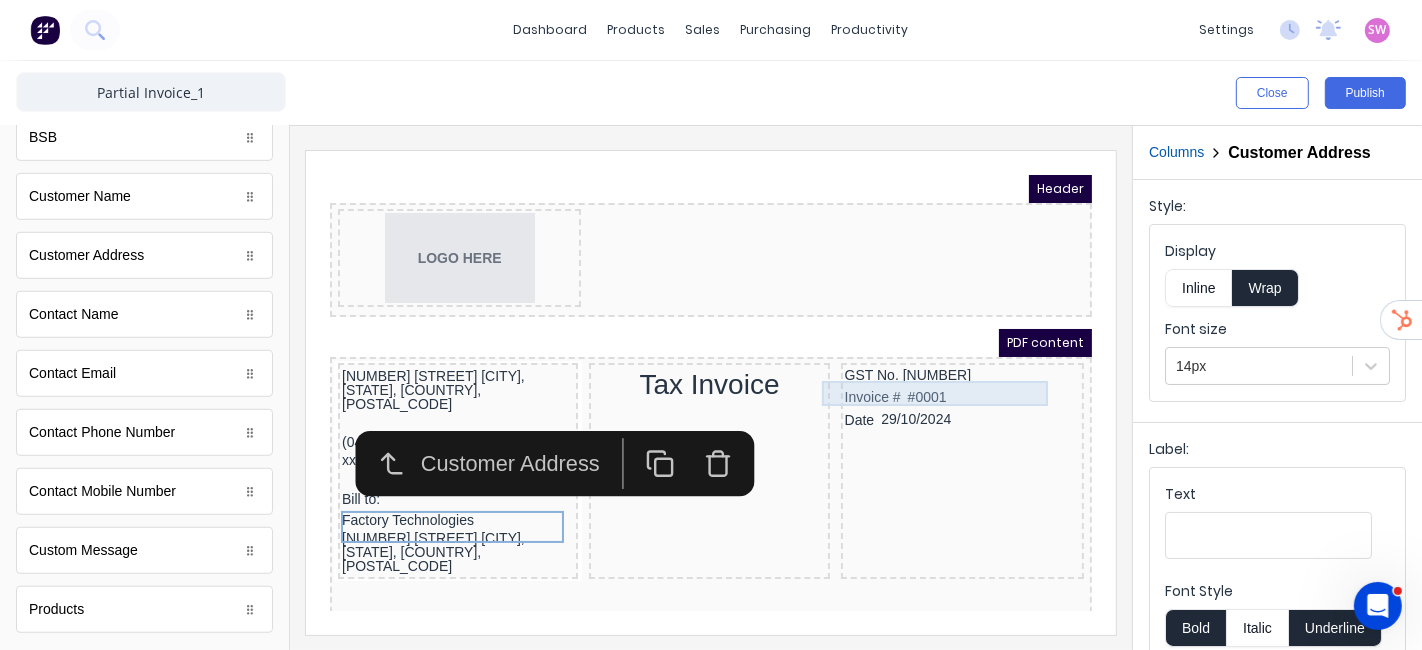 click on "Invoice #  #0001" at bounding box center (937, 372) 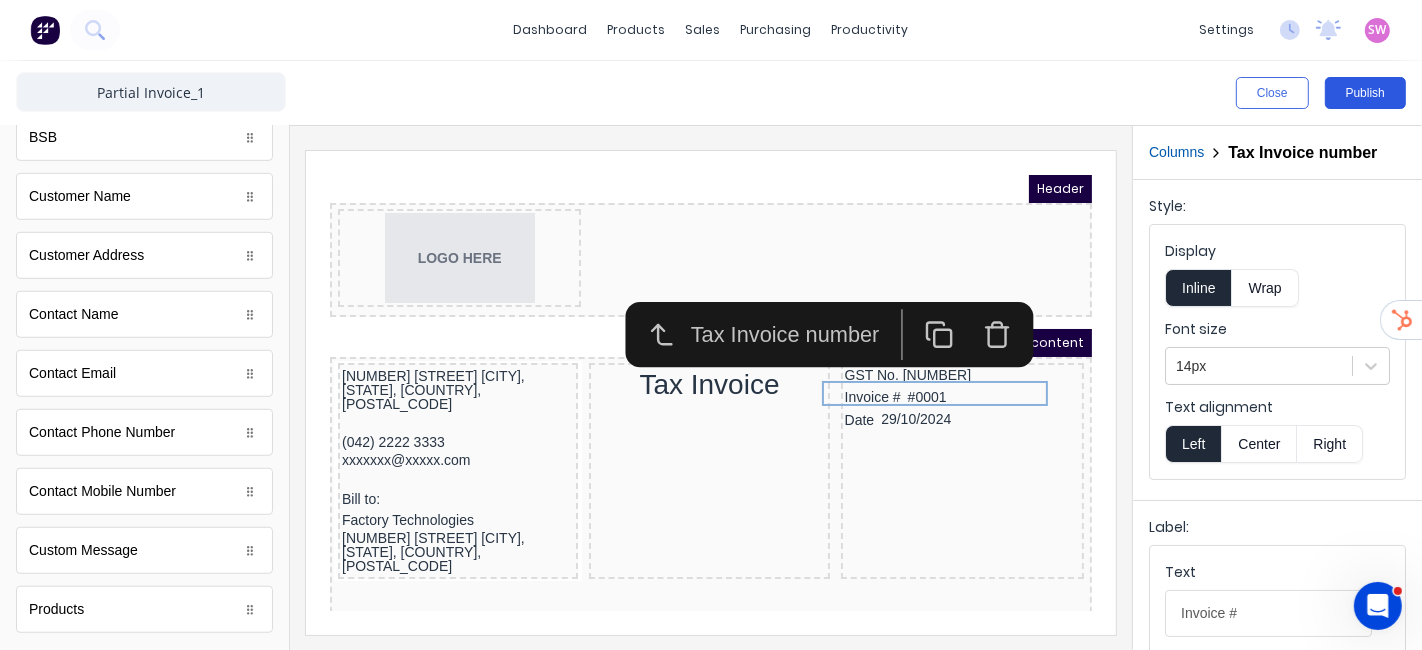 click on "Publish" at bounding box center [1365, 93] 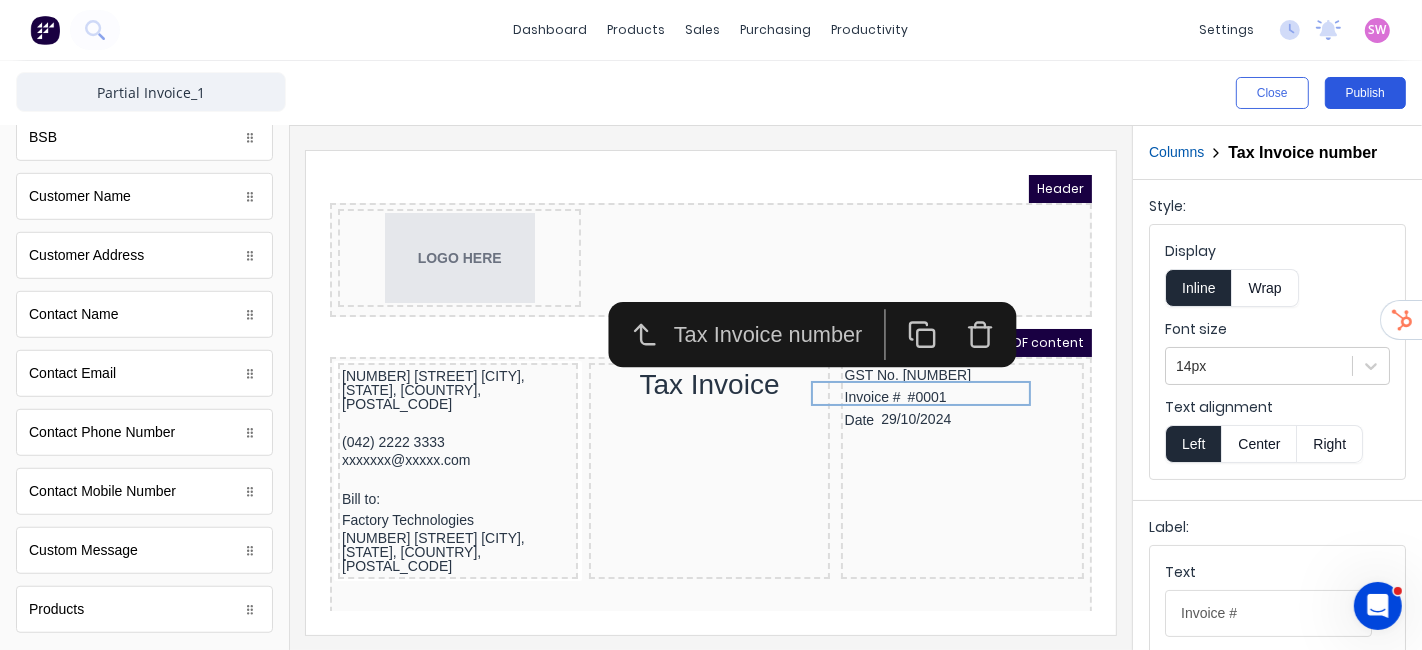 scroll, scrollTop: 0, scrollLeft: 0, axis: both 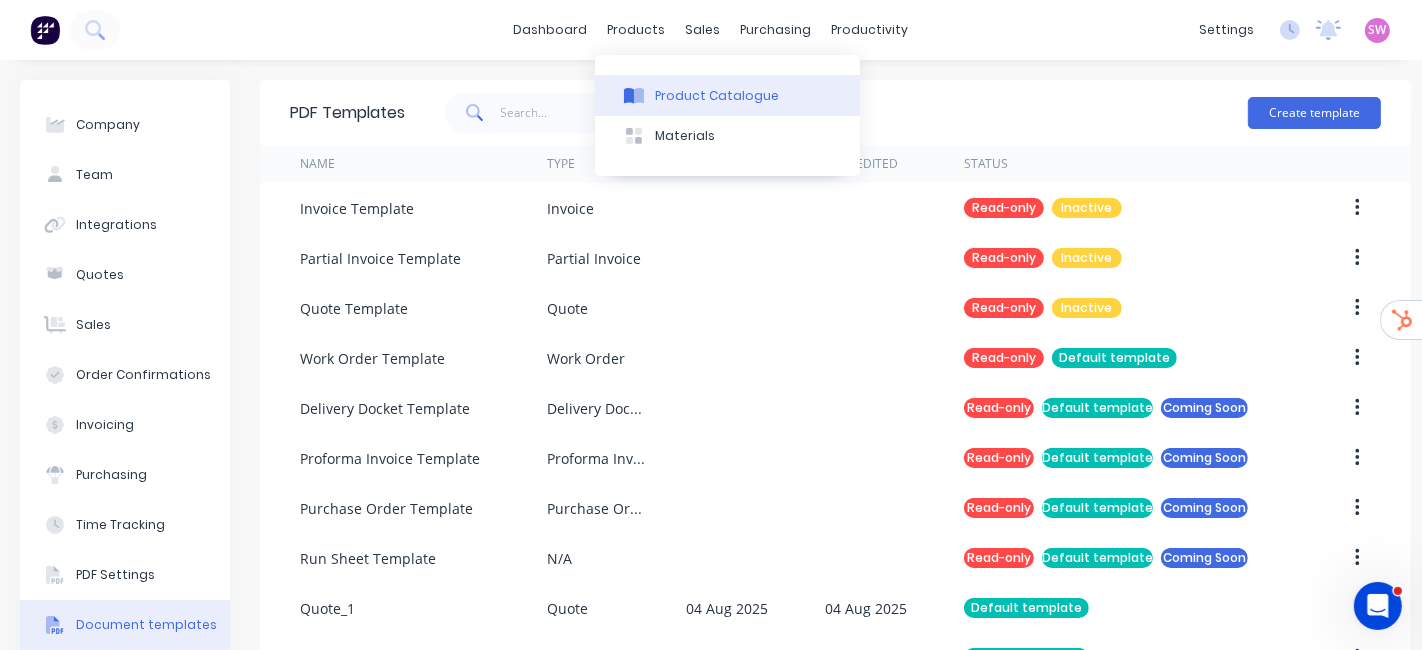 click on "Product Catalogue" at bounding box center [717, 96] 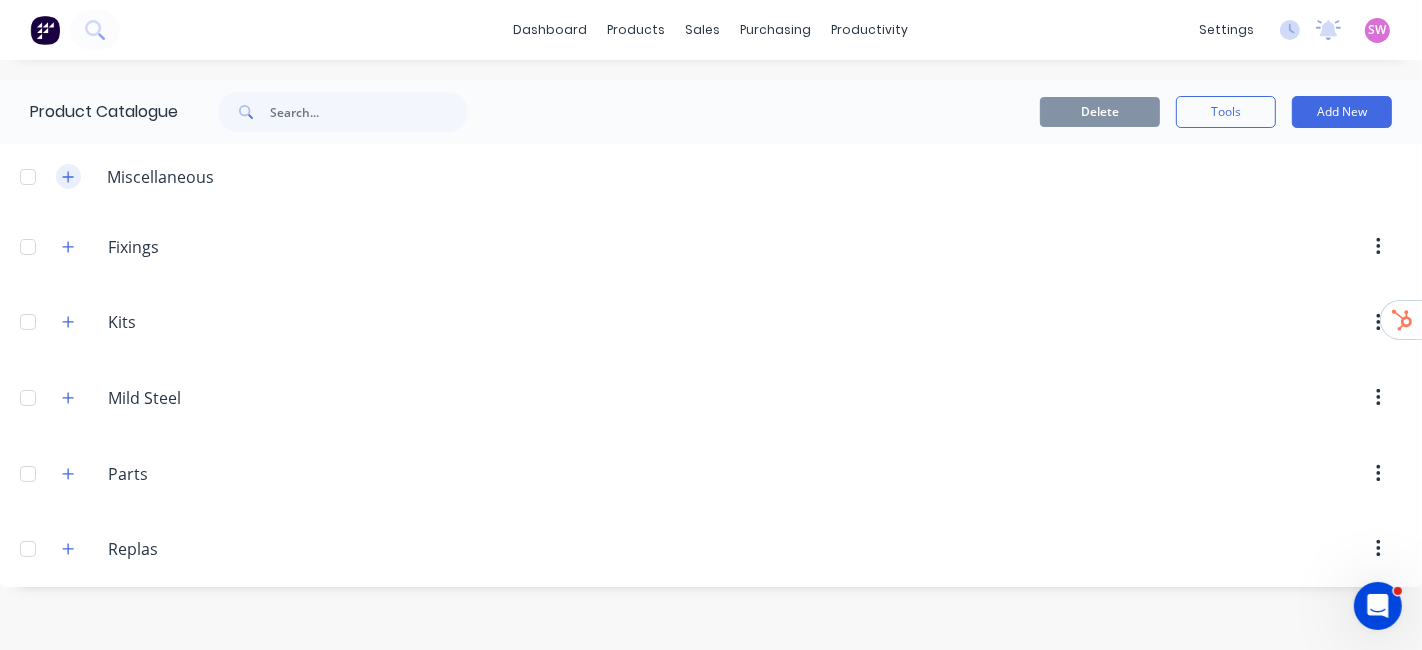 click at bounding box center [68, 176] 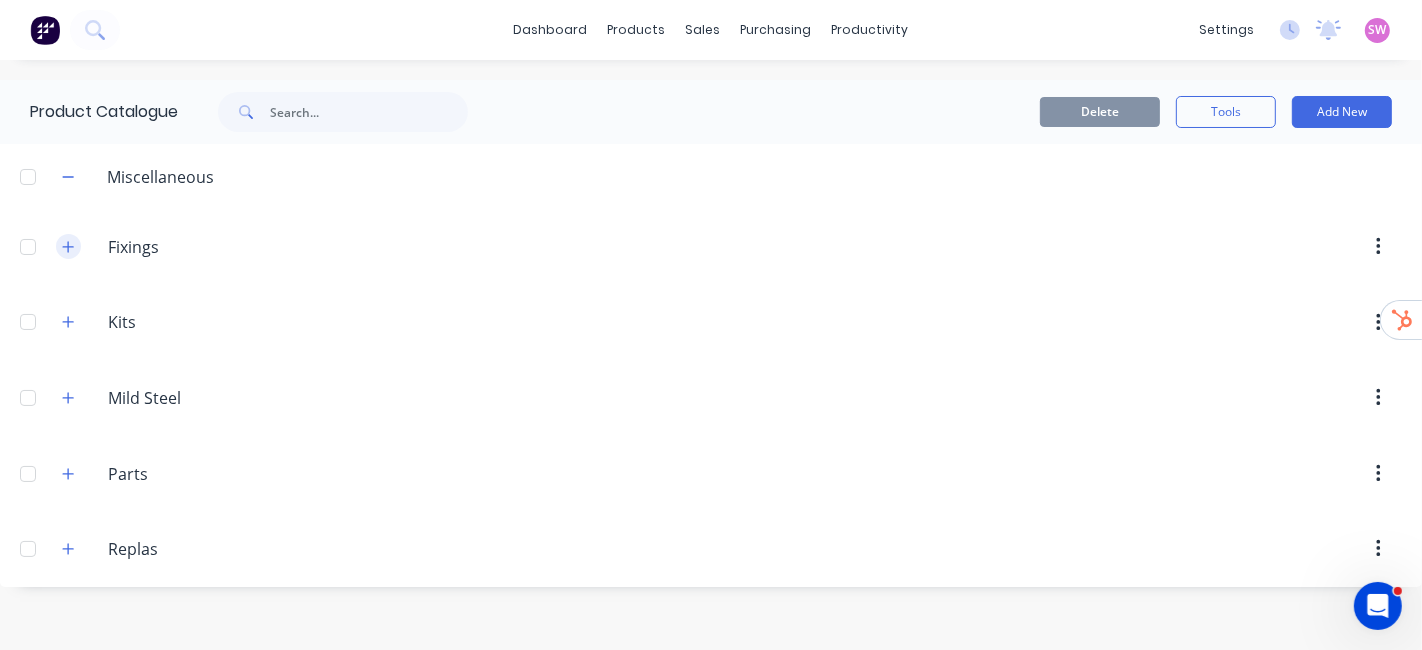 click 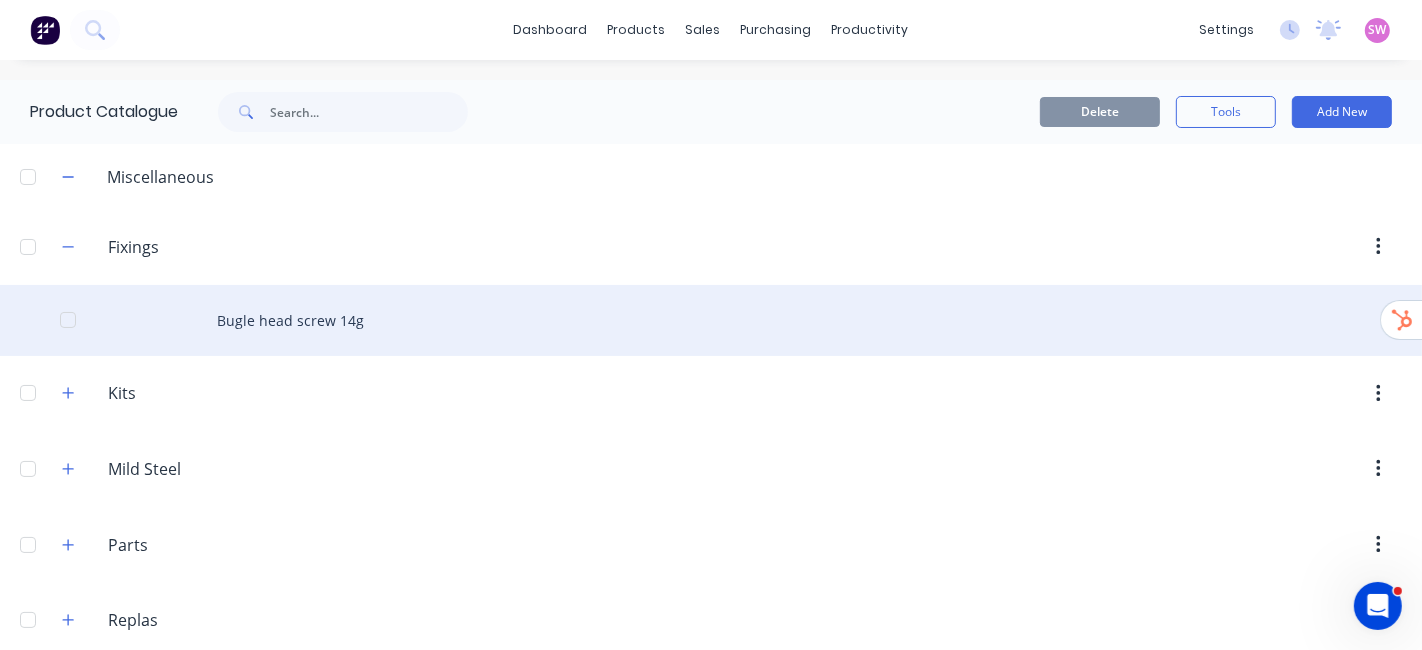 scroll, scrollTop: 24, scrollLeft: 0, axis: vertical 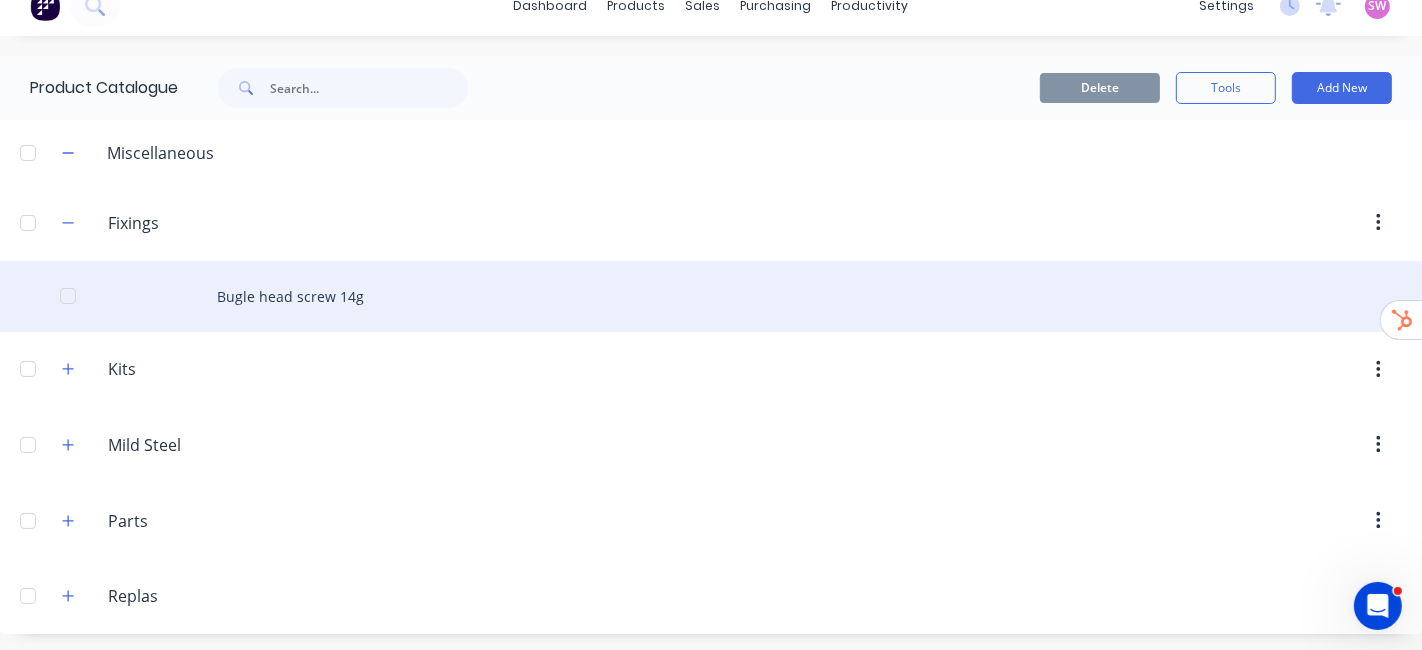 click on "Bugle head screw 14g" at bounding box center [711, 296] 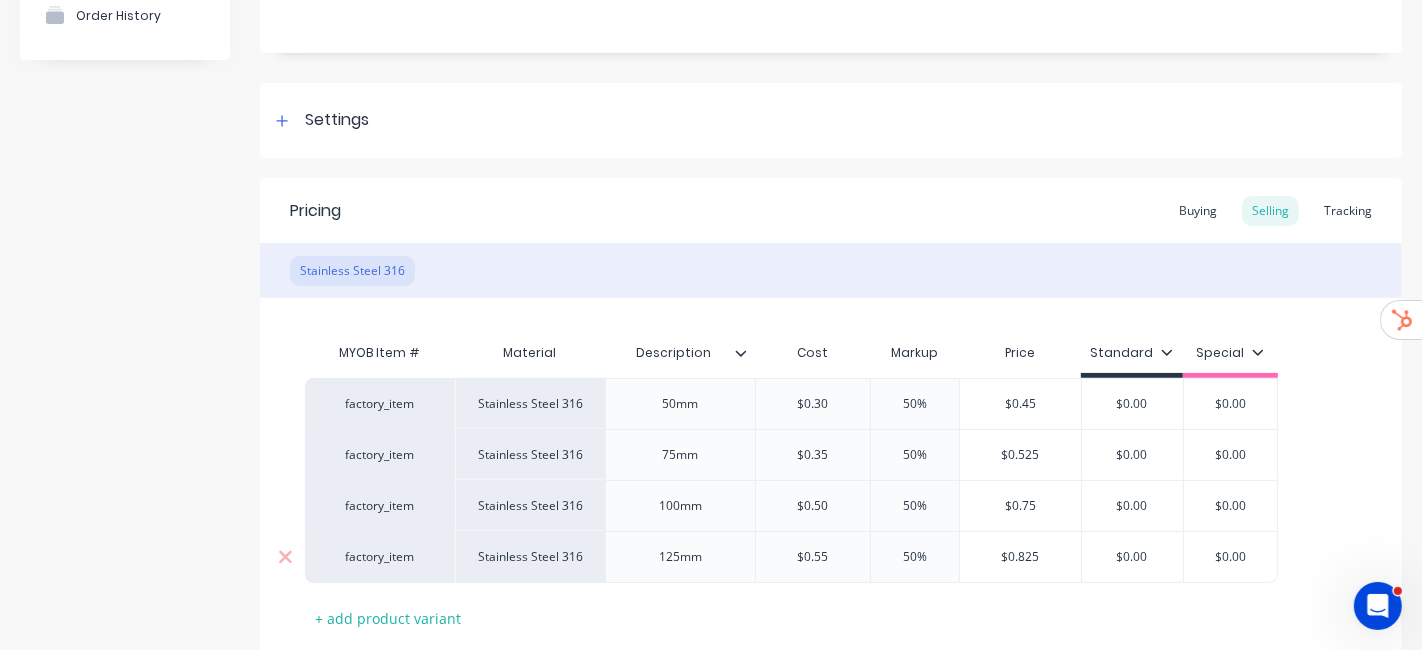 scroll, scrollTop: 340, scrollLeft: 0, axis: vertical 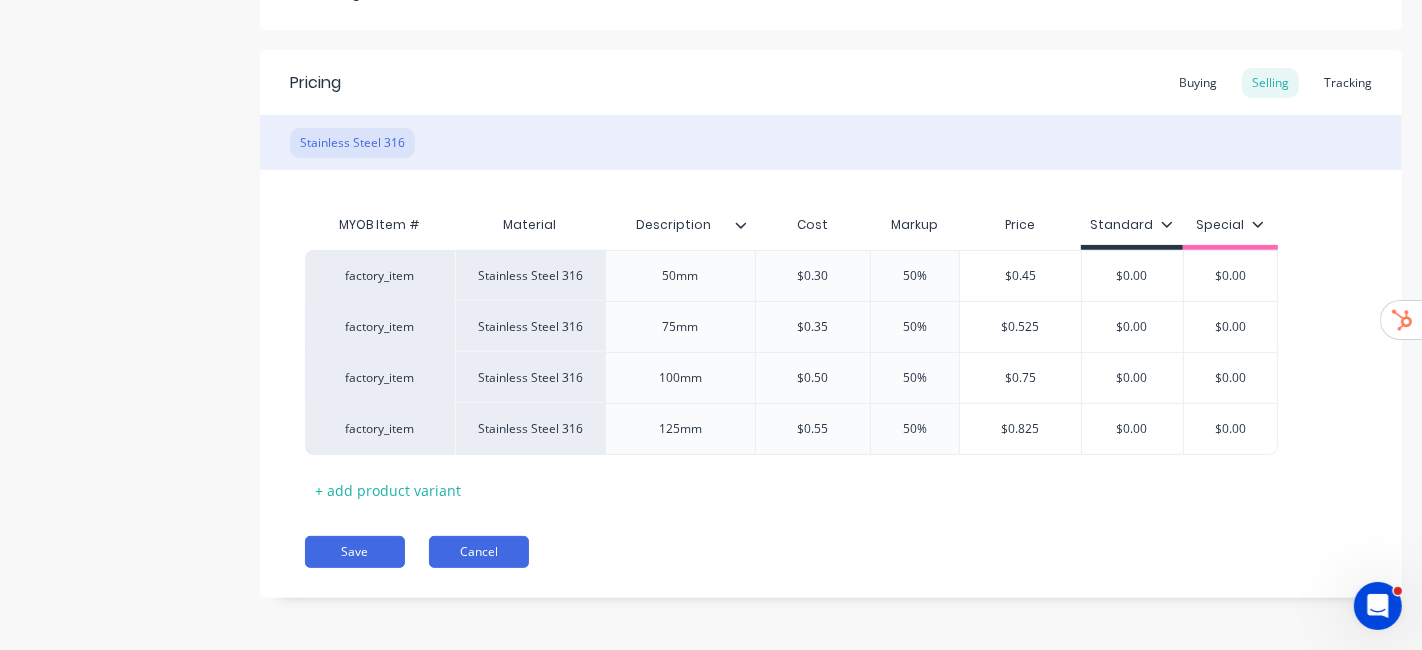 click on "Cancel" at bounding box center (479, 552) 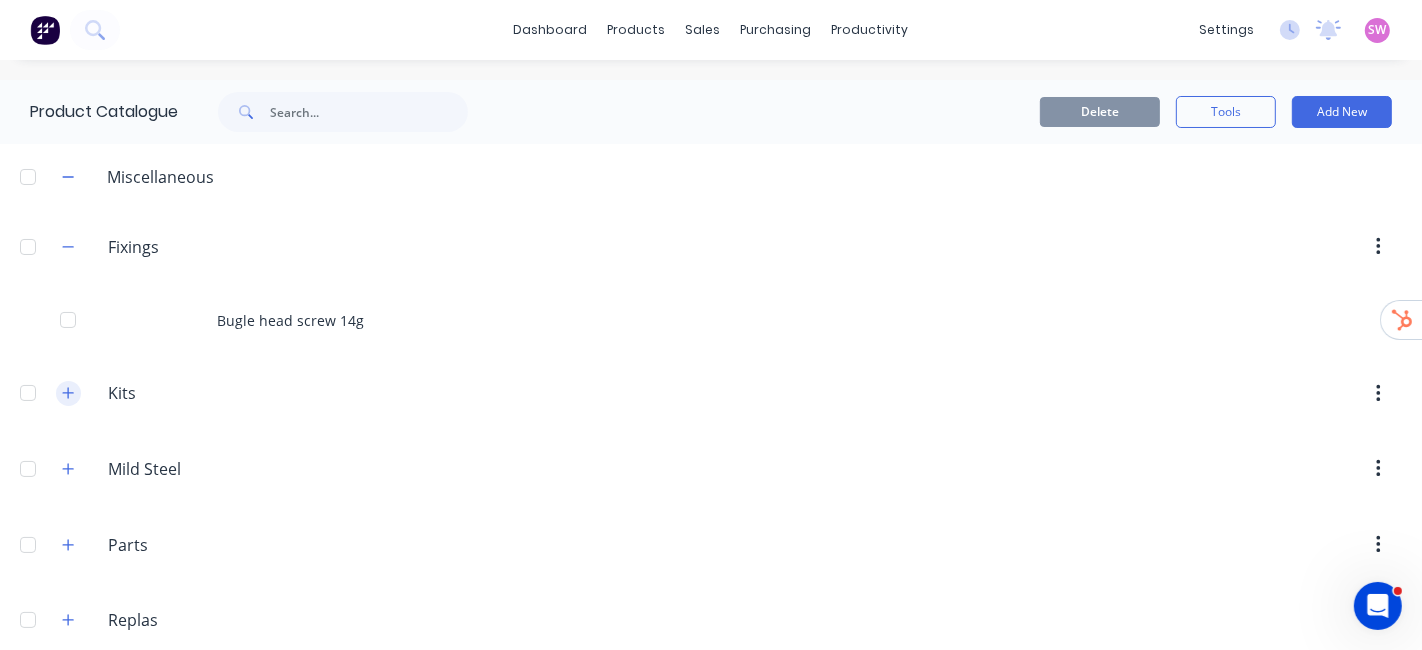 click at bounding box center (68, 393) 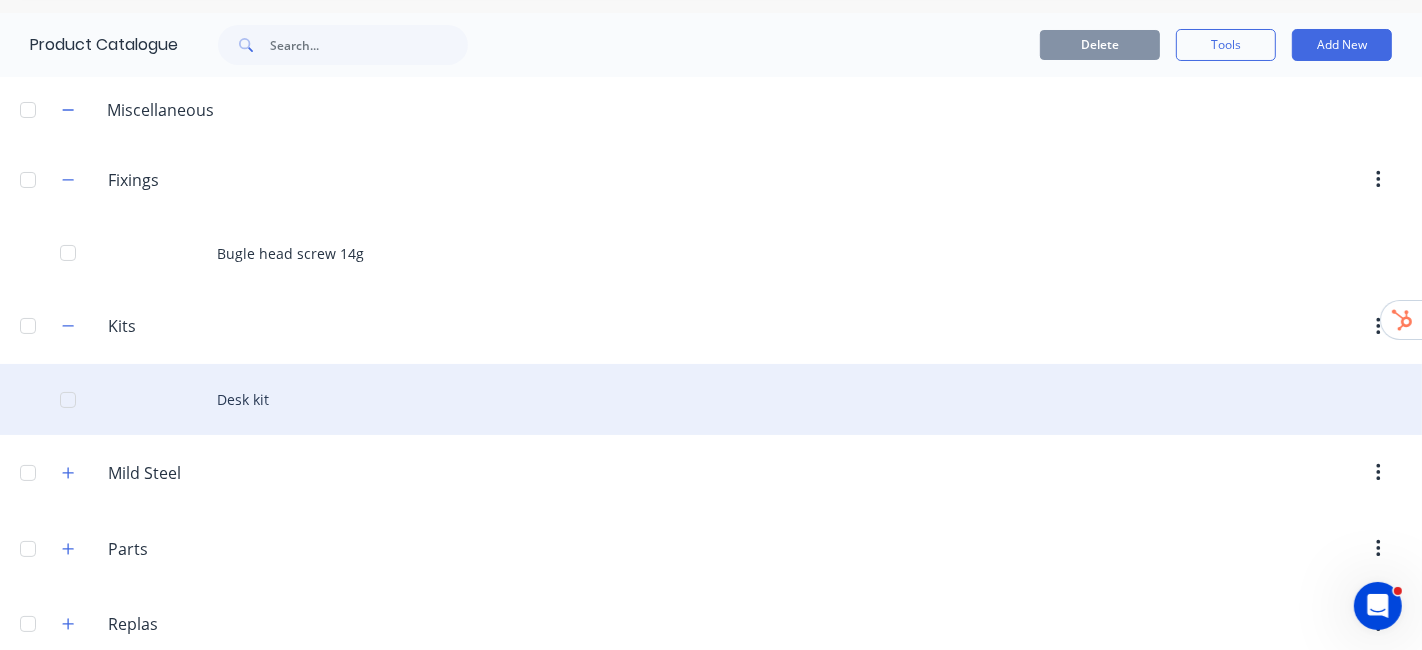 scroll, scrollTop: 95, scrollLeft: 0, axis: vertical 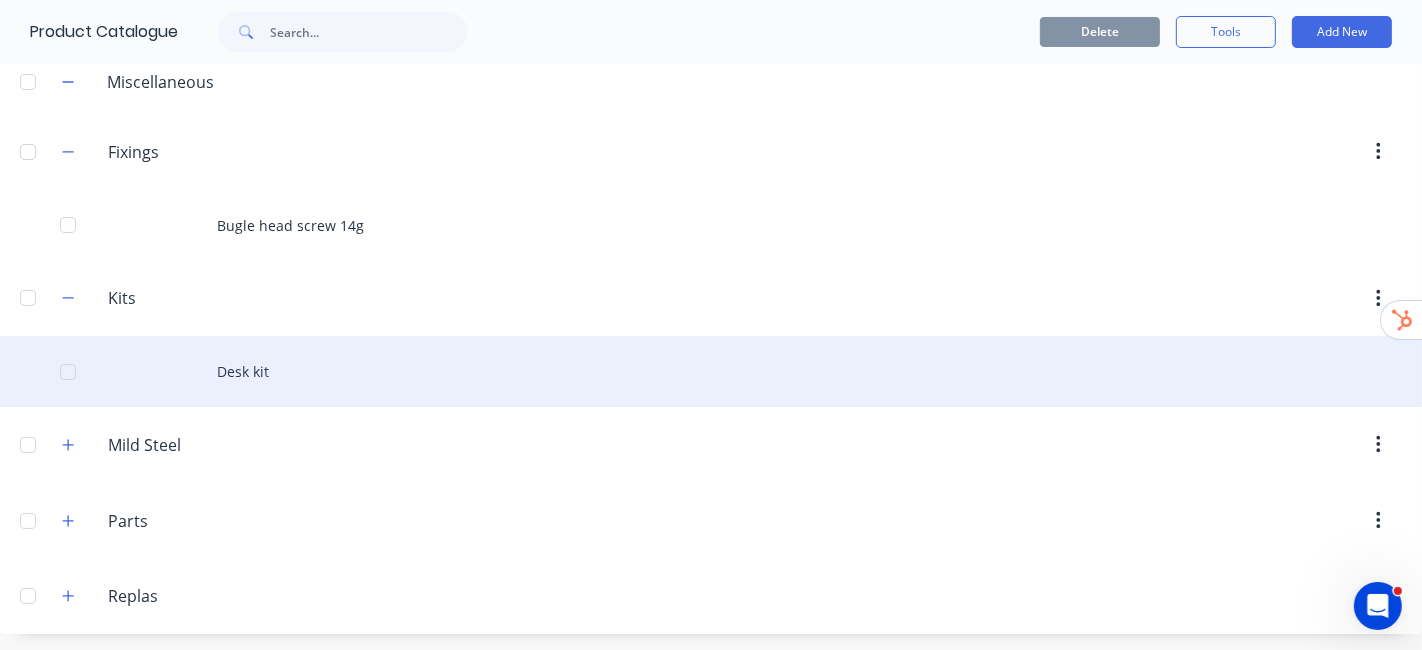 click on "Desk kit" at bounding box center [711, 371] 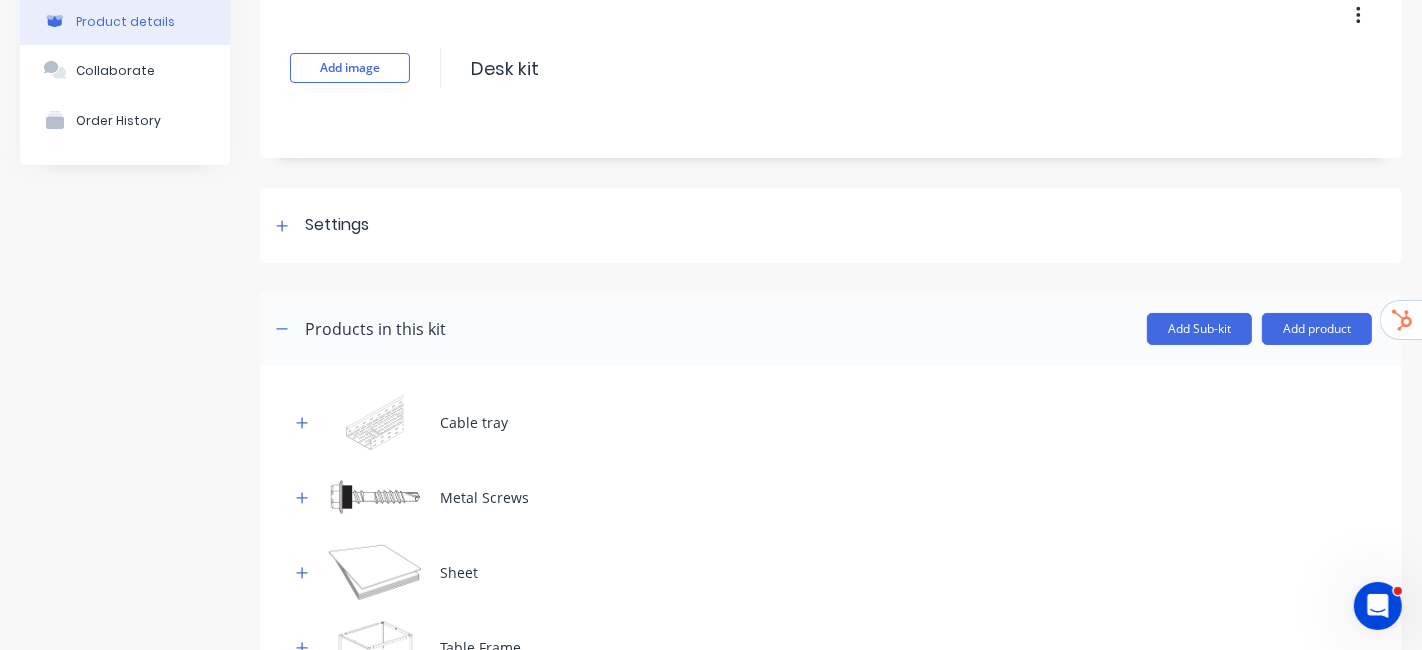 scroll, scrollTop: 322, scrollLeft: 0, axis: vertical 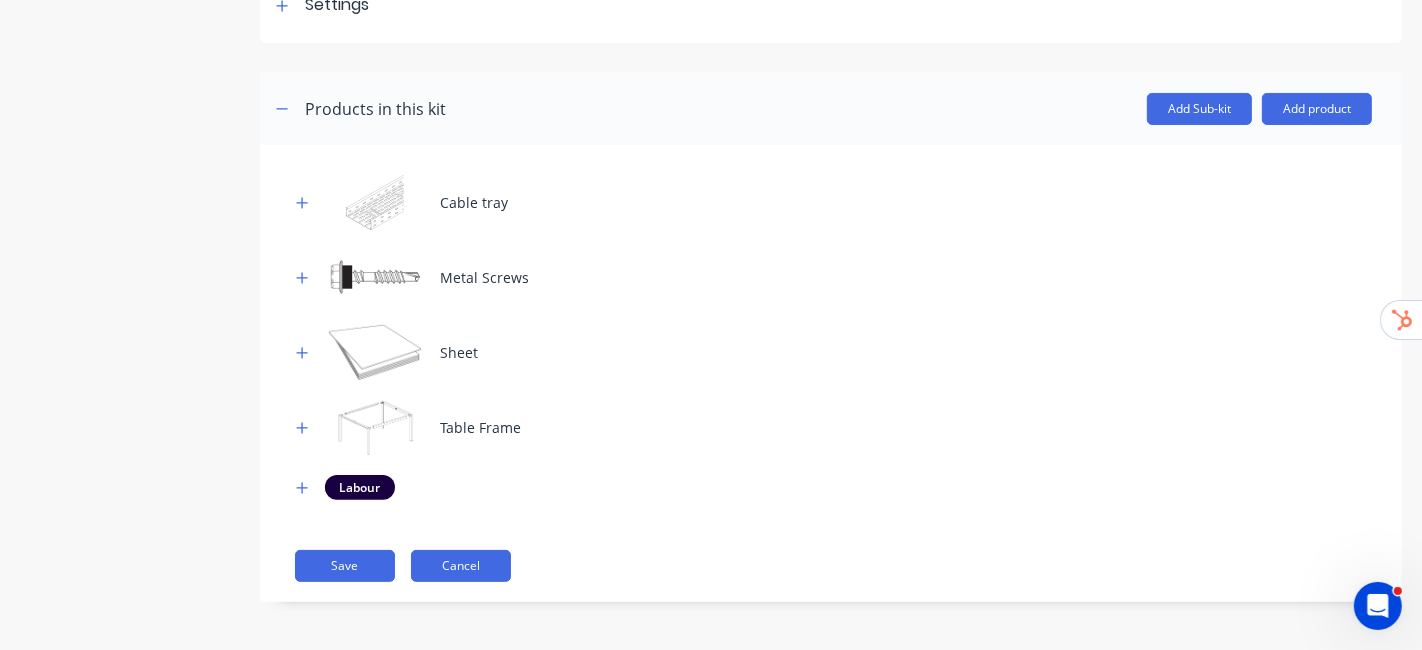click on "Cancel" at bounding box center [461, 566] 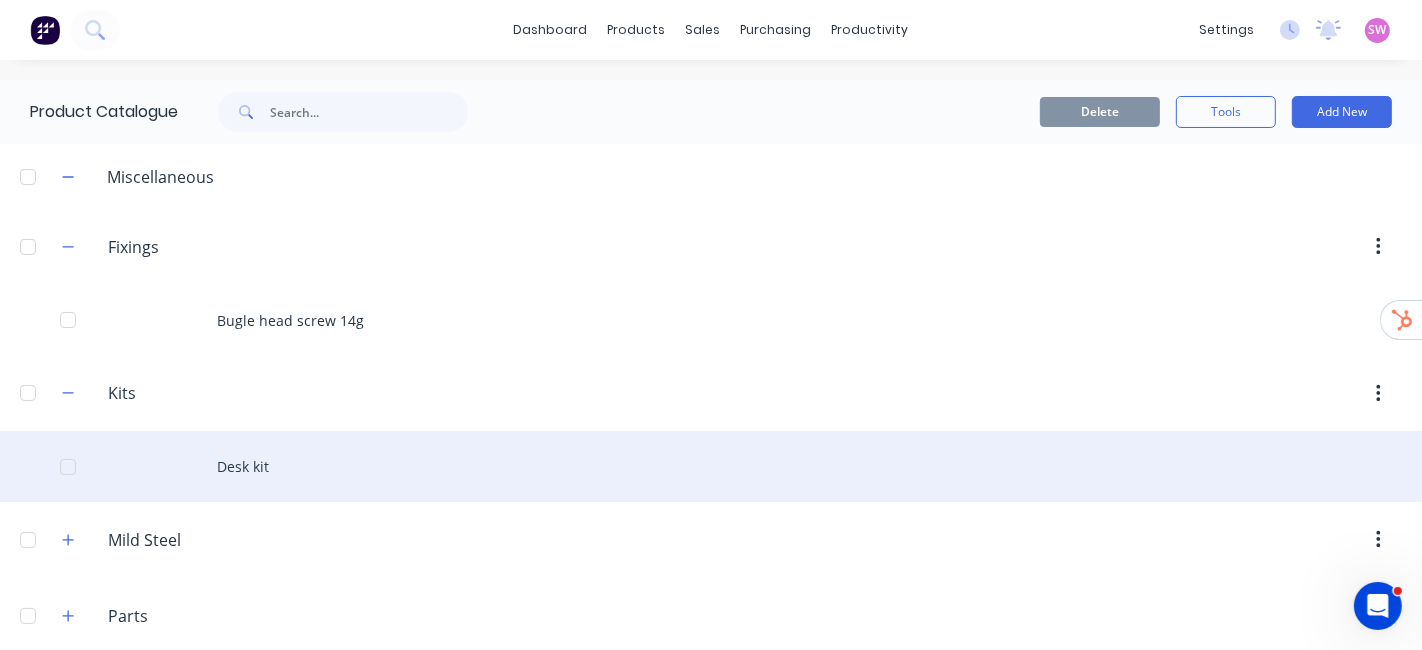 click at bounding box center [68, 467] 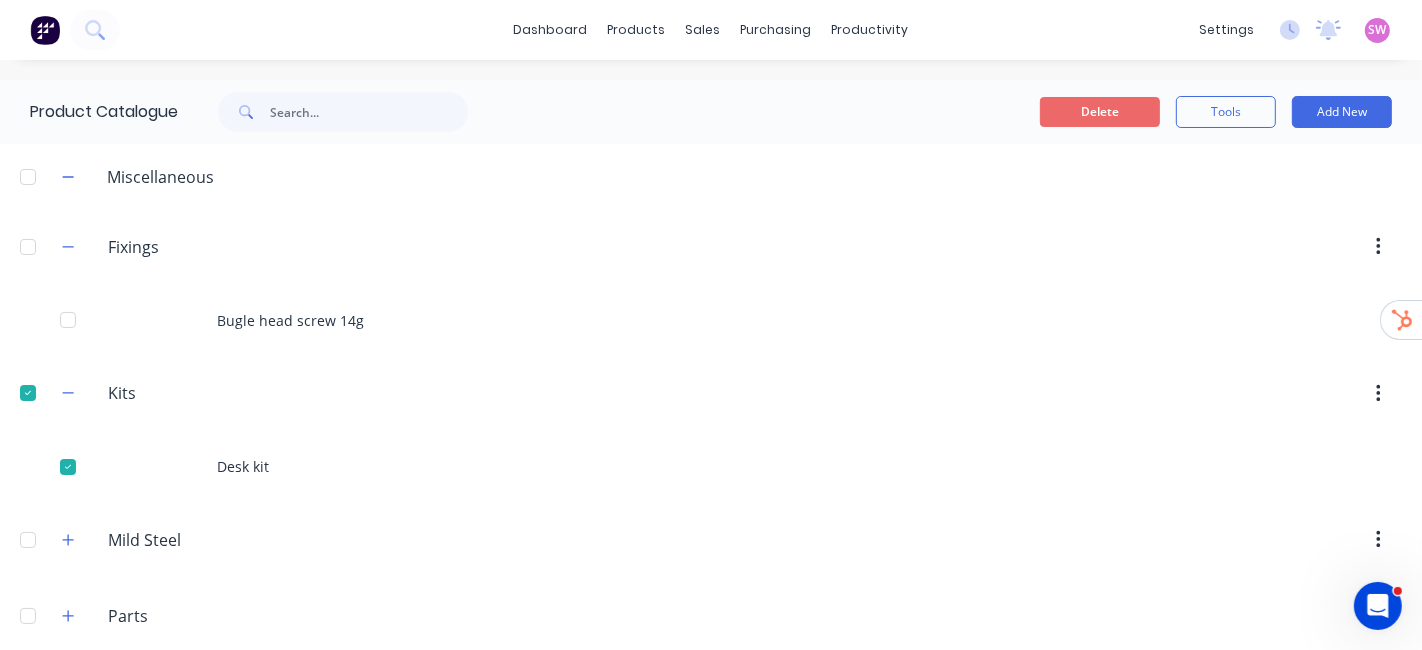 click on "Delete" at bounding box center (1100, 112) 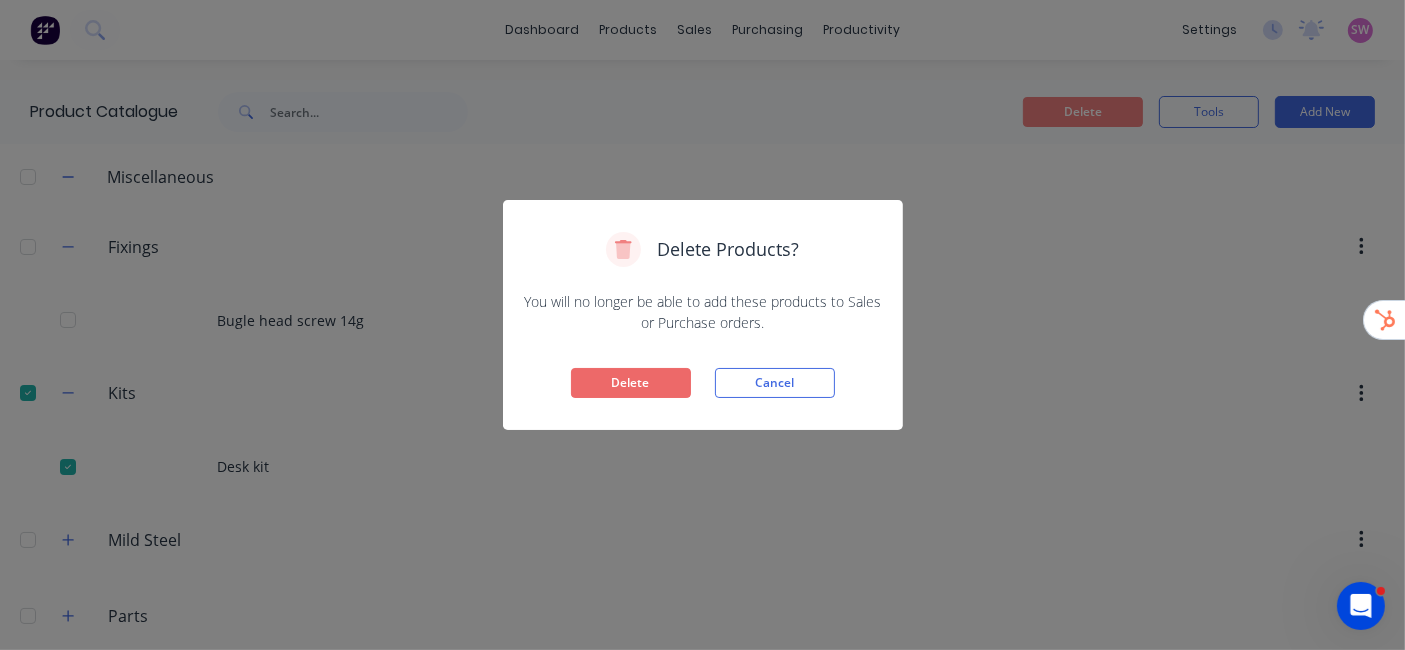 click on "Delete" at bounding box center (631, 383) 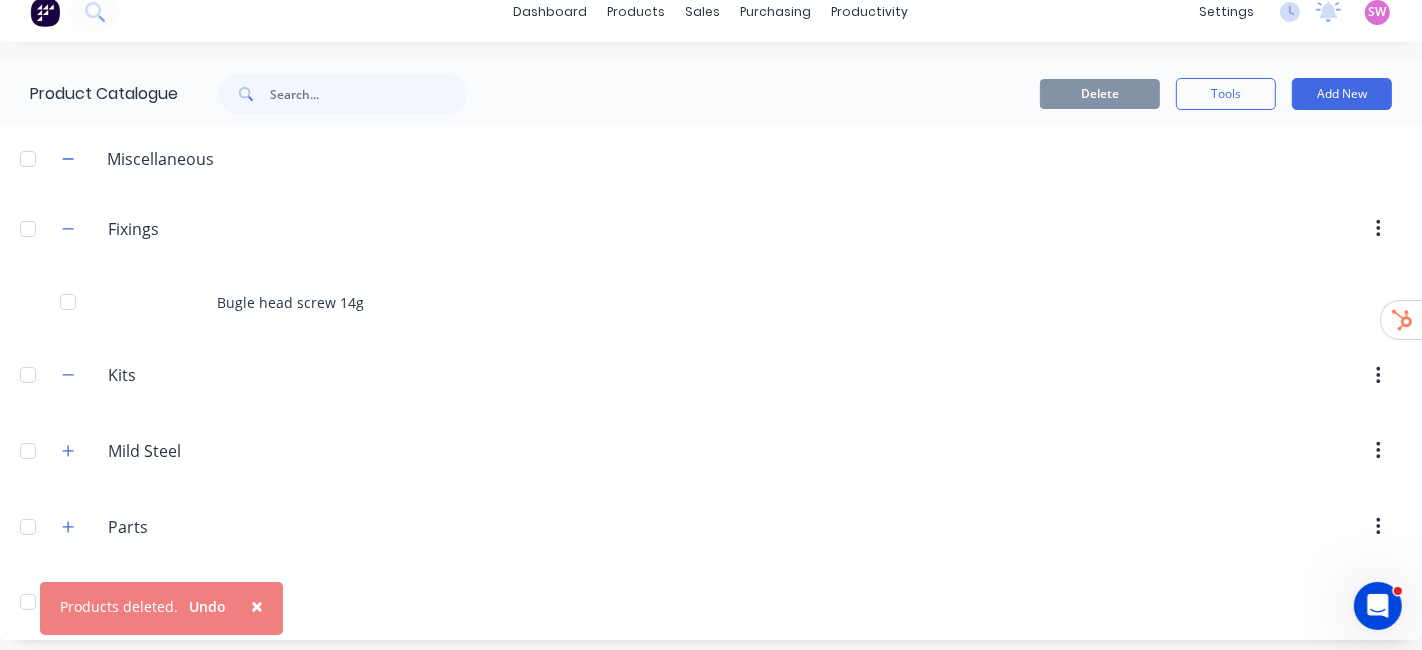scroll, scrollTop: 24, scrollLeft: 0, axis: vertical 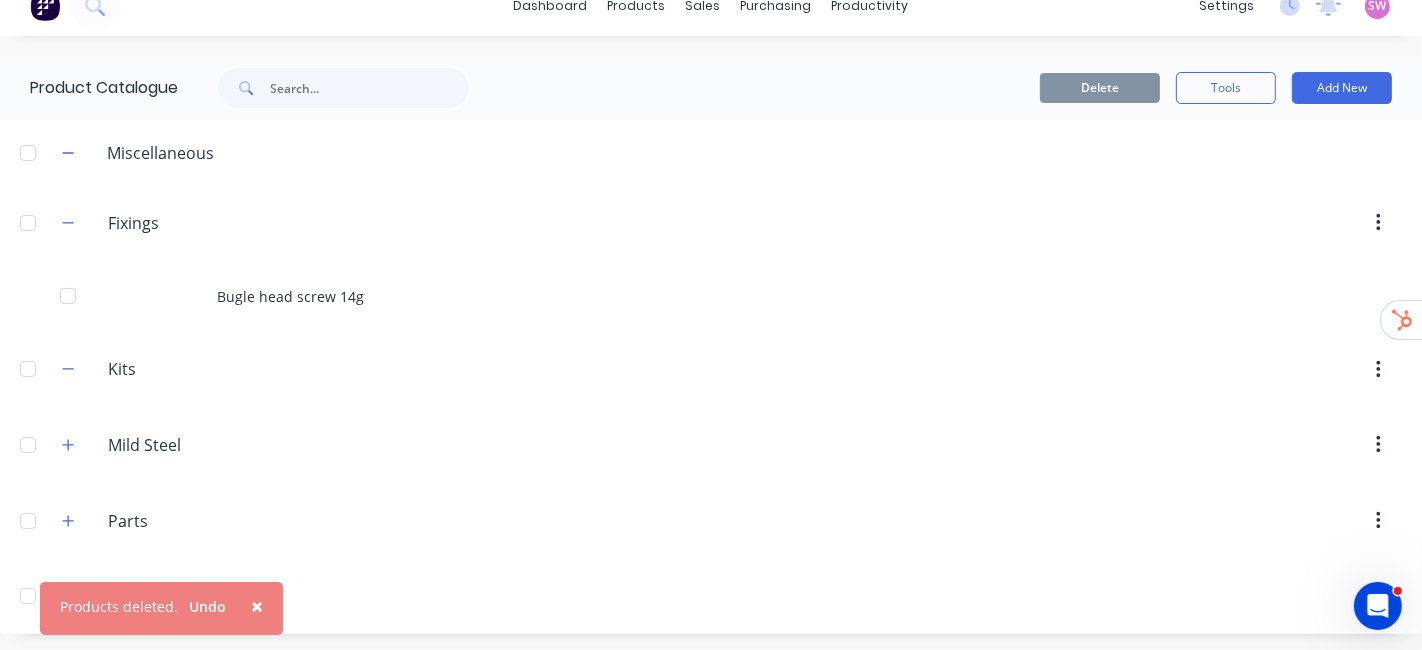 click on "Parts Parts" at bounding box center (202, 521) 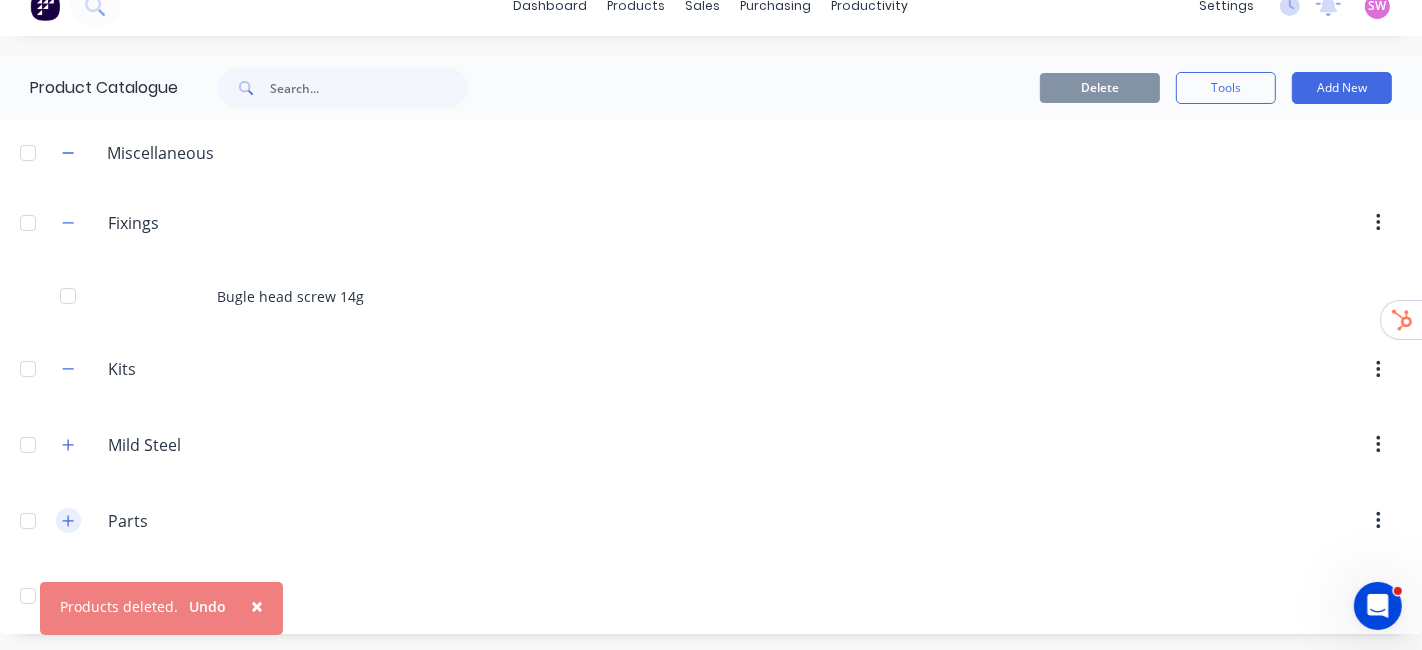 click at bounding box center (68, 520) 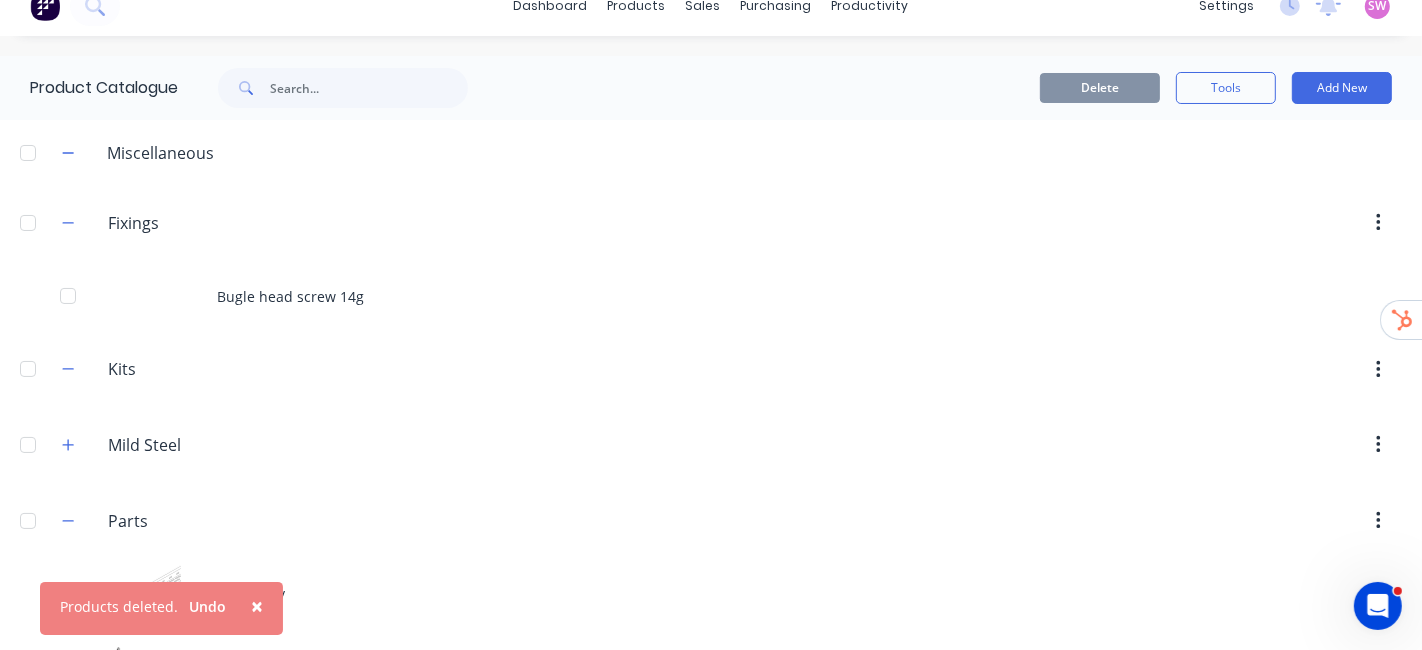 scroll, scrollTop: 308, scrollLeft: 0, axis: vertical 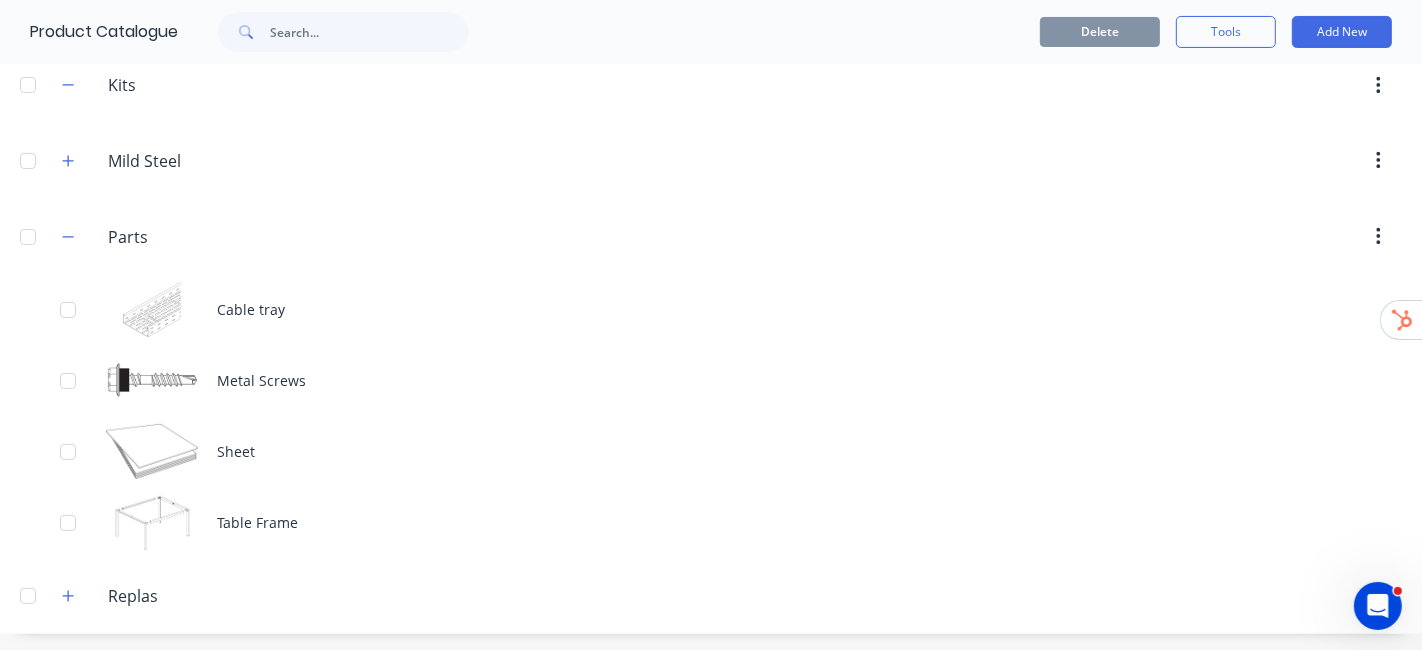 click at bounding box center [28, 237] 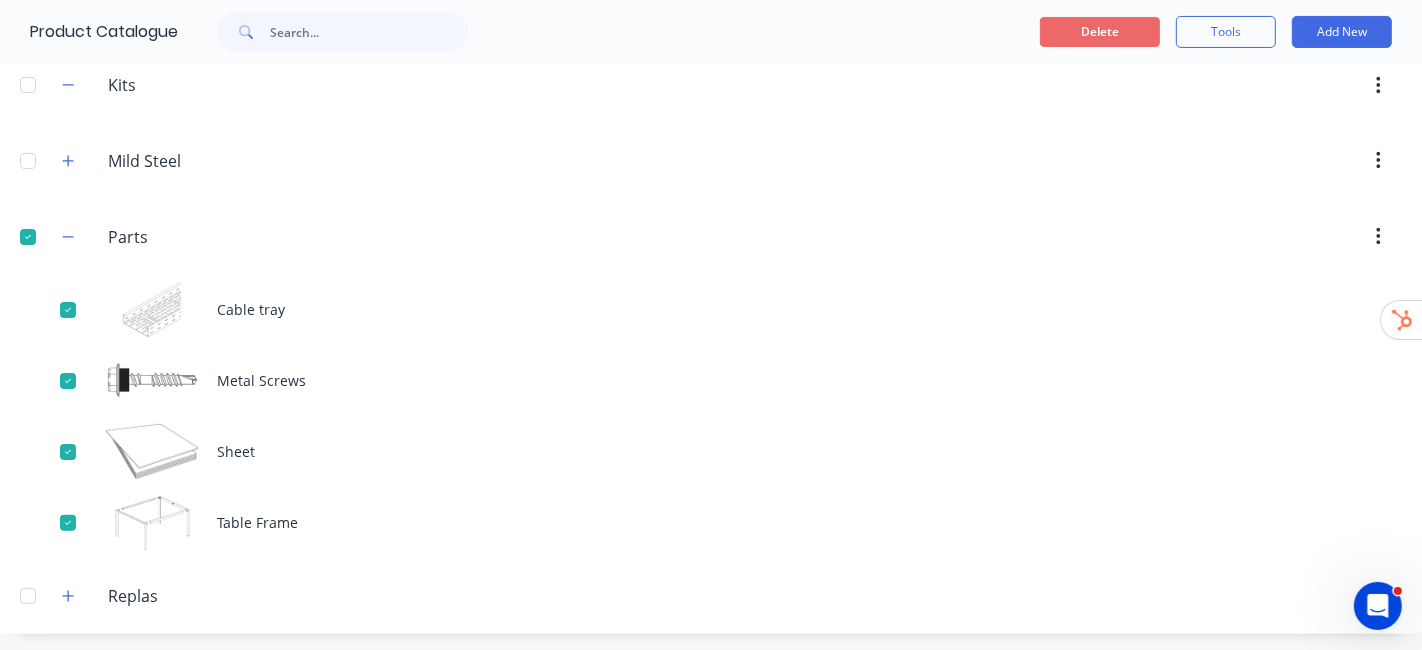 click on "Delete" at bounding box center [1100, 32] 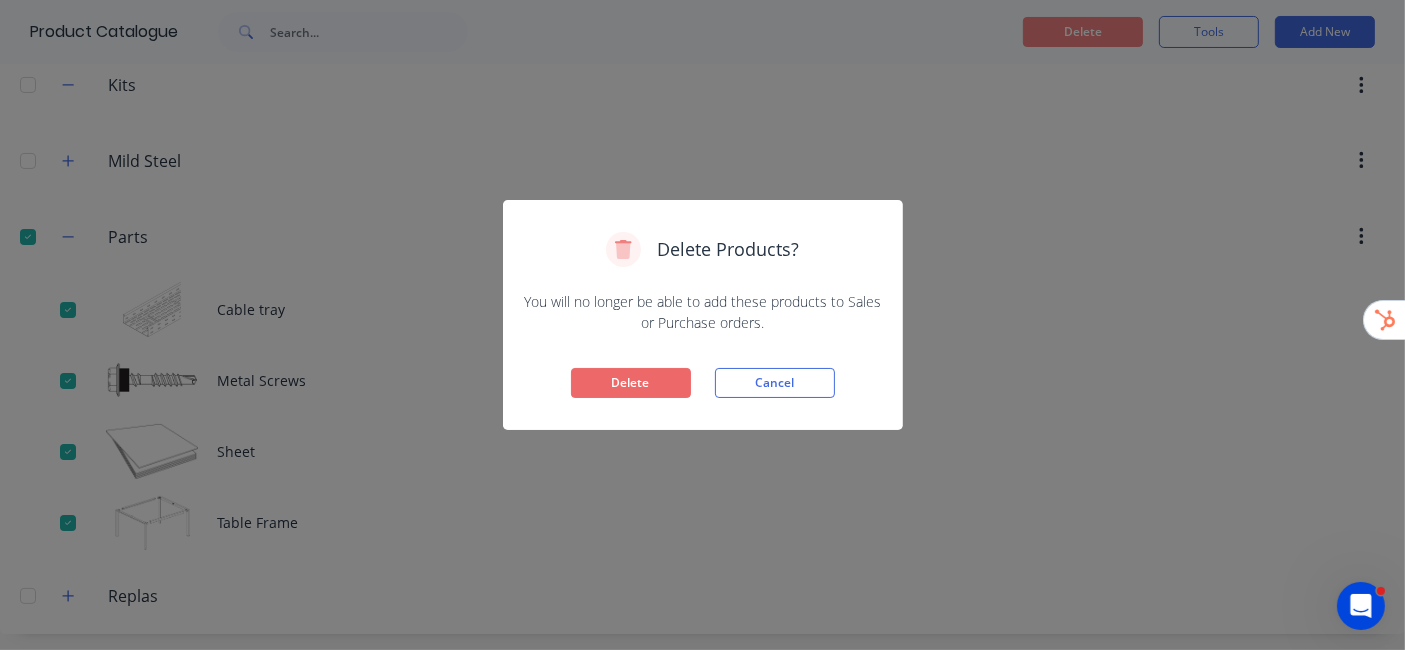 click on "Delete" at bounding box center [631, 383] 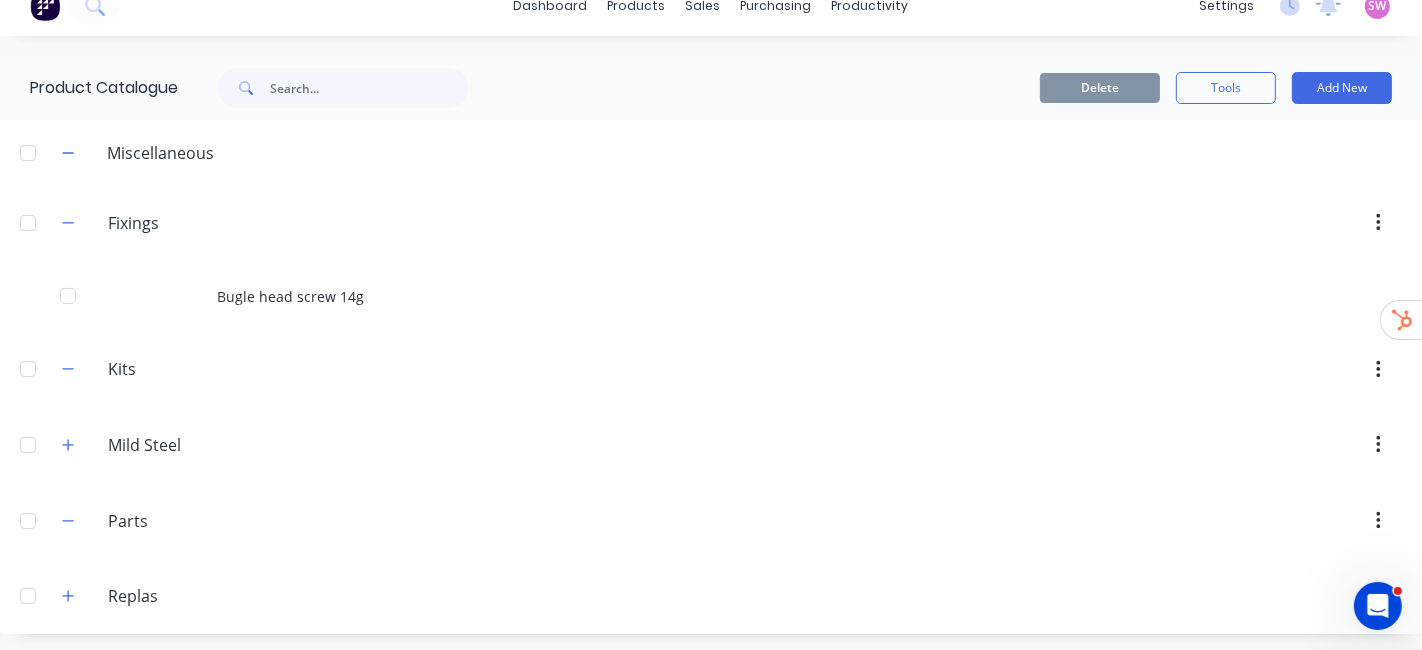 scroll, scrollTop: 0, scrollLeft: 0, axis: both 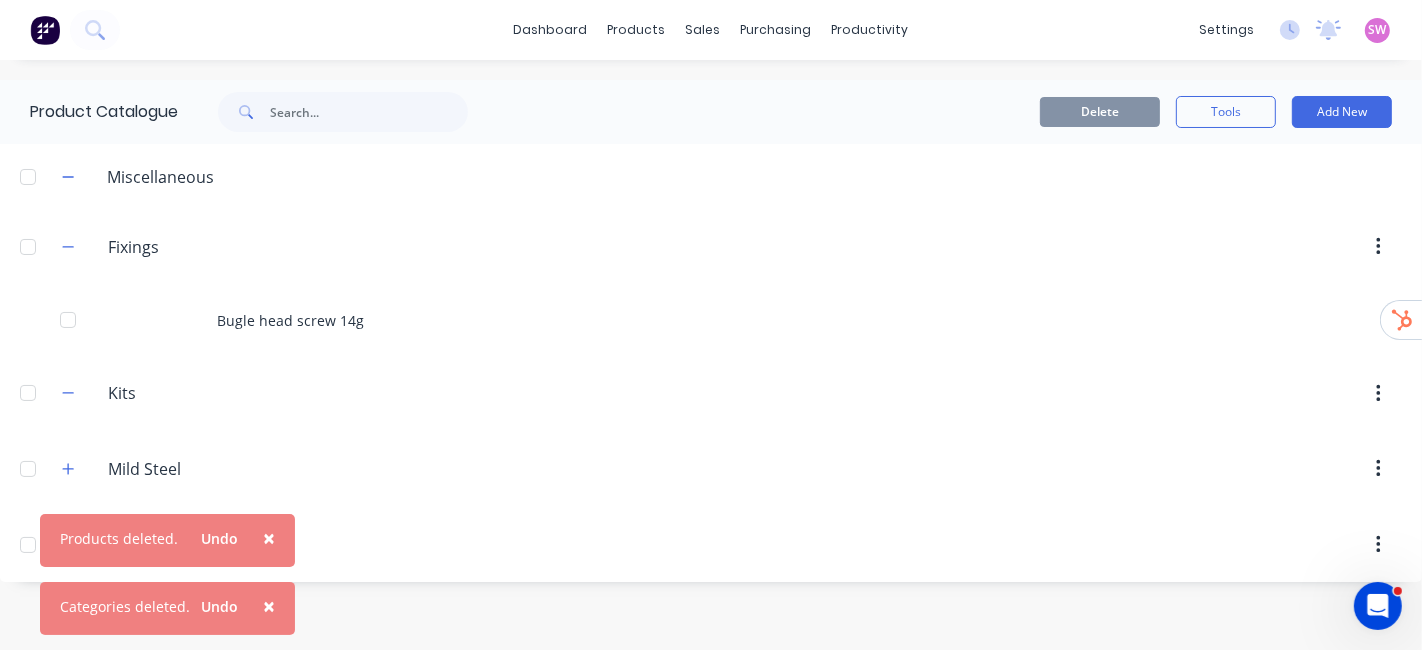 click on "×" at bounding box center (269, 538) 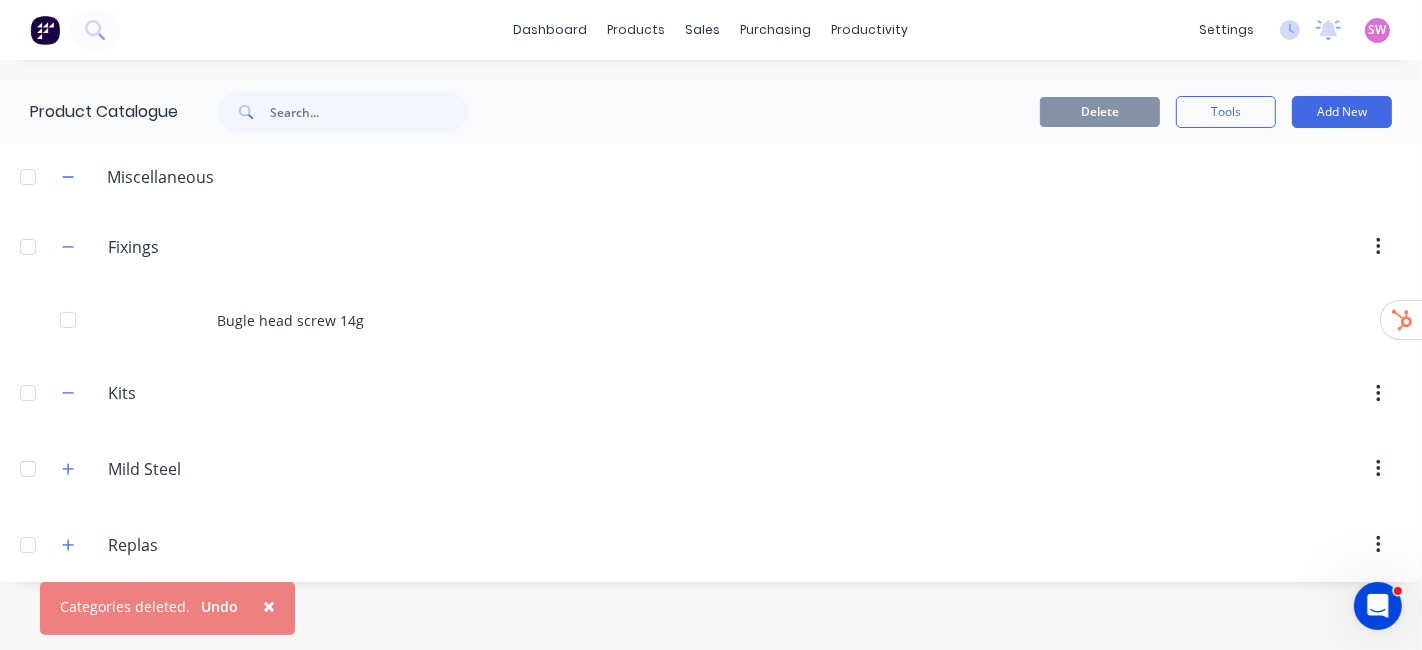 drag, startPoint x: 265, startPoint y: 609, endPoint x: 268, endPoint y: 591, distance: 18.248287 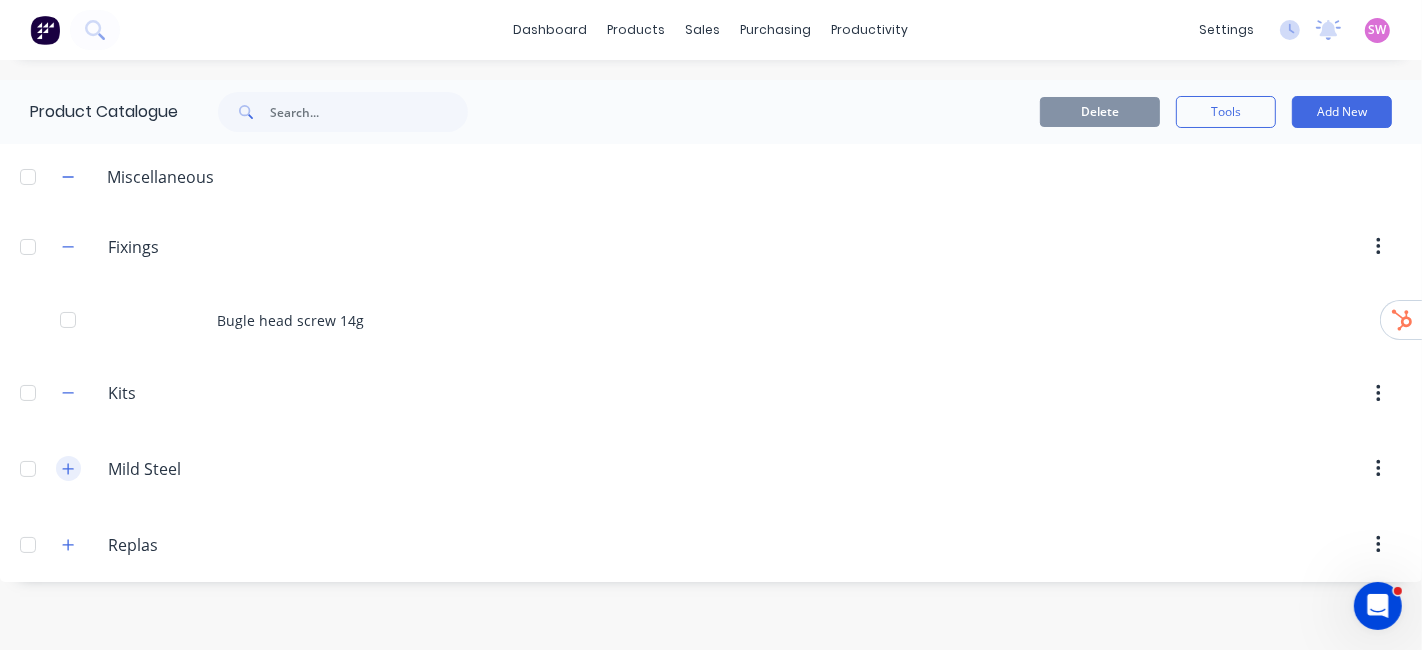 click 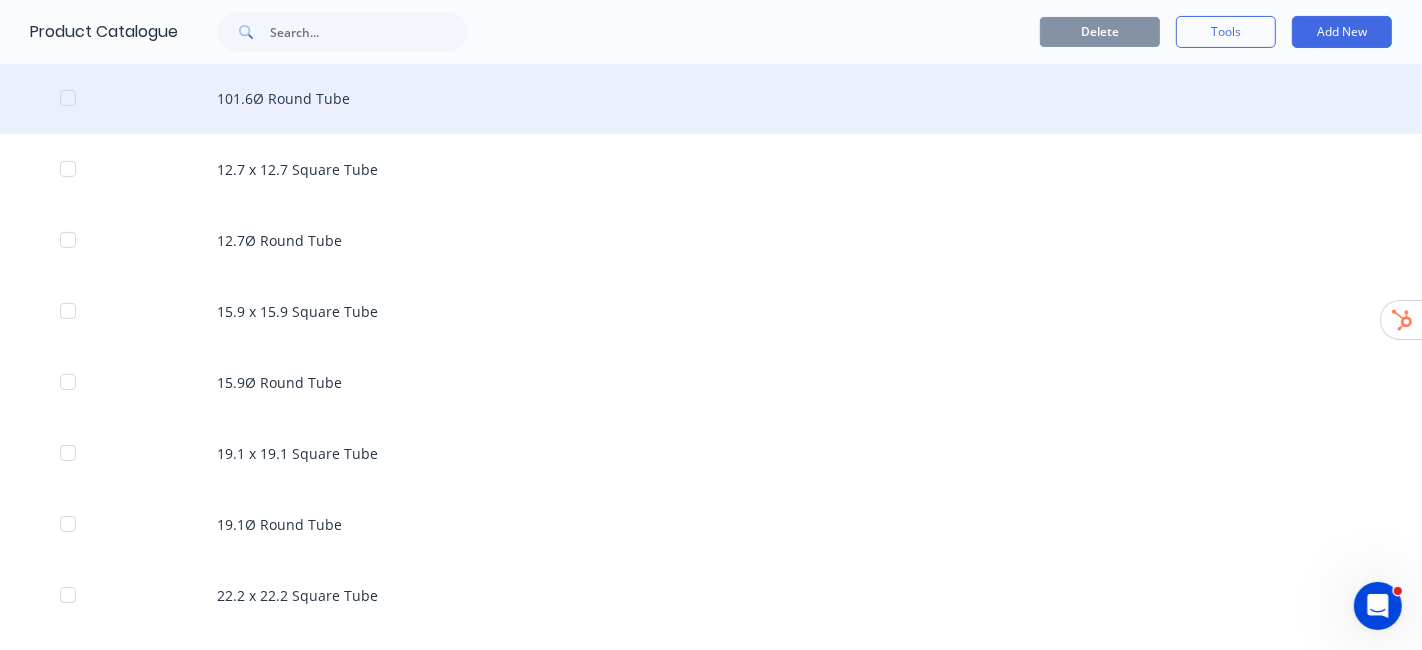 scroll, scrollTop: 333, scrollLeft: 0, axis: vertical 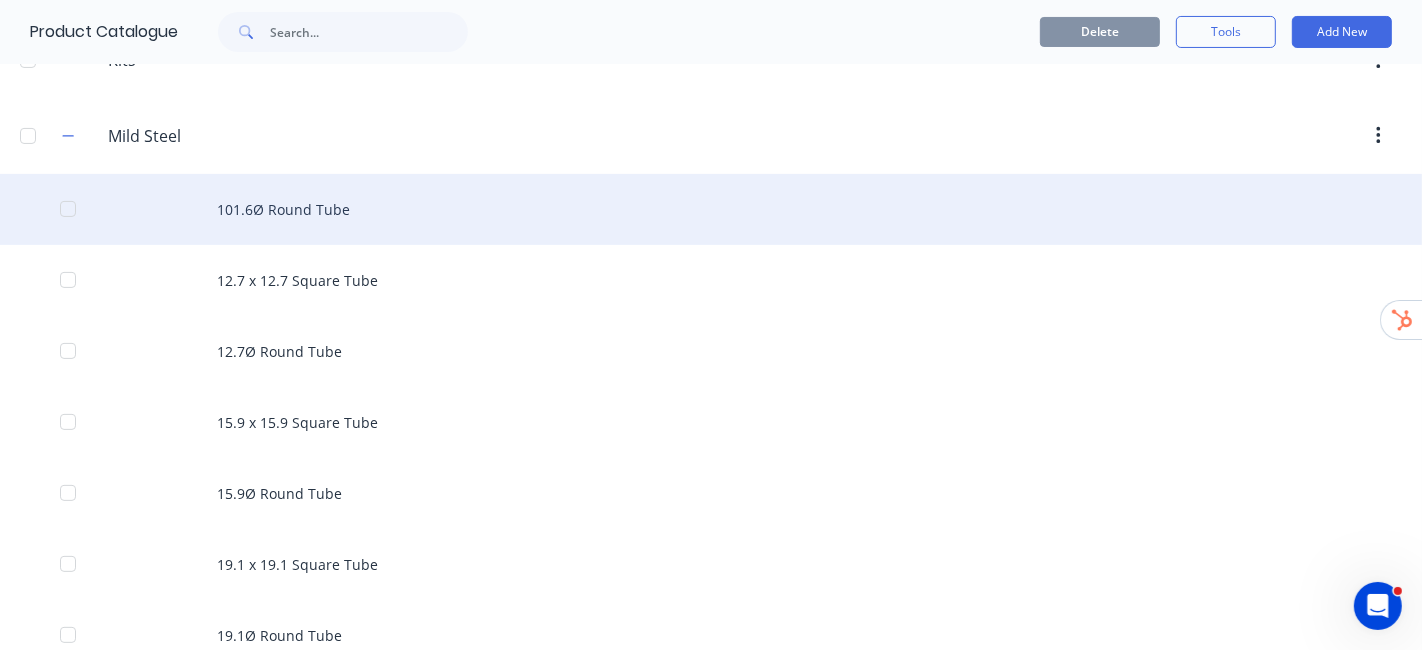 click at bounding box center [68, 209] 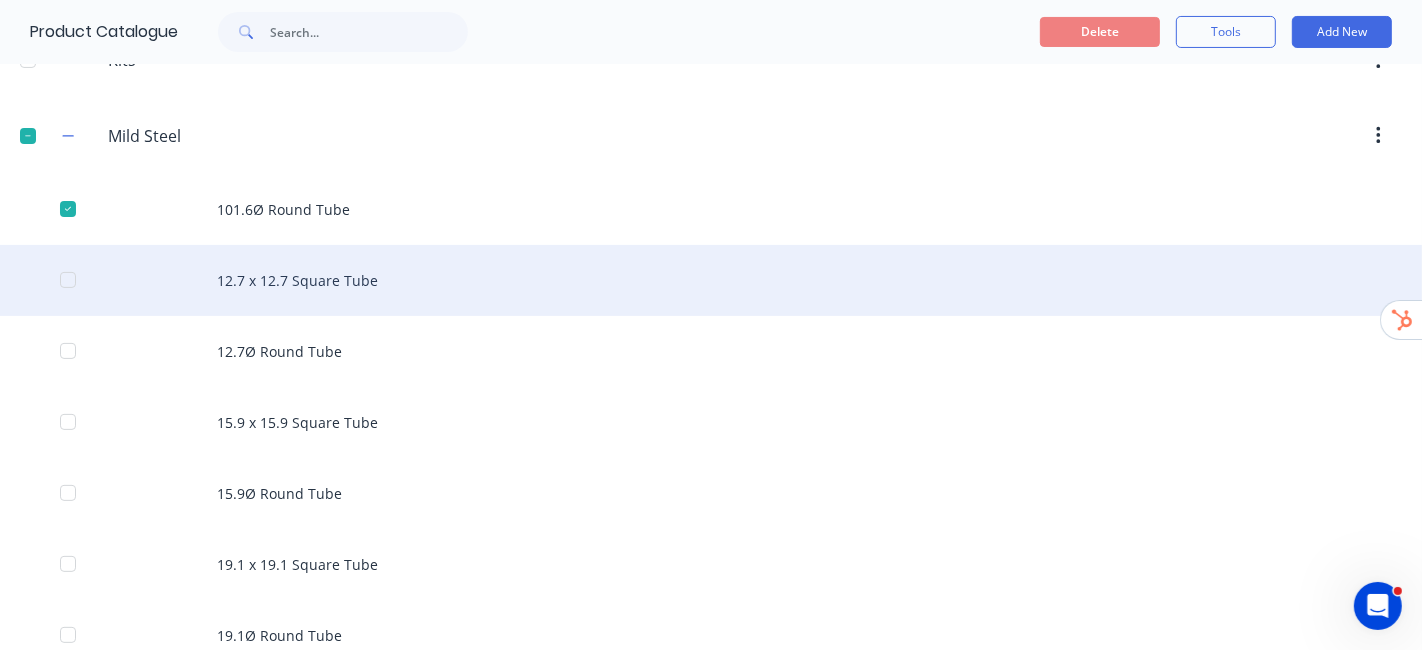 click at bounding box center (68, 280) 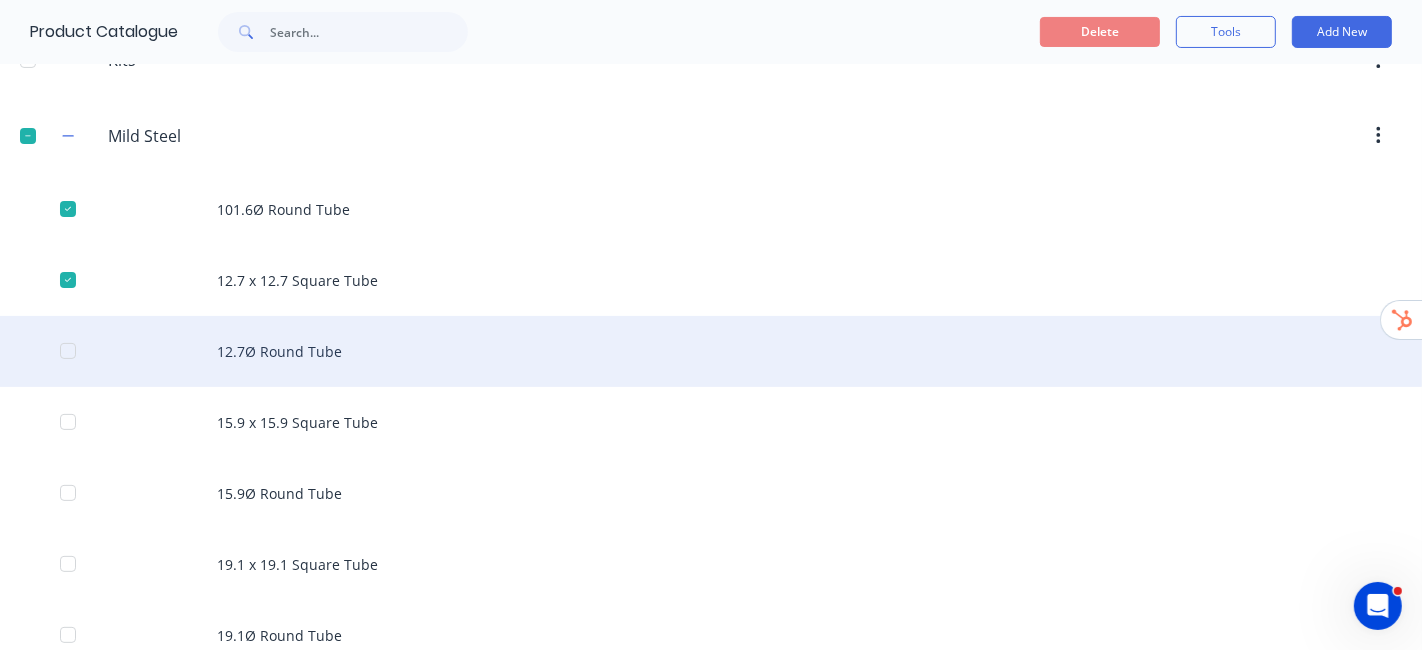 click at bounding box center [68, 351] 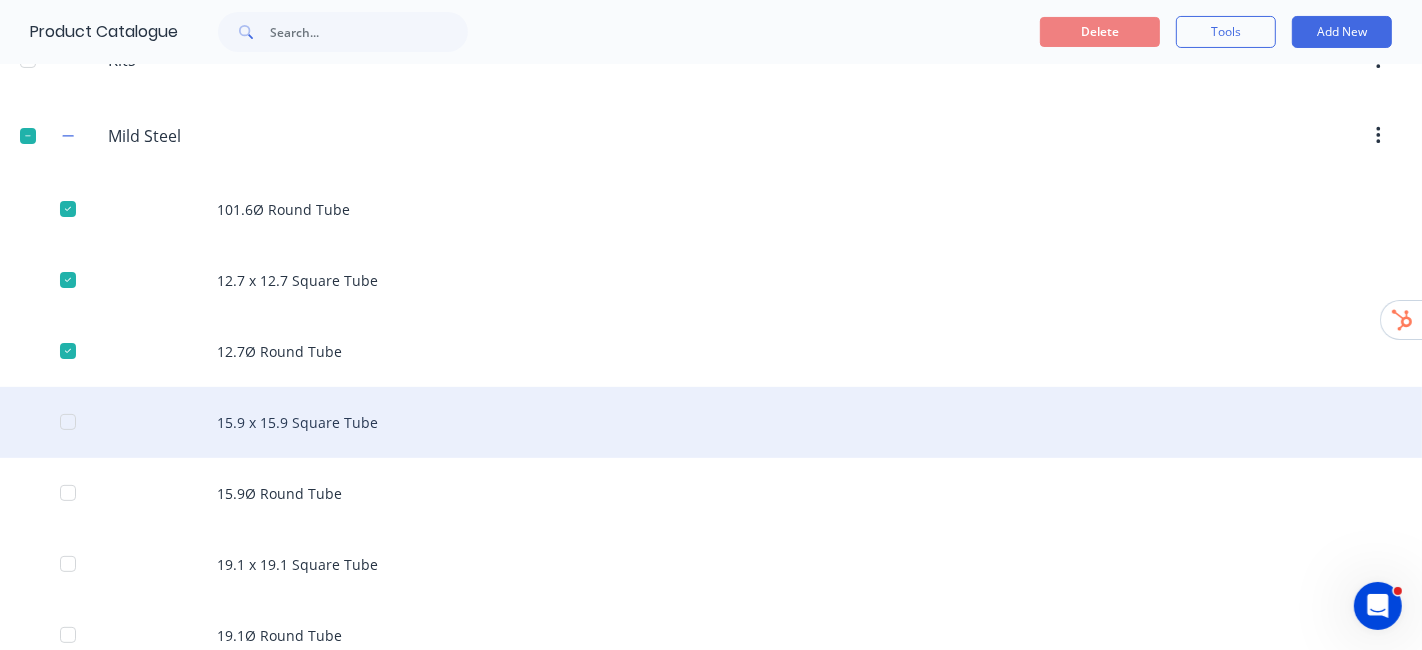 click at bounding box center [68, 422] 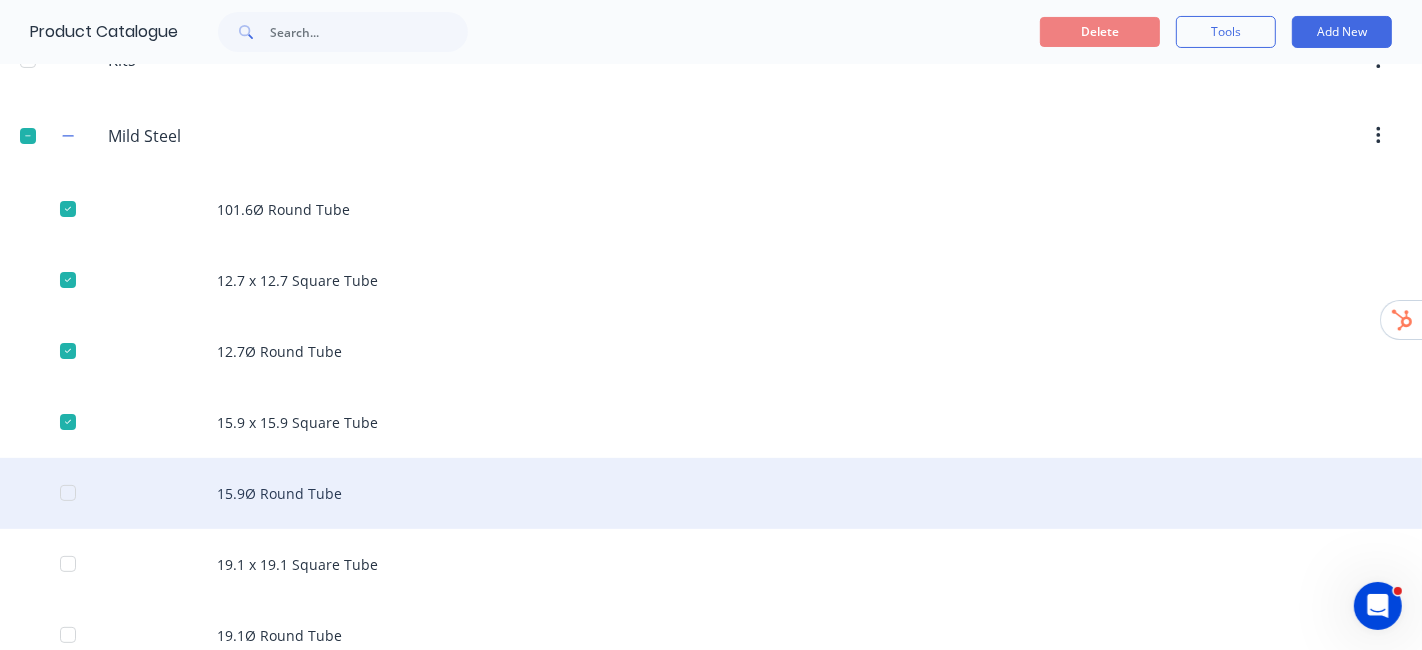 click at bounding box center (68, 493) 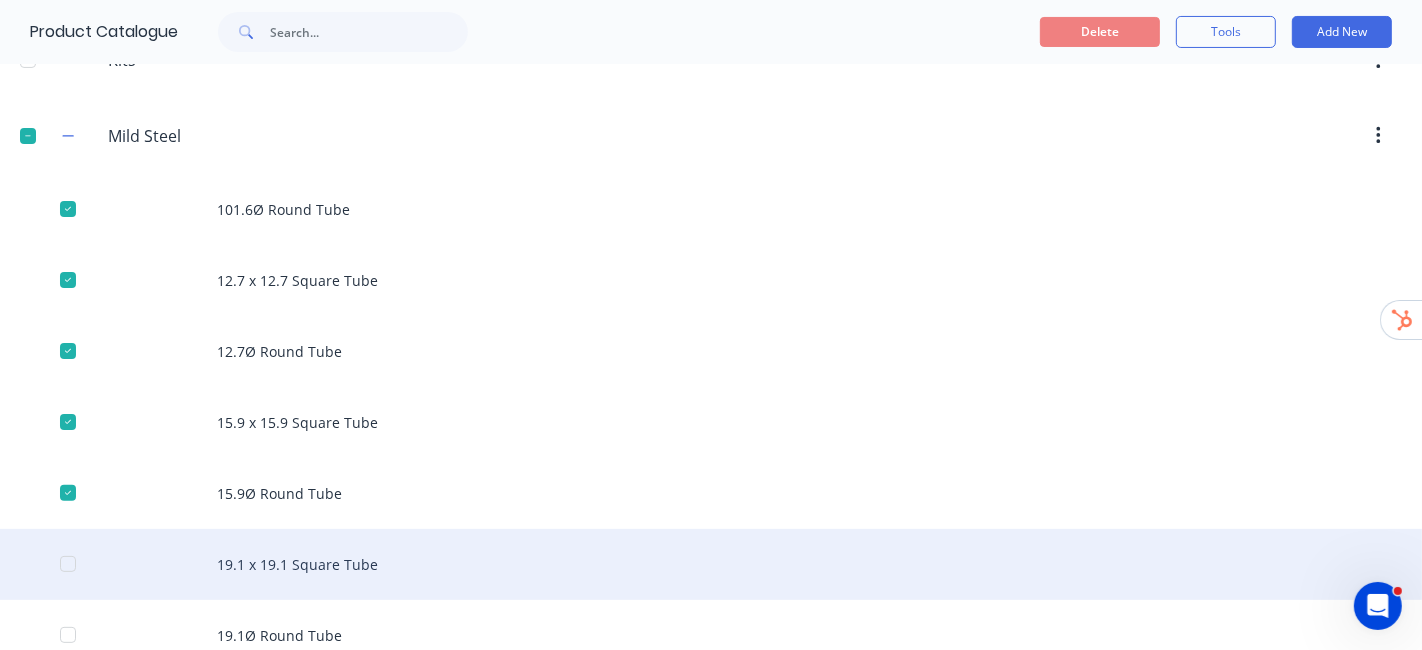 drag, startPoint x: 57, startPoint y: 556, endPoint x: 75, endPoint y: 559, distance: 18.248287 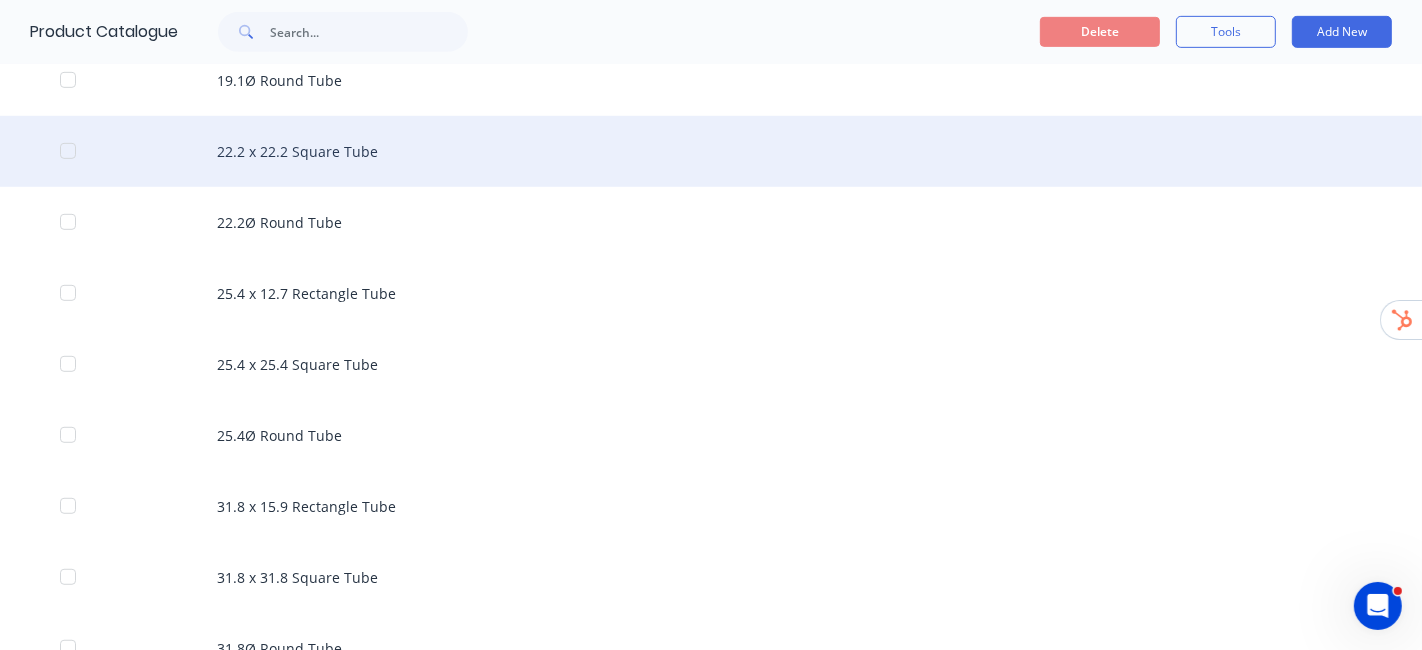 scroll, scrollTop: 777, scrollLeft: 0, axis: vertical 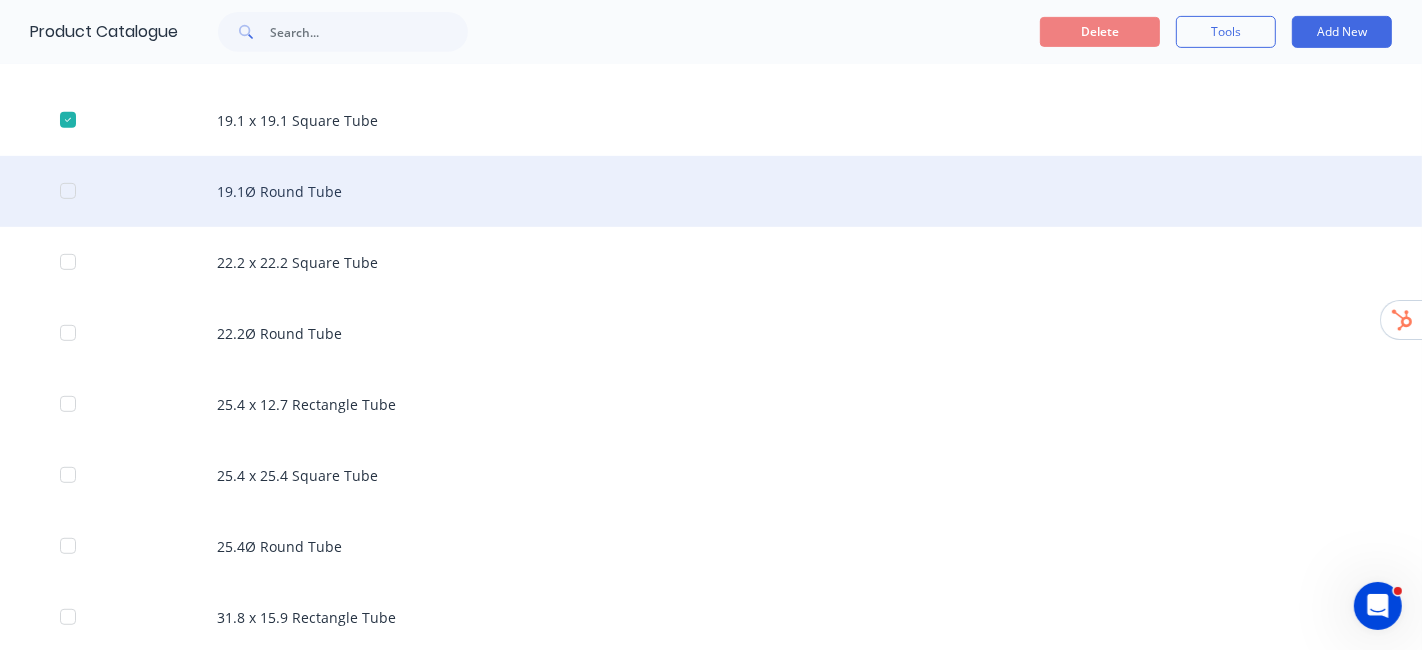 click at bounding box center (68, 191) 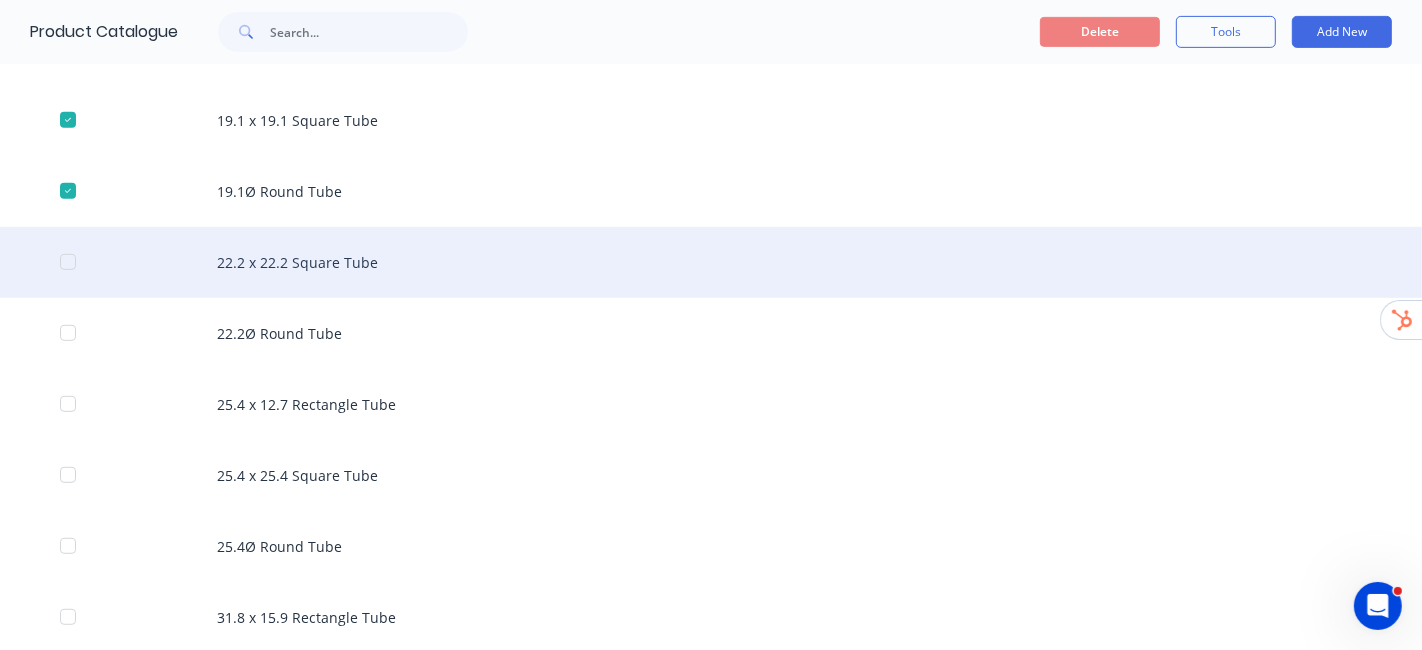 click at bounding box center [68, 262] 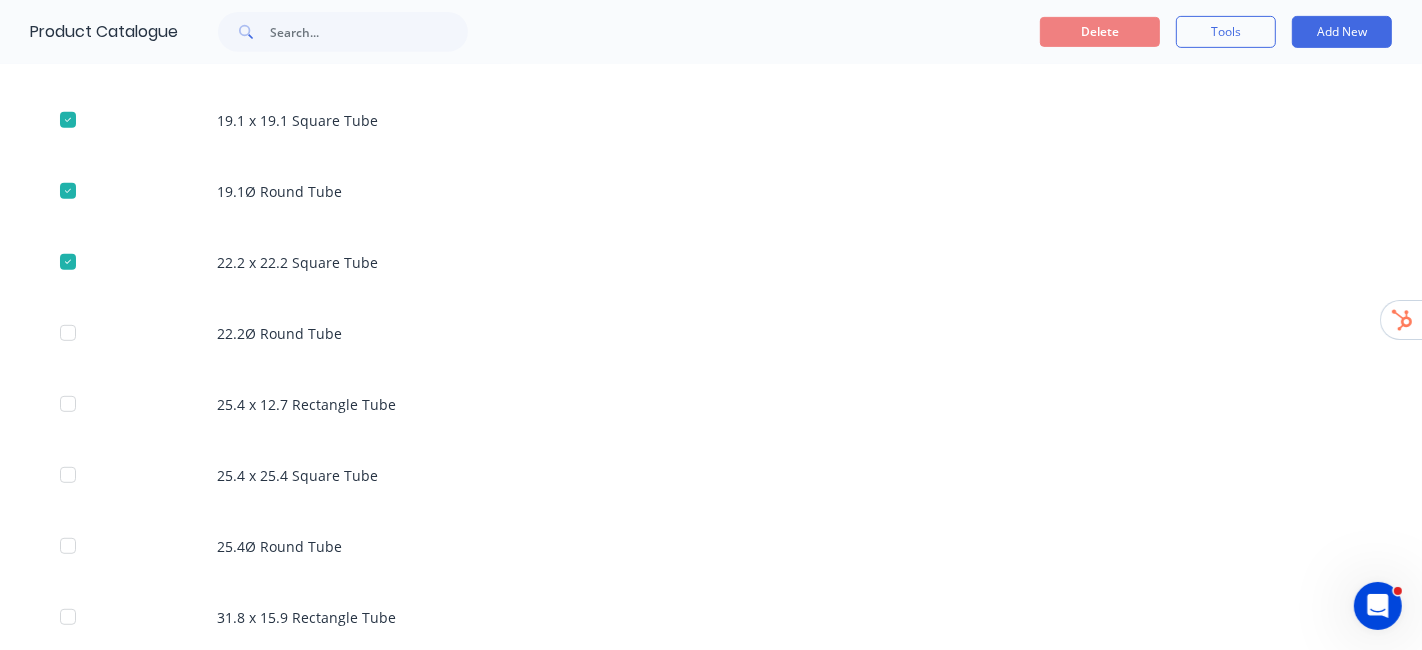 scroll, scrollTop: 888, scrollLeft: 0, axis: vertical 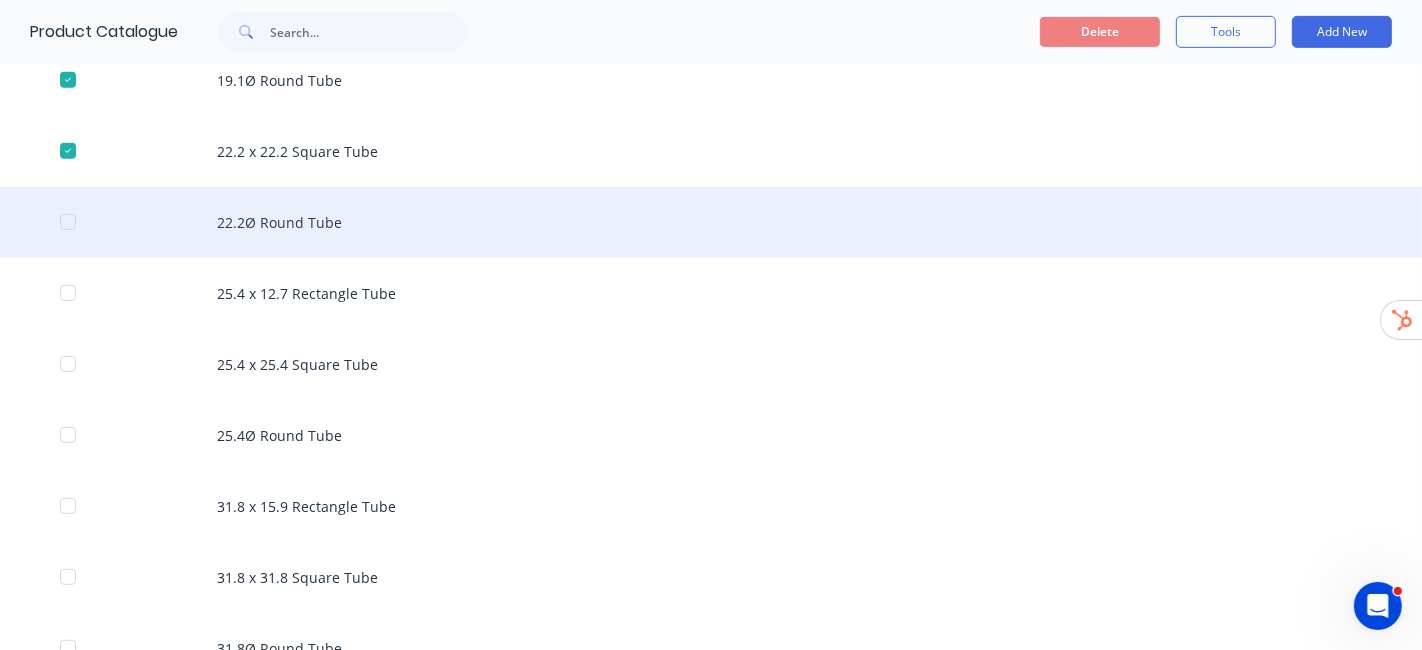 click at bounding box center [68, 222] 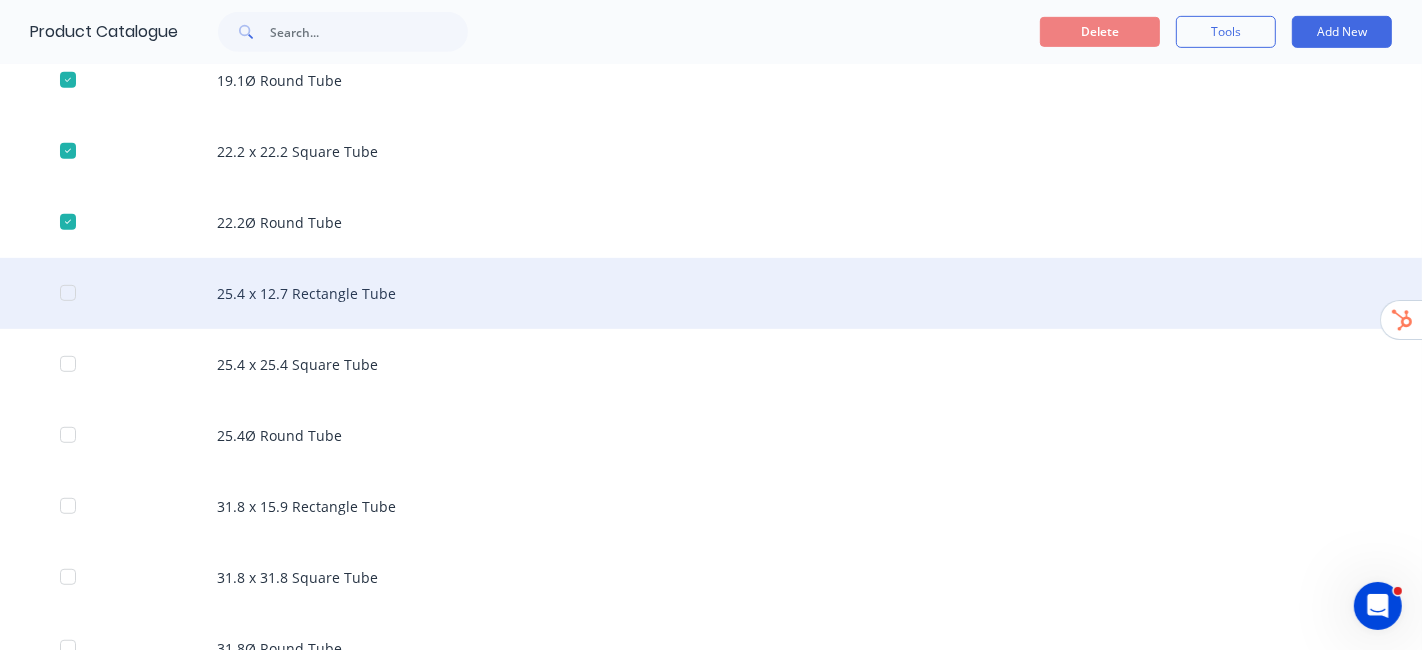 click at bounding box center (68, 293) 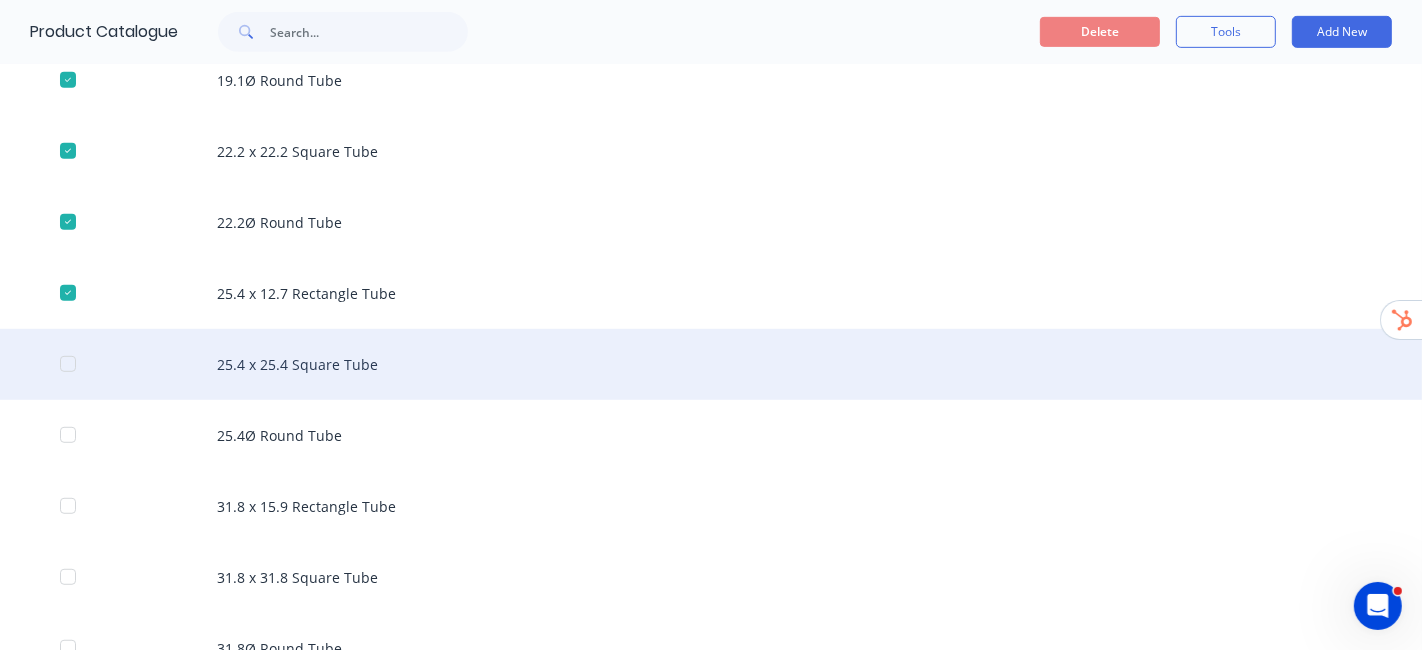 drag, startPoint x: 68, startPoint y: 351, endPoint x: 112, endPoint y: 385, distance: 55.605755 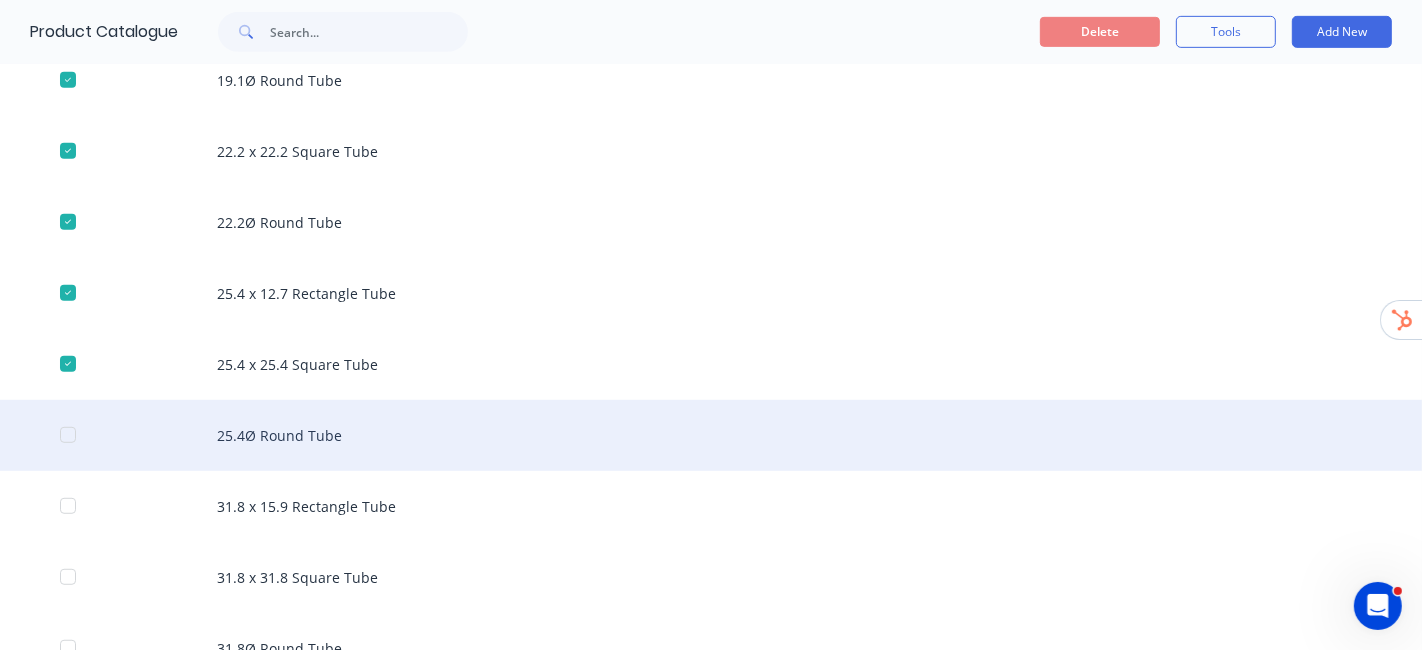 click at bounding box center (68, 435) 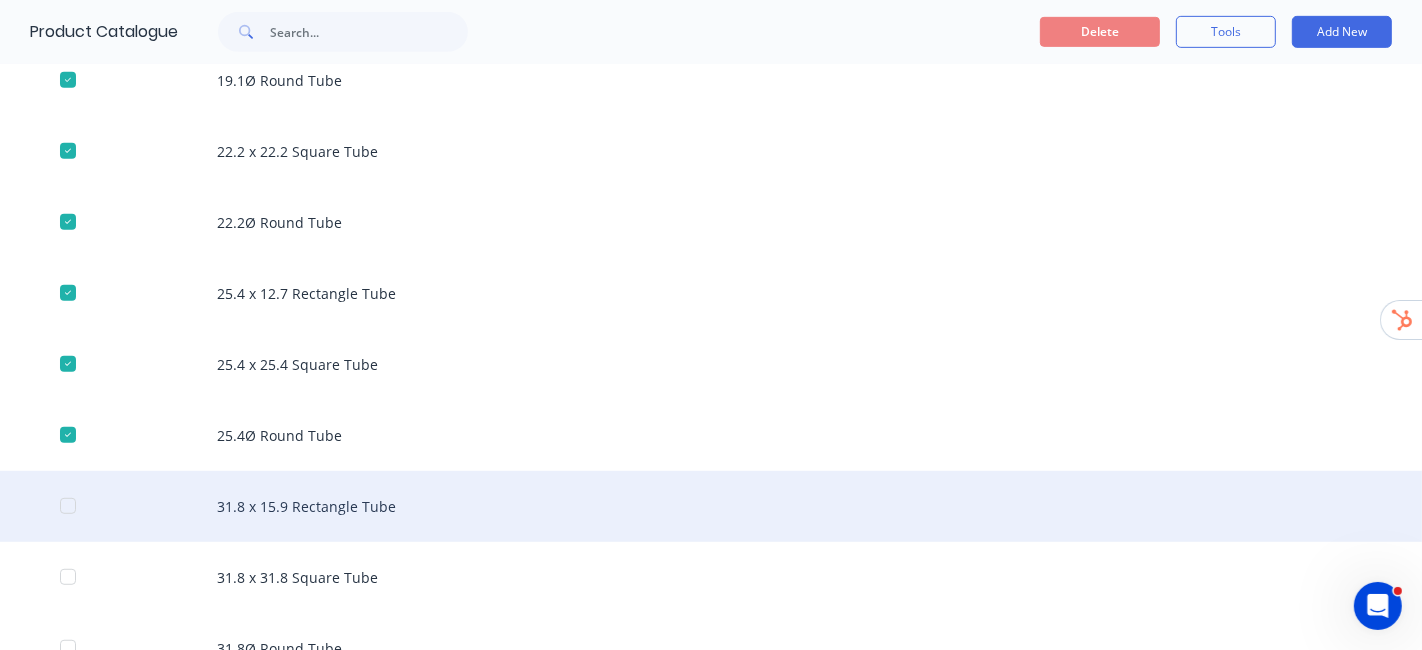 click at bounding box center [68, 506] 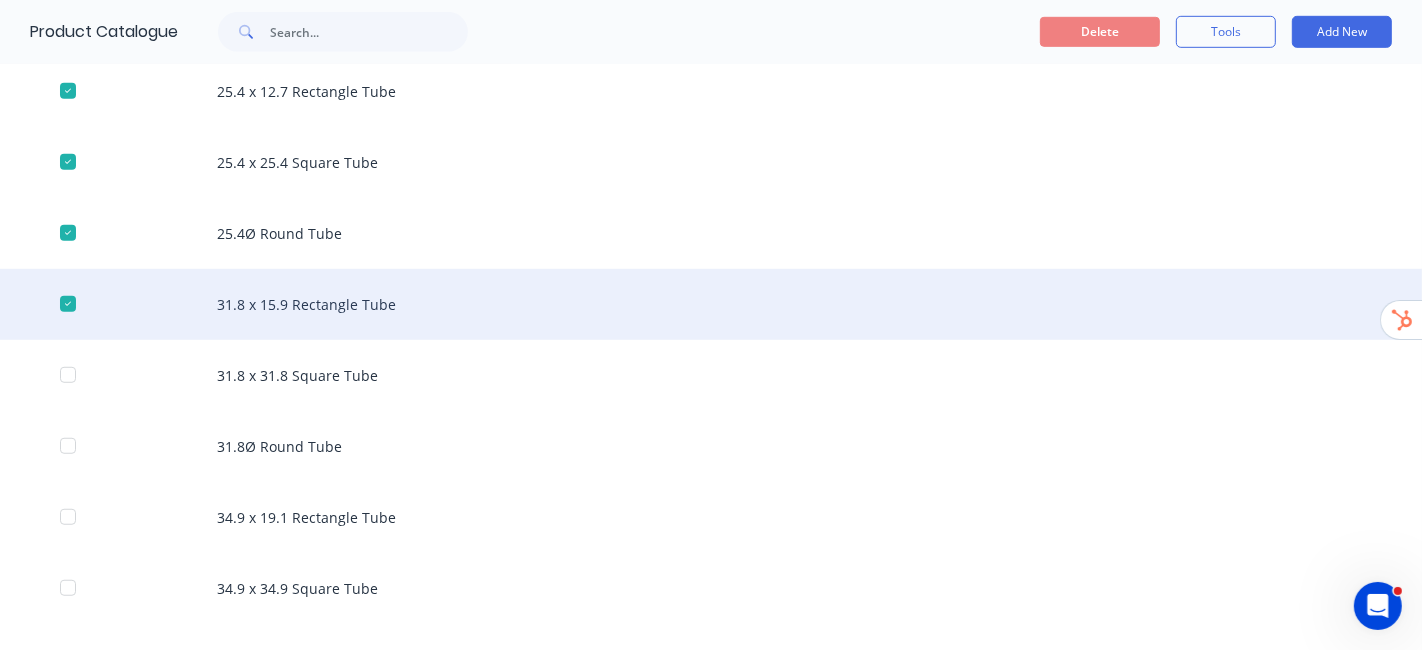 scroll, scrollTop: 1111, scrollLeft: 0, axis: vertical 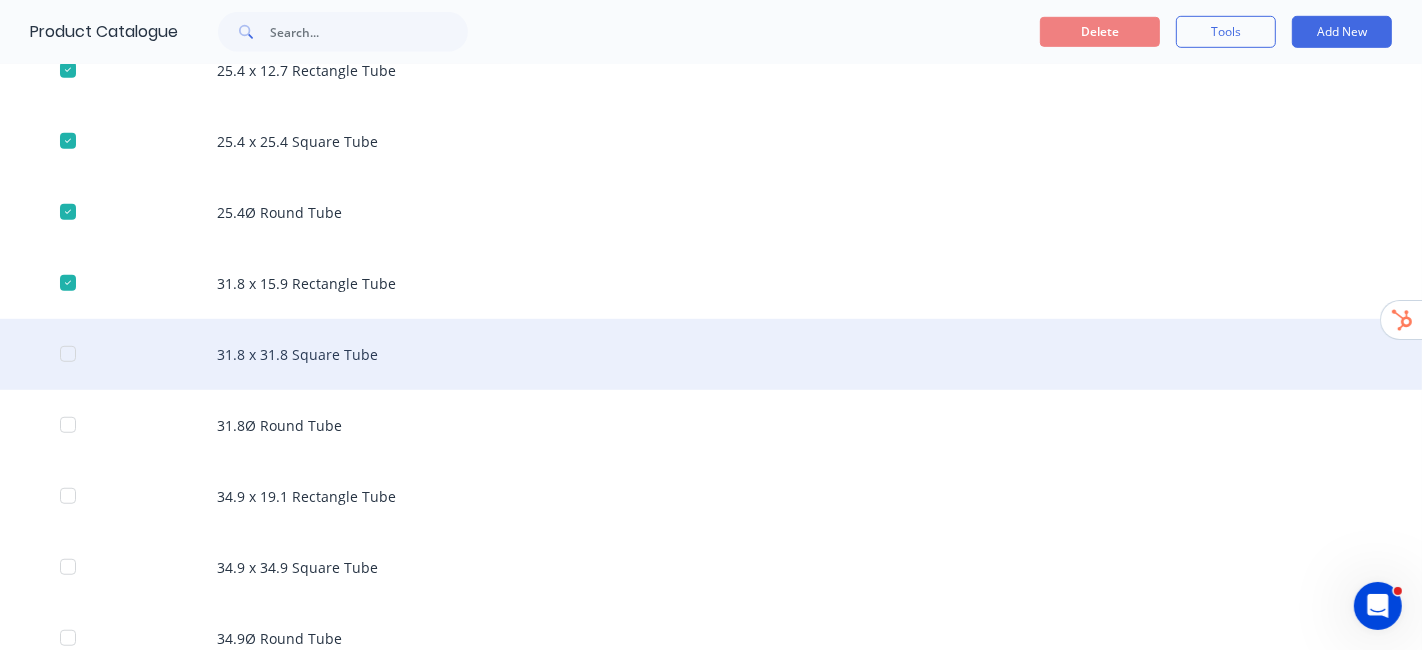 click at bounding box center [68, 354] 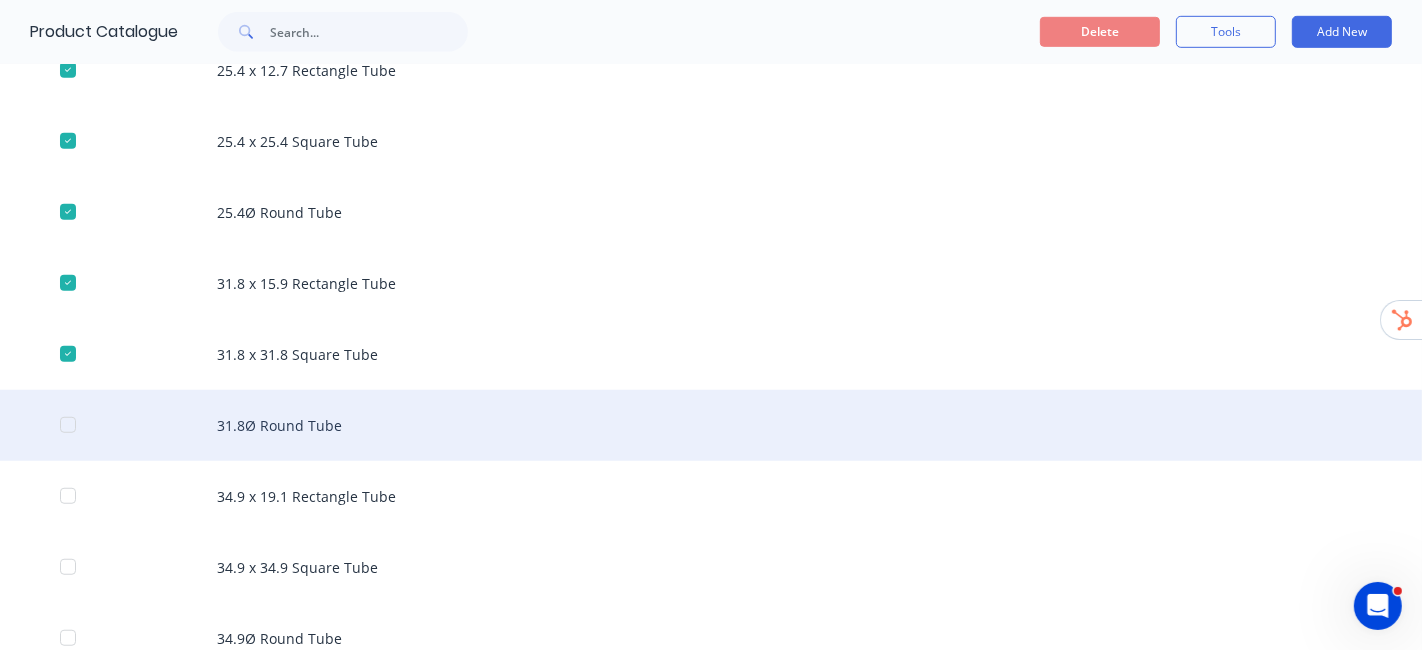 click at bounding box center (68, 425) 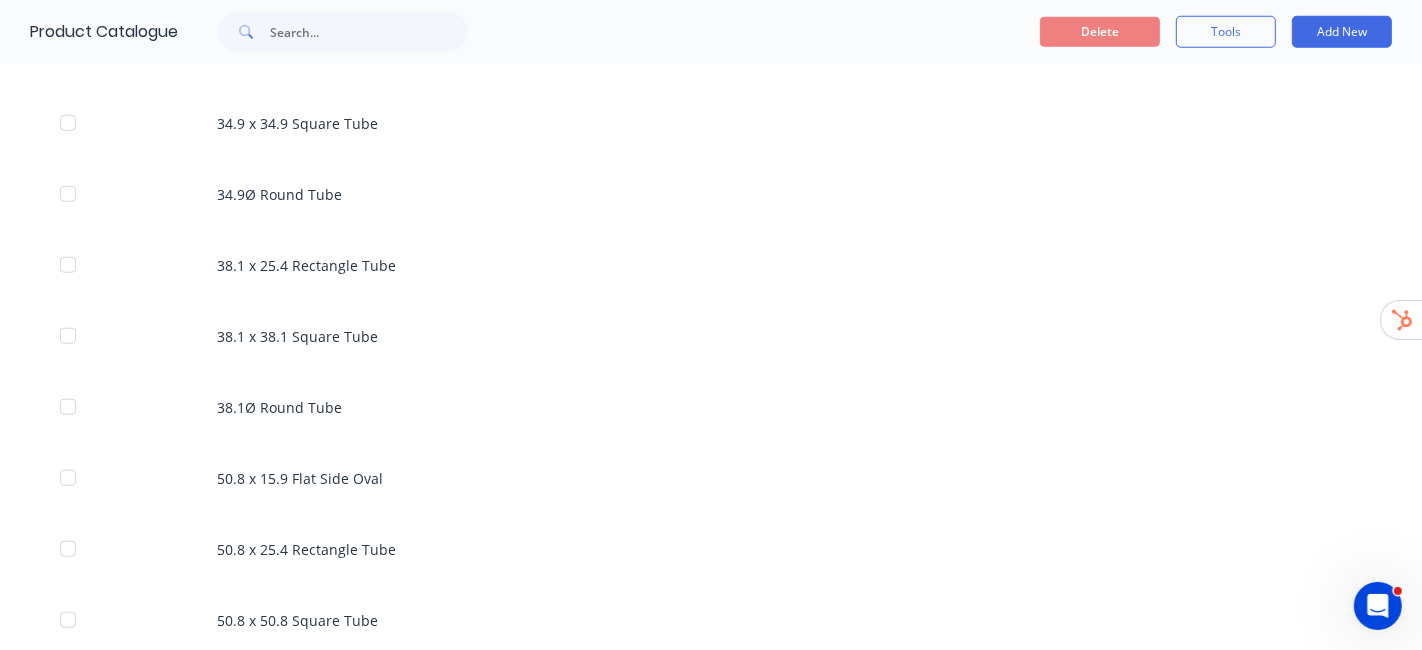 scroll, scrollTop: 1444, scrollLeft: 0, axis: vertical 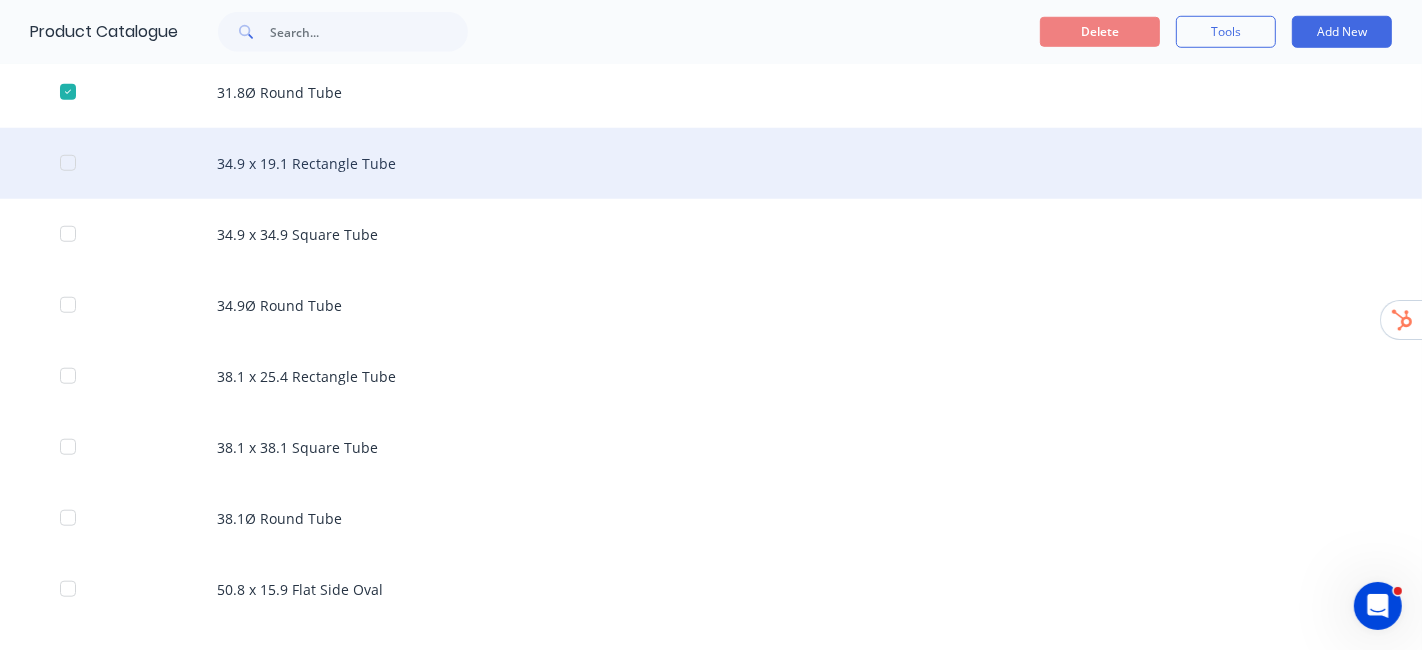 click at bounding box center [68, 163] 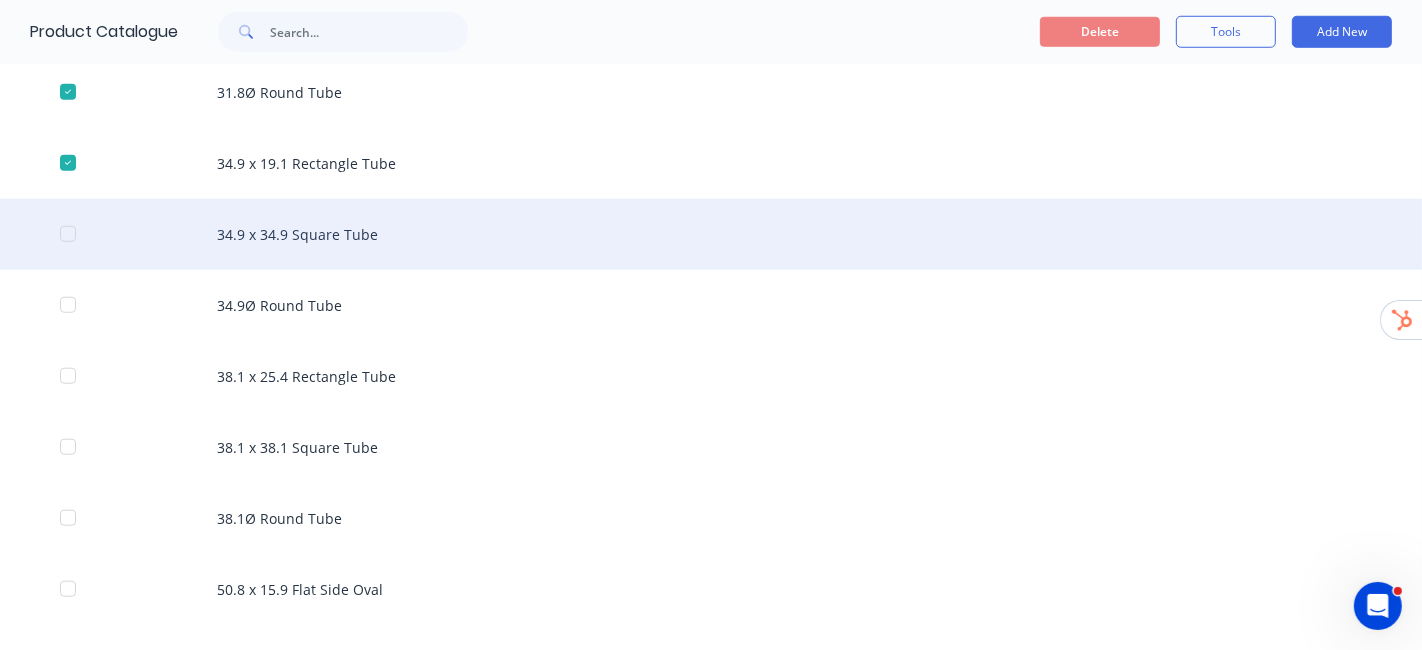 drag, startPoint x: 79, startPoint y: 234, endPoint x: 94, endPoint y: 245, distance: 18.601076 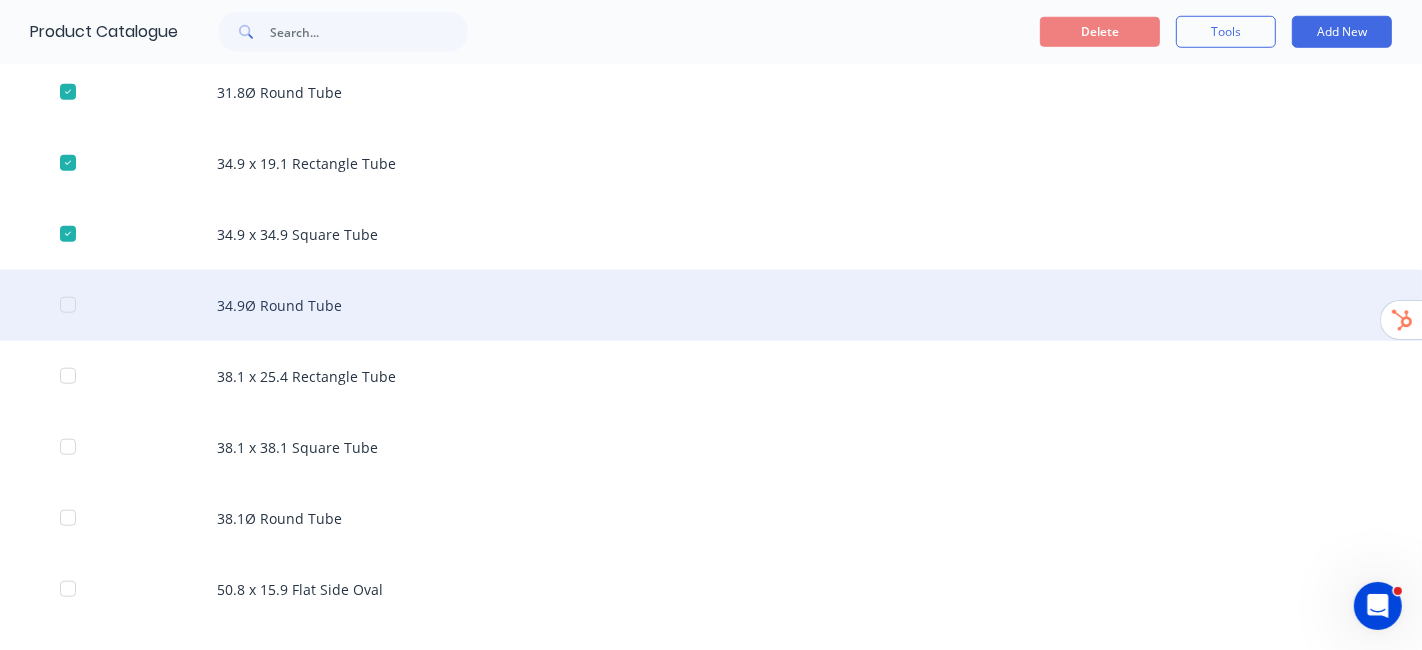 click at bounding box center (68, 305) 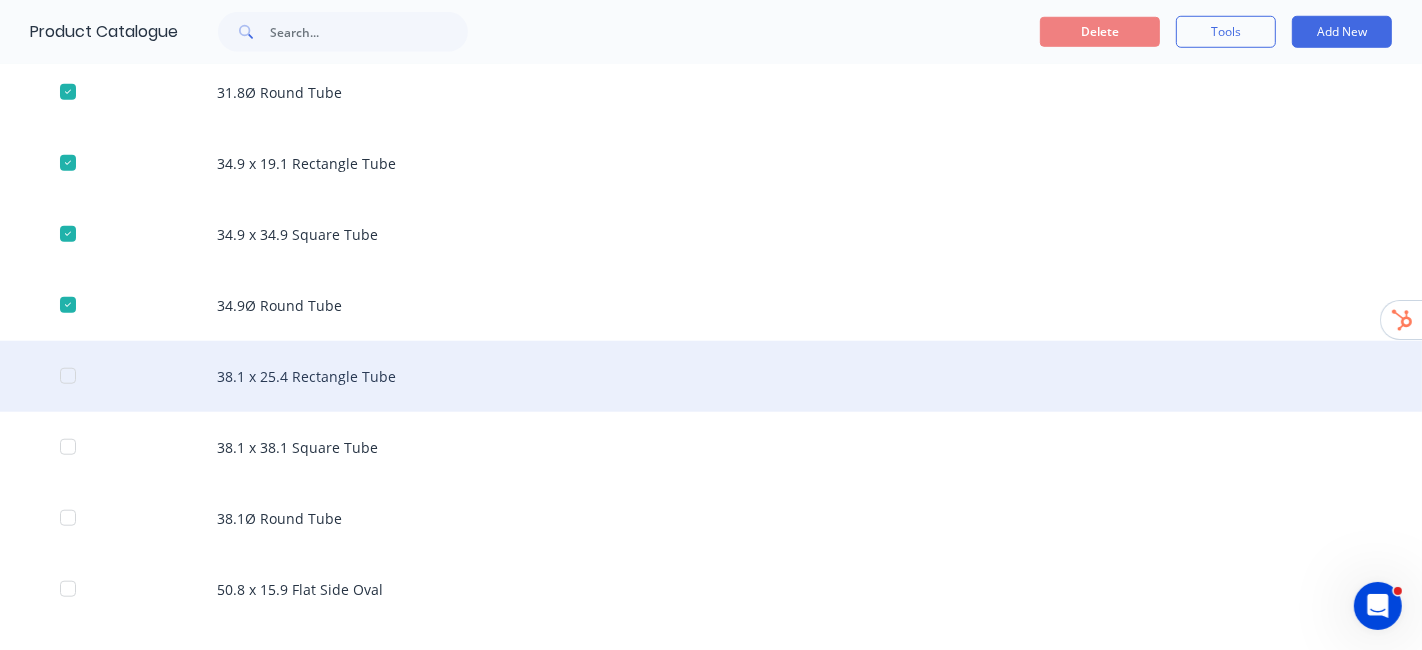 click at bounding box center (68, 376) 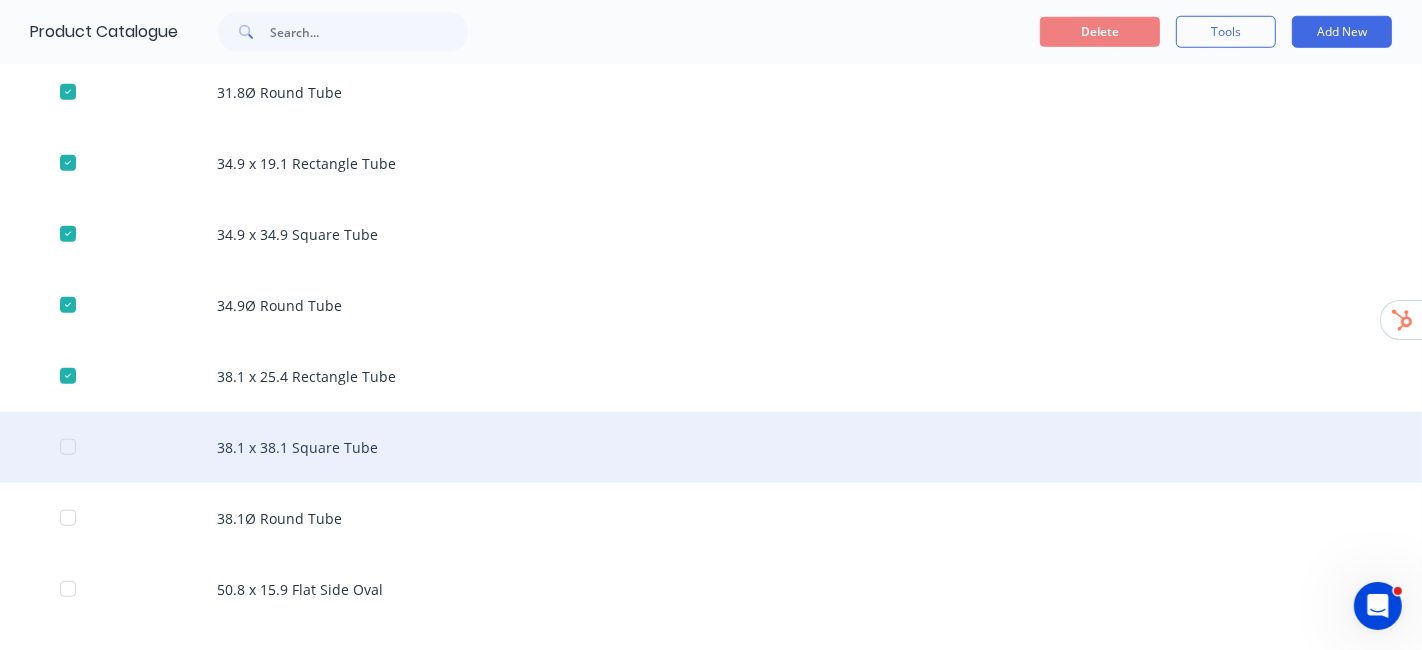 click at bounding box center (68, 447) 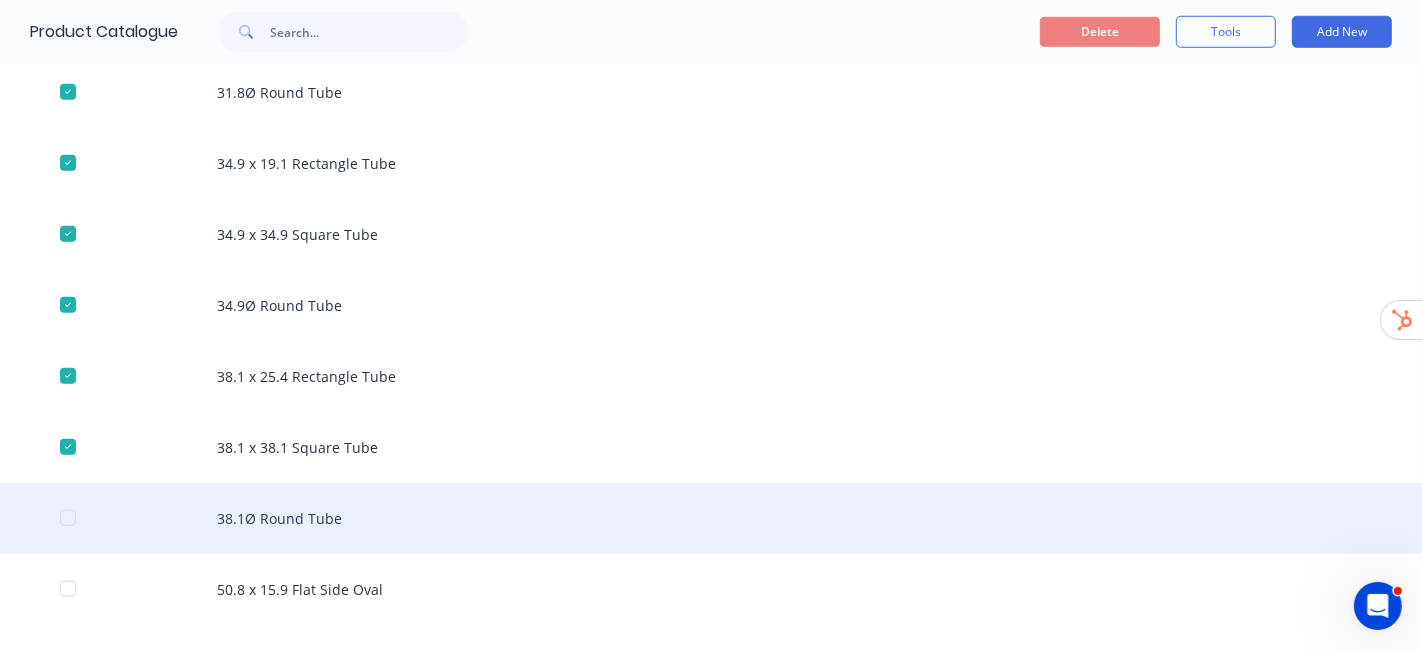 click on "38.1Ø  Round Tube" at bounding box center (711, 518) 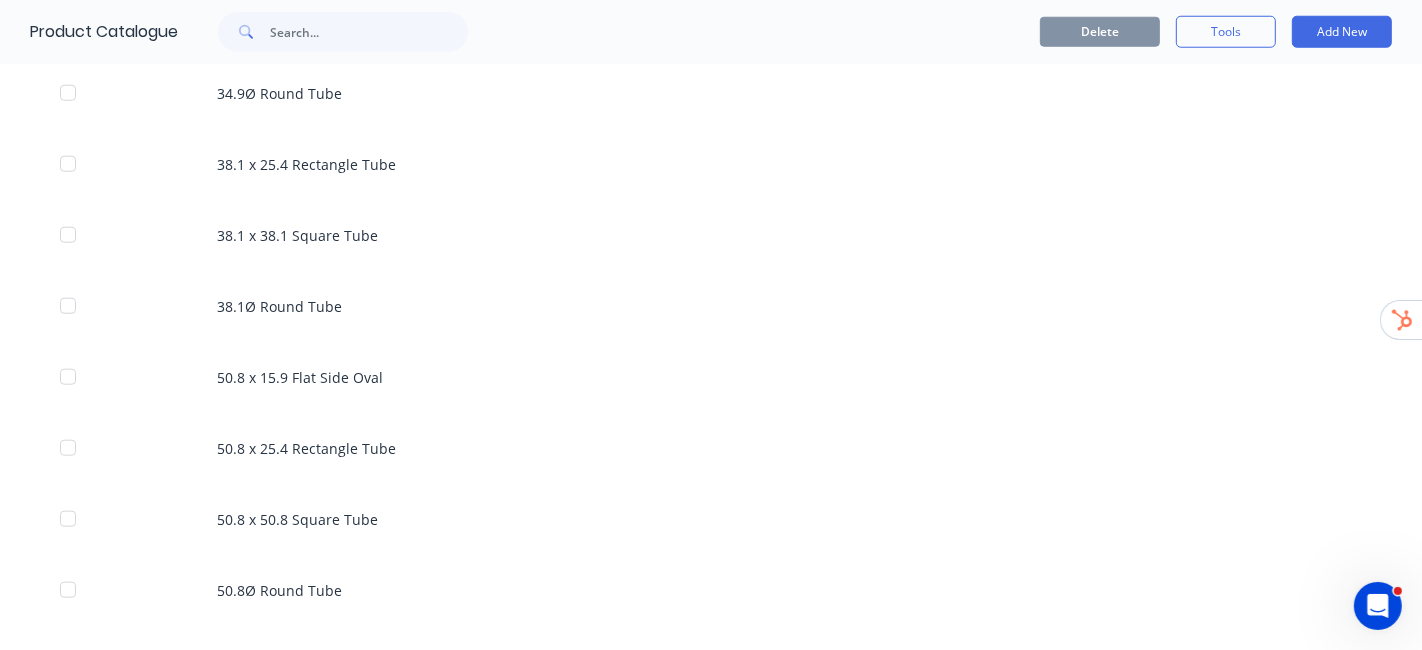scroll, scrollTop: 1666, scrollLeft: 0, axis: vertical 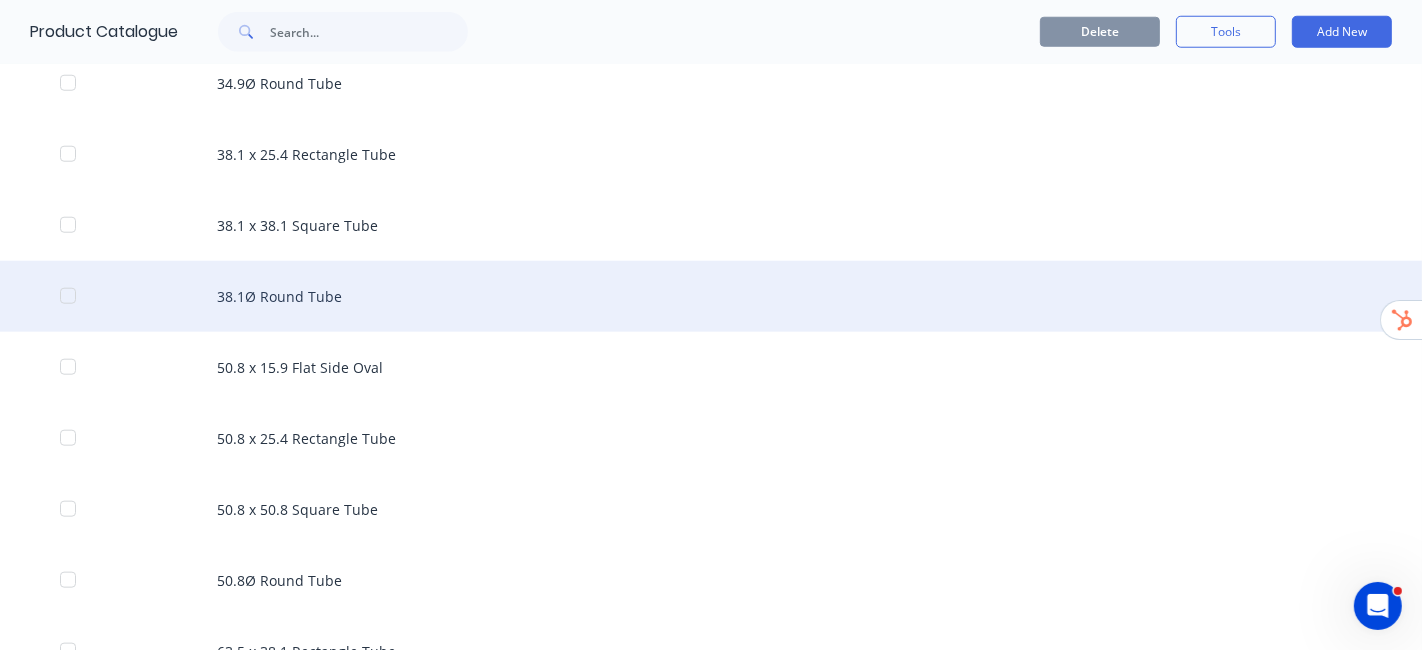 click at bounding box center [68, 296] 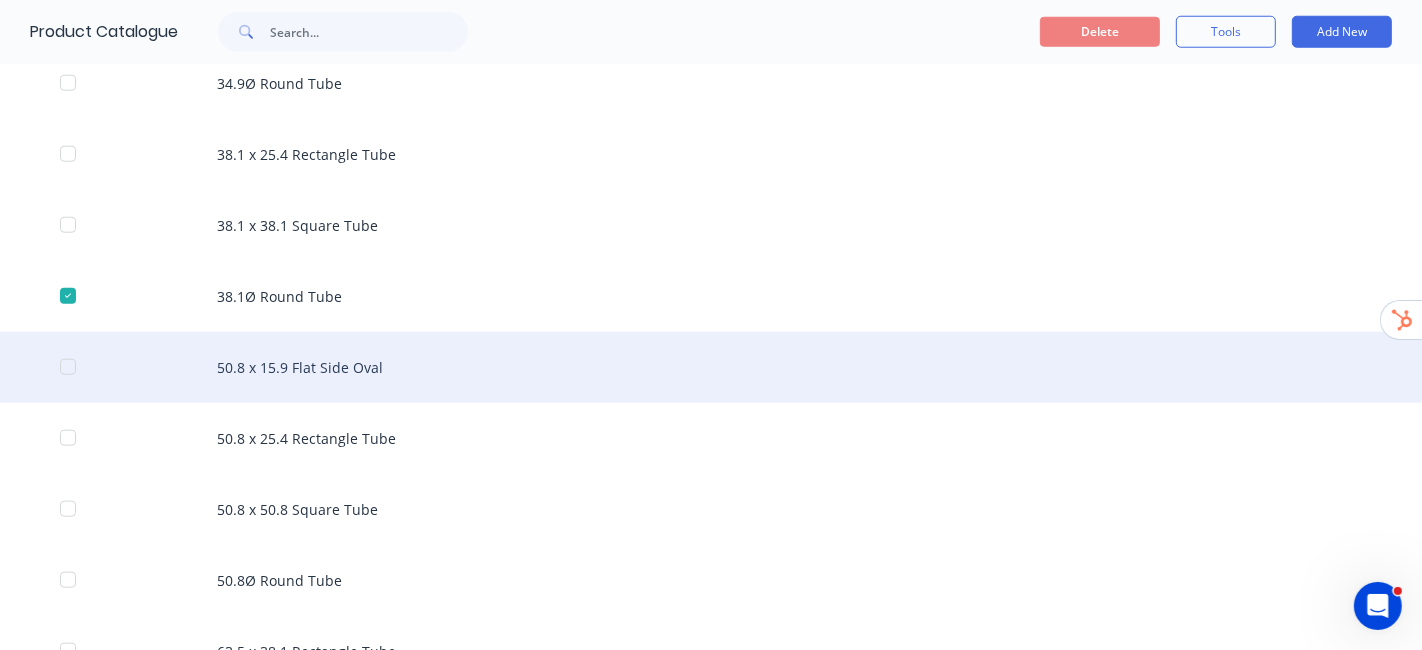 click at bounding box center (68, 367) 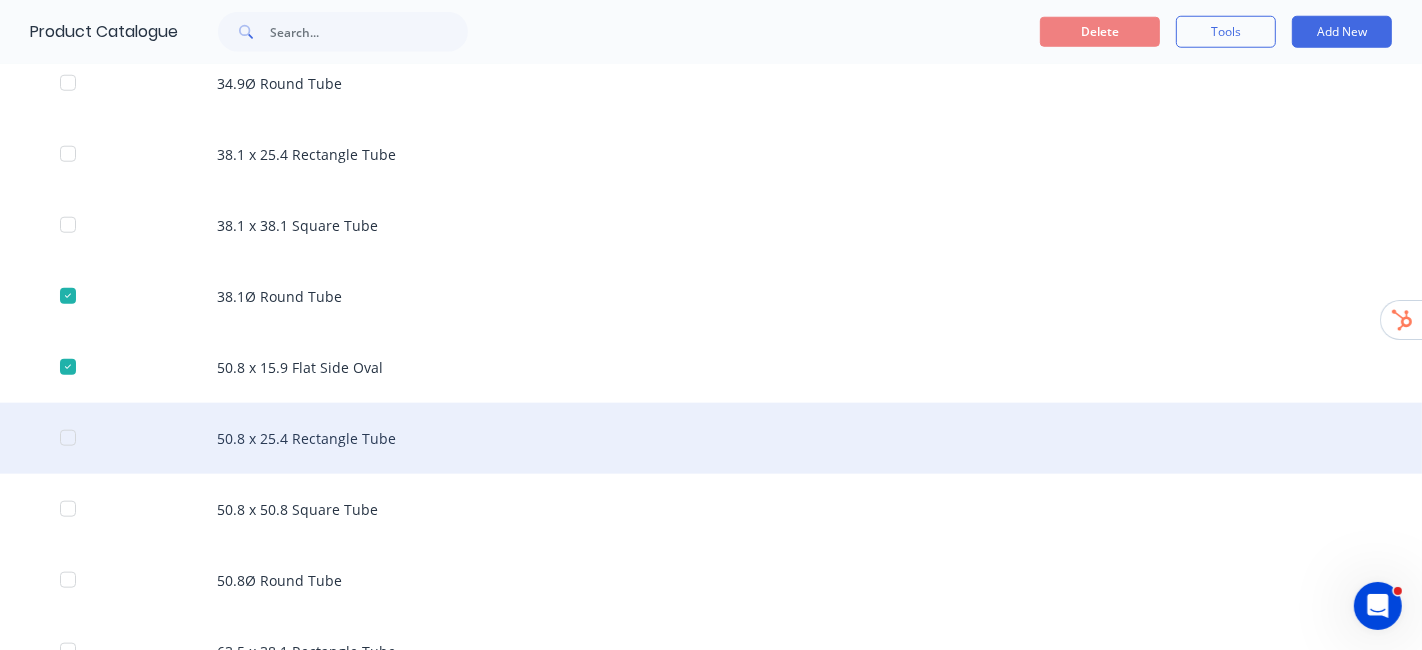 click at bounding box center (68, 438) 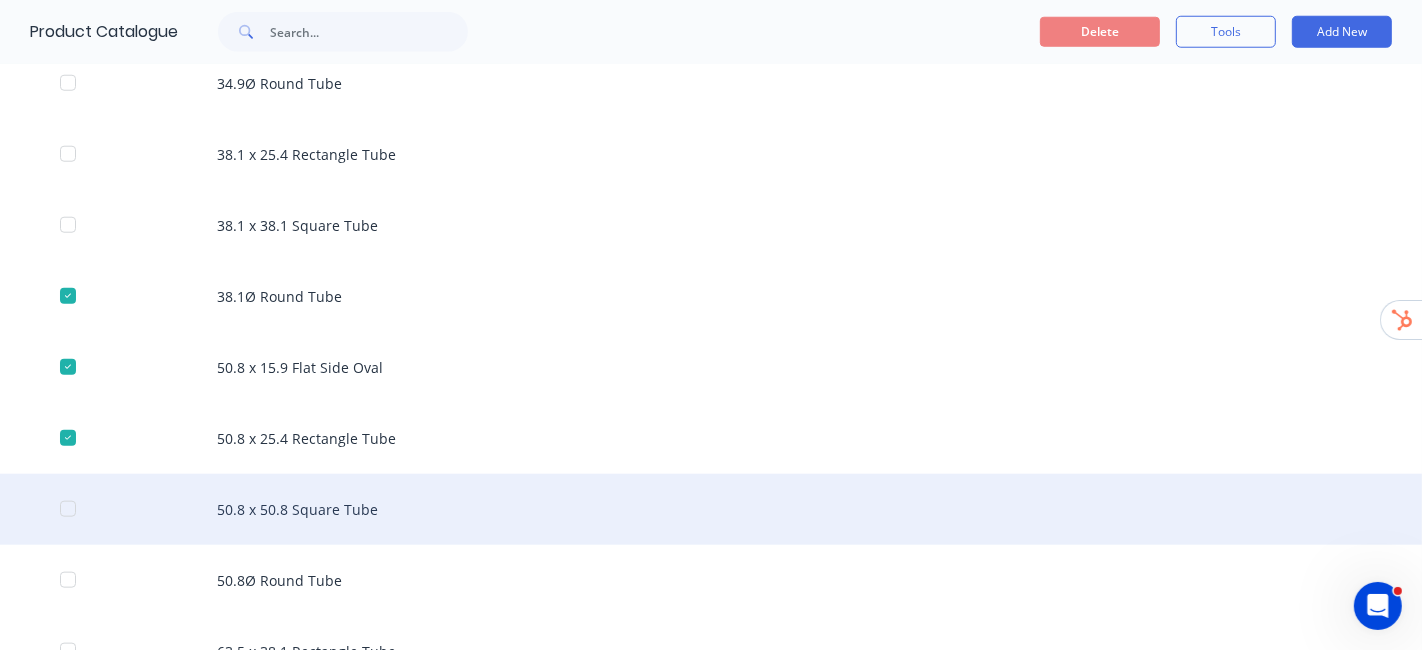 click at bounding box center [68, 509] 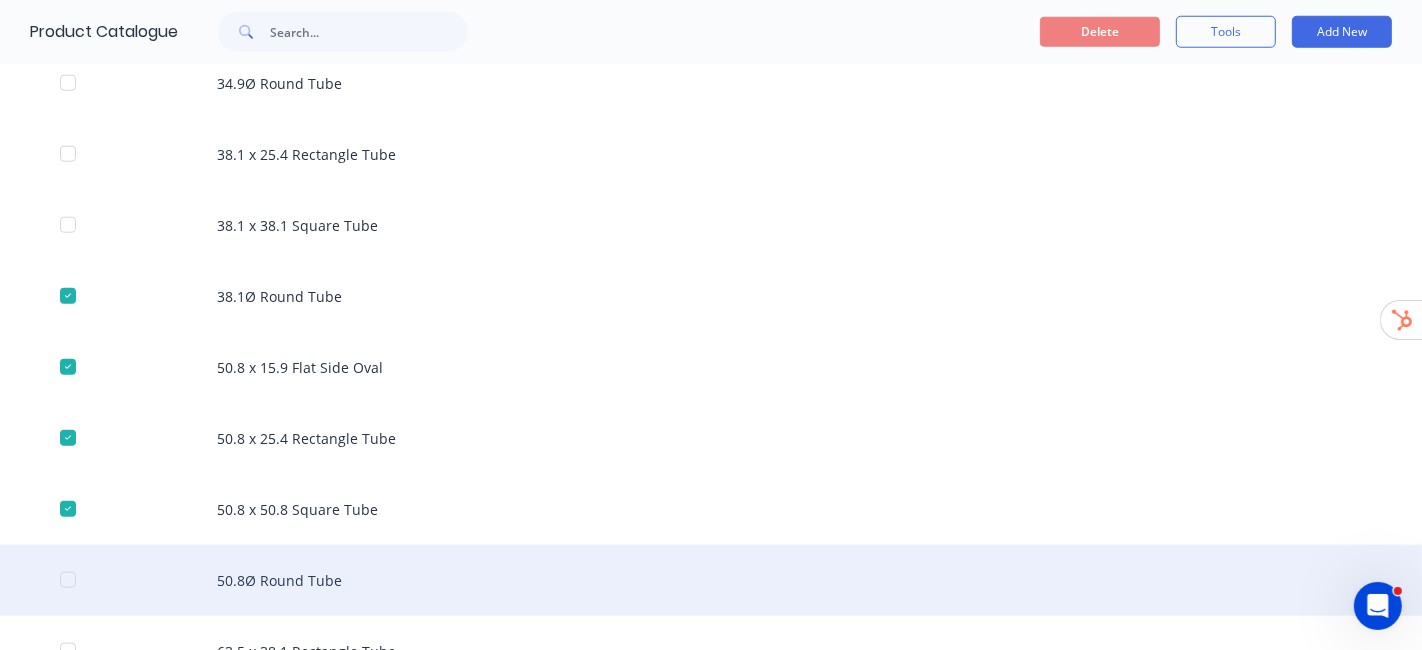 click at bounding box center [68, 580] 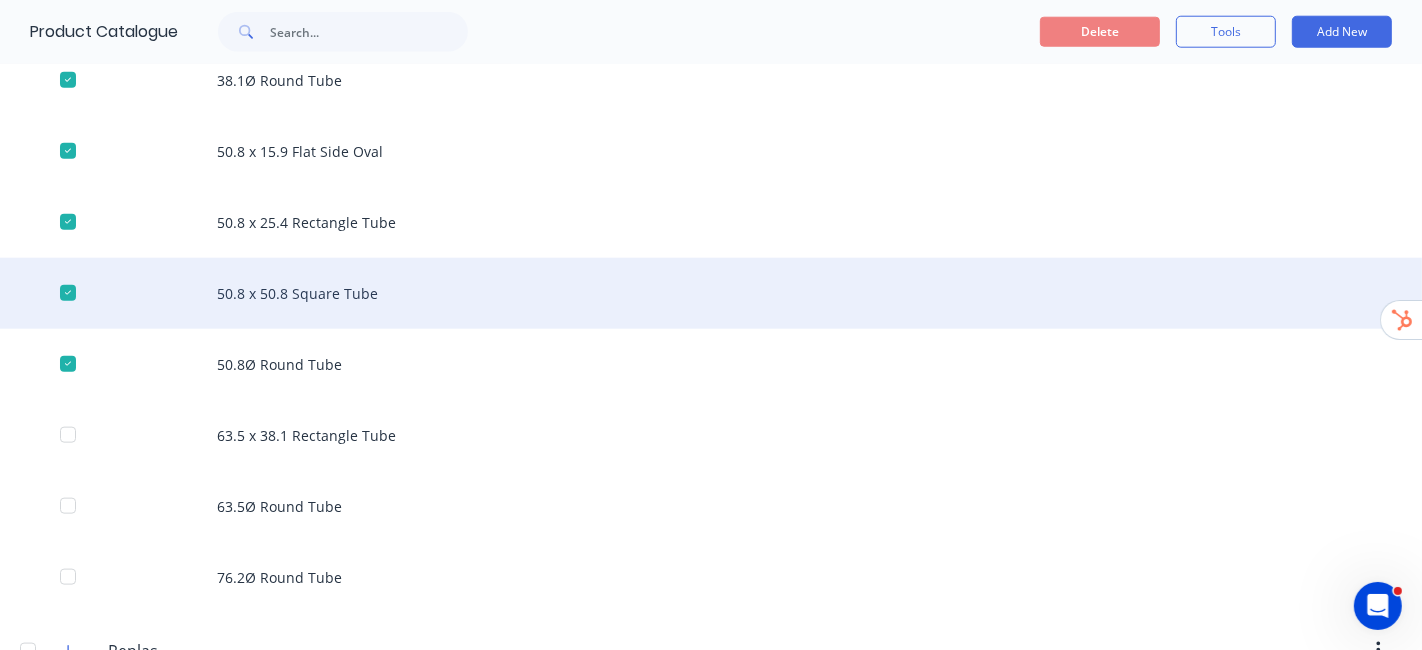 scroll, scrollTop: 1937, scrollLeft: 0, axis: vertical 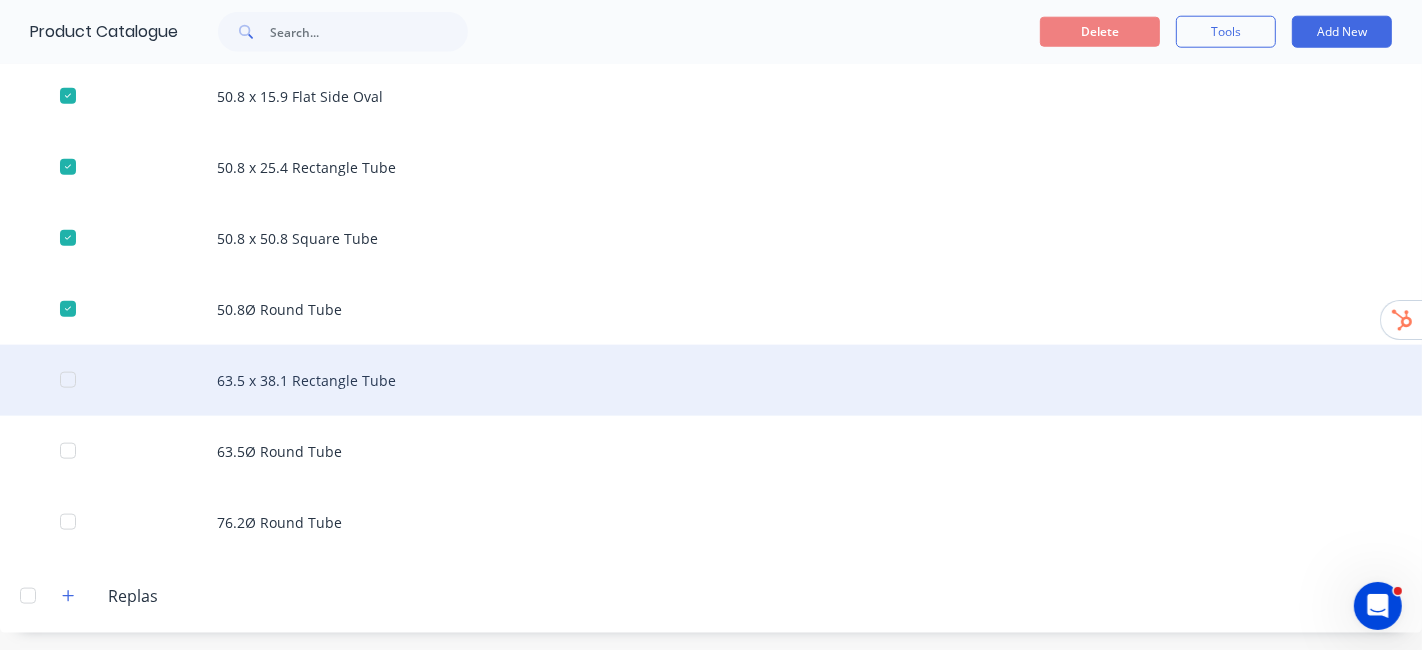 click at bounding box center (68, 380) 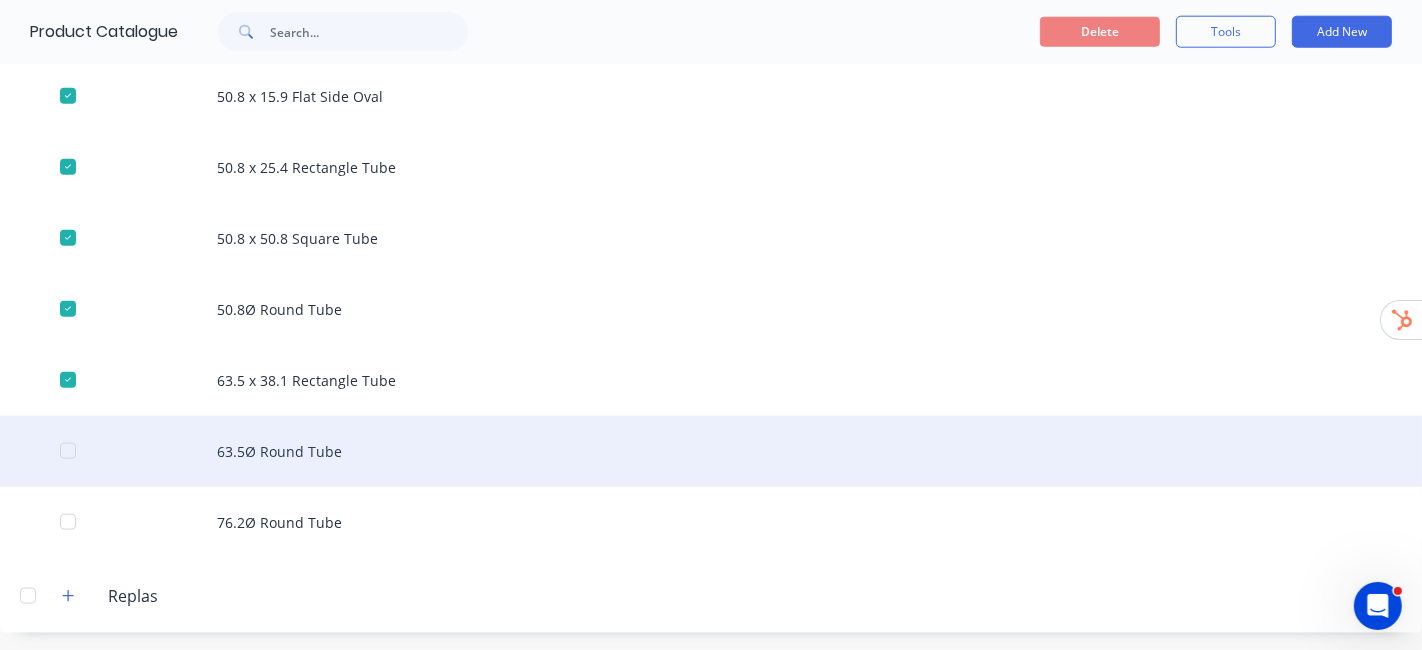 click at bounding box center [68, 451] 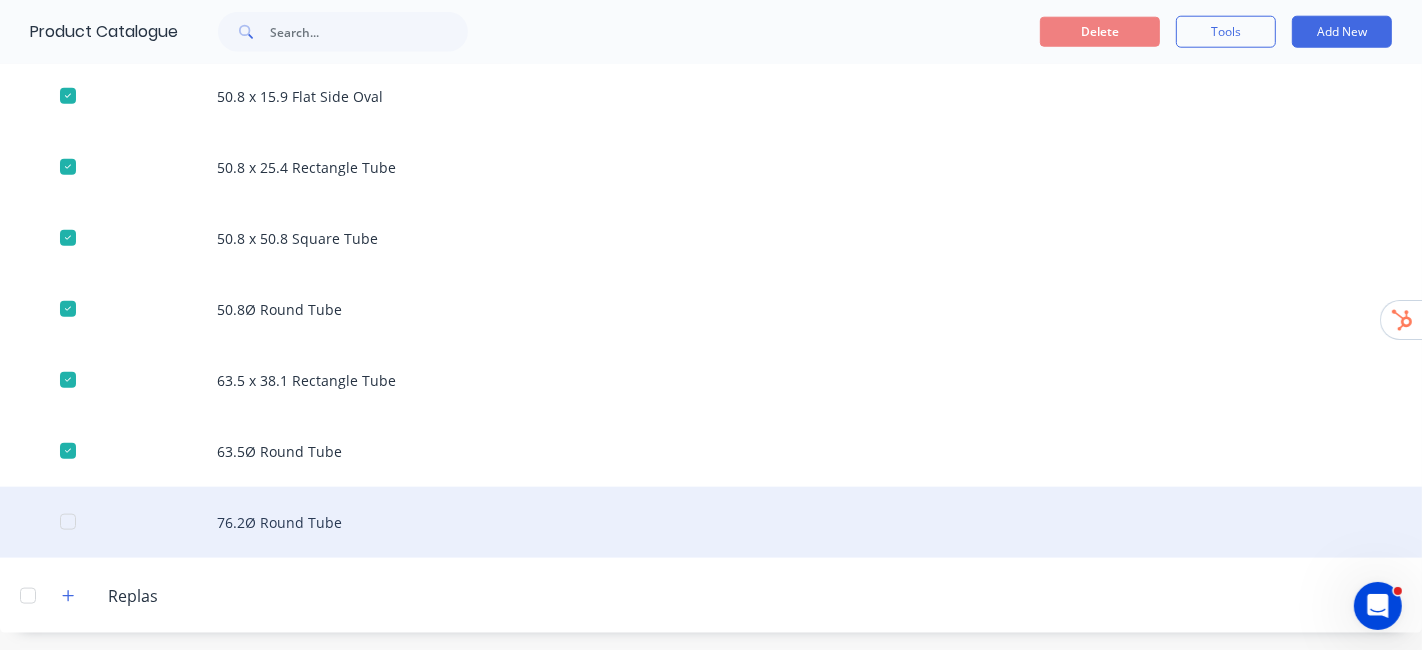 click at bounding box center [68, 522] 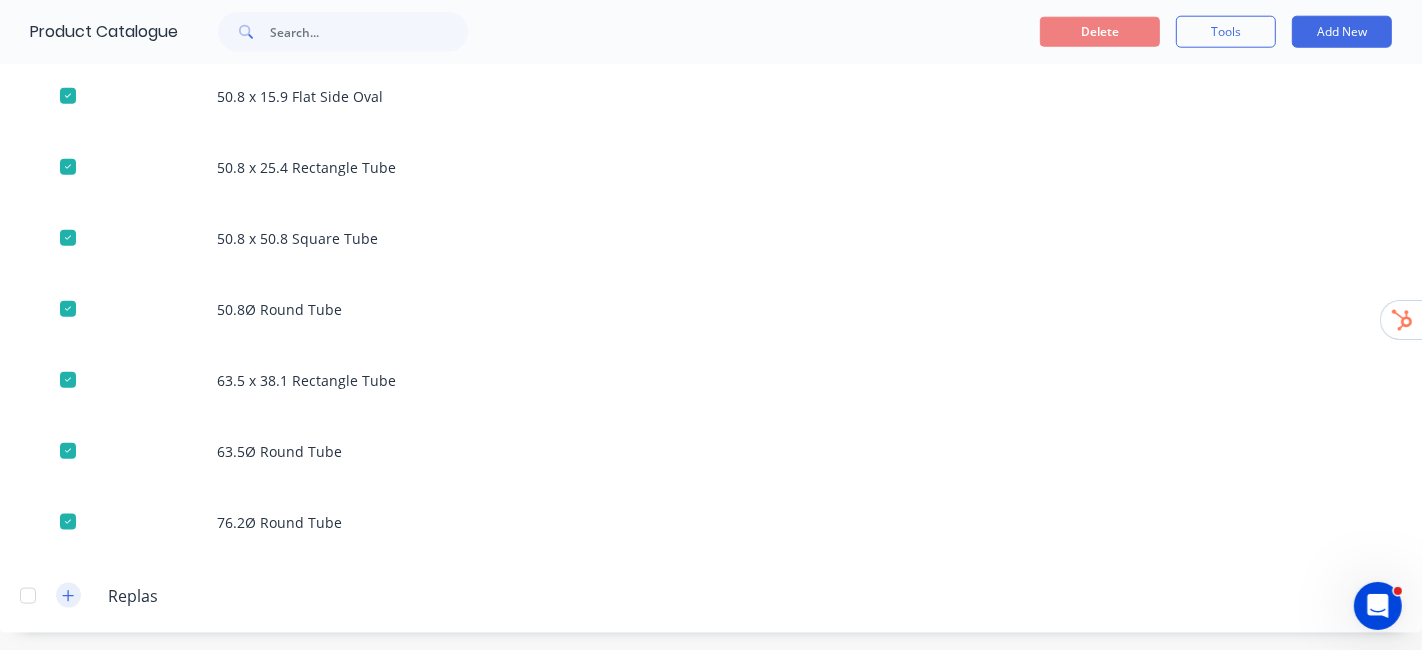 click 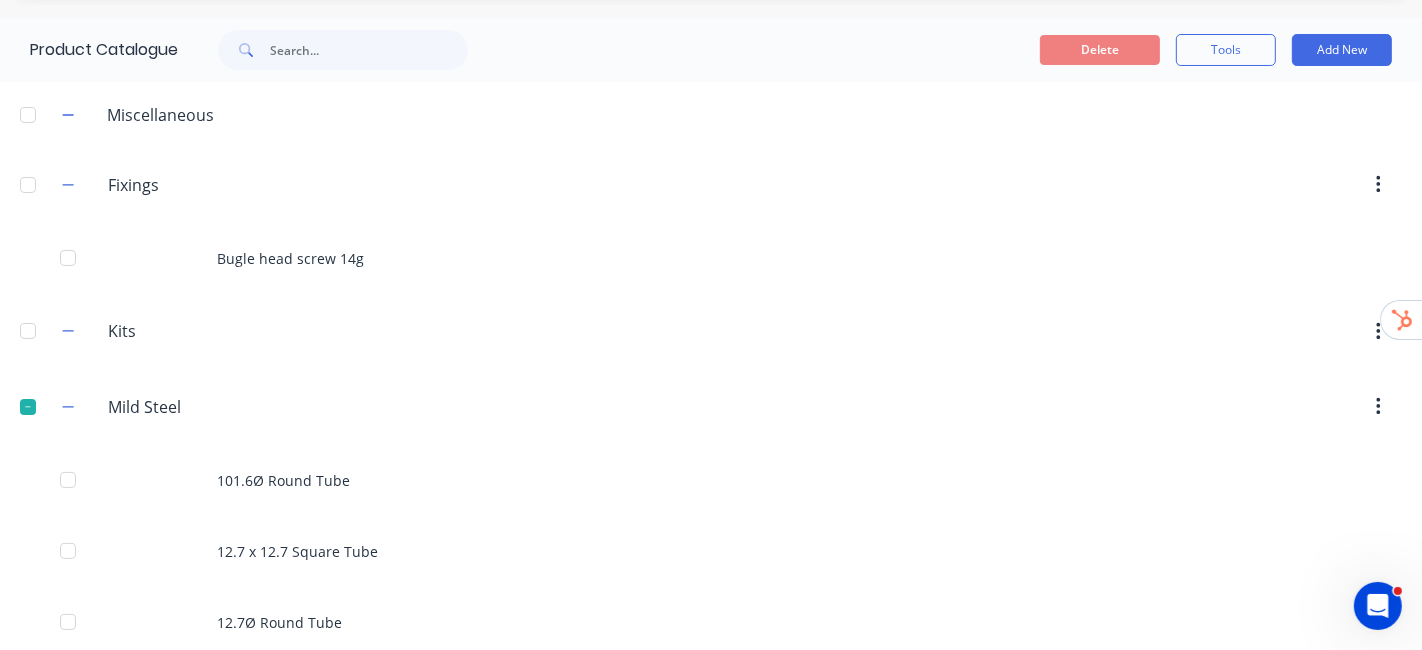 scroll, scrollTop: 0, scrollLeft: 0, axis: both 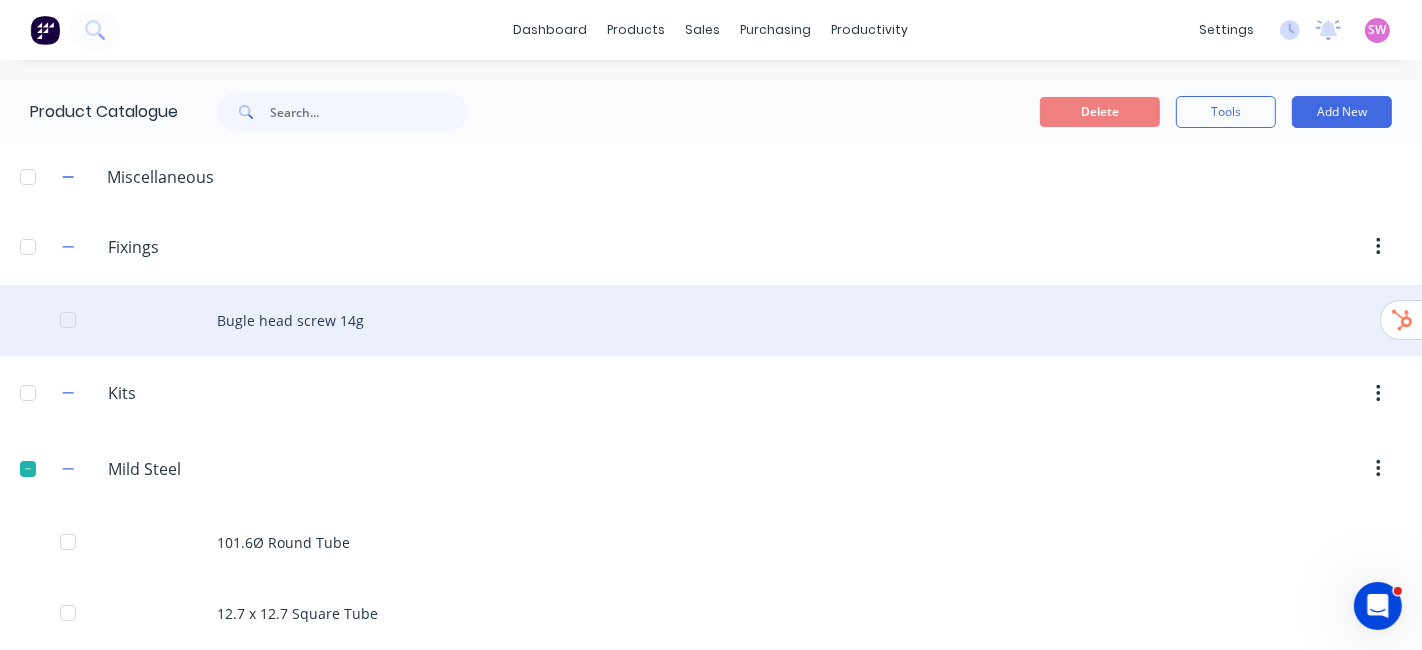 click on "Bugle head screw 14g" at bounding box center [711, 320] 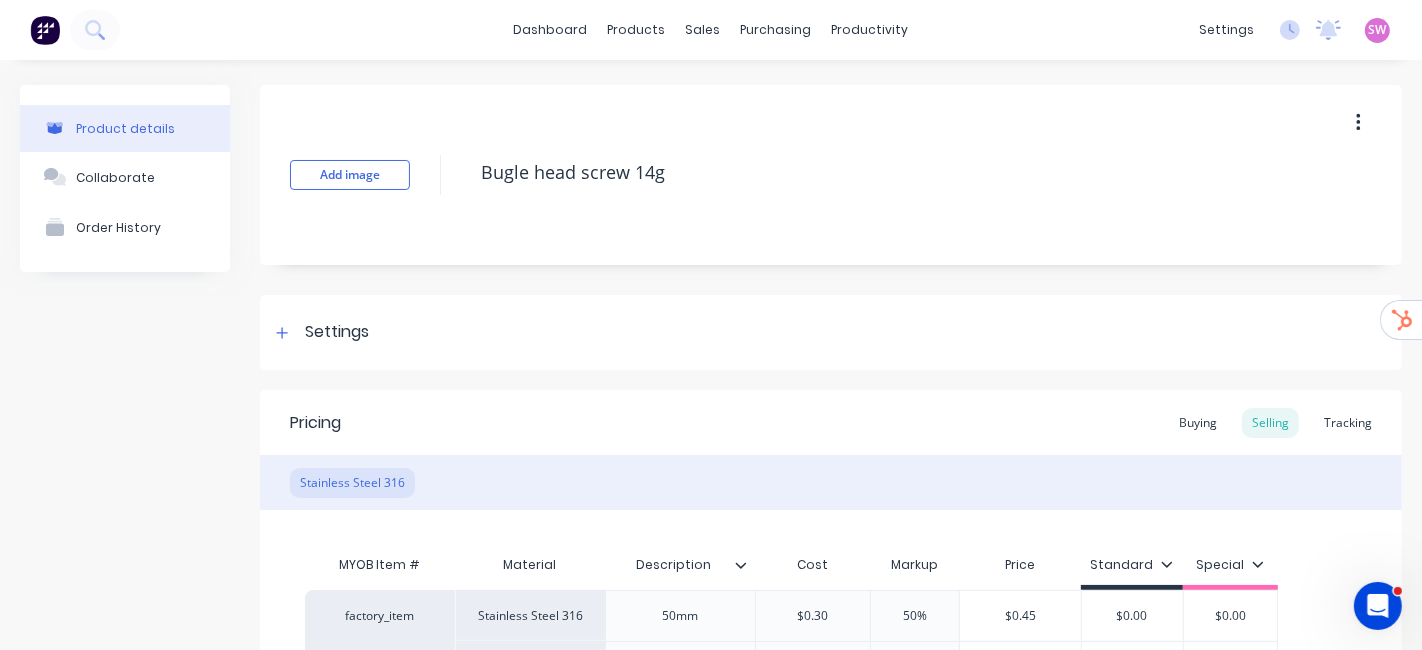 type on "x" 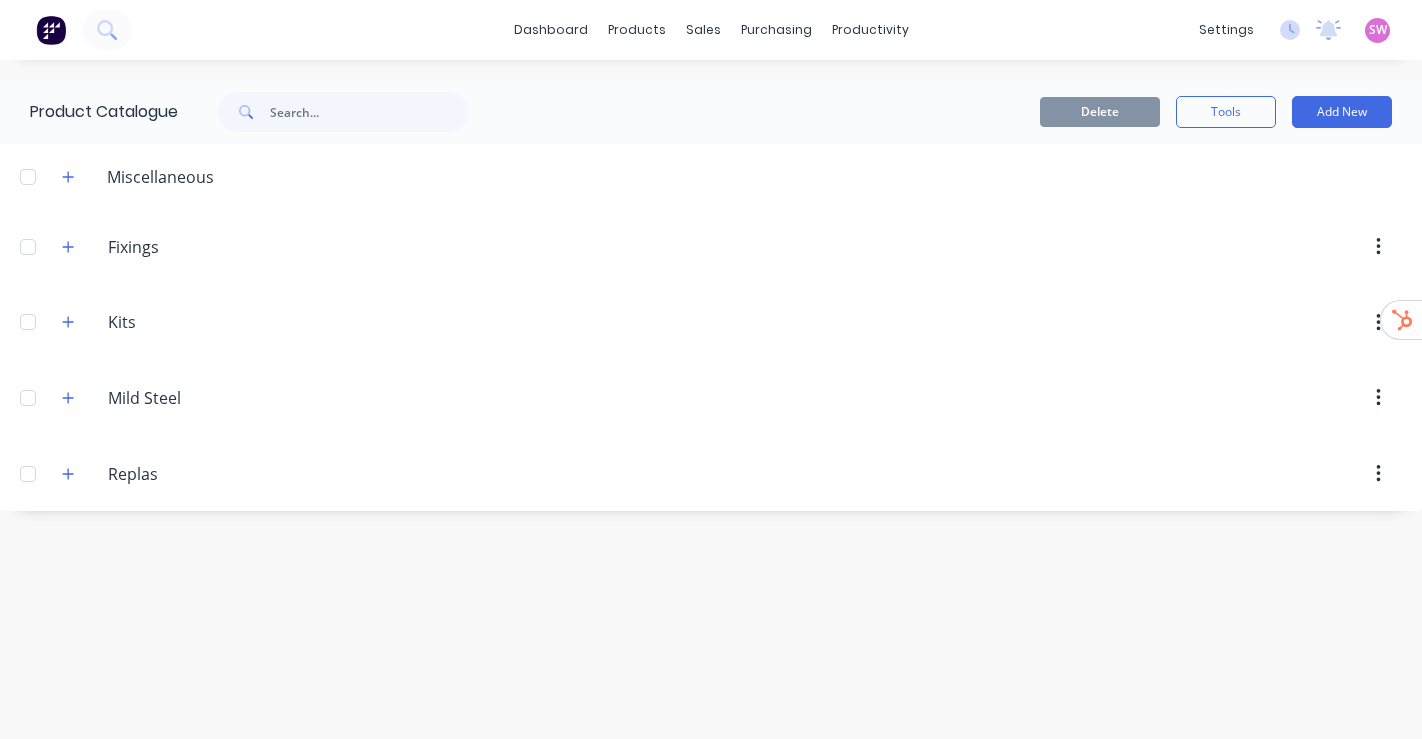 scroll, scrollTop: 0, scrollLeft: 0, axis: both 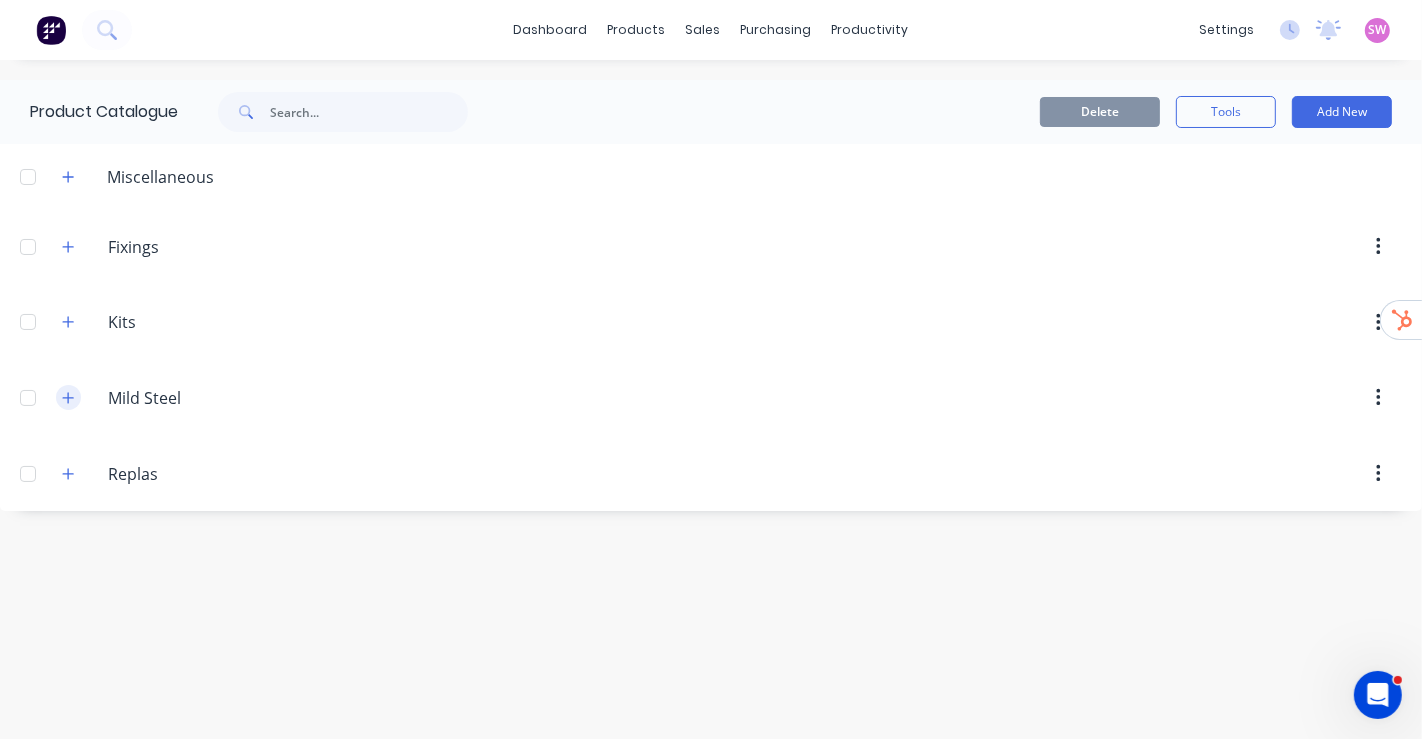 click 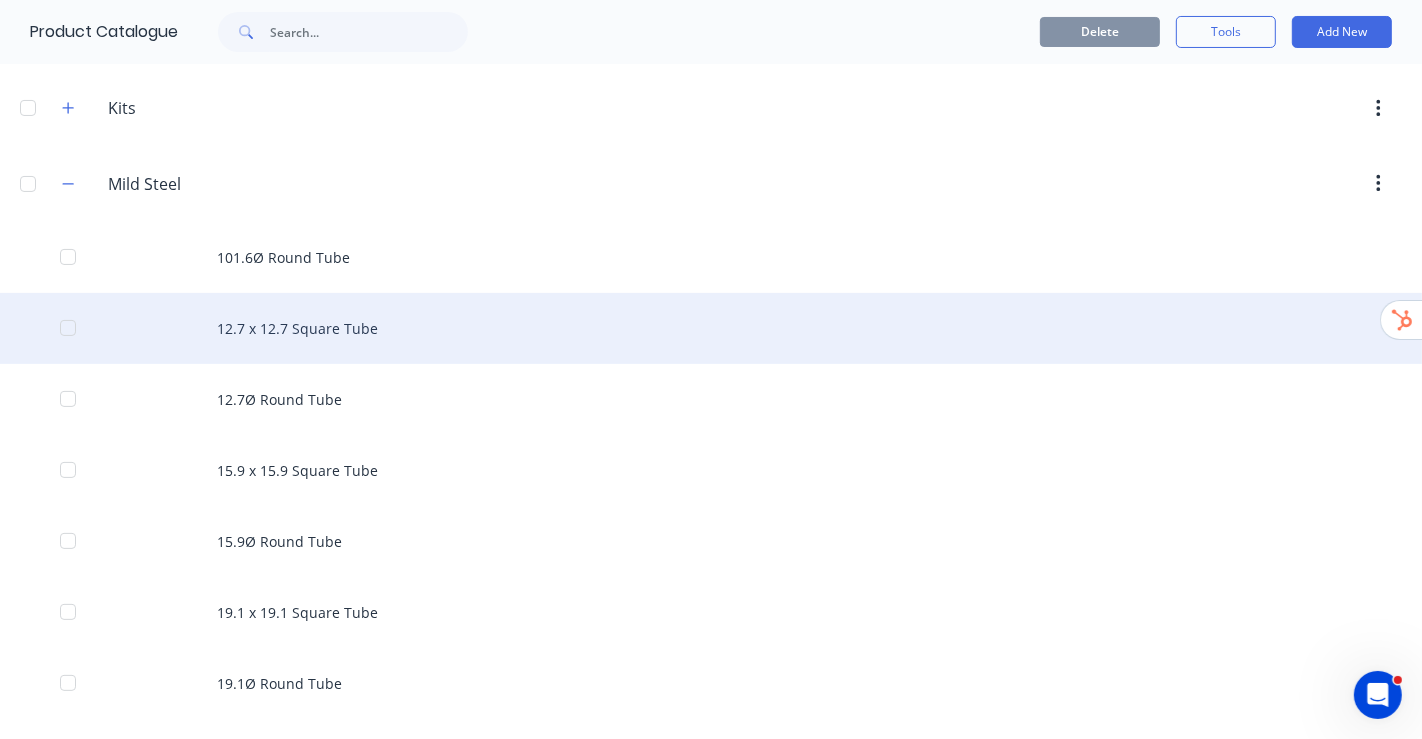 scroll, scrollTop: 222, scrollLeft: 0, axis: vertical 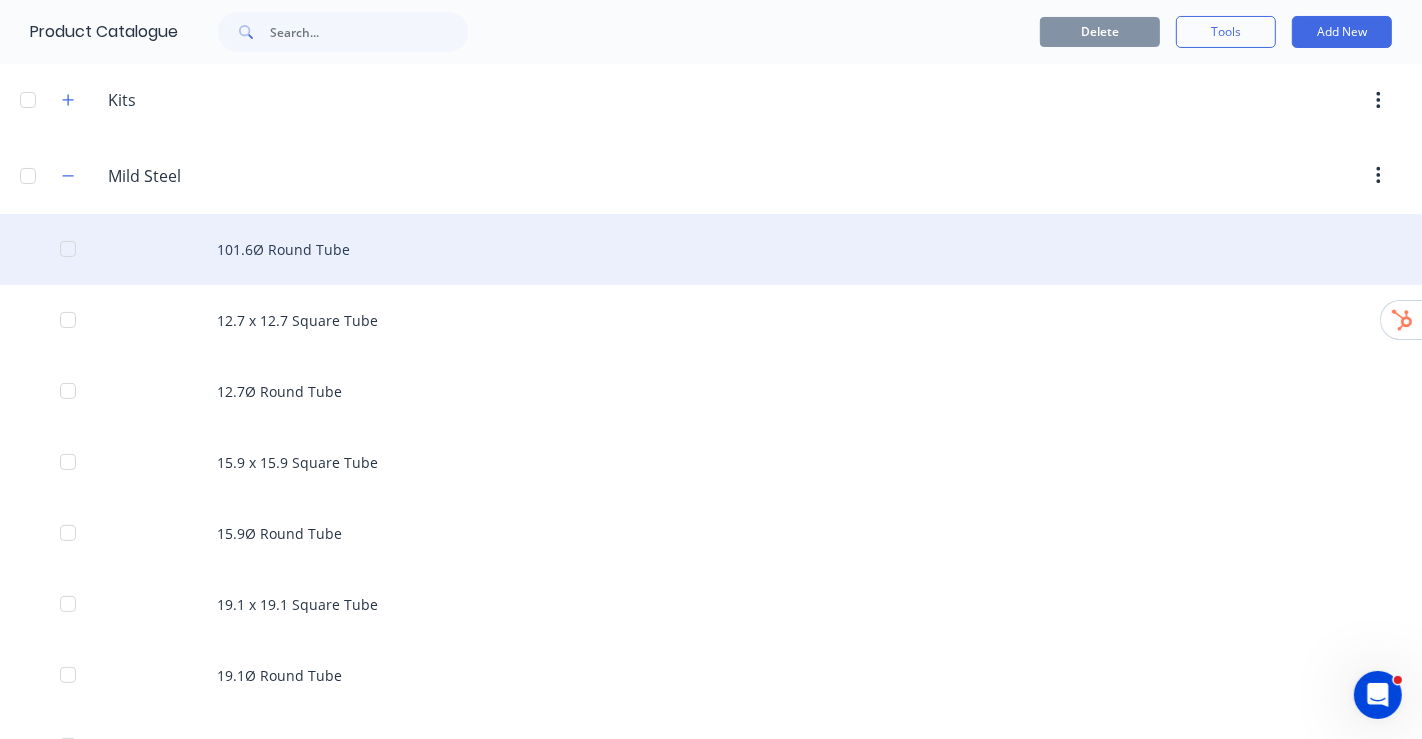 click on "101.6Ø  Round Tube" at bounding box center (711, 249) 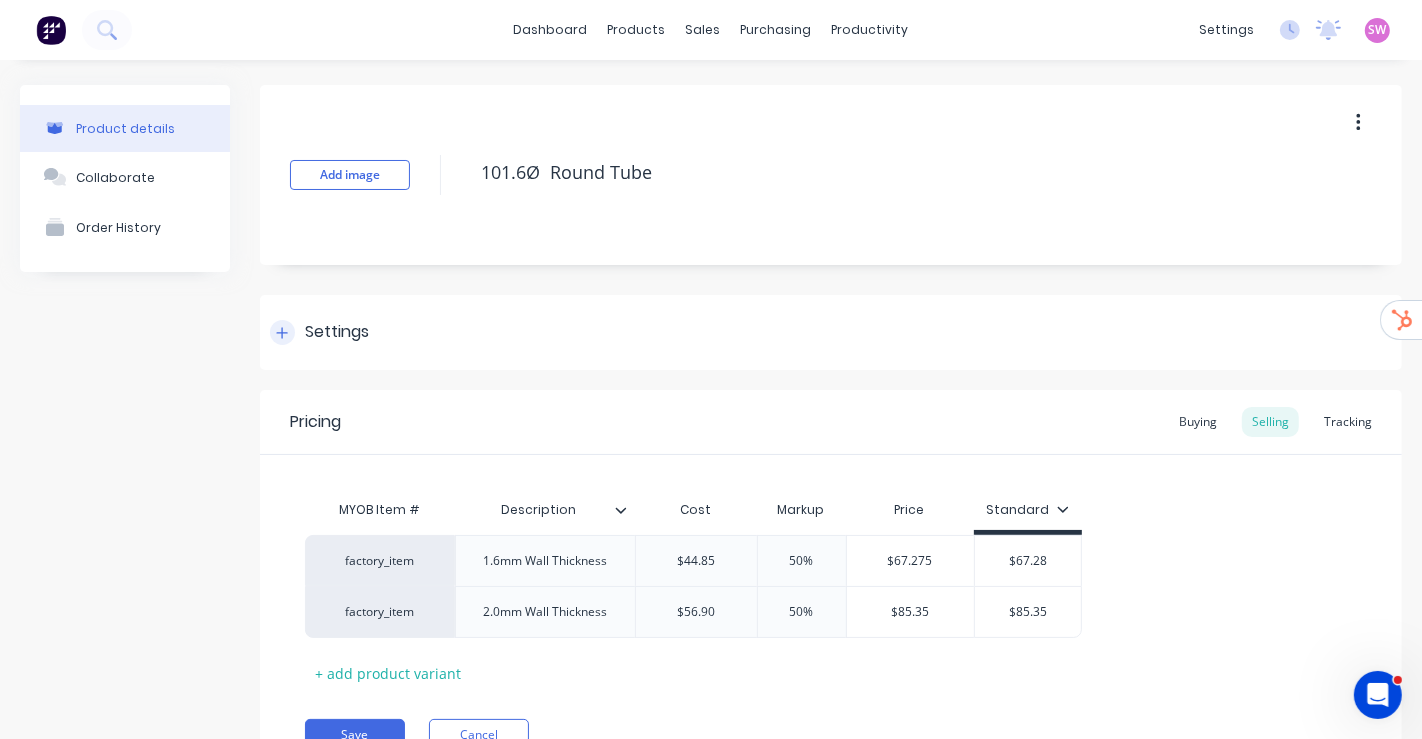 click on "Settings" at bounding box center [337, 332] 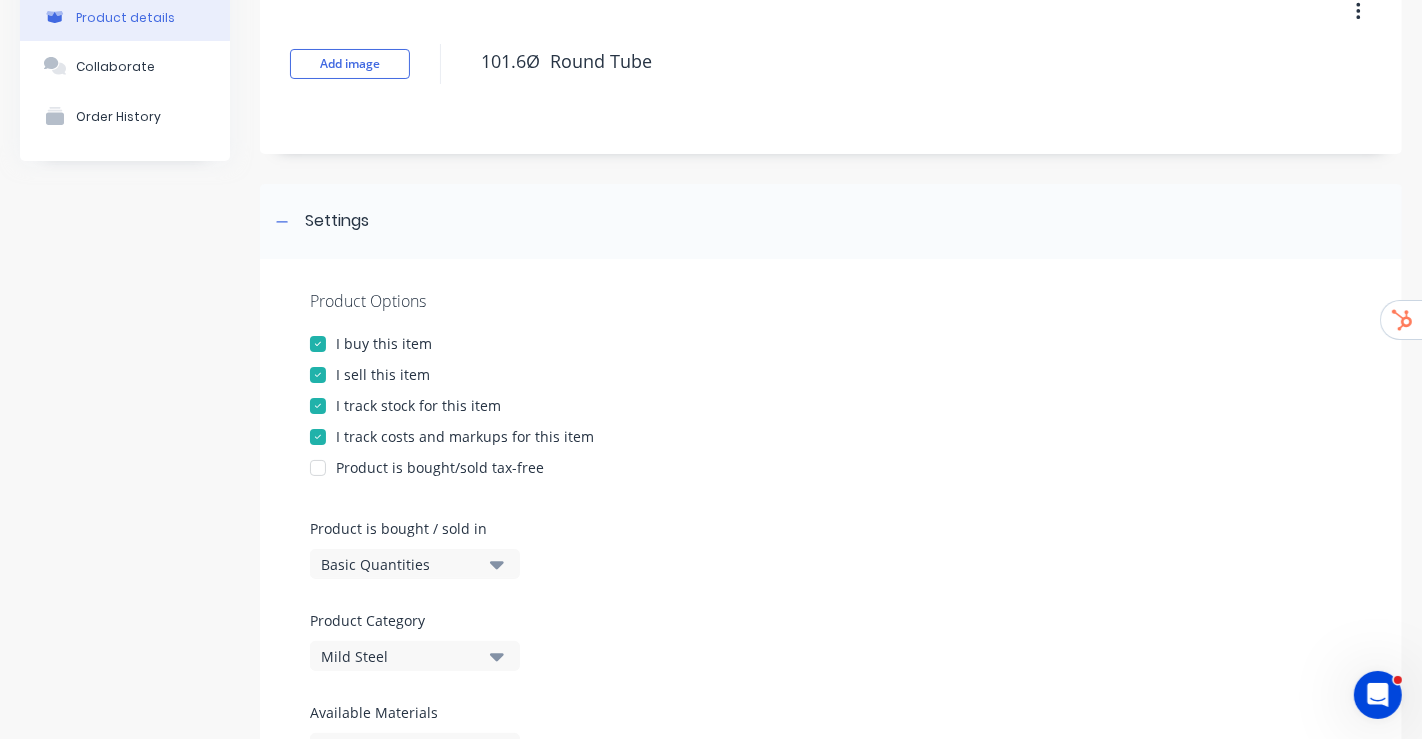 scroll, scrollTop: 222, scrollLeft: 0, axis: vertical 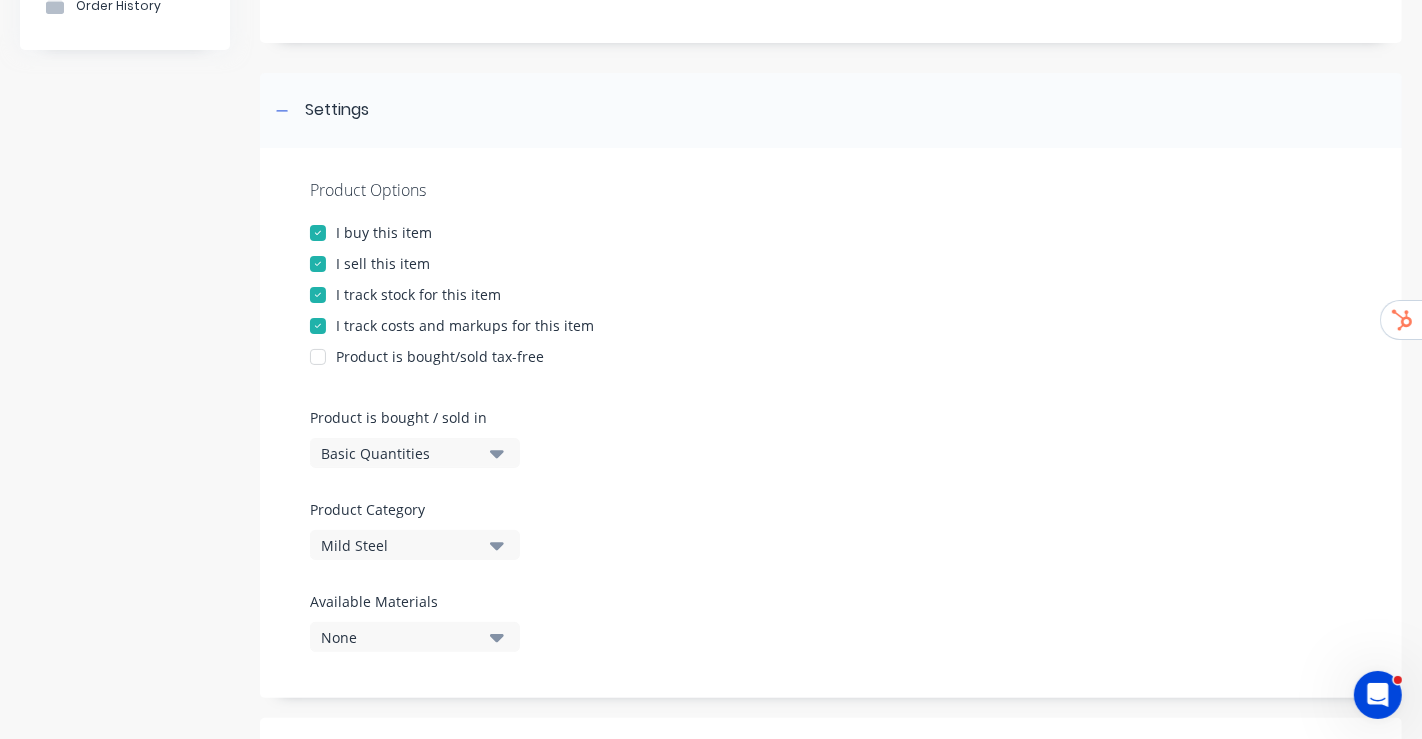 click on "Basic Quantities" at bounding box center (401, 453) 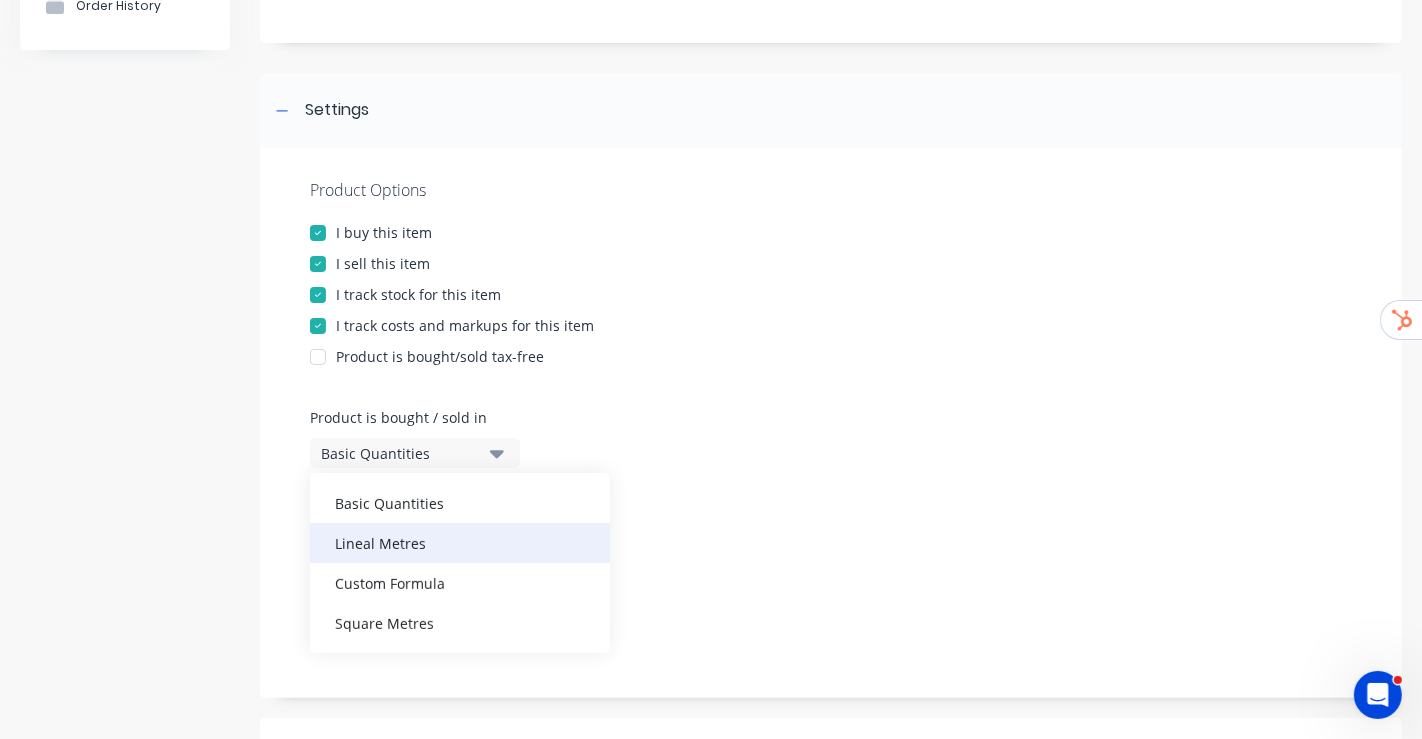 click on "Lineal Metres" at bounding box center (460, 543) 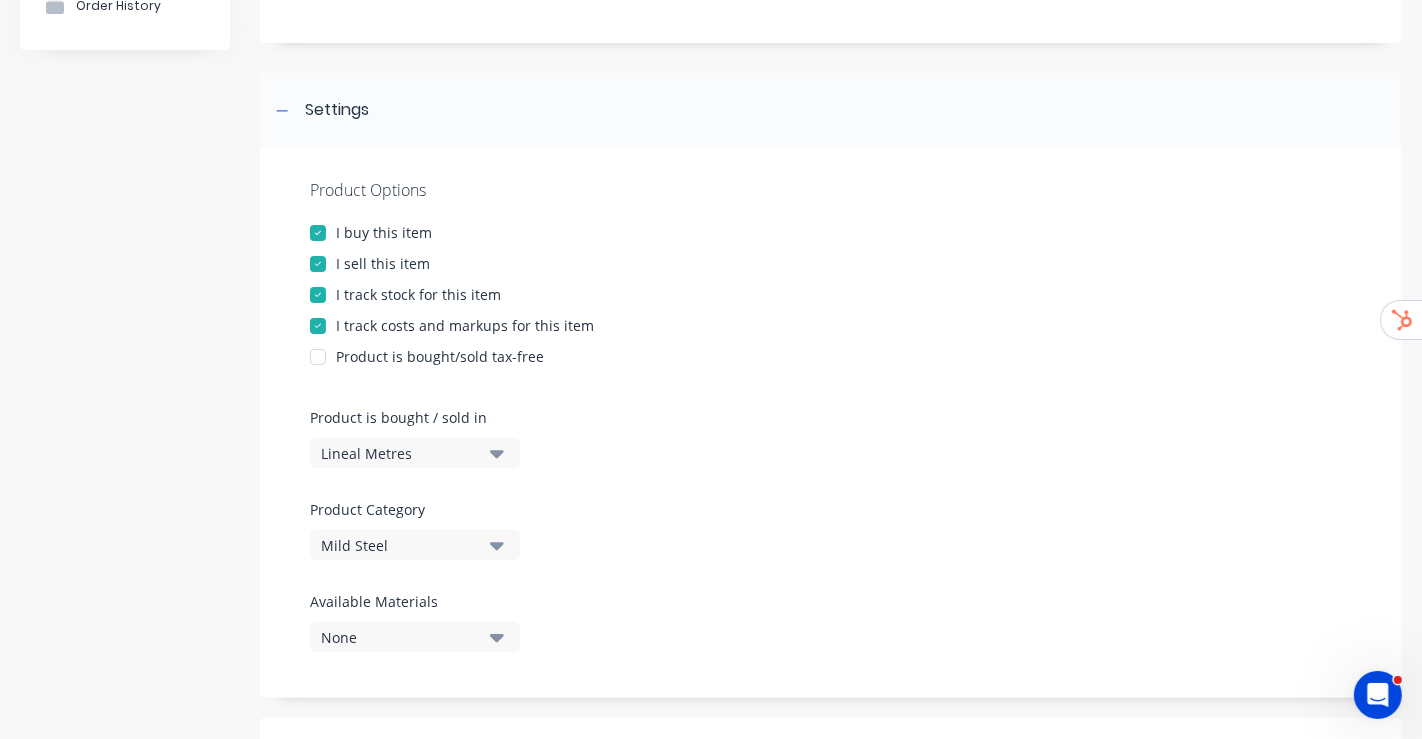 click on "Product Options I buy this item I sell this item I track stock for this item I track costs and markups for this item Product is bought/sold tax-free Product is bought / sold in Lineal Metres Product Category Mild Steel Available Materials None" at bounding box center [831, 423] 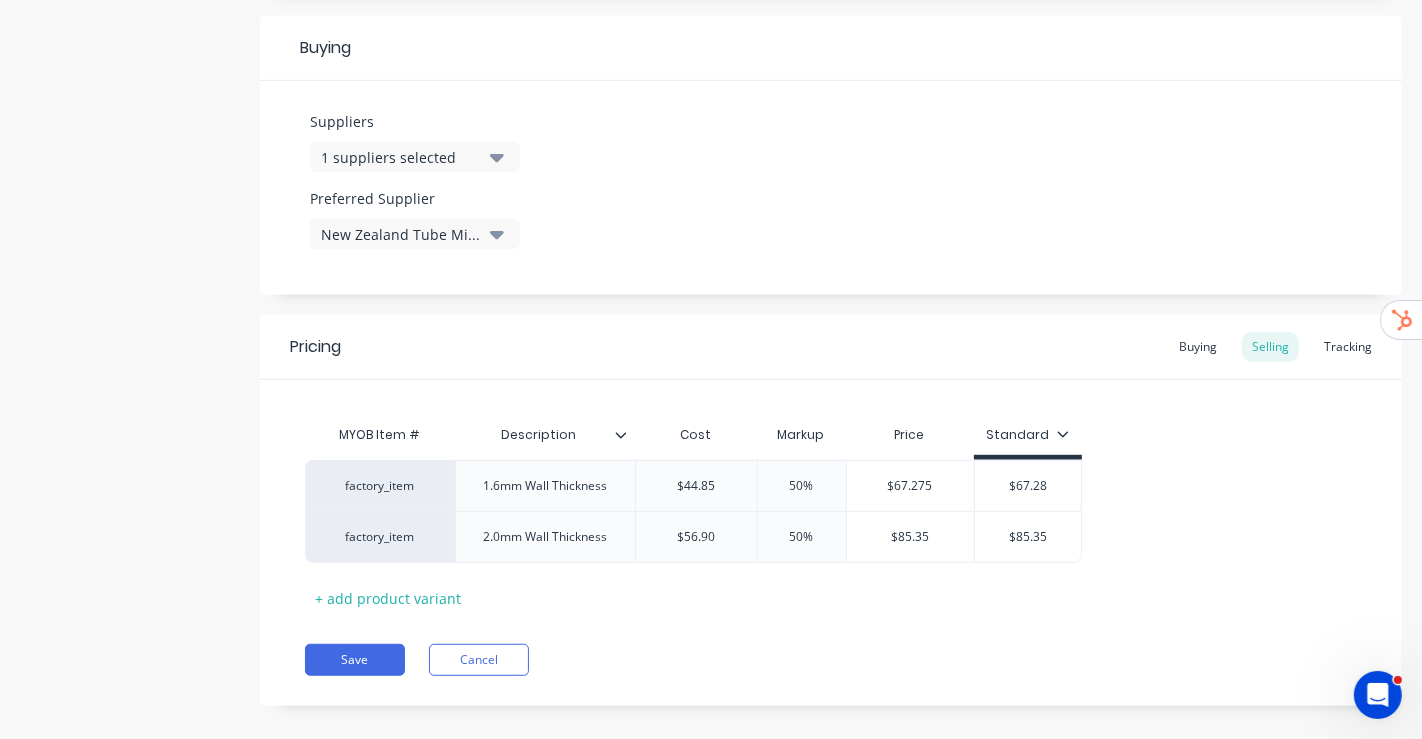 scroll, scrollTop: 943, scrollLeft: 0, axis: vertical 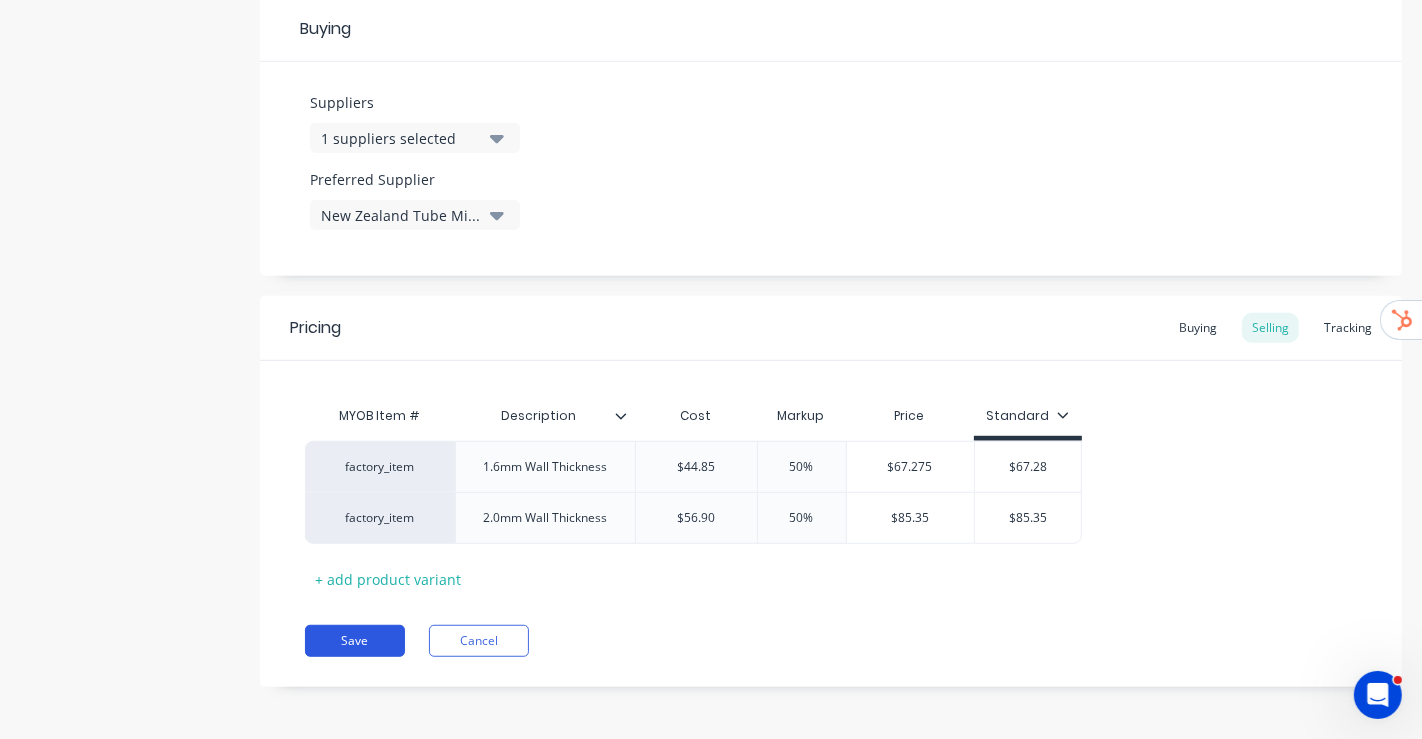 click on "Save" at bounding box center [355, 641] 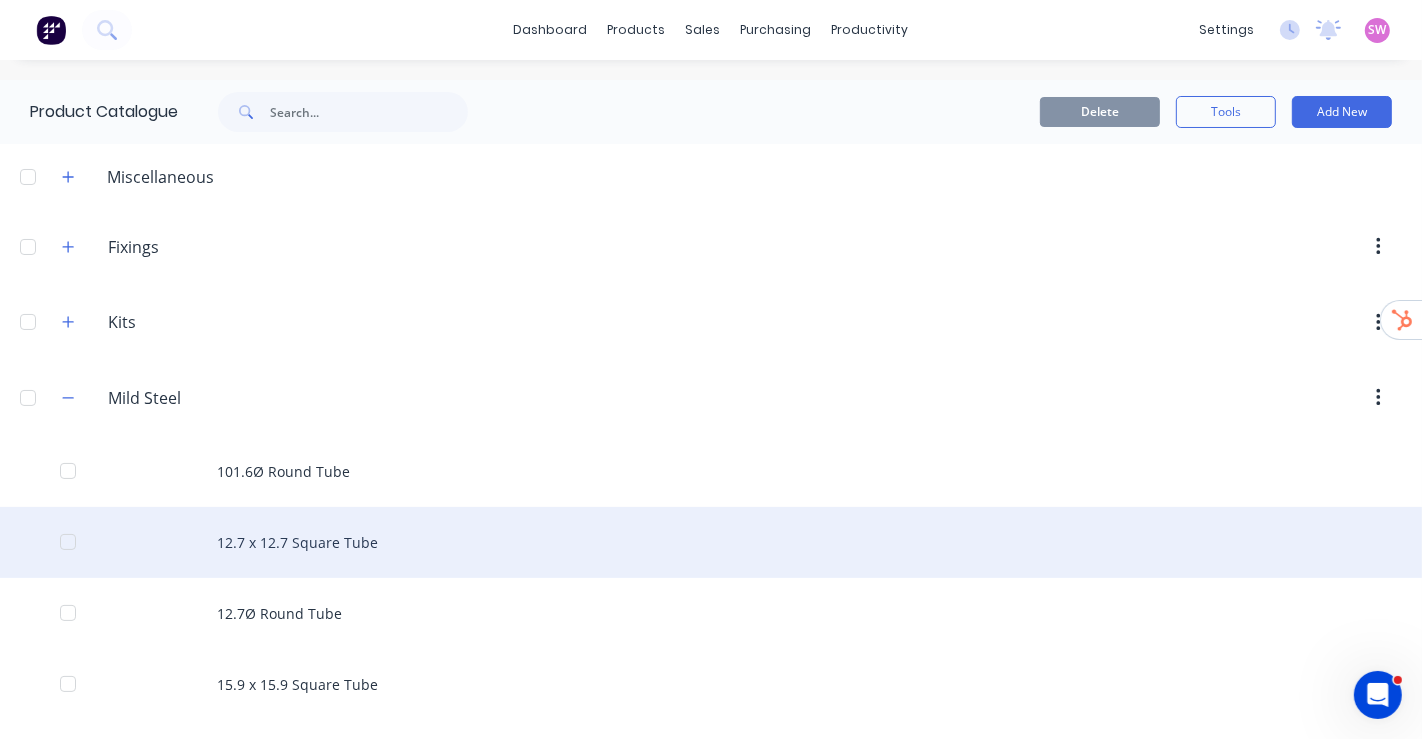 click on "12.7 x 12.7 Square Tube" at bounding box center (711, 542) 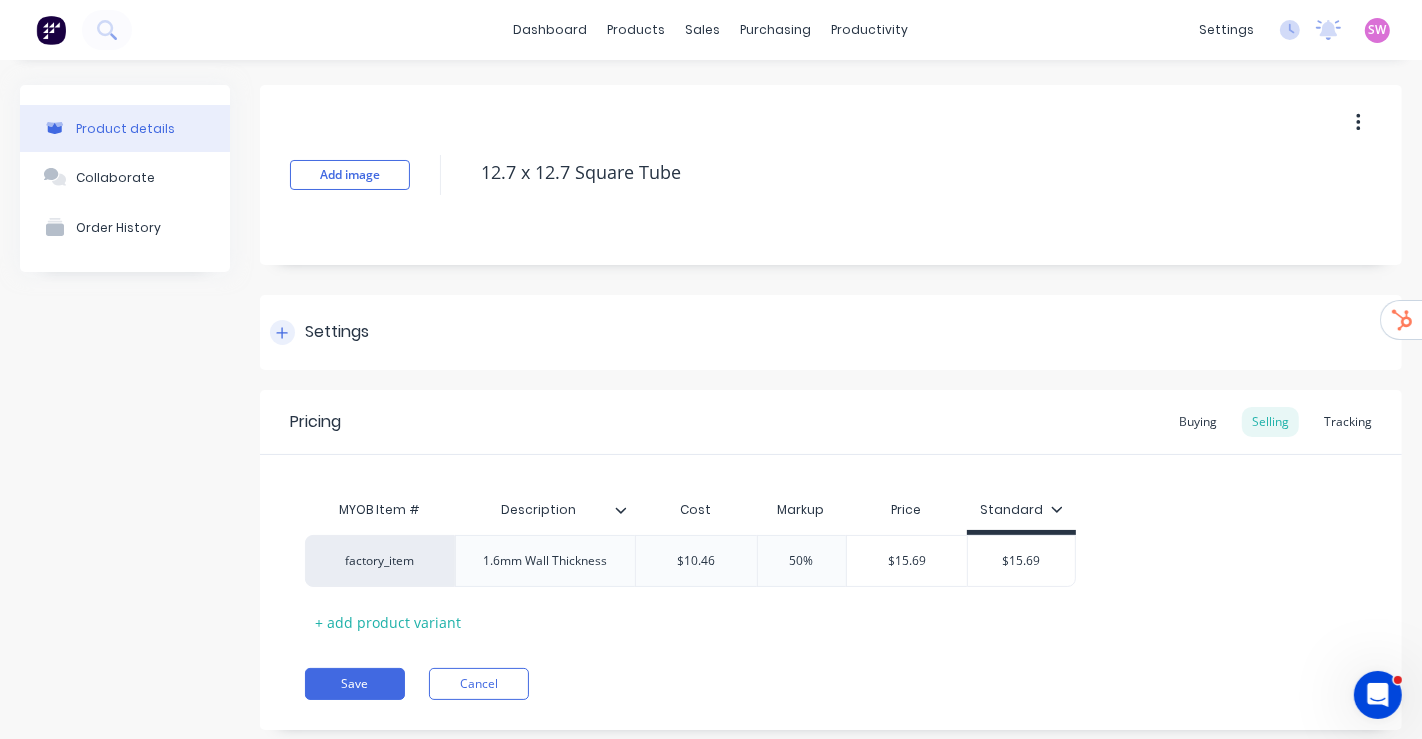 click on "Settings" at bounding box center [337, 332] 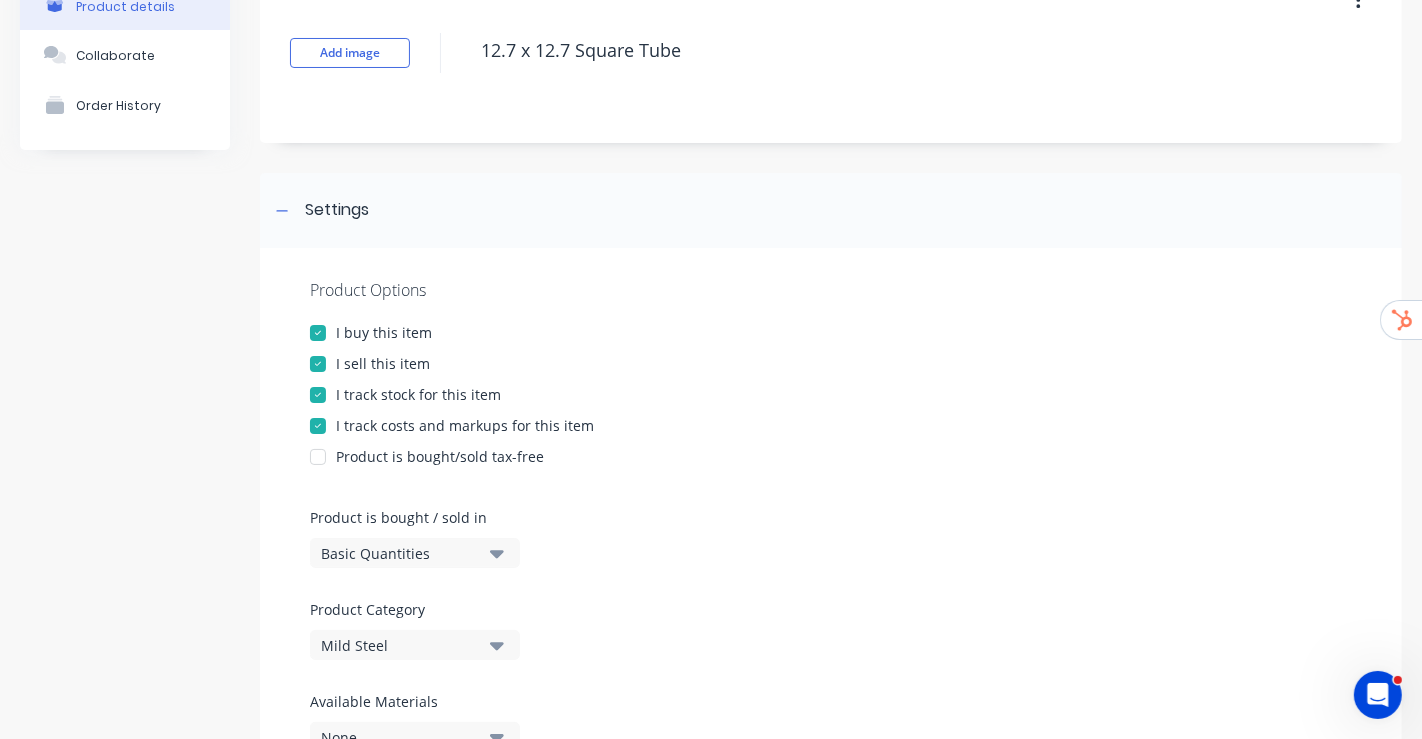 scroll, scrollTop: 222, scrollLeft: 0, axis: vertical 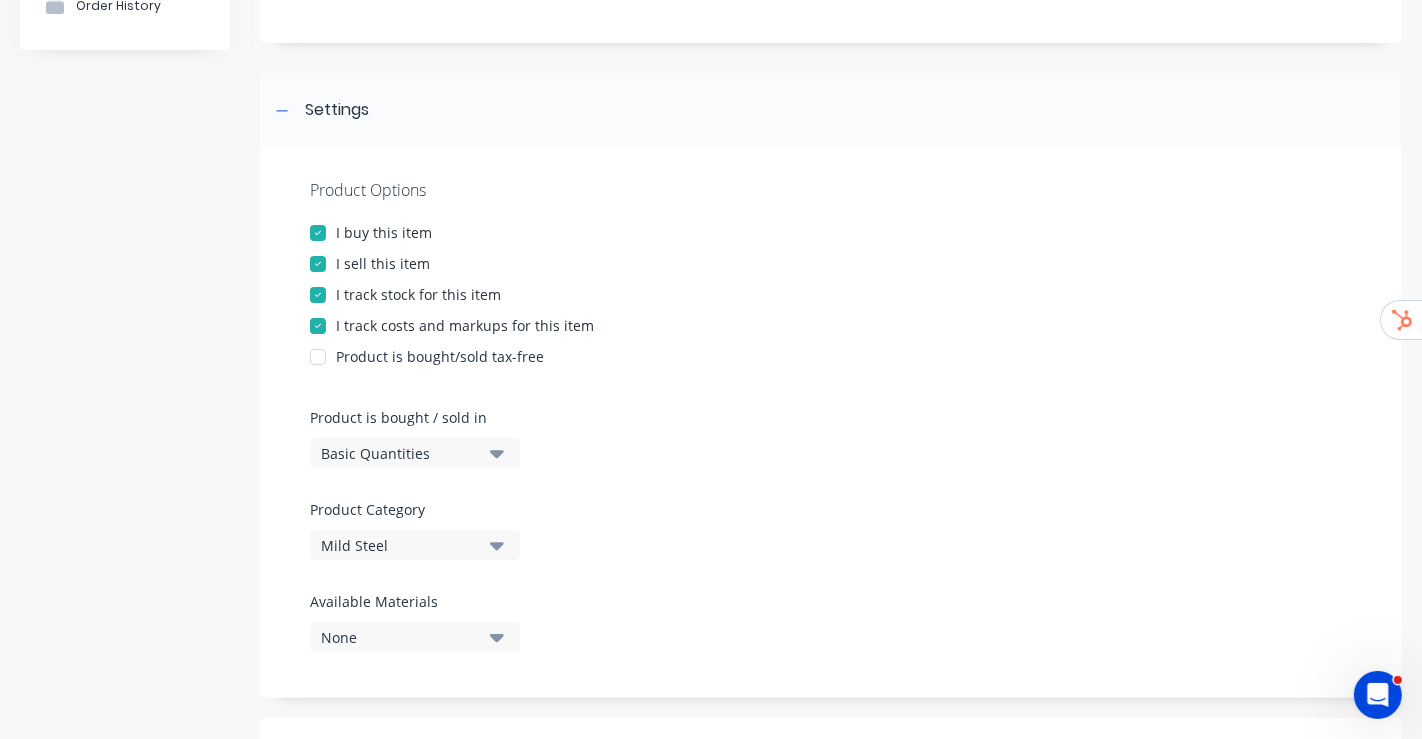 click on "Basic Quantities" at bounding box center [401, 453] 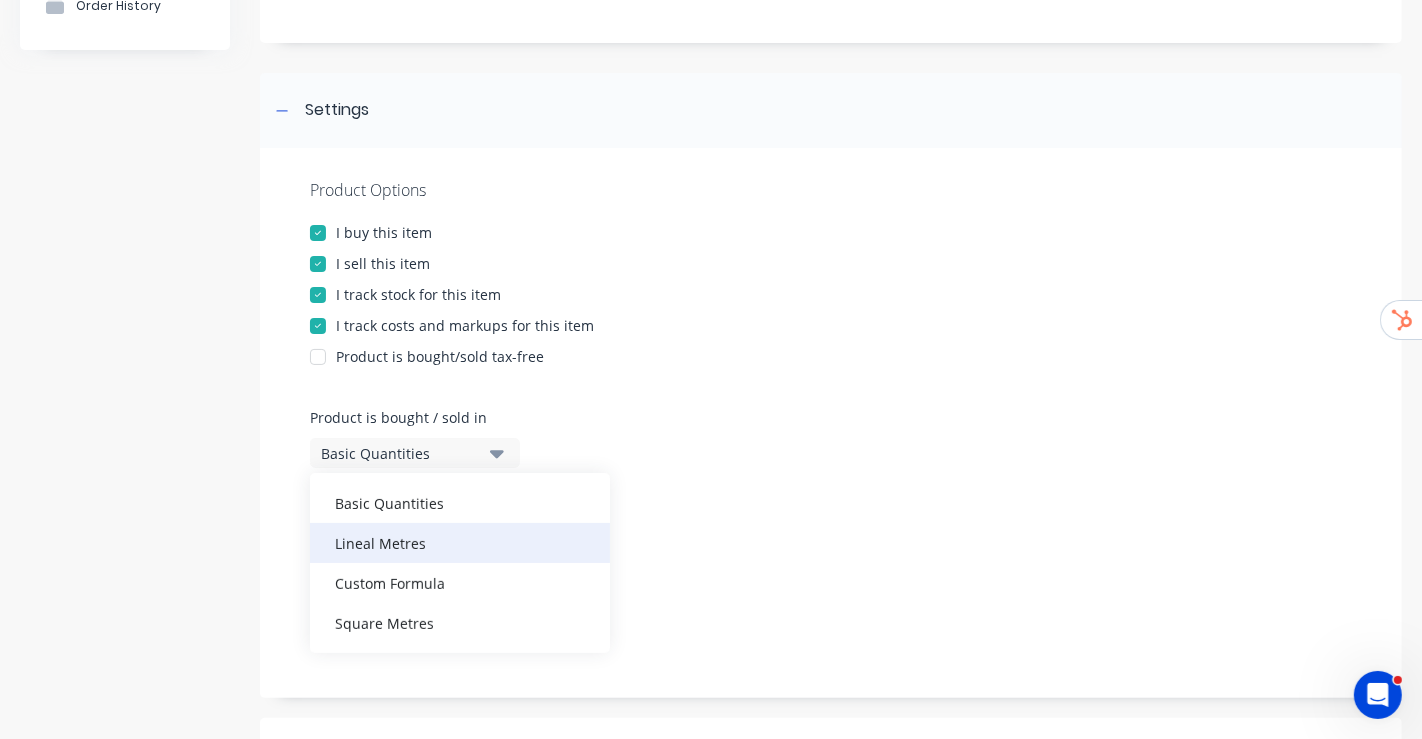 click on "Lineal Metres" at bounding box center (460, 543) 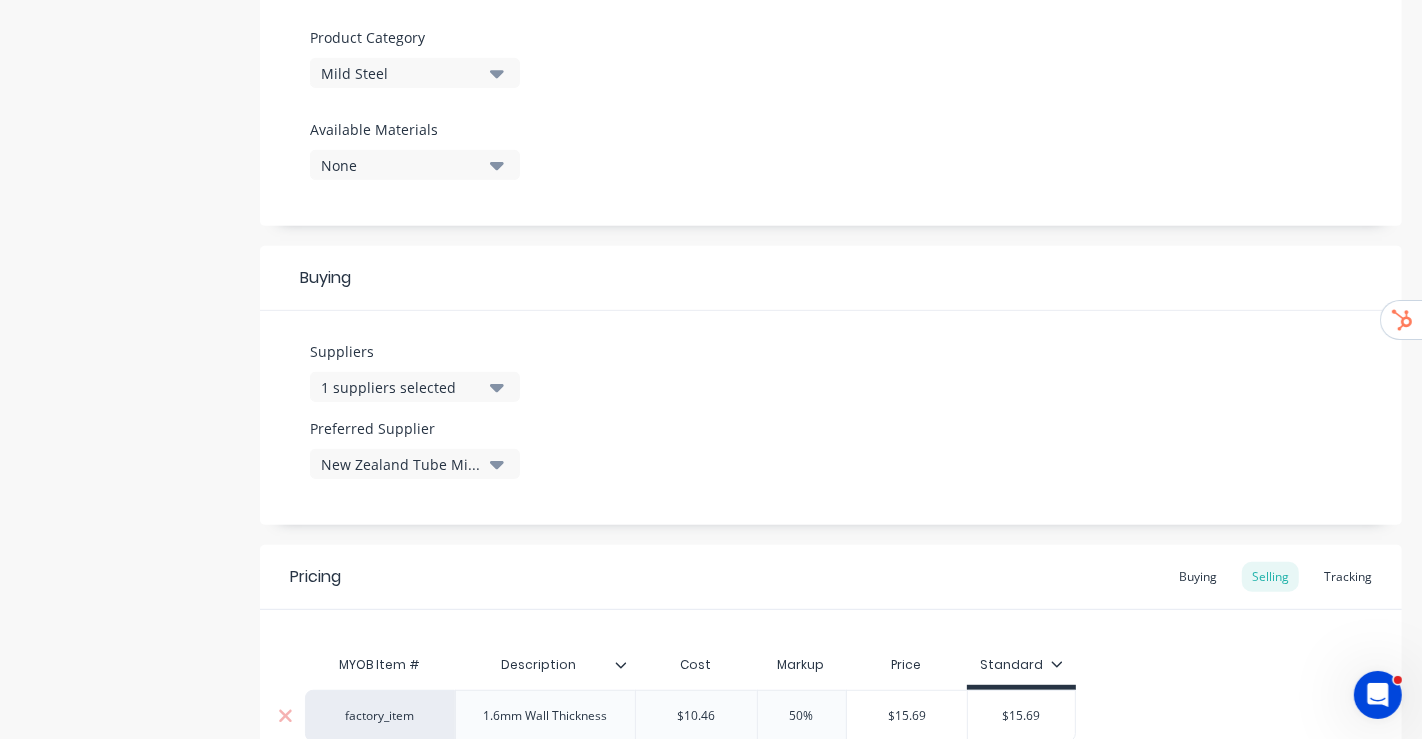 scroll, scrollTop: 888, scrollLeft: 0, axis: vertical 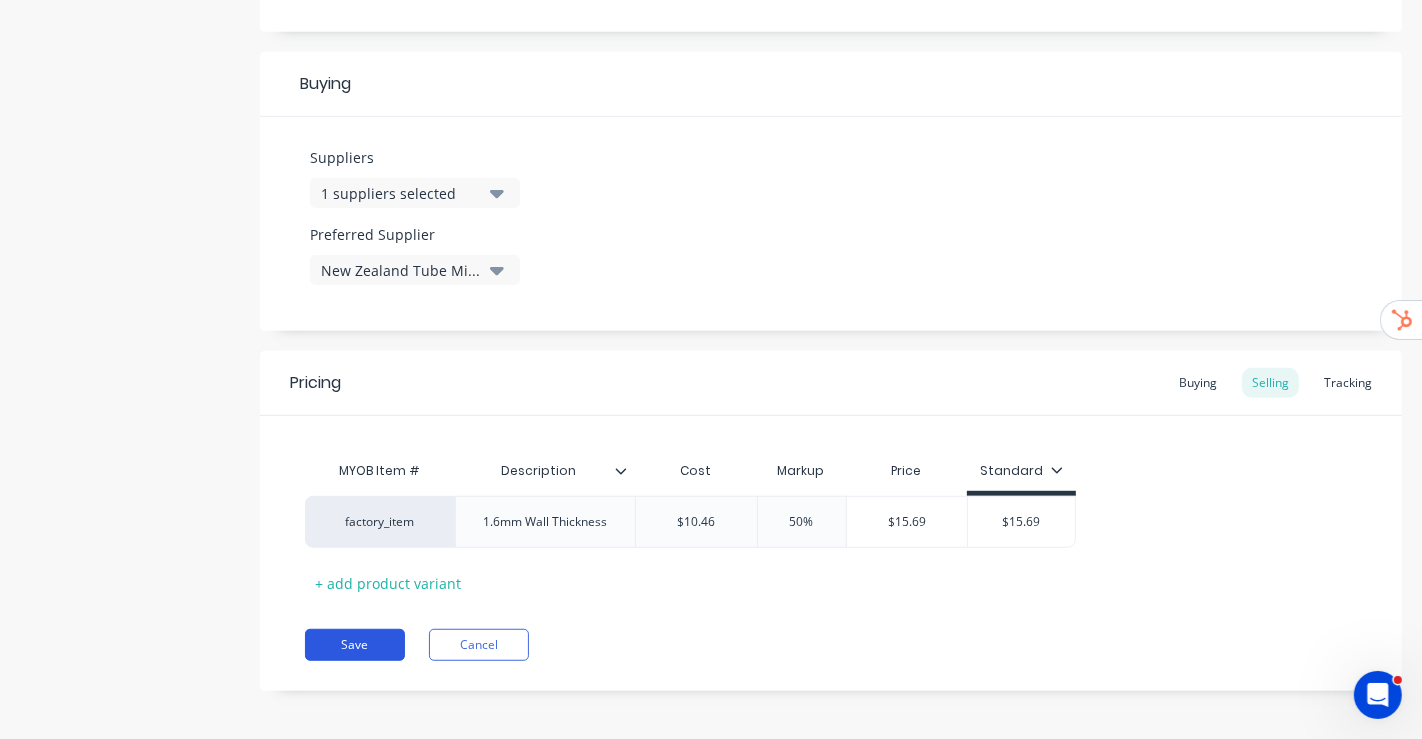 click on "Save" at bounding box center (355, 645) 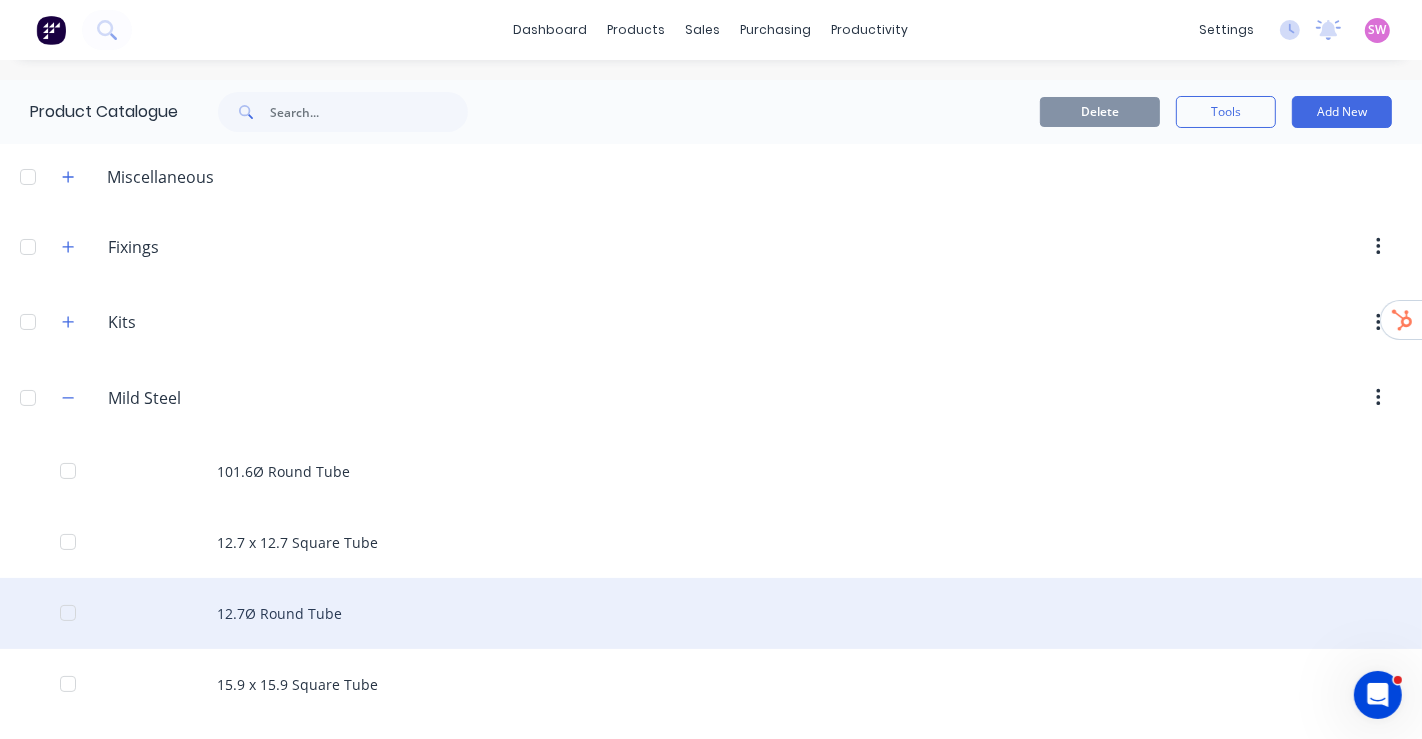 click on "12.7Ø Round Tube" at bounding box center (711, 613) 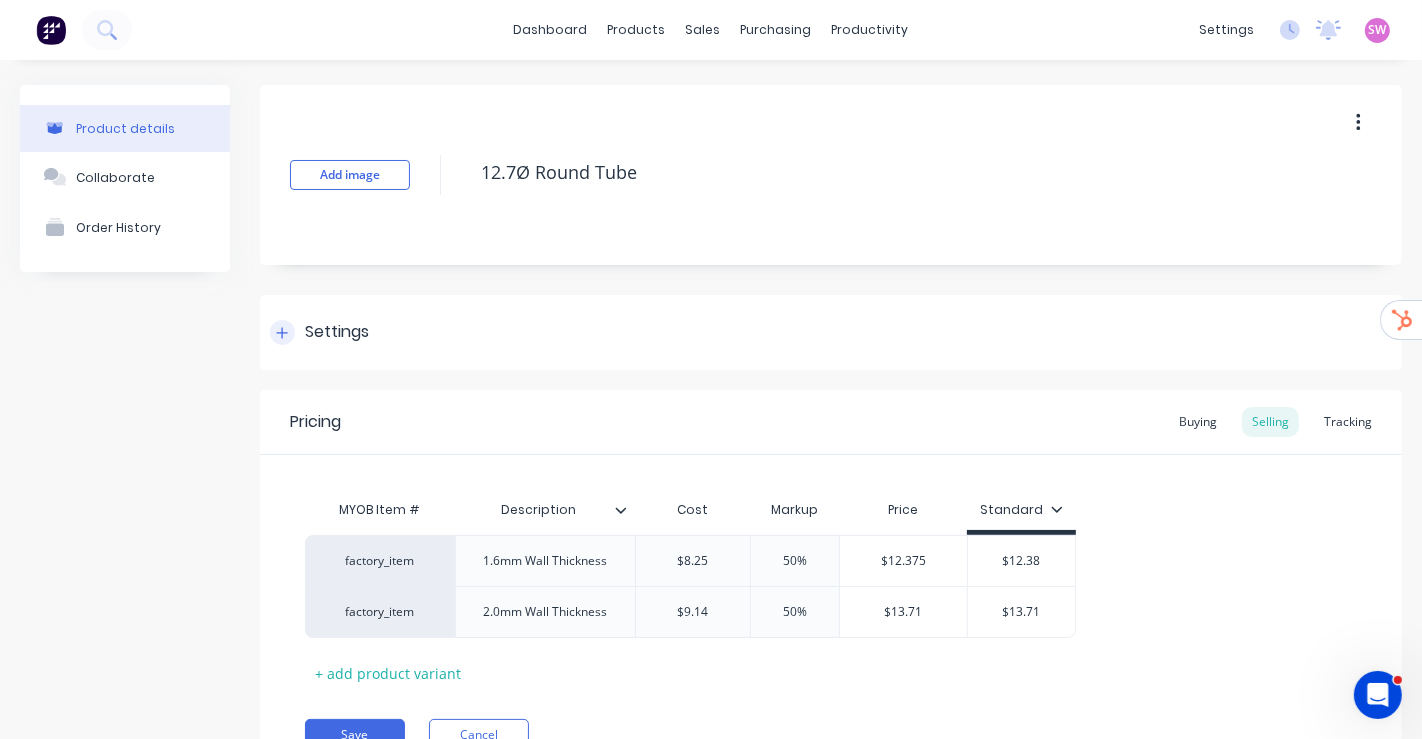click on "Settings" at bounding box center [337, 332] 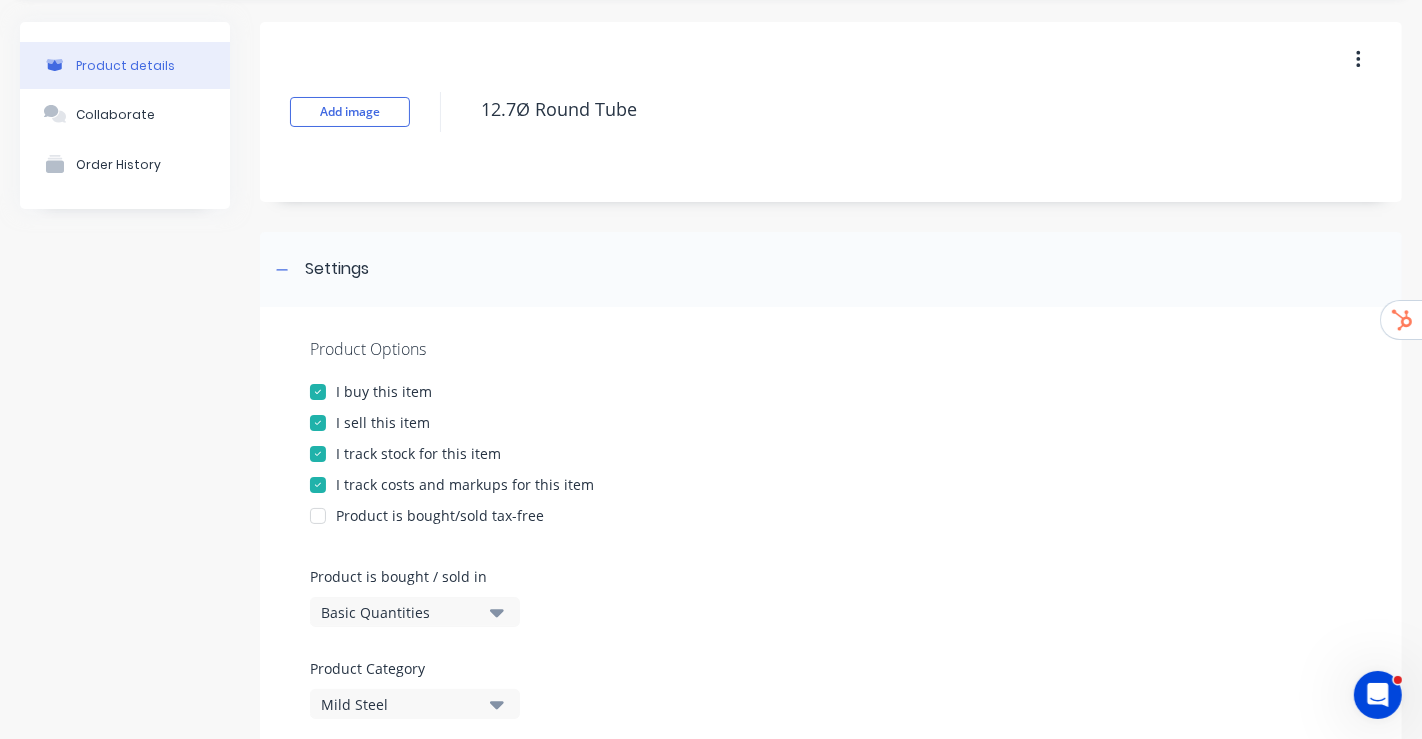 scroll, scrollTop: 111, scrollLeft: 0, axis: vertical 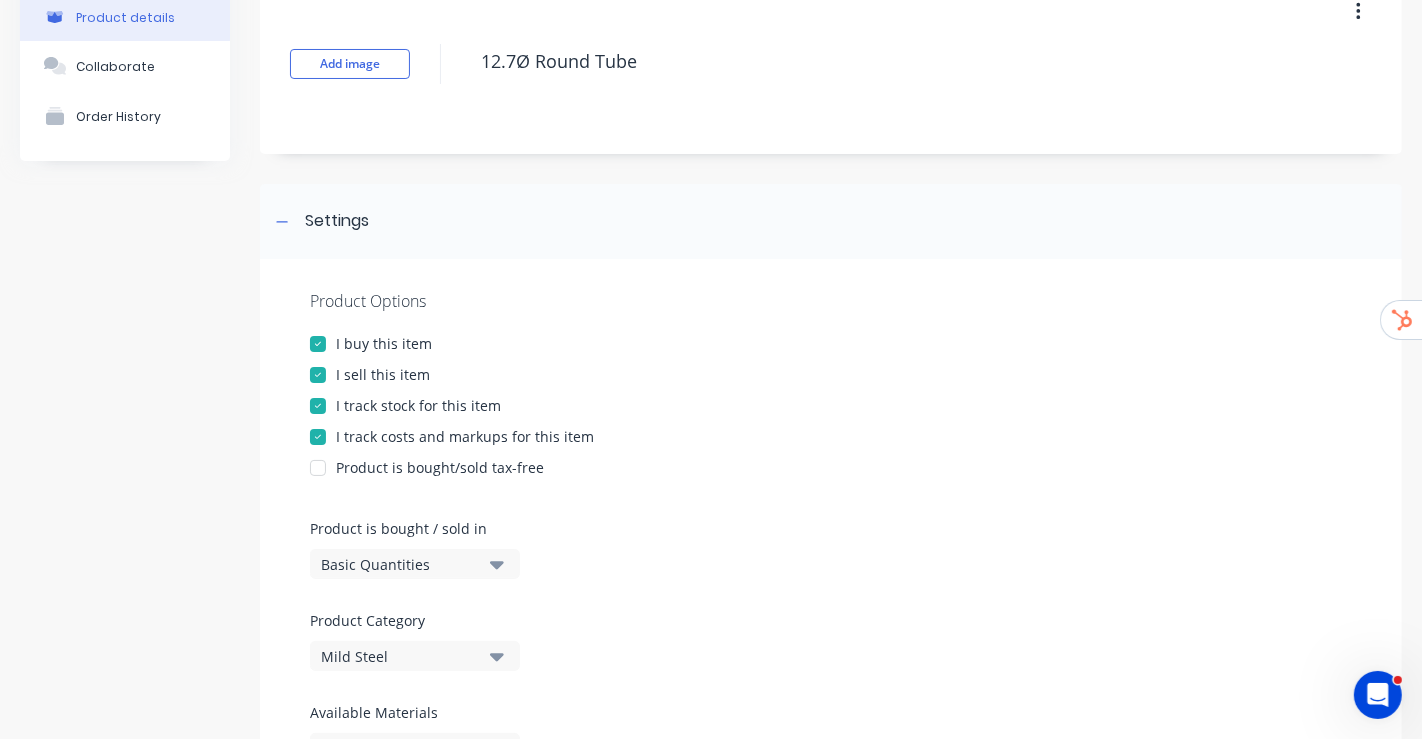 click on "Basic Quantities" at bounding box center [401, 564] 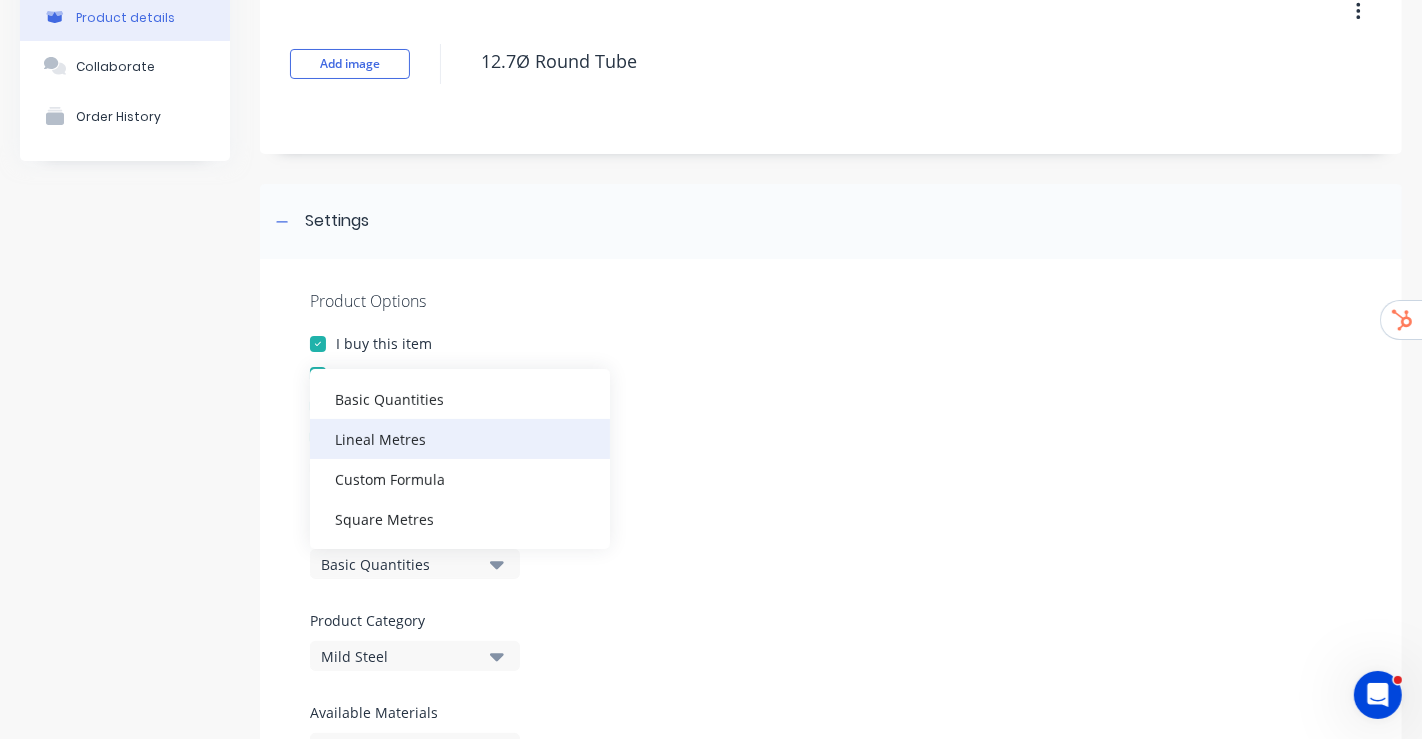 click on "Lineal Metres" at bounding box center [460, 439] 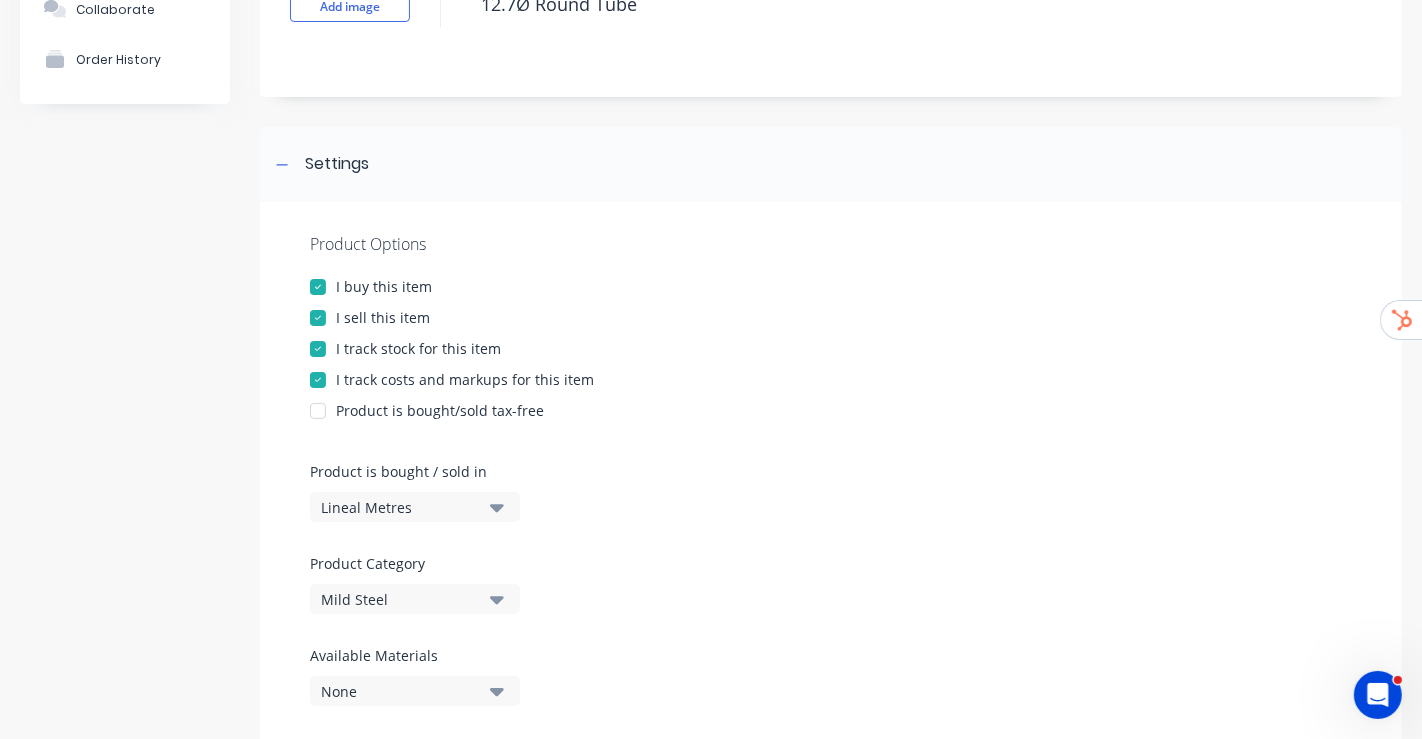 scroll, scrollTop: 888, scrollLeft: 0, axis: vertical 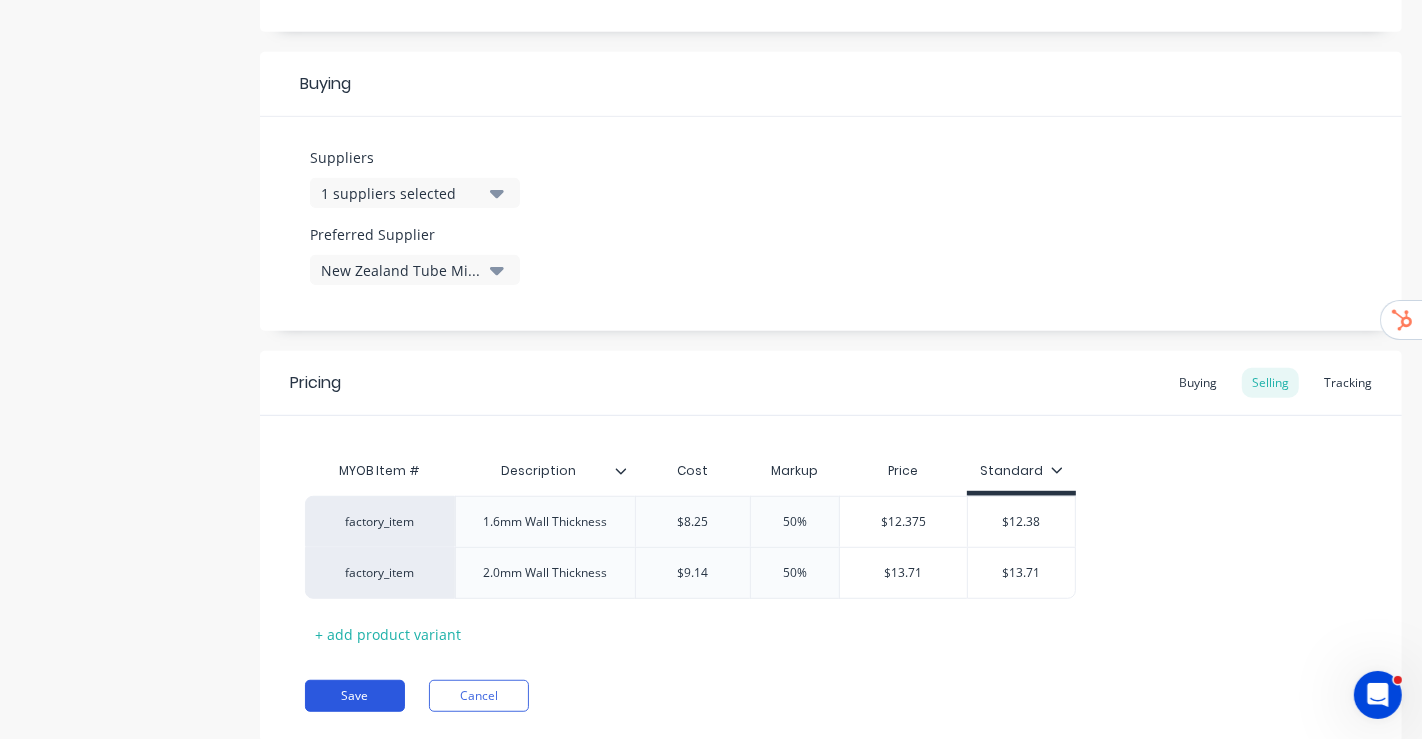 click on "Save" at bounding box center [355, 696] 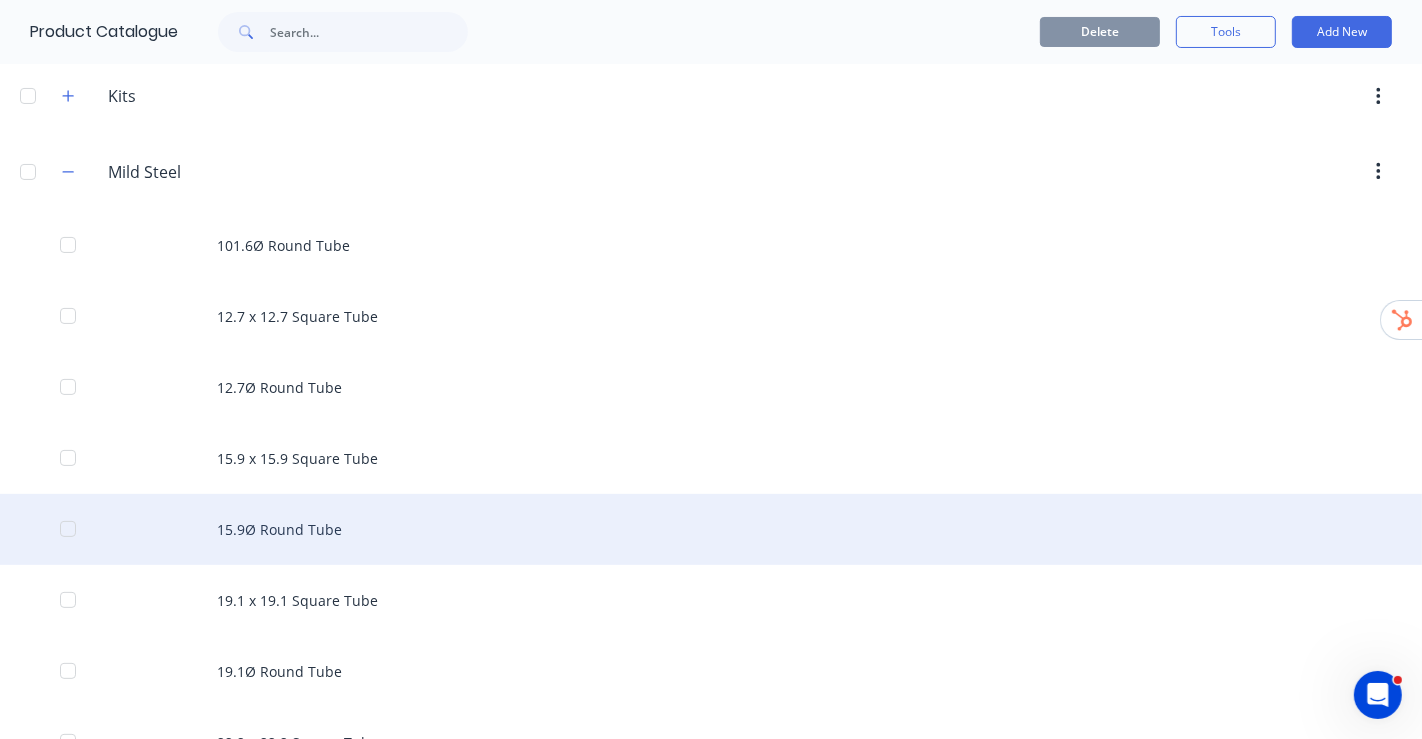scroll, scrollTop: 333, scrollLeft: 0, axis: vertical 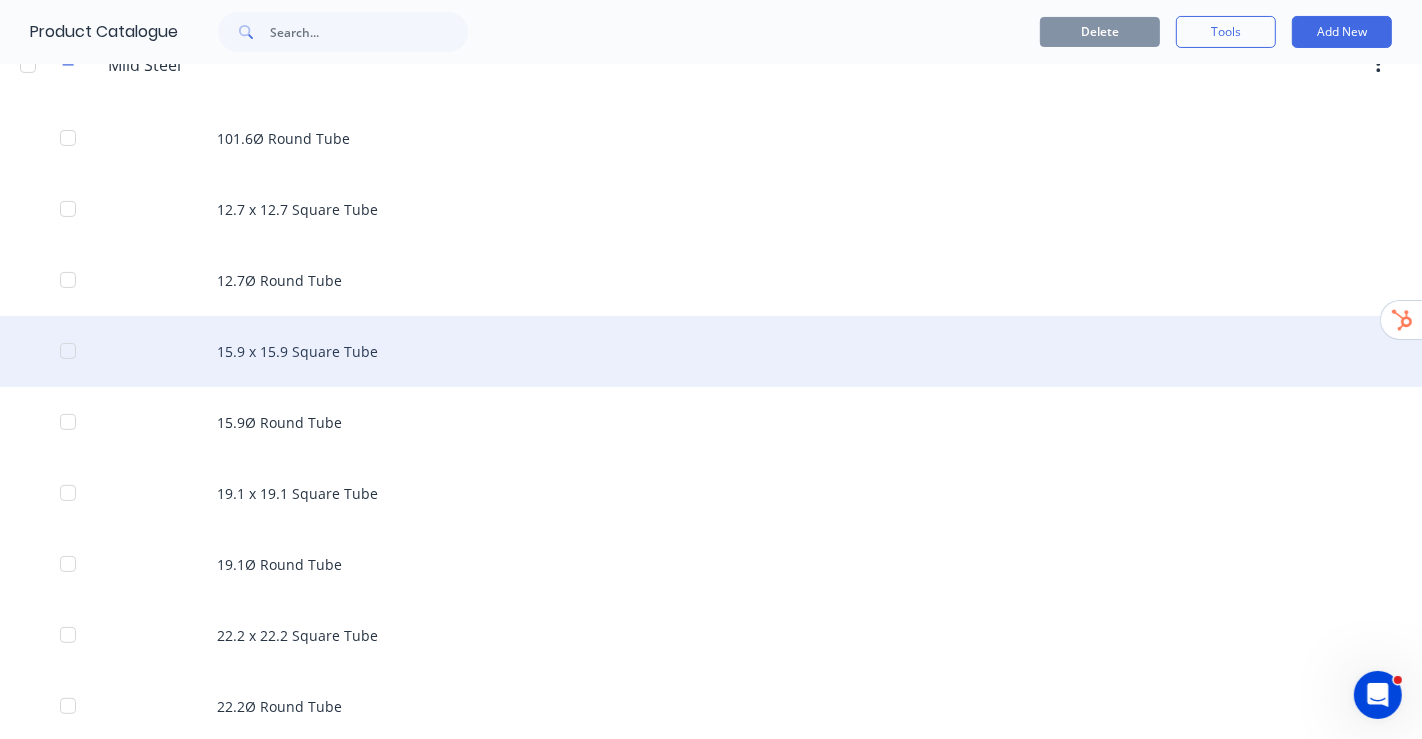click on "15.9 x 15.9 Square Tube" at bounding box center [711, 351] 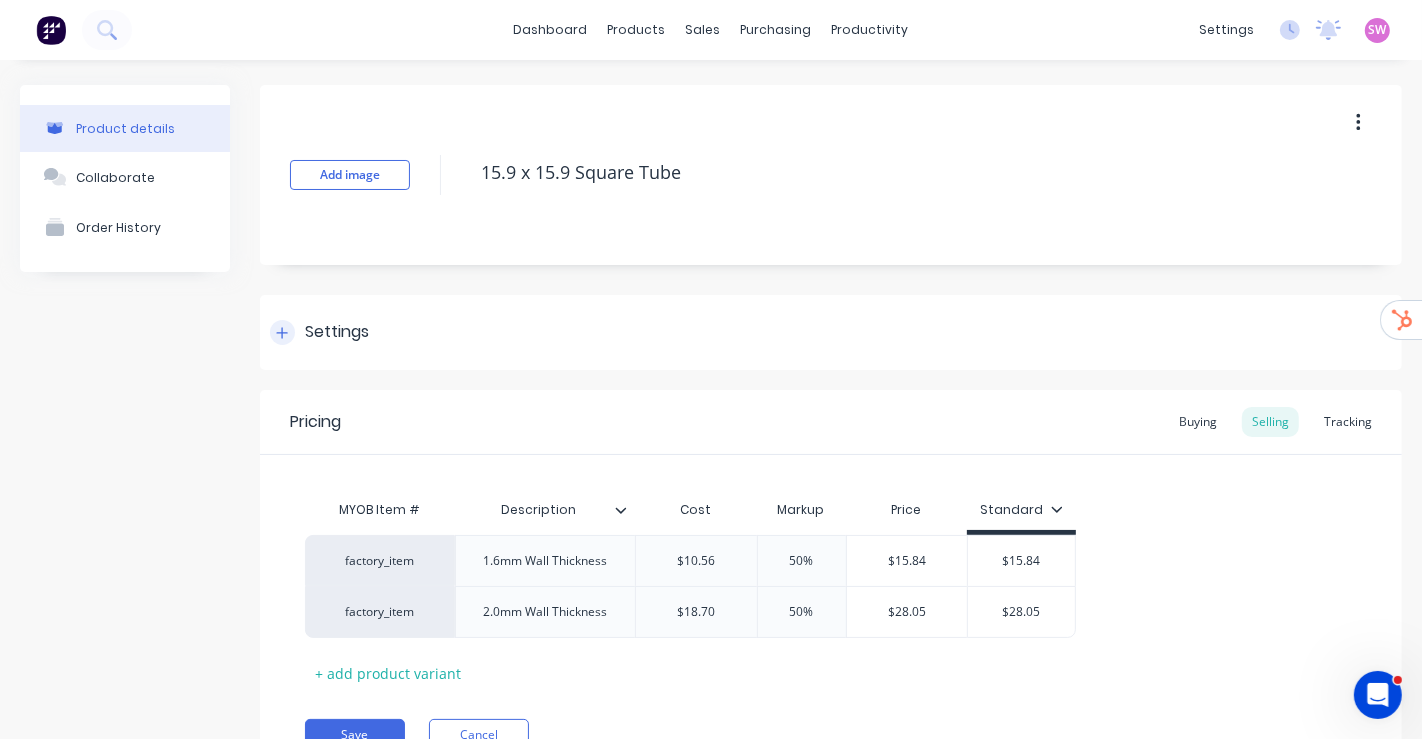 click on "Settings" at bounding box center (337, 332) 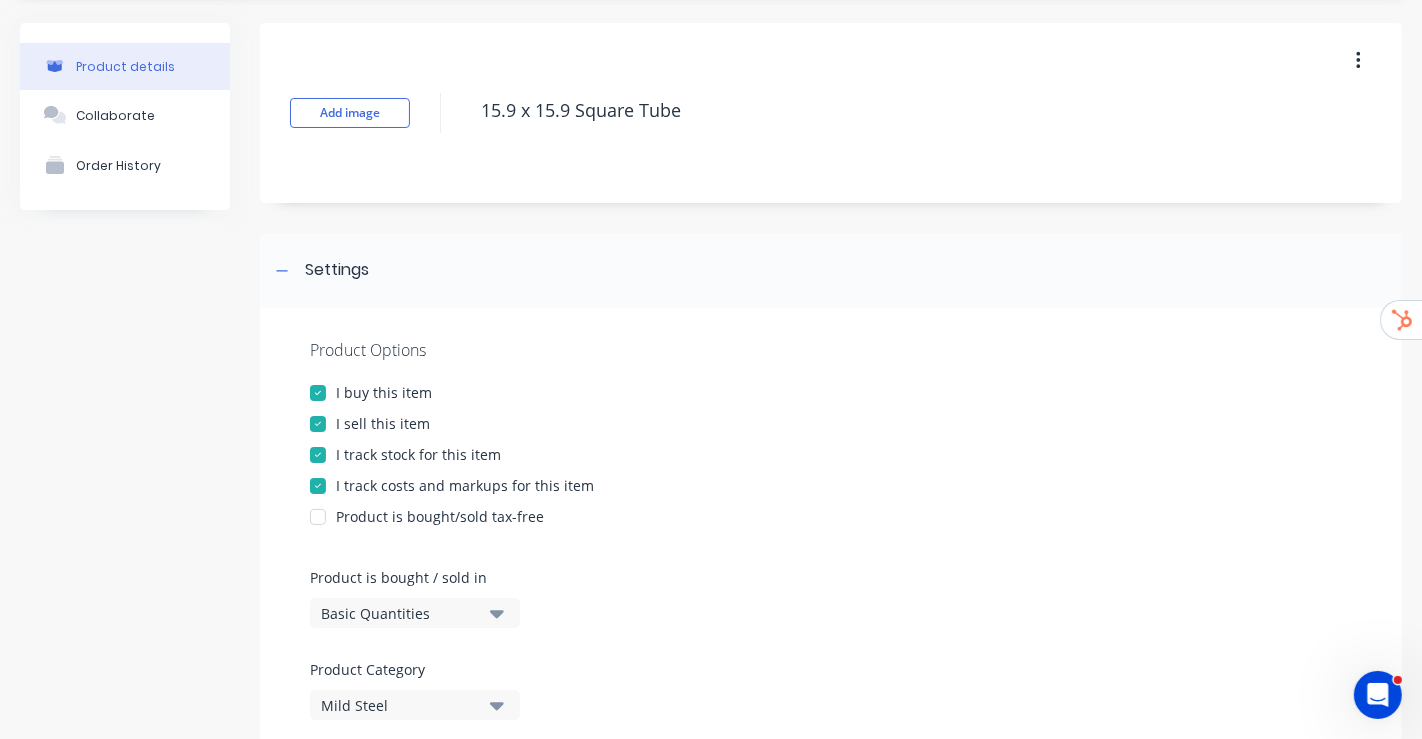 scroll, scrollTop: 111, scrollLeft: 0, axis: vertical 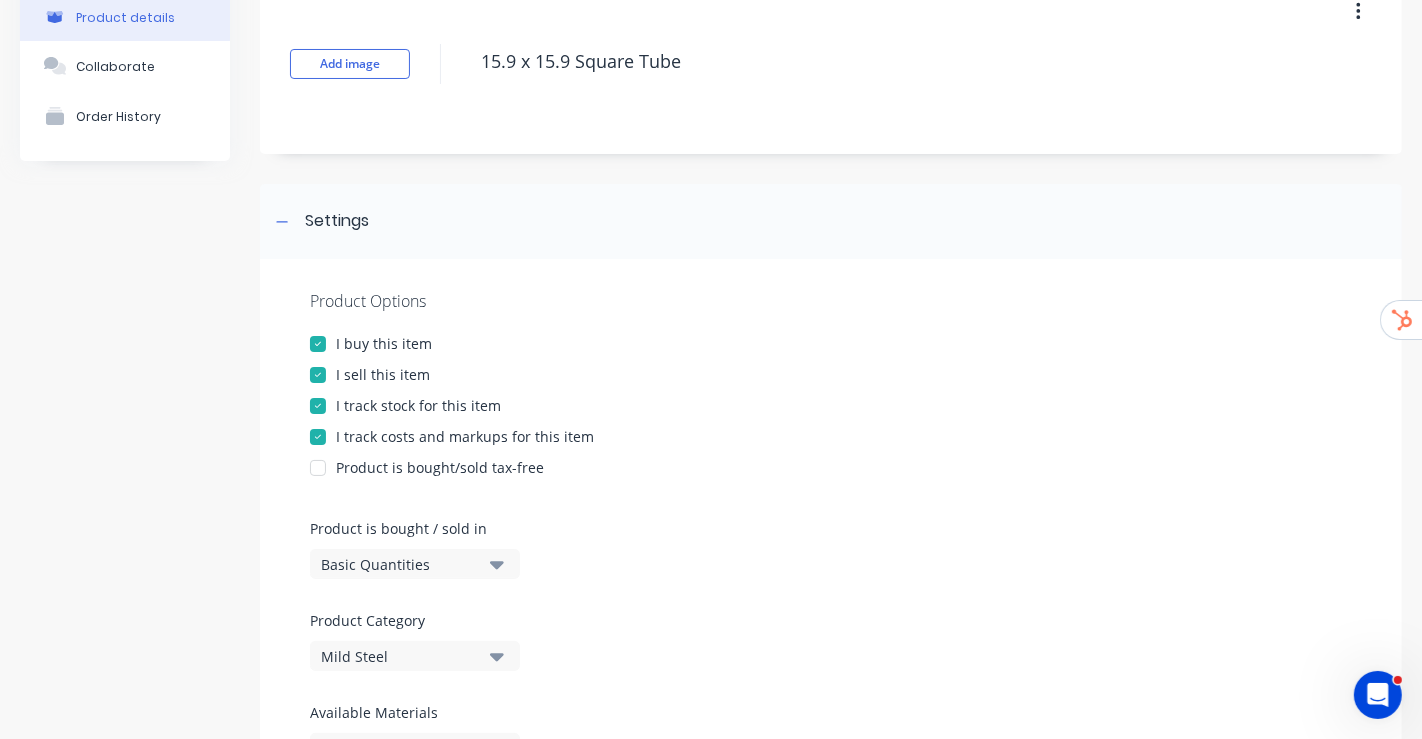 click on "Basic Quantities" at bounding box center [401, 564] 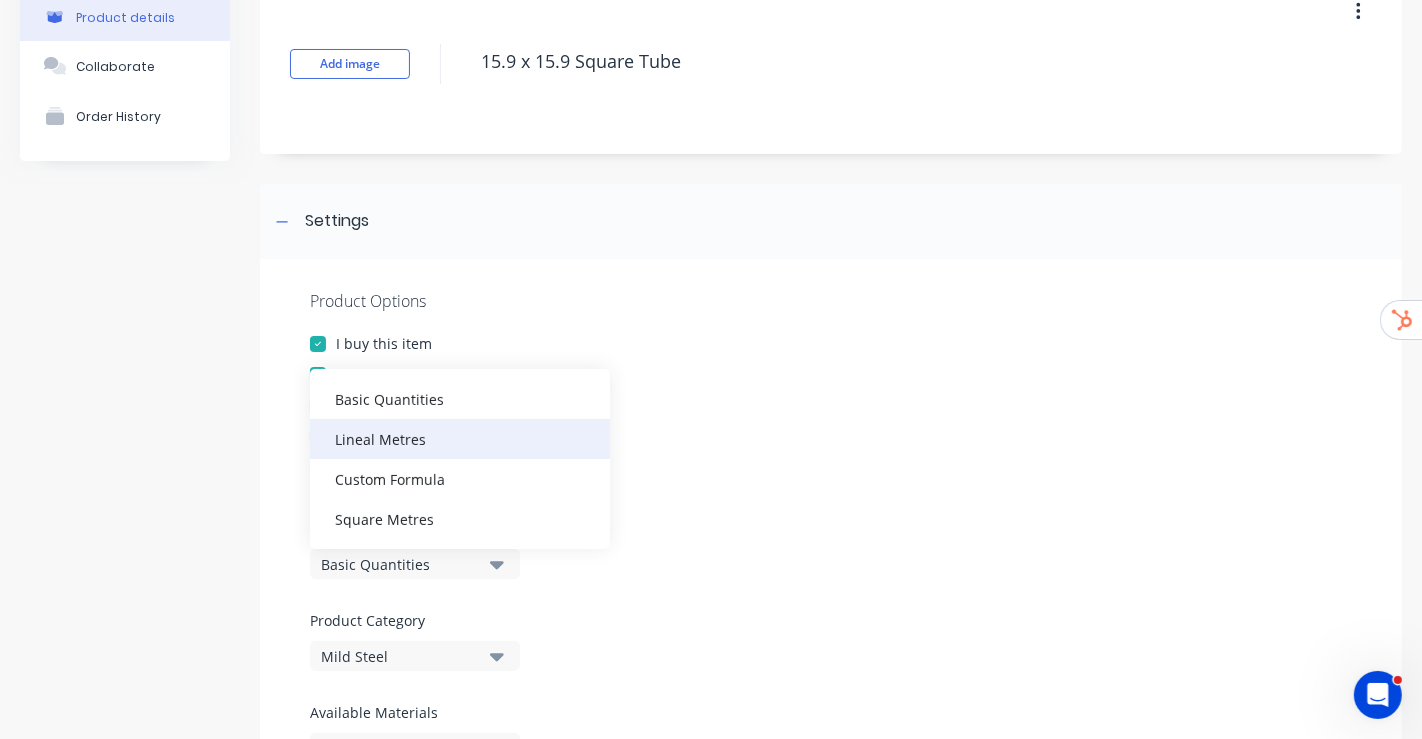 click on "Lineal Metres" at bounding box center (460, 439) 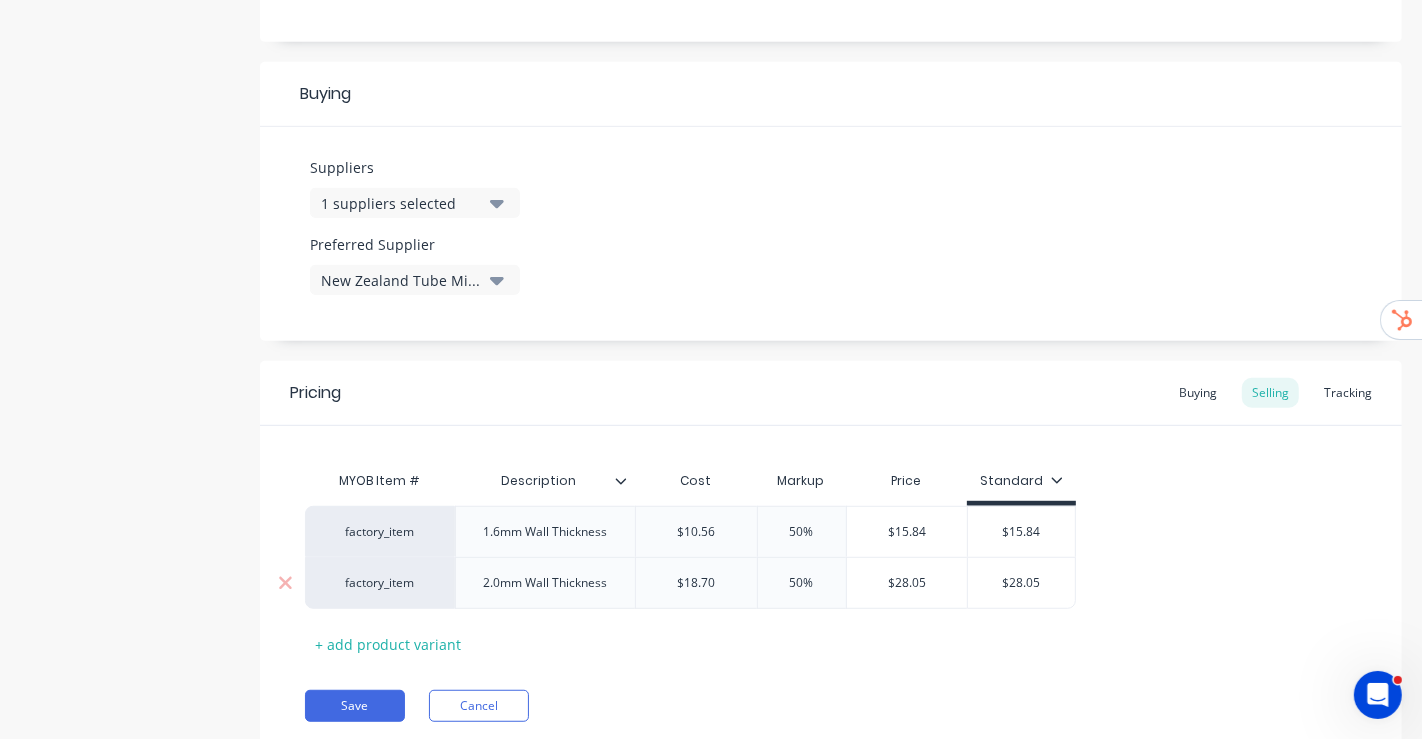 scroll, scrollTop: 888, scrollLeft: 0, axis: vertical 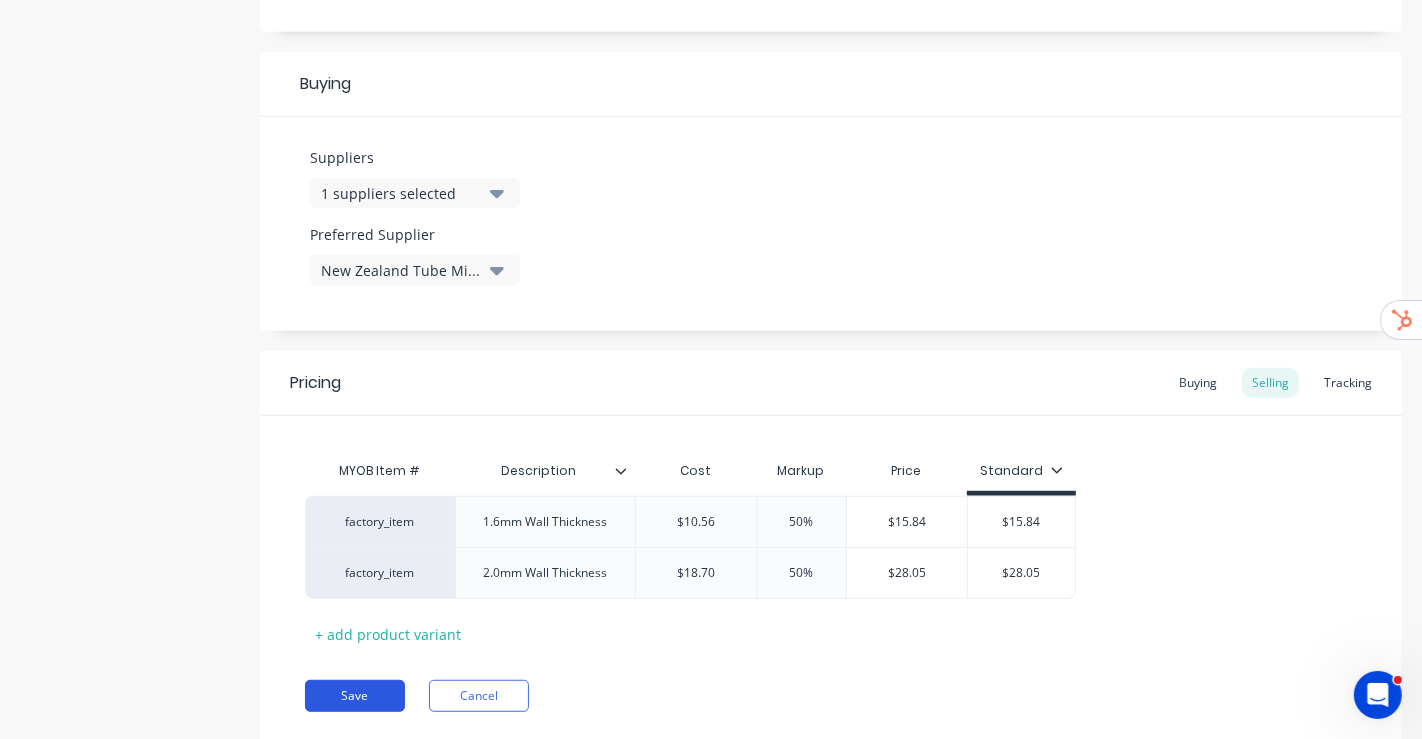 click on "Save" at bounding box center (355, 696) 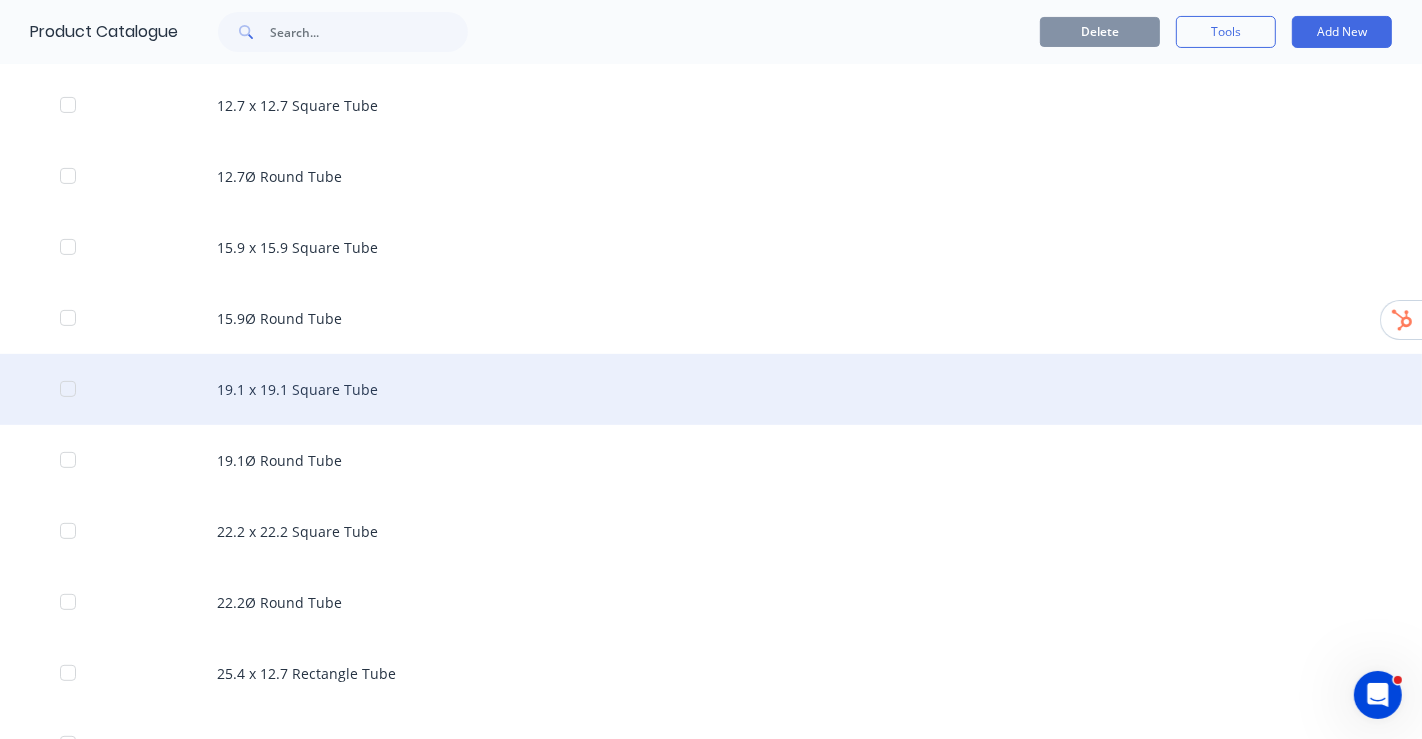 scroll, scrollTop: 444, scrollLeft: 0, axis: vertical 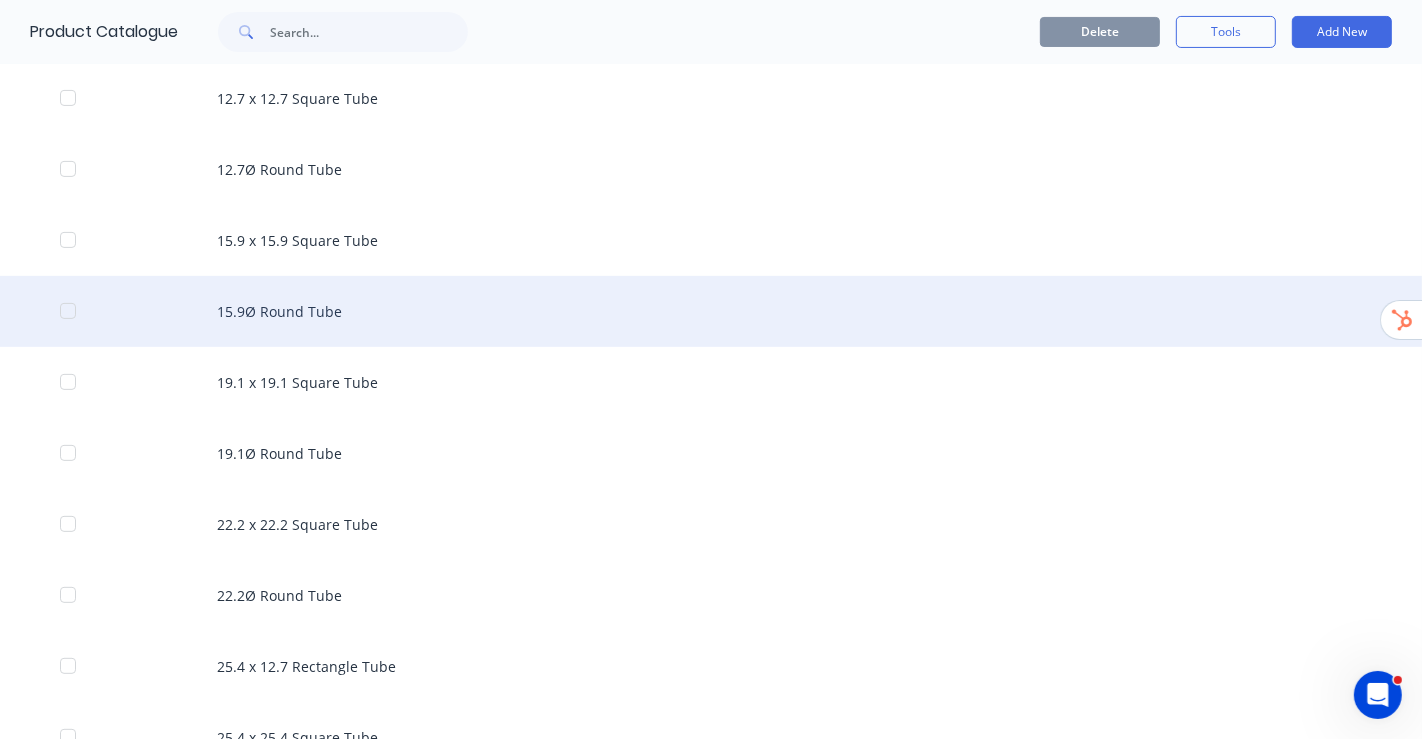 click on "15.9Ø Round Tube" at bounding box center (711, 311) 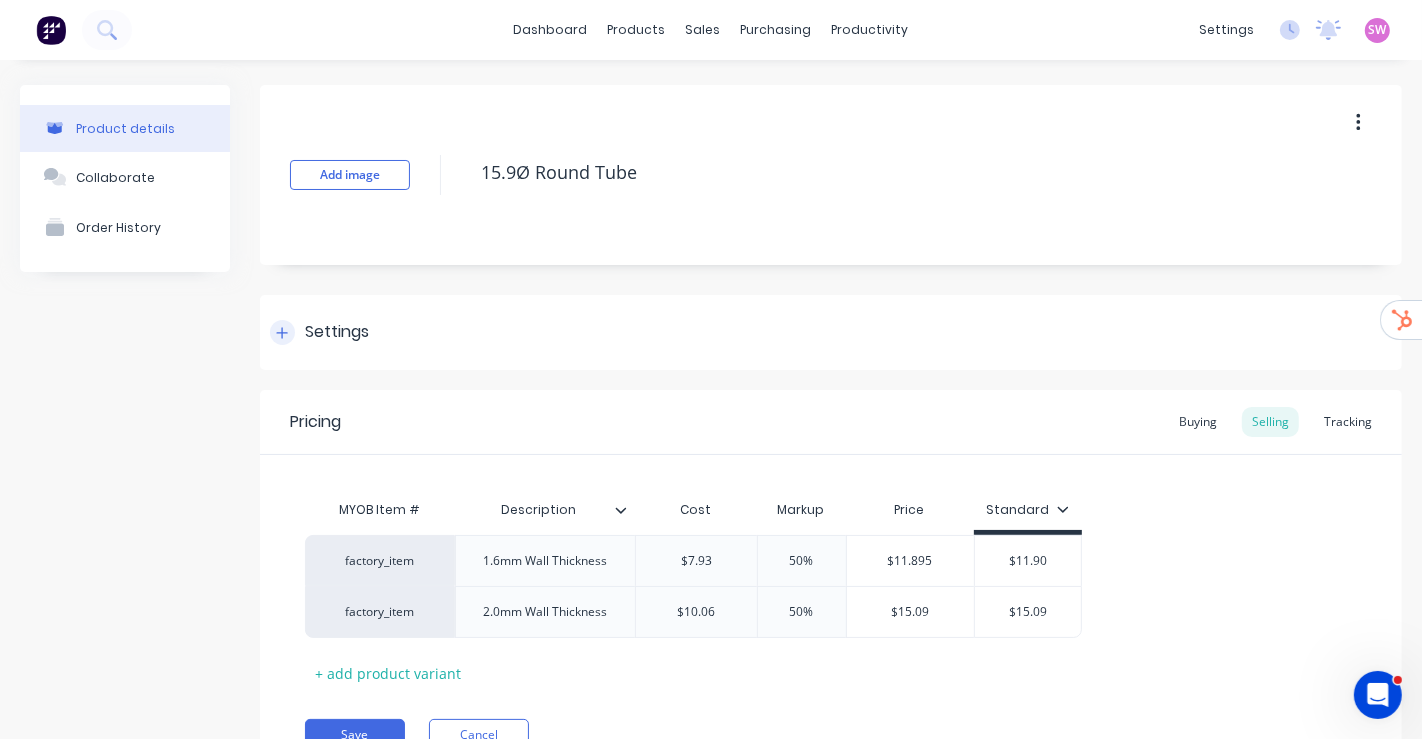 click on "Settings" at bounding box center [831, 332] 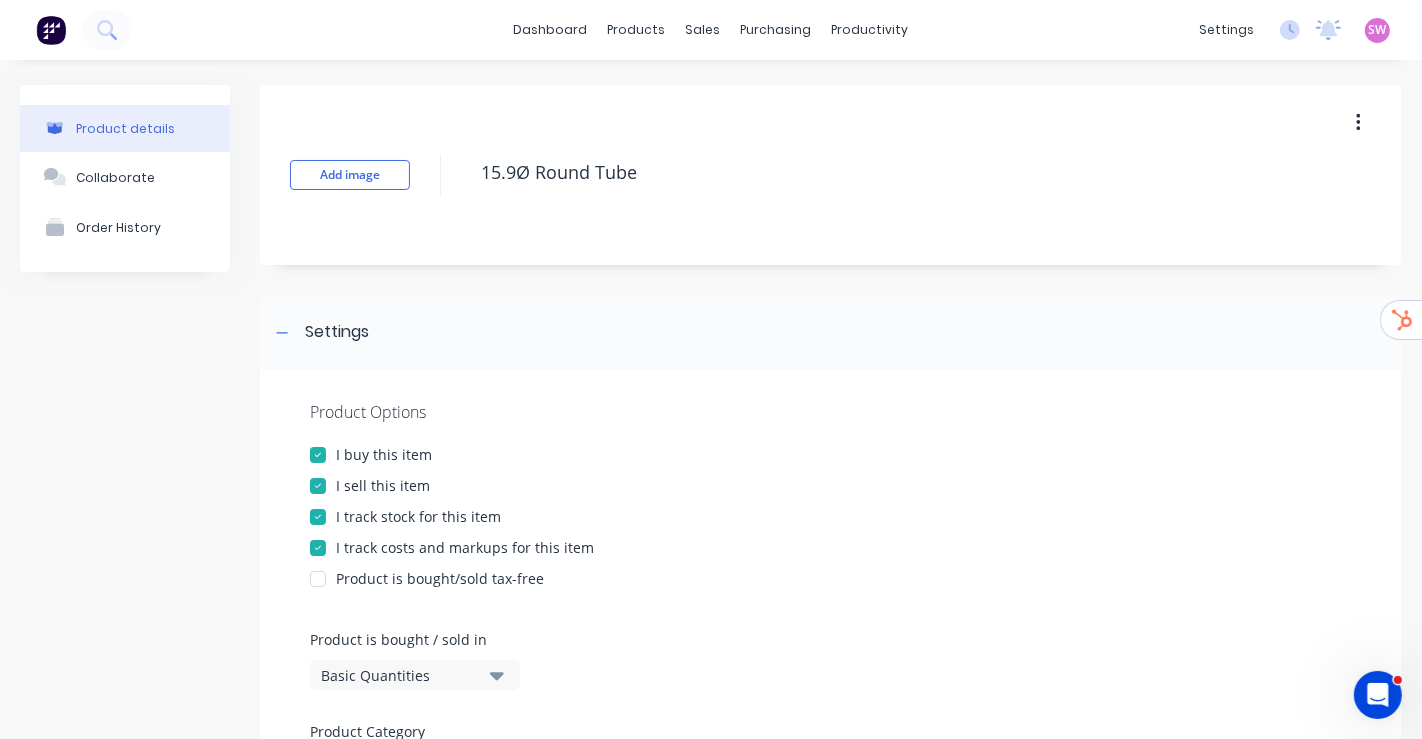 scroll, scrollTop: 444, scrollLeft: 0, axis: vertical 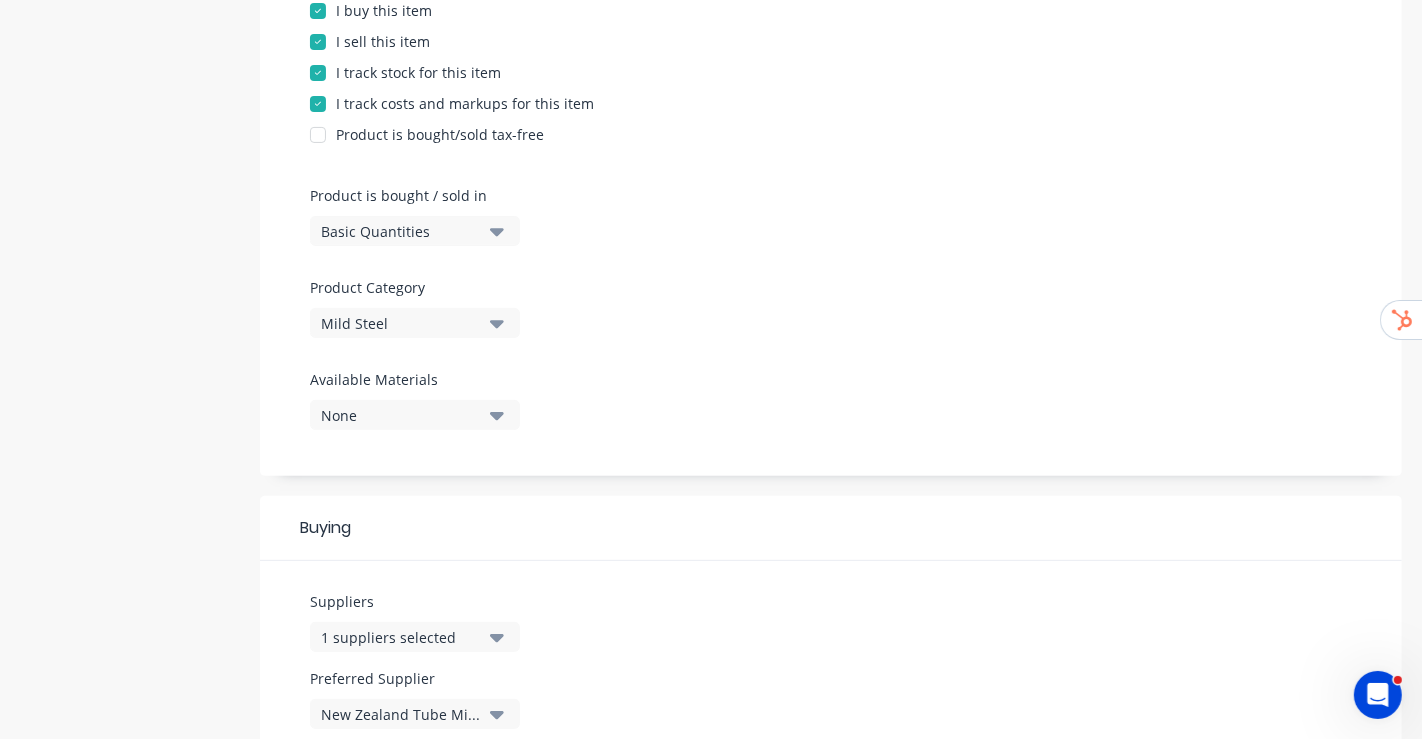 click 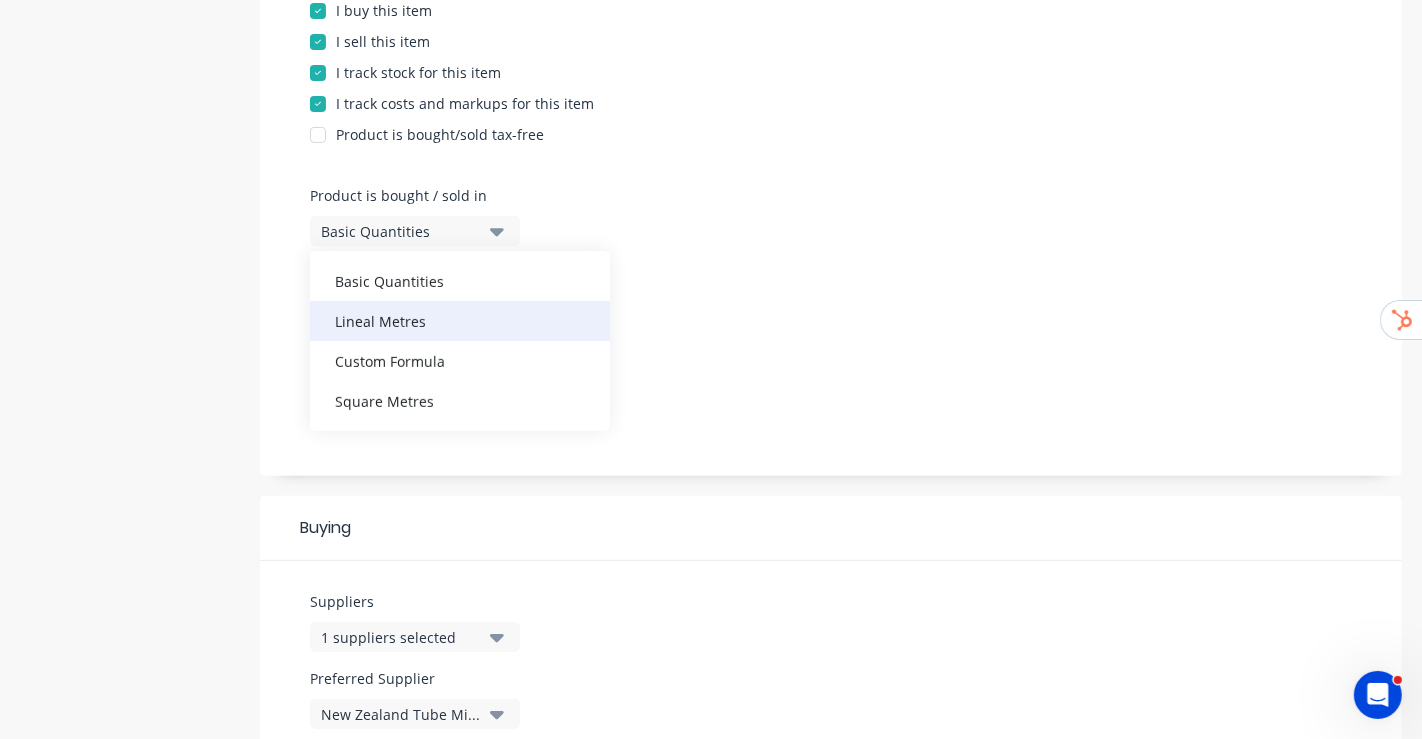 click on "Lineal Metres" at bounding box center (460, 321) 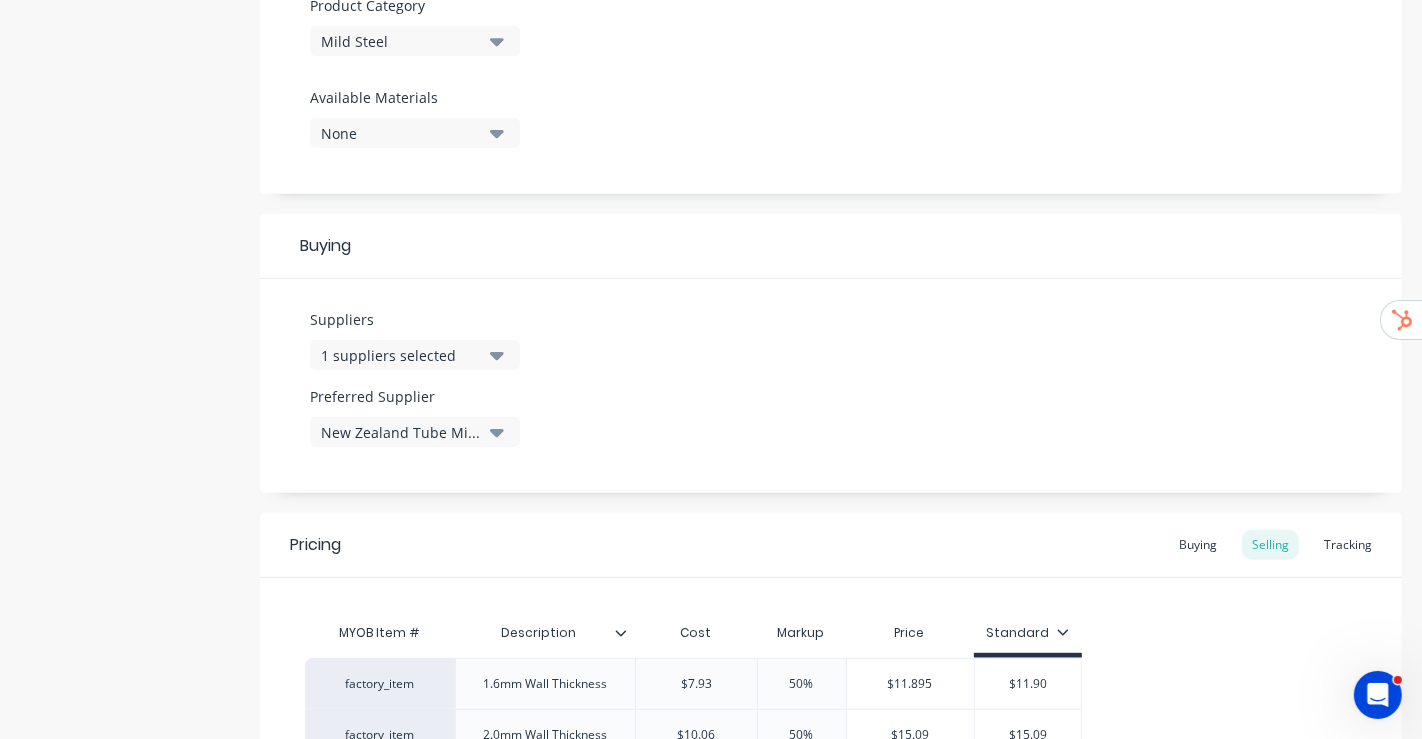 scroll, scrollTop: 943, scrollLeft: 0, axis: vertical 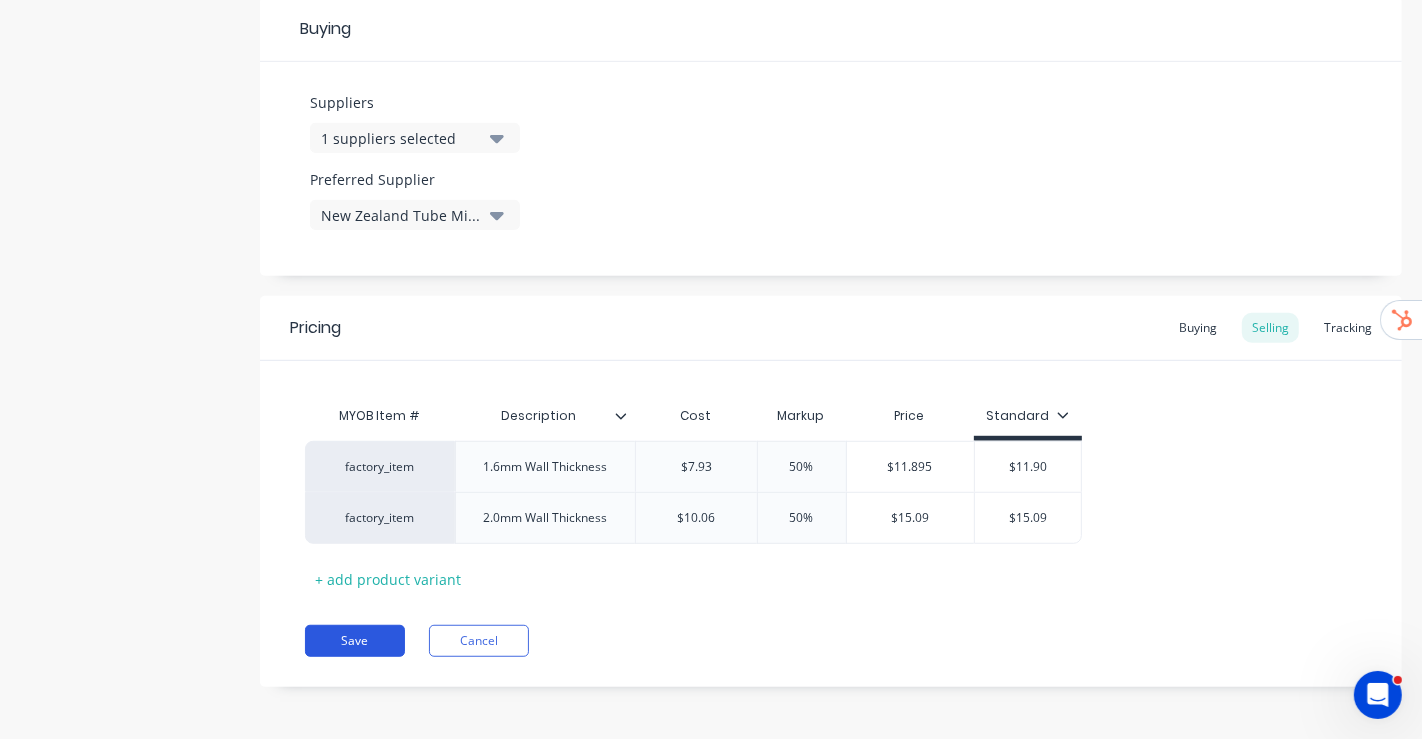 click on "Save" at bounding box center [355, 641] 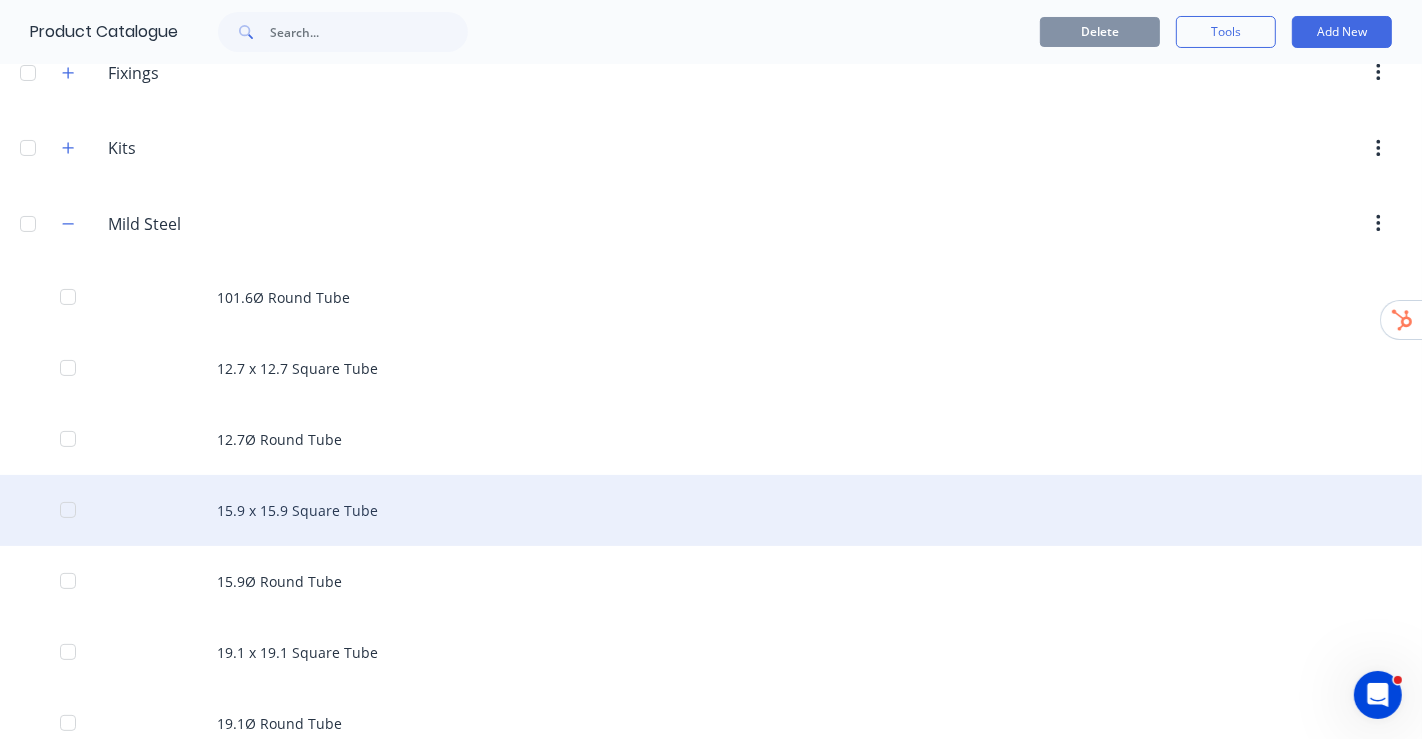 scroll, scrollTop: 333, scrollLeft: 0, axis: vertical 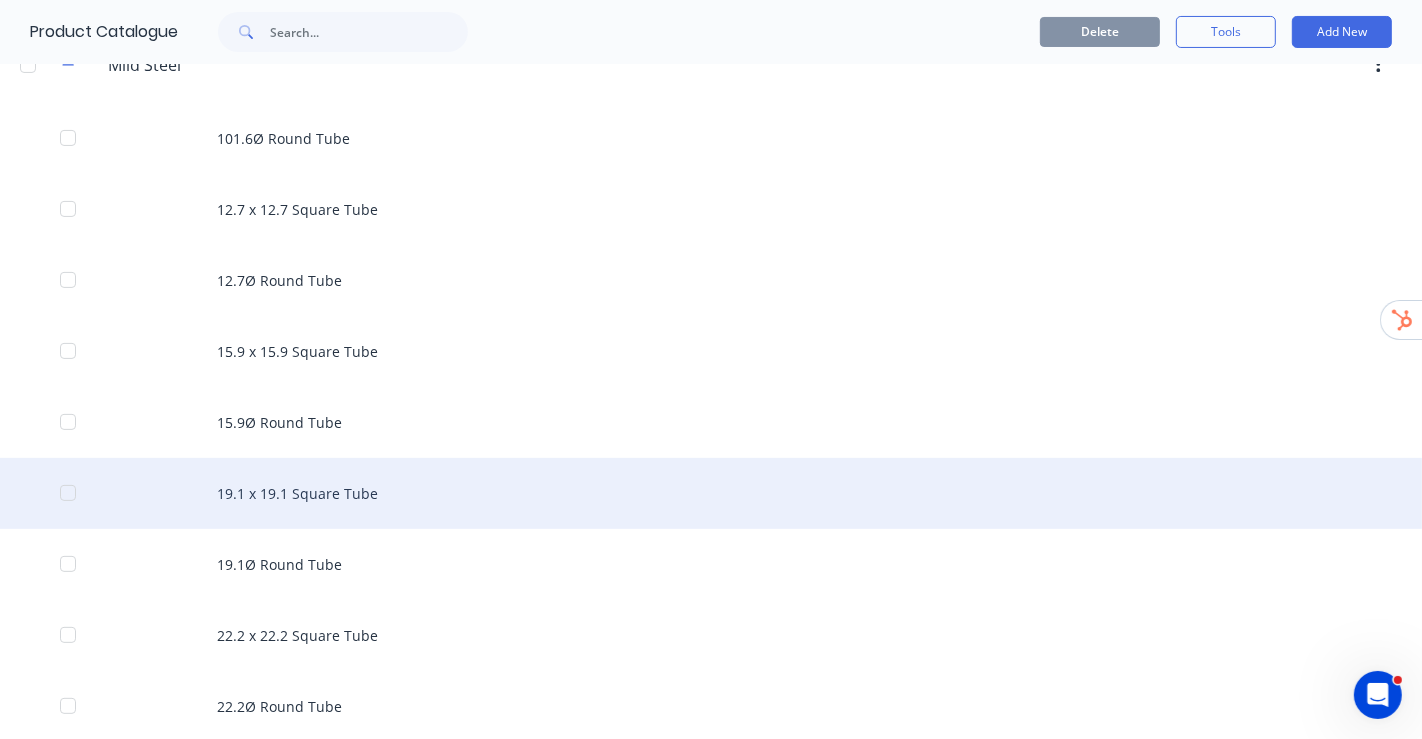 click on "19.1 x 19.1 Square Tube" at bounding box center [711, 493] 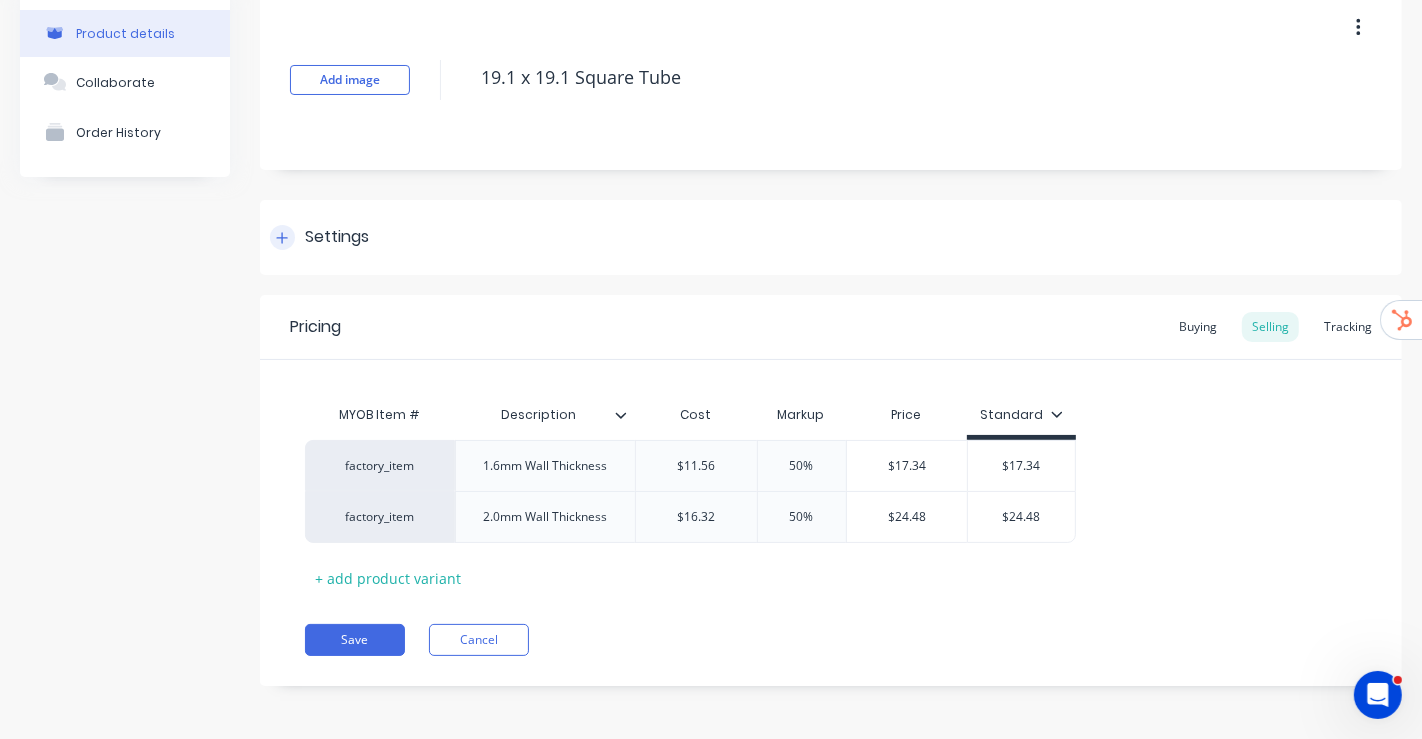 click on "Settings" at bounding box center [337, 237] 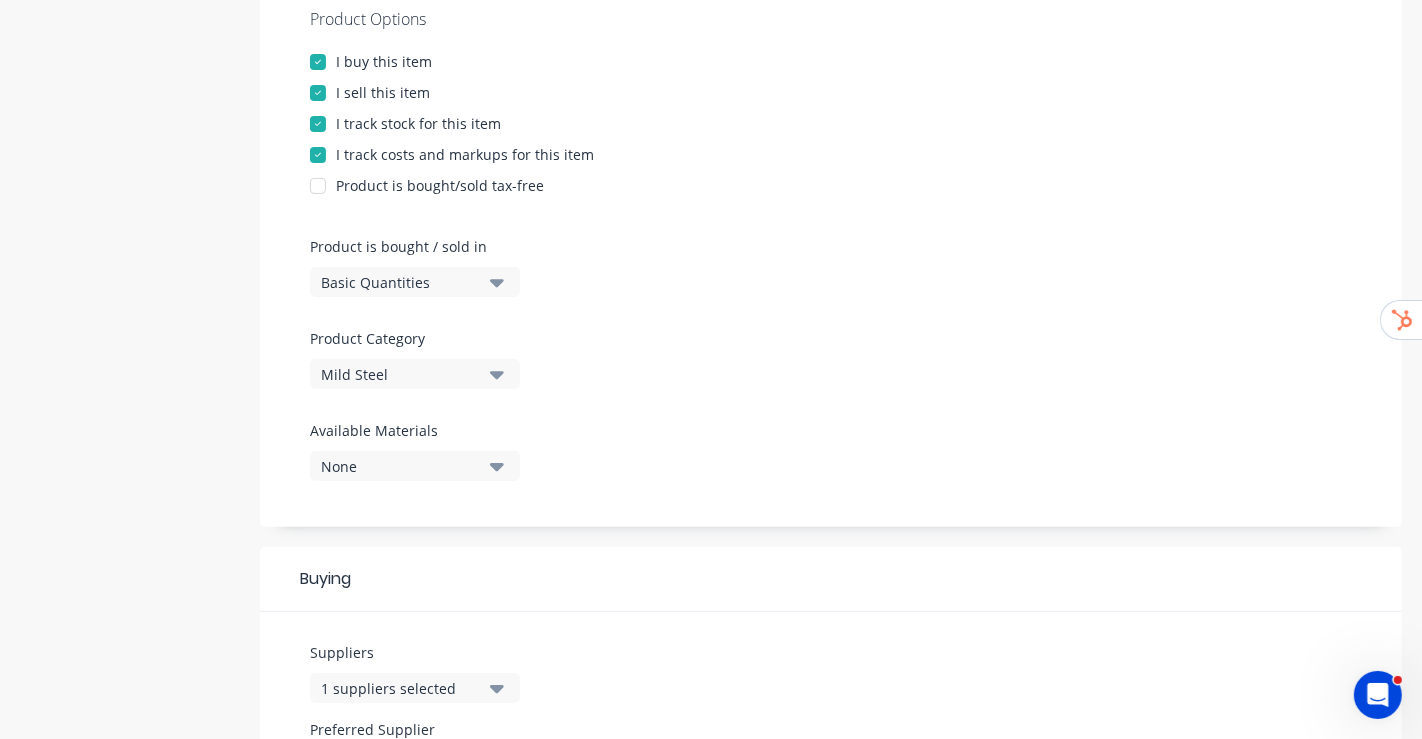 scroll, scrollTop: 540, scrollLeft: 0, axis: vertical 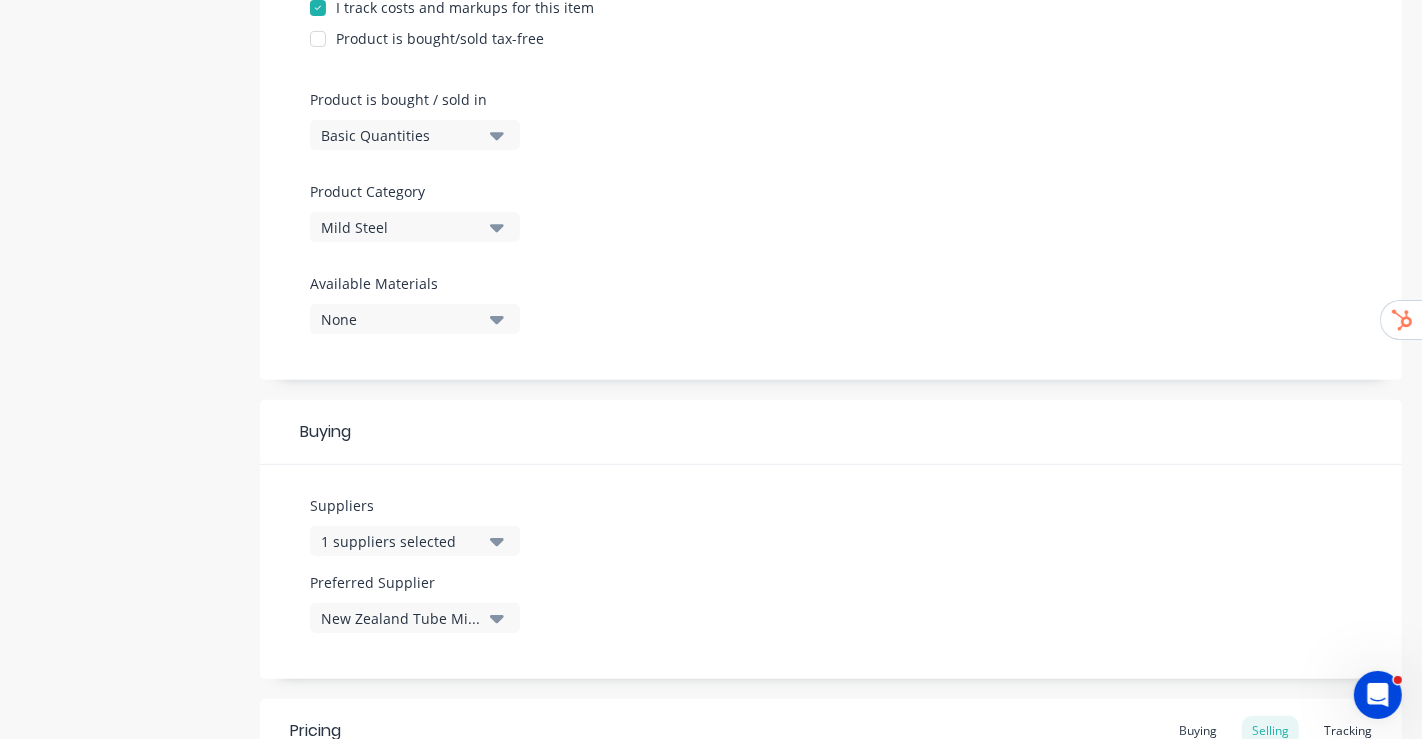 click on "Basic Quantities" at bounding box center (415, 135) 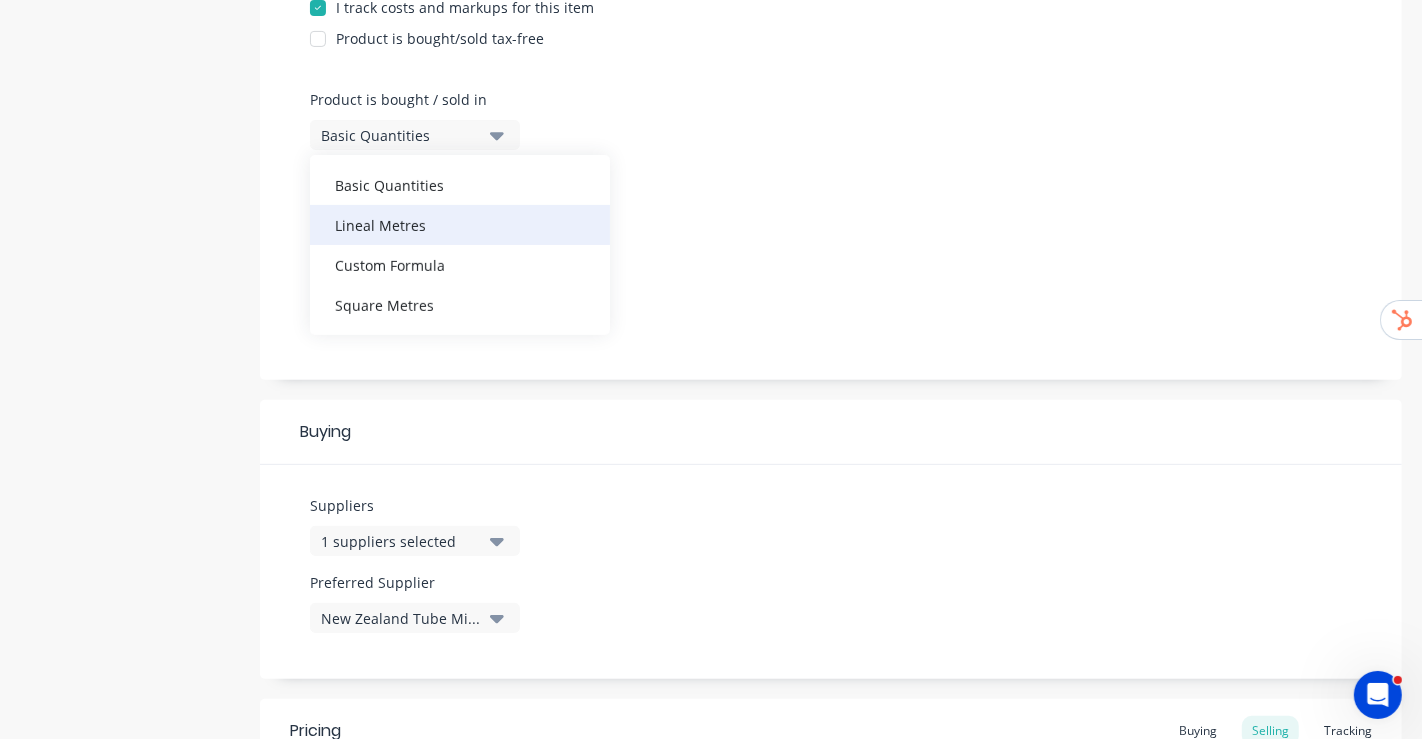 click on "Lineal Metres" at bounding box center (460, 225) 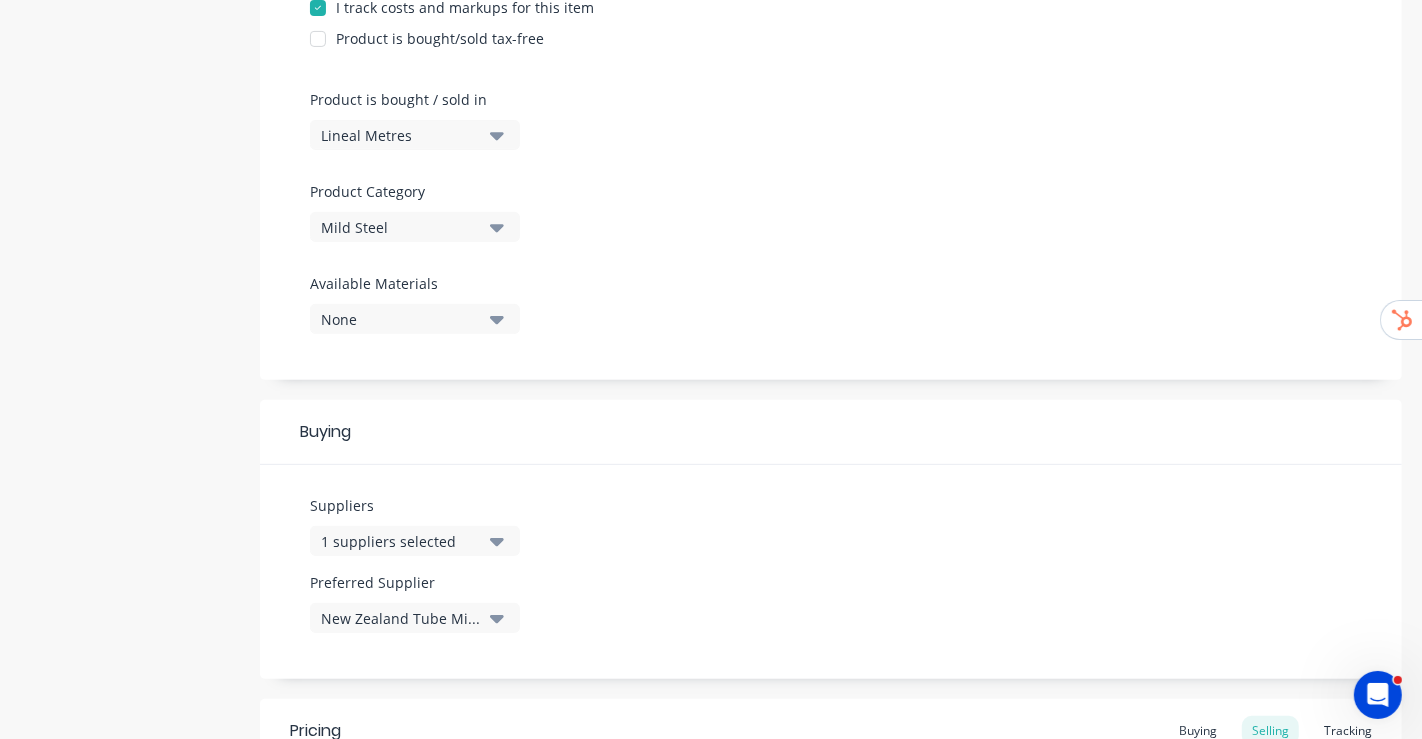 scroll, scrollTop: 943, scrollLeft: 0, axis: vertical 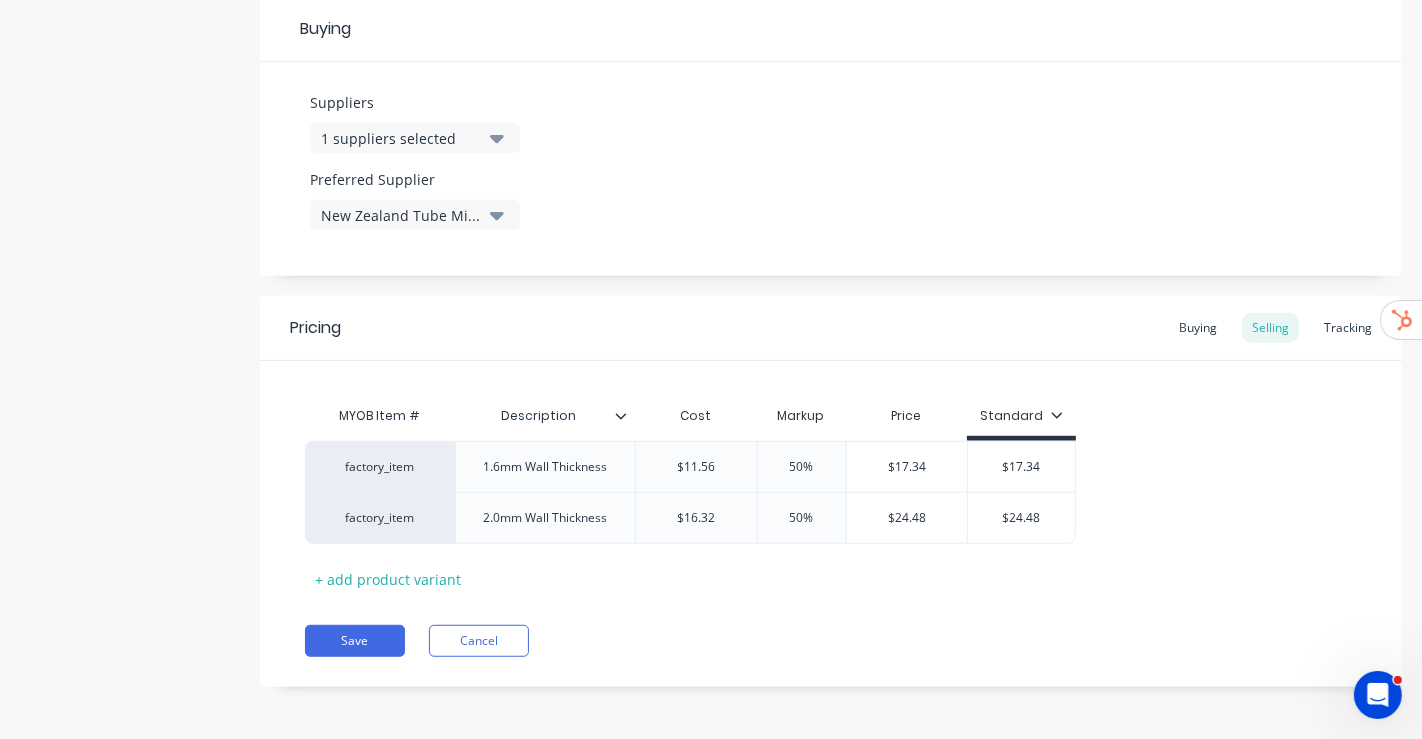 drag, startPoint x: 369, startPoint y: 634, endPoint x: 370, endPoint y: 611, distance: 23.021729 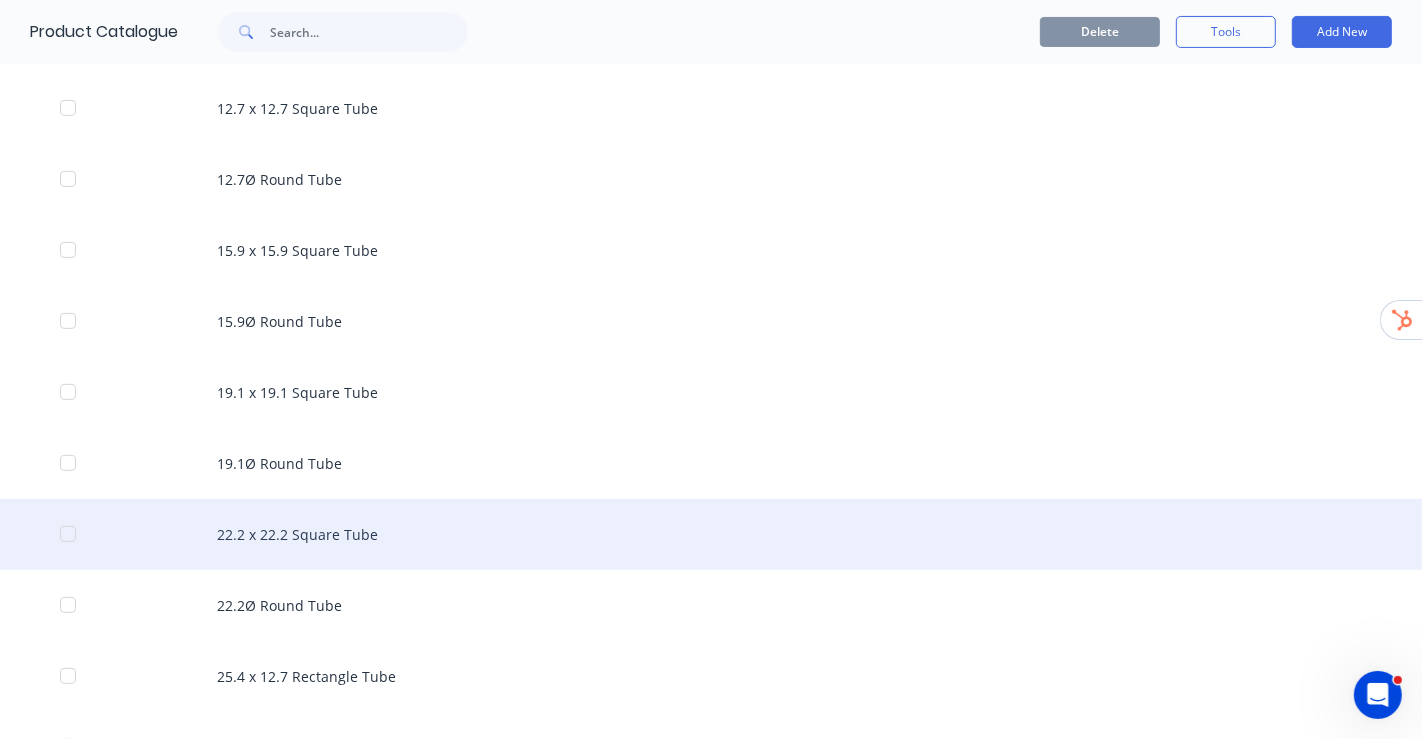 scroll, scrollTop: 444, scrollLeft: 0, axis: vertical 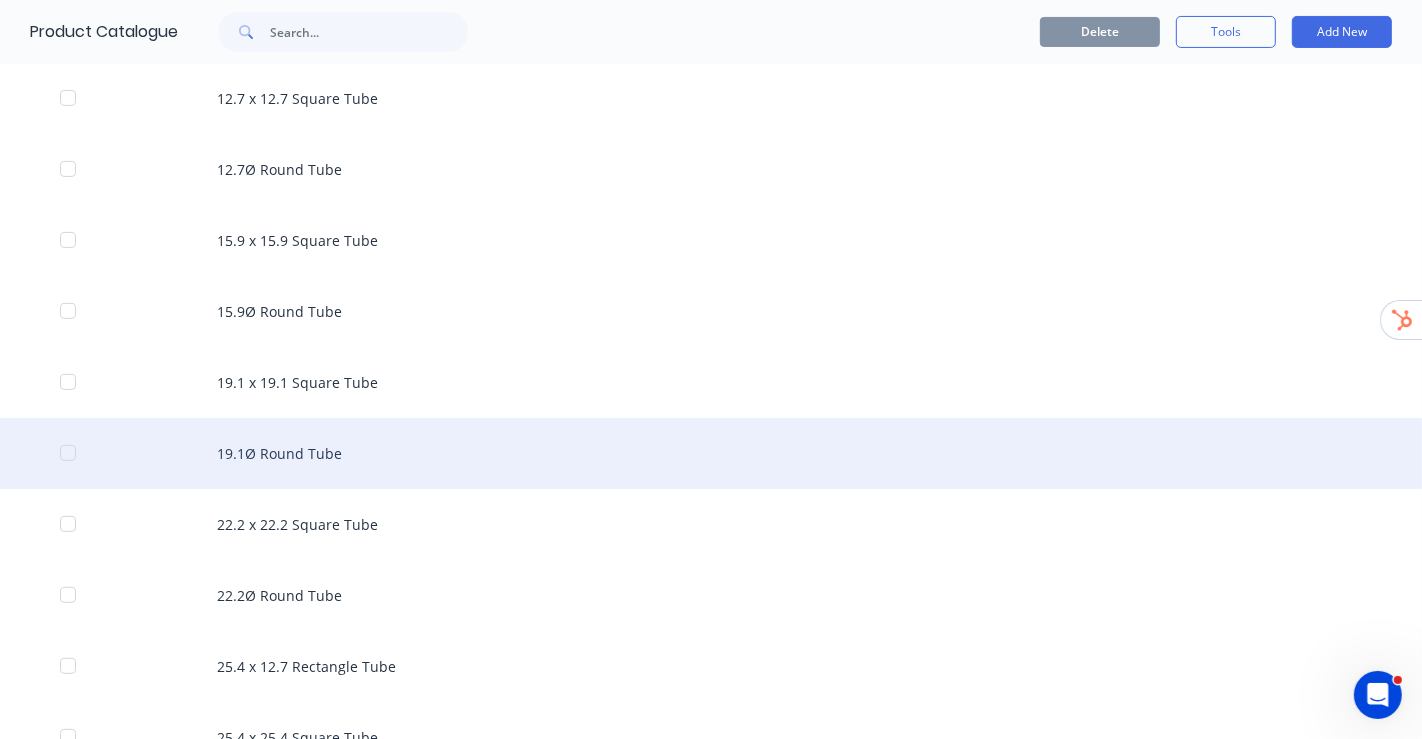 click on "19.1Ø  Round Tube" at bounding box center [711, 453] 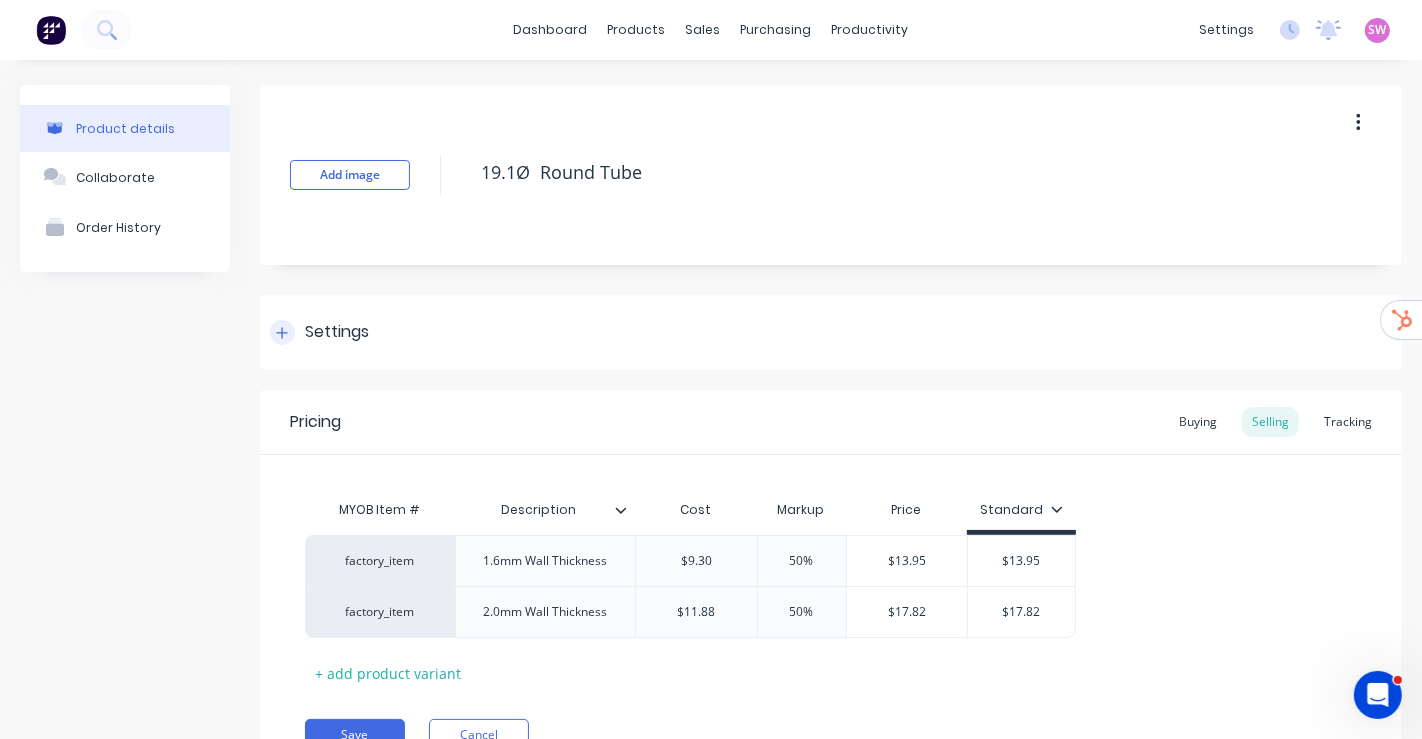 click on "Settings" at bounding box center [337, 332] 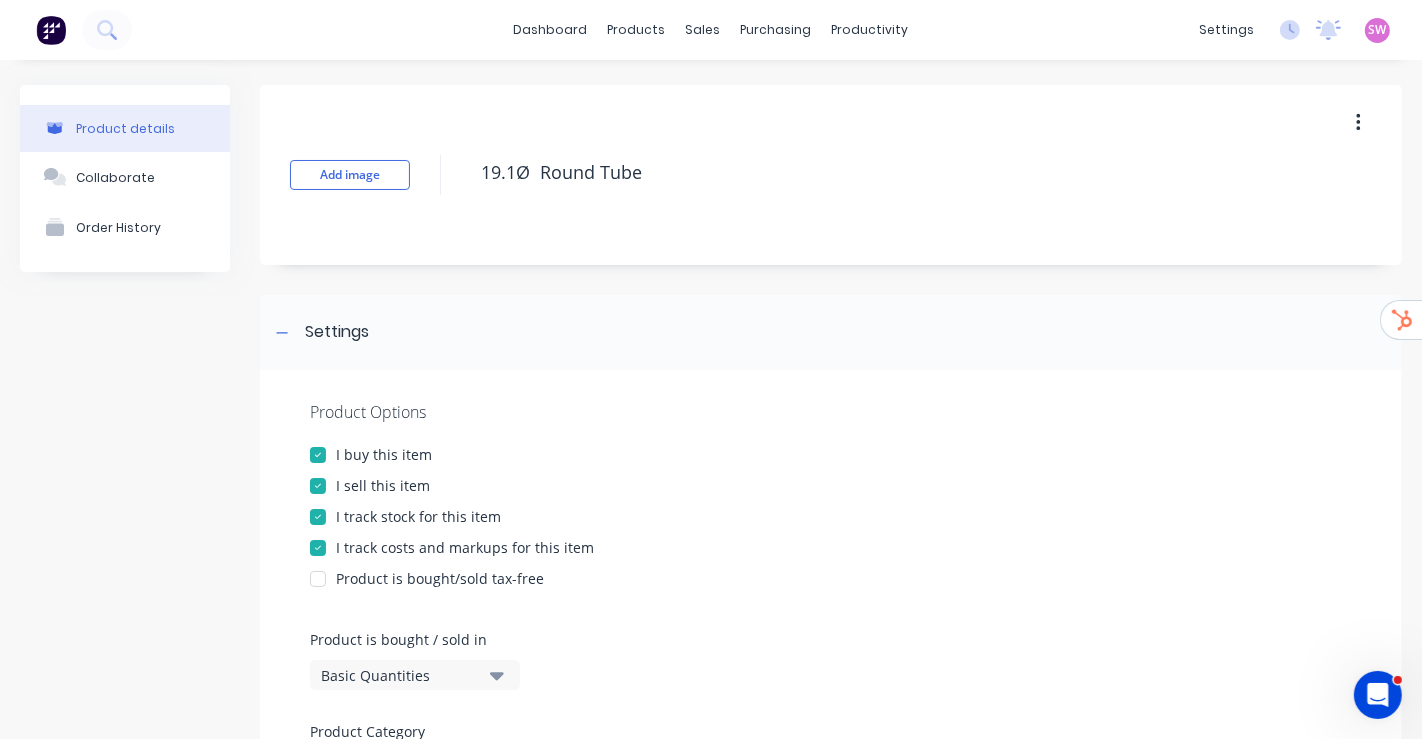 scroll, scrollTop: 333, scrollLeft: 0, axis: vertical 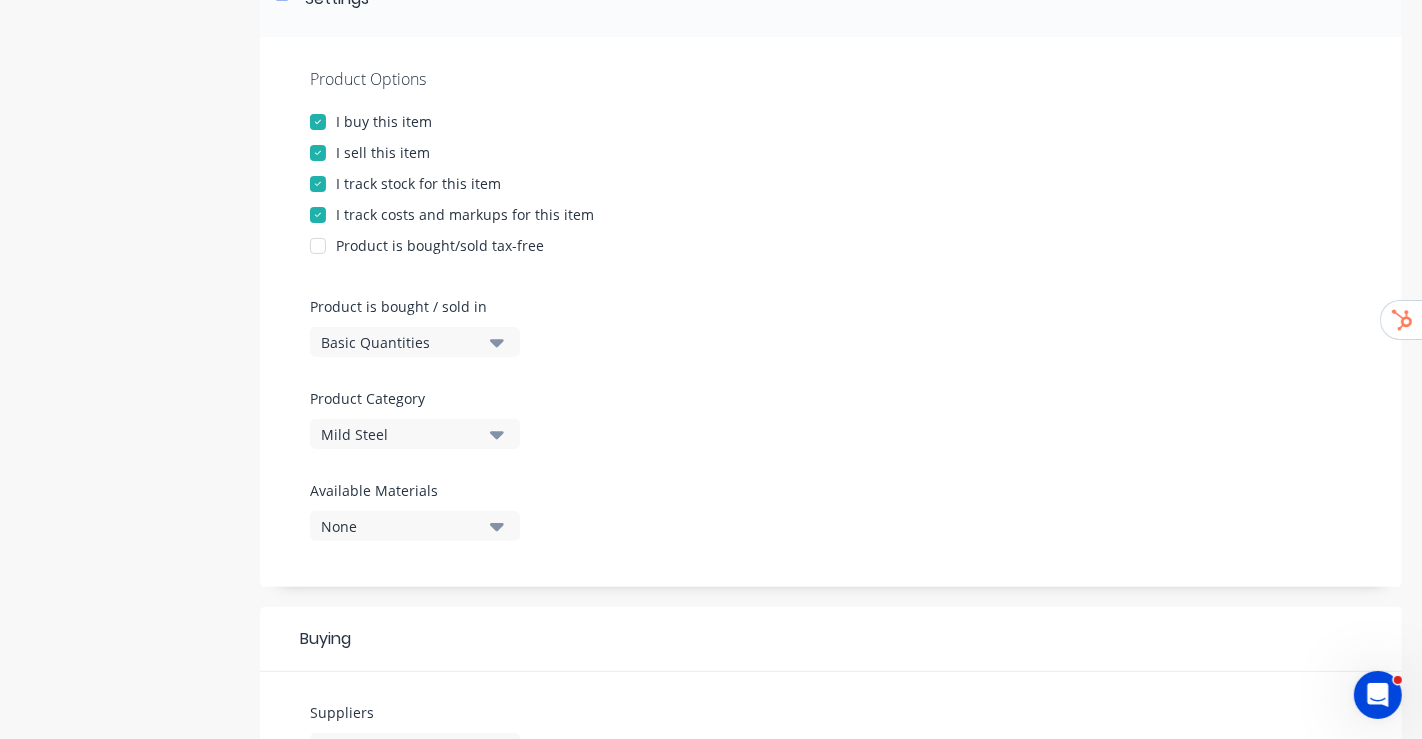 click 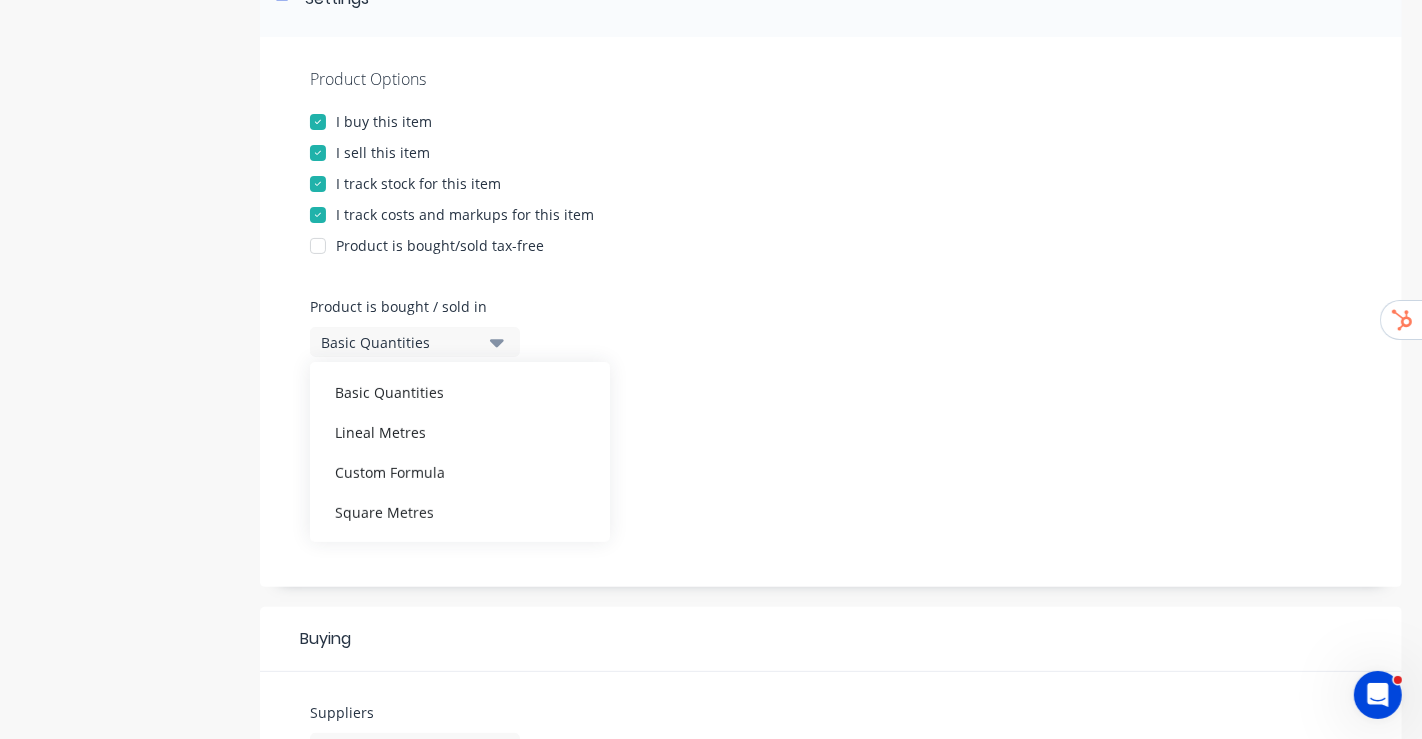 click on "Lineal Metres" at bounding box center (460, 432) 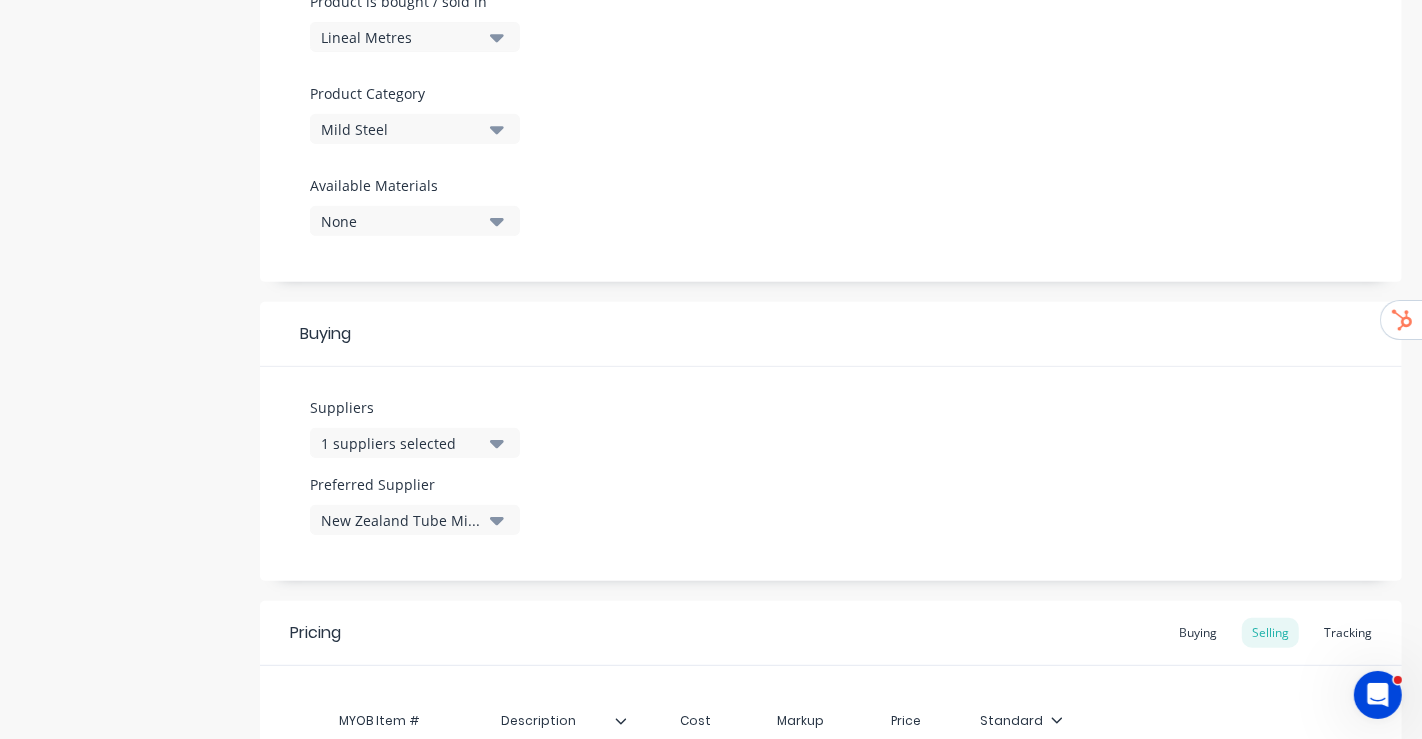 scroll, scrollTop: 943, scrollLeft: 0, axis: vertical 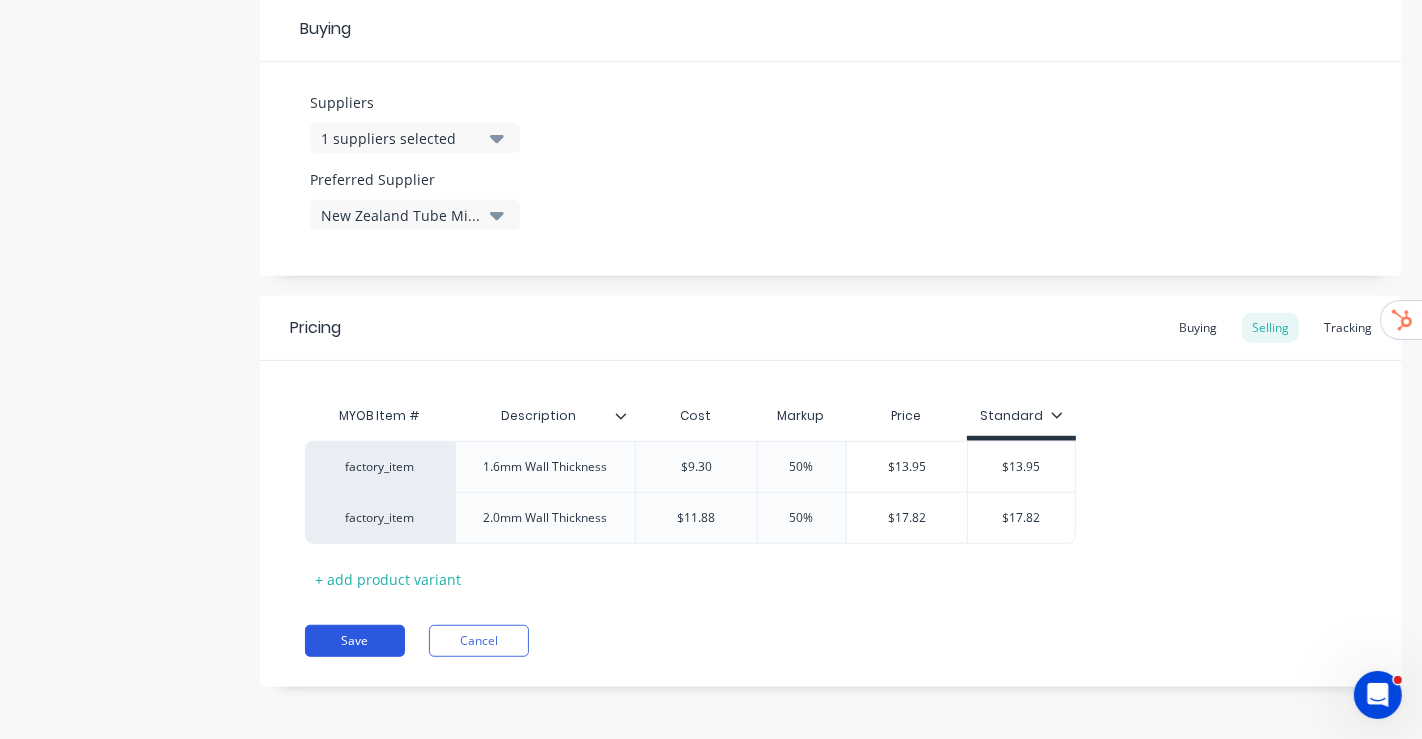 click on "Save" at bounding box center (355, 641) 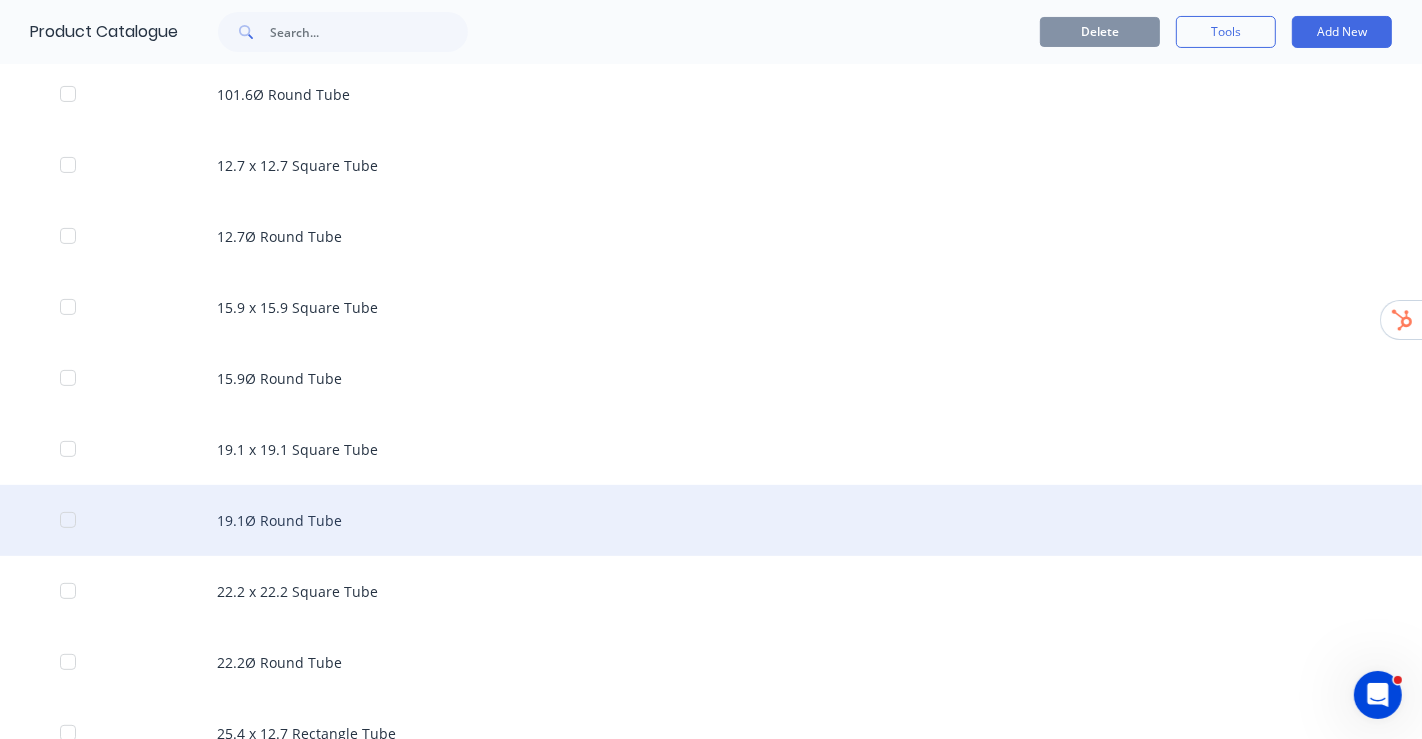 scroll, scrollTop: 444, scrollLeft: 0, axis: vertical 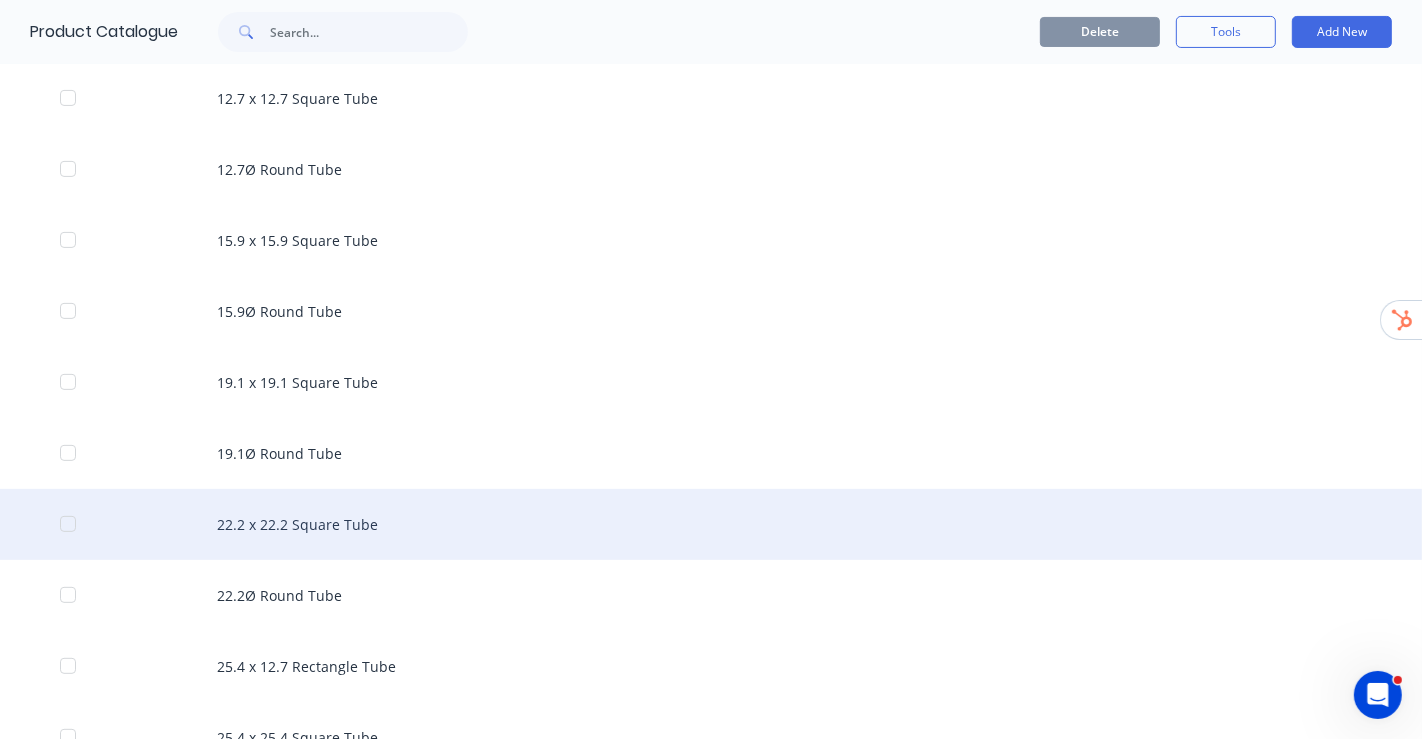 click on "22.2 x 22.2 Square Tube" at bounding box center [711, 524] 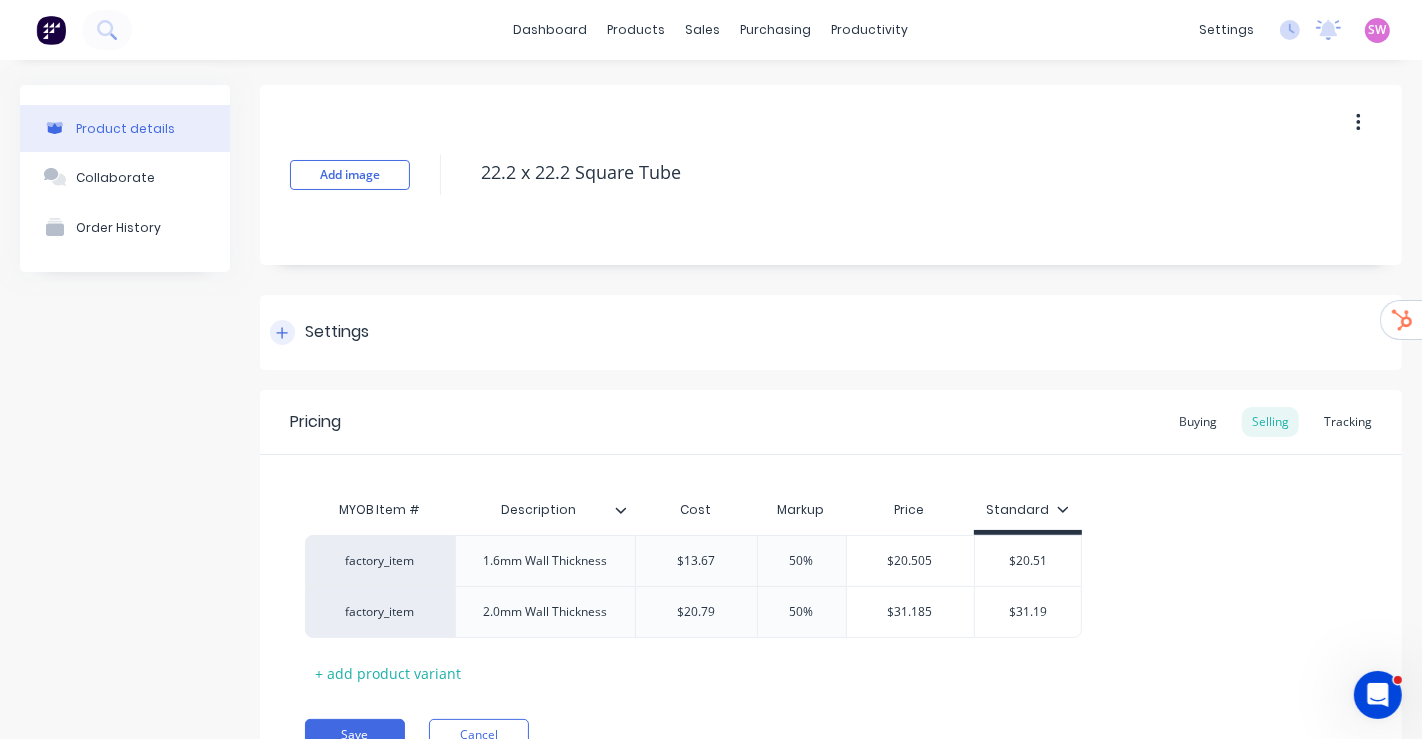 click on "Settings" at bounding box center (831, 332) 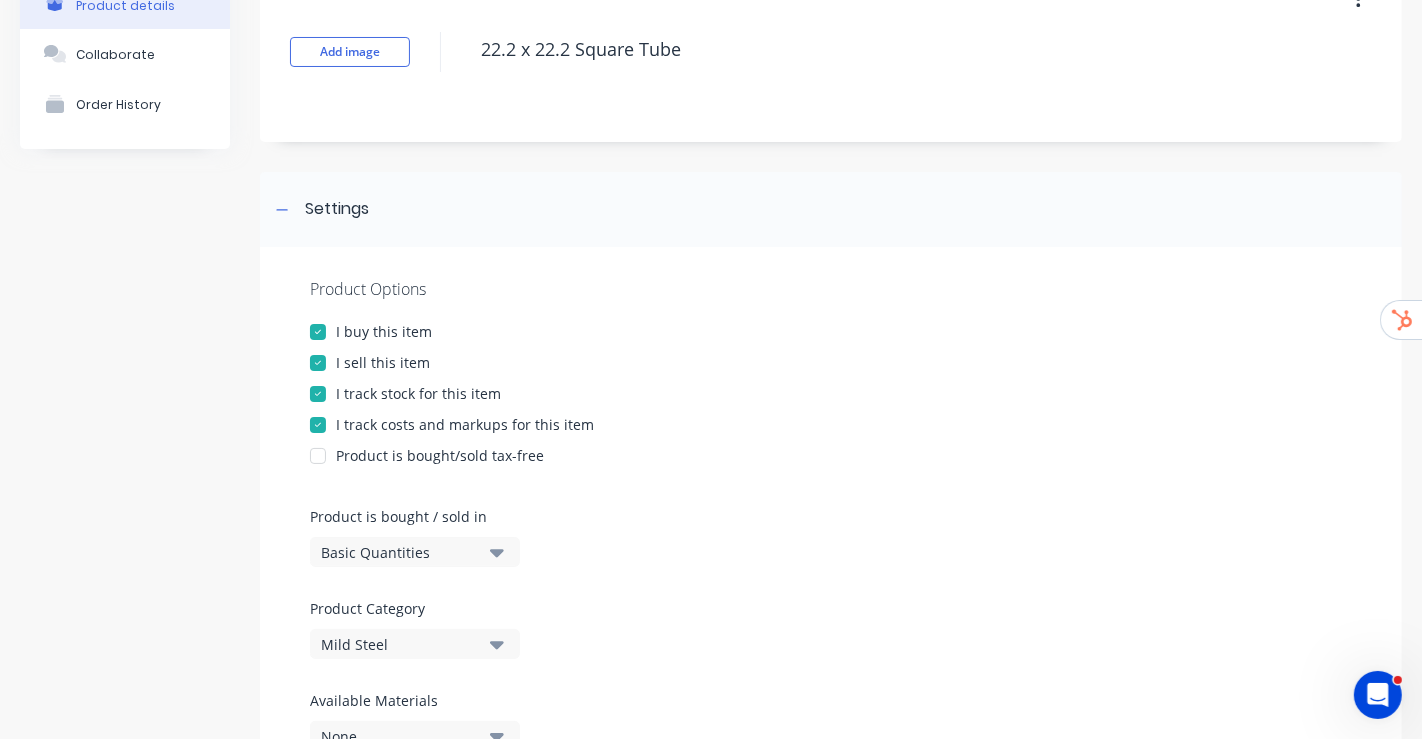 scroll, scrollTop: 222, scrollLeft: 0, axis: vertical 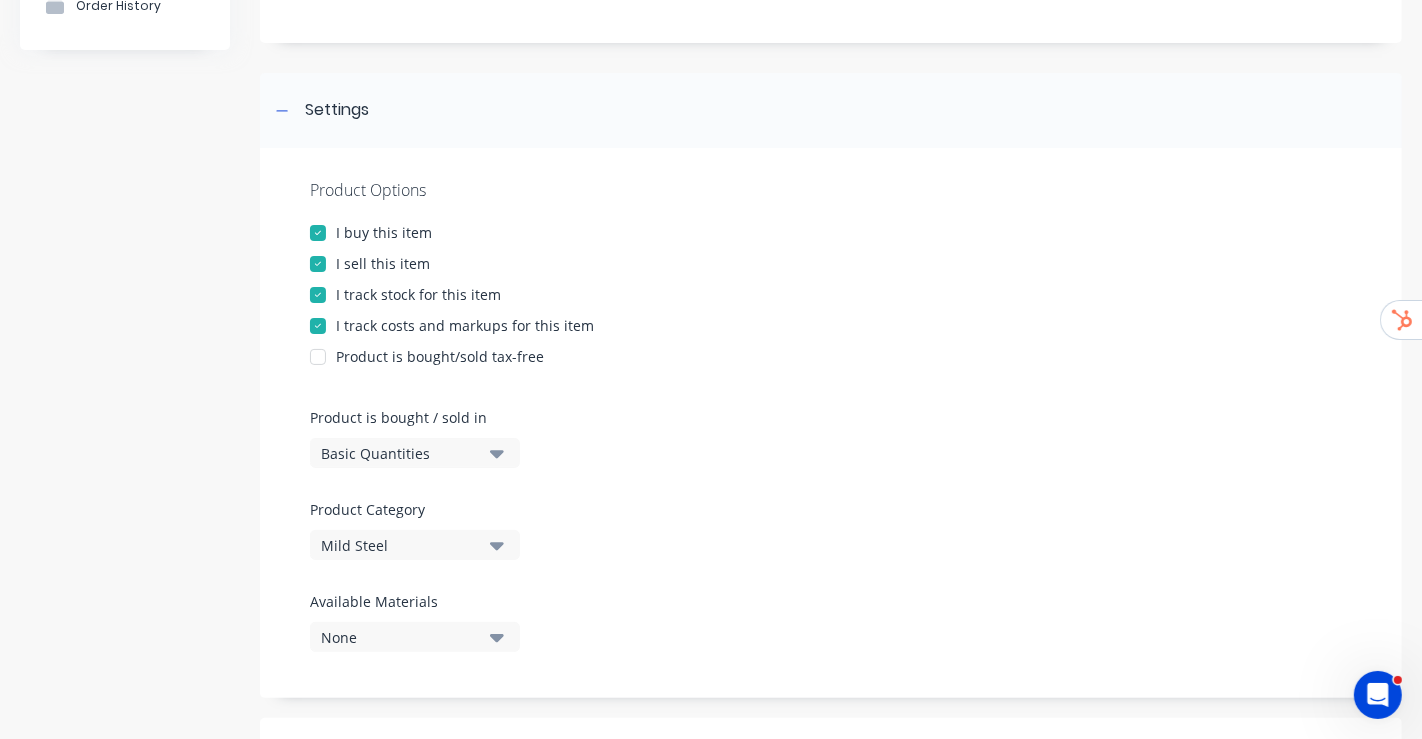 click 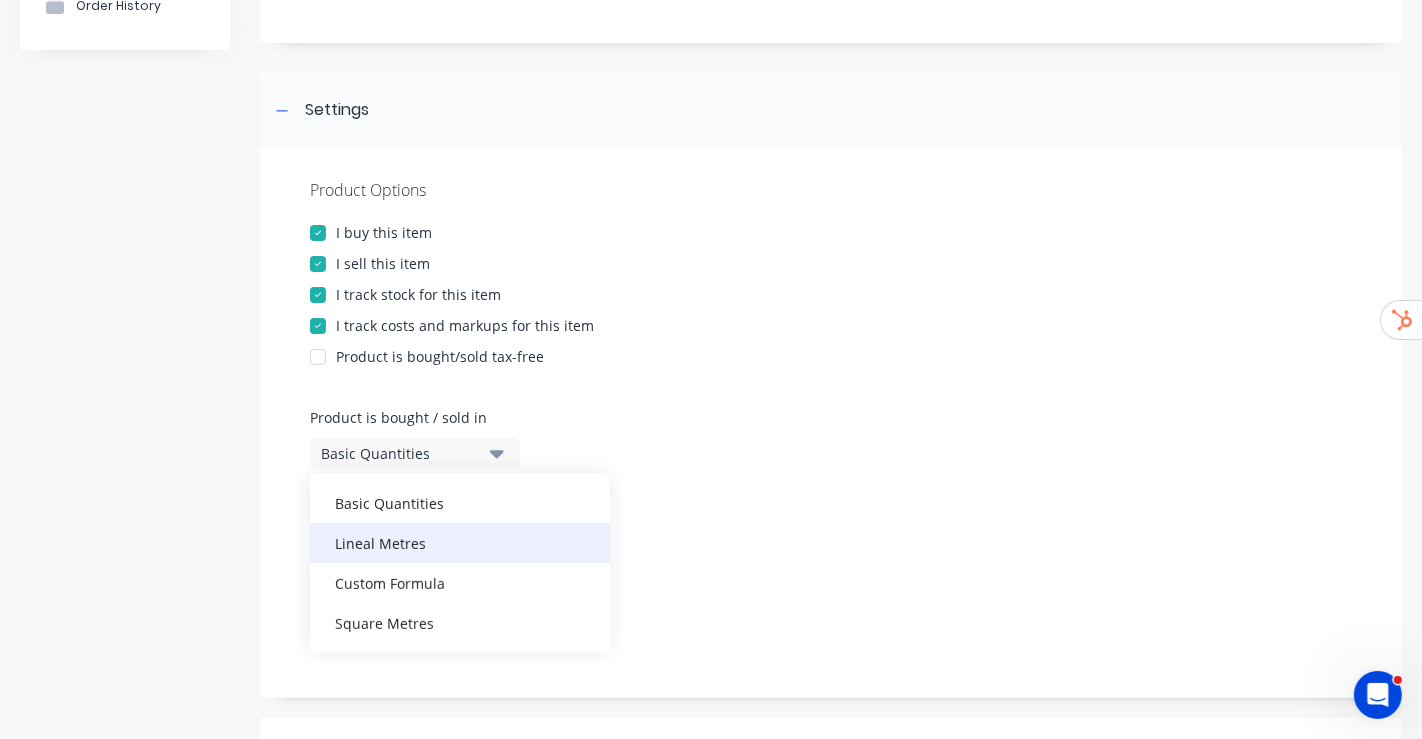 click on "Lineal Metres" at bounding box center (460, 543) 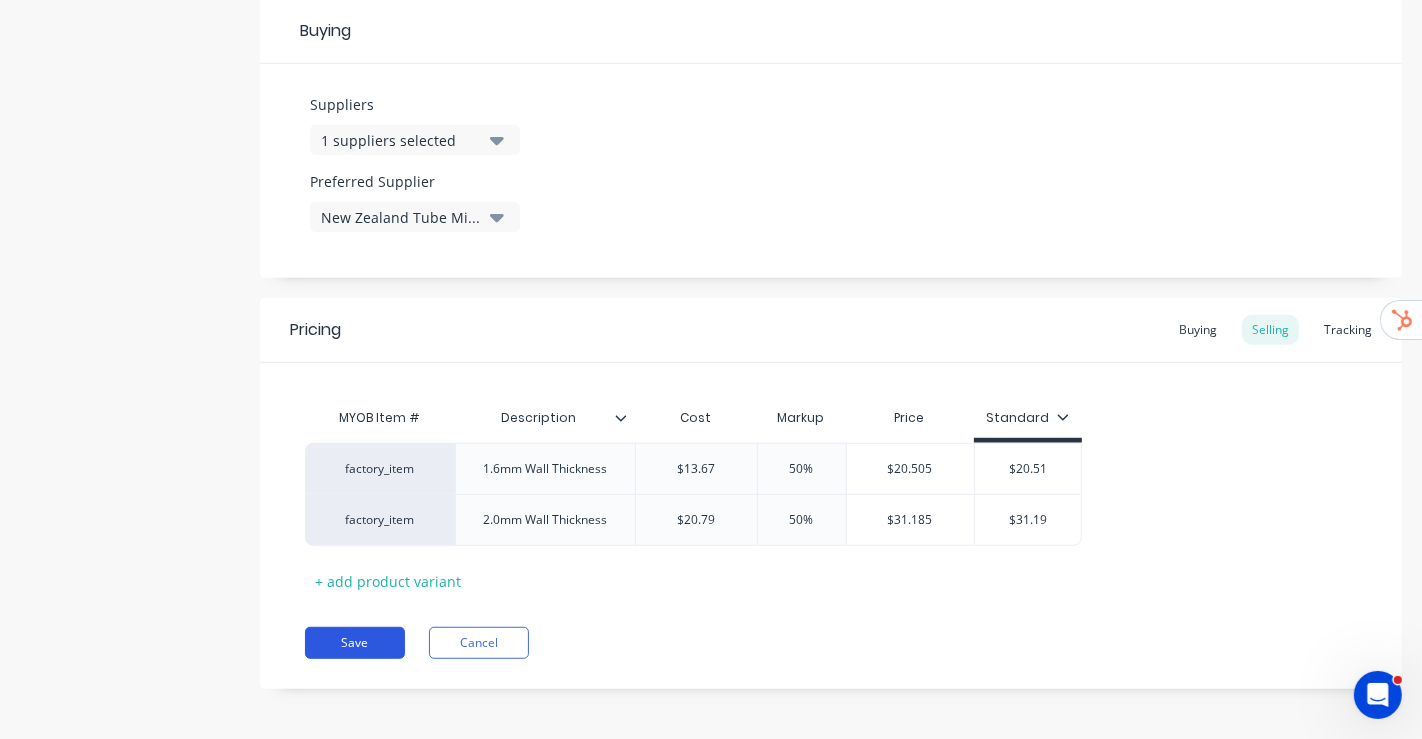 scroll, scrollTop: 943, scrollLeft: 0, axis: vertical 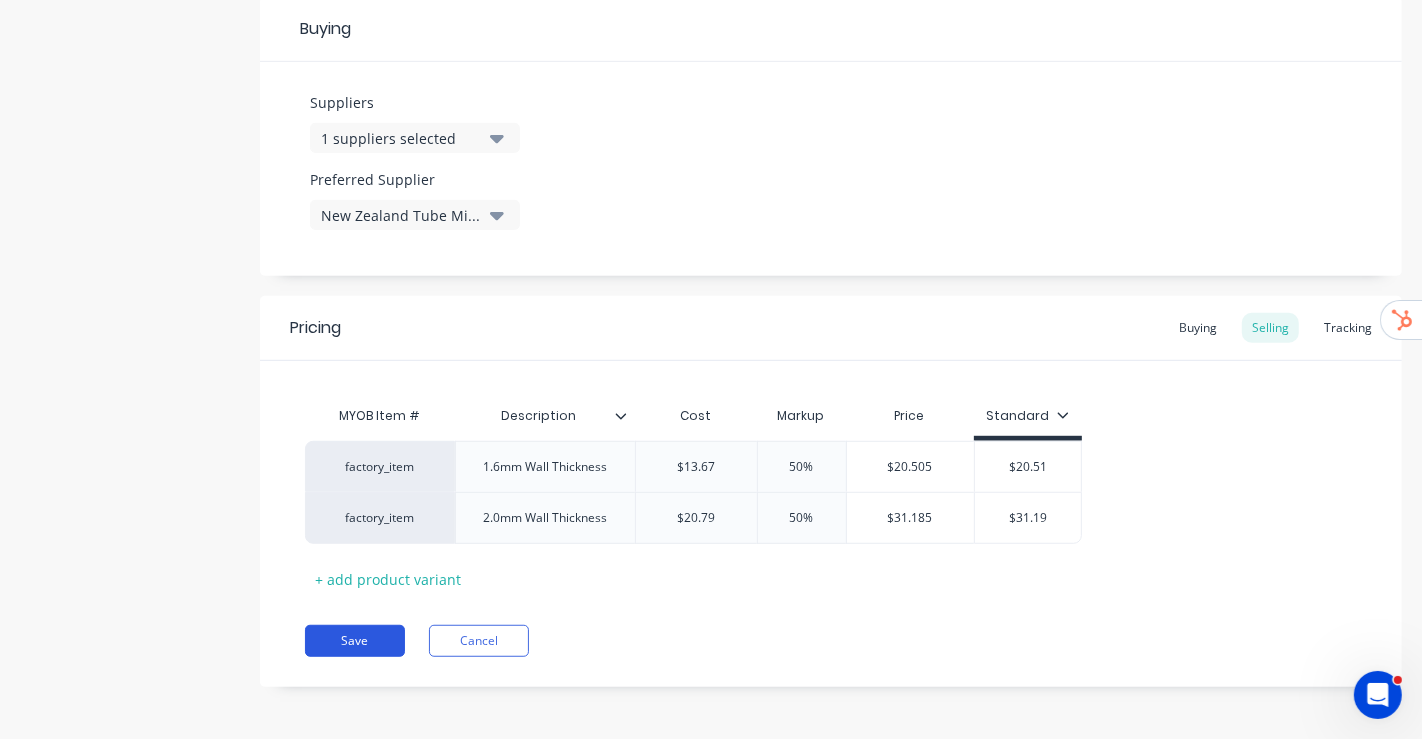 click on "Save" at bounding box center [355, 641] 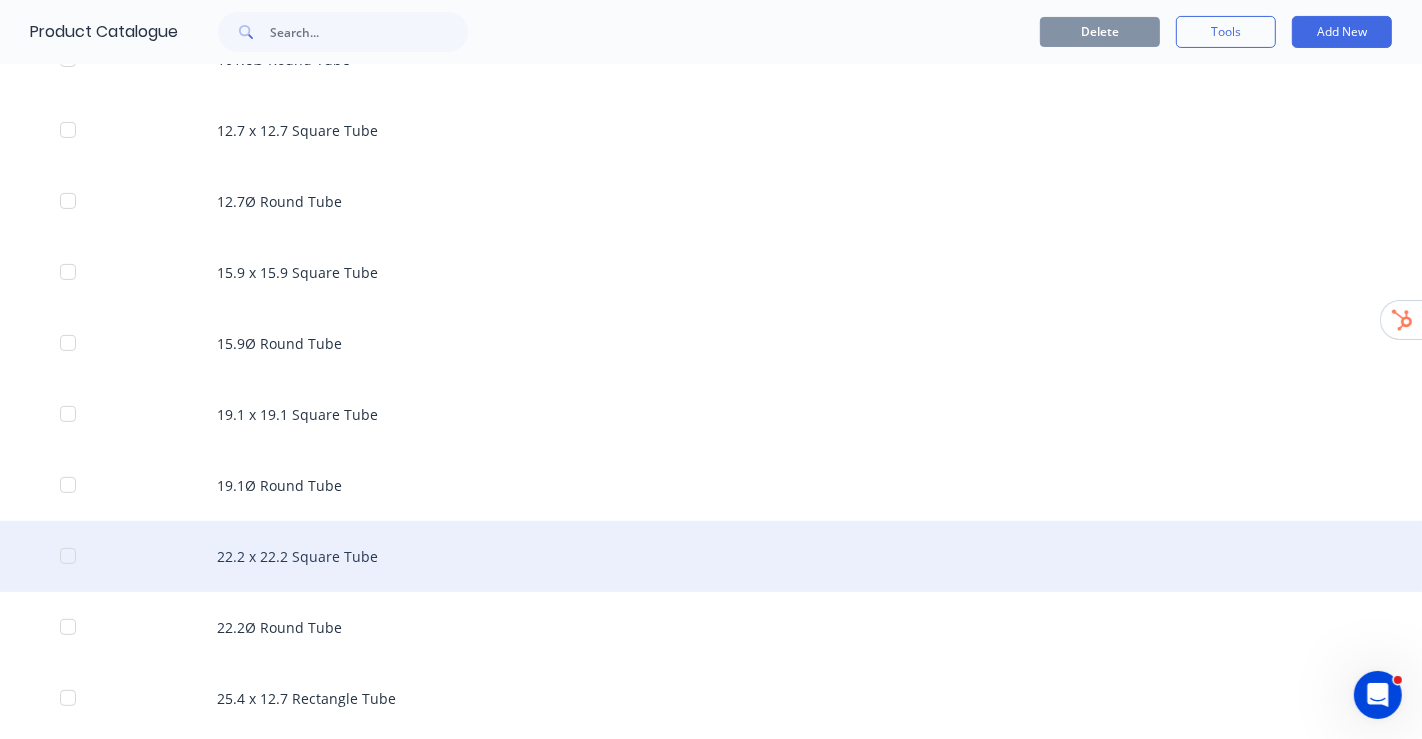 scroll, scrollTop: 555, scrollLeft: 0, axis: vertical 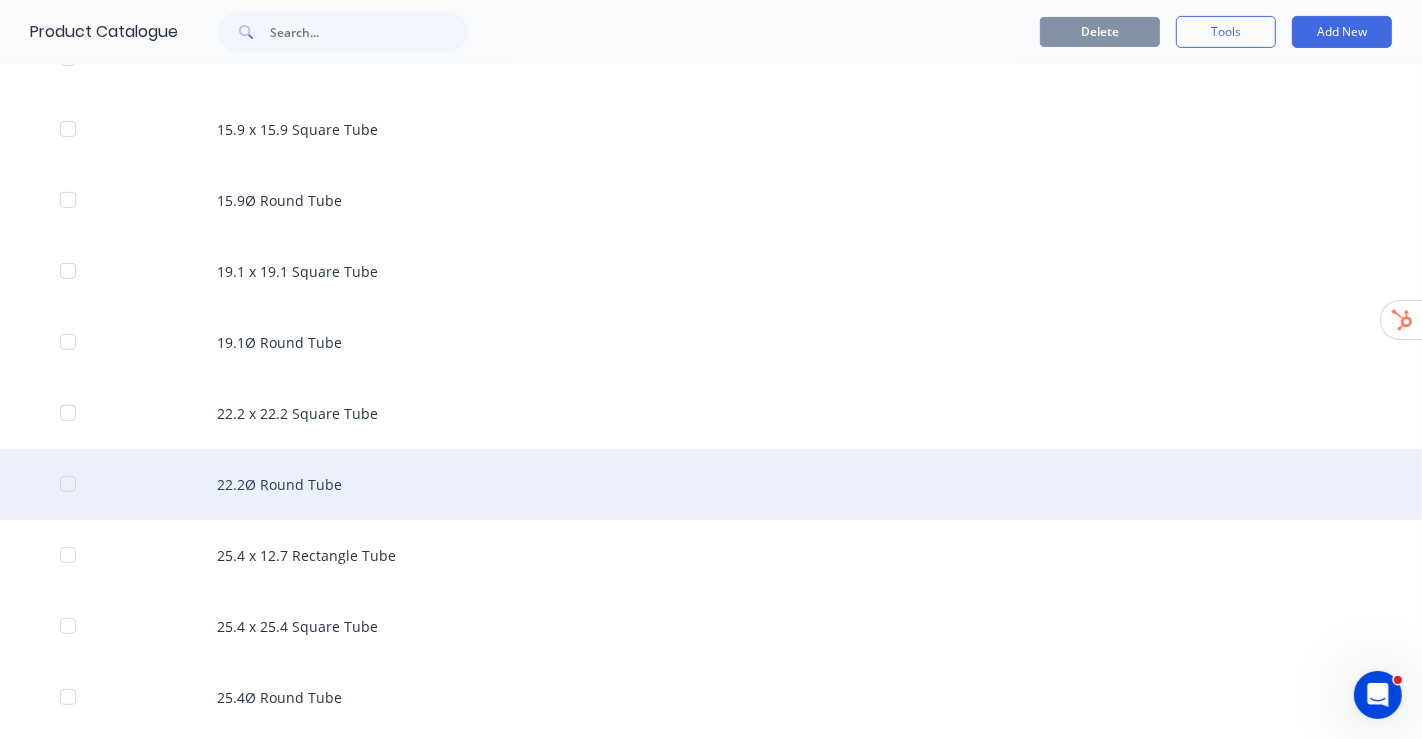 click on "22.2Ø  Round Tube" at bounding box center [711, 484] 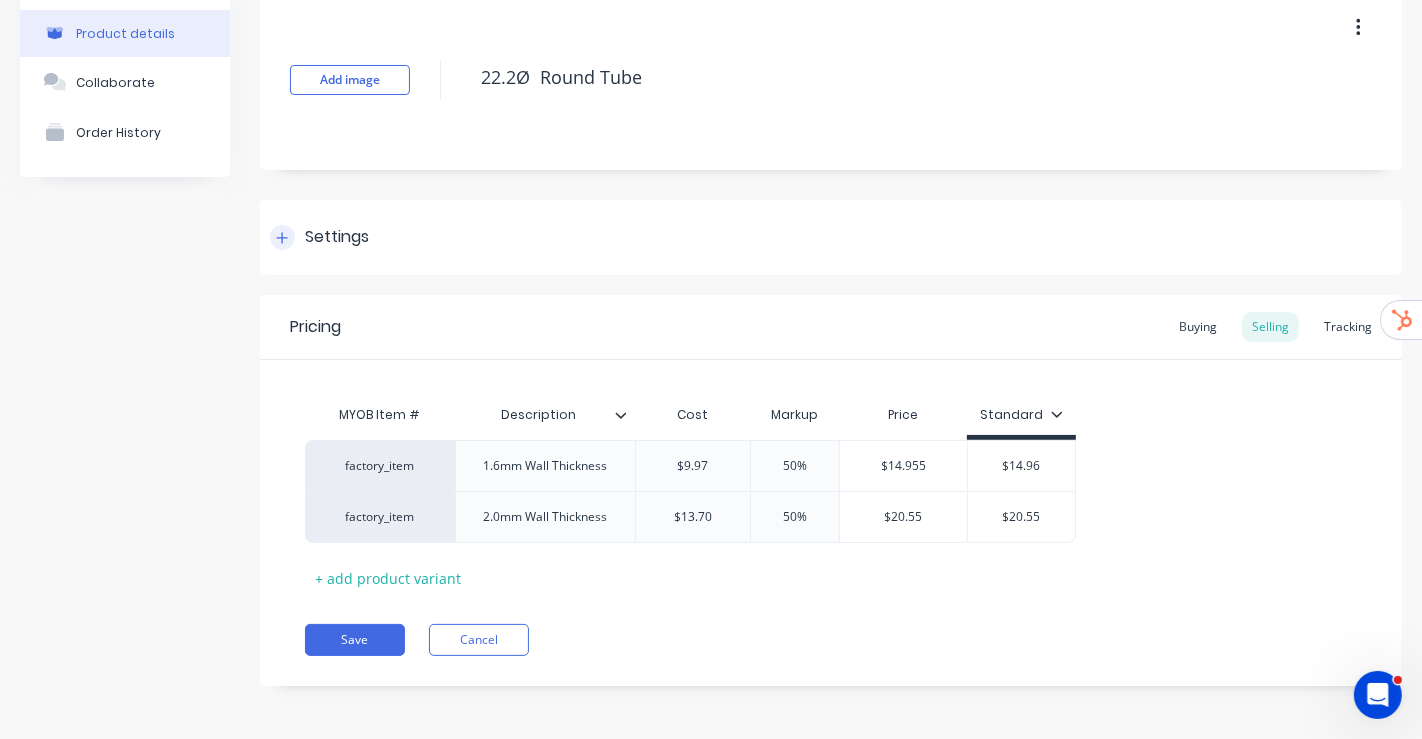 click on "Settings" at bounding box center (831, 237) 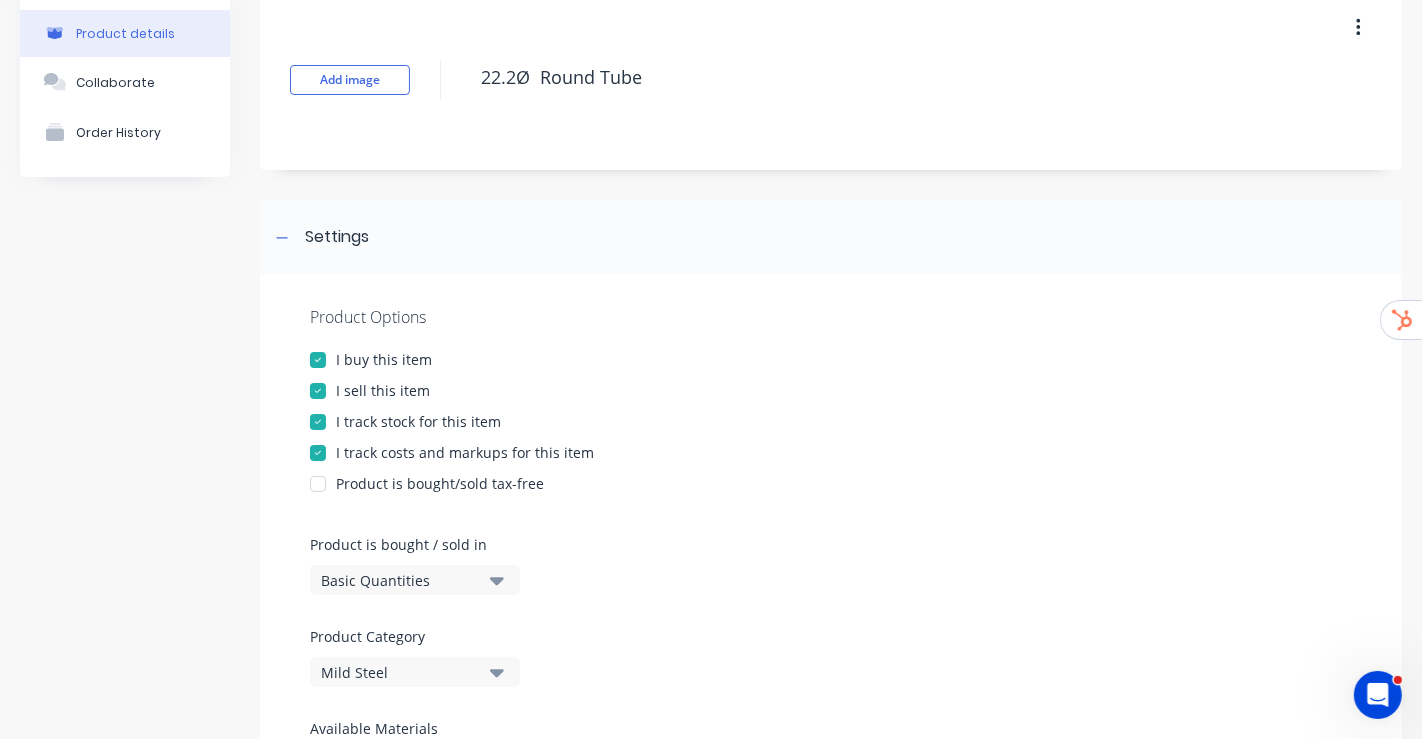 scroll, scrollTop: 206, scrollLeft: 0, axis: vertical 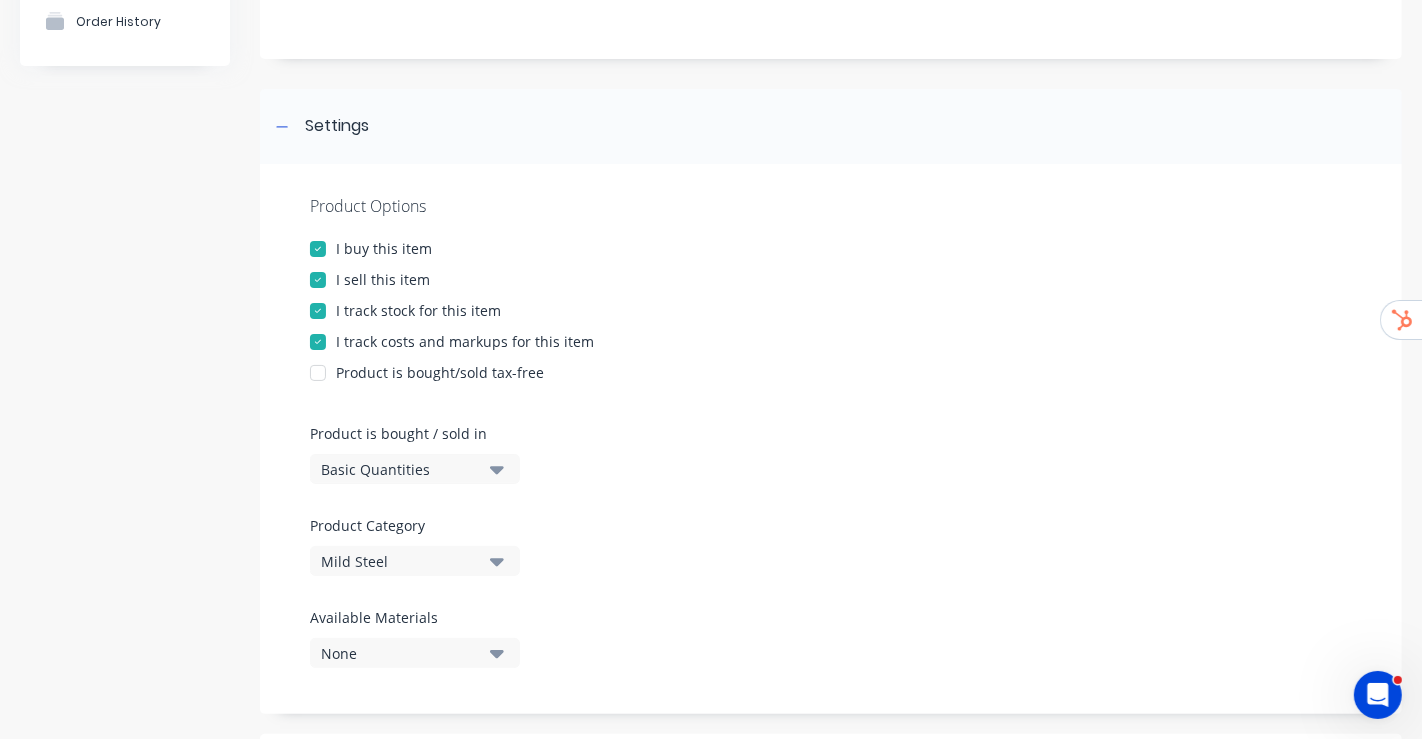 click on "Basic Quantities" at bounding box center (401, 469) 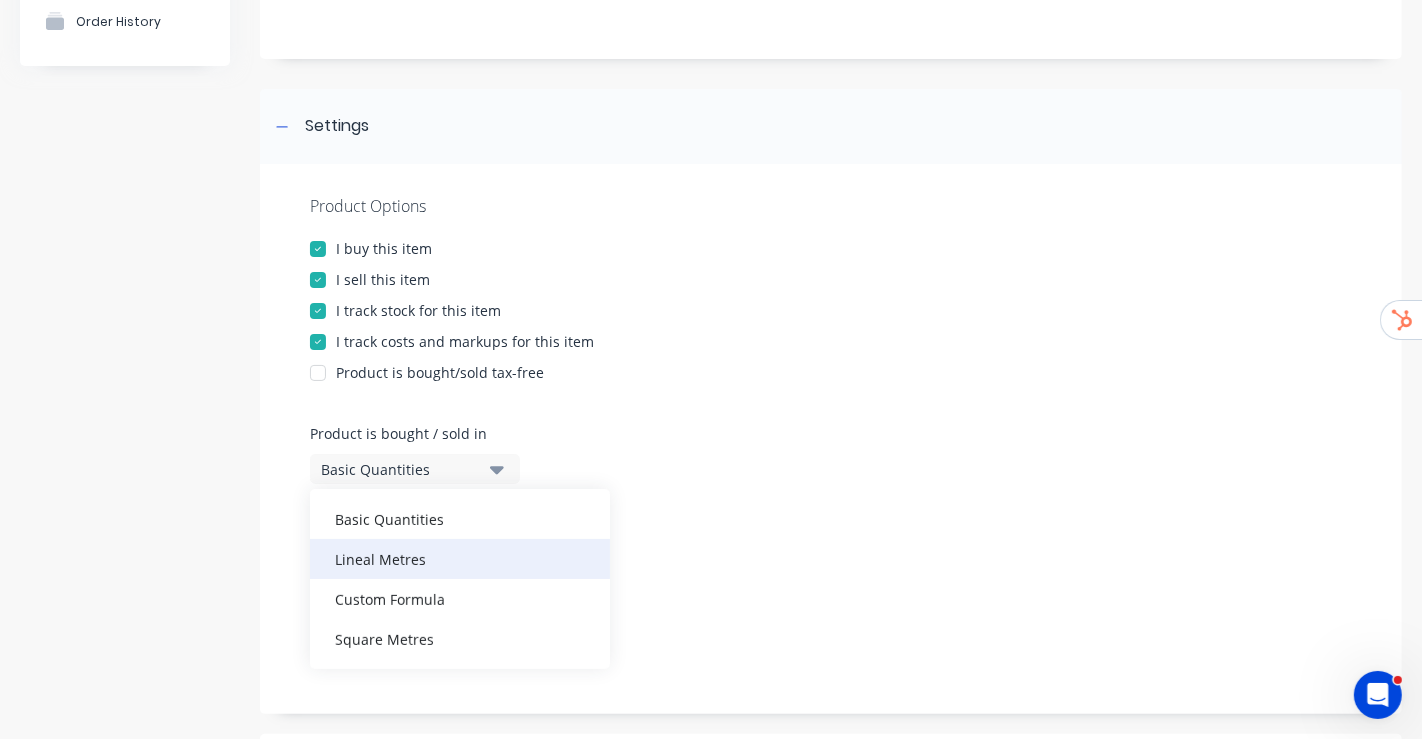 click on "Lineal Metres" at bounding box center (460, 559) 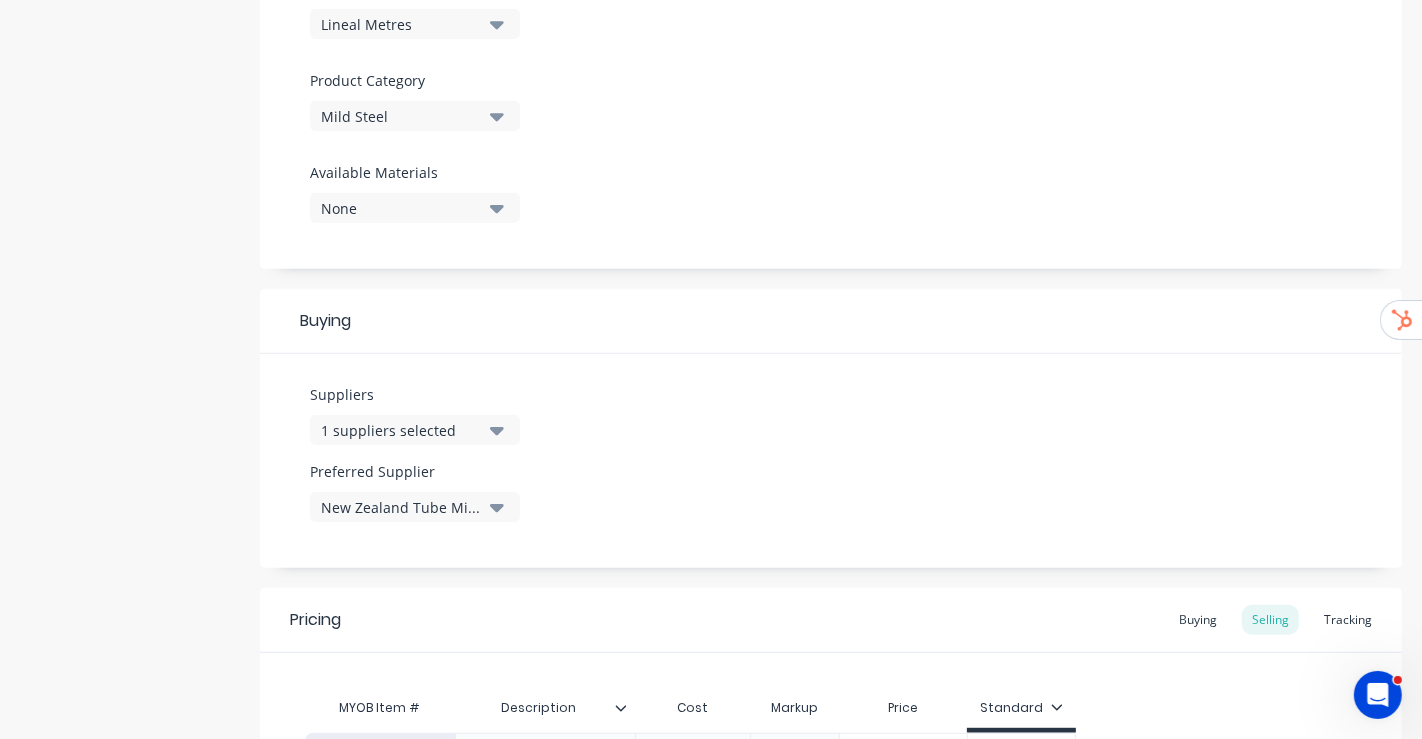 scroll, scrollTop: 943, scrollLeft: 0, axis: vertical 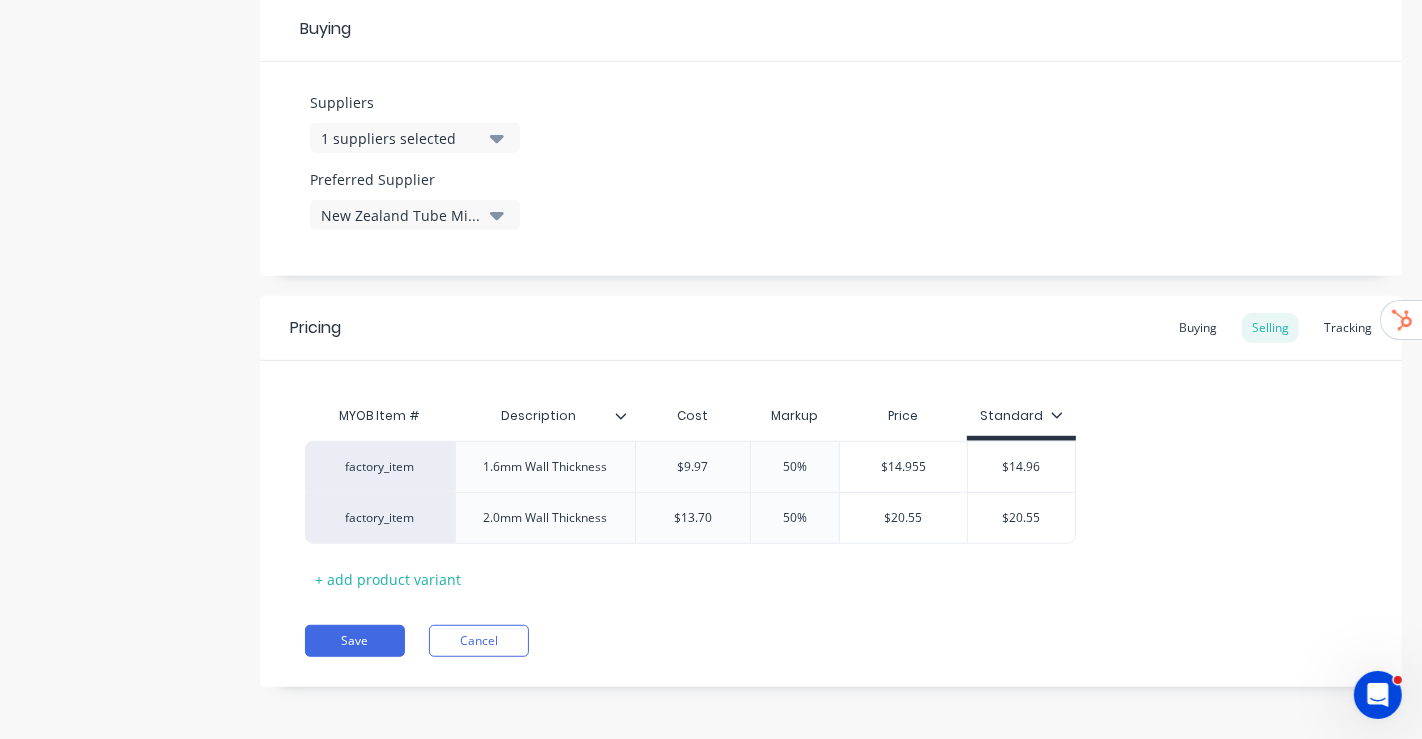 click on "Pricing Buying Selling Tracking MYOB Item # Description Cost Markup Price Standard factory_item 1.6mm Wall Thickness $9.97 50% $14.955 $14.96 factory_item 2.0mm Wall Thickness $13.70 50% $20.55 $20.55 + add product variant Save   Cancel" at bounding box center [831, 491] 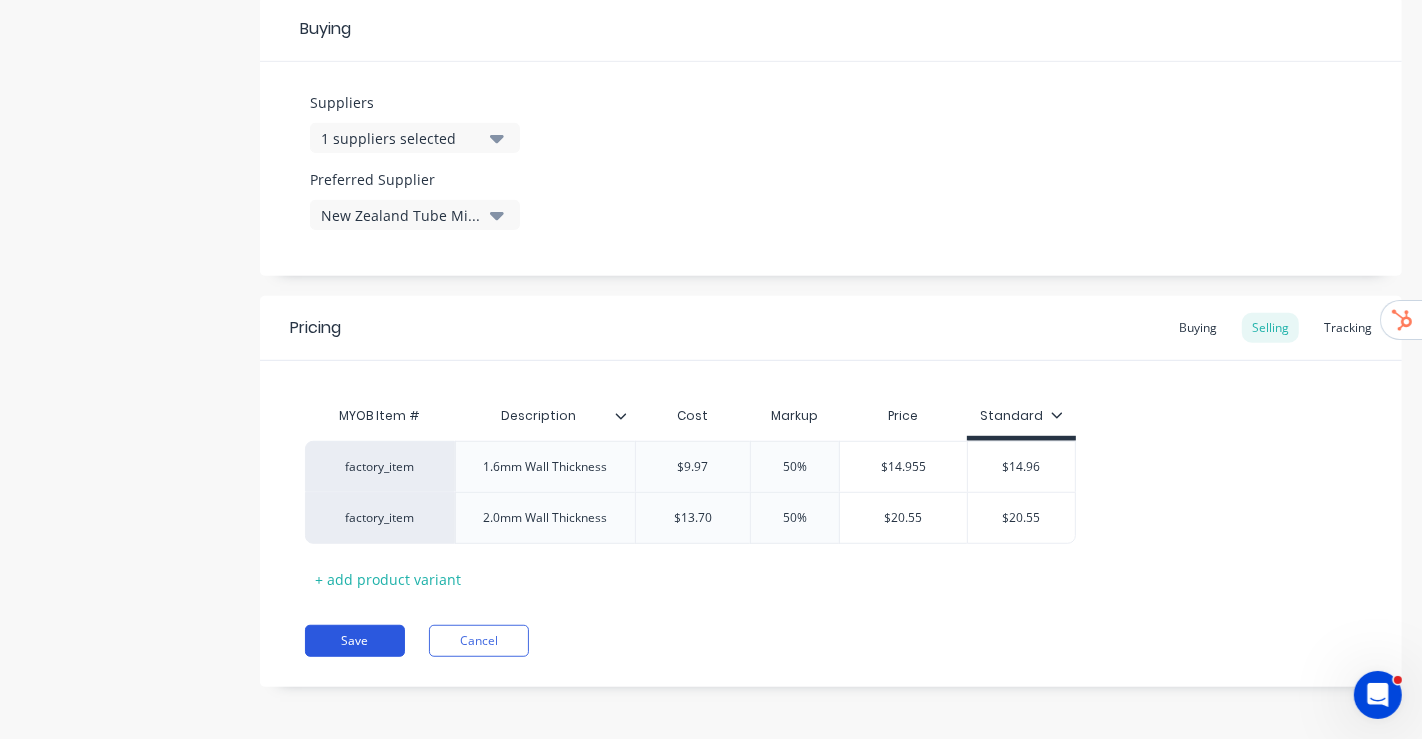 click on "Save" at bounding box center [355, 641] 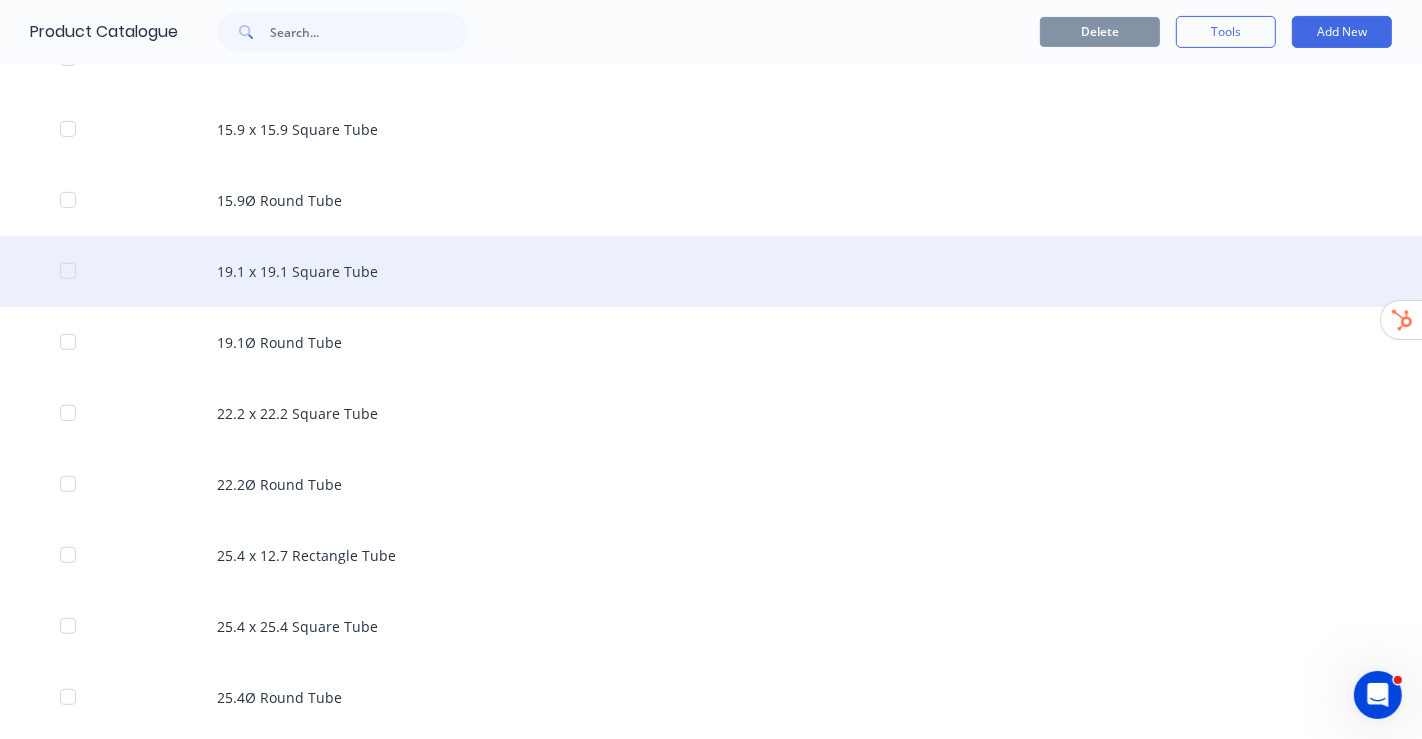 scroll, scrollTop: 666, scrollLeft: 0, axis: vertical 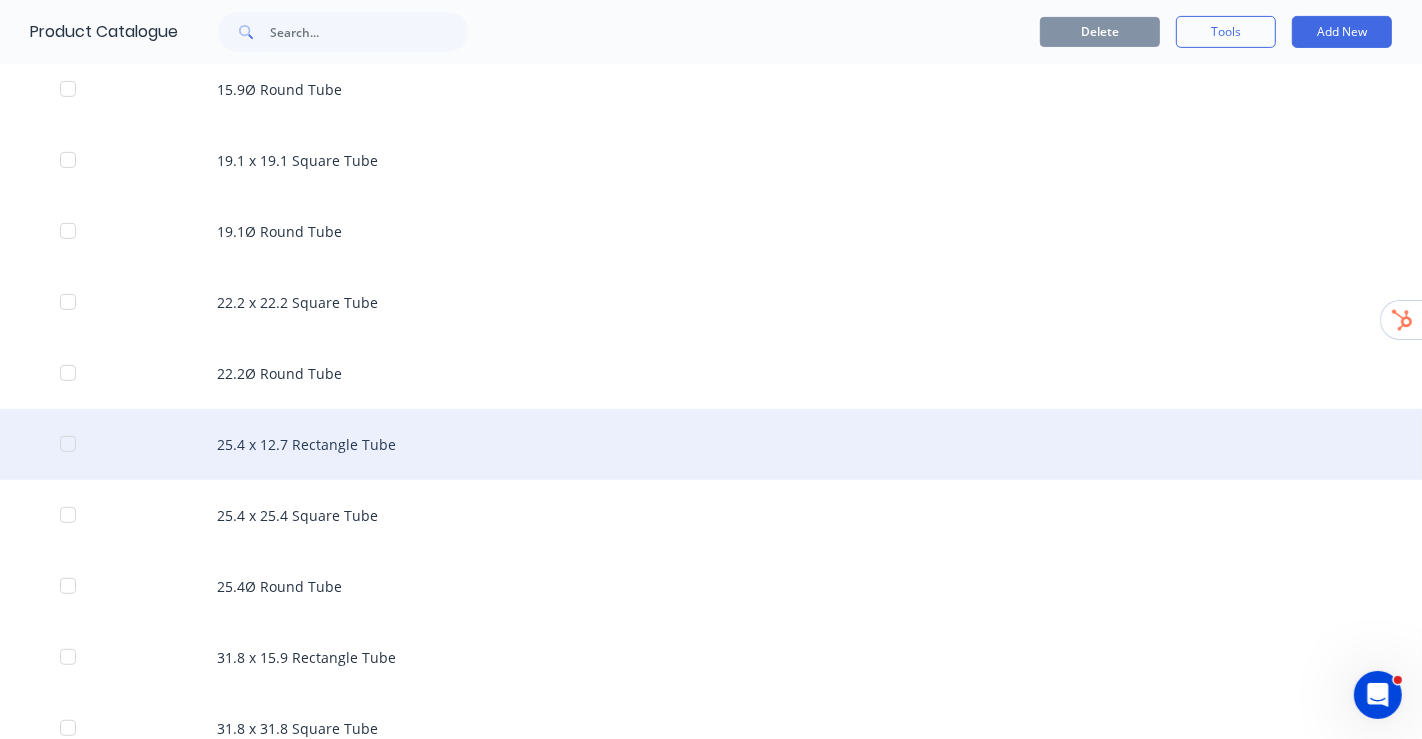 click on "25.4 x 12.7 Rectangle Tube" at bounding box center (711, 444) 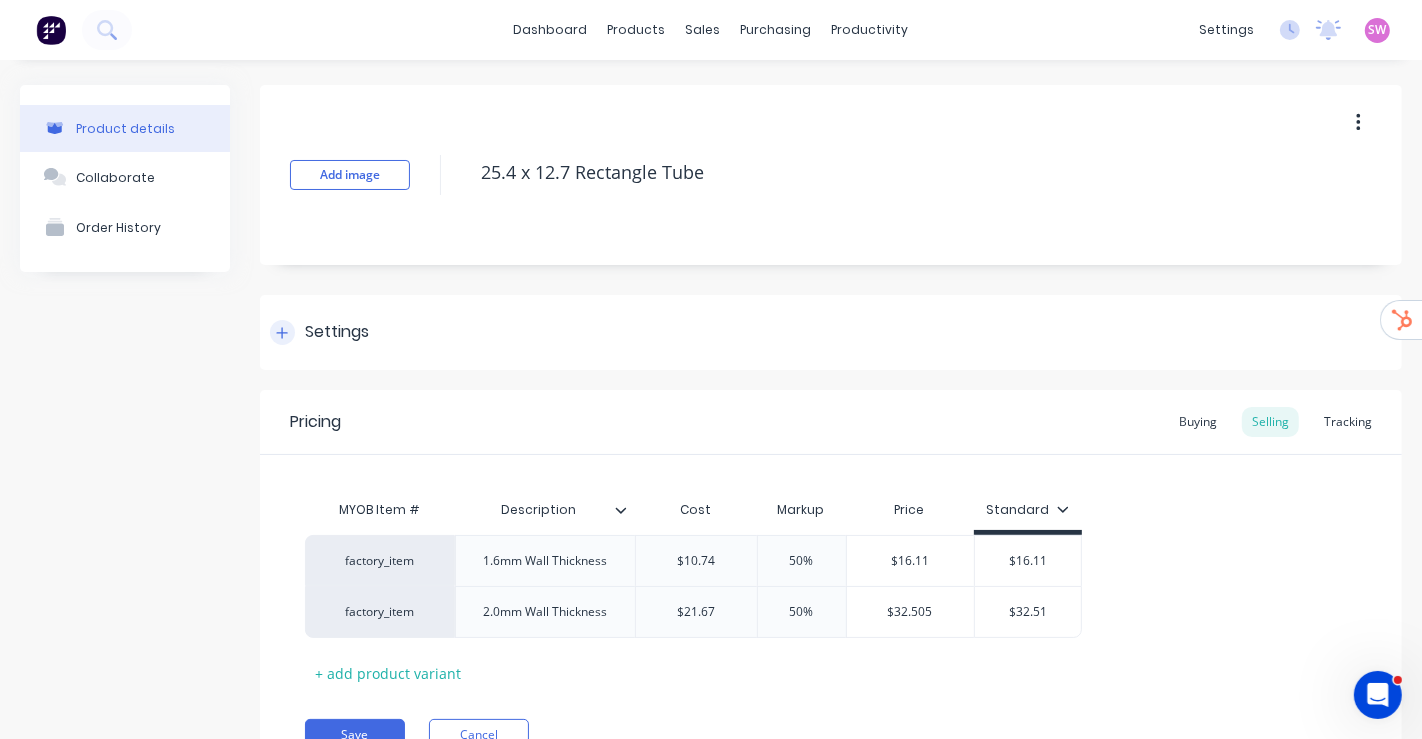 click on "Settings" at bounding box center (337, 332) 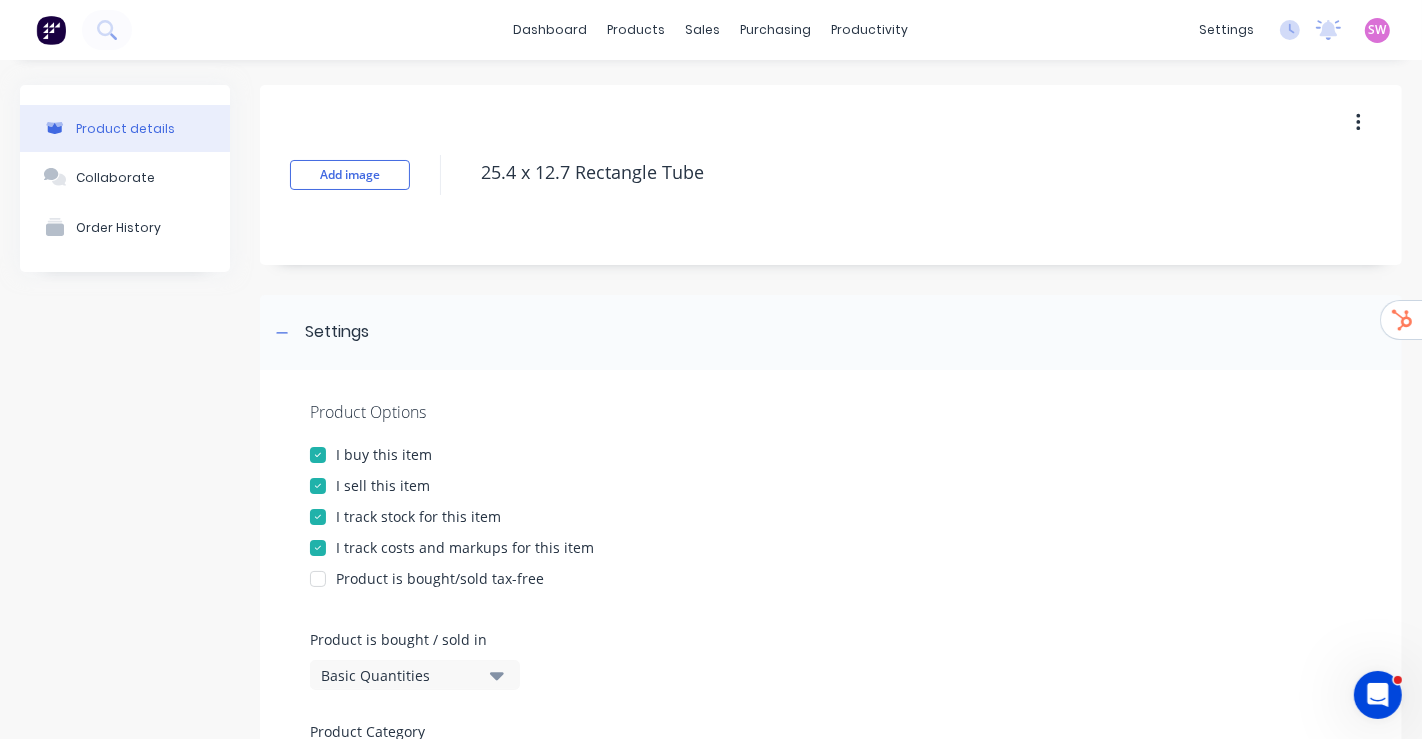 scroll, scrollTop: 222, scrollLeft: 0, axis: vertical 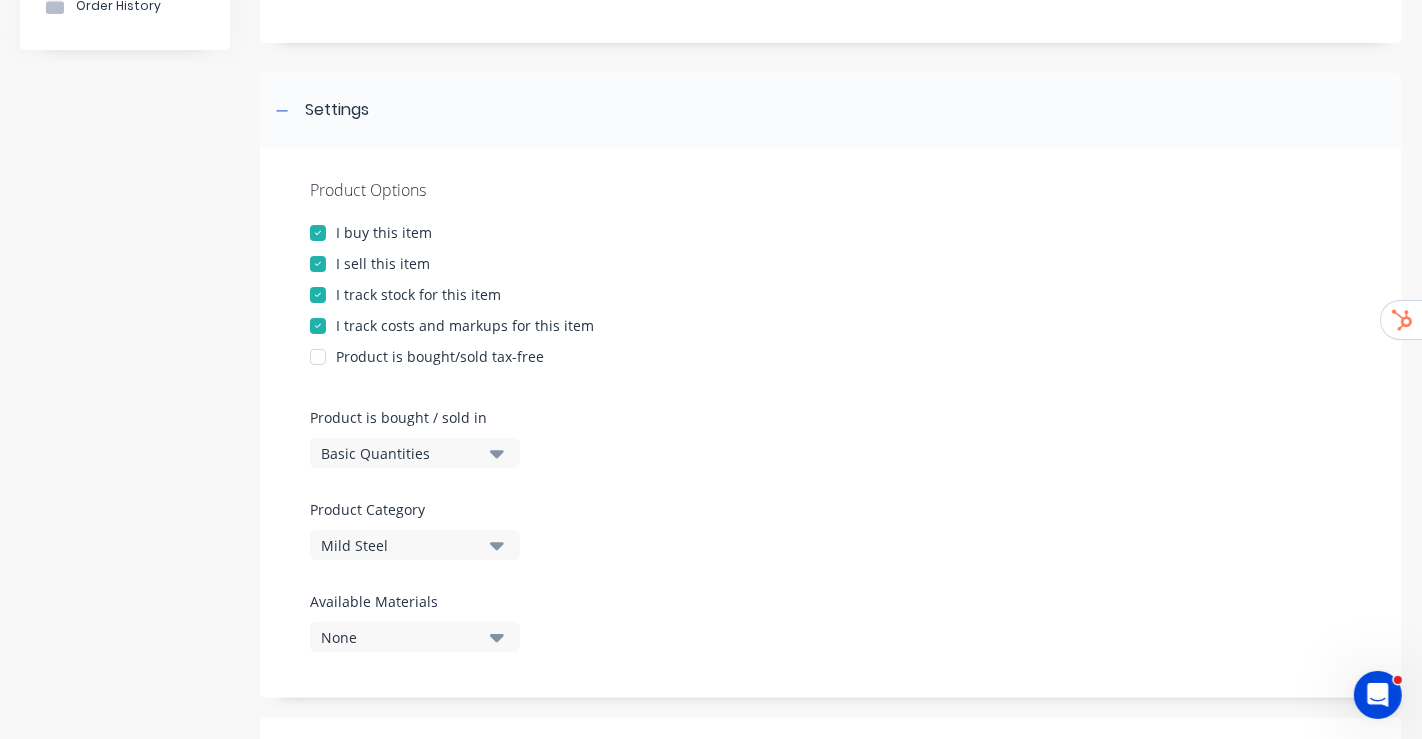 click on "Basic Quantities" at bounding box center (401, 453) 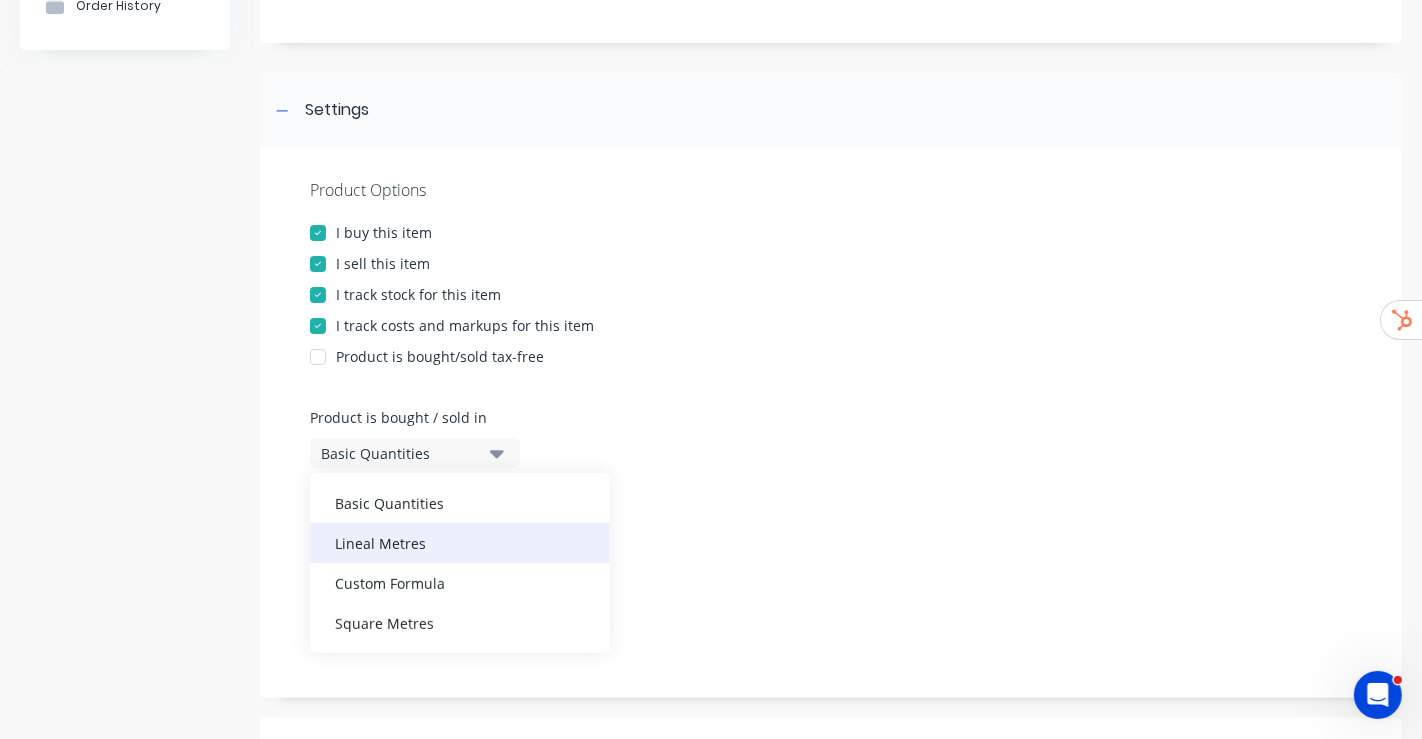 click on "Lineal Metres" at bounding box center [460, 543] 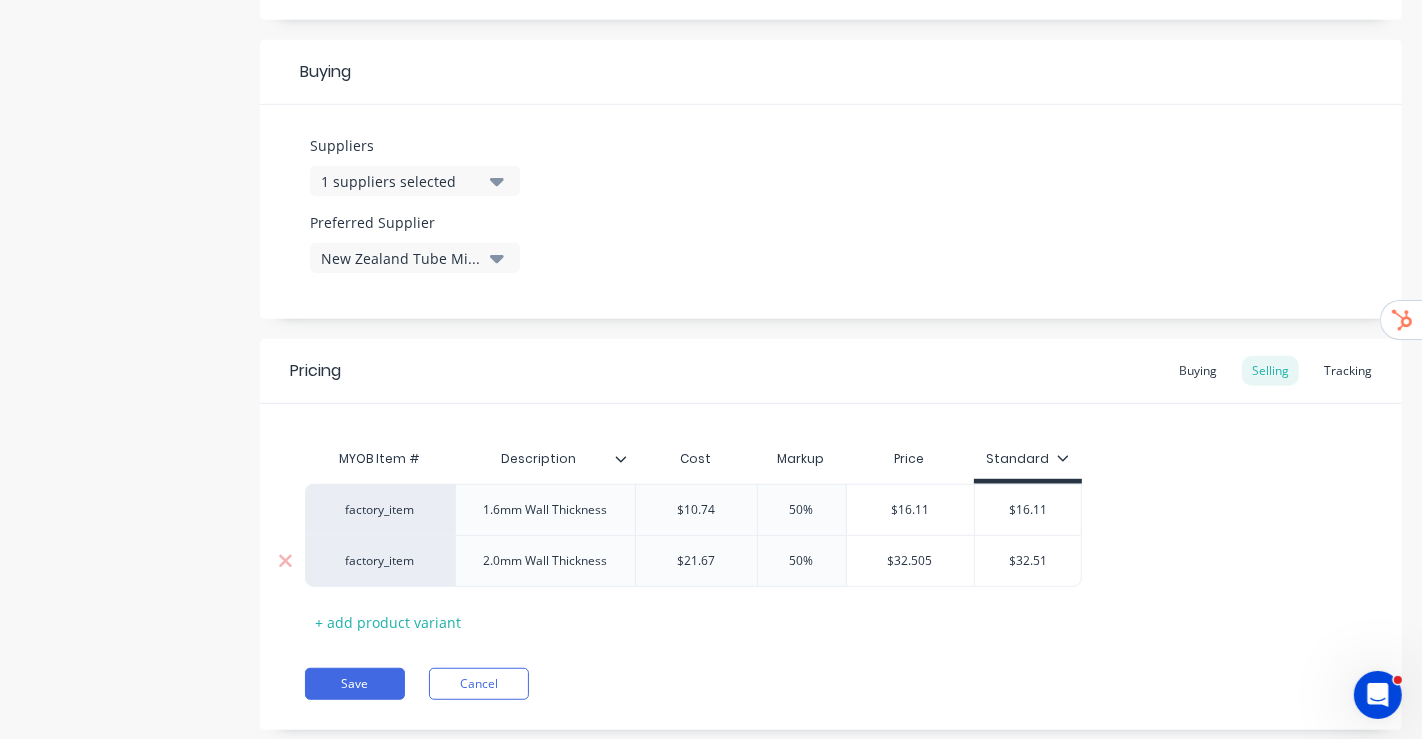 scroll, scrollTop: 943, scrollLeft: 0, axis: vertical 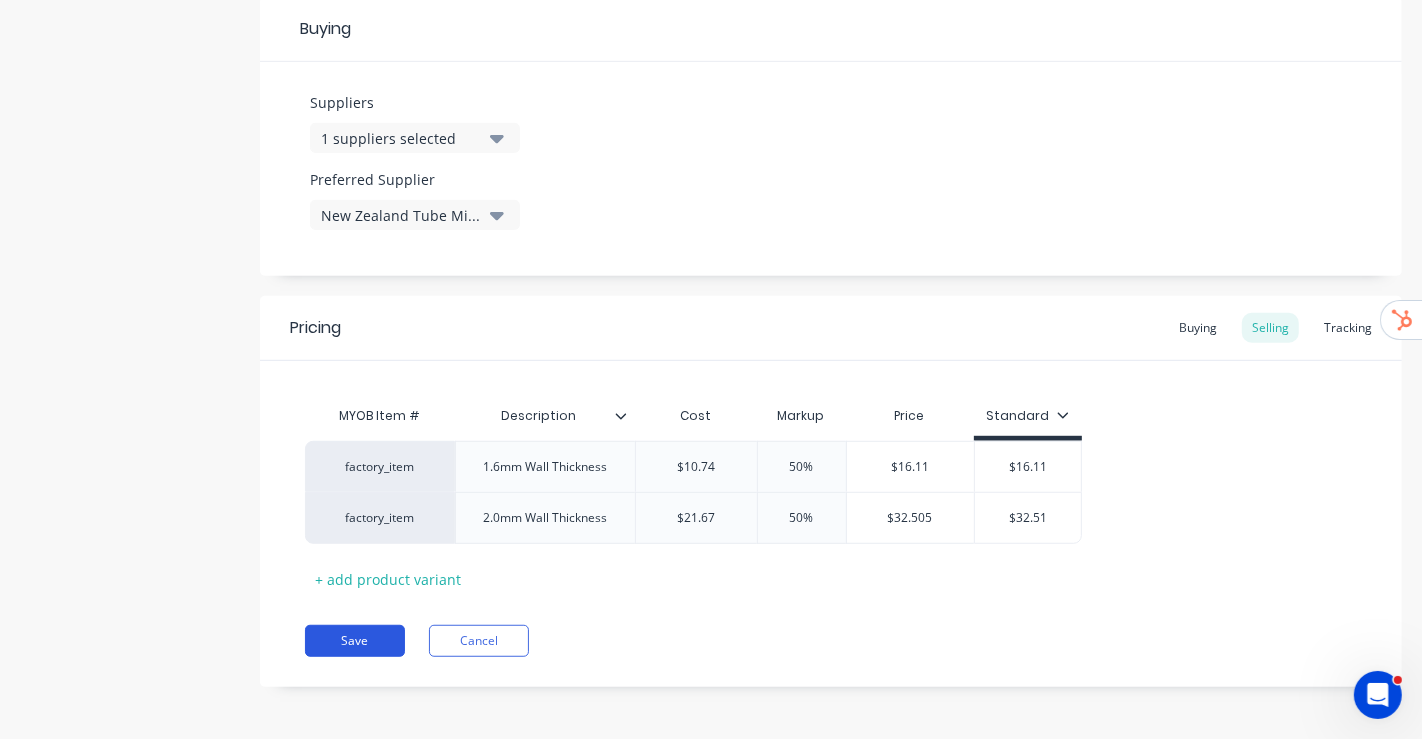 click on "Save" at bounding box center (355, 641) 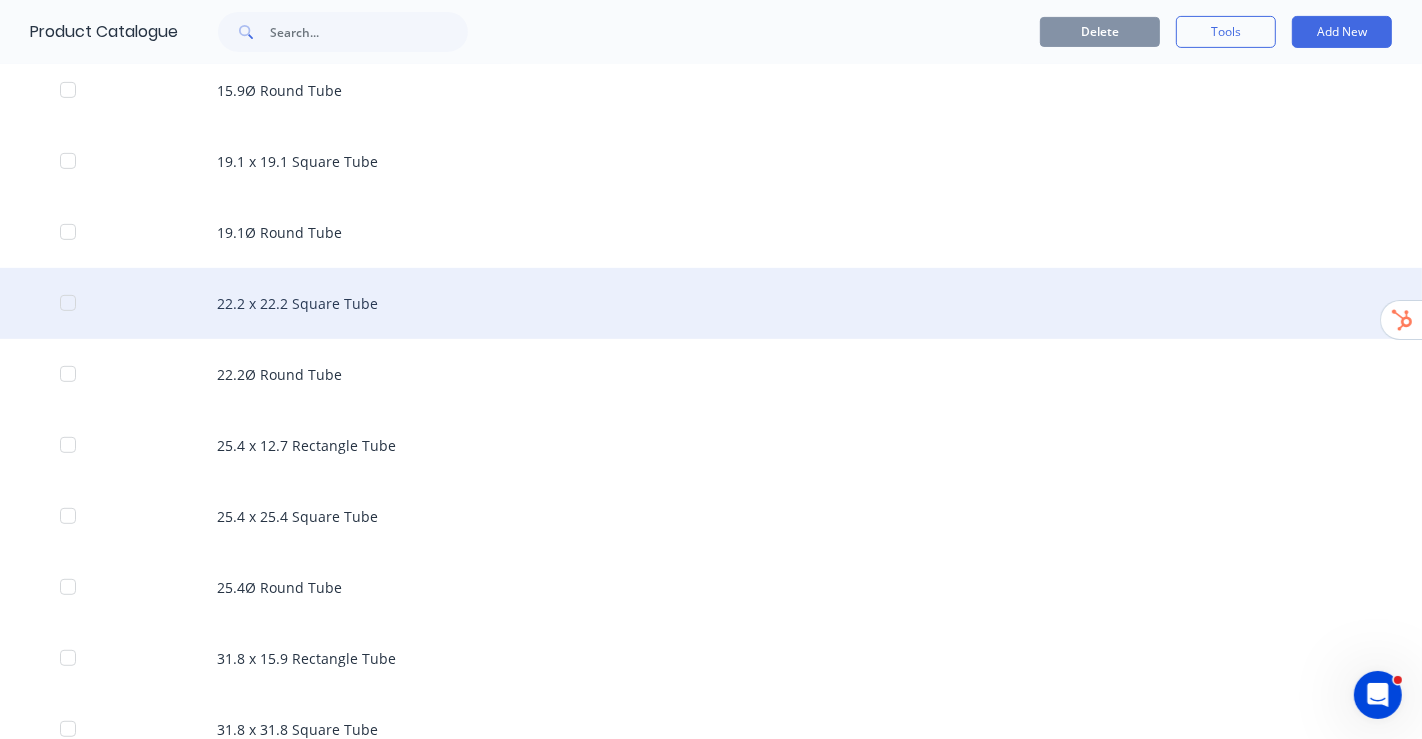 scroll, scrollTop: 666, scrollLeft: 0, axis: vertical 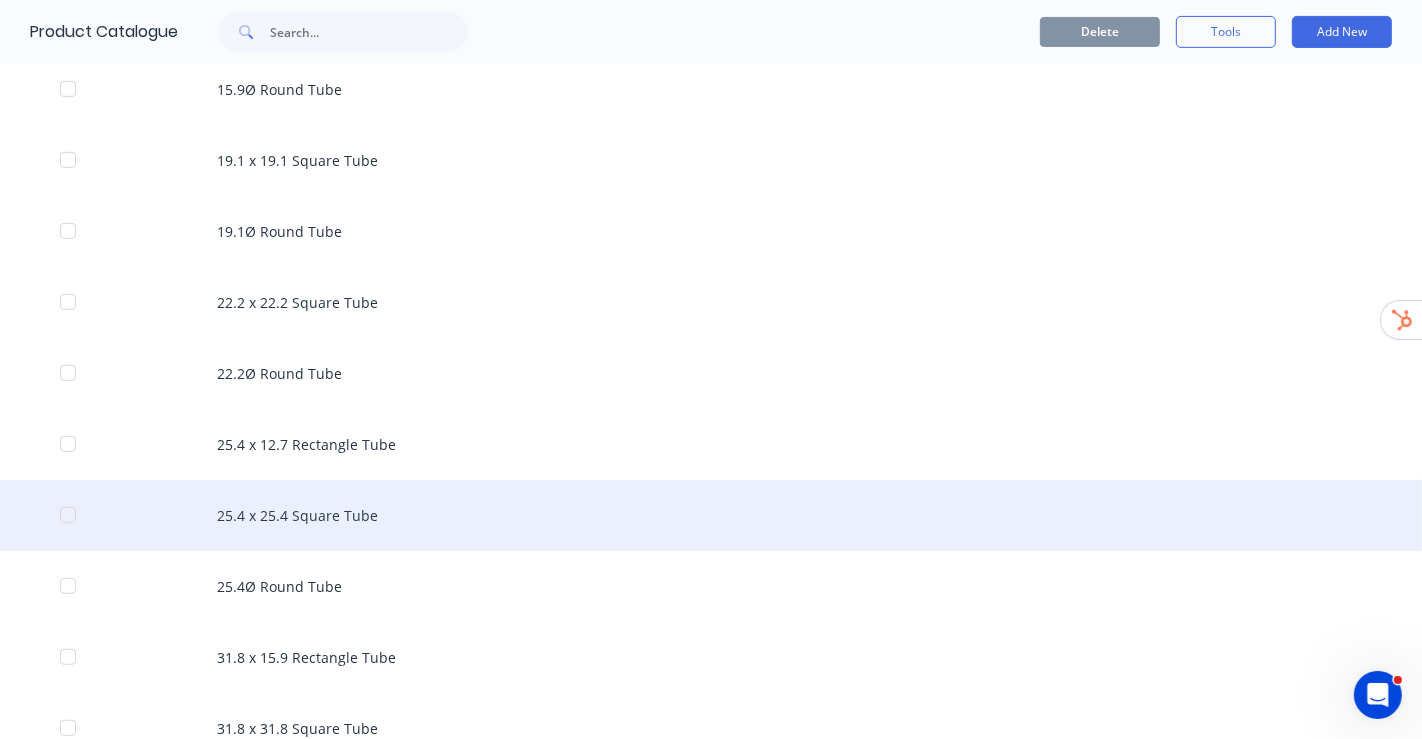 click on "25.4 x 25.4 Square Tube" at bounding box center [711, 515] 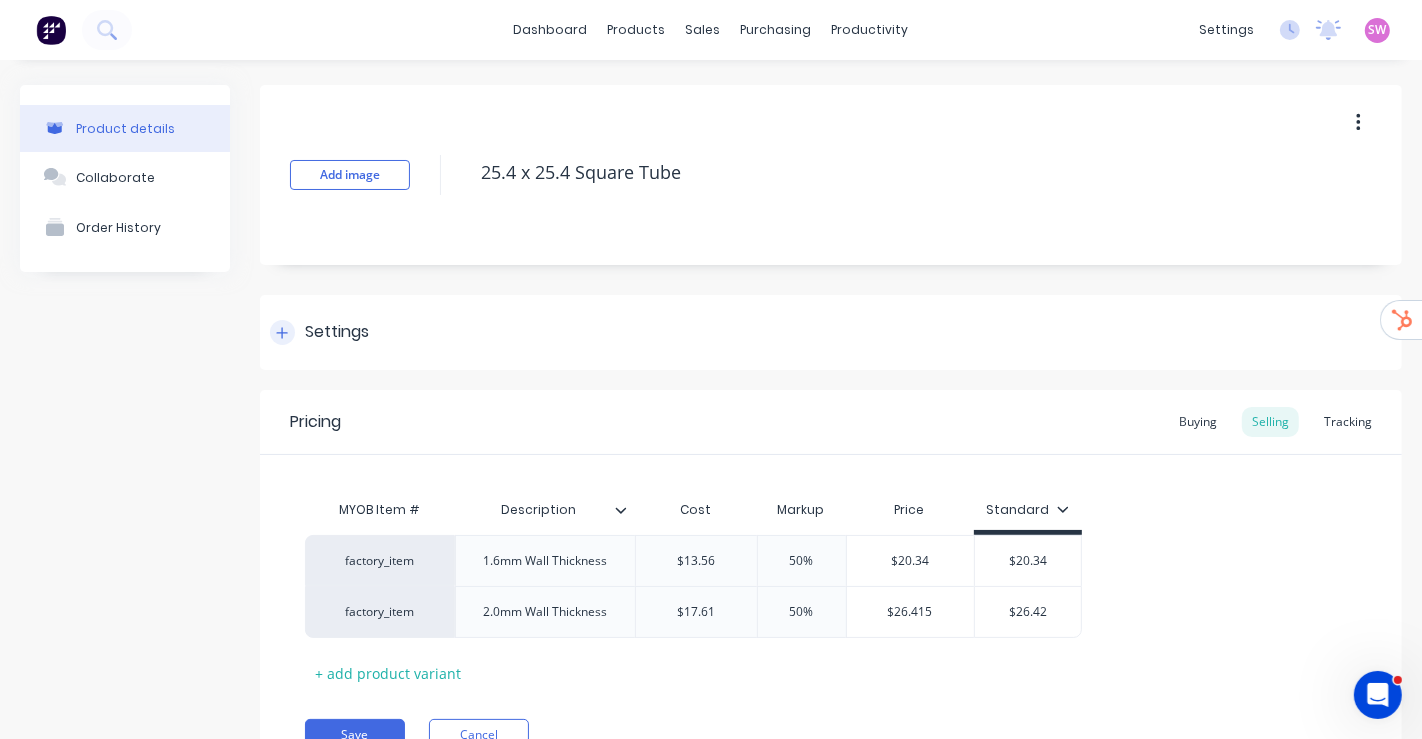 click on "Settings" at bounding box center [831, 332] 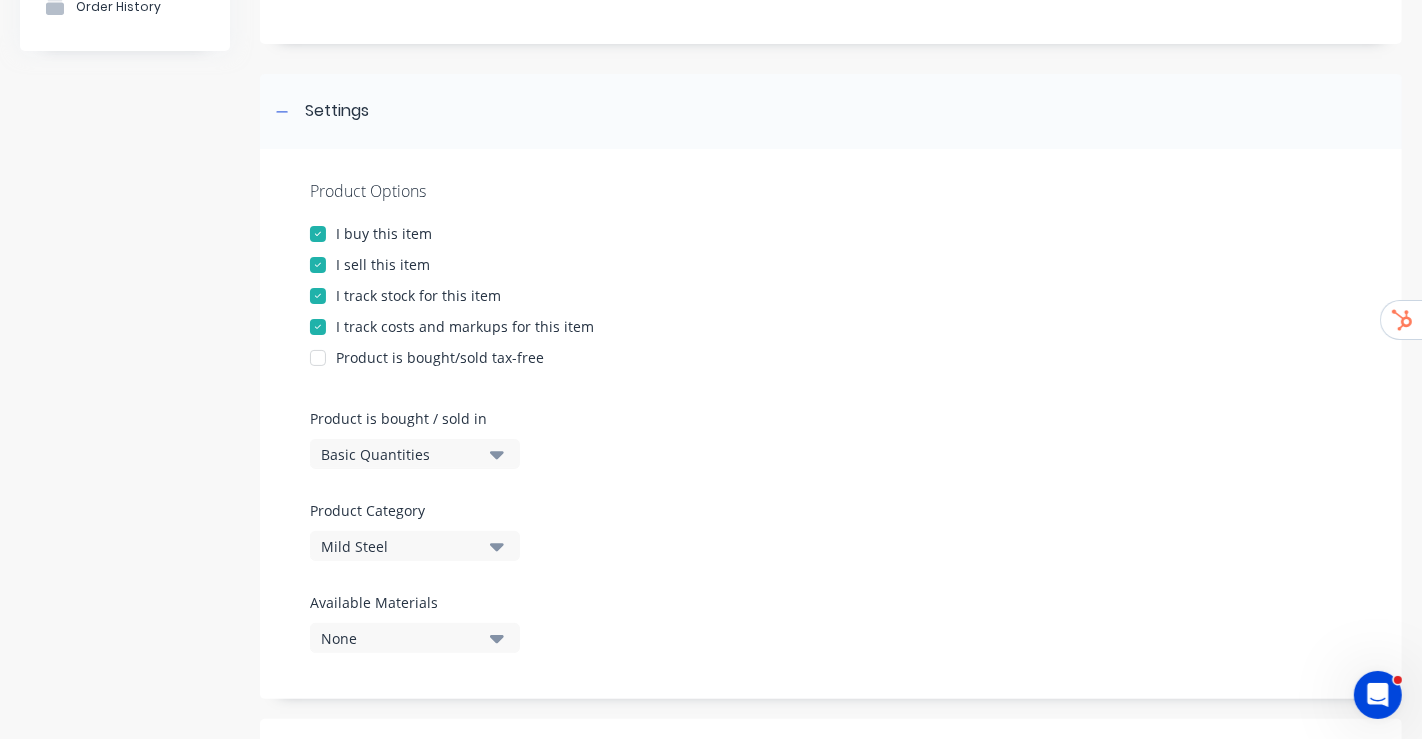 scroll, scrollTop: 222, scrollLeft: 0, axis: vertical 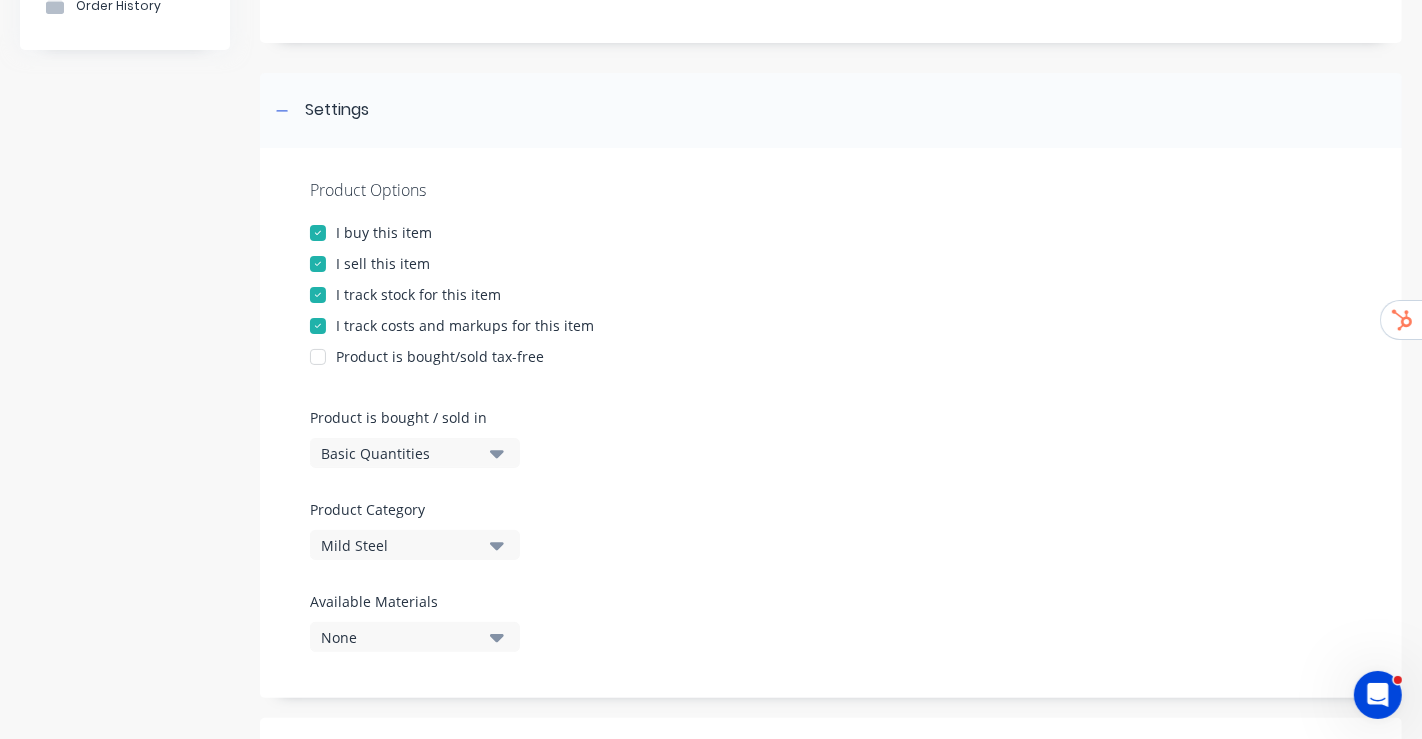 click on "Basic Quantities" at bounding box center [401, 453] 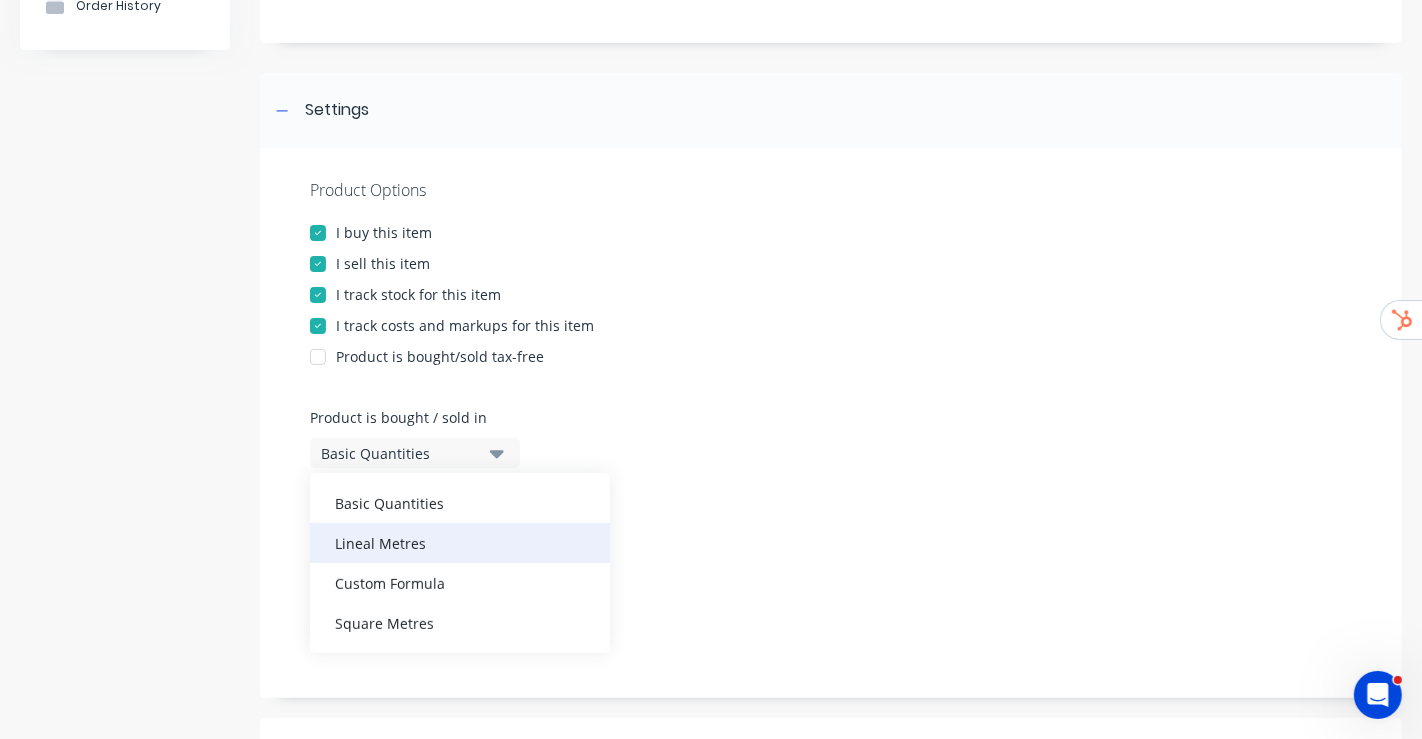 click on "Lineal Metres" at bounding box center (460, 543) 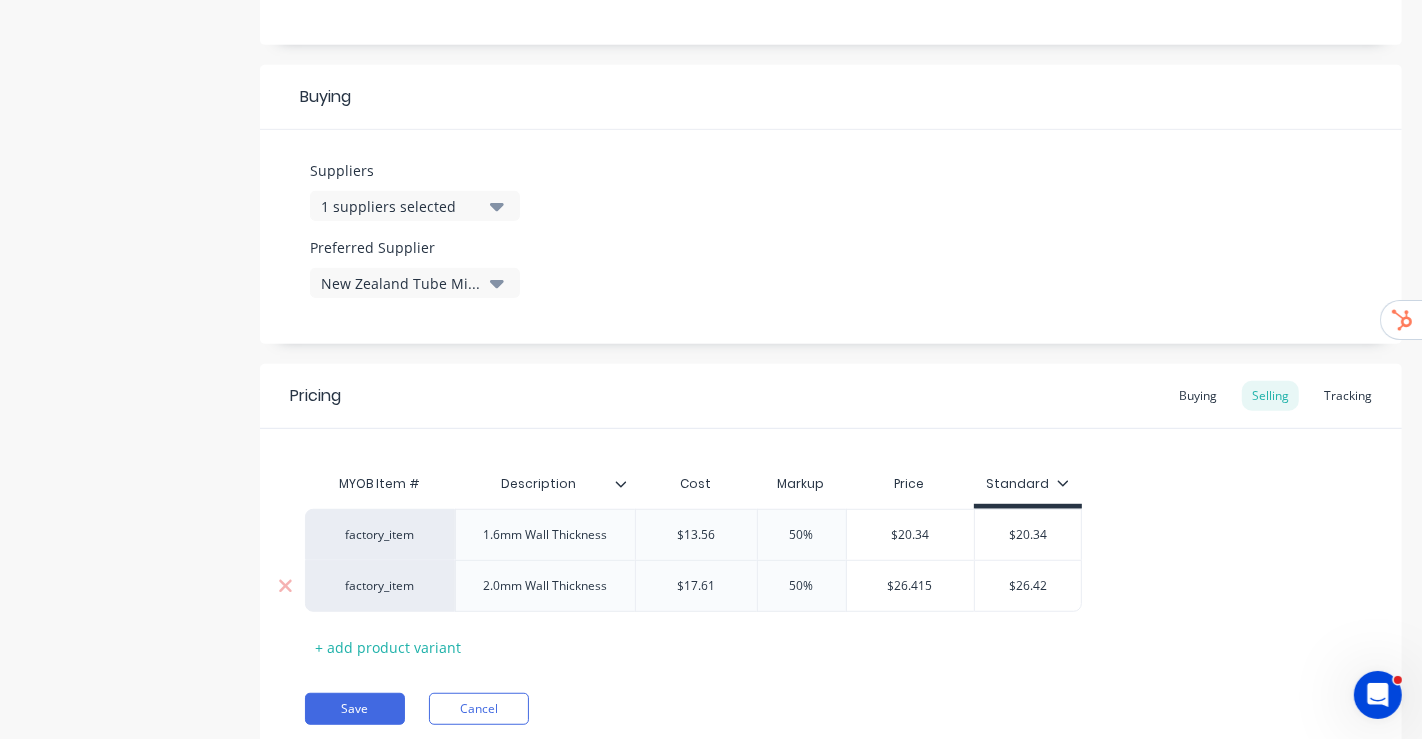 scroll, scrollTop: 943, scrollLeft: 0, axis: vertical 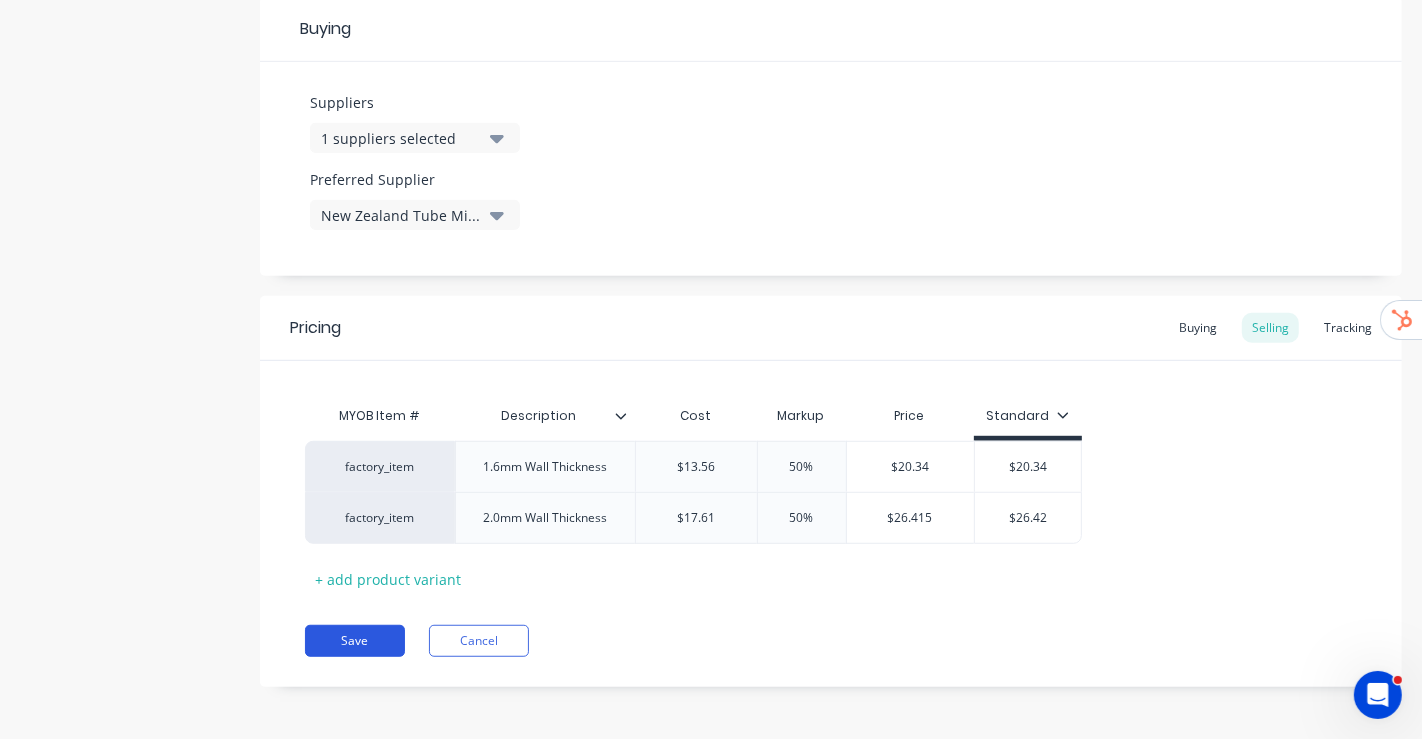 click on "Save" at bounding box center [355, 641] 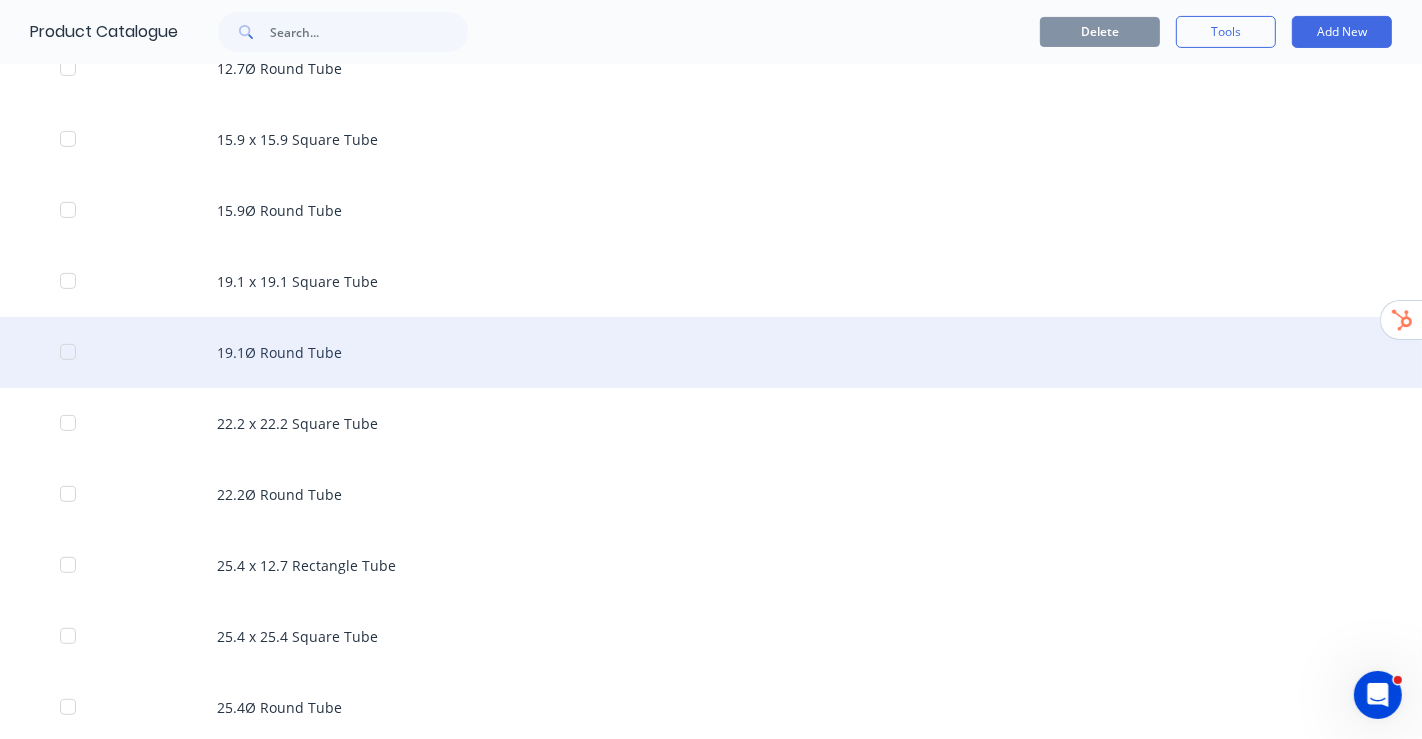 scroll, scrollTop: 666, scrollLeft: 0, axis: vertical 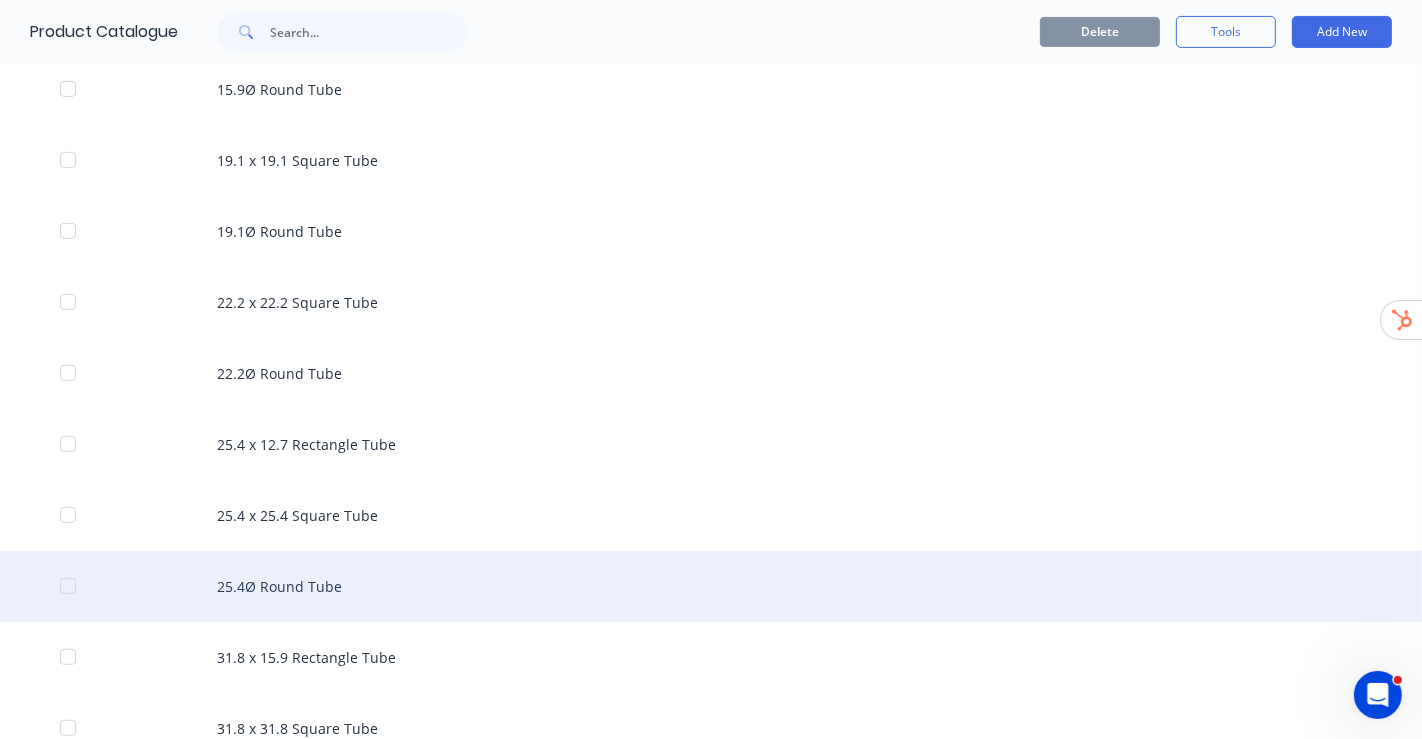 click on "25.4Ø  Round Tube" at bounding box center [711, 586] 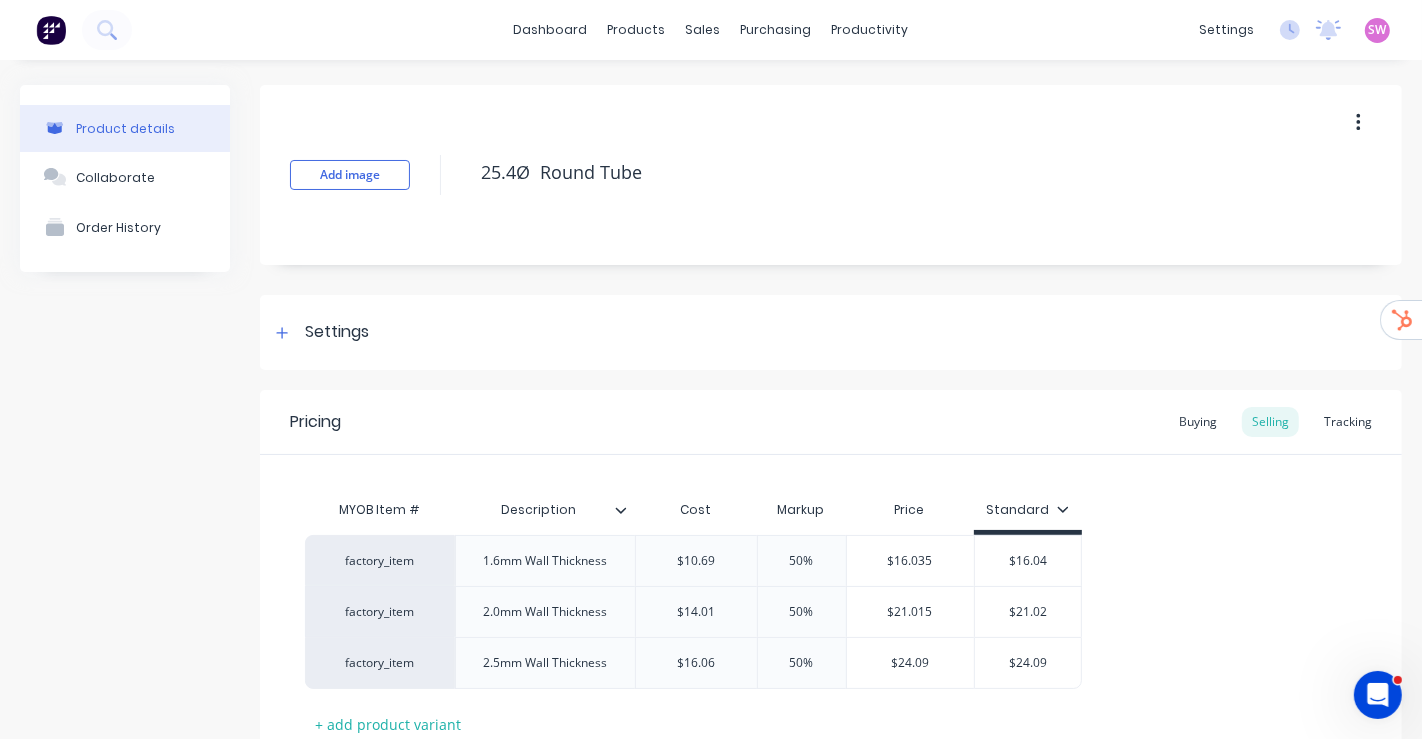 scroll, scrollTop: 145, scrollLeft: 0, axis: vertical 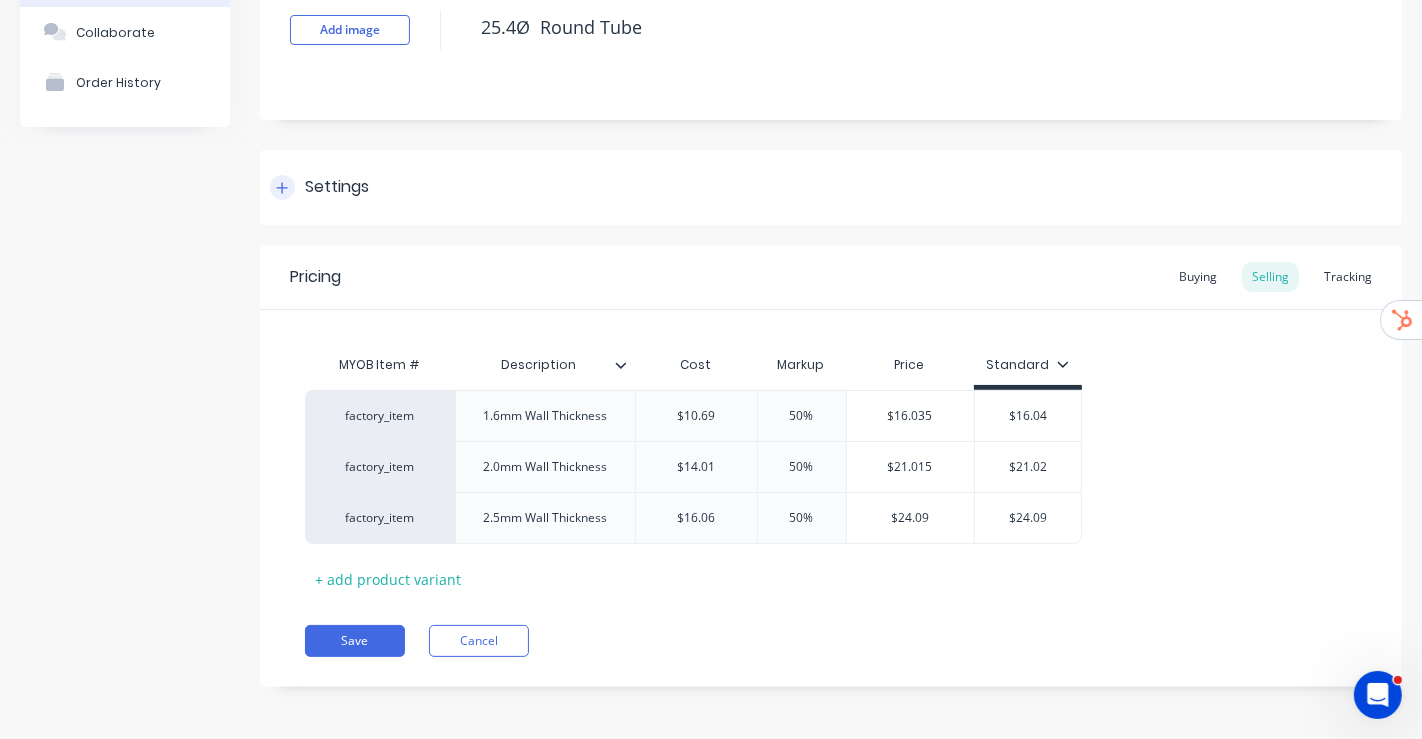 click on "Settings" at bounding box center [337, 187] 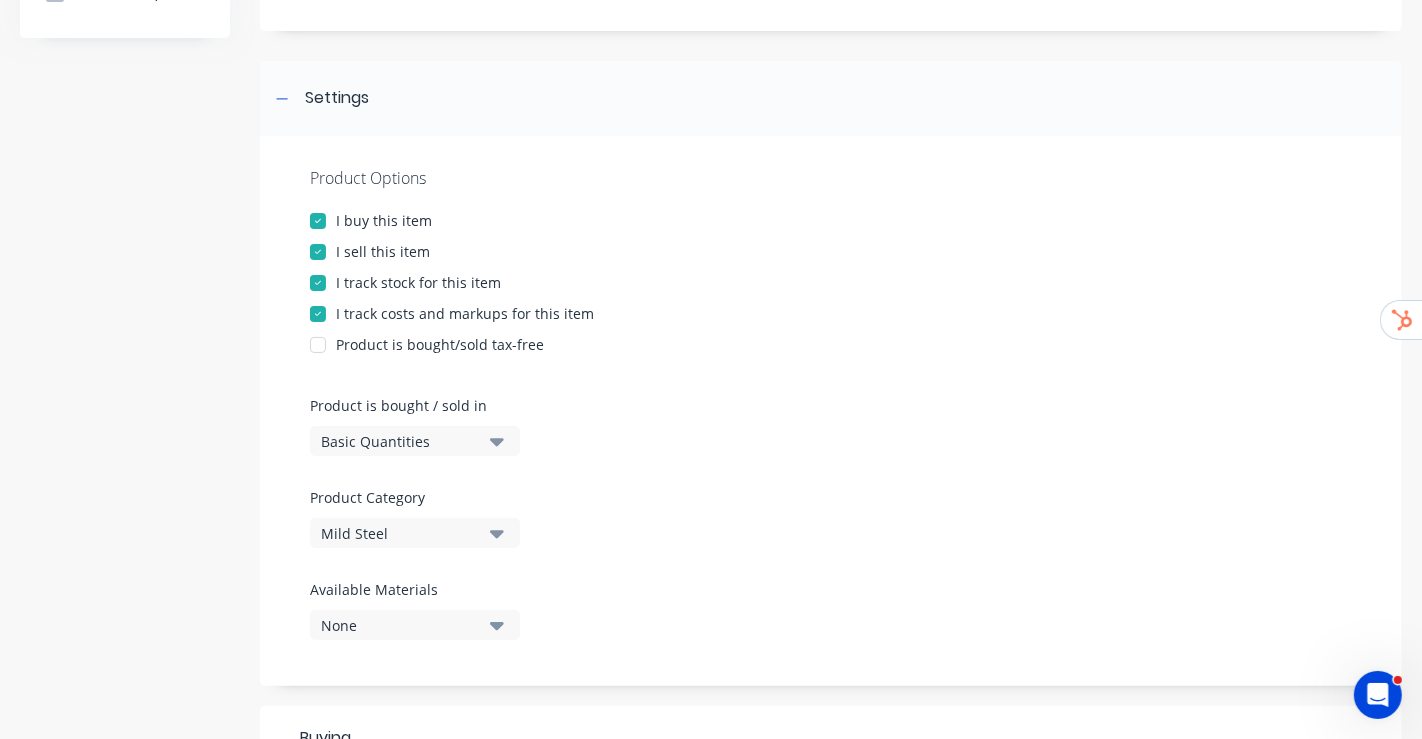 scroll, scrollTop: 479, scrollLeft: 0, axis: vertical 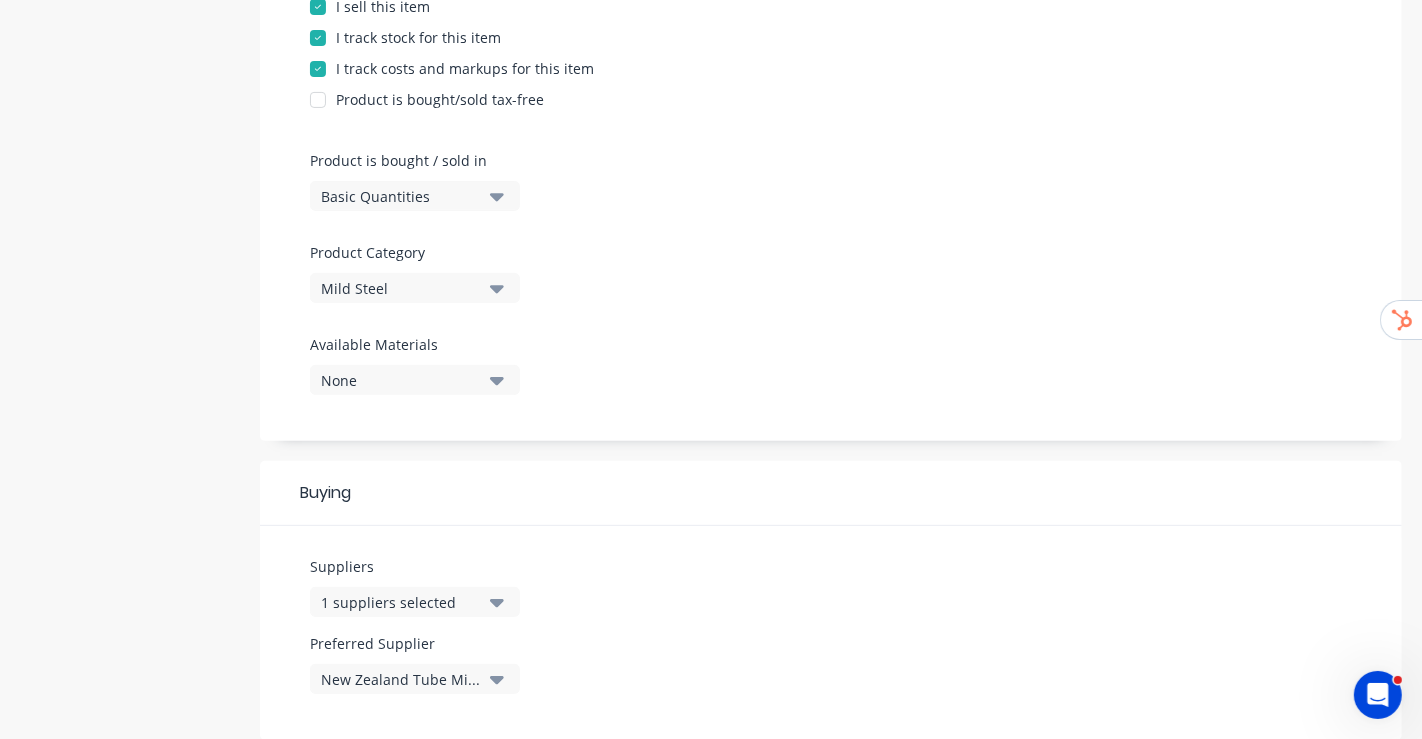 click on "Basic Quantities" at bounding box center [401, 196] 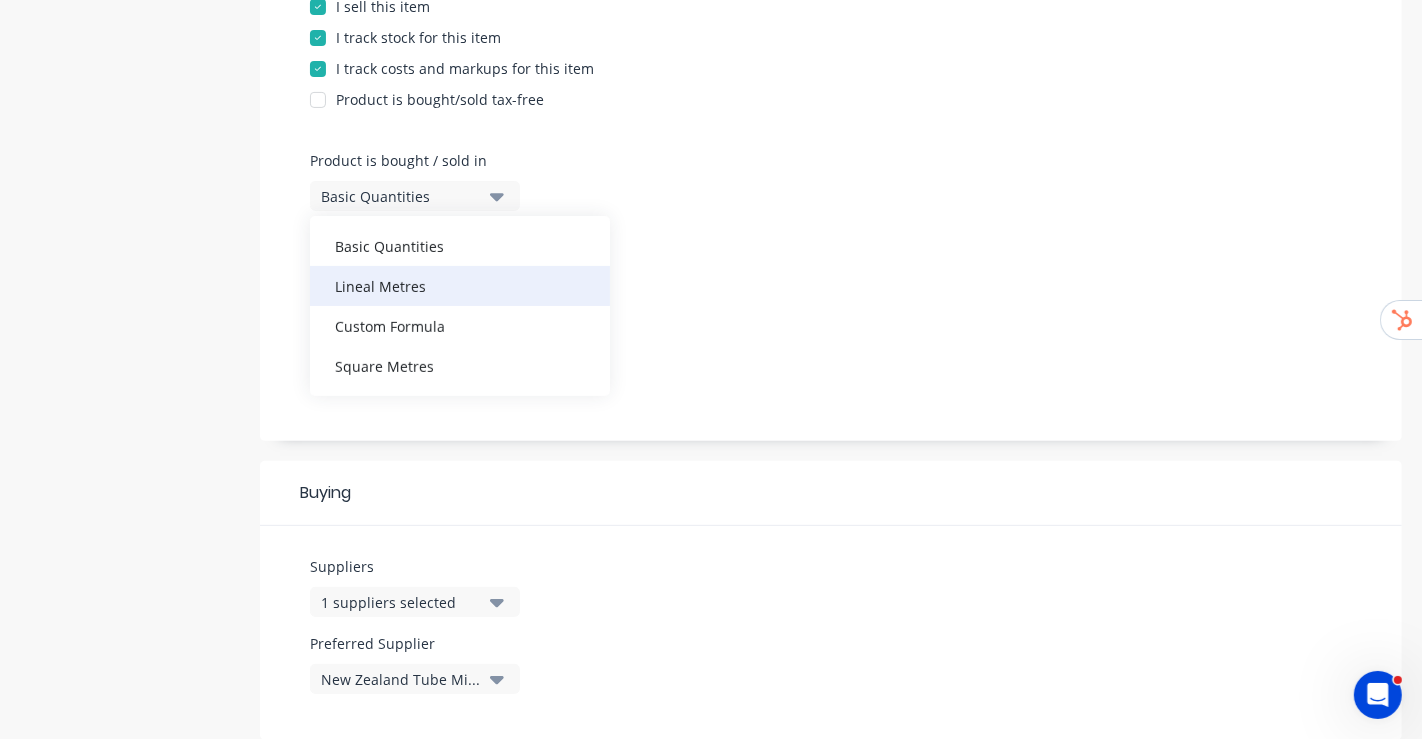 click on "Lineal Metres" at bounding box center (460, 286) 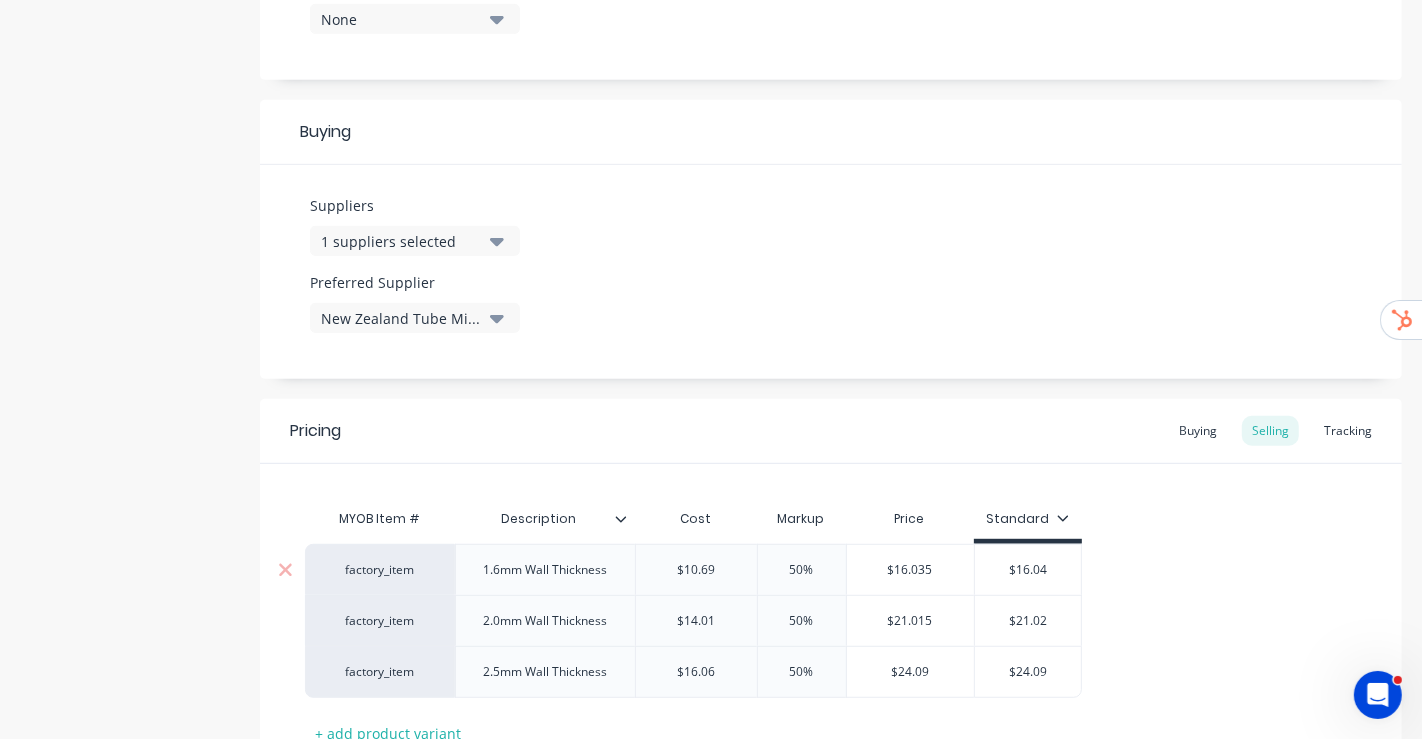 scroll, scrollTop: 994, scrollLeft: 0, axis: vertical 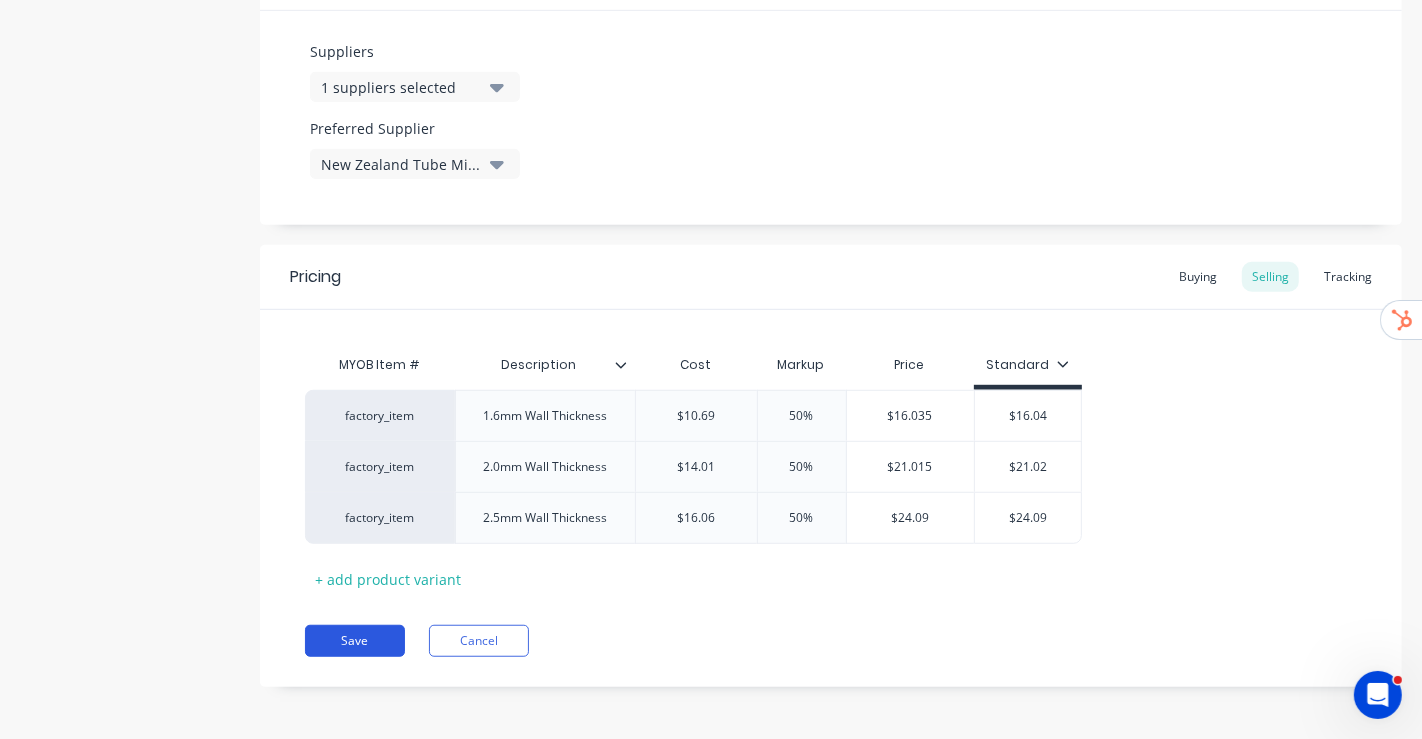 click on "Save" at bounding box center (355, 641) 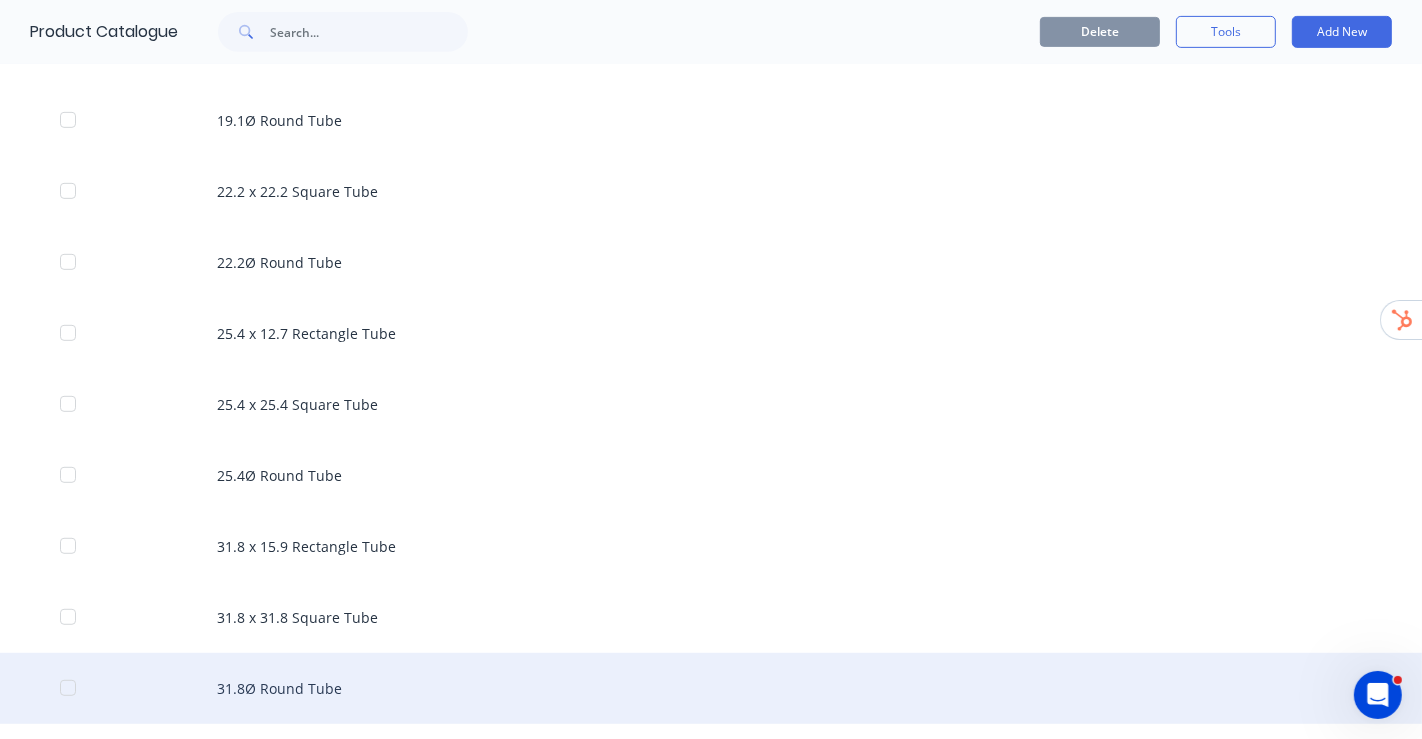 scroll, scrollTop: 888, scrollLeft: 0, axis: vertical 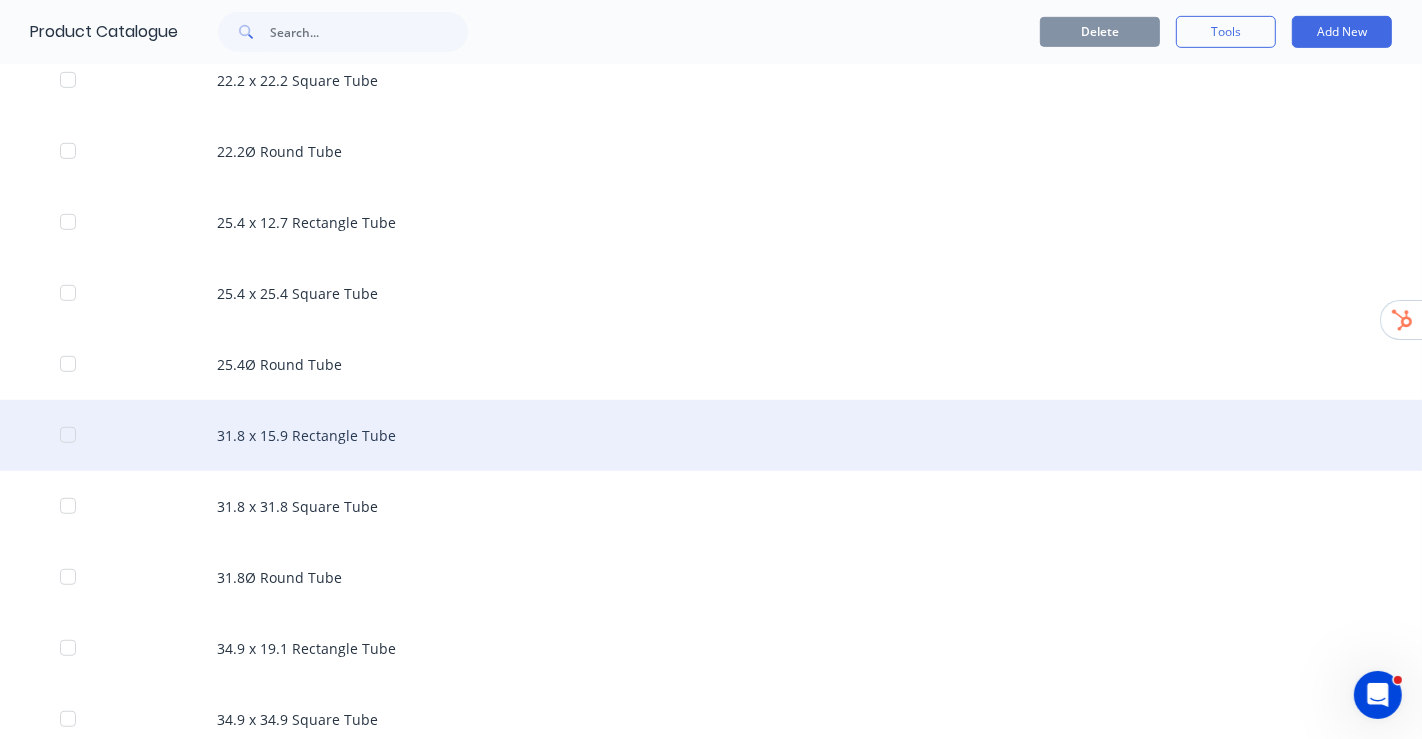click on "31.8 x 15.9 Rectangle Tube" at bounding box center [711, 435] 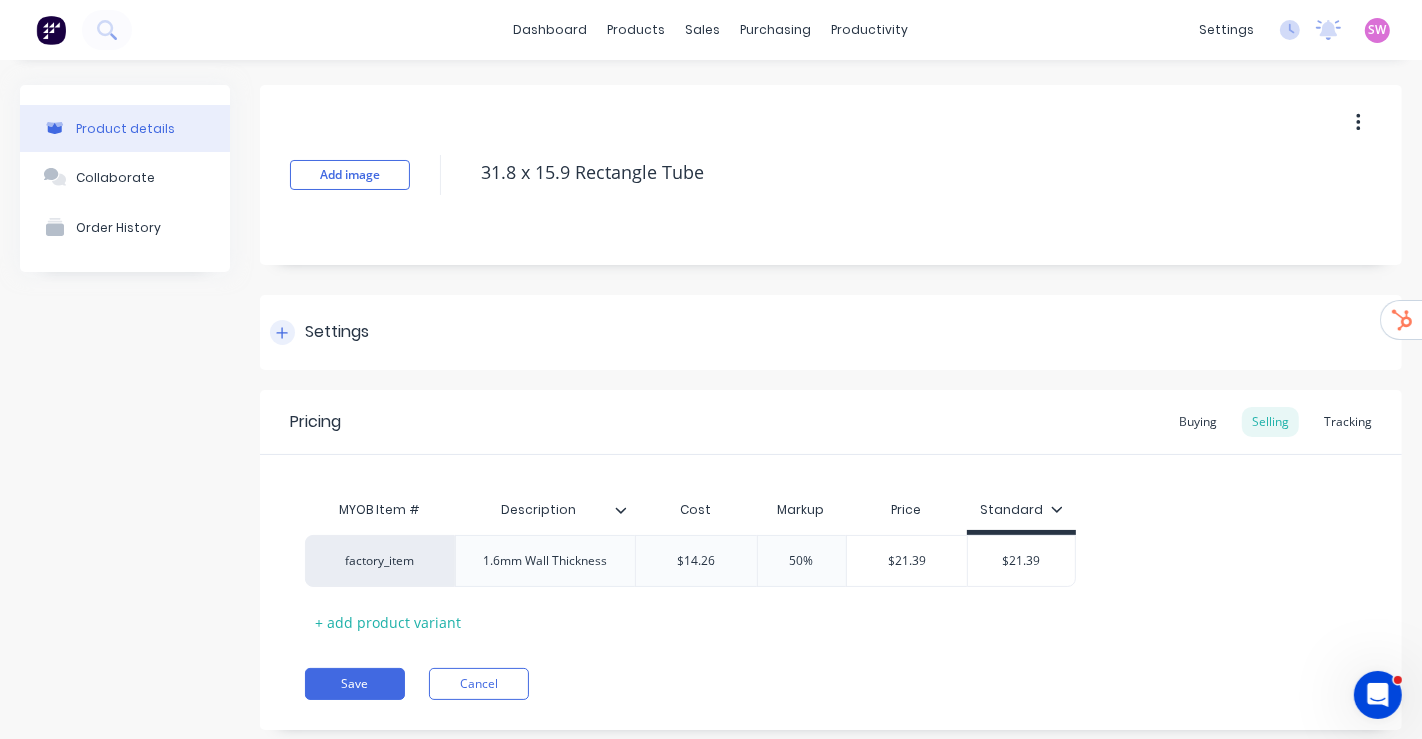 click 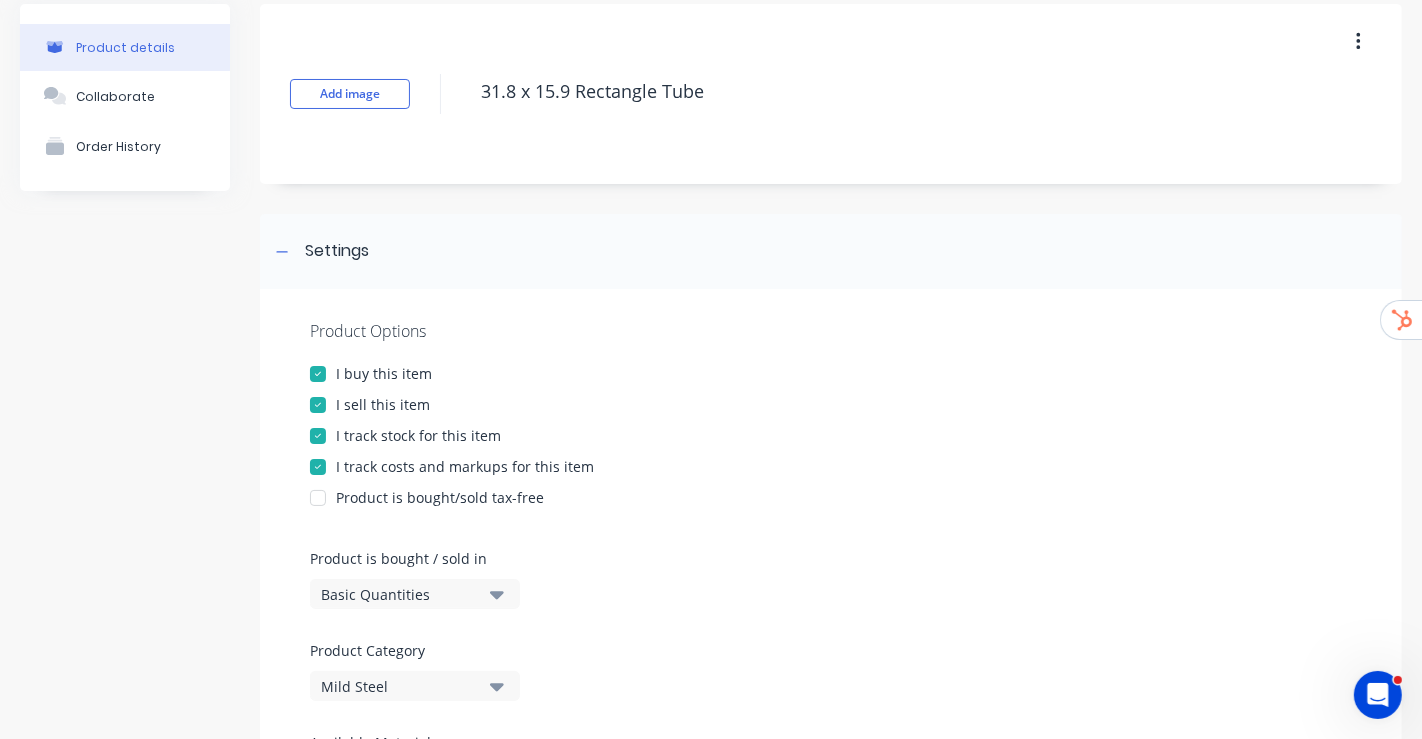 scroll, scrollTop: 111, scrollLeft: 0, axis: vertical 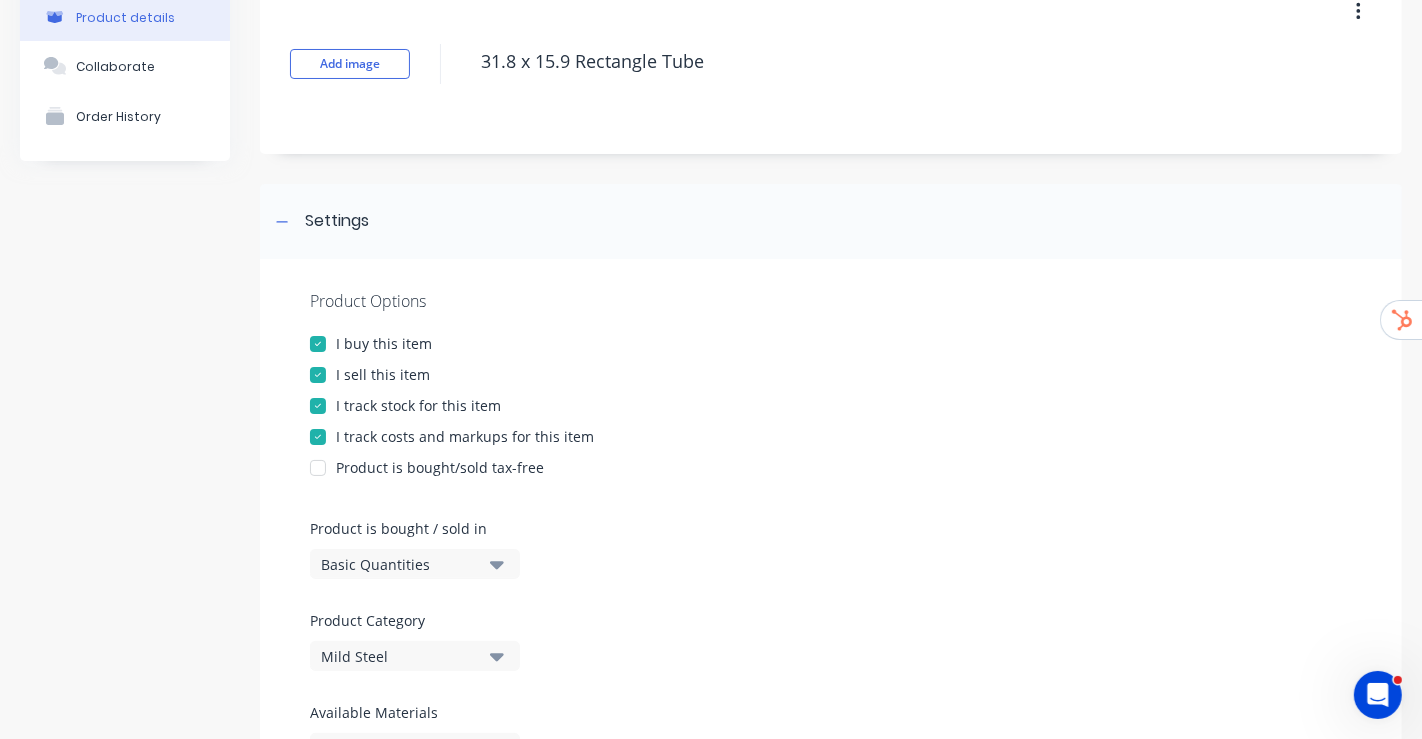 click on "Product is bought / sold in Basic Quantities" at bounding box center (410, 548) 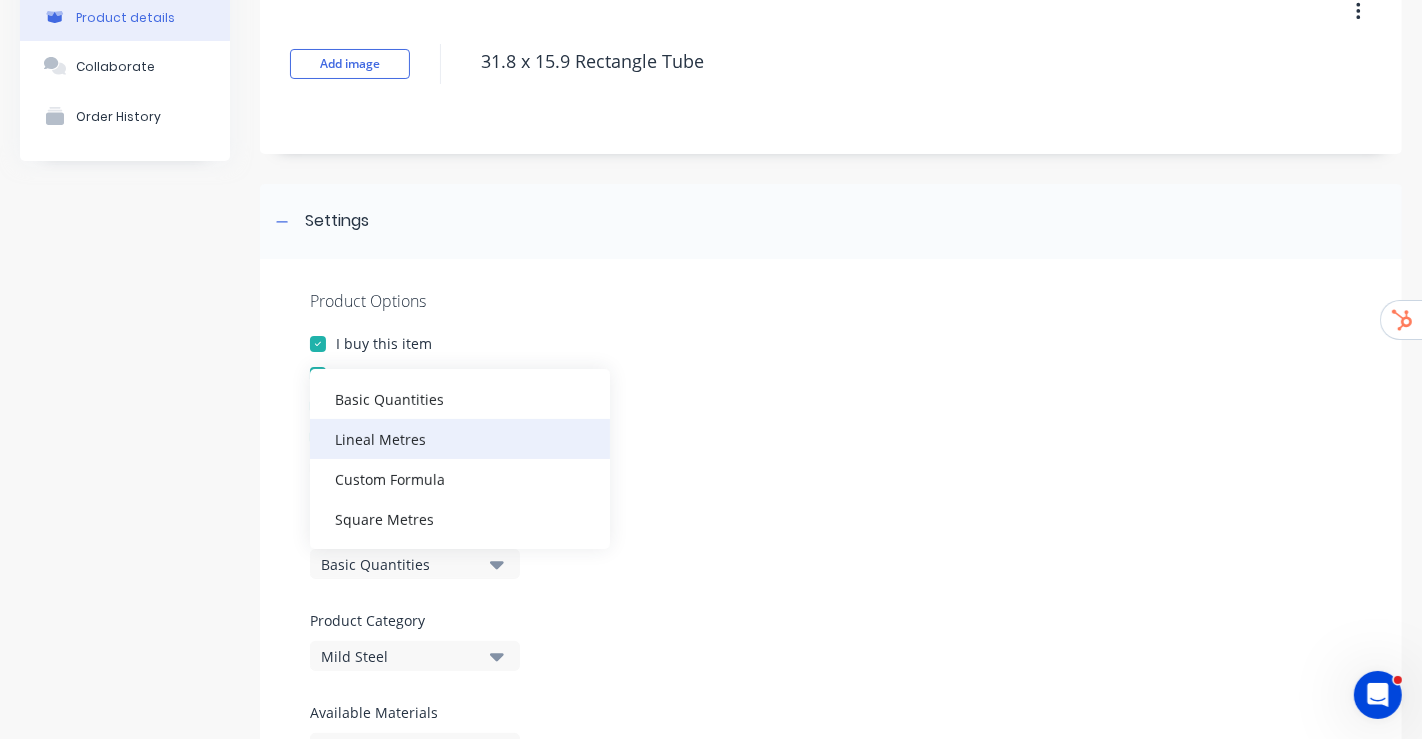 click on "Lineal Metres" at bounding box center [460, 439] 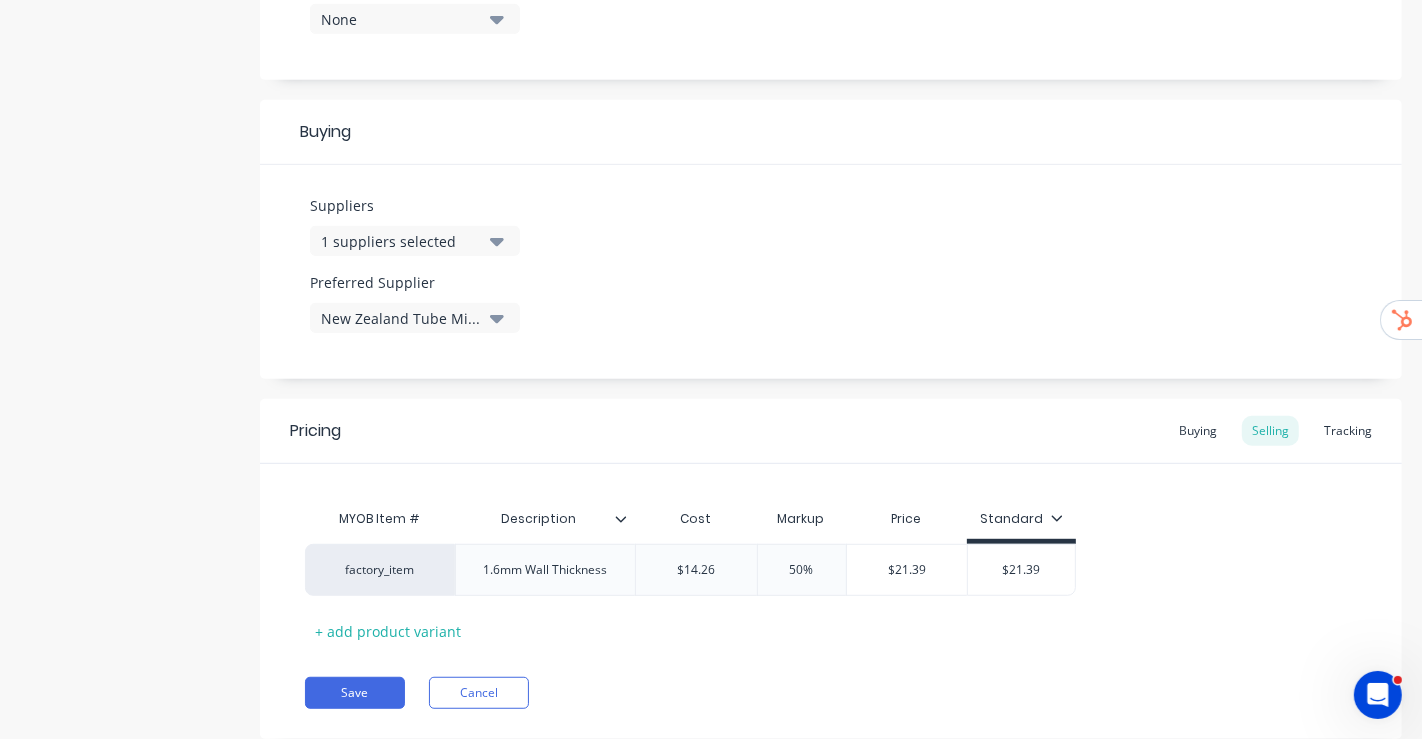scroll, scrollTop: 893, scrollLeft: 0, axis: vertical 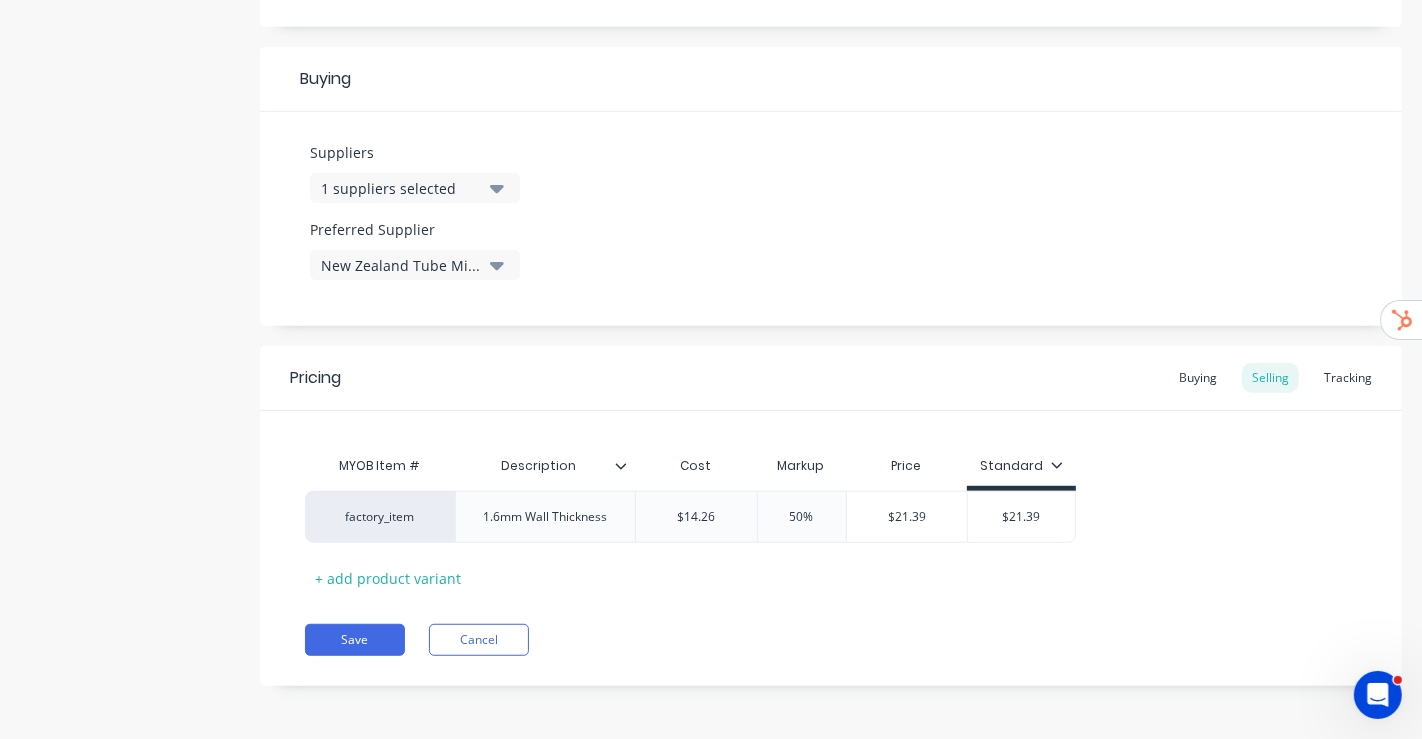 click on "Pricing Buying Selling Tracking MYOB Item # Description Cost Markup Price Standard factory_item 1.6mm Wall Thickness $14.26 50% $21.39 $21.39 + add product variant Save   Cancel" at bounding box center [831, 516] 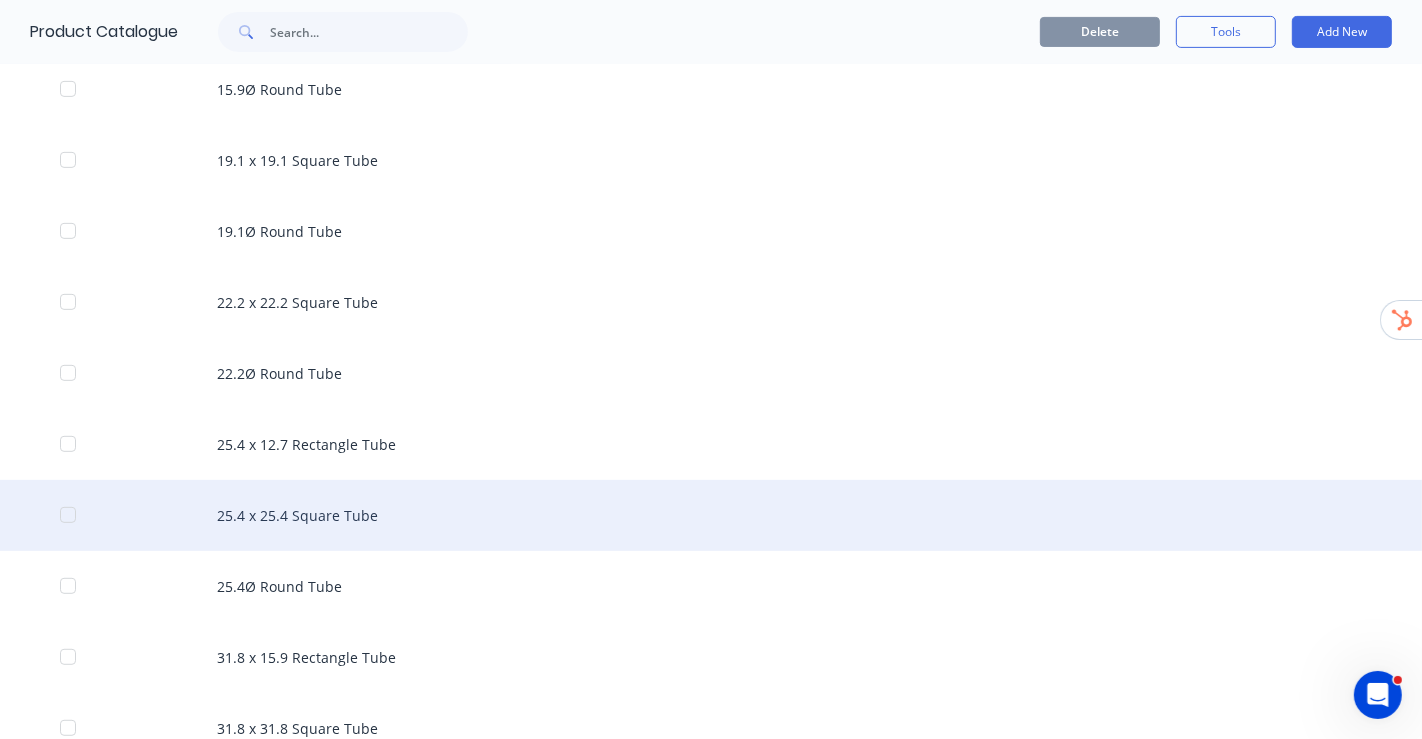 scroll, scrollTop: 777, scrollLeft: 0, axis: vertical 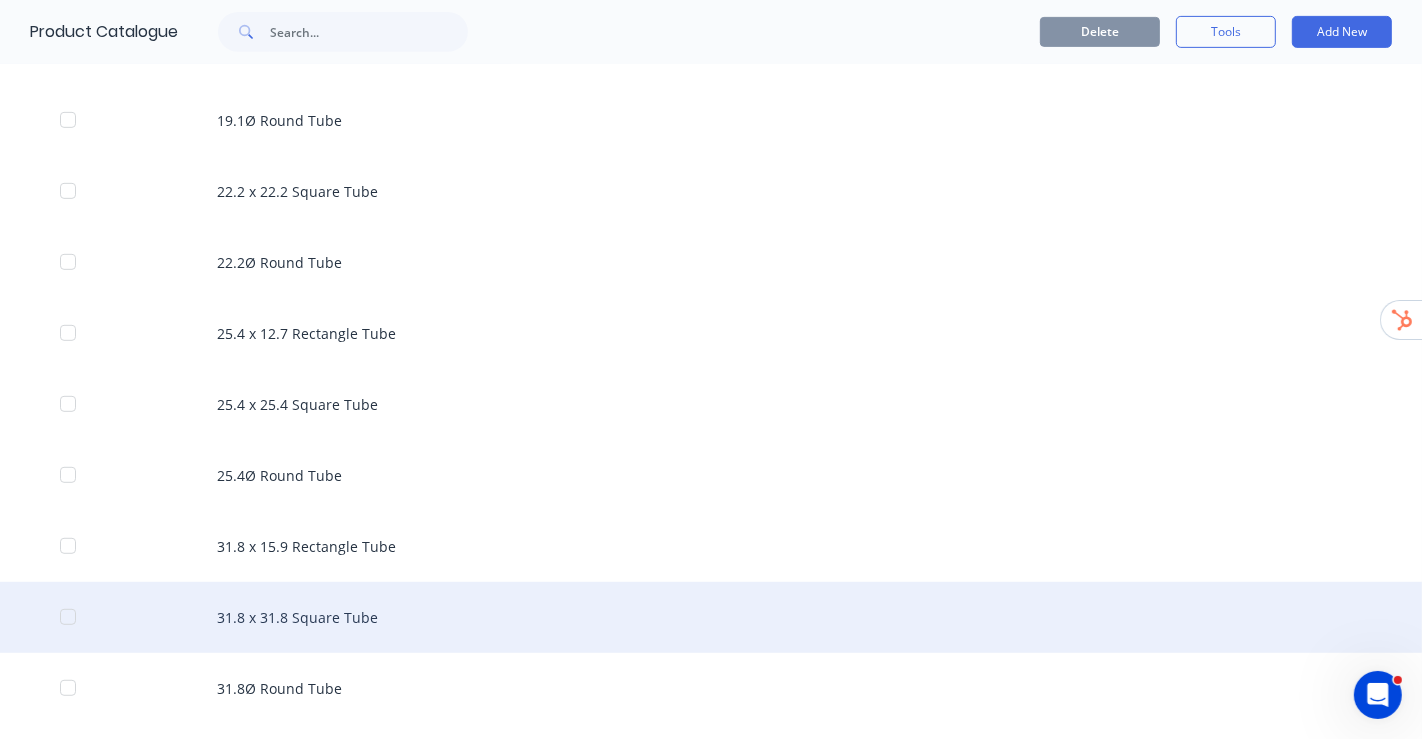 click on "31.8 x 31.8 Square Tube" at bounding box center (711, 617) 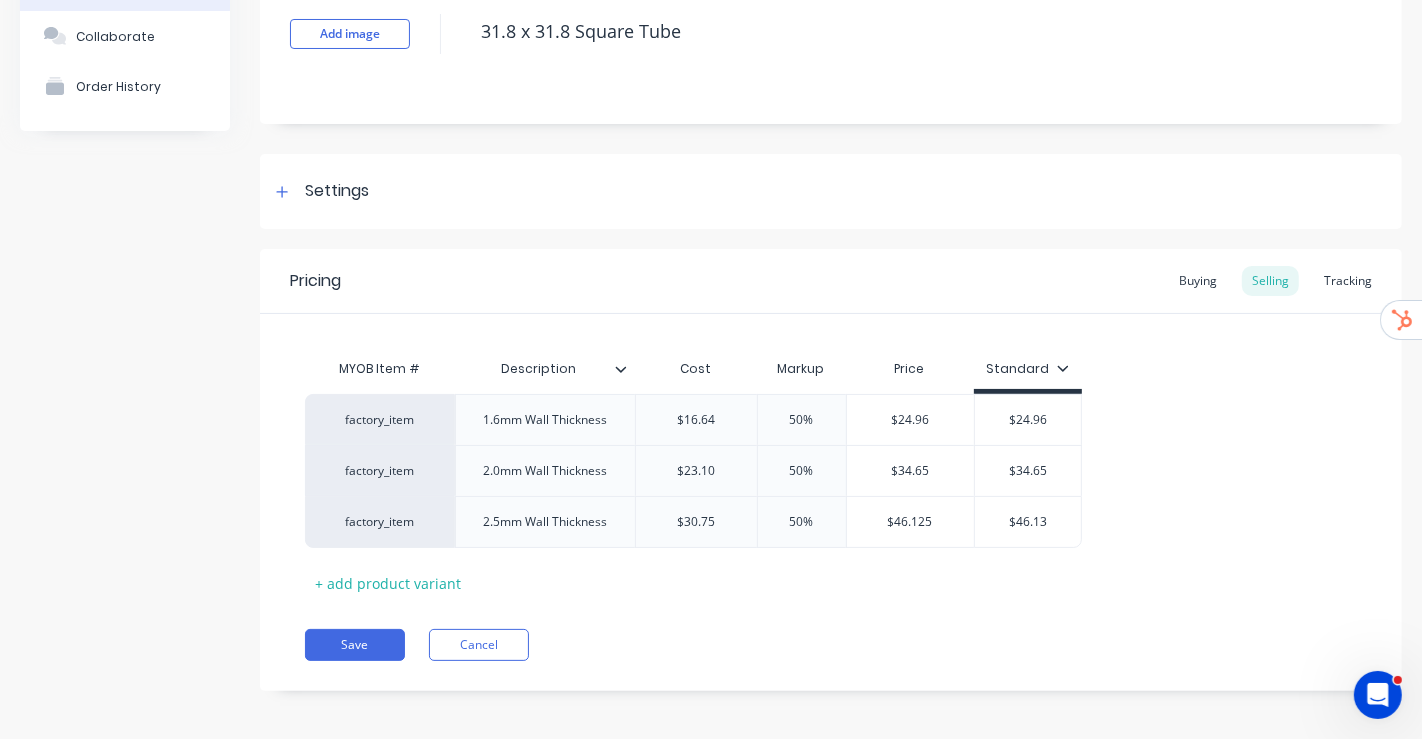 scroll, scrollTop: 145, scrollLeft: 0, axis: vertical 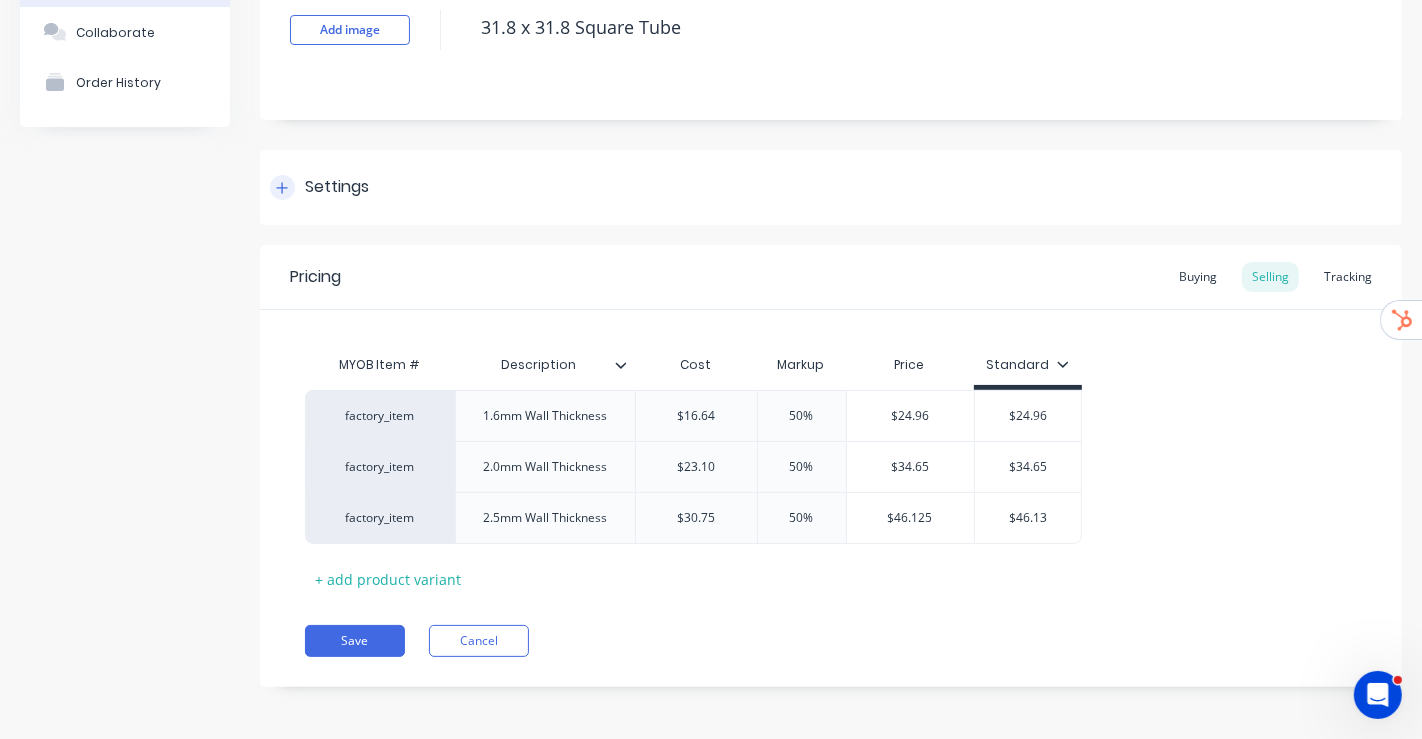 click on "Settings" at bounding box center [337, 187] 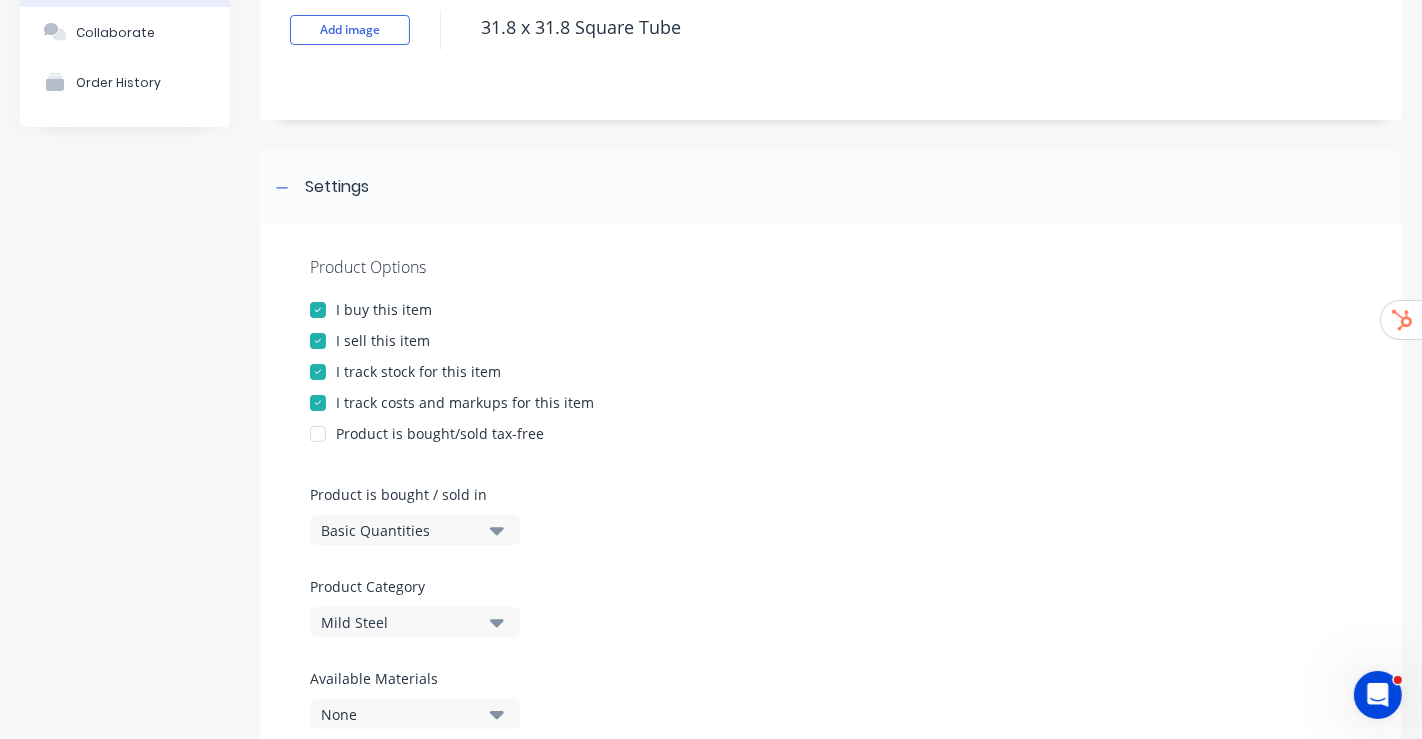 click on "Basic Quantities" at bounding box center [415, 530] 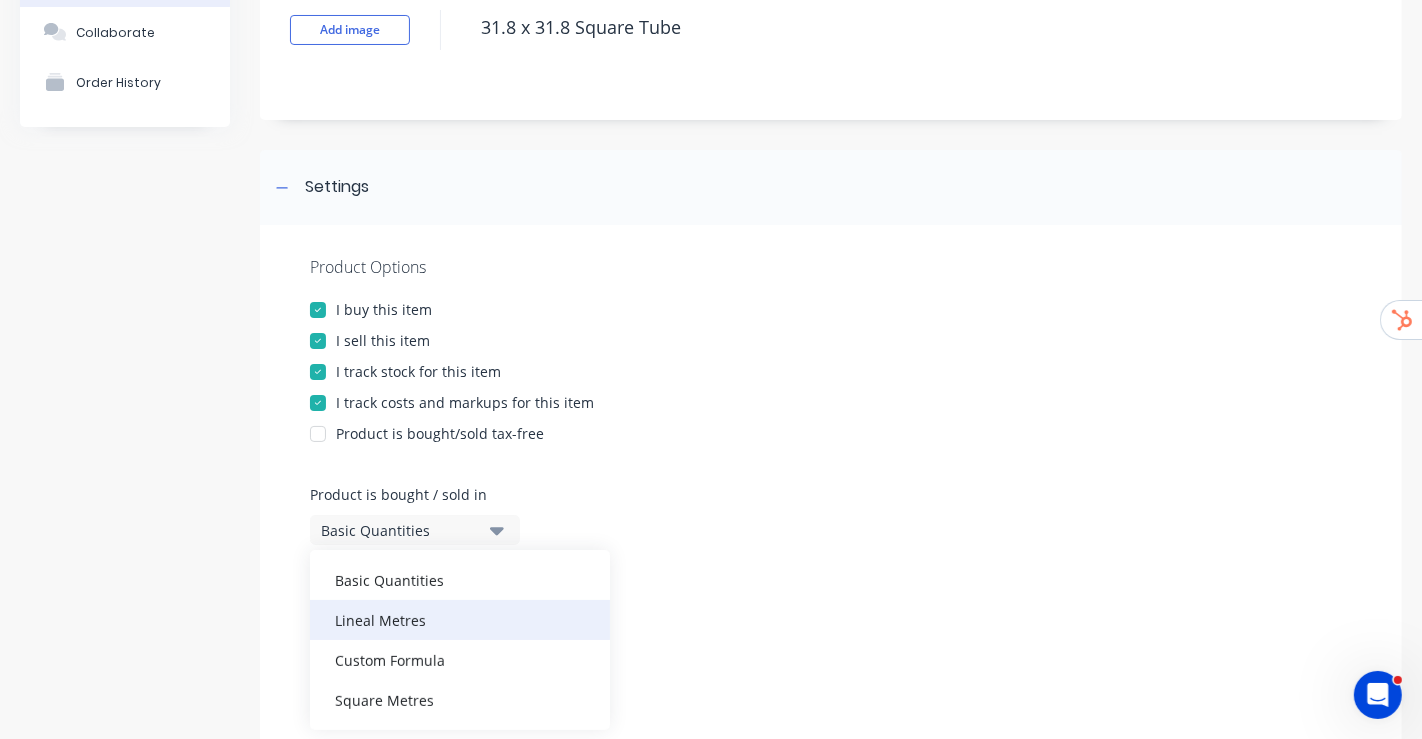 click on "Lineal Metres" at bounding box center (460, 620) 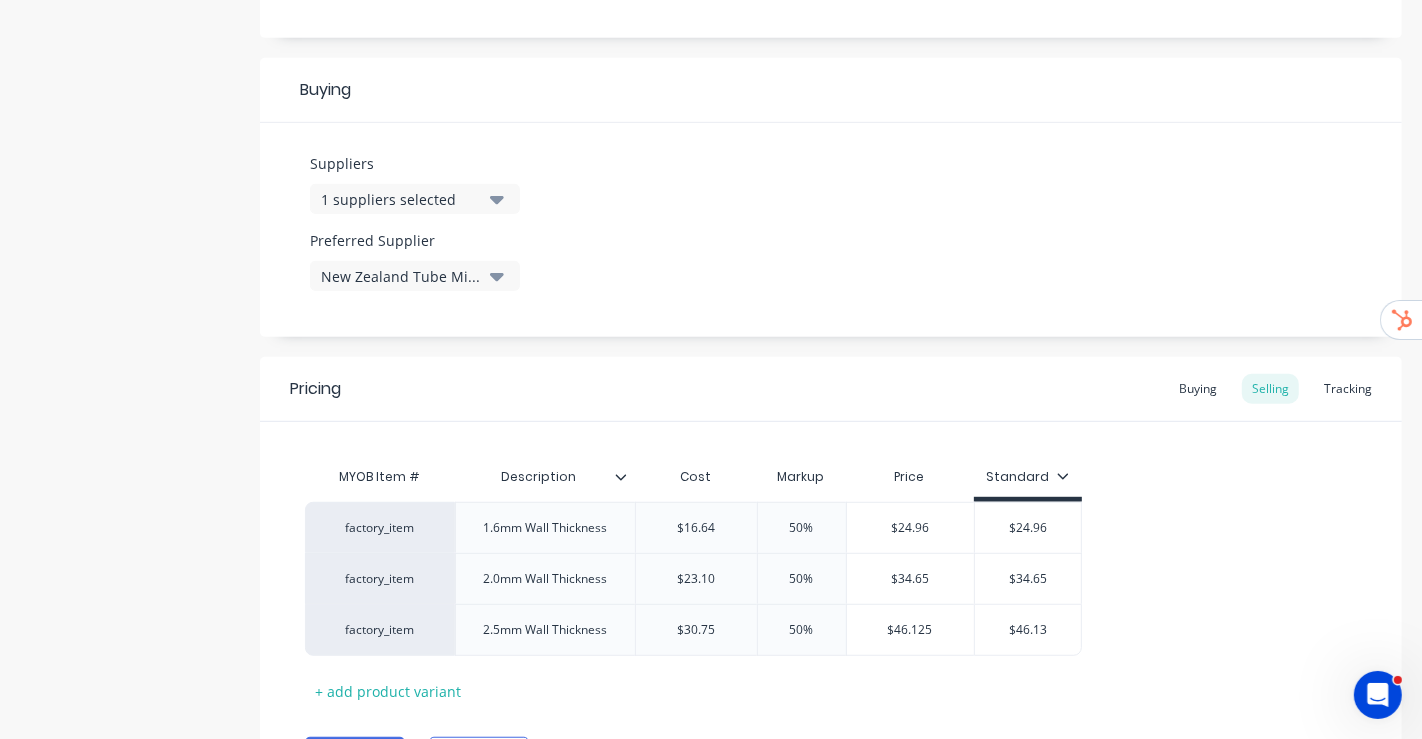 scroll, scrollTop: 994, scrollLeft: 0, axis: vertical 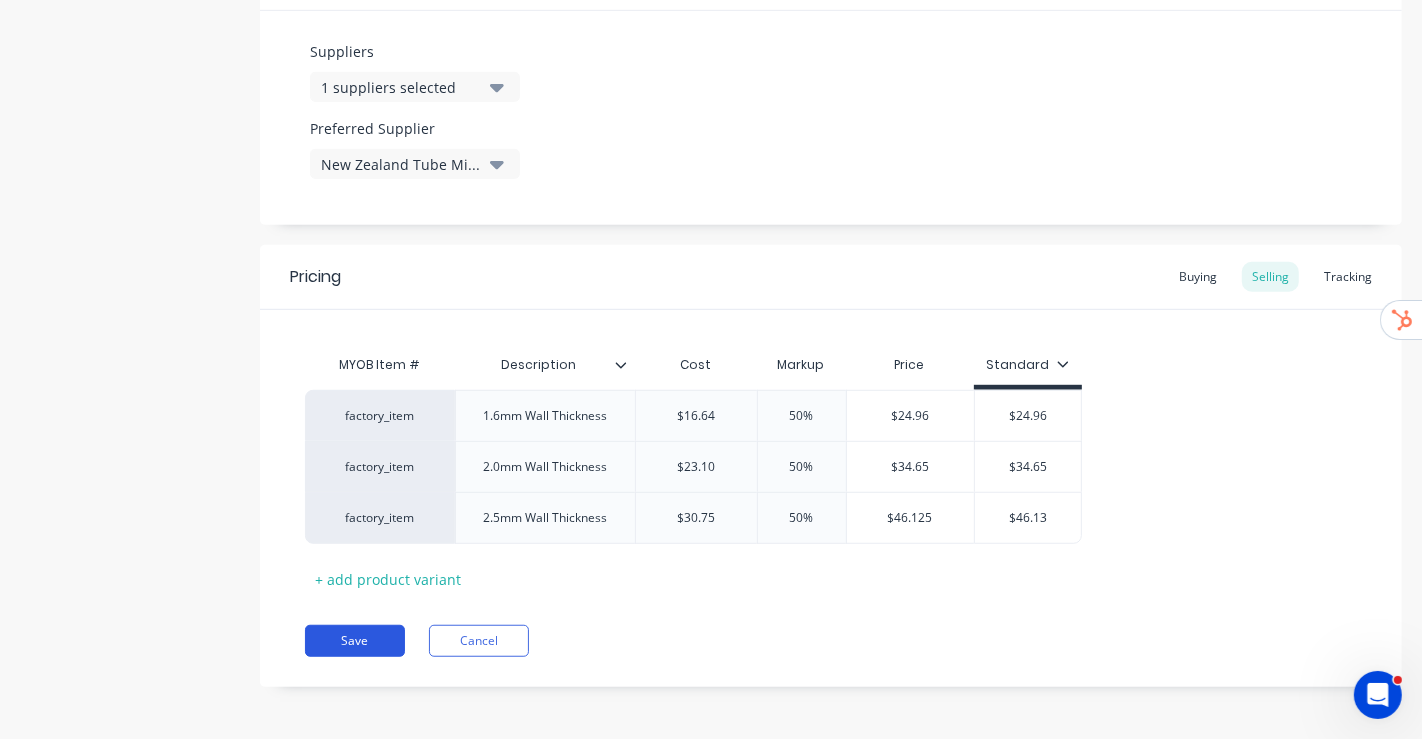 click on "Save" at bounding box center (355, 641) 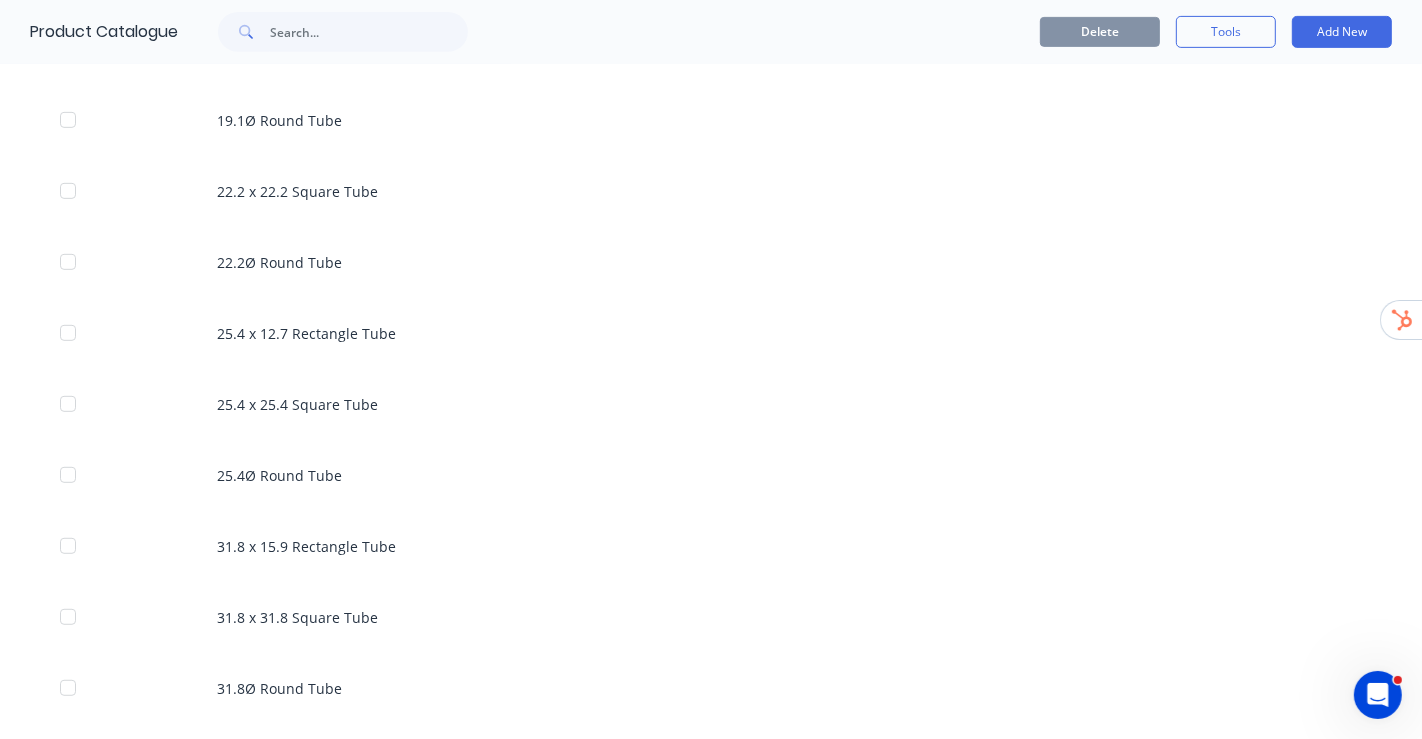 scroll, scrollTop: 888, scrollLeft: 0, axis: vertical 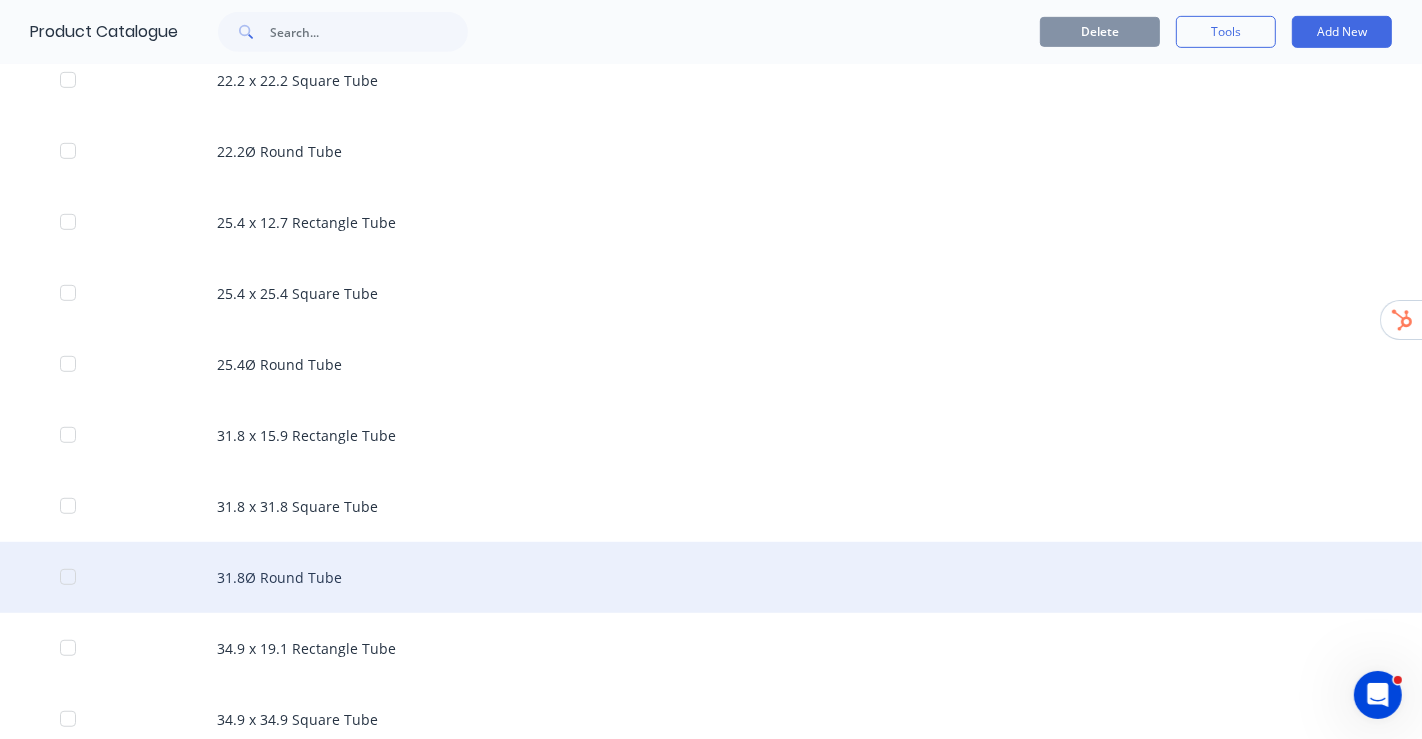 click on "31.8Ø  Round Tube" at bounding box center (711, 577) 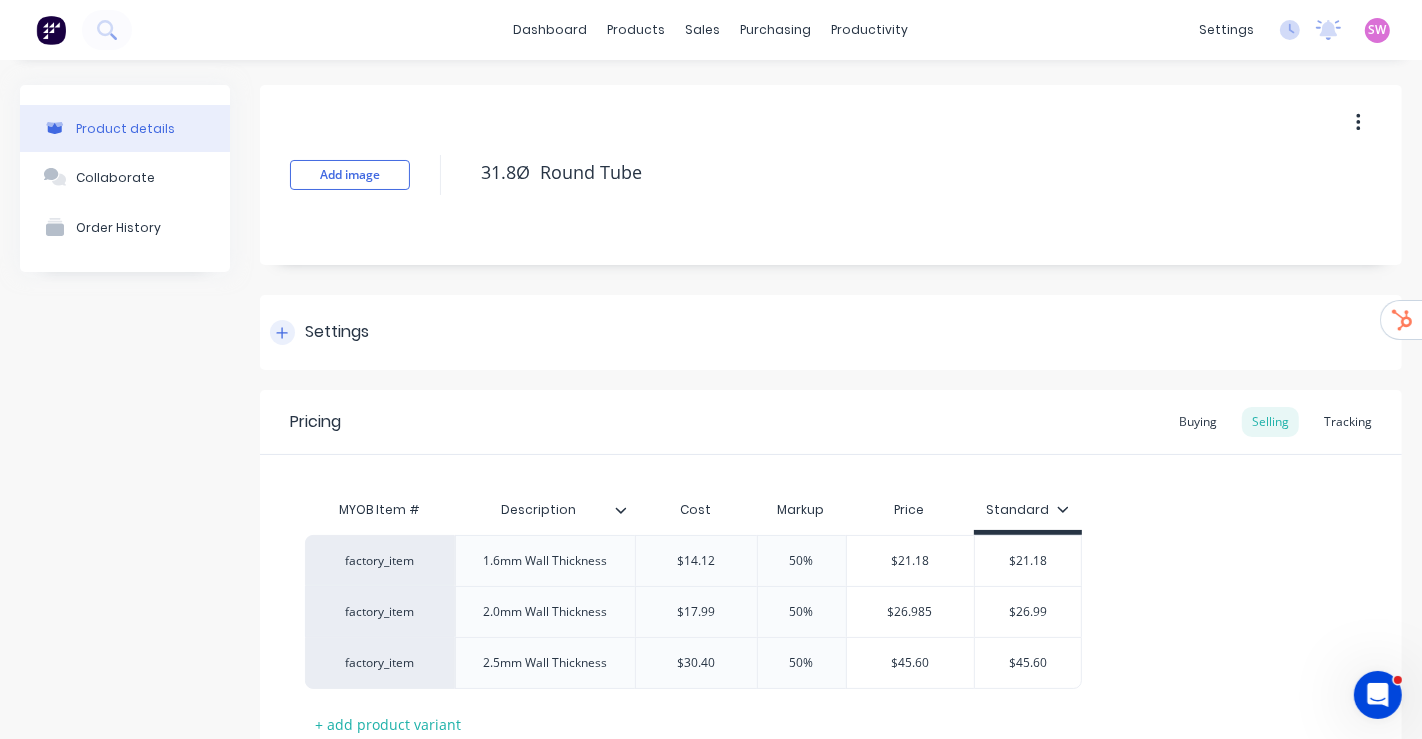 scroll, scrollTop: 111, scrollLeft: 0, axis: vertical 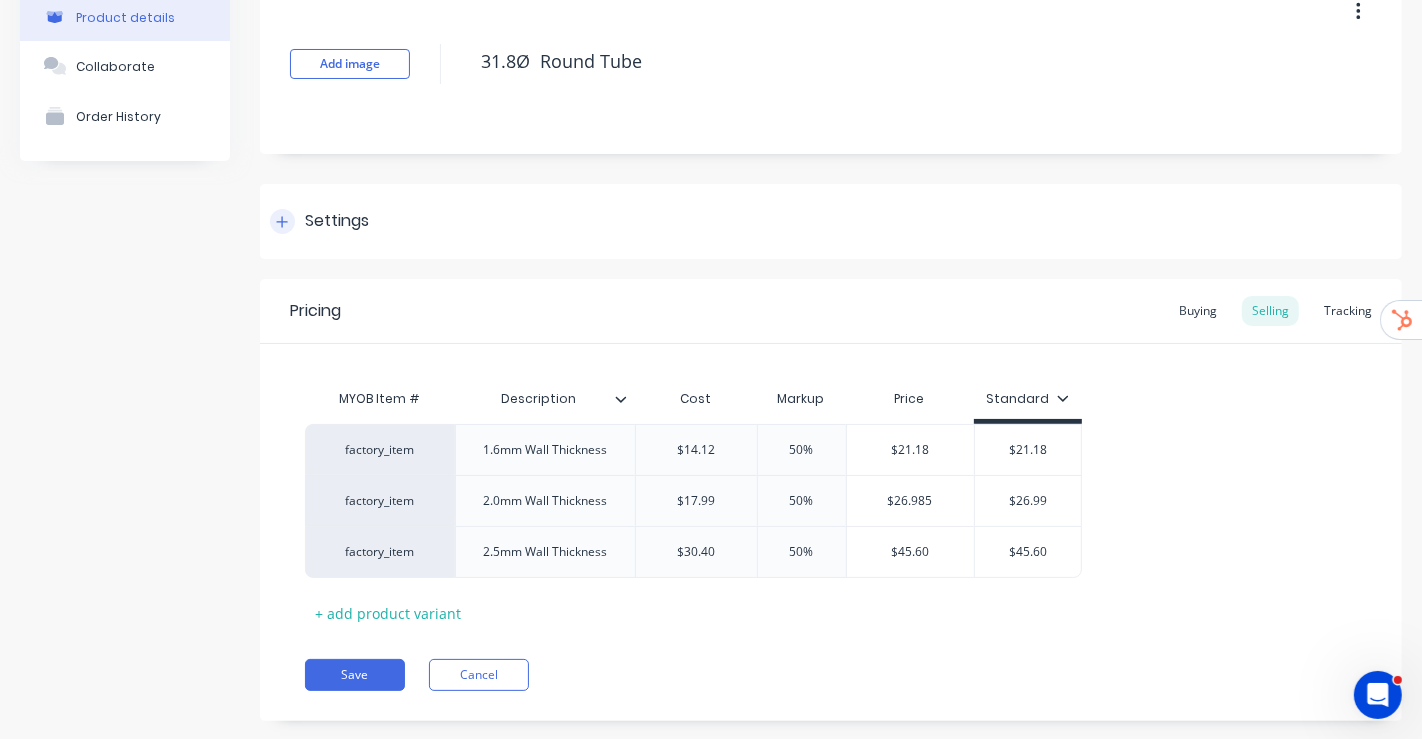 click at bounding box center [282, 221] 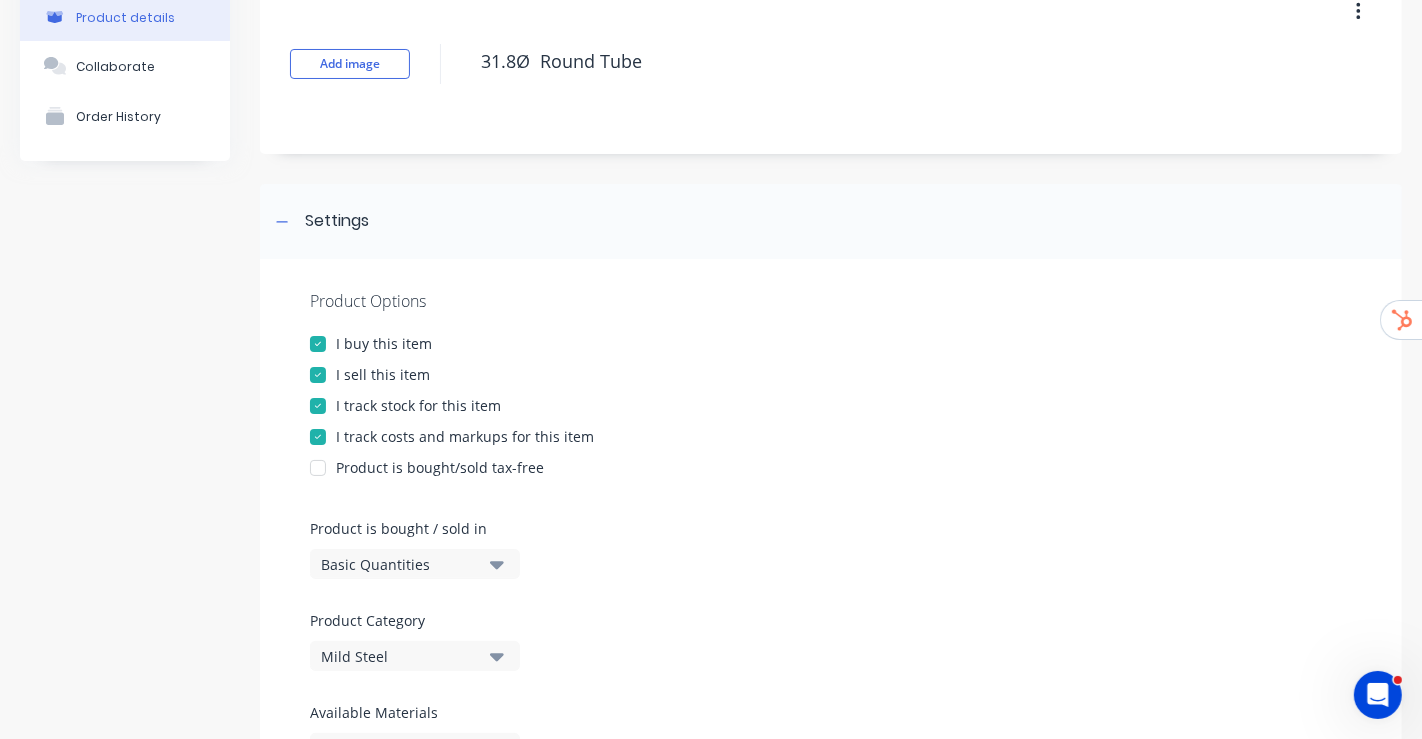 click on "Product is bought / sold in Basic Quantities" at bounding box center (410, 548) 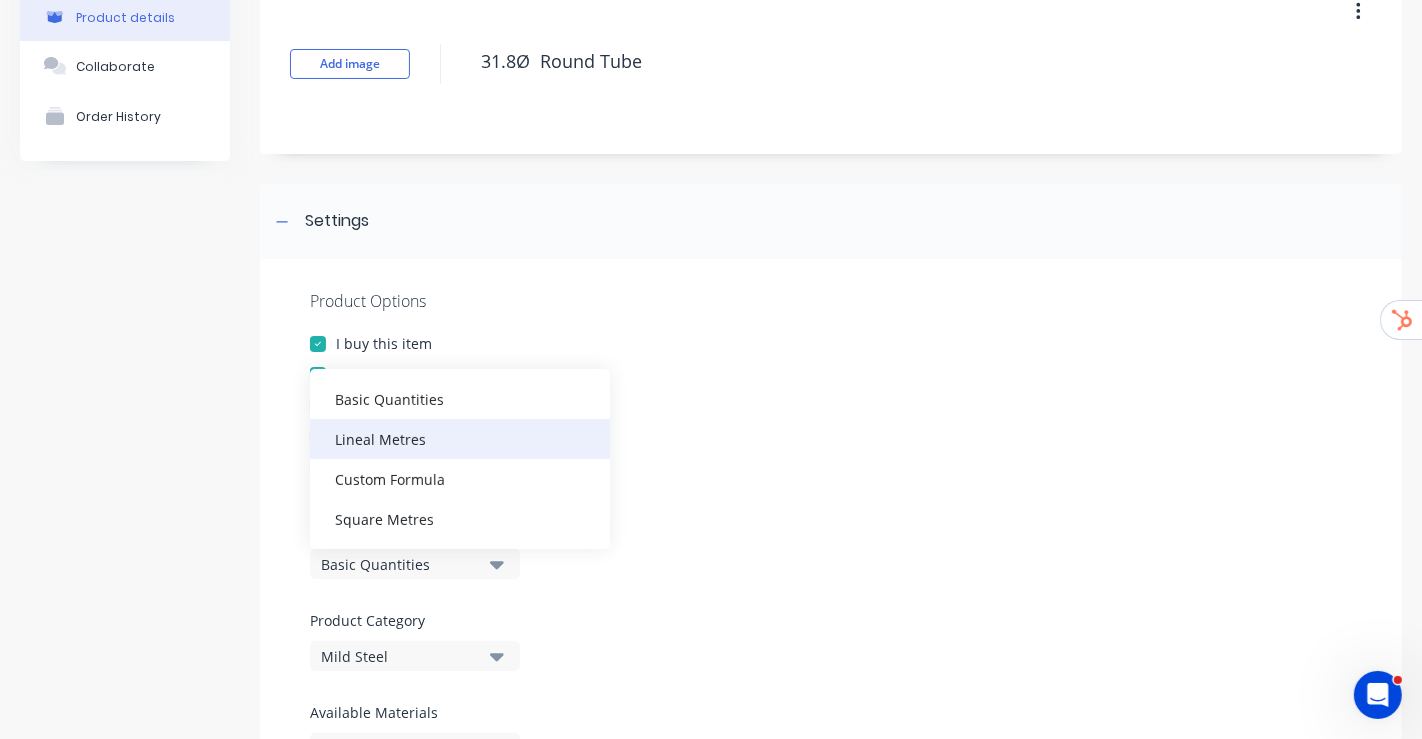 click on "Lineal Metres" at bounding box center [460, 439] 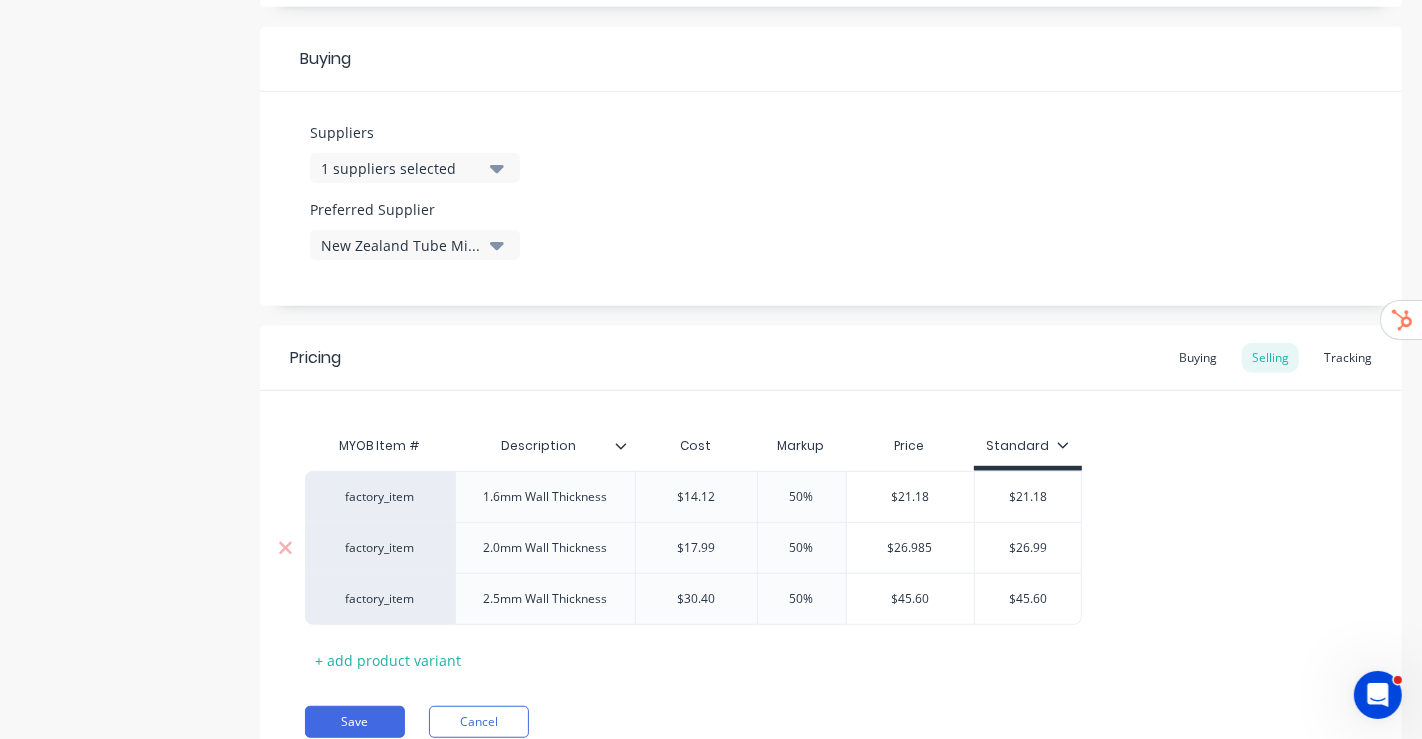 scroll, scrollTop: 994, scrollLeft: 0, axis: vertical 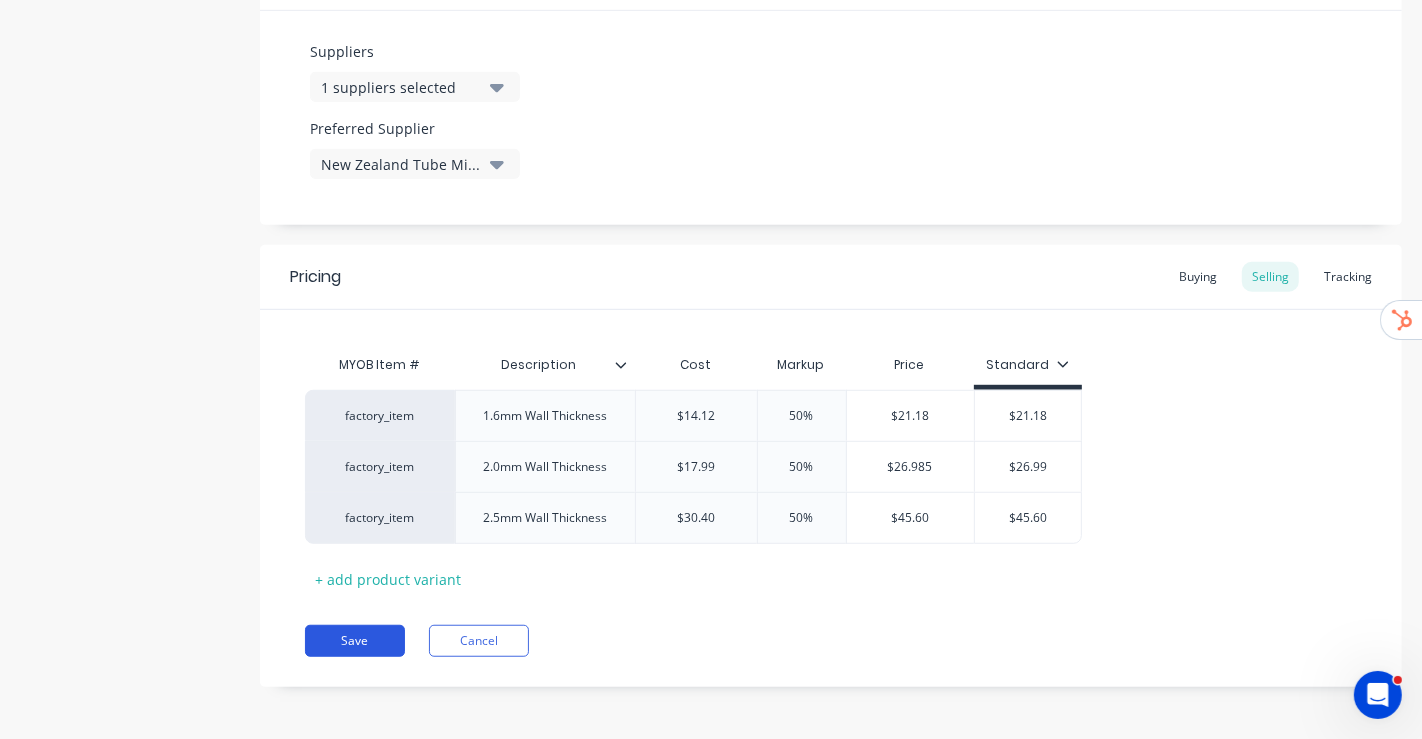 click on "Save" at bounding box center [355, 641] 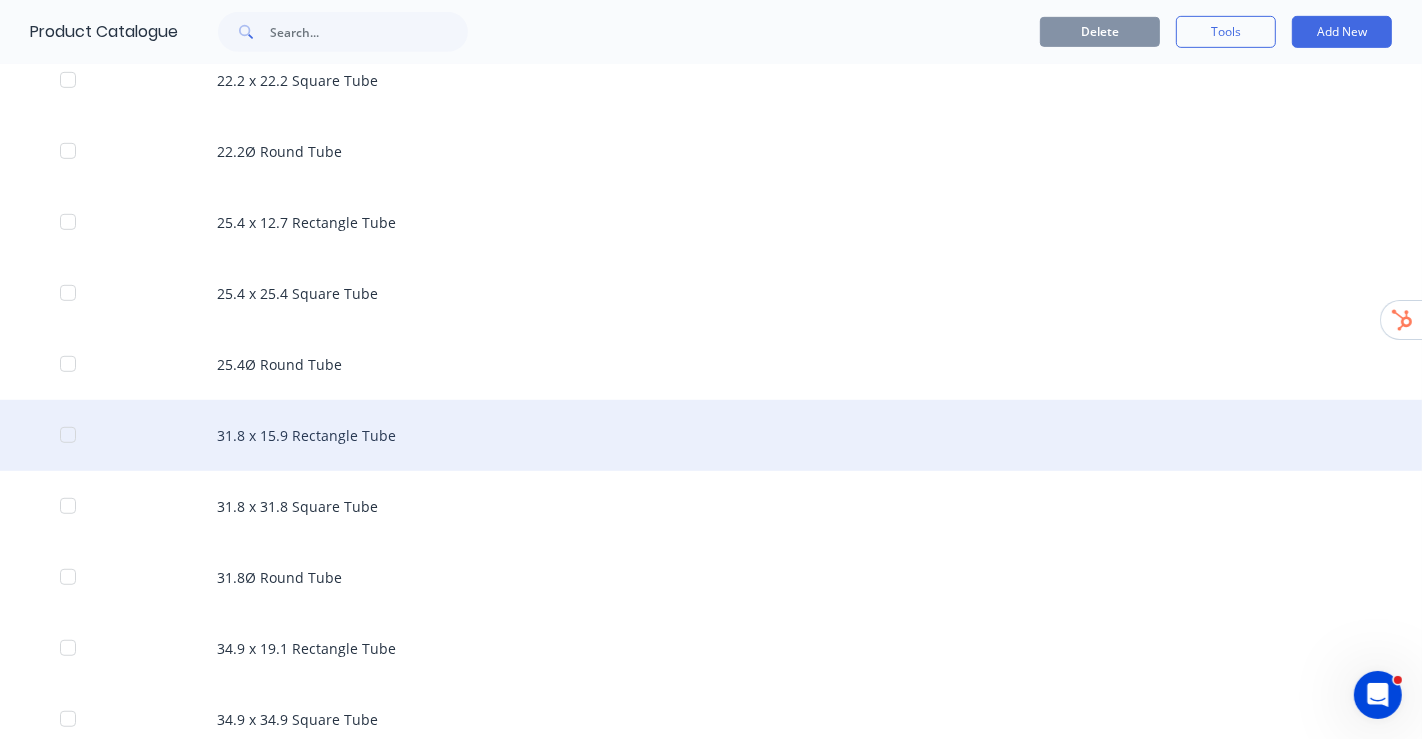 scroll, scrollTop: 1000, scrollLeft: 0, axis: vertical 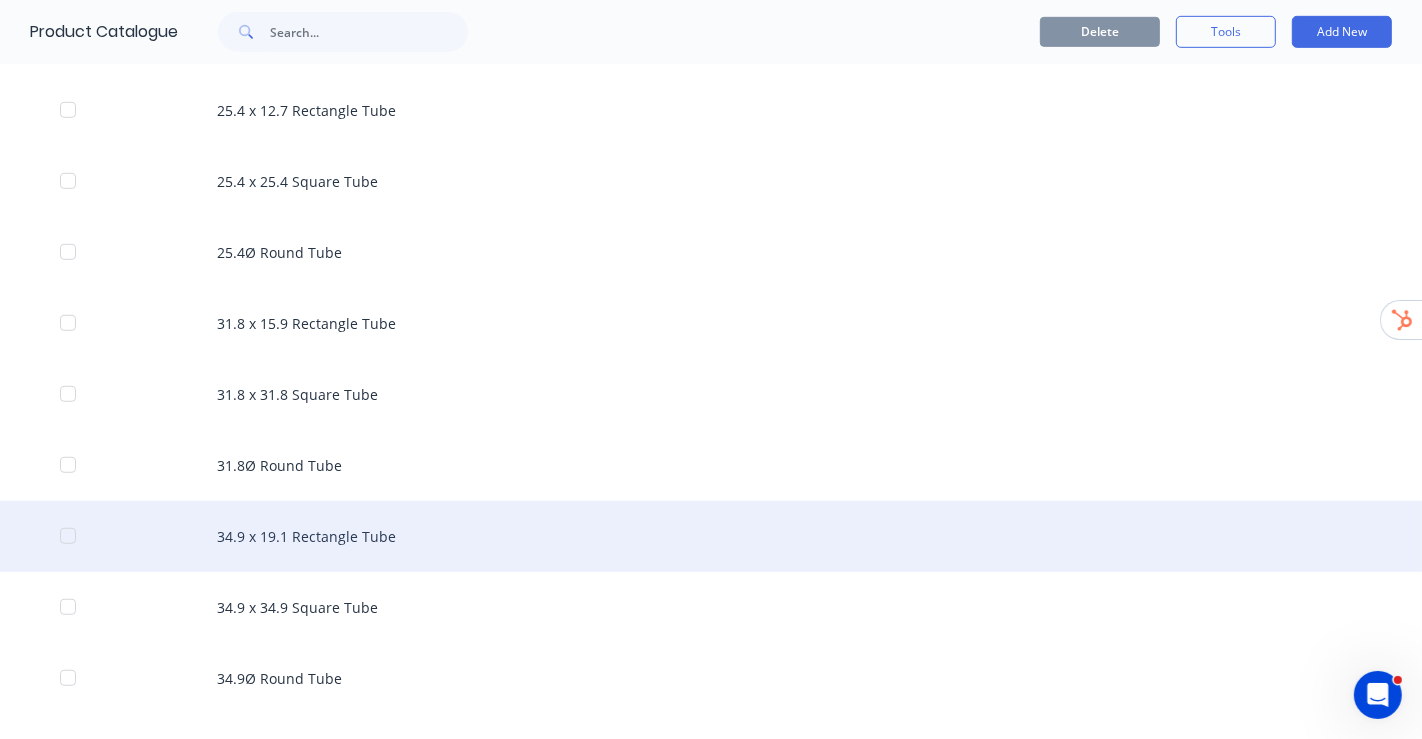 click on "34.9 x 19.1 Rectangle Tube" at bounding box center [711, 536] 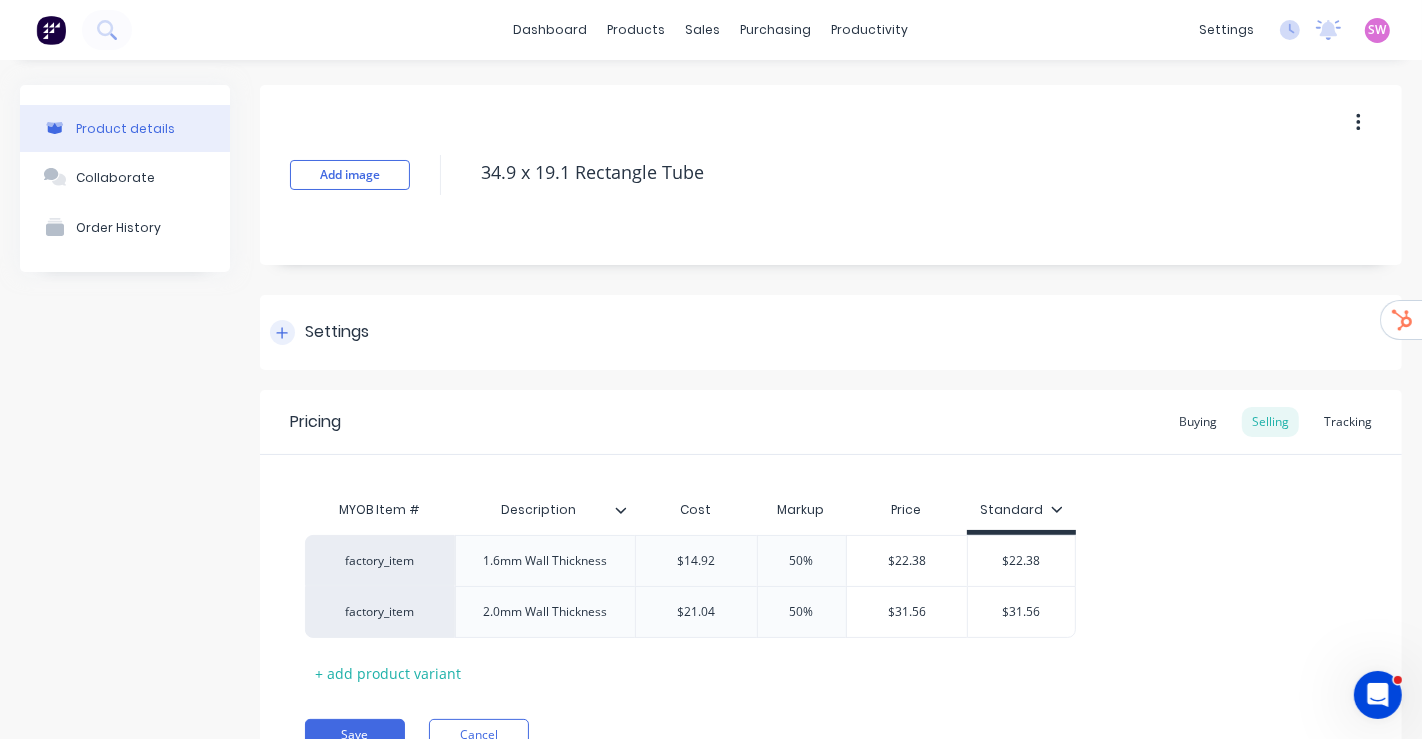 click on "Settings" at bounding box center [337, 332] 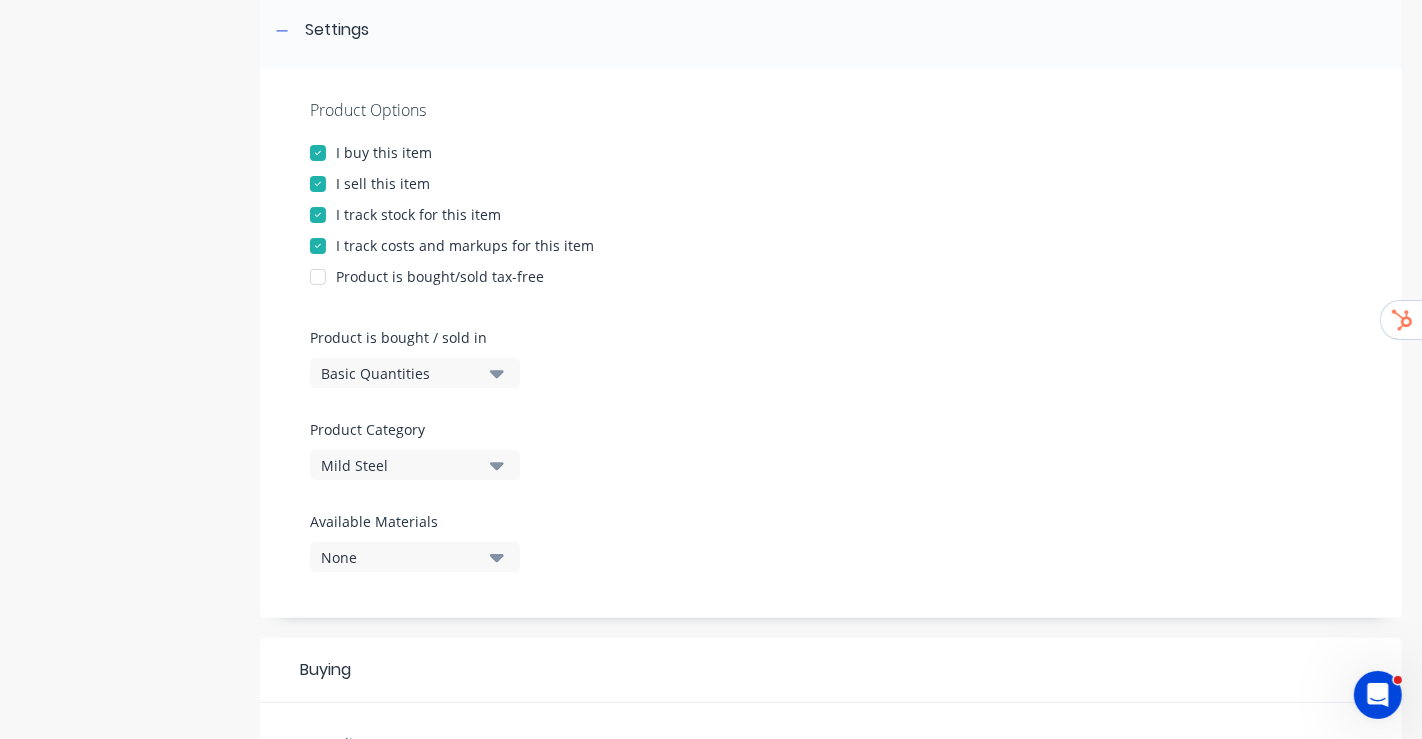 scroll, scrollTop: 333, scrollLeft: 0, axis: vertical 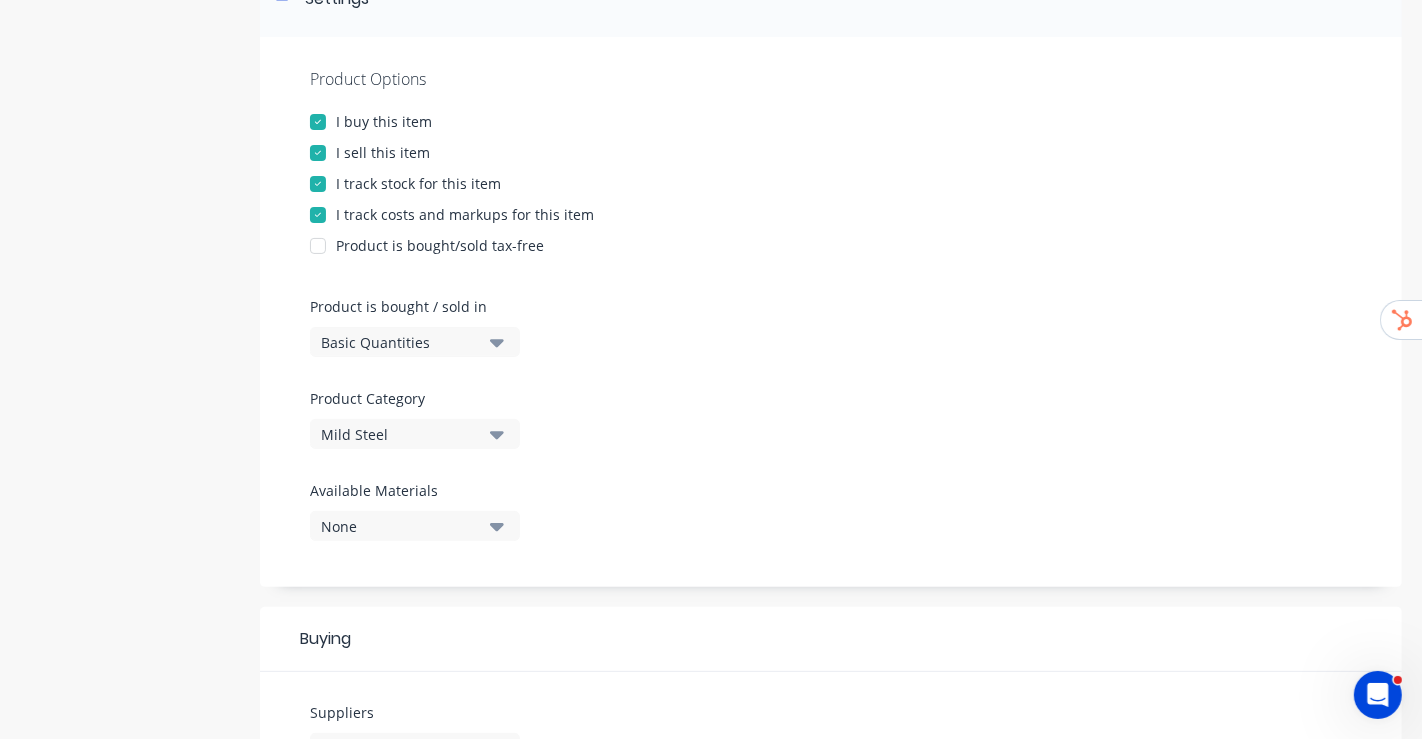 click on "Basic Quantities" at bounding box center (415, 342) 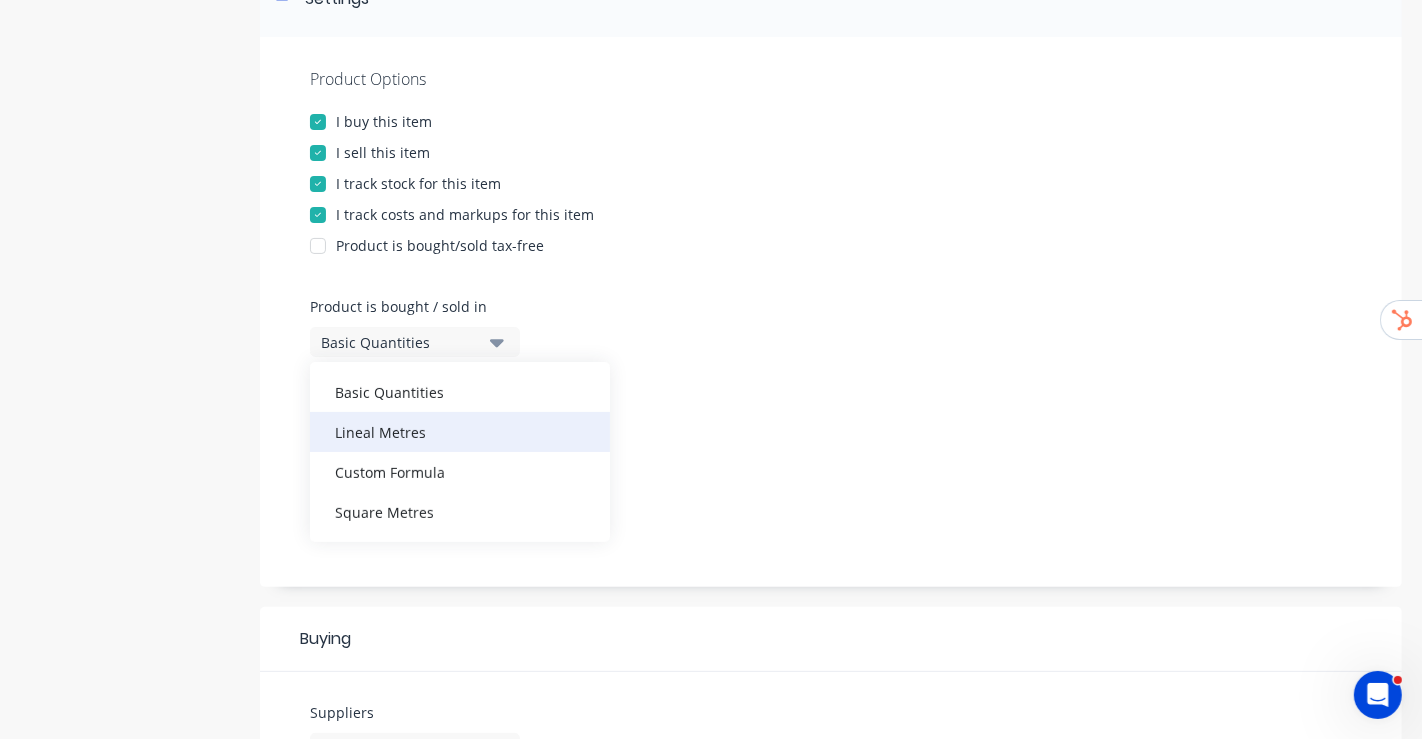 click on "Lineal Metres" at bounding box center [460, 432] 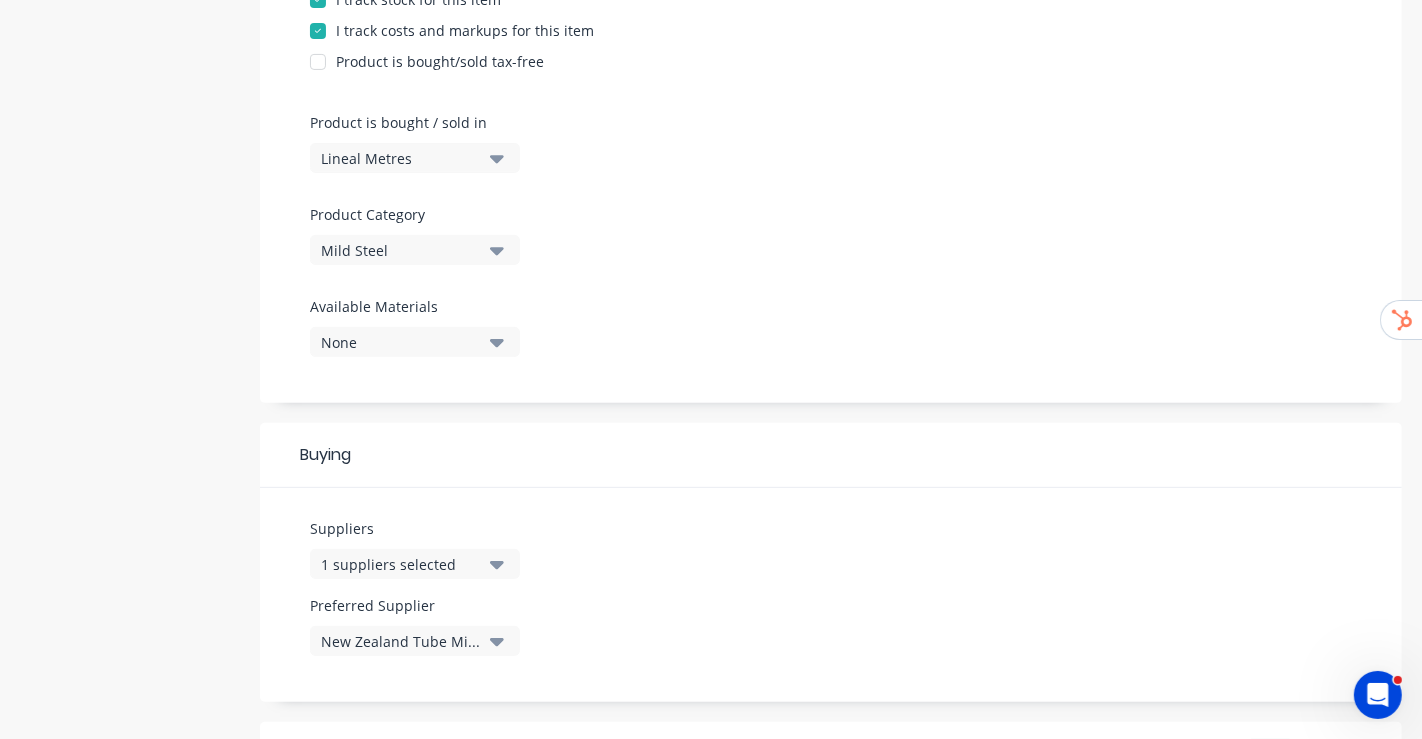 scroll, scrollTop: 943, scrollLeft: 0, axis: vertical 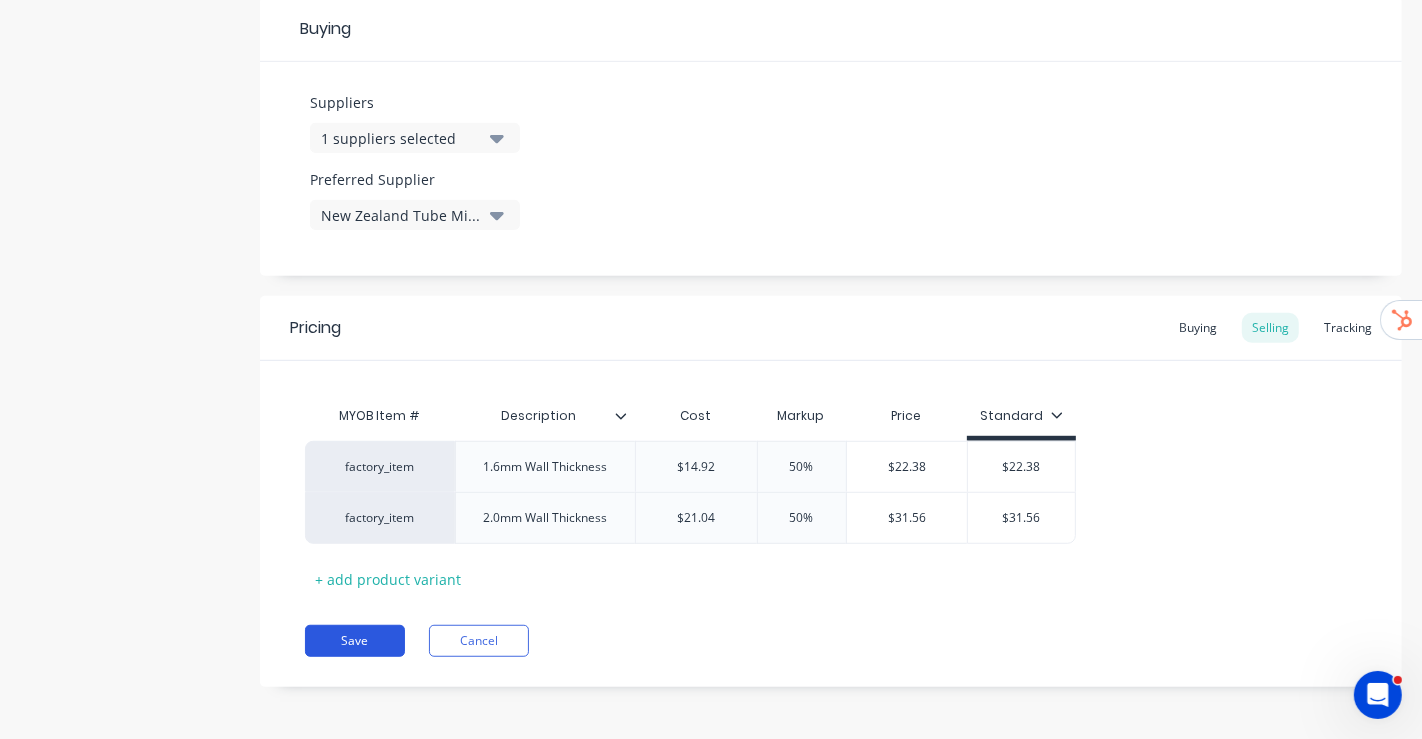 click on "Save" at bounding box center [355, 641] 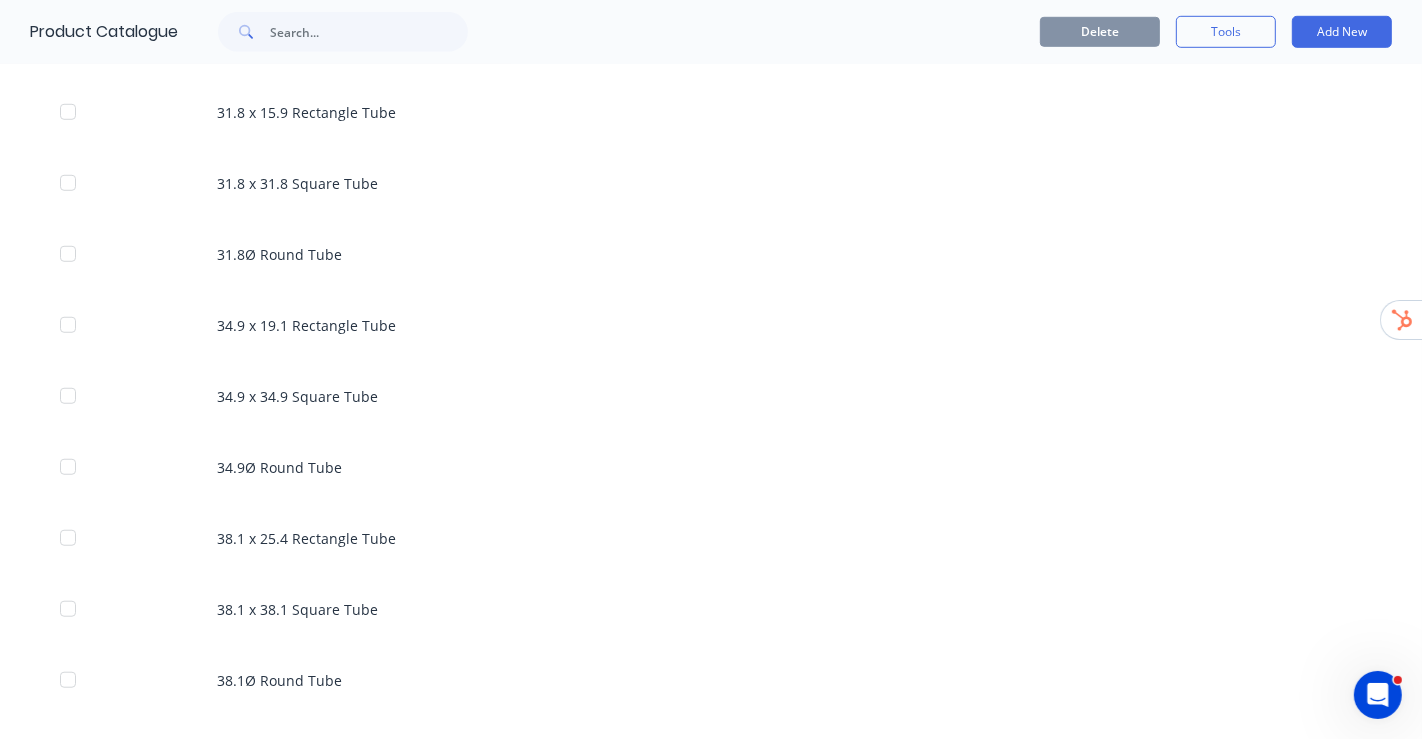 scroll, scrollTop: 1222, scrollLeft: 0, axis: vertical 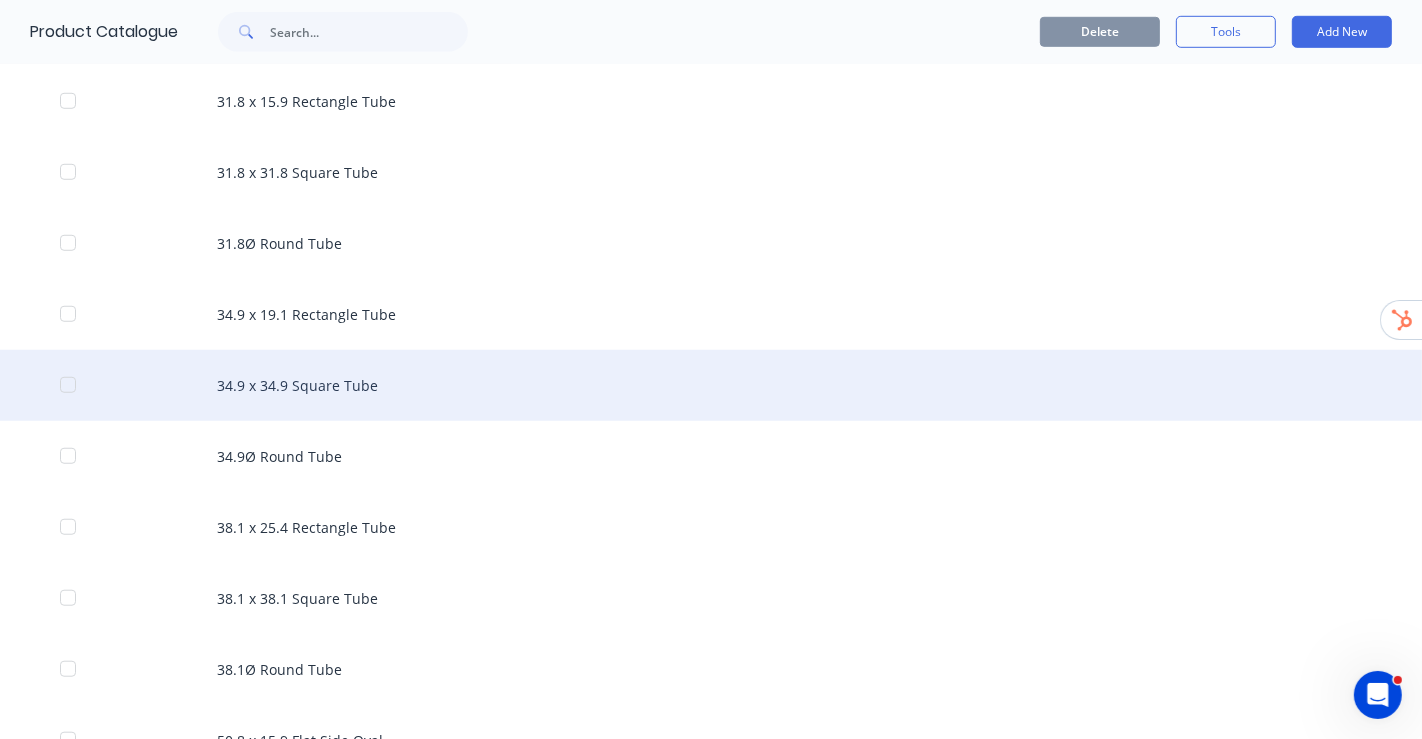 click on "34.9 x 34.9 Square Tube" at bounding box center [711, 385] 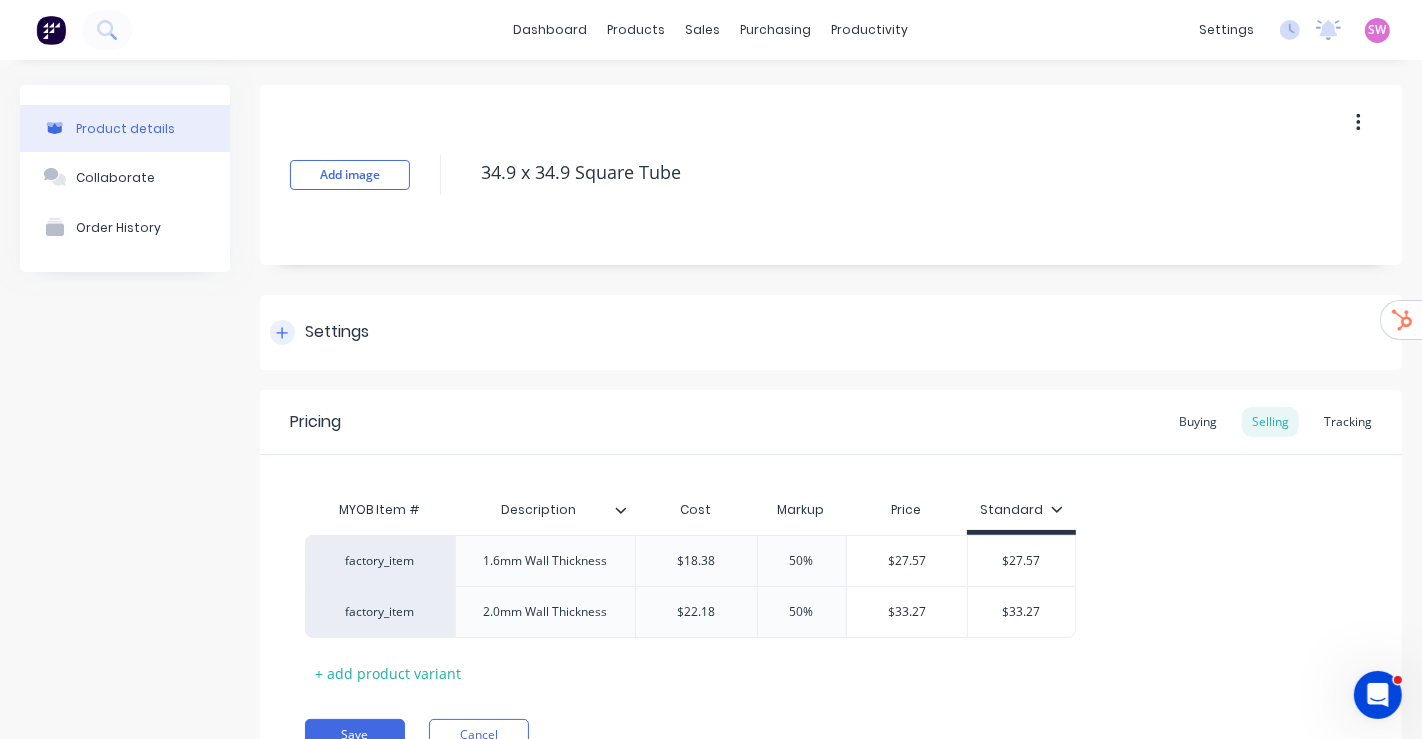 click on "Settings" at bounding box center (337, 332) 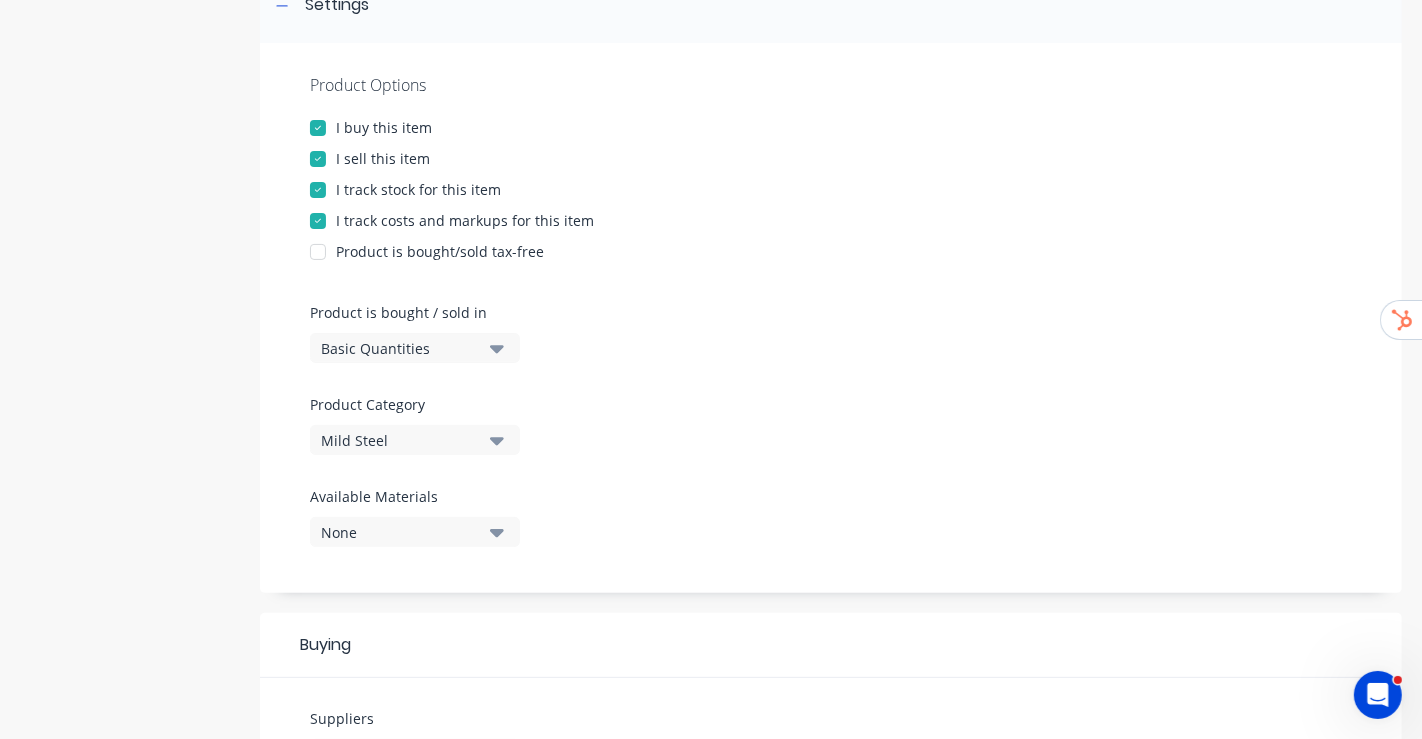 scroll, scrollTop: 333, scrollLeft: 0, axis: vertical 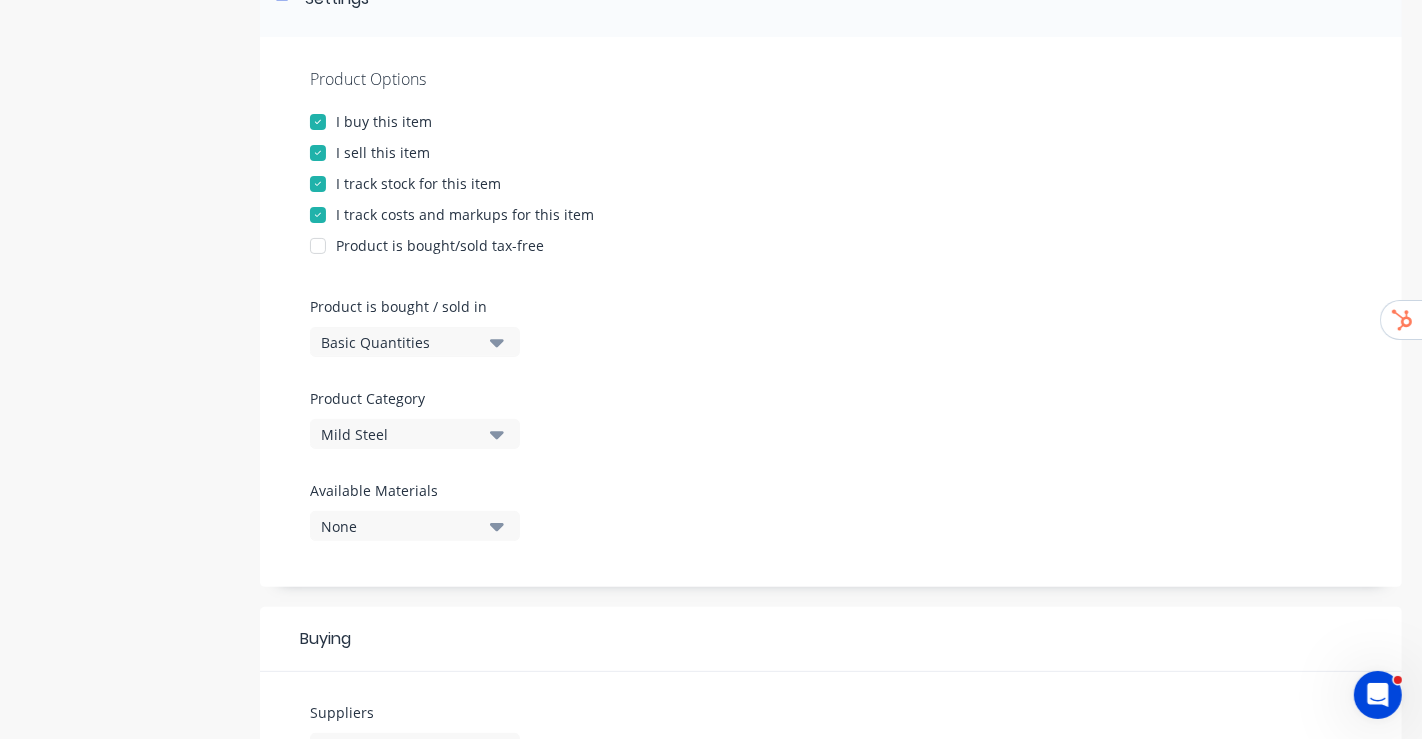 click 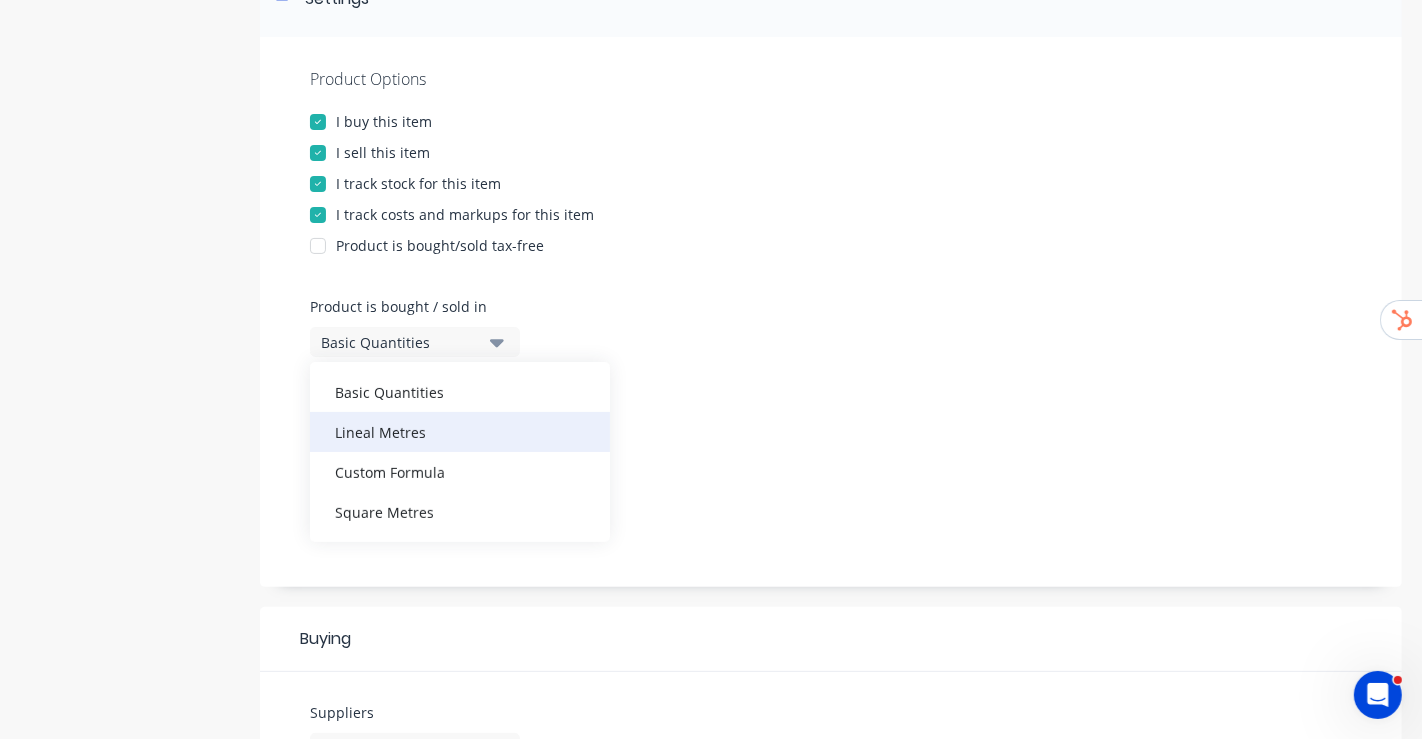 click on "Lineal Metres" at bounding box center [460, 432] 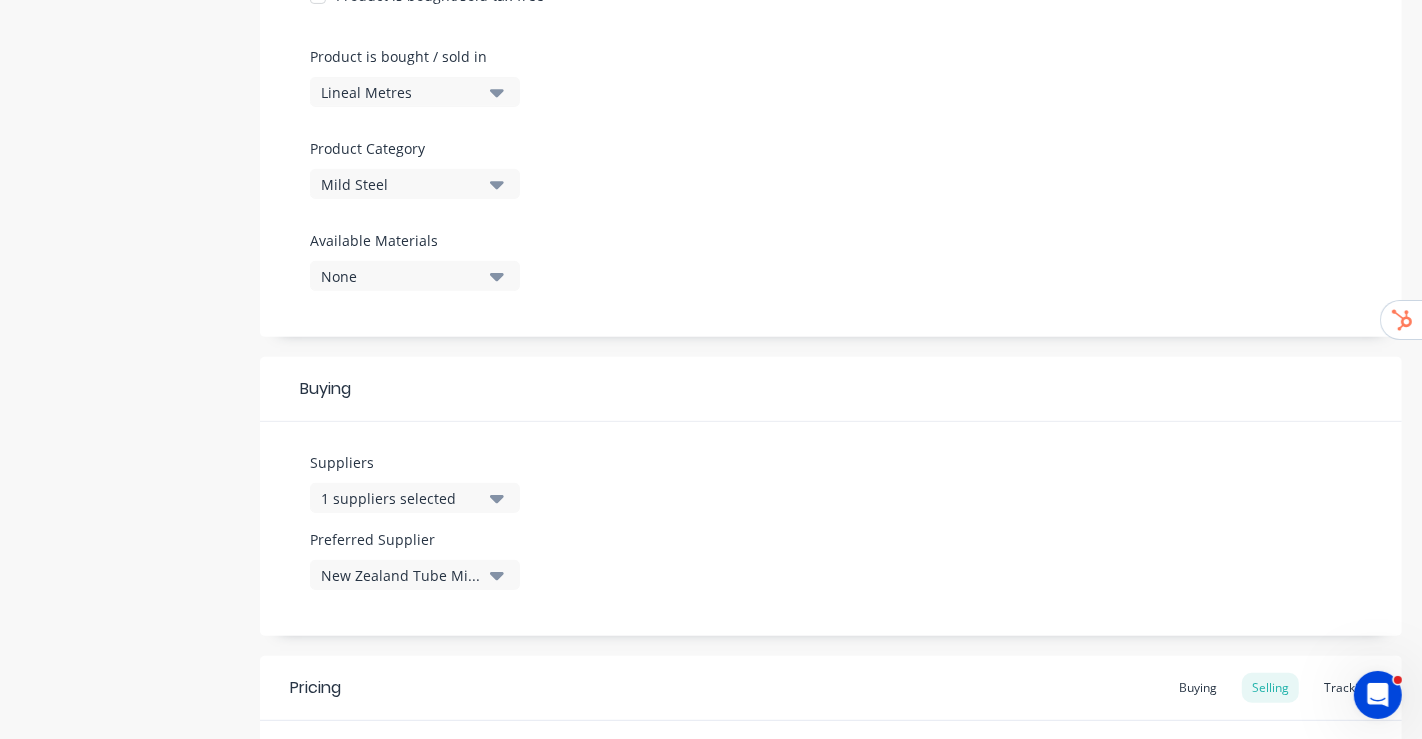 scroll, scrollTop: 888, scrollLeft: 0, axis: vertical 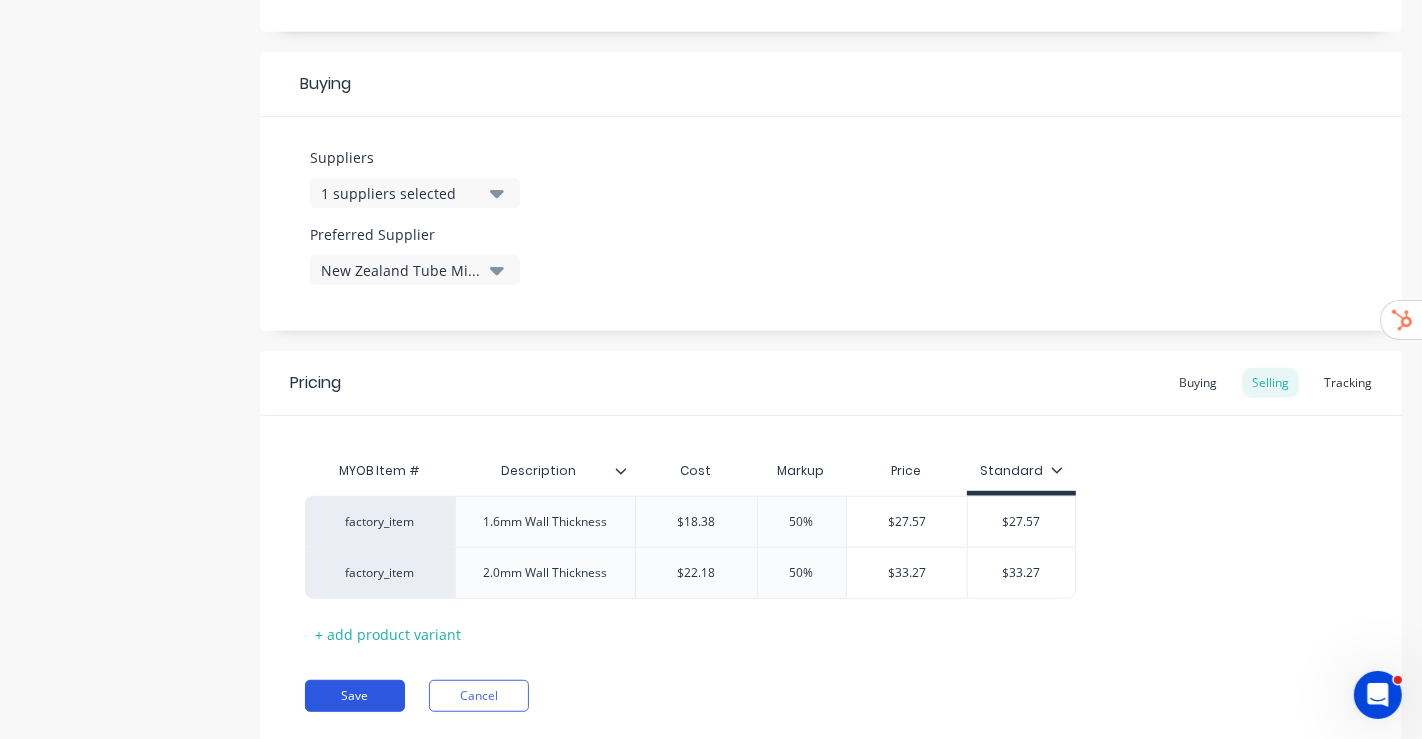 click on "Save" at bounding box center (355, 696) 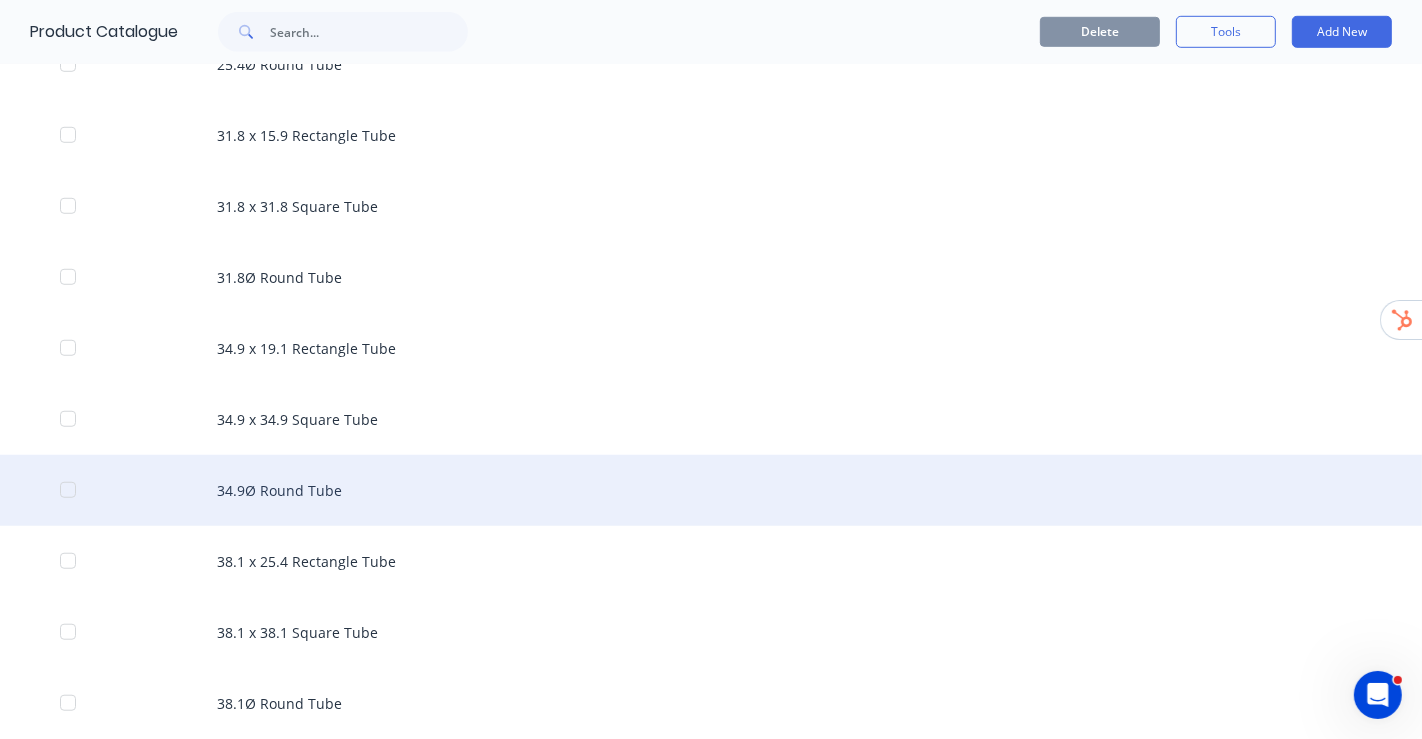 scroll, scrollTop: 1222, scrollLeft: 0, axis: vertical 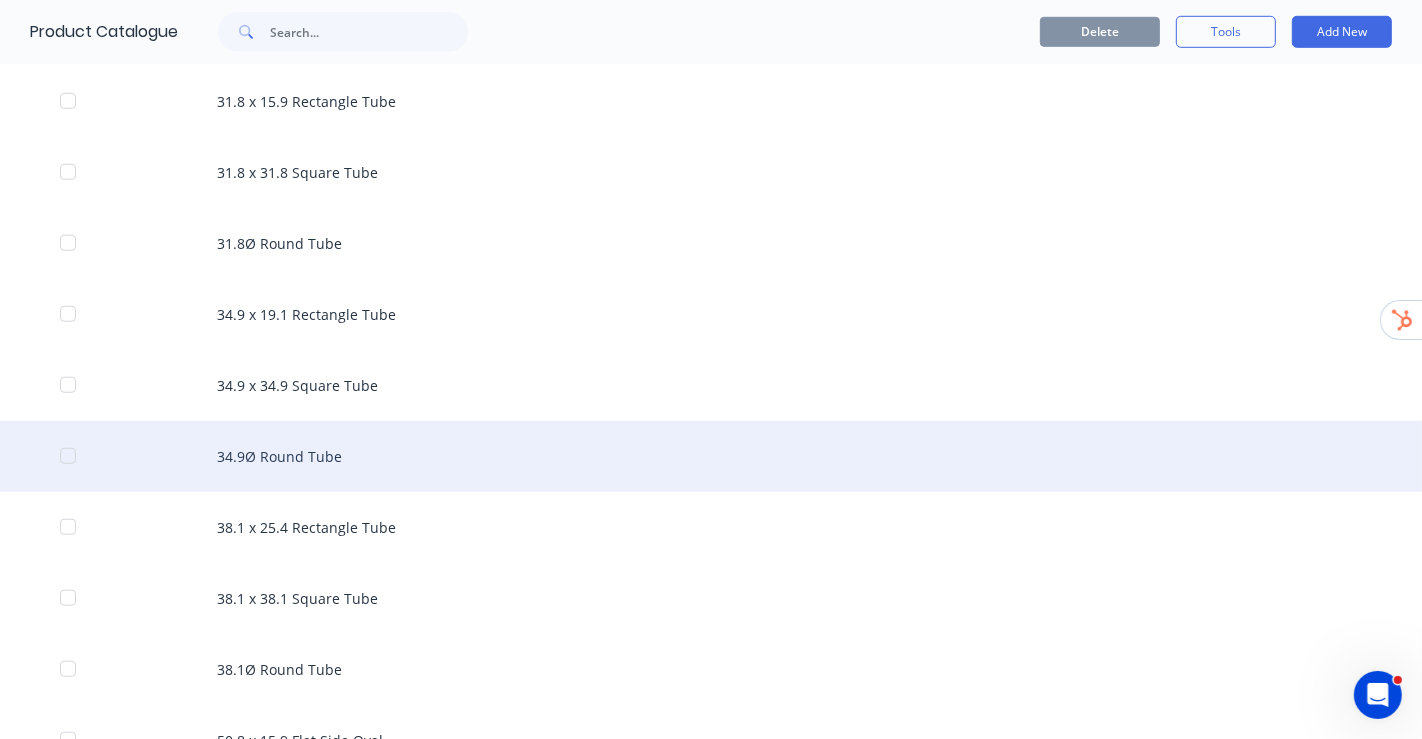 click on "34.9Ø  Round Tube" at bounding box center [711, 456] 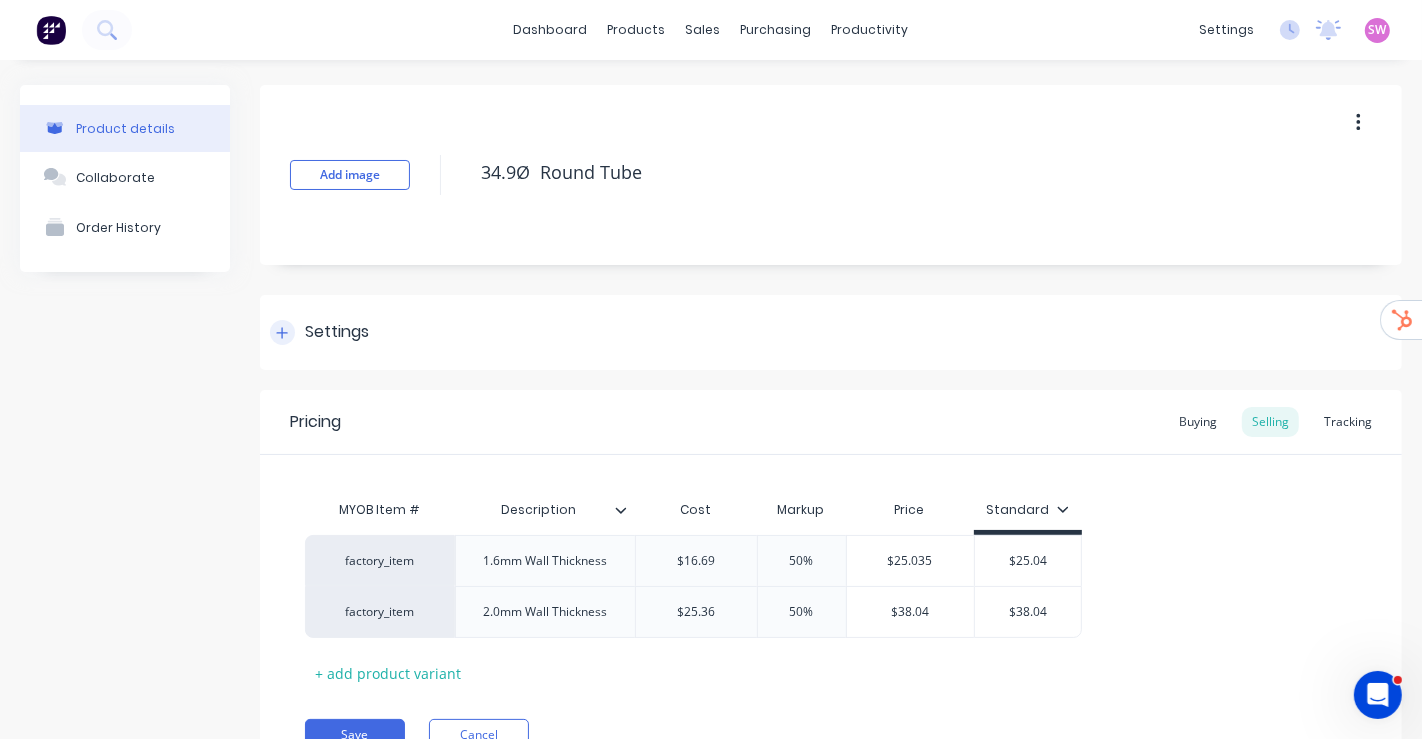 click on "Settings" at bounding box center [337, 332] 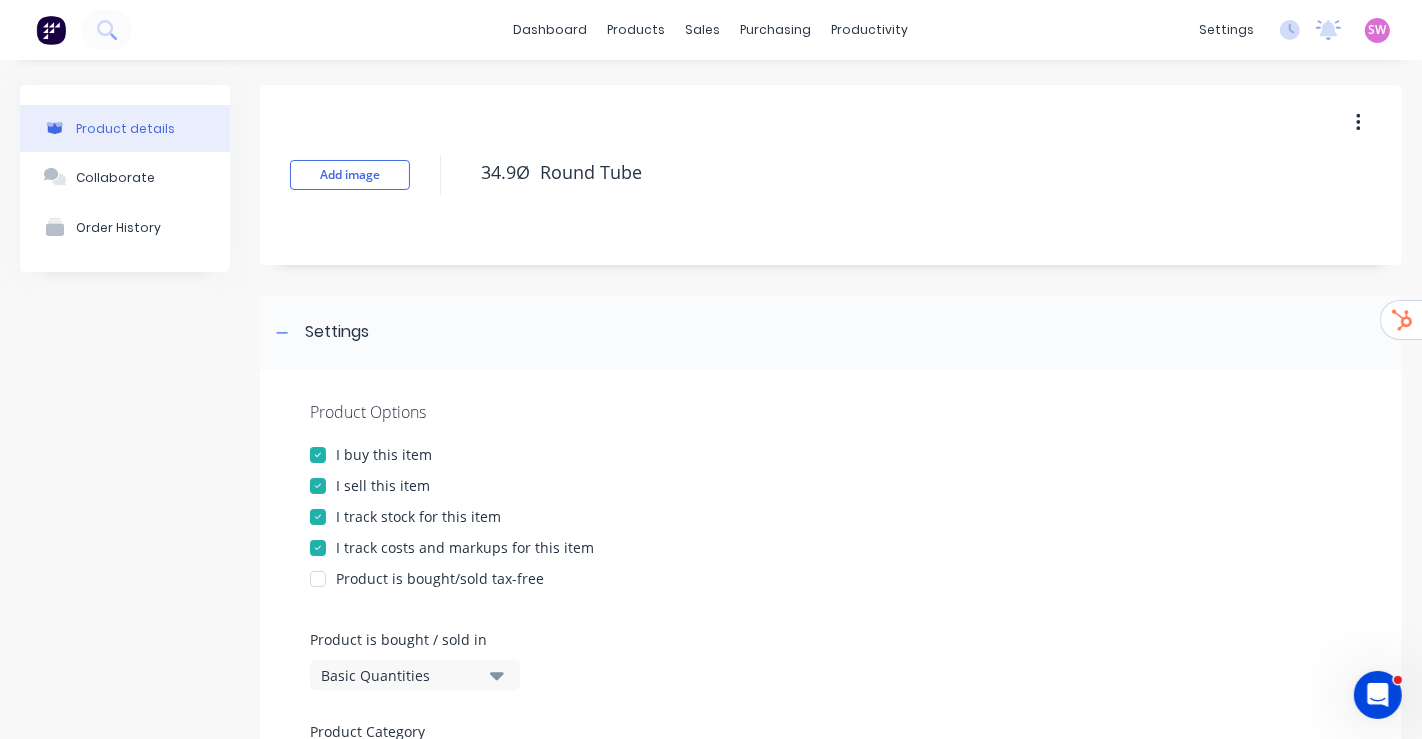 scroll, scrollTop: 333, scrollLeft: 0, axis: vertical 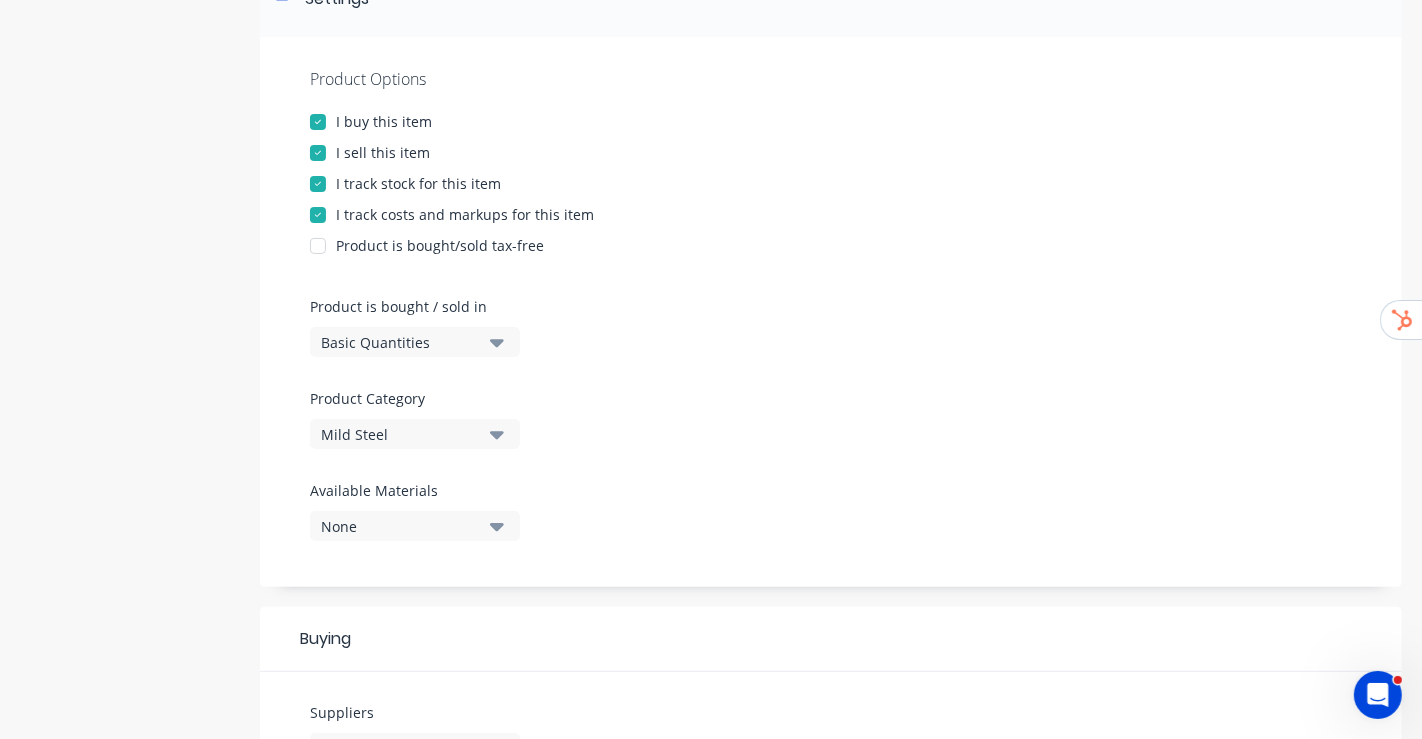 click on "Basic Quantities" at bounding box center [415, 342] 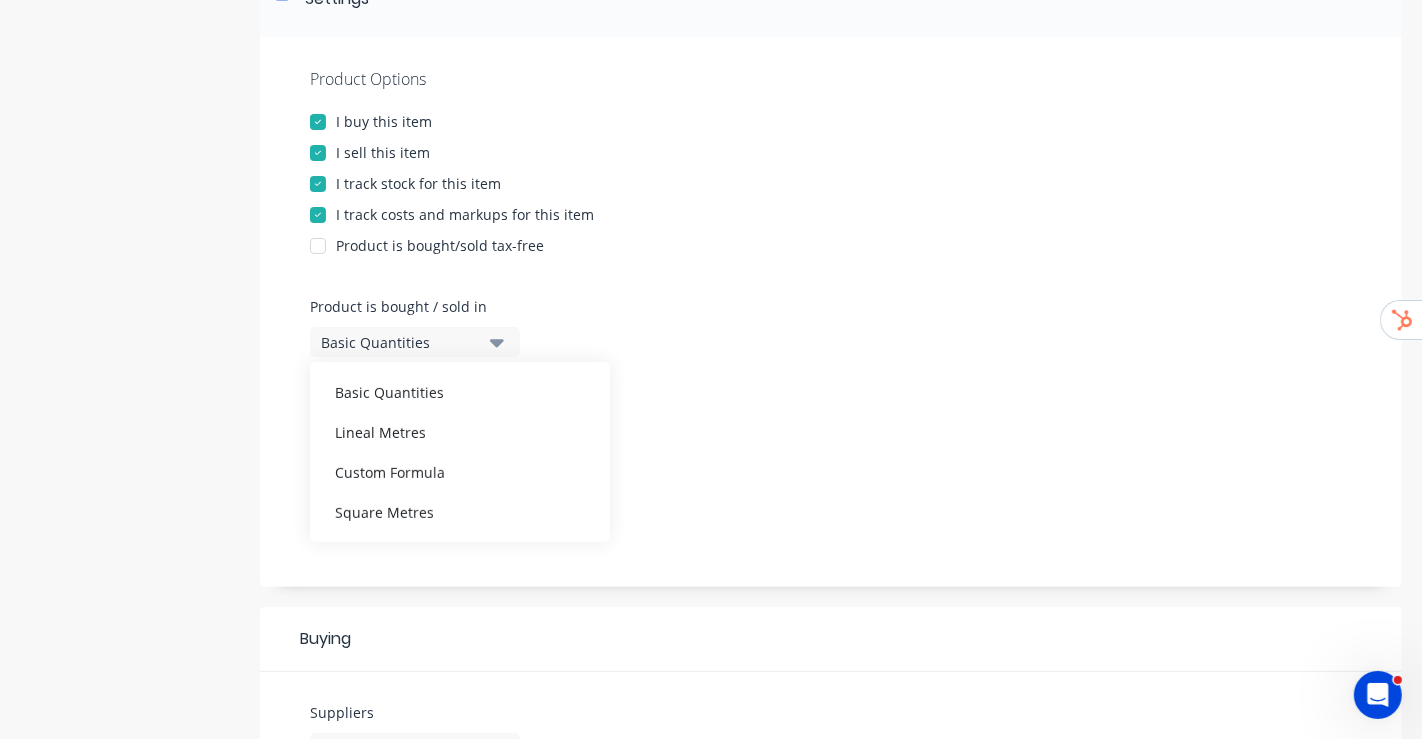 click on "Lineal Metres" at bounding box center [460, 432] 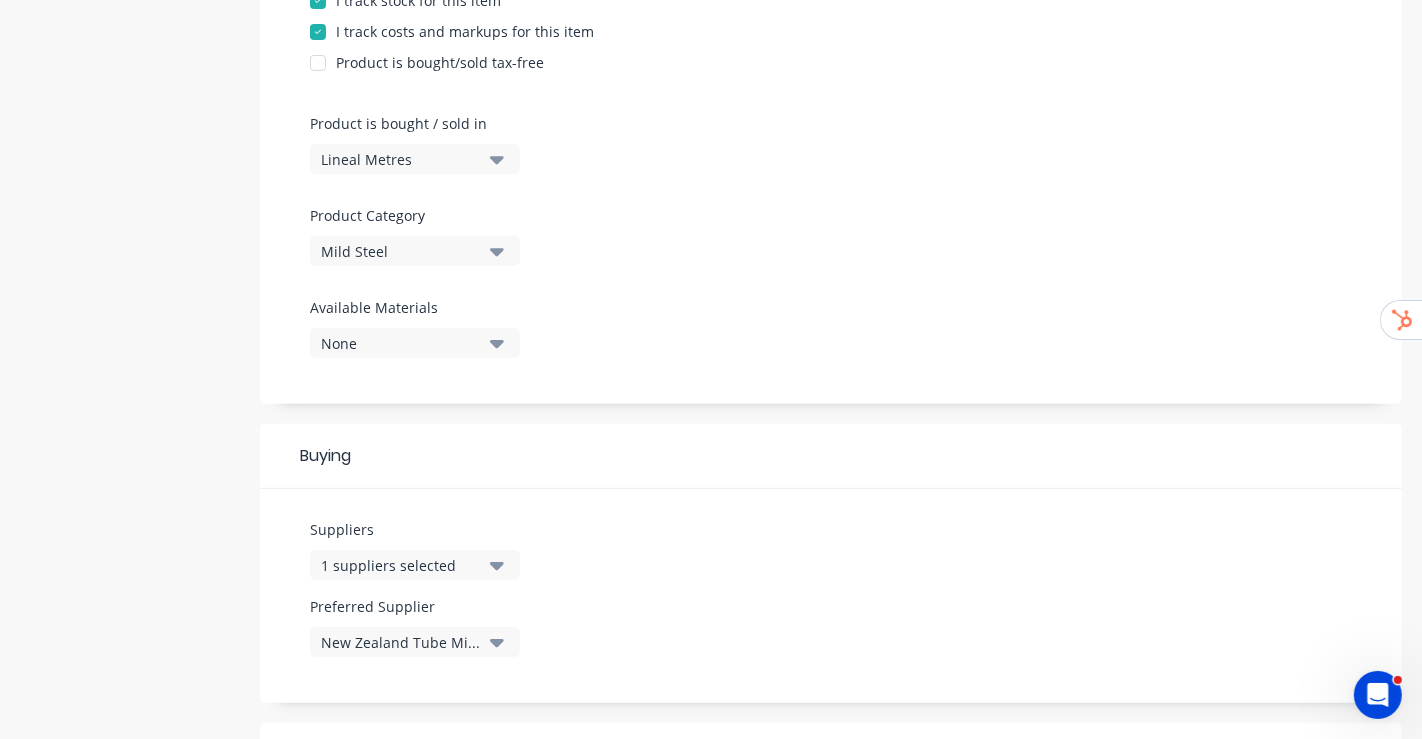 scroll, scrollTop: 943, scrollLeft: 0, axis: vertical 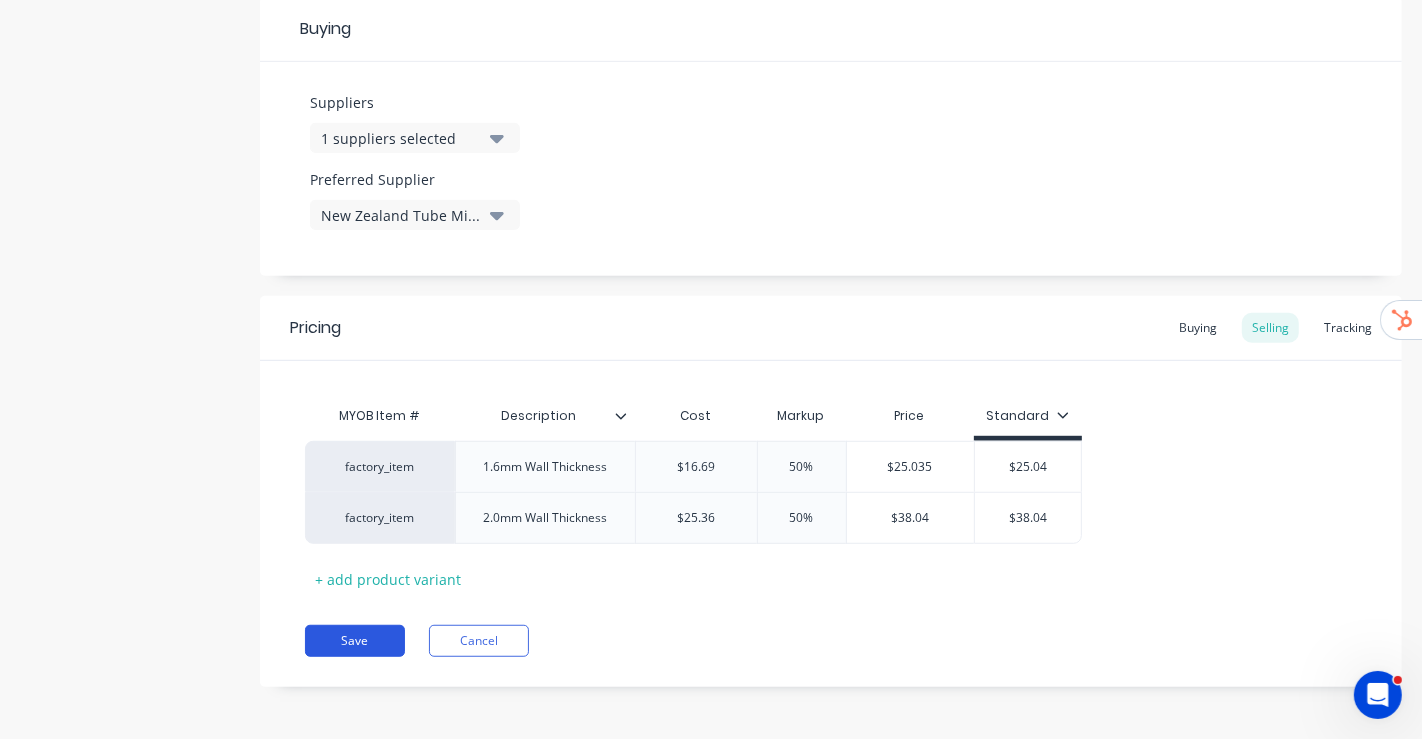 click on "Save" at bounding box center [355, 641] 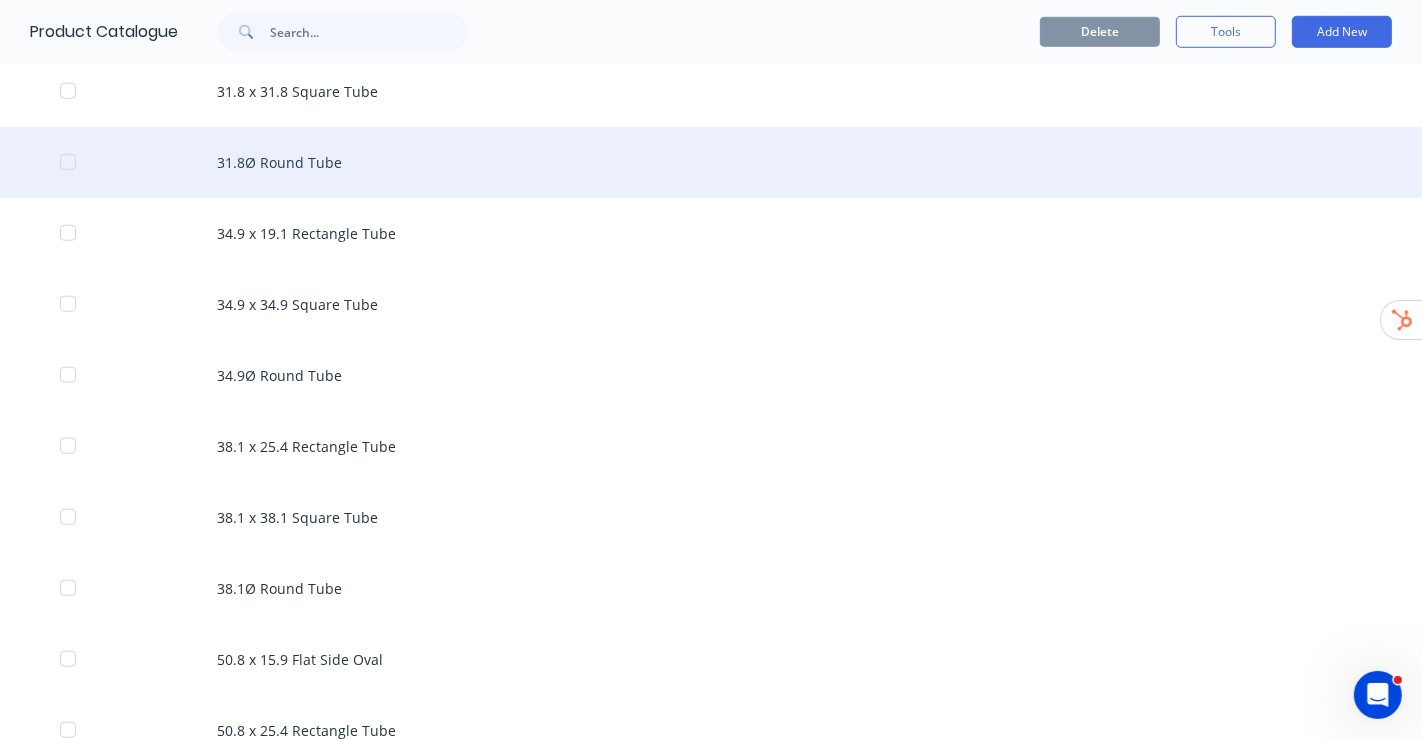 scroll, scrollTop: 1333, scrollLeft: 0, axis: vertical 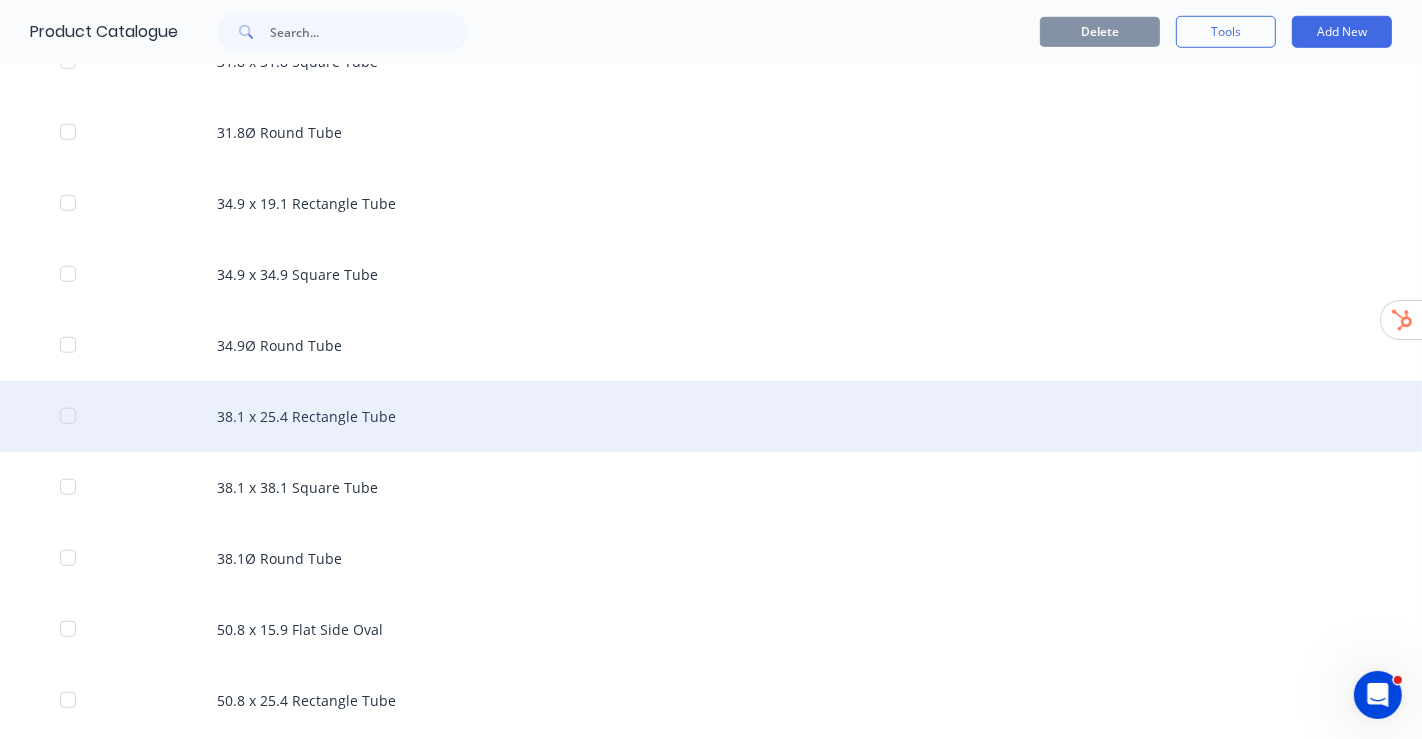 click on "38.1 x 25.4 Rectangle Tube" at bounding box center (711, 416) 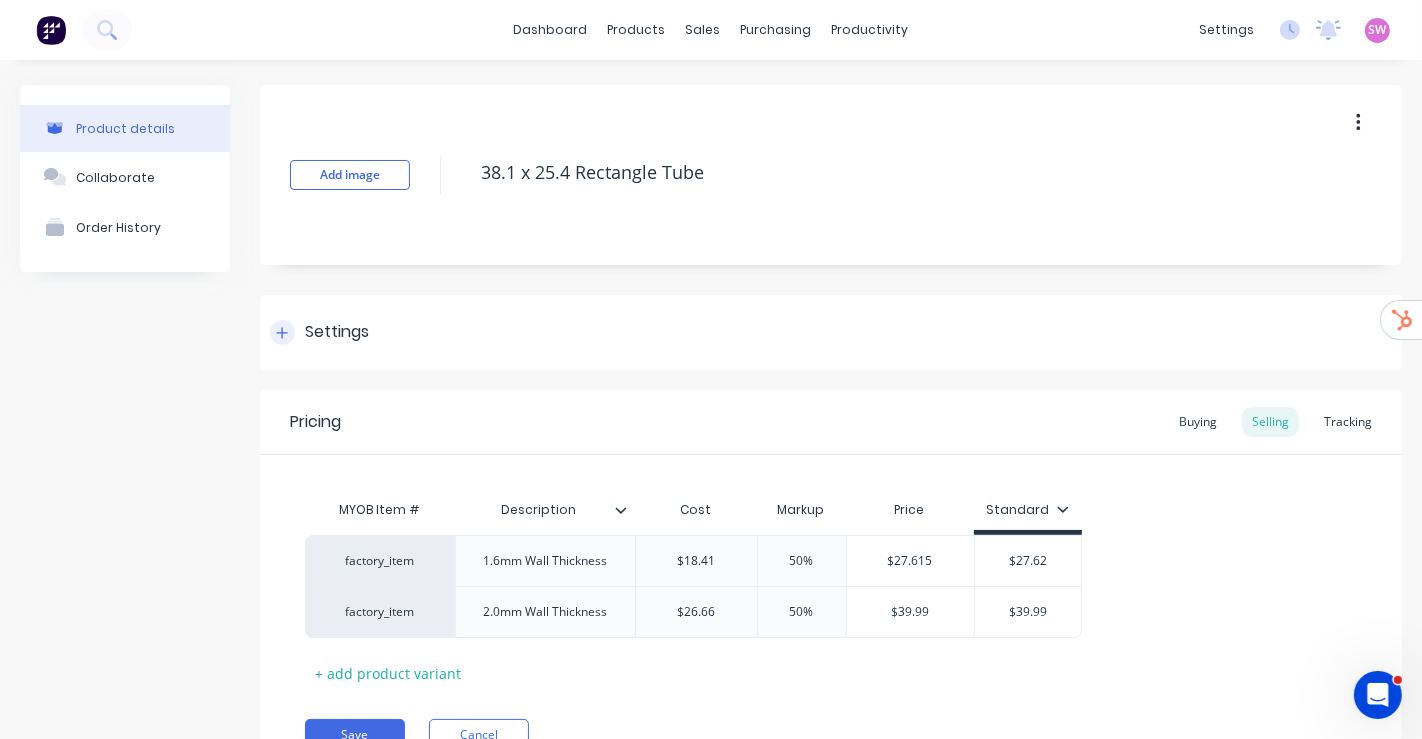 click on "Settings" at bounding box center [337, 332] 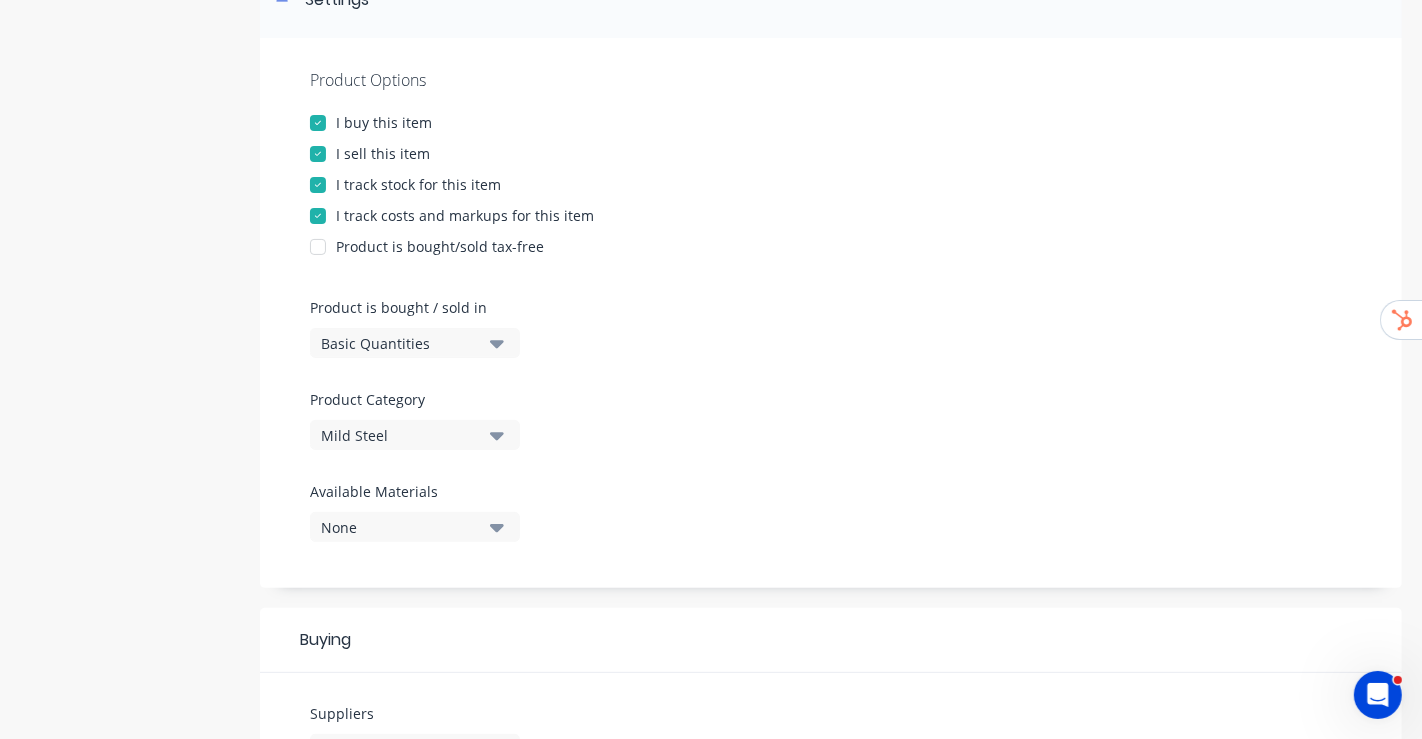 scroll, scrollTop: 333, scrollLeft: 0, axis: vertical 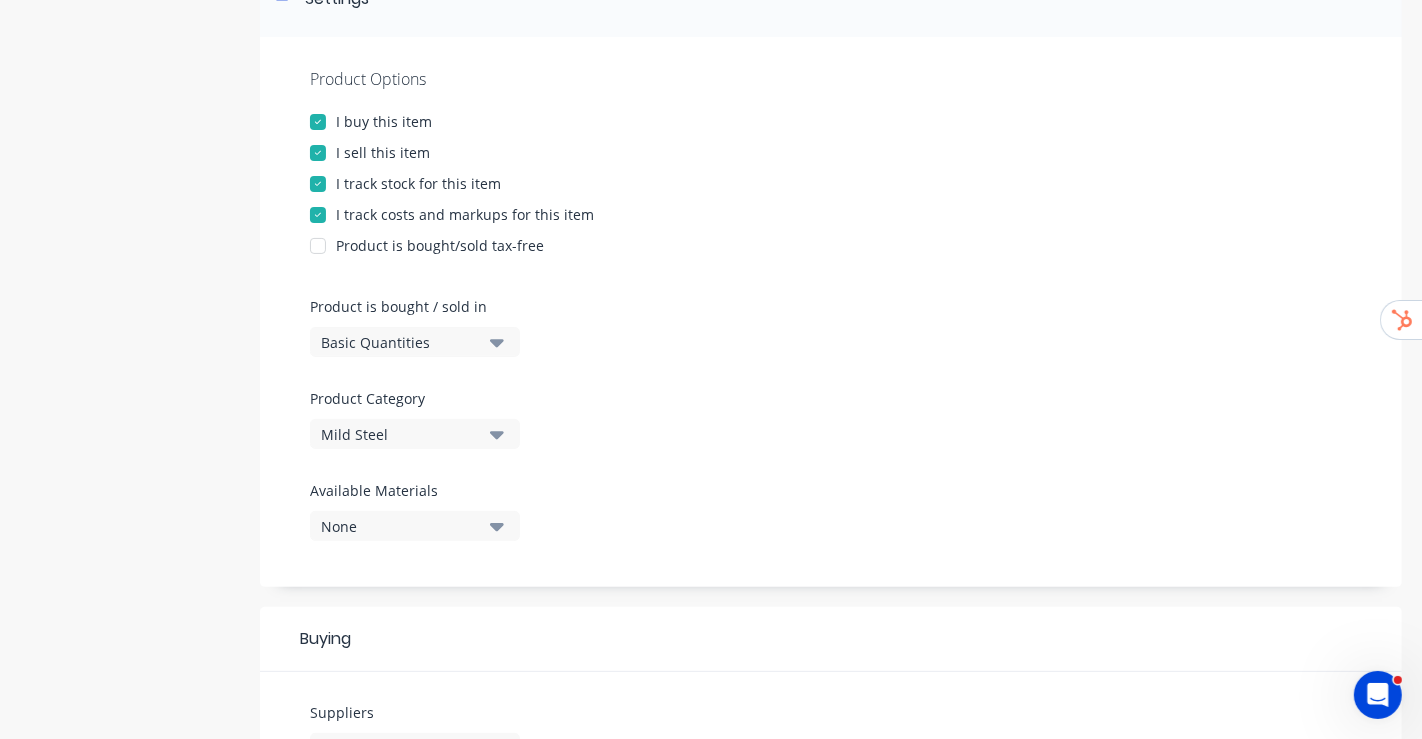 click on "Basic Quantities" at bounding box center (415, 342) 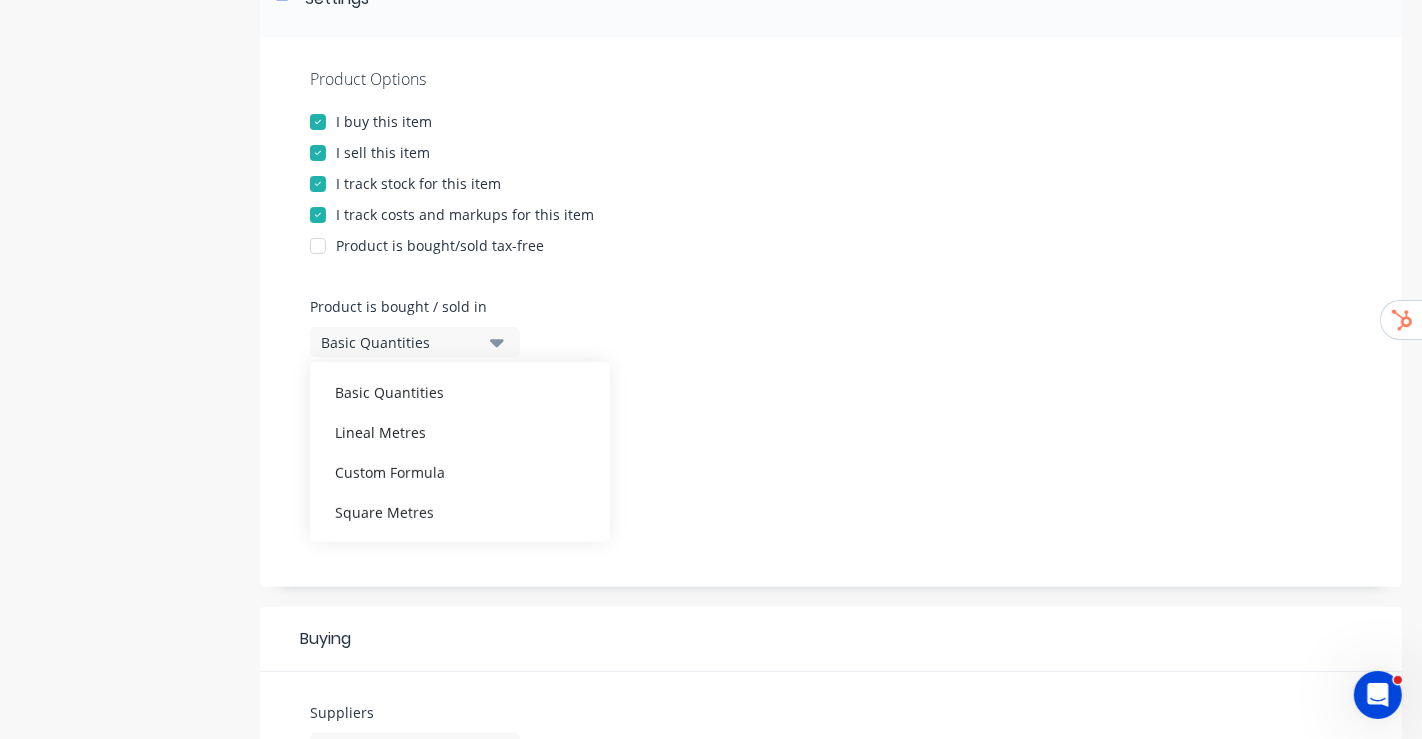 click on "Lineal Metres" at bounding box center (460, 432) 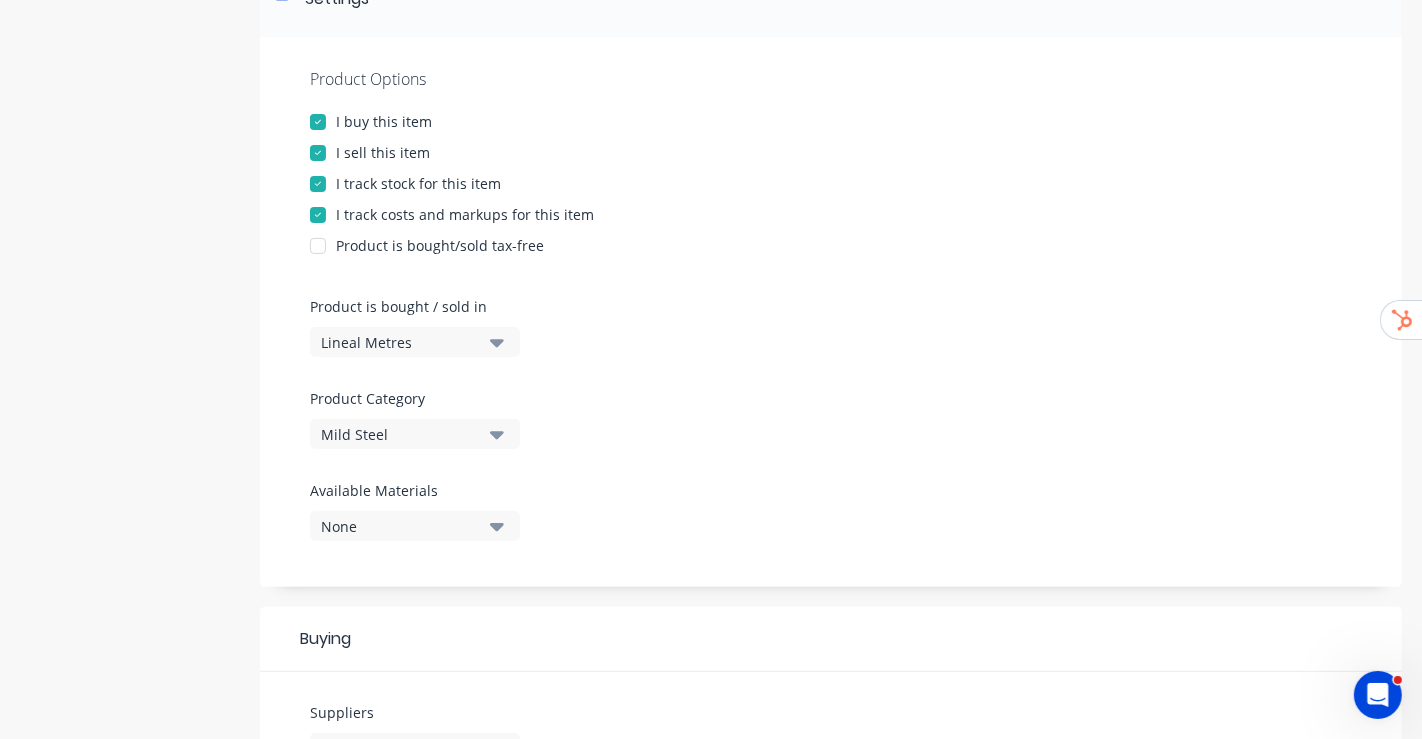 click on "Product Options I buy this item I sell this item I track stock for this item I track costs and markups for this item Product is bought/sold tax-free Product is bought / sold in Lineal Metres Product Category Mild Steel Available Materials None" at bounding box center (831, 312) 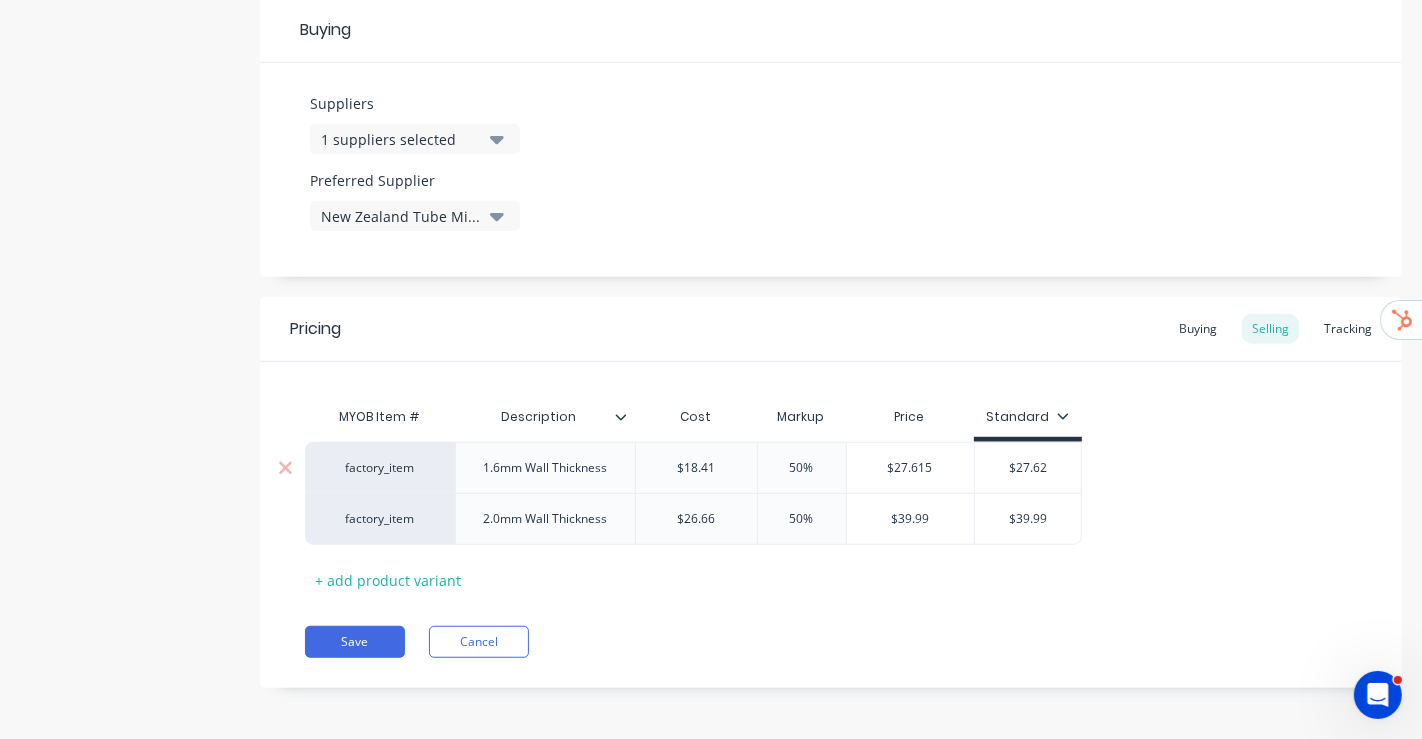 scroll, scrollTop: 943, scrollLeft: 0, axis: vertical 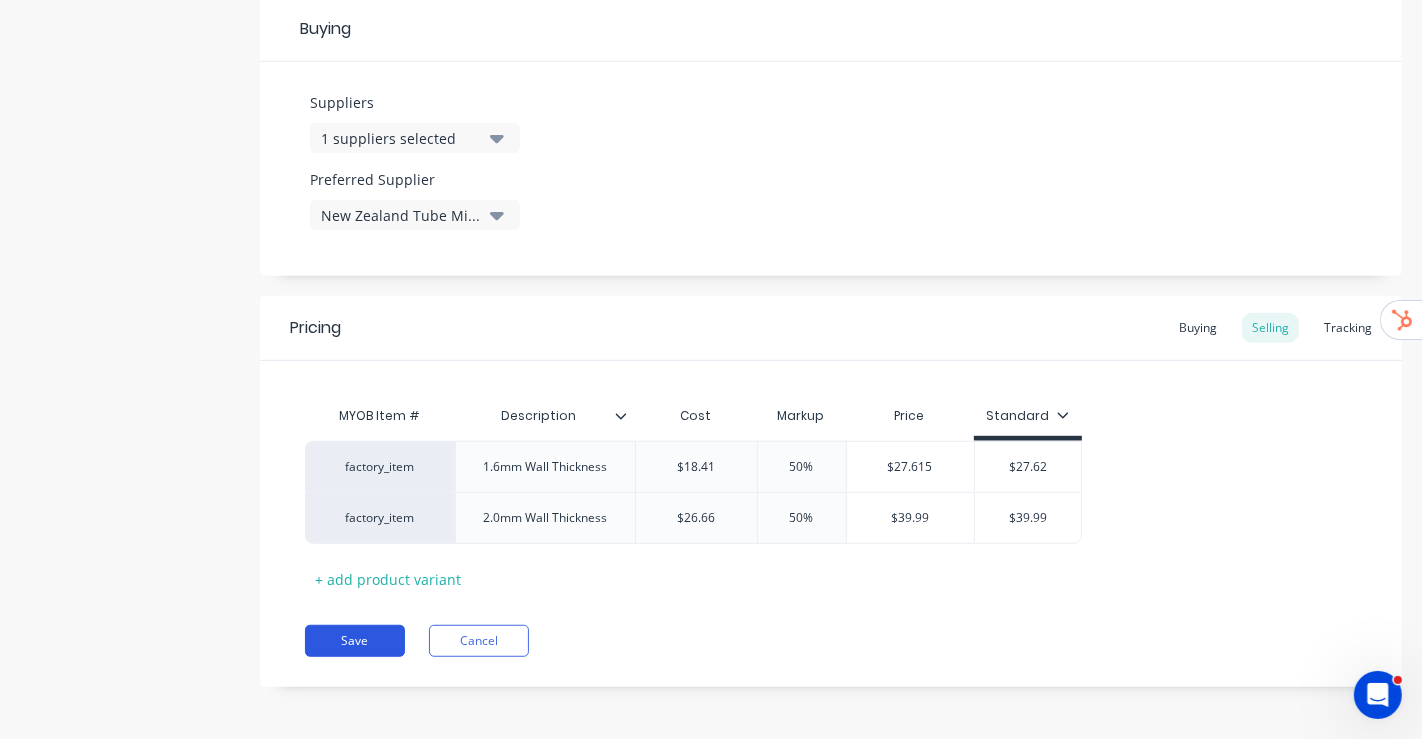 click on "Save" at bounding box center (355, 641) 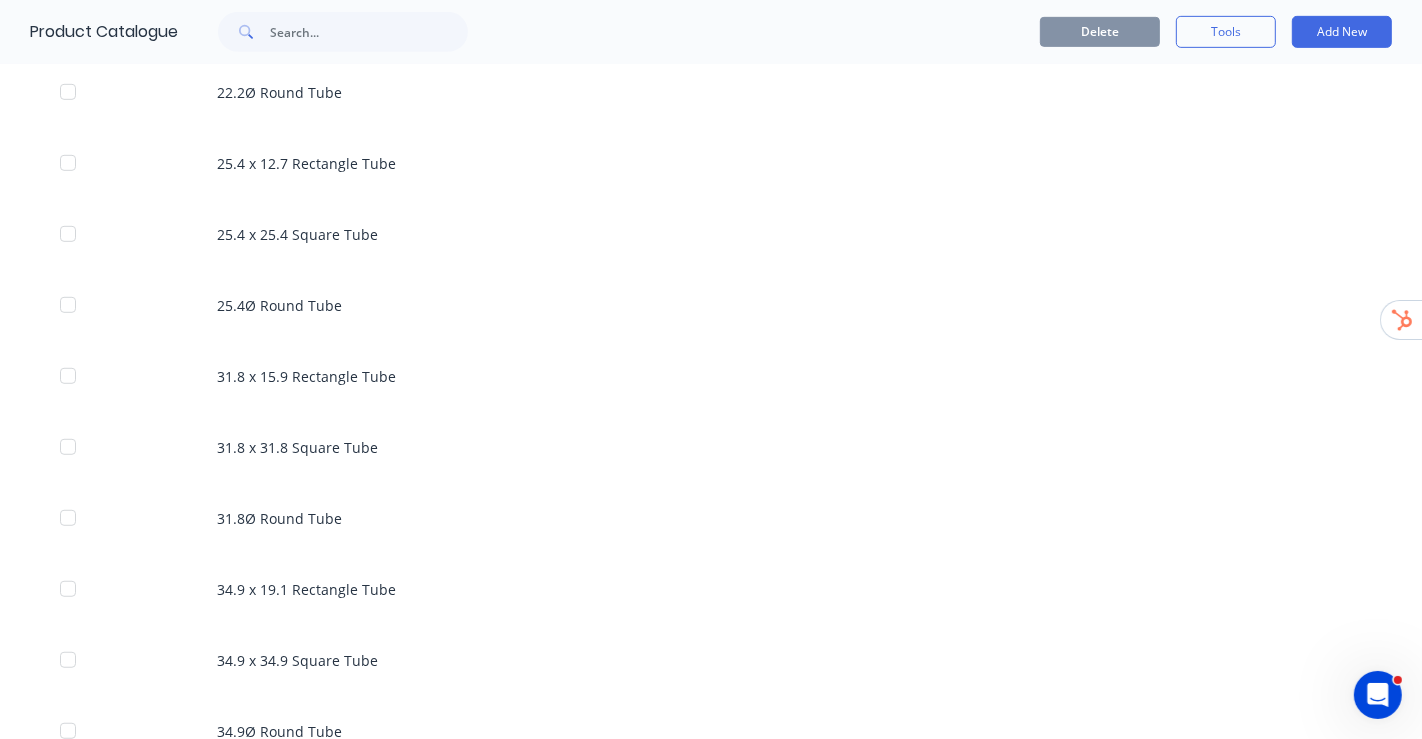 scroll, scrollTop: 1111, scrollLeft: 0, axis: vertical 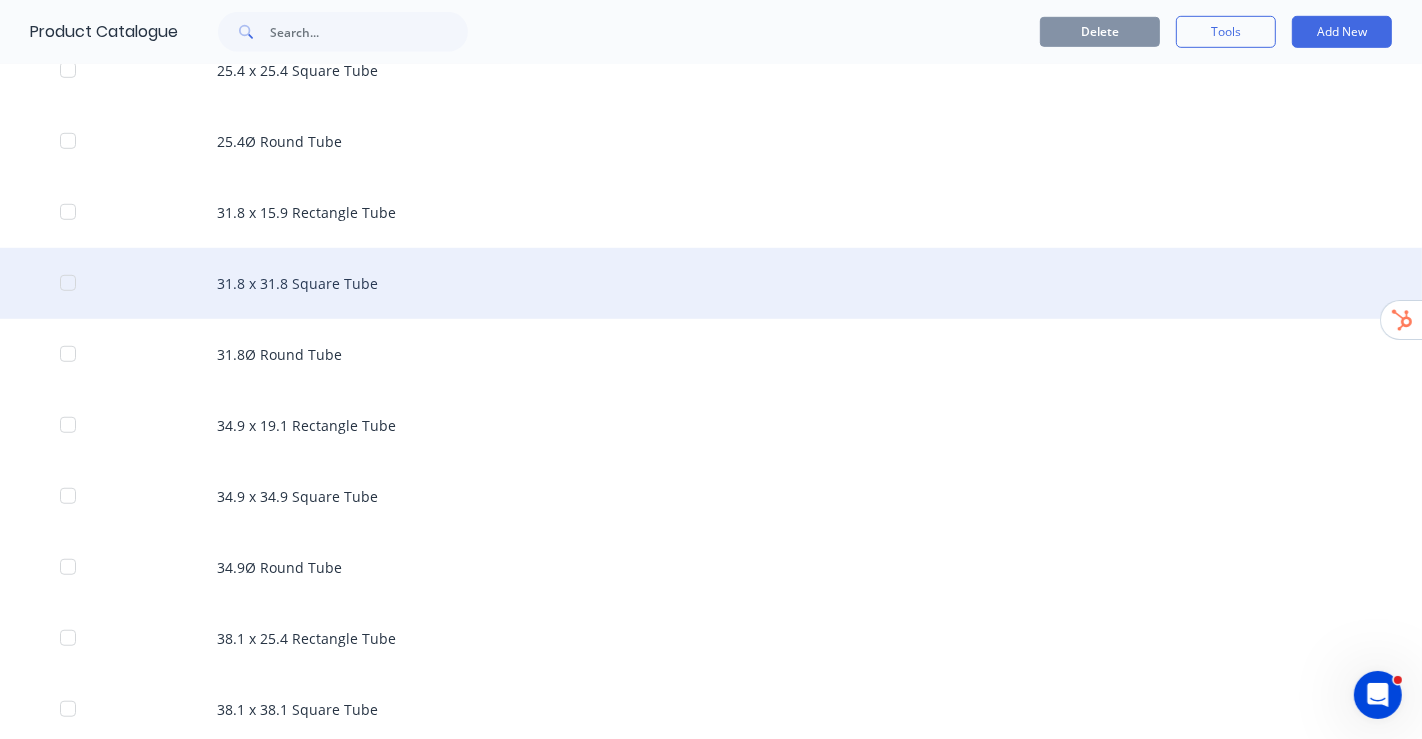 click on "31.8 x 31.8 Square Tube" at bounding box center [711, 283] 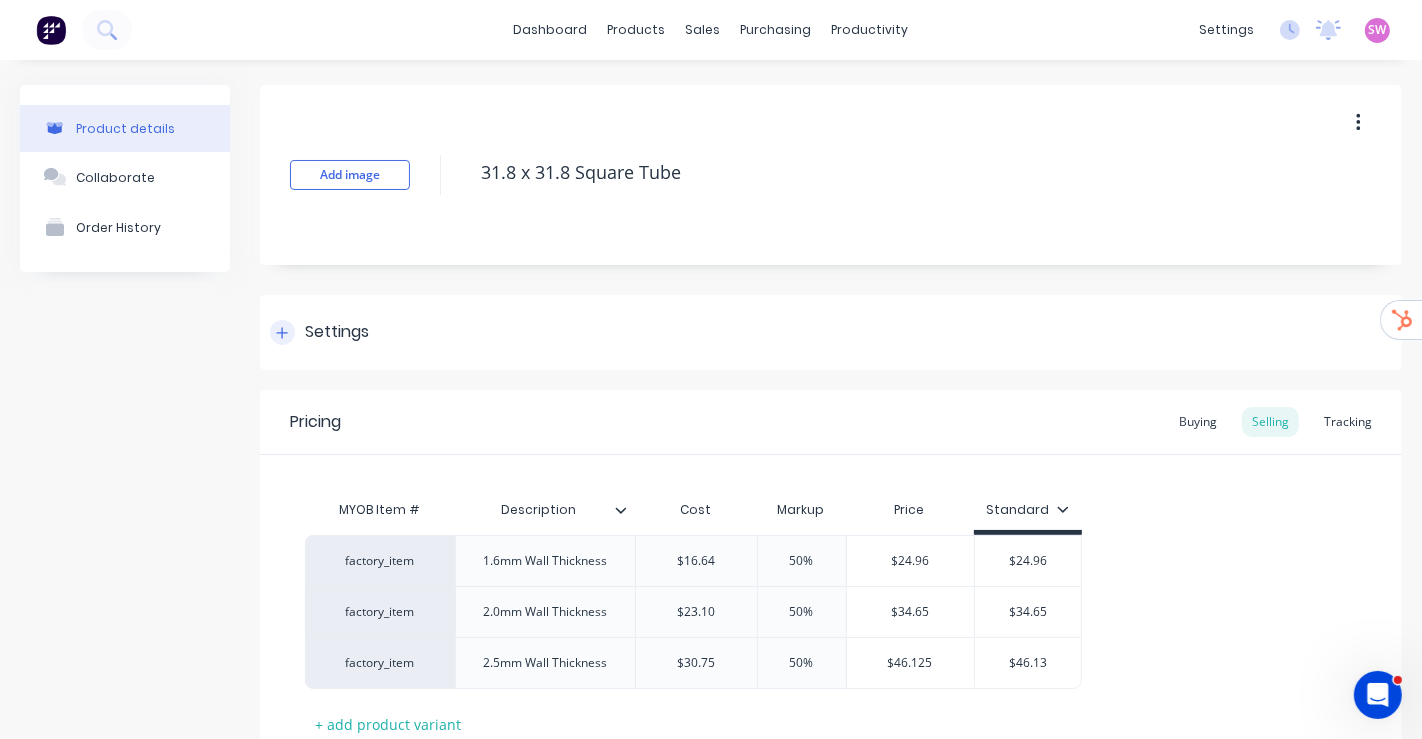 click at bounding box center (282, 332) 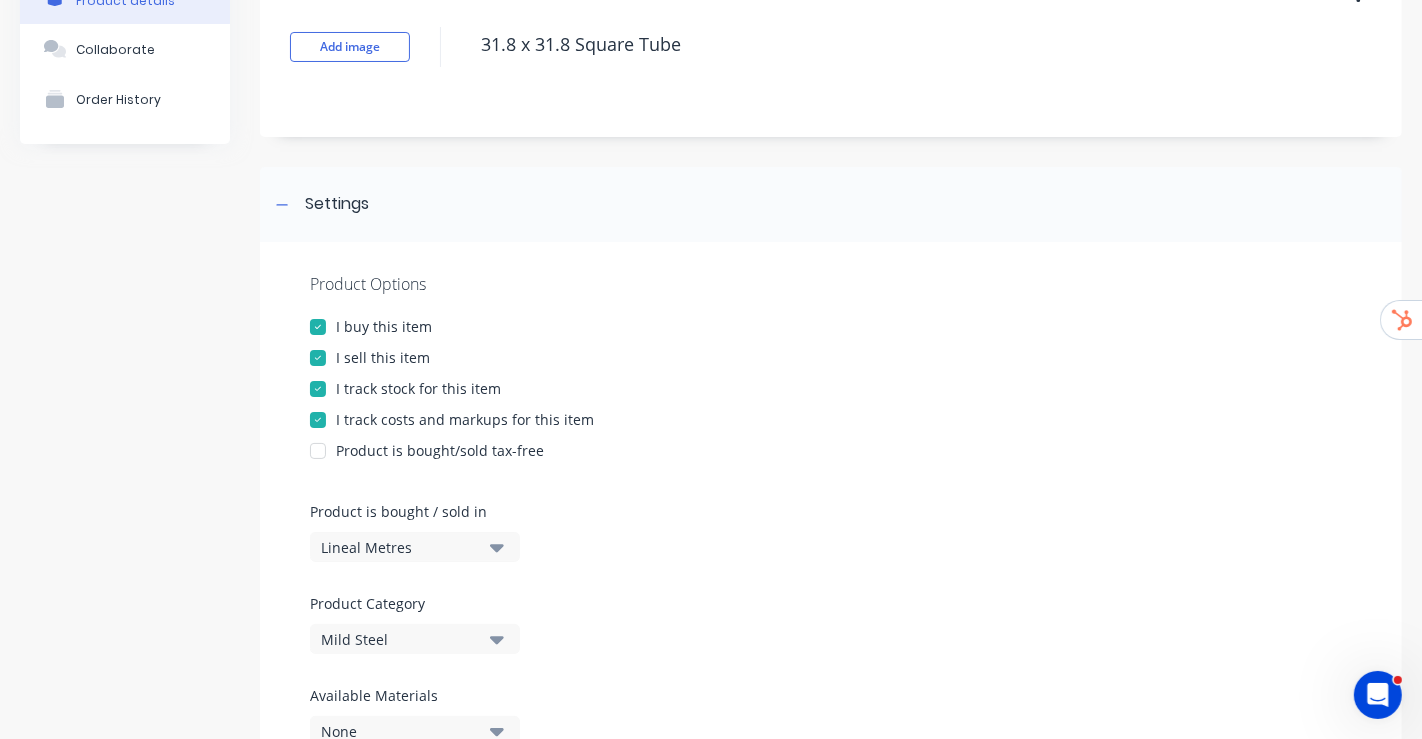 scroll, scrollTop: 333, scrollLeft: 0, axis: vertical 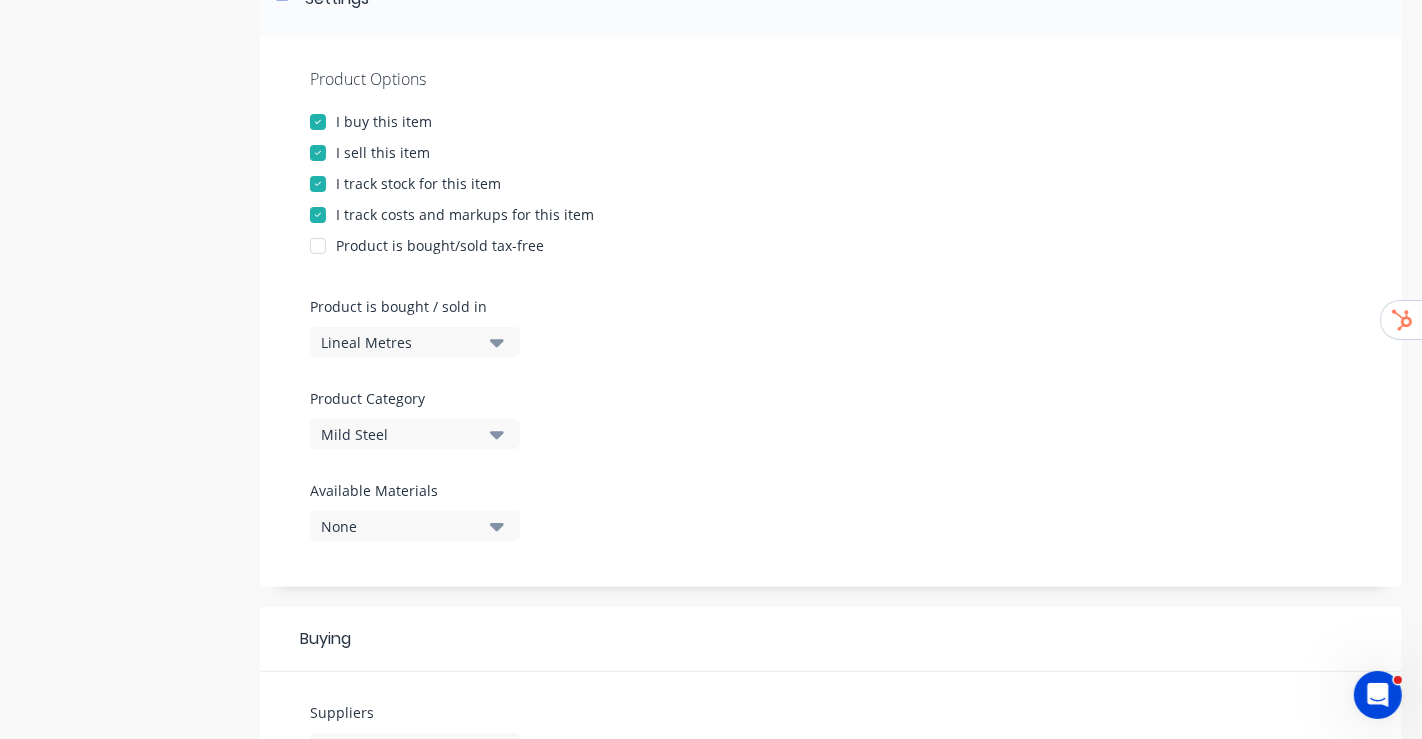 click on "Lineal Metres" at bounding box center [401, 342] 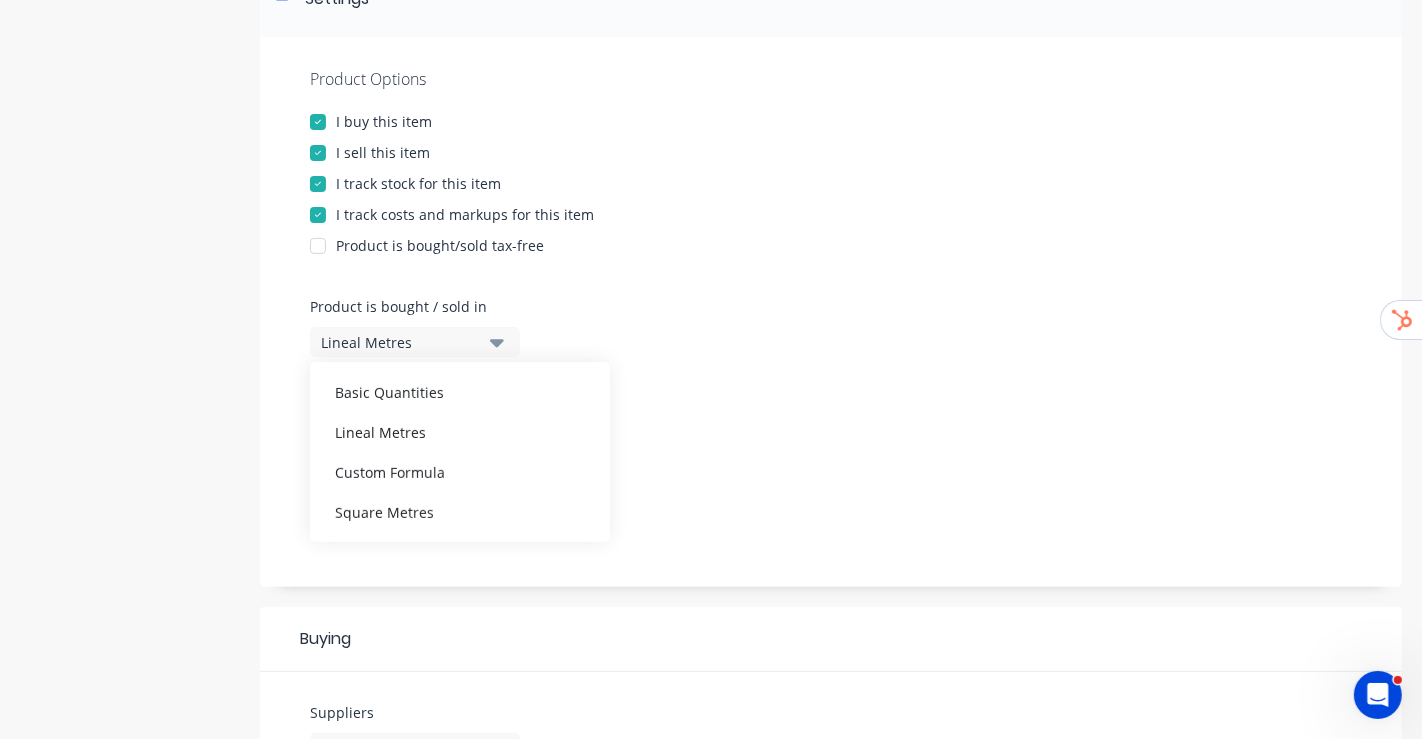 click on "Product Options I buy this item I sell this item I track stock for this item I track costs and markups for this item Product is bought/sold tax-free Product is bought / sold in Lineal Metres Basic Quantities Lineal Metres Custom Formula Square Metres Product Category Mild Steel Available Materials None" at bounding box center (831, 312) 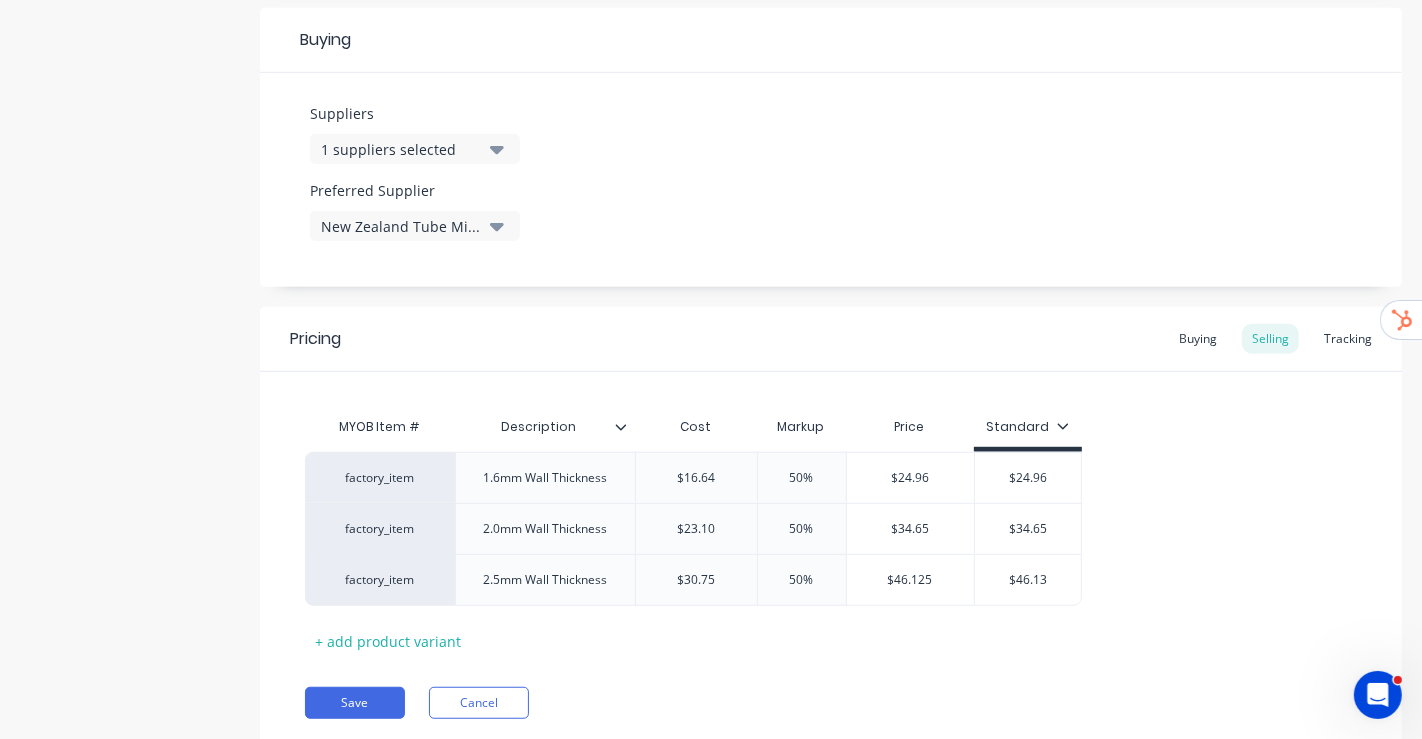 scroll, scrollTop: 994, scrollLeft: 0, axis: vertical 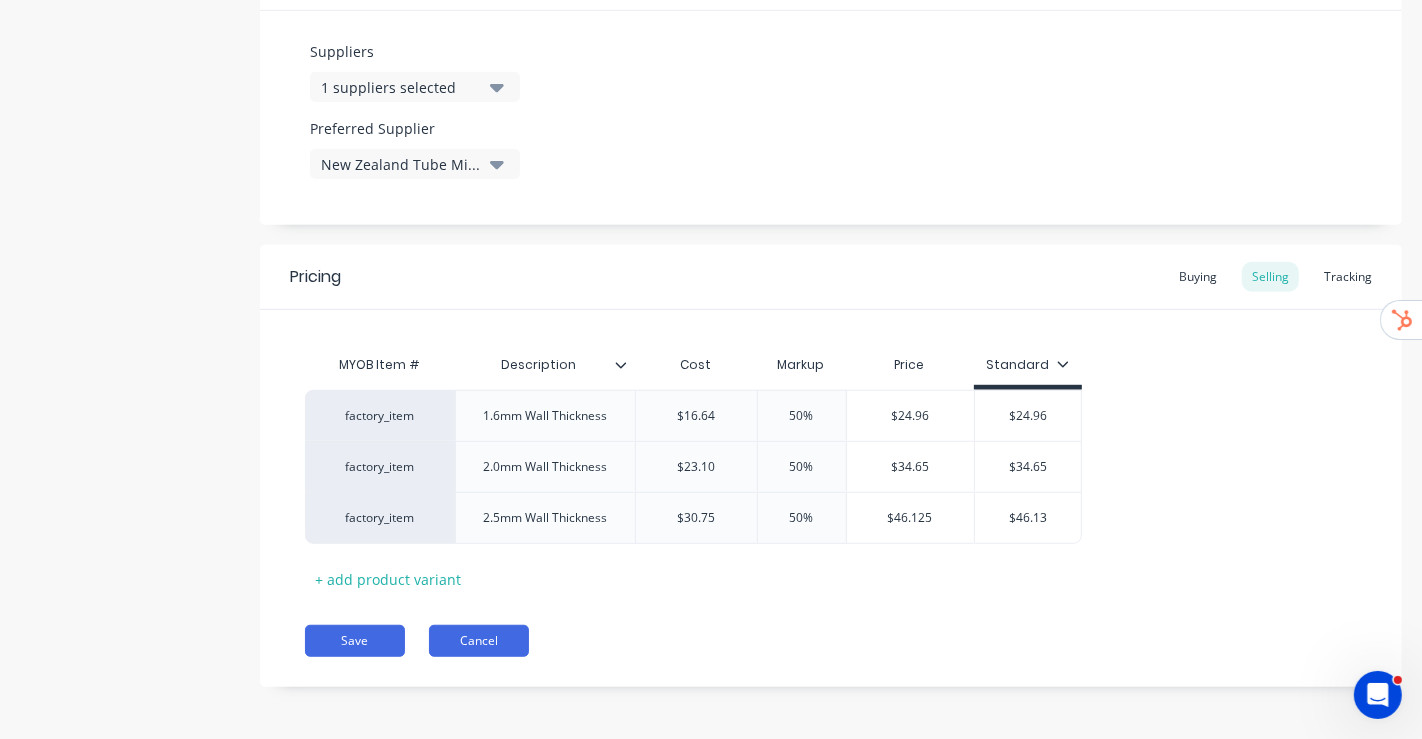 click on "Cancel" at bounding box center (479, 641) 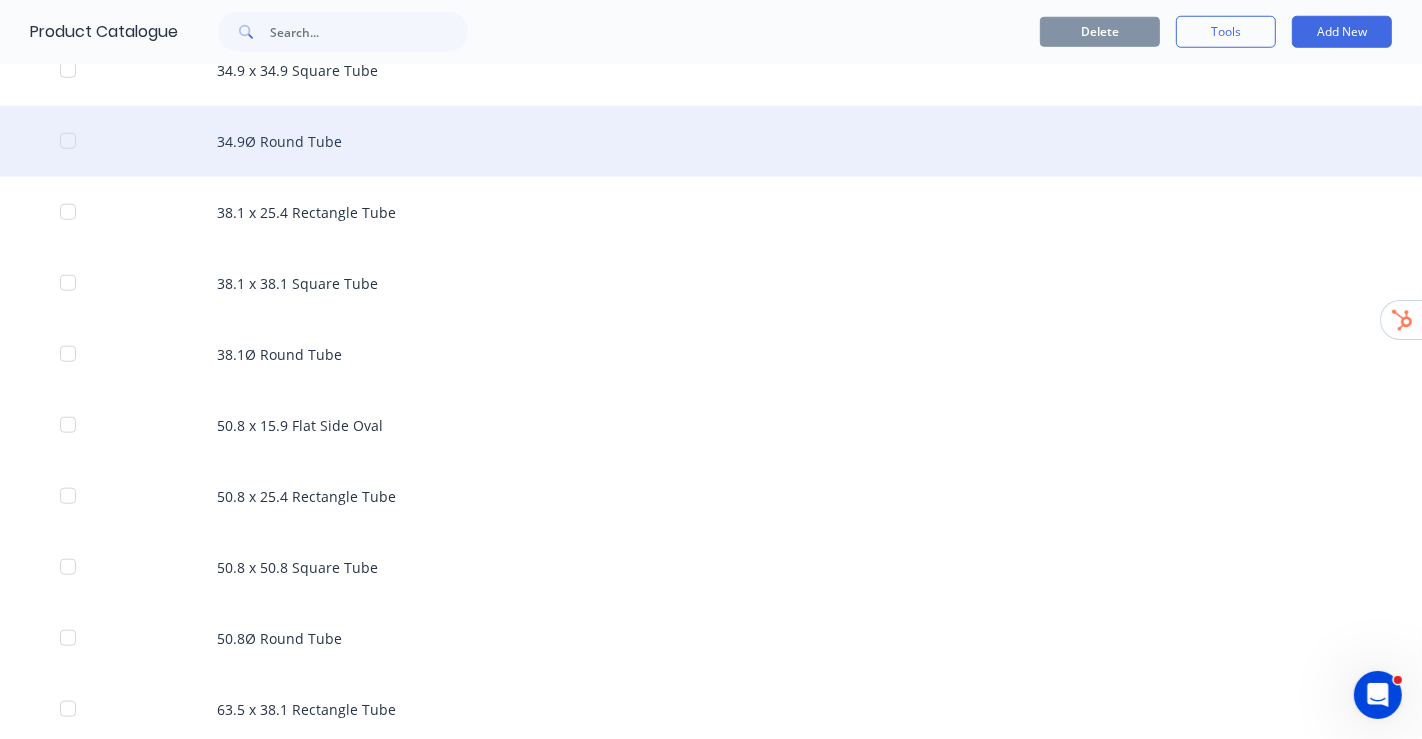 scroll, scrollTop: 1555, scrollLeft: 0, axis: vertical 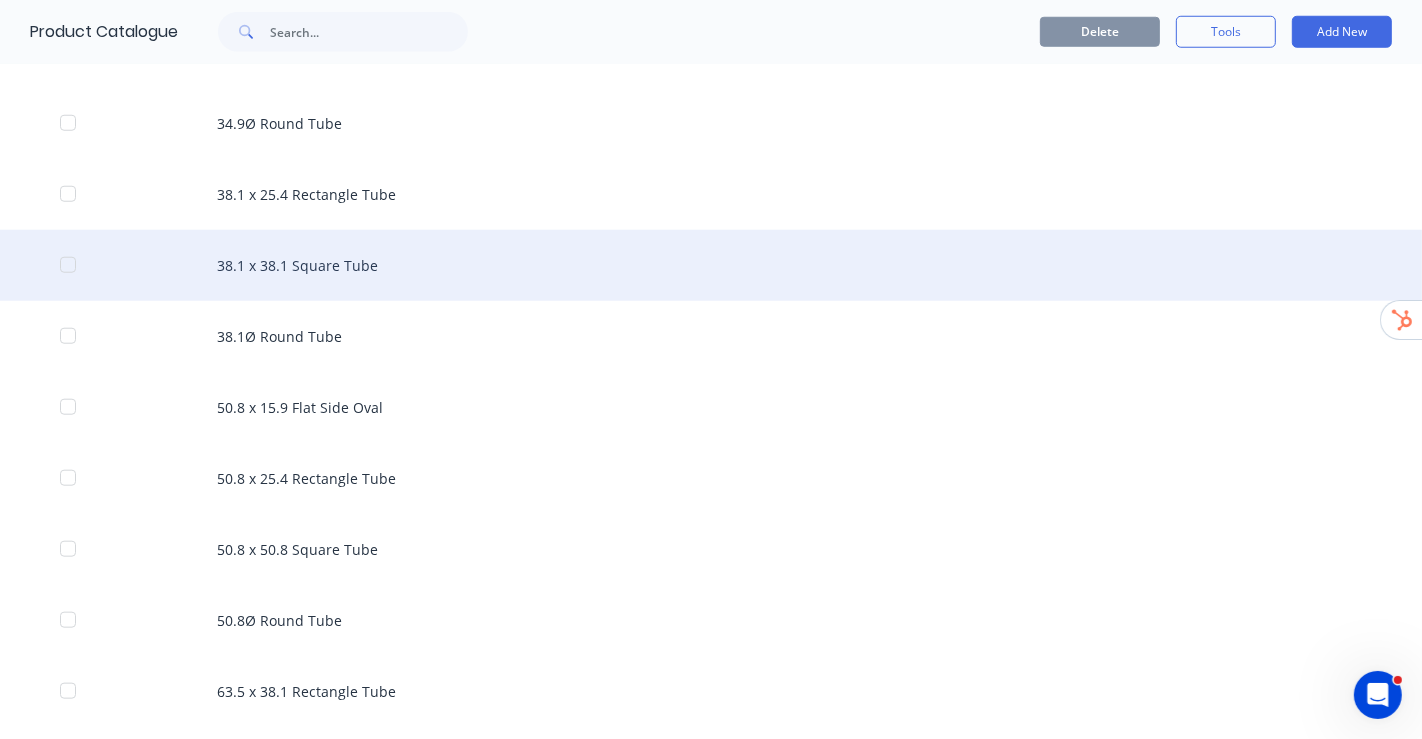 click on "38.1 x 38.1 Square Tube" at bounding box center (711, 265) 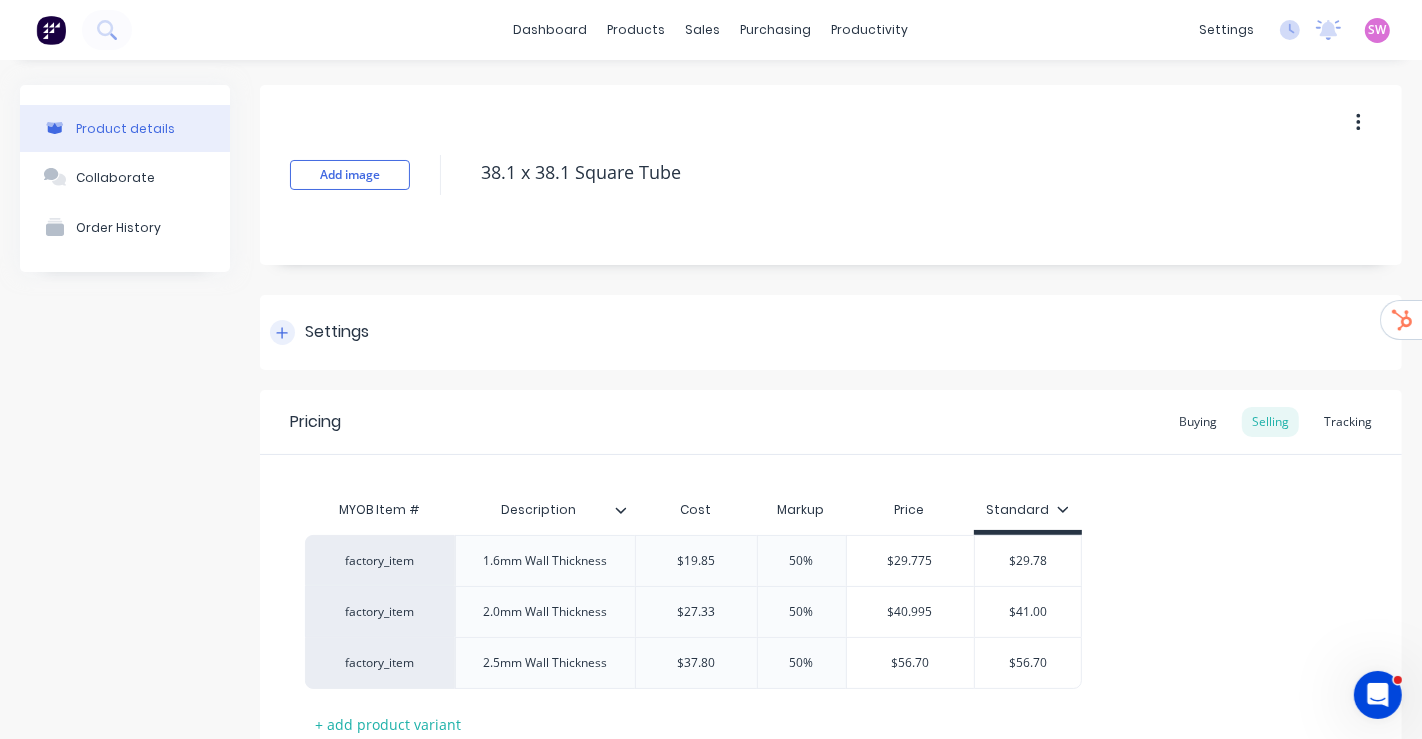 click on "Settings" at bounding box center [337, 332] 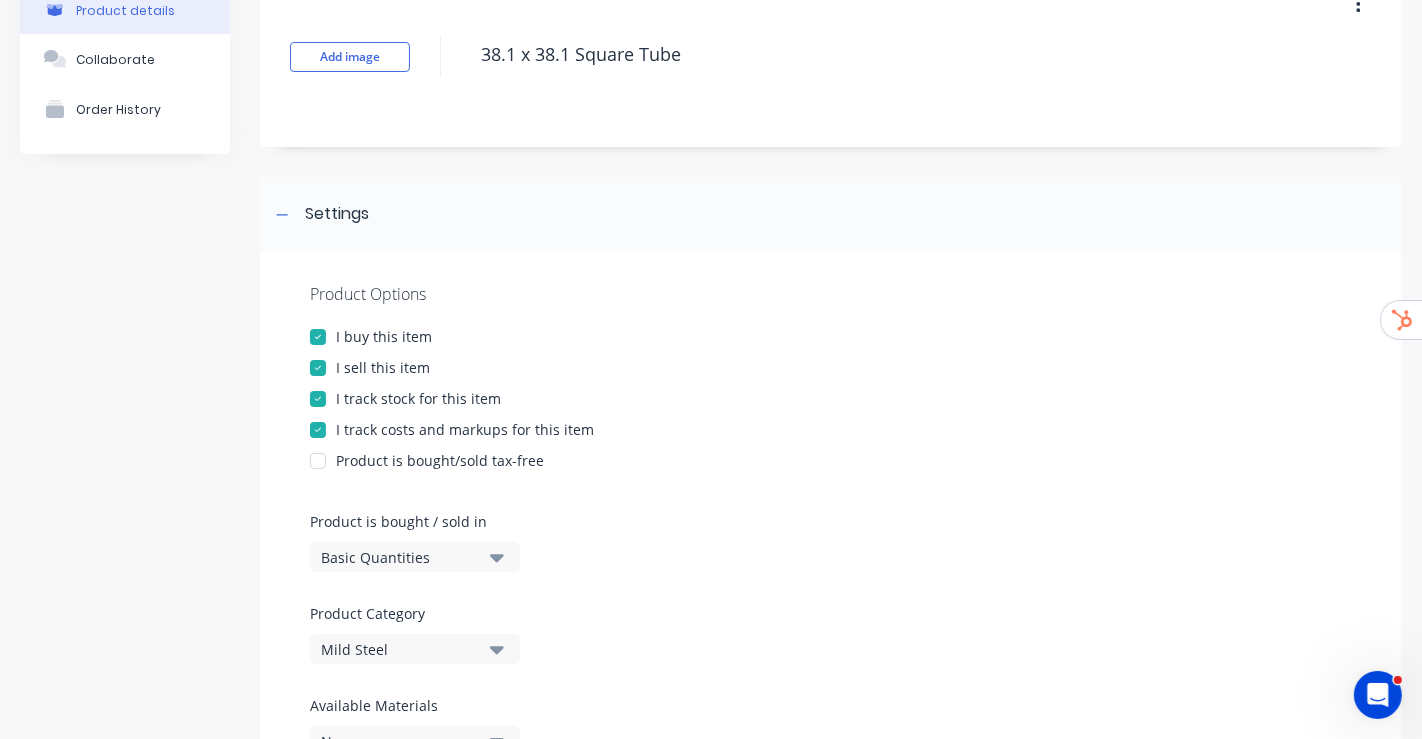 scroll, scrollTop: 222, scrollLeft: 0, axis: vertical 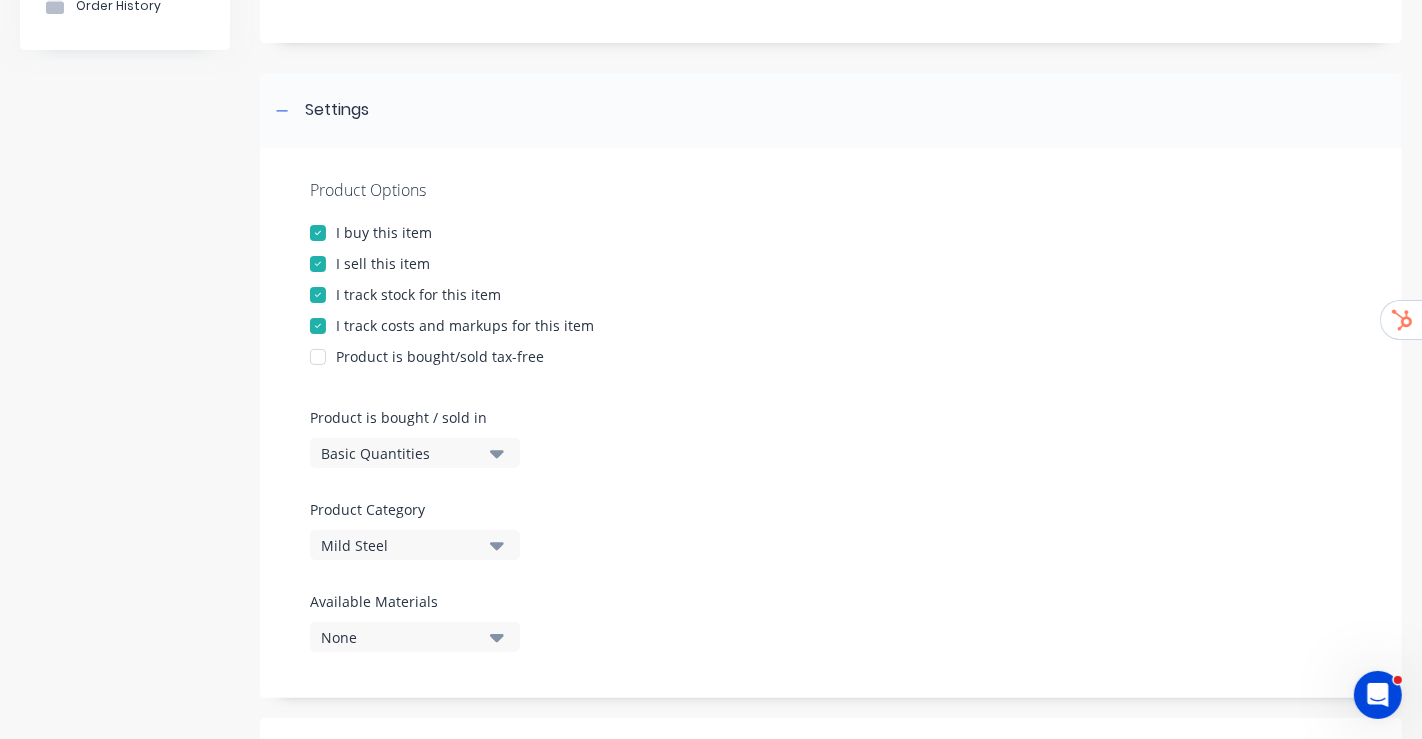 click on "Basic Quantities" at bounding box center (401, 453) 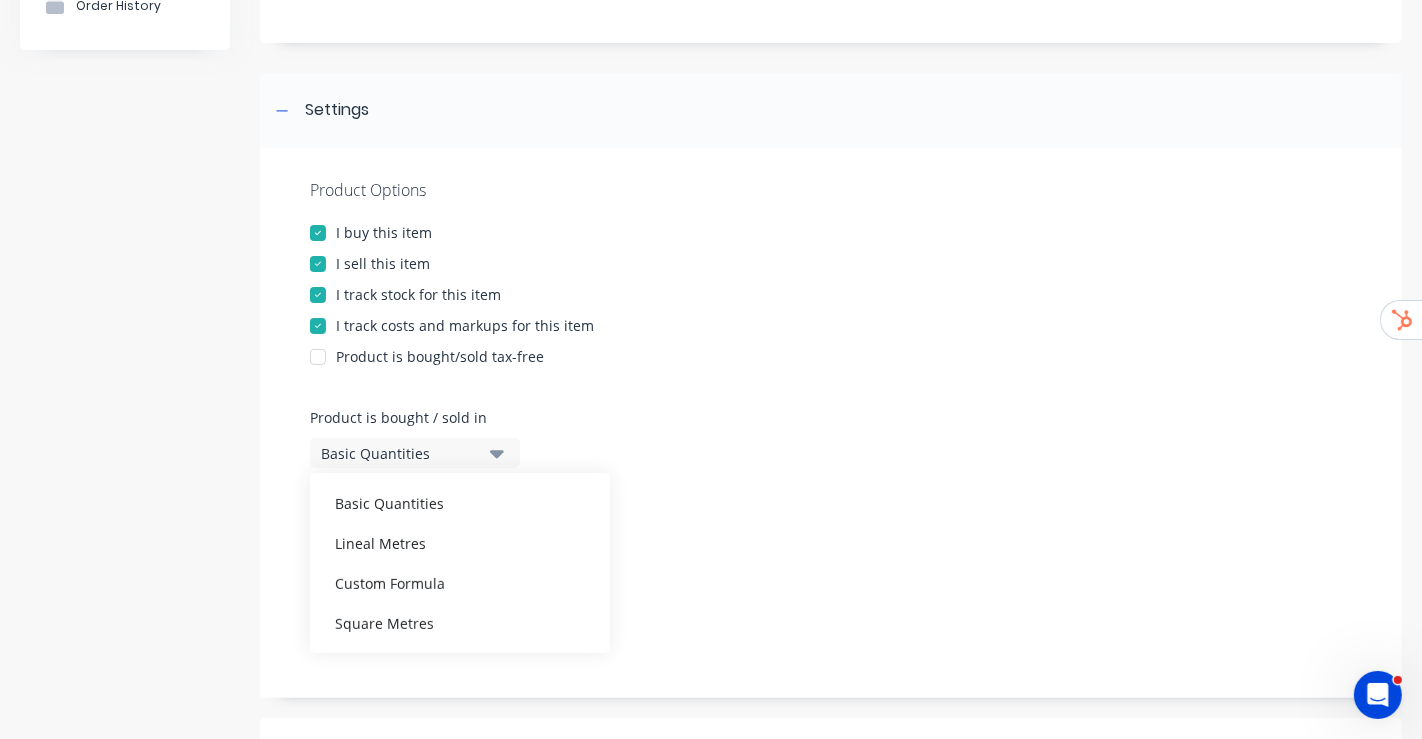 click on "Lineal Metres" at bounding box center (460, 543) 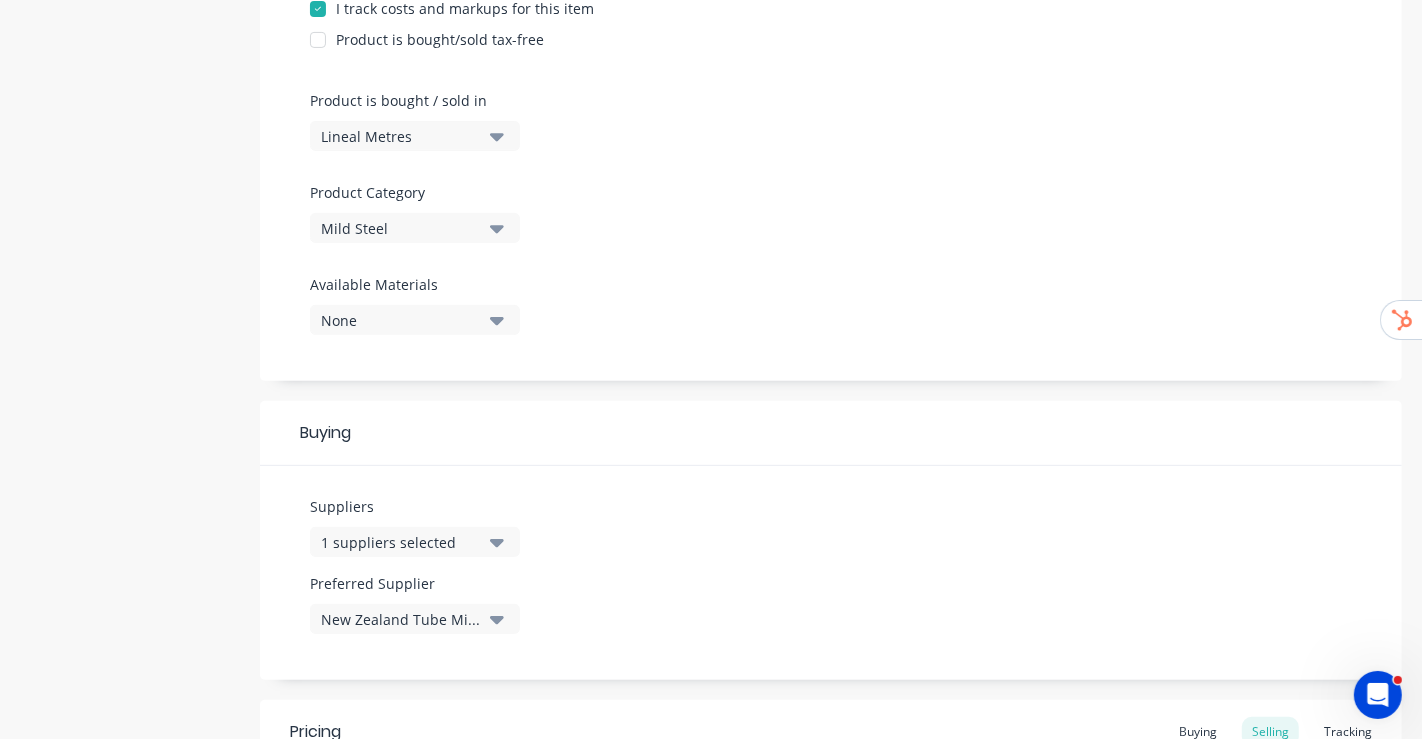 scroll, scrollTop: 994, scrollLeft: 0, axis: vertical 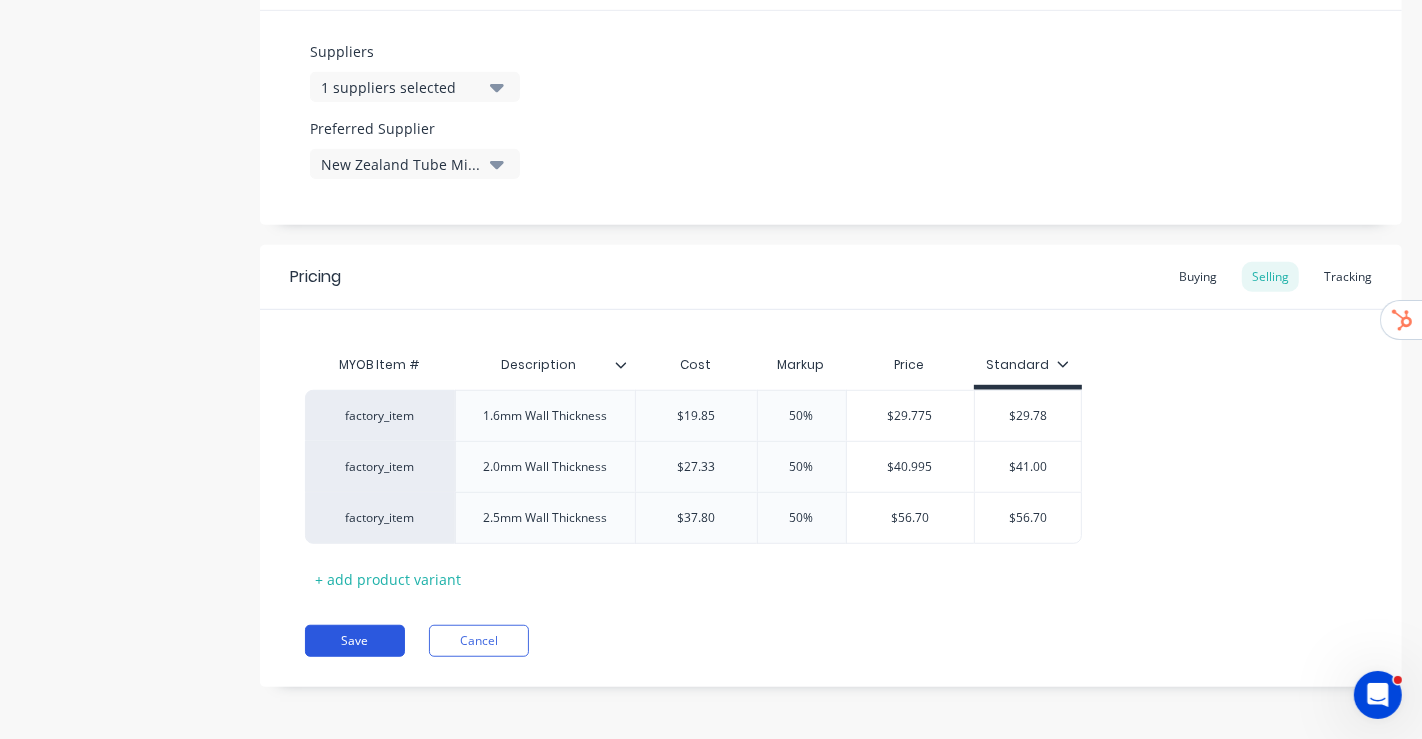 click on "Save" at bounding box center (355, 641) 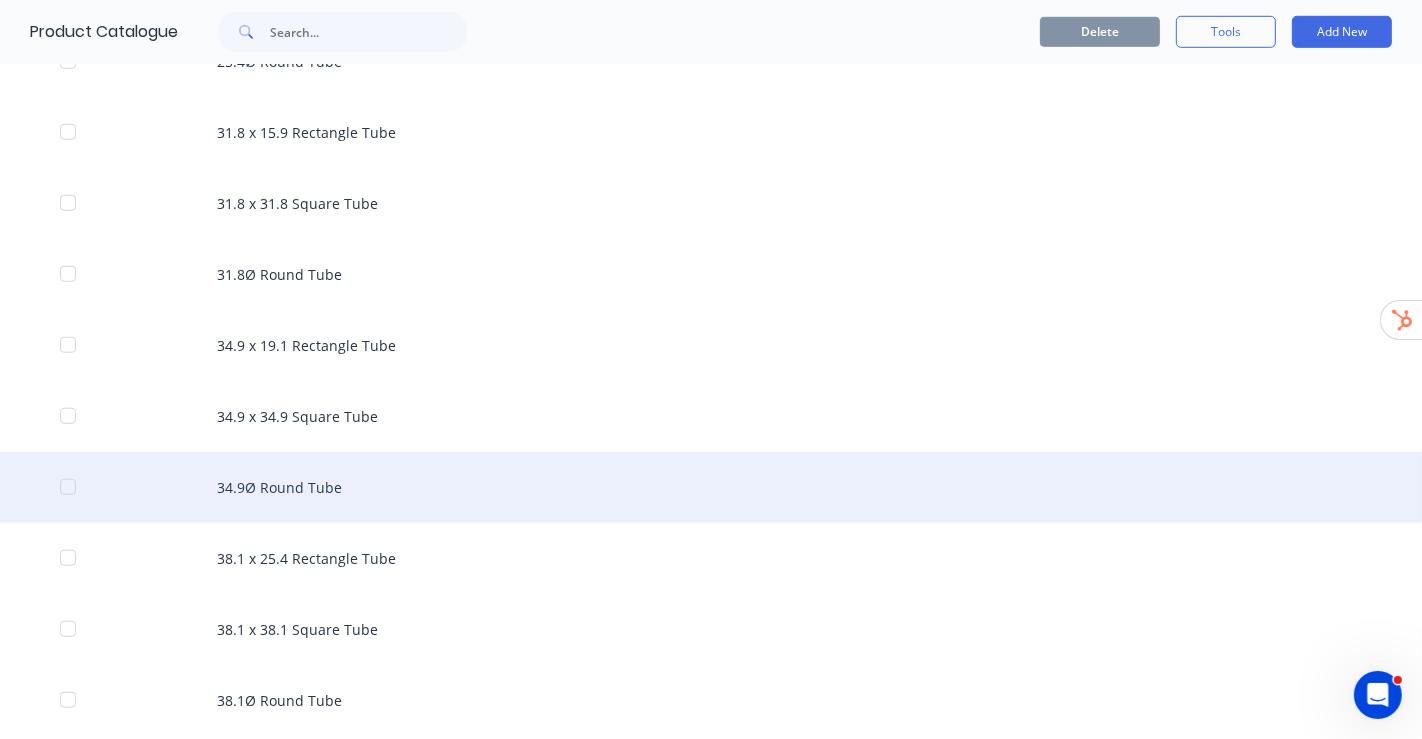 scroll, scrollTop: 1222, scrollLeft: 0, axis: vertical 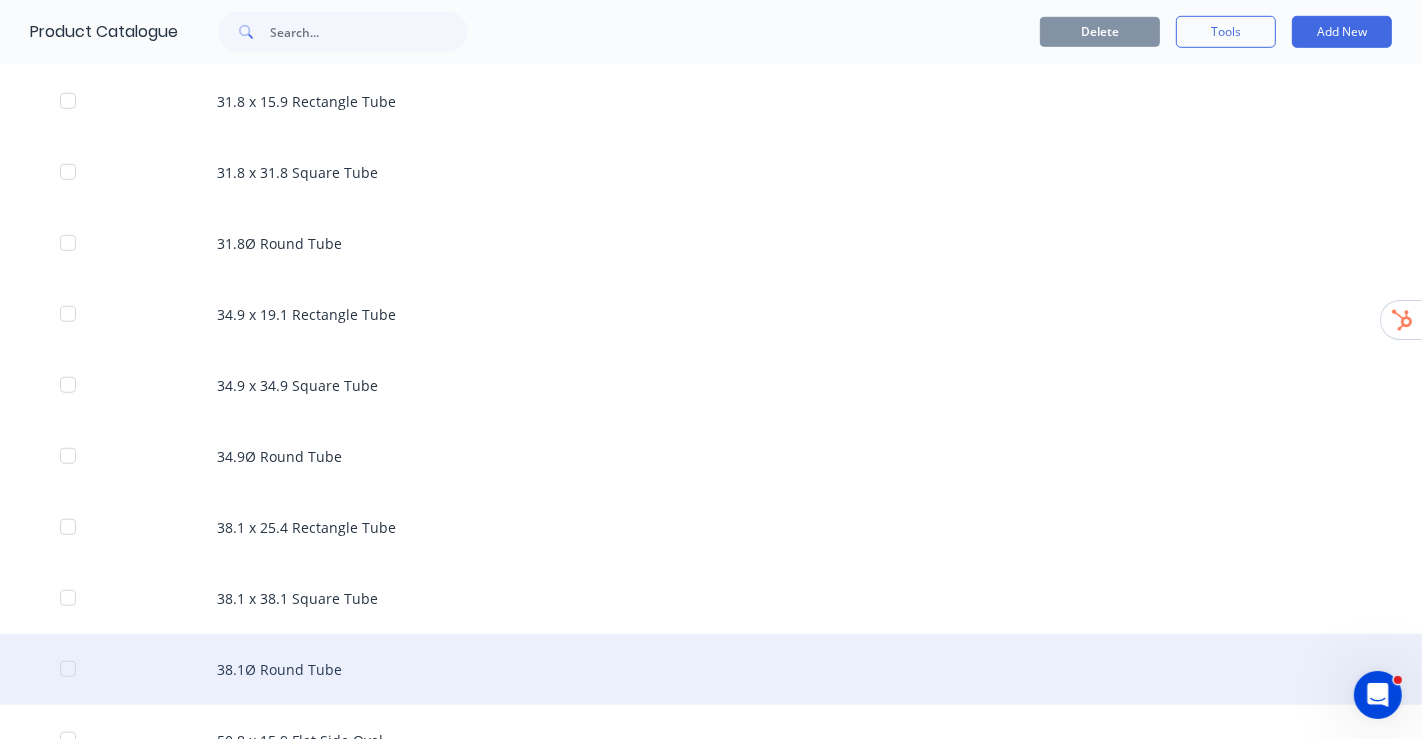 click on "38.1Ø  Round Tube" at bounding box center (711, 669) 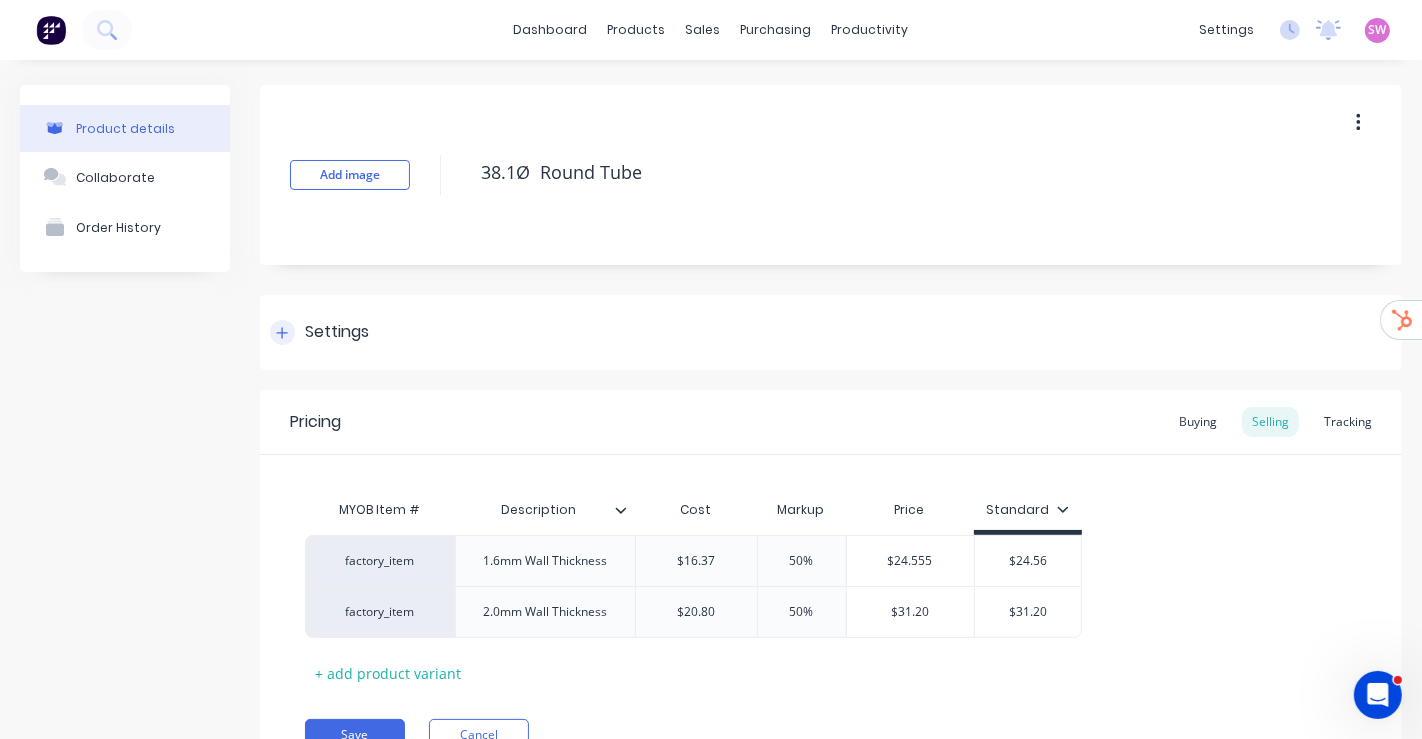 click on "Settings" at bounding box center (337, 332) 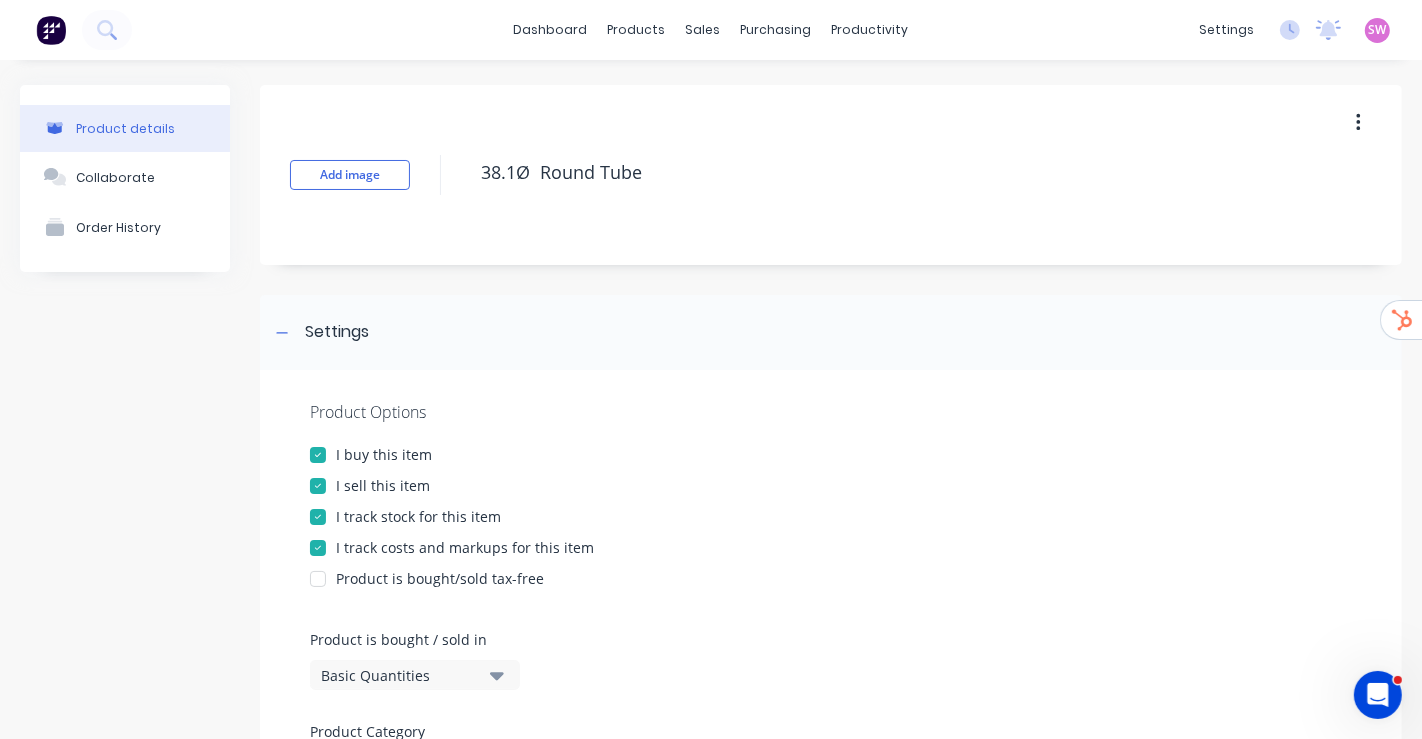 scroll, scrollTop: 222, scrollLeft: 0, axis: vertical 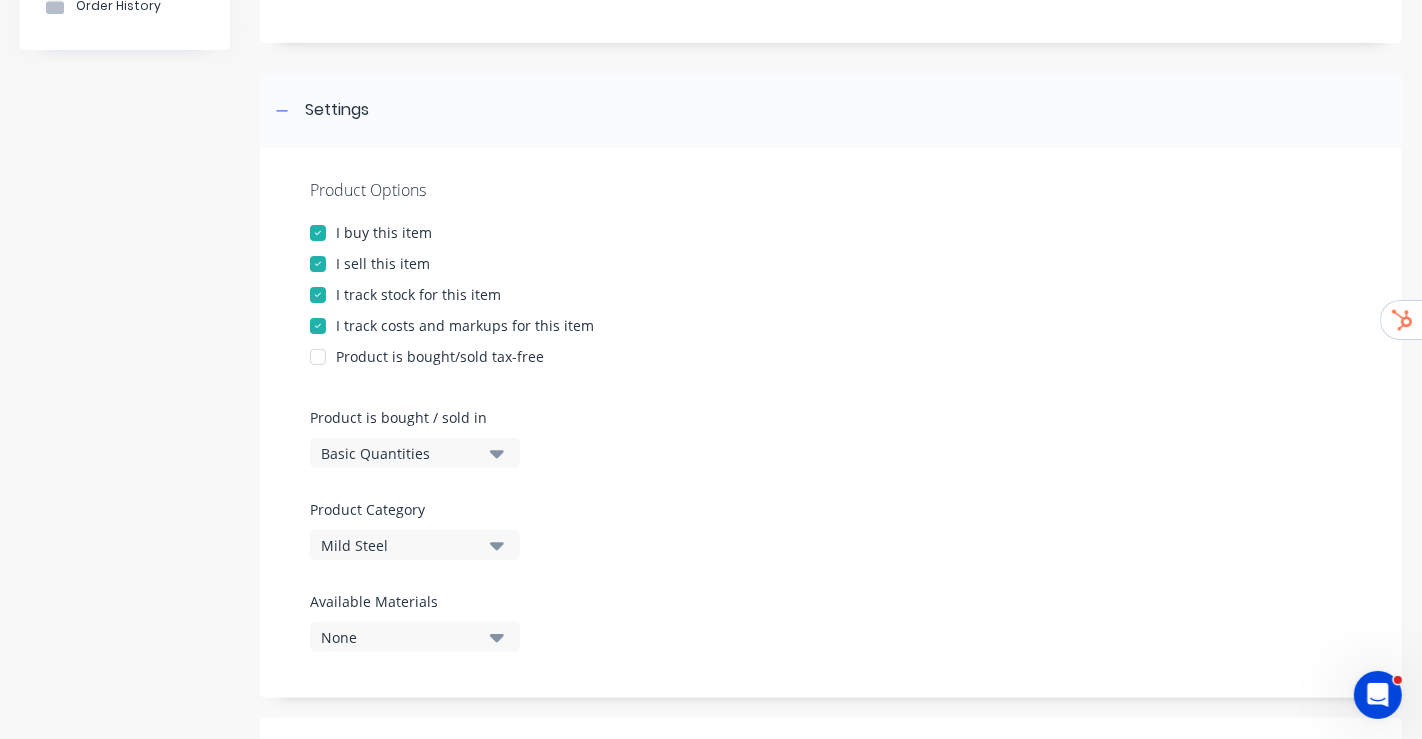 click on "Basic Quantities" at bounding box center [401, 453] 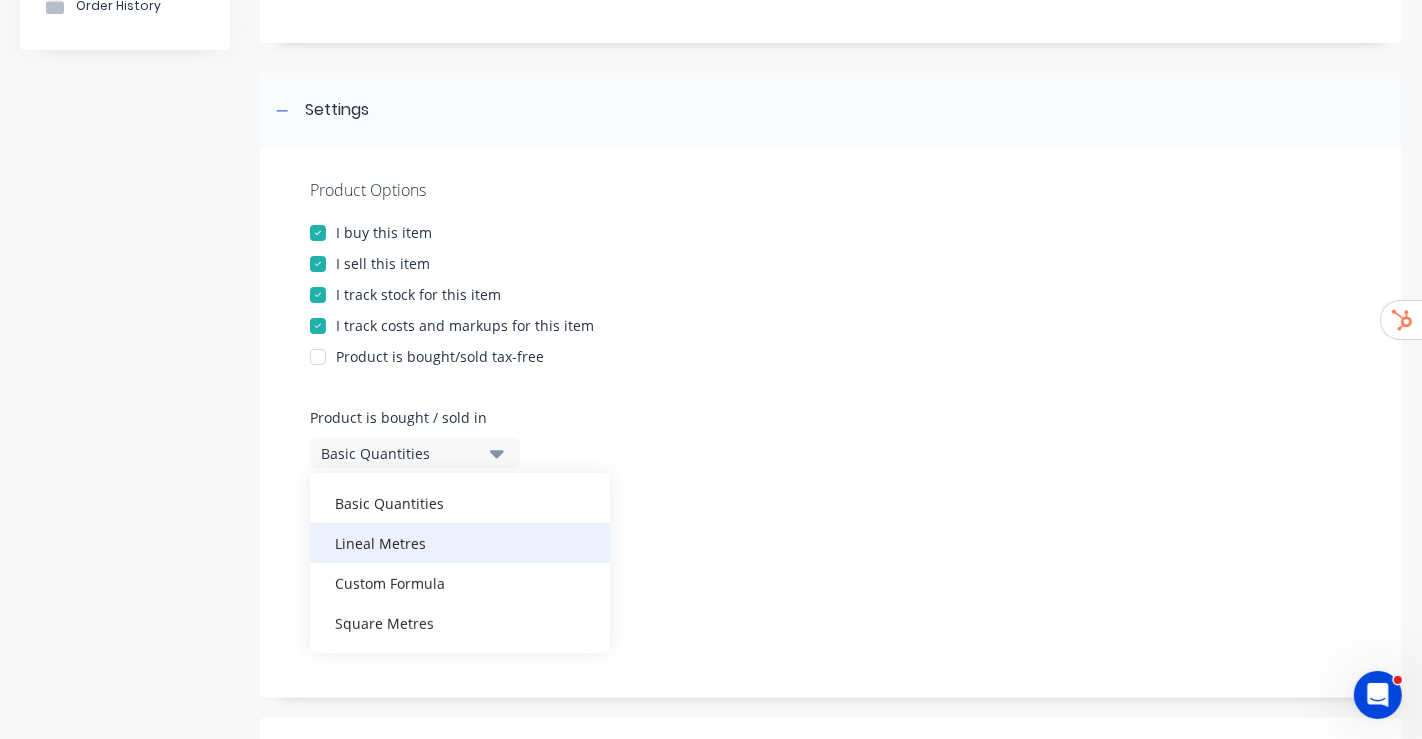 click on "Lineal Metres" at bounding box center [460, 543] 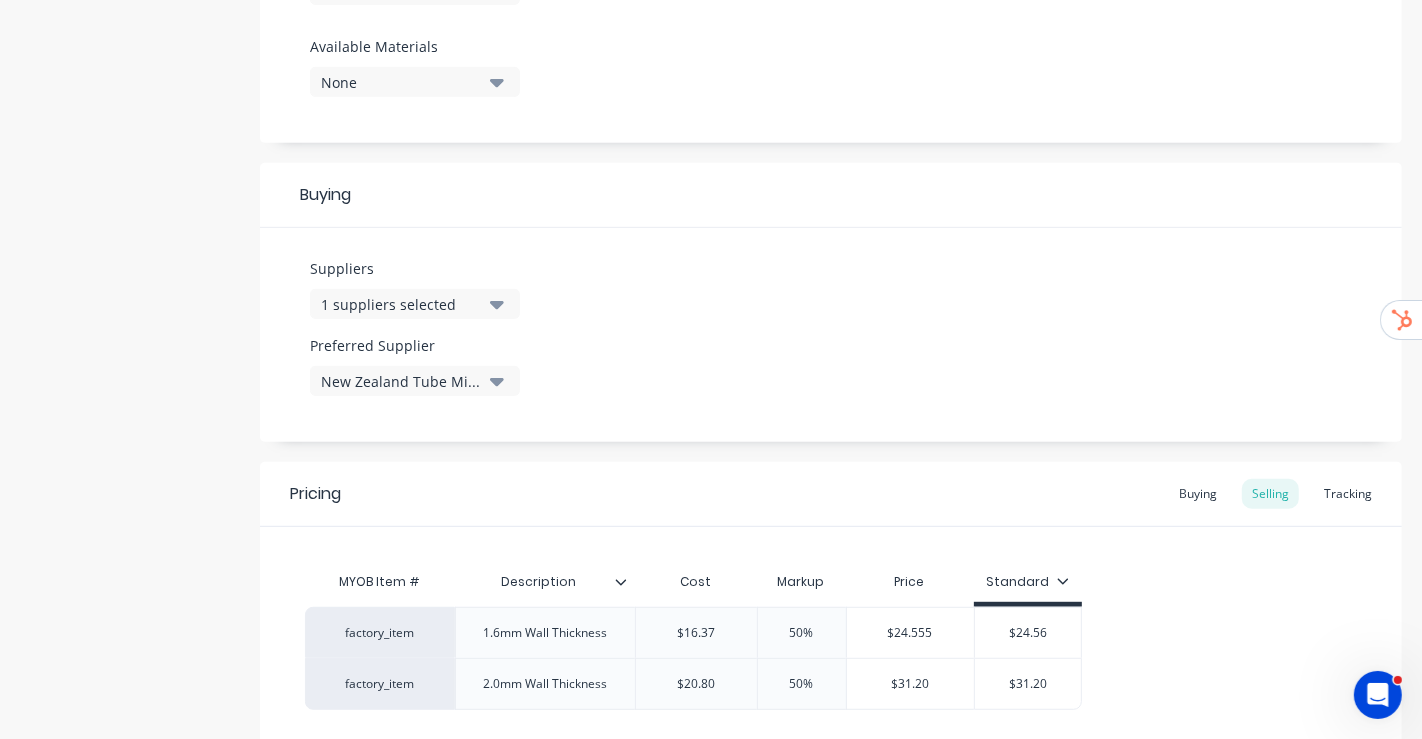 scroll, scrollTop: 943, scrollLeft: 0, axis: vertical 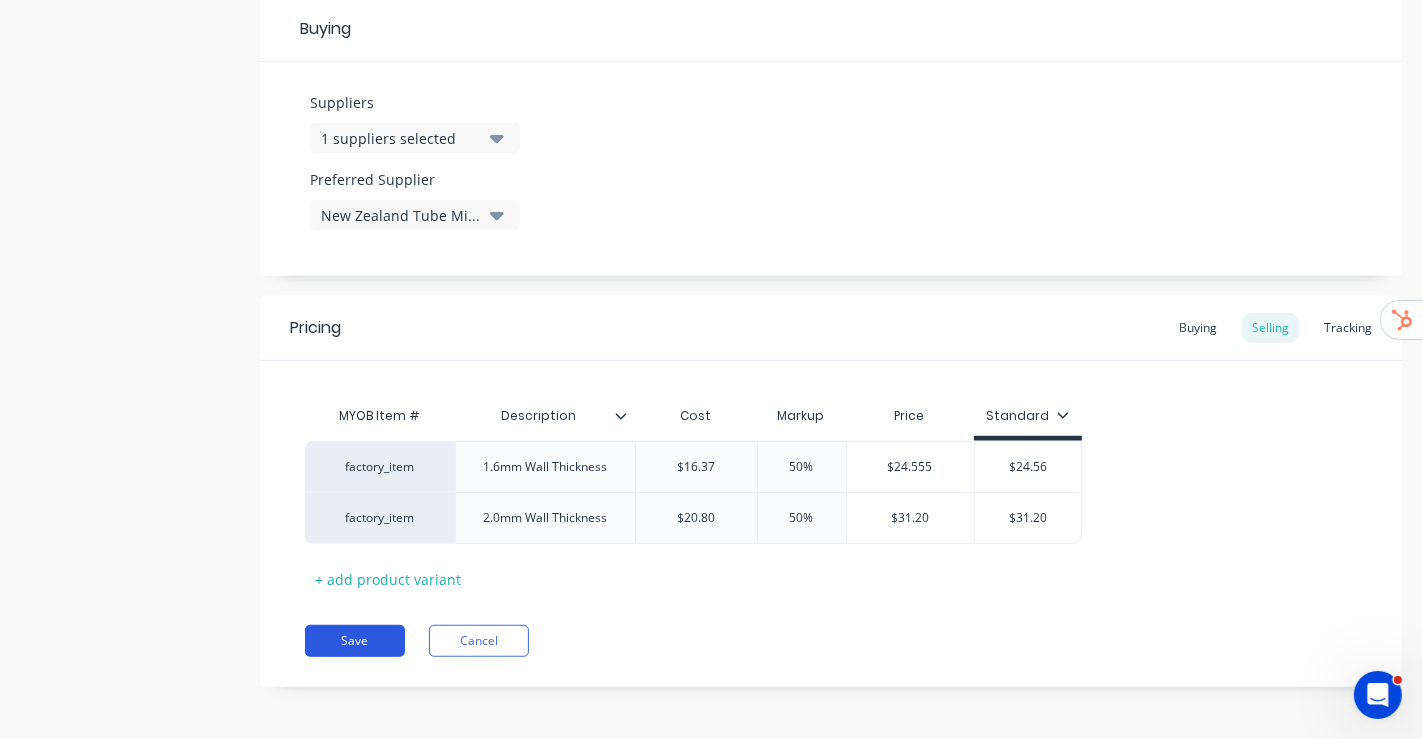 click on "Save" at bounding box center (355, 641) 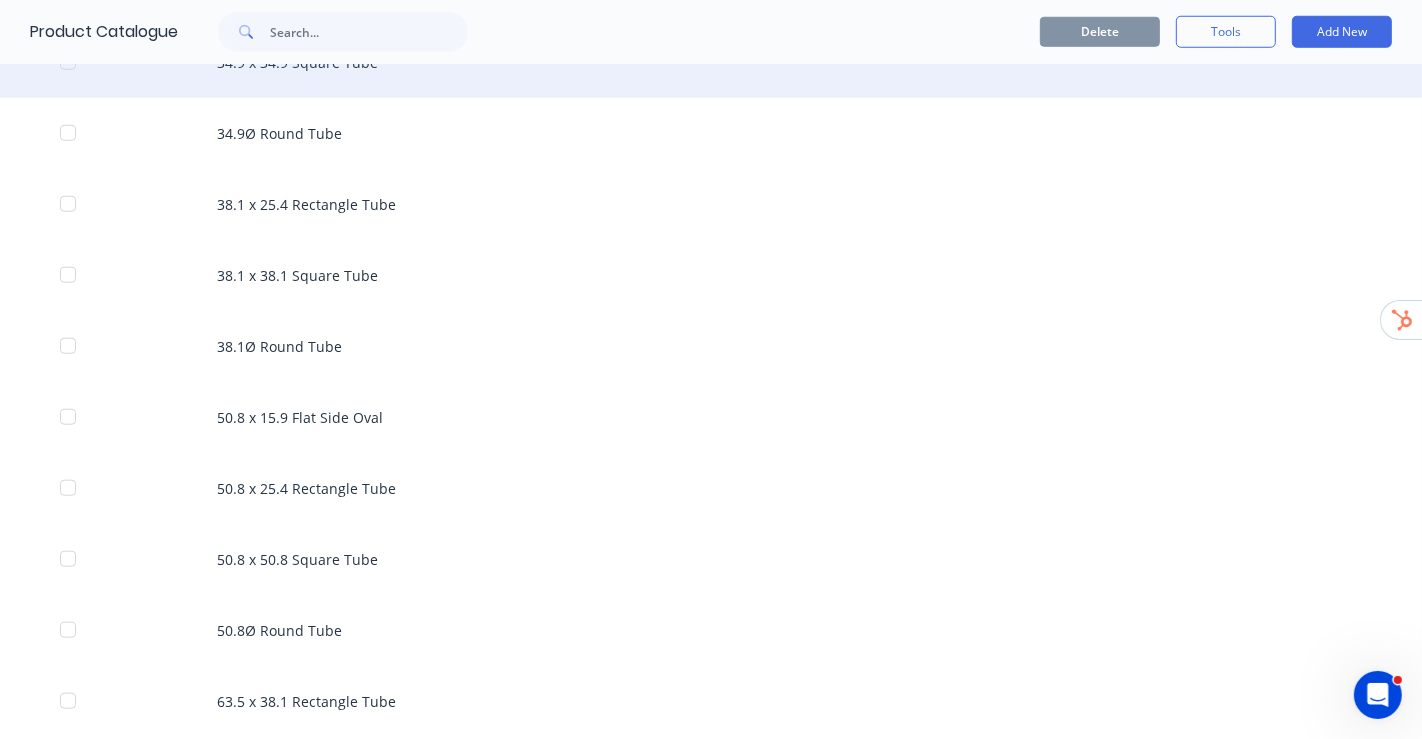 scroll, scrollTop: 1555, scrollLeft: 0, axis: vertical 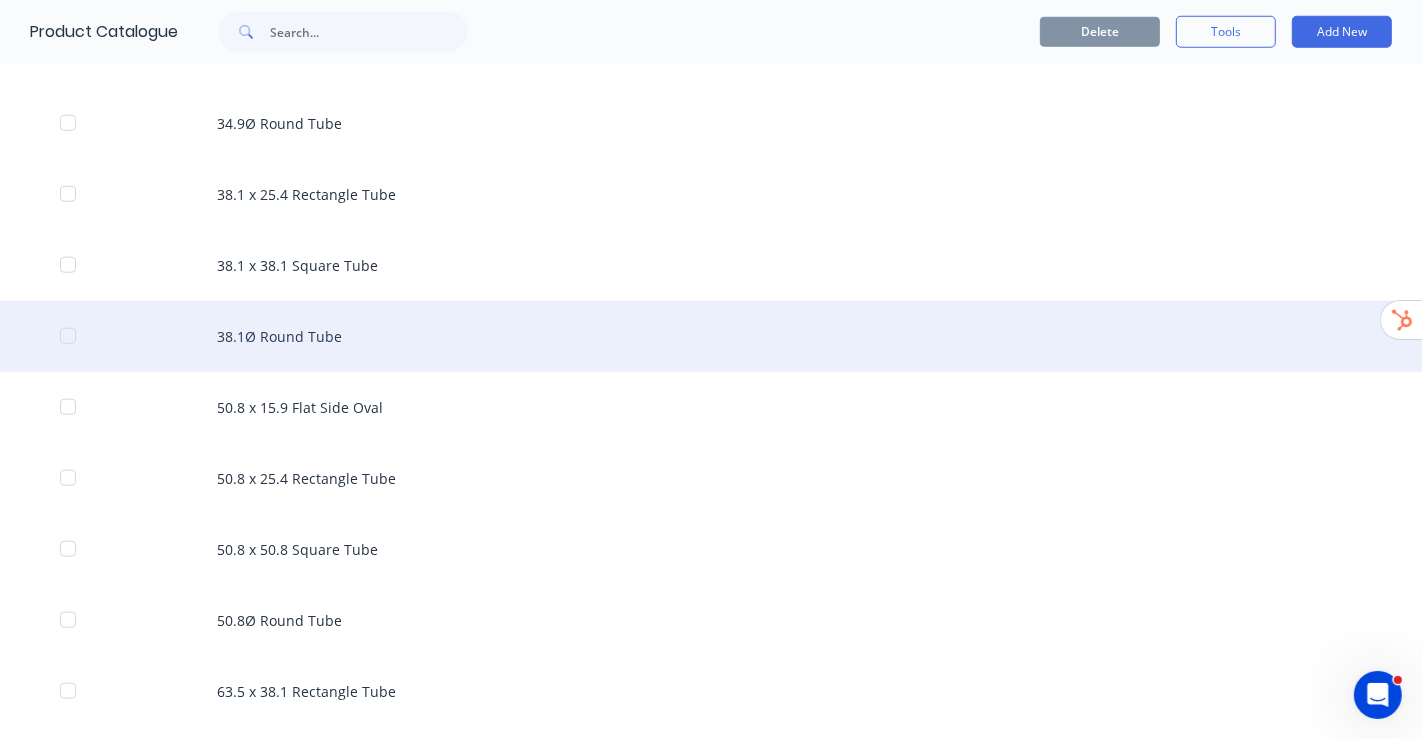 click at bounding box center (68, 336) 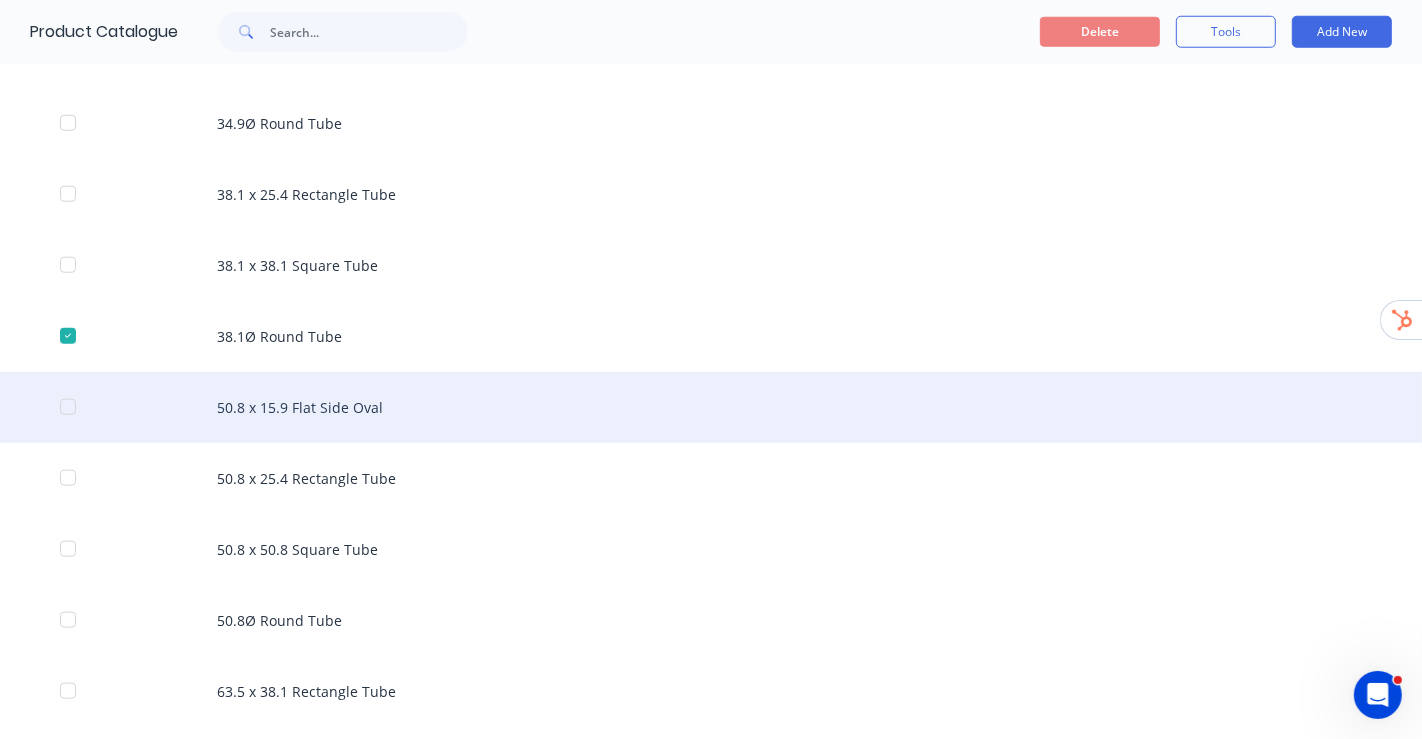 click on "50.8 x 15.9 Flat Side Oval" at bounding box center (711, 407) 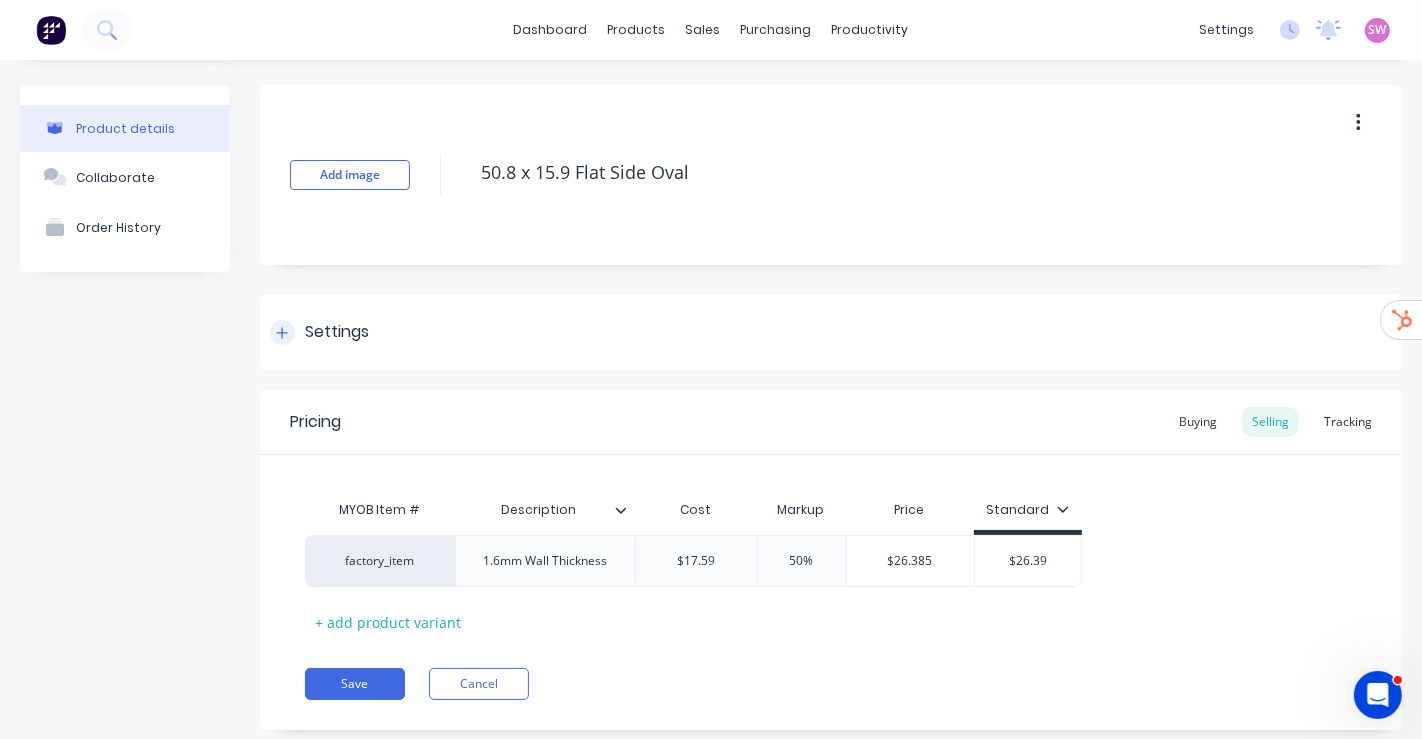 click on "Settings" at bounding box center [319, 332] 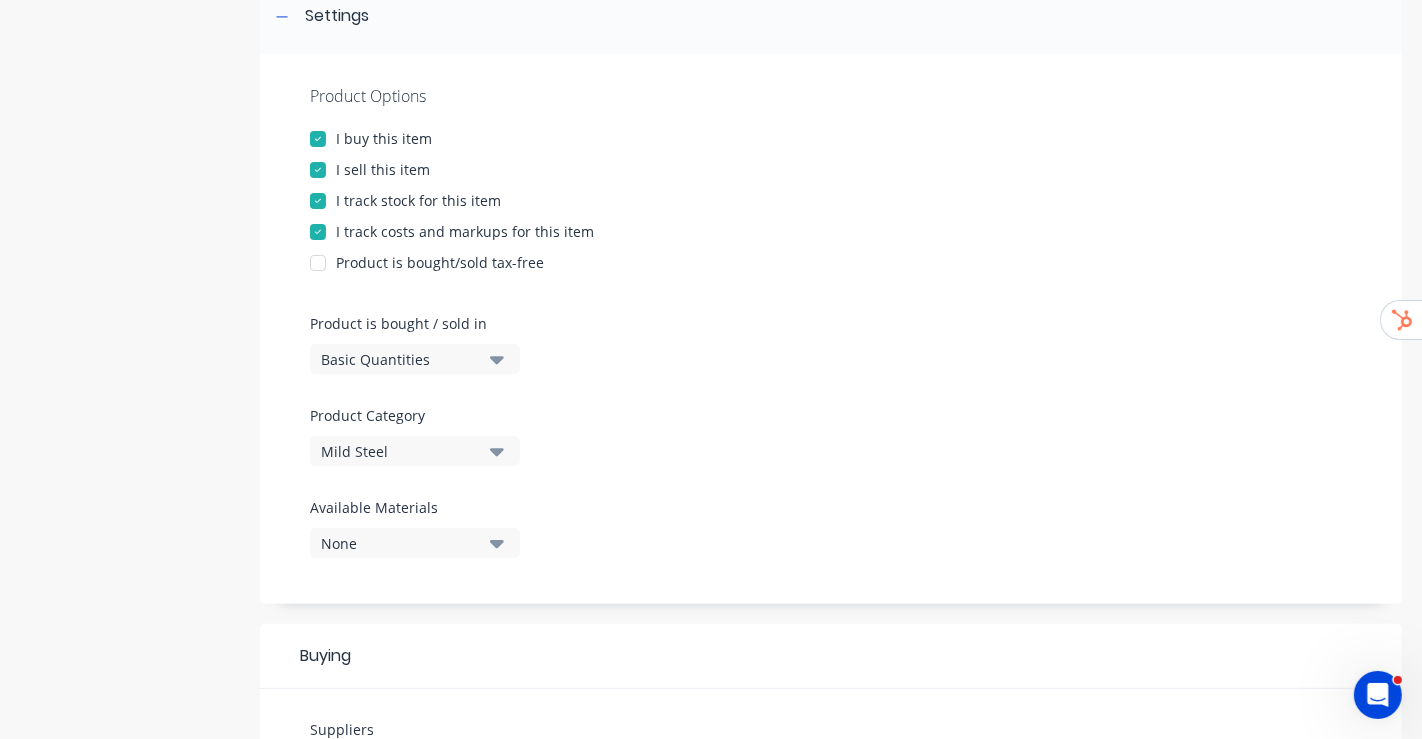 scroll, scrollTop: 333, scrollLeft: 0, axis: vertical 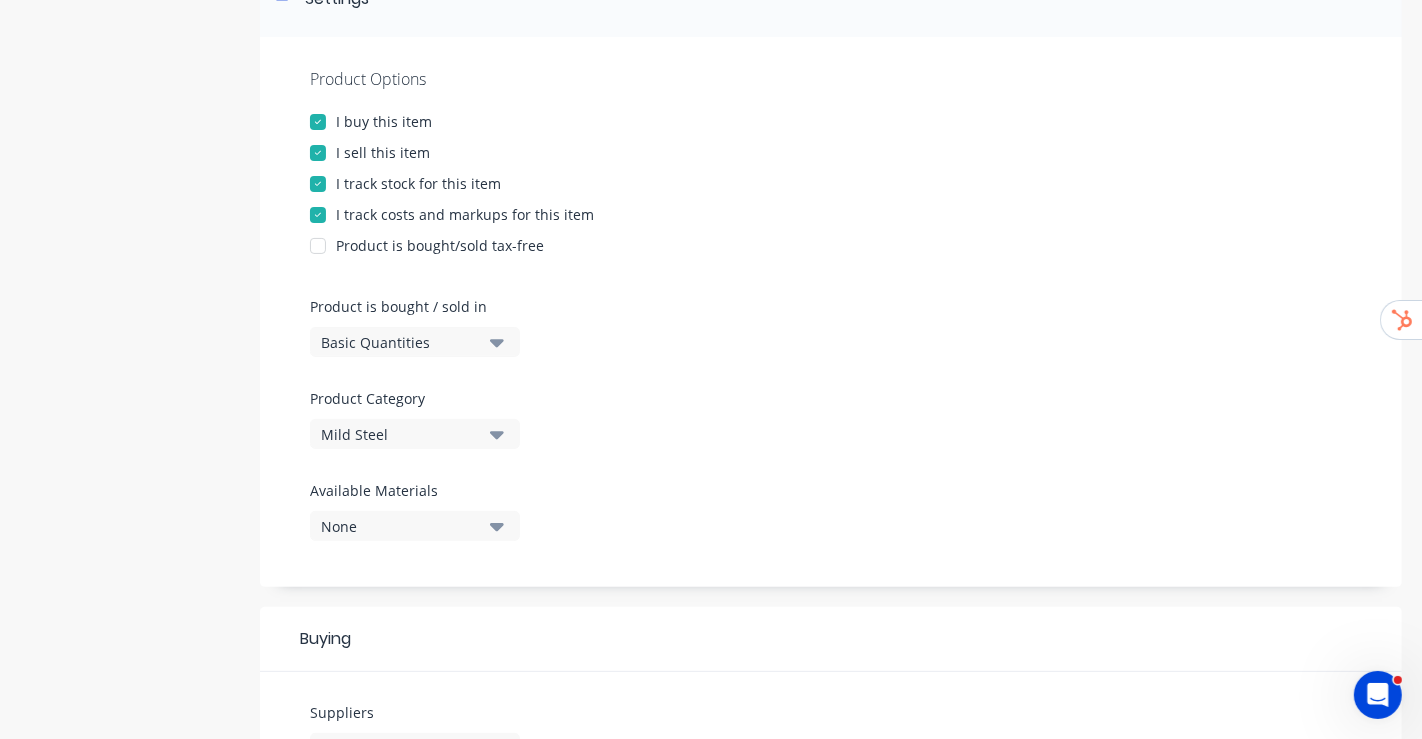 click on "Basic Quantities" at bounding box center [401, 342] 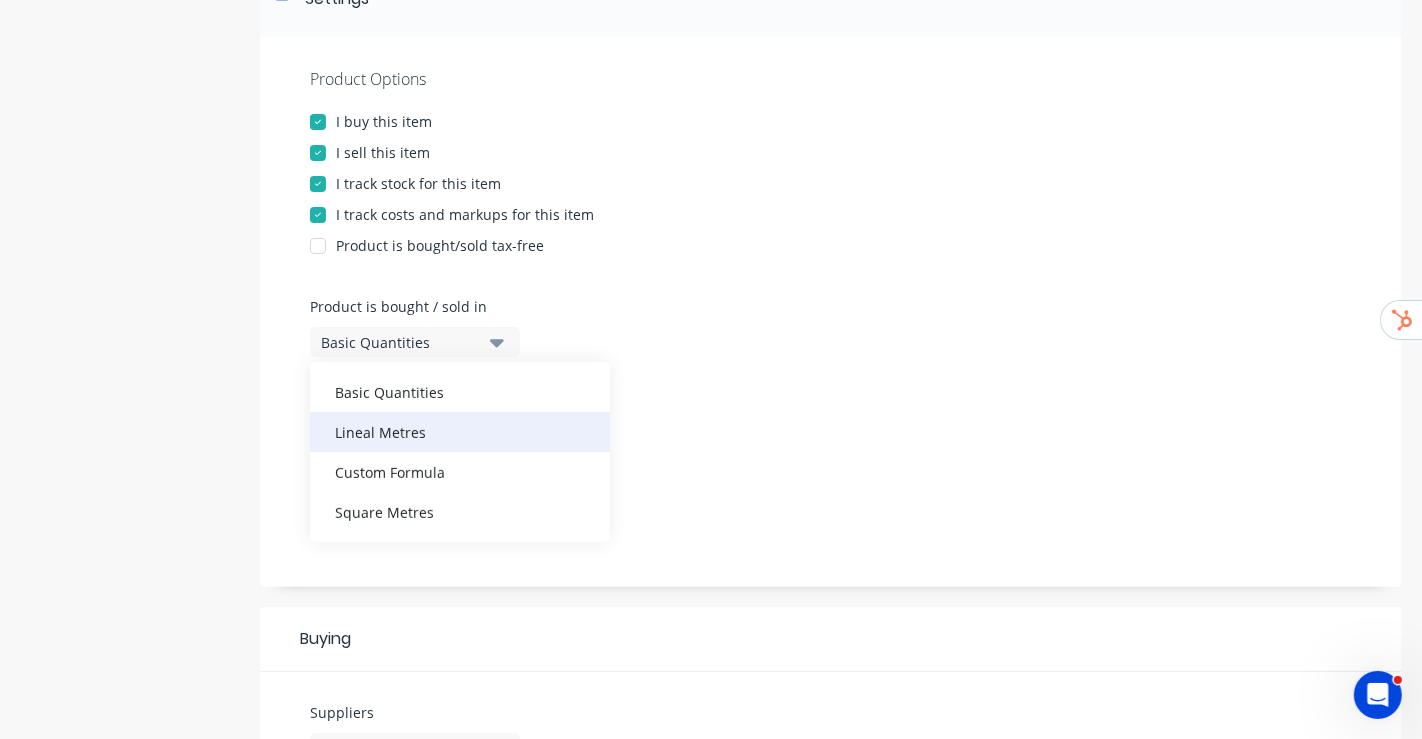 click on "Lineal Metres" at bounding box center (460, 432) 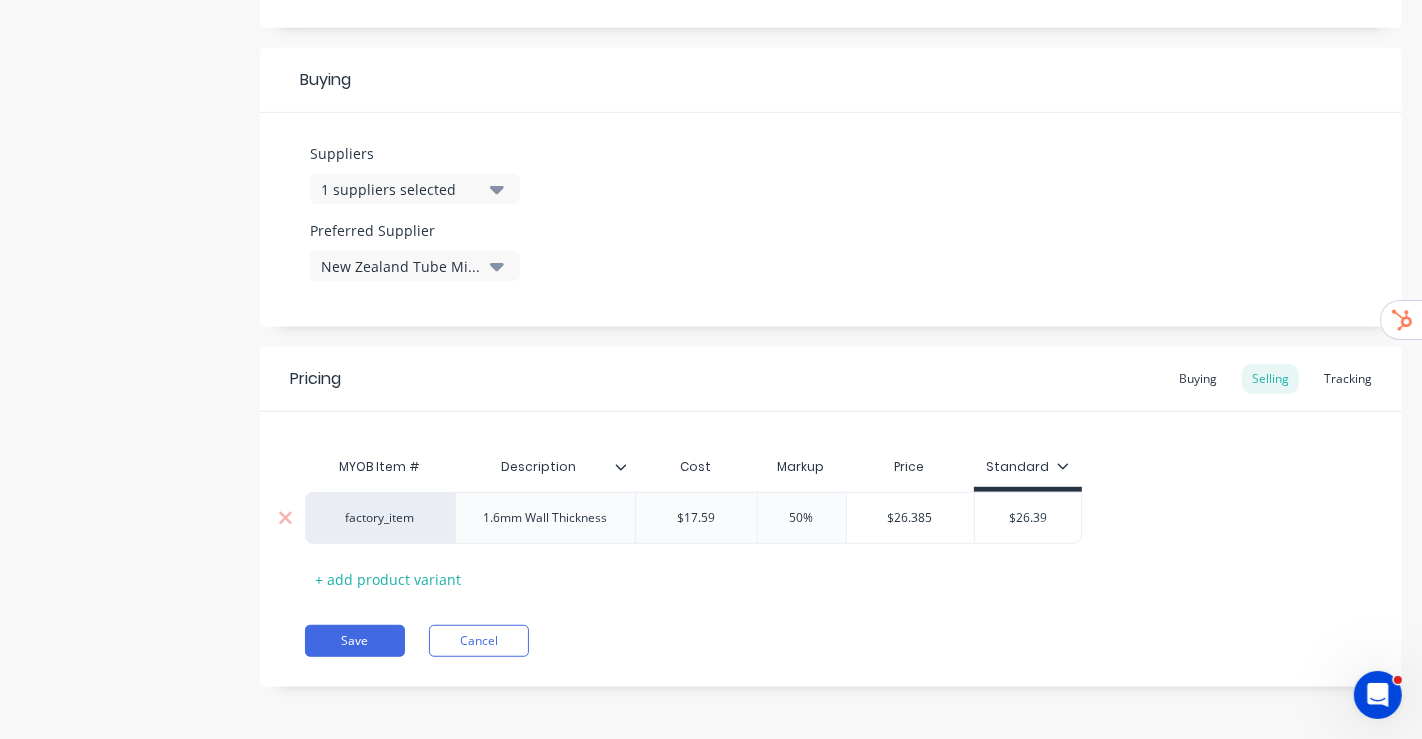scroll, scrollTop: 893, scrollLeft: 0, axis: vertical 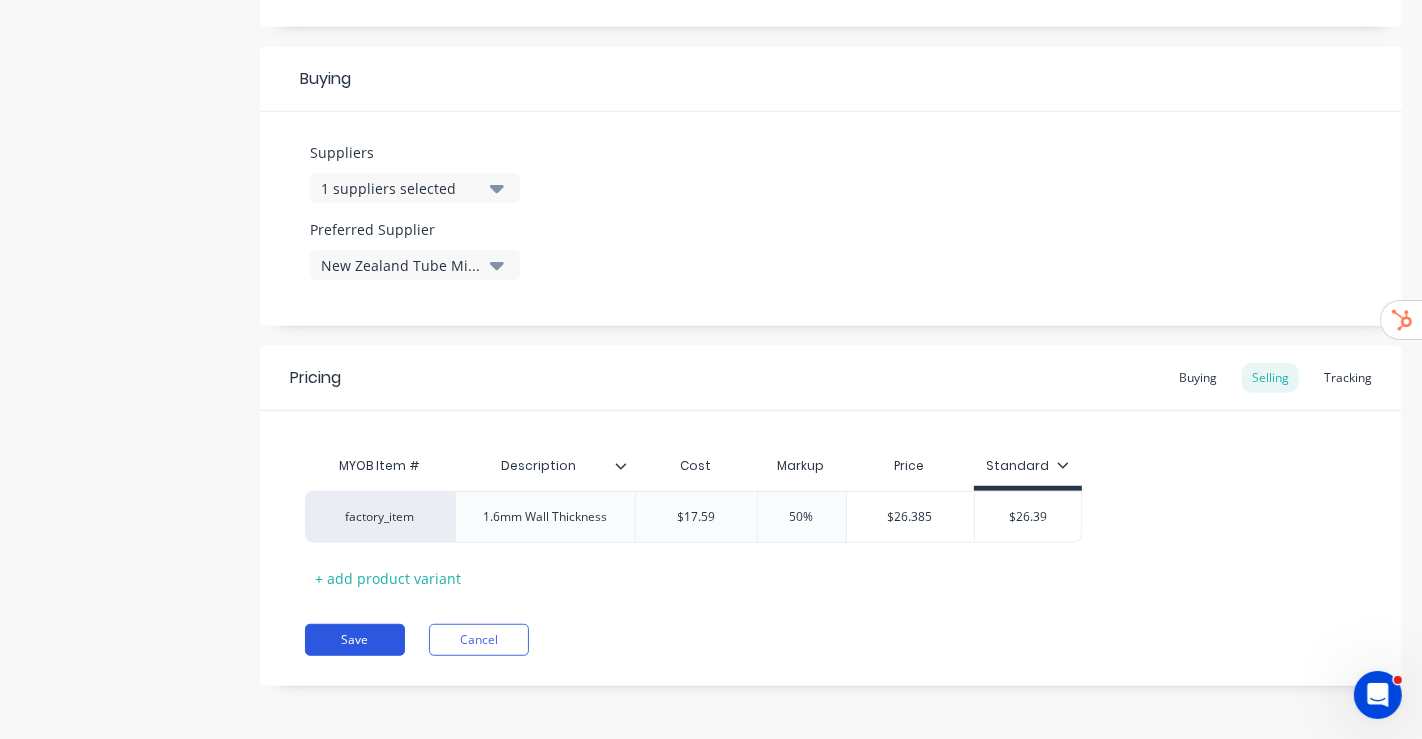 click on "Save" at bounding box center [355, 640] 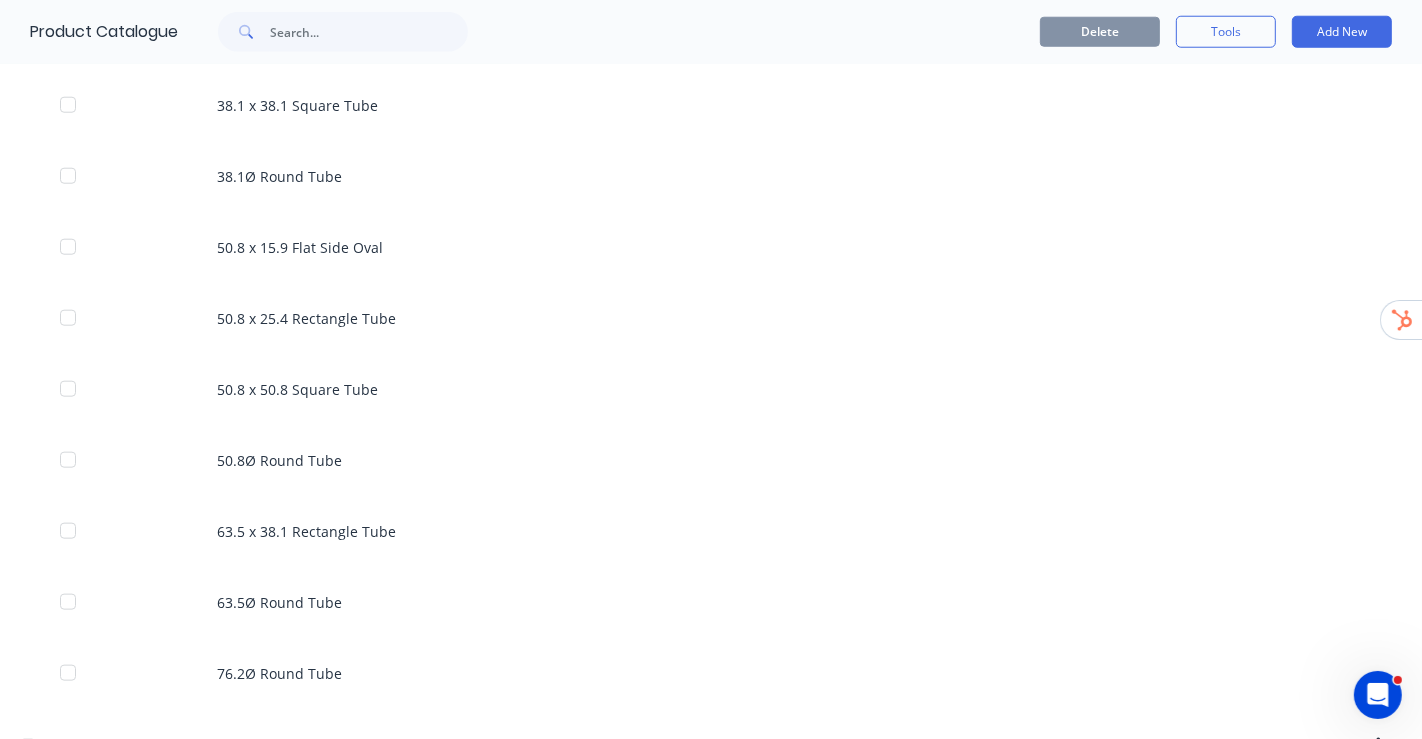 scroll, scrollTop: 1777, scrollLeft: 0, axis: vertical 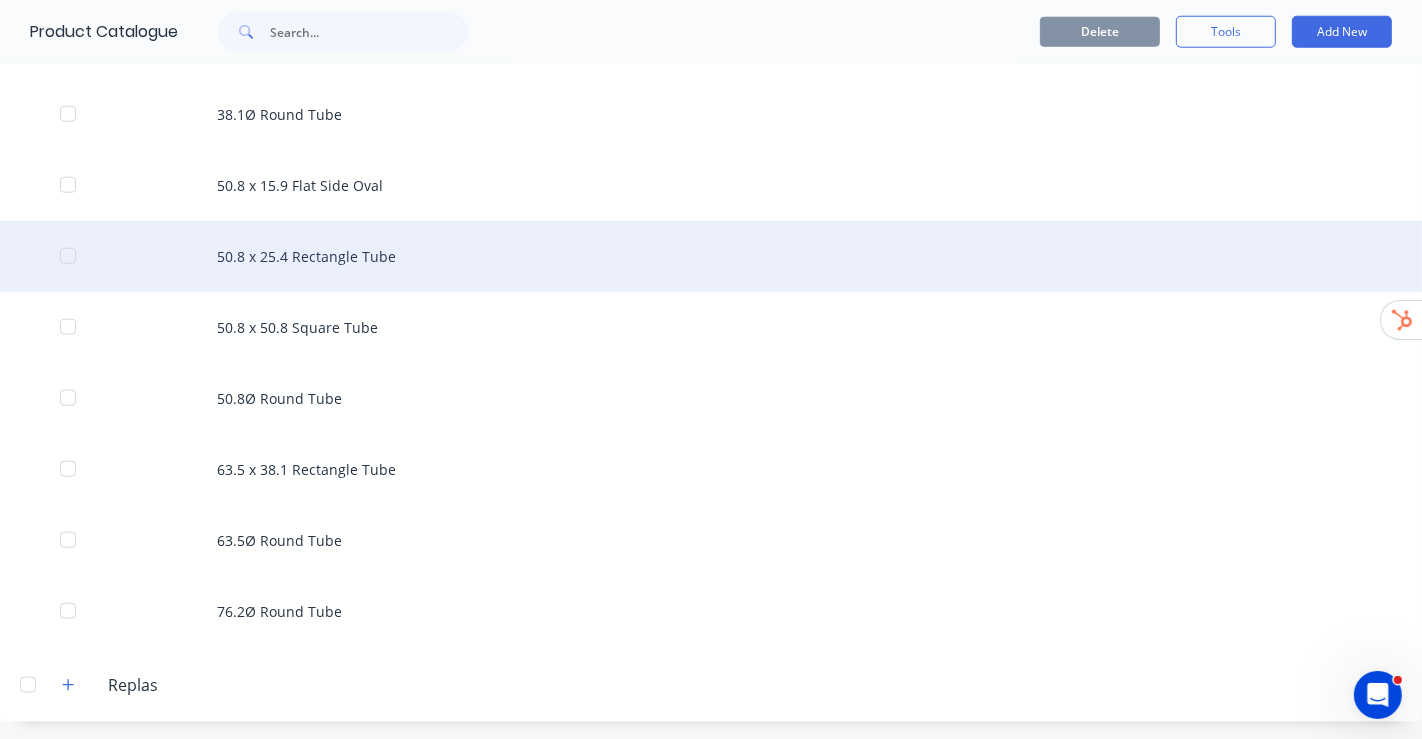 click on "50.8 x 25.4 Rectangle Tube" at bounding box center (711, 256) 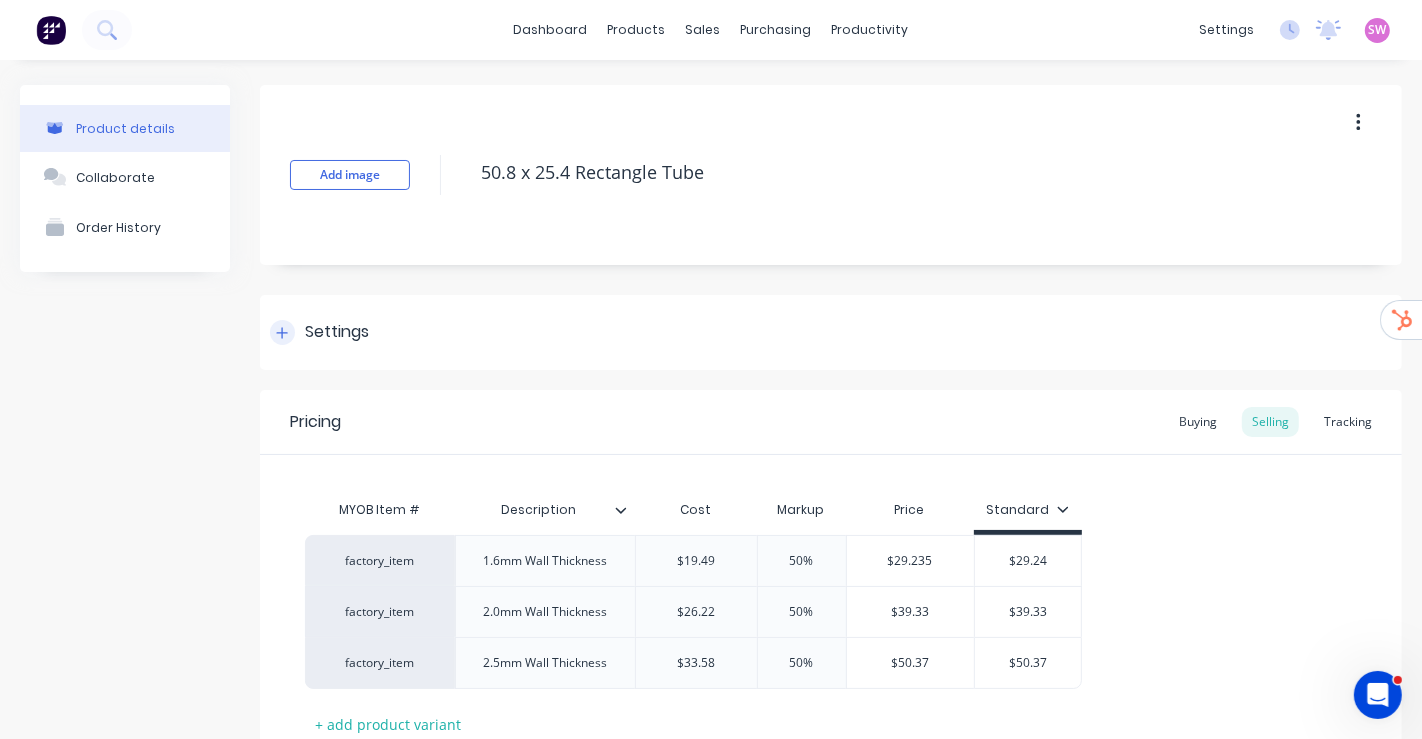 click on "Settings" at bounding box center [337, 332] 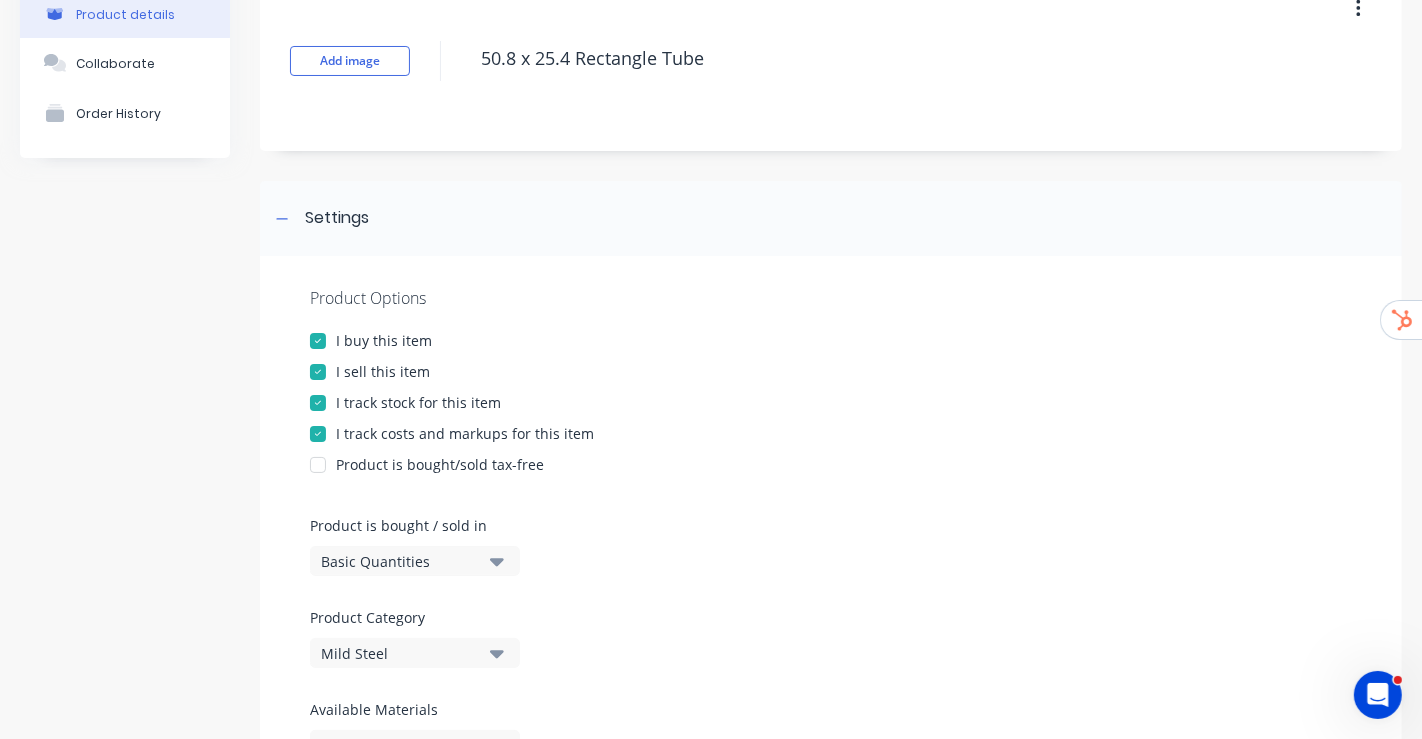 scroll, scrollTop: 333, scrollLeft: 0, axis: vertical 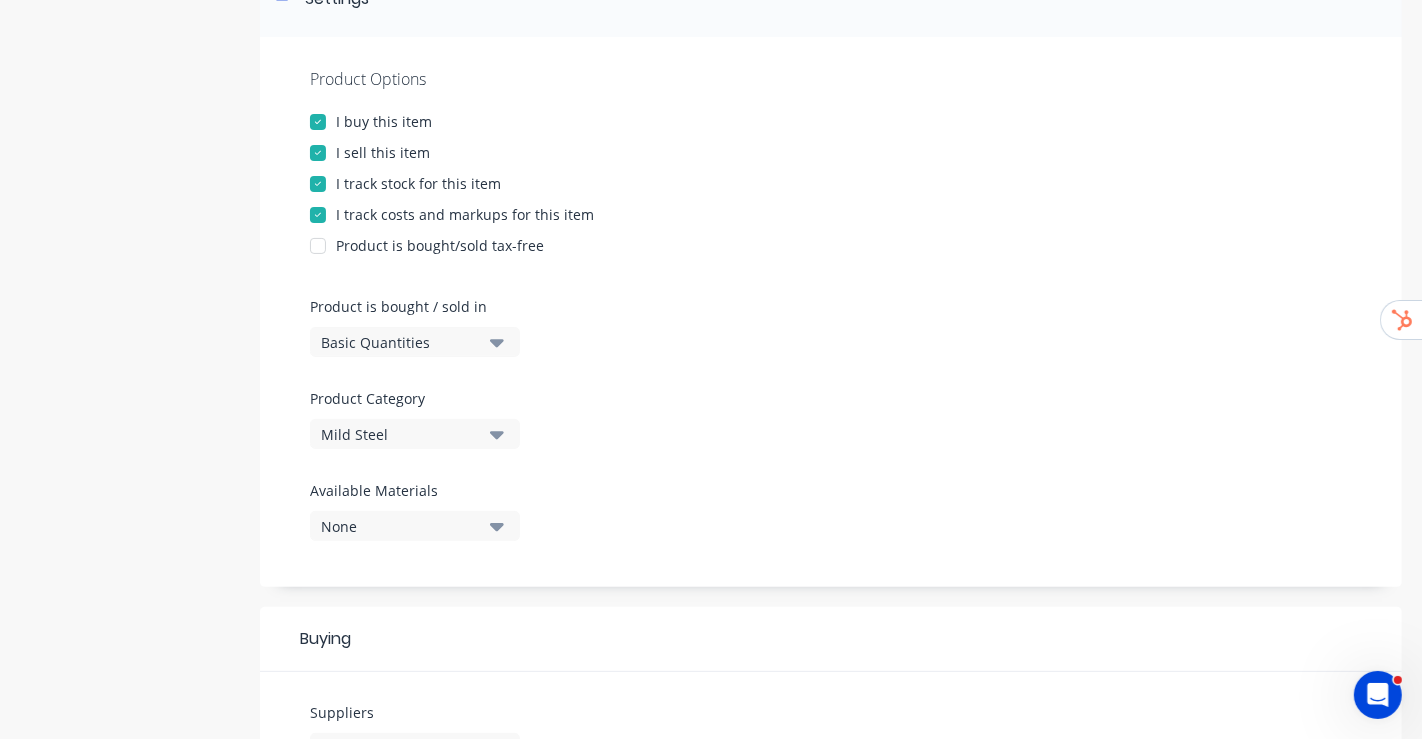 click on "Basic Quantities" at bounding box center (401, 342) 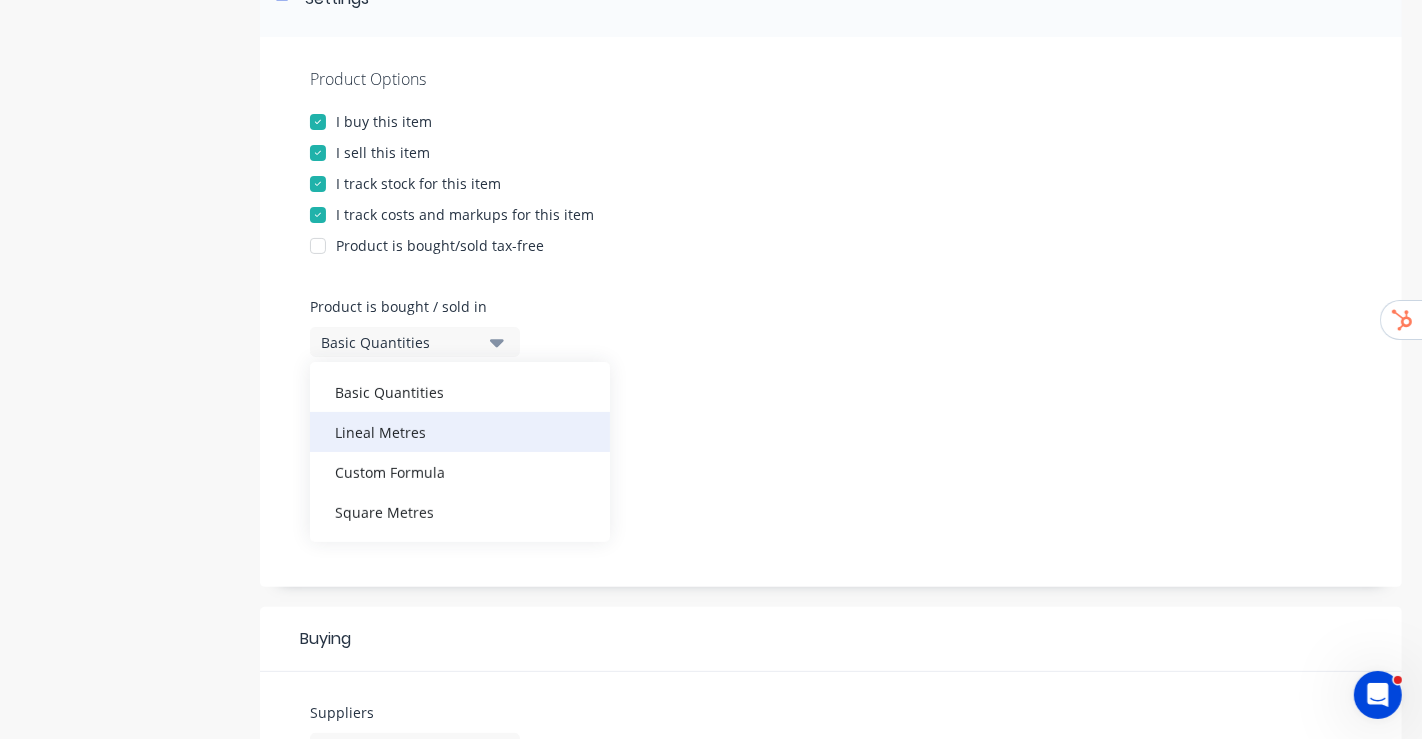 click on "Lineal Metres" at bounding box center (460, 432) 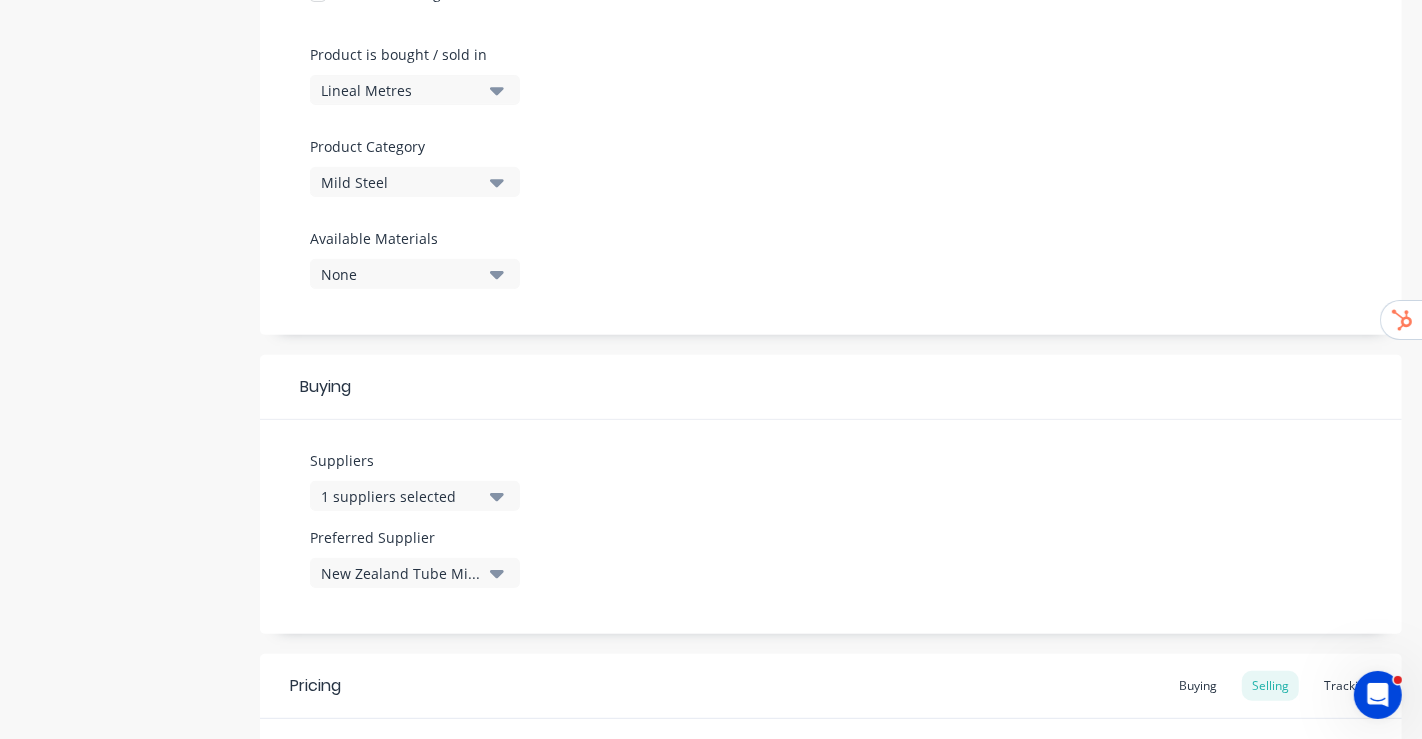 scroll, scrollTop: 994, scrollLeft: 0, axis: vertical 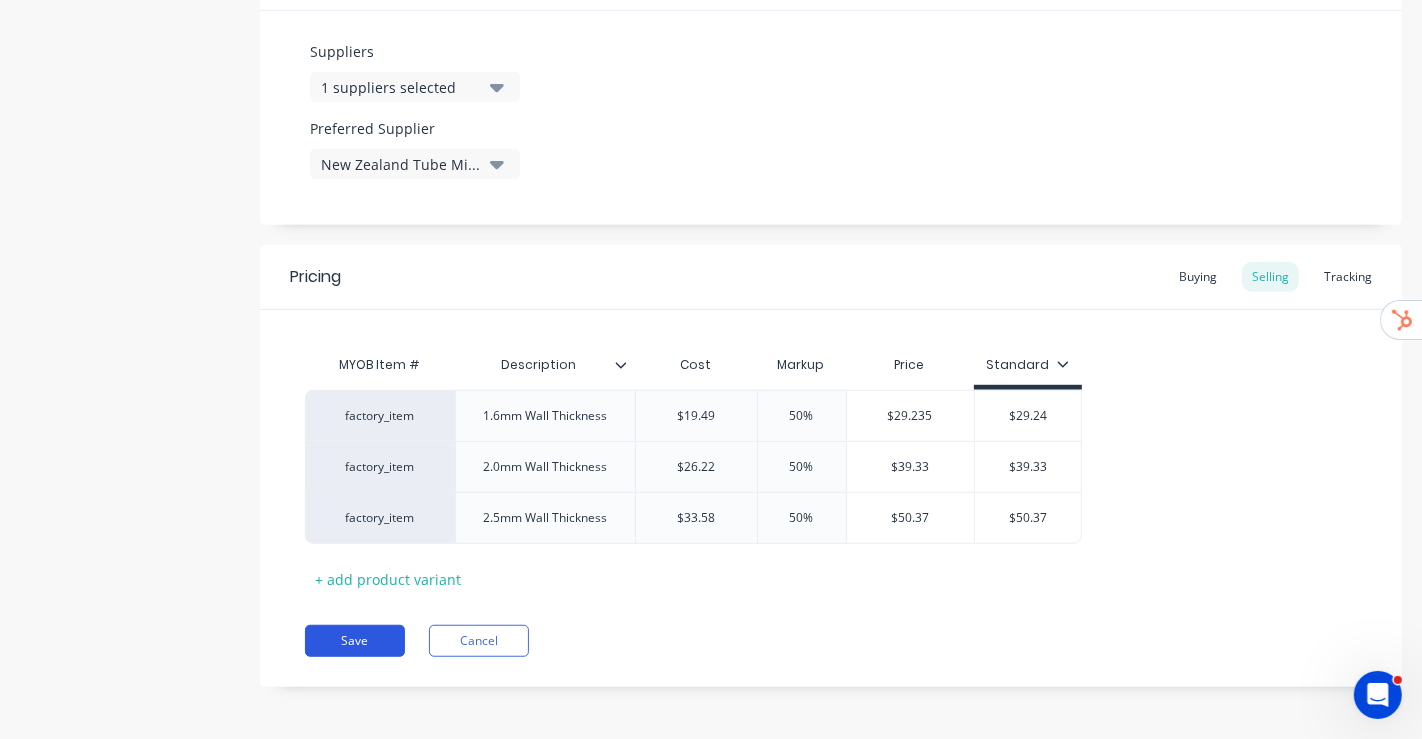 click on "Save" at bounding box center (355, 641) 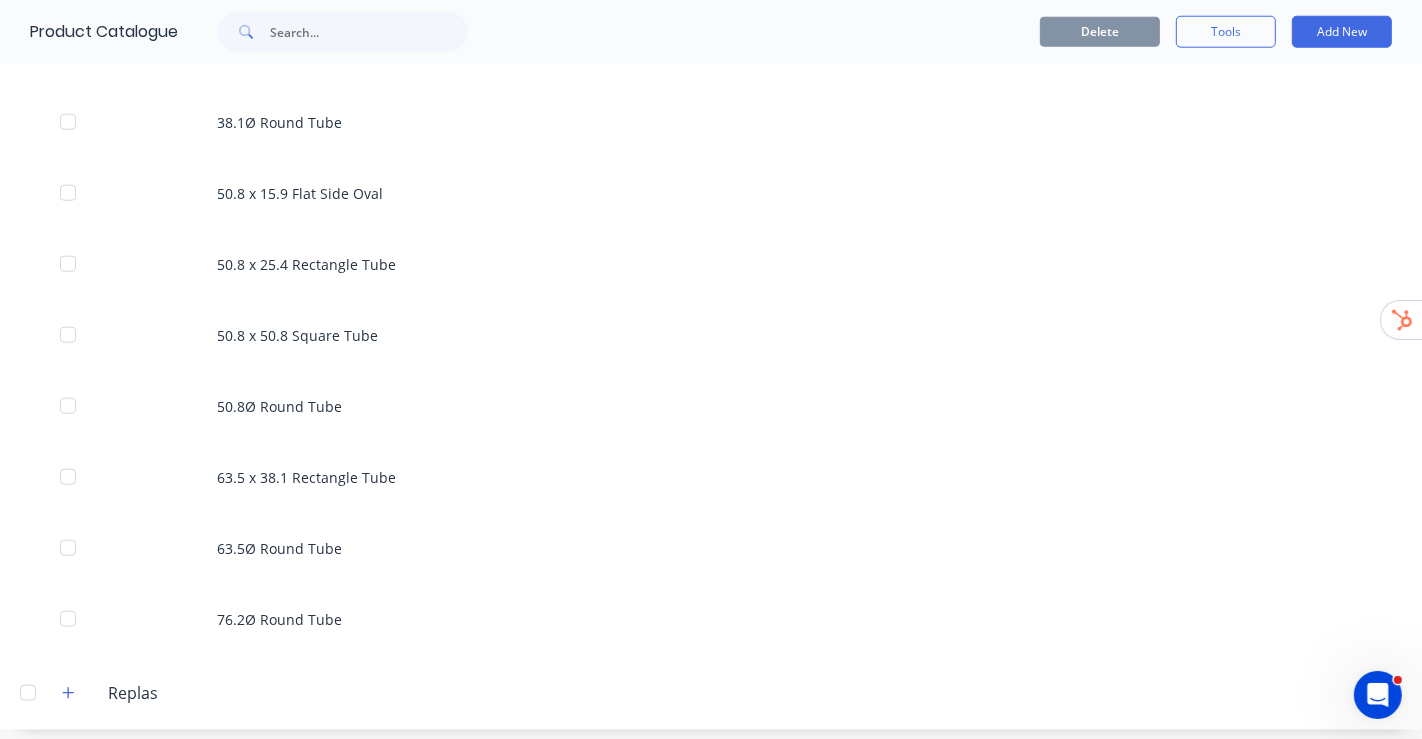 scroll, scrollTop: 1777, scrollLeft: 0, axis: vertical 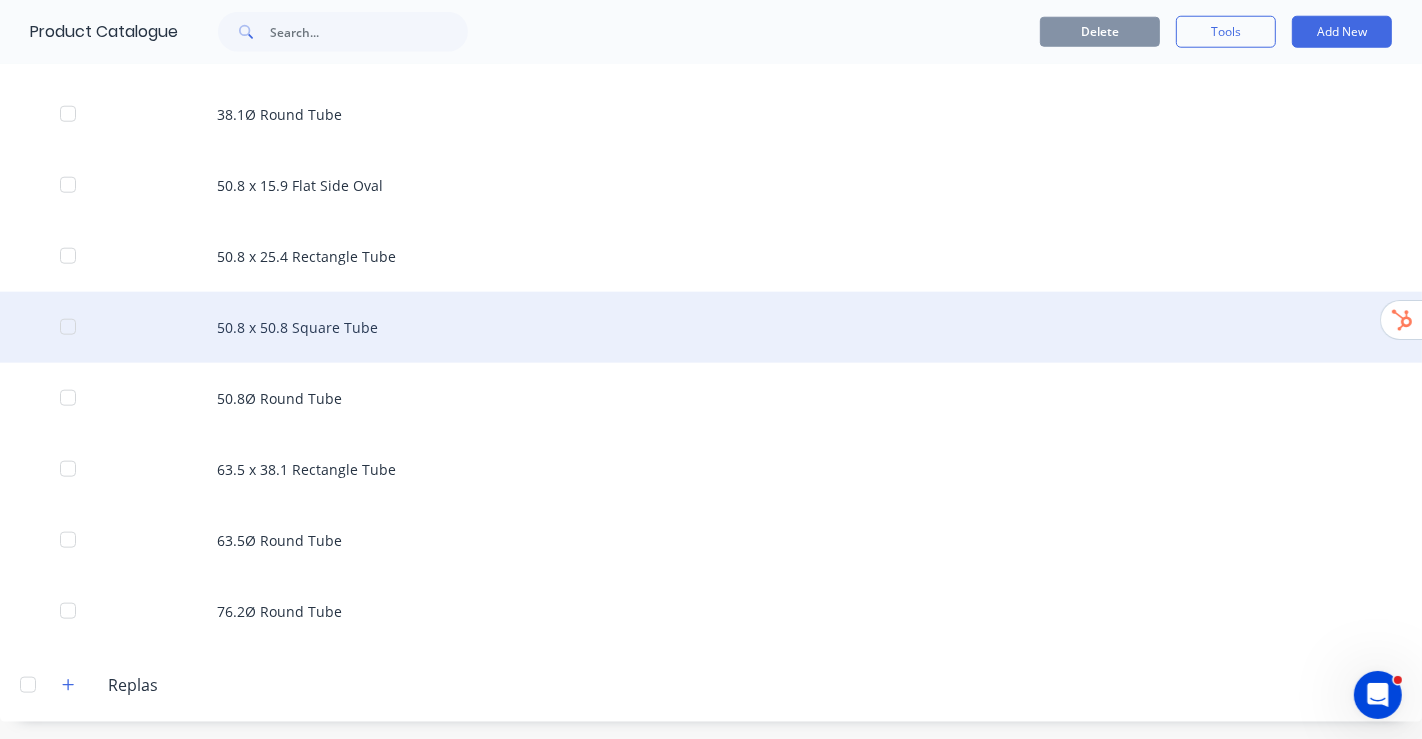 click on "50.8 x 50.8 Square Tube" at bounding box center [711, 327] 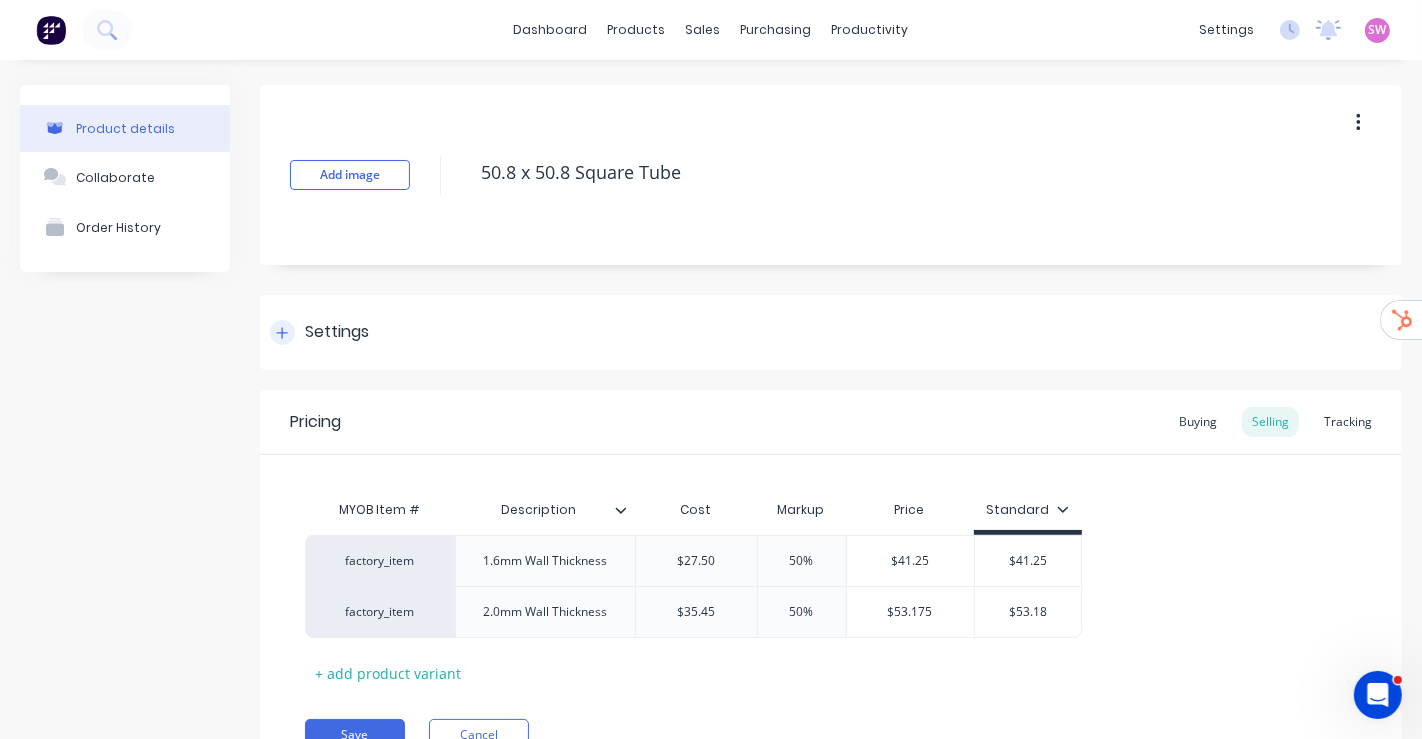 click on "Settings" at bounding box center [337, 332] 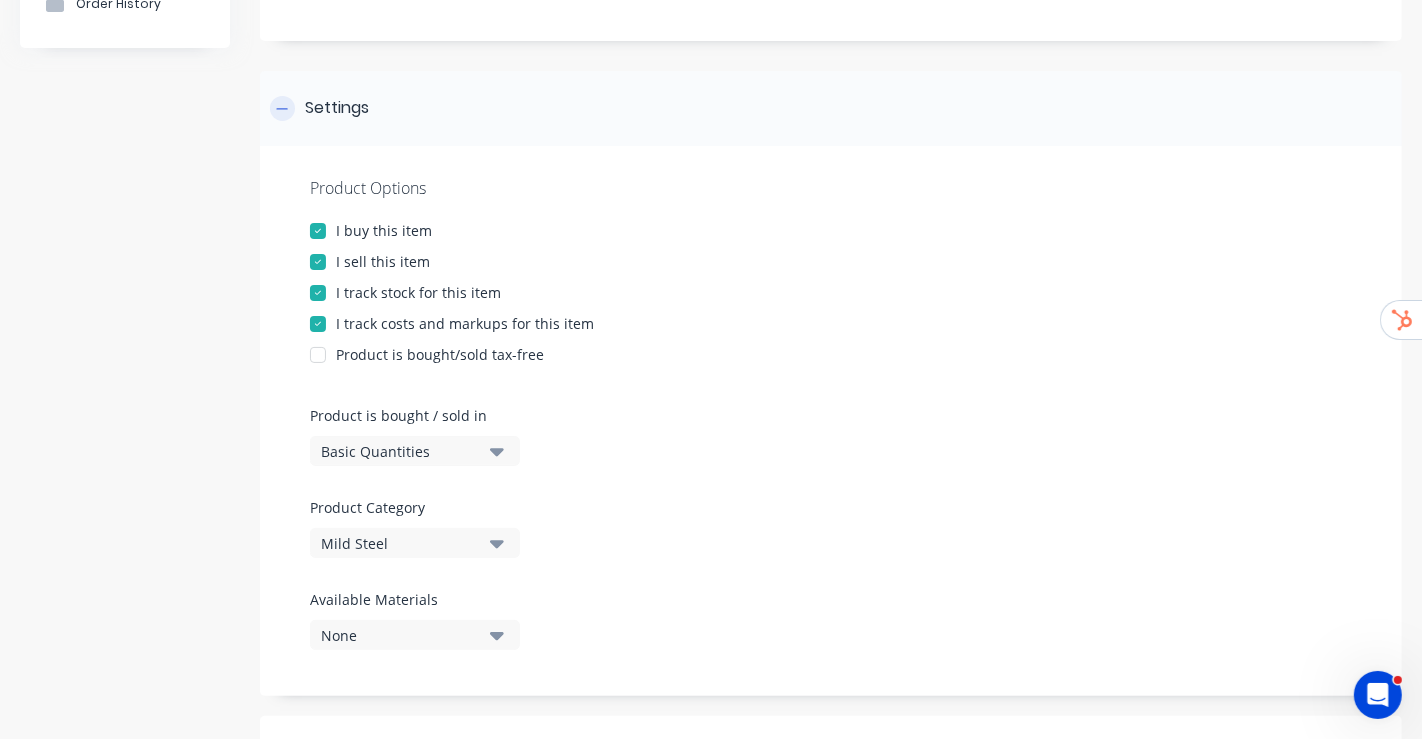 scroll, scrollTop: 444, scrollLeft: 0, axis: vertical 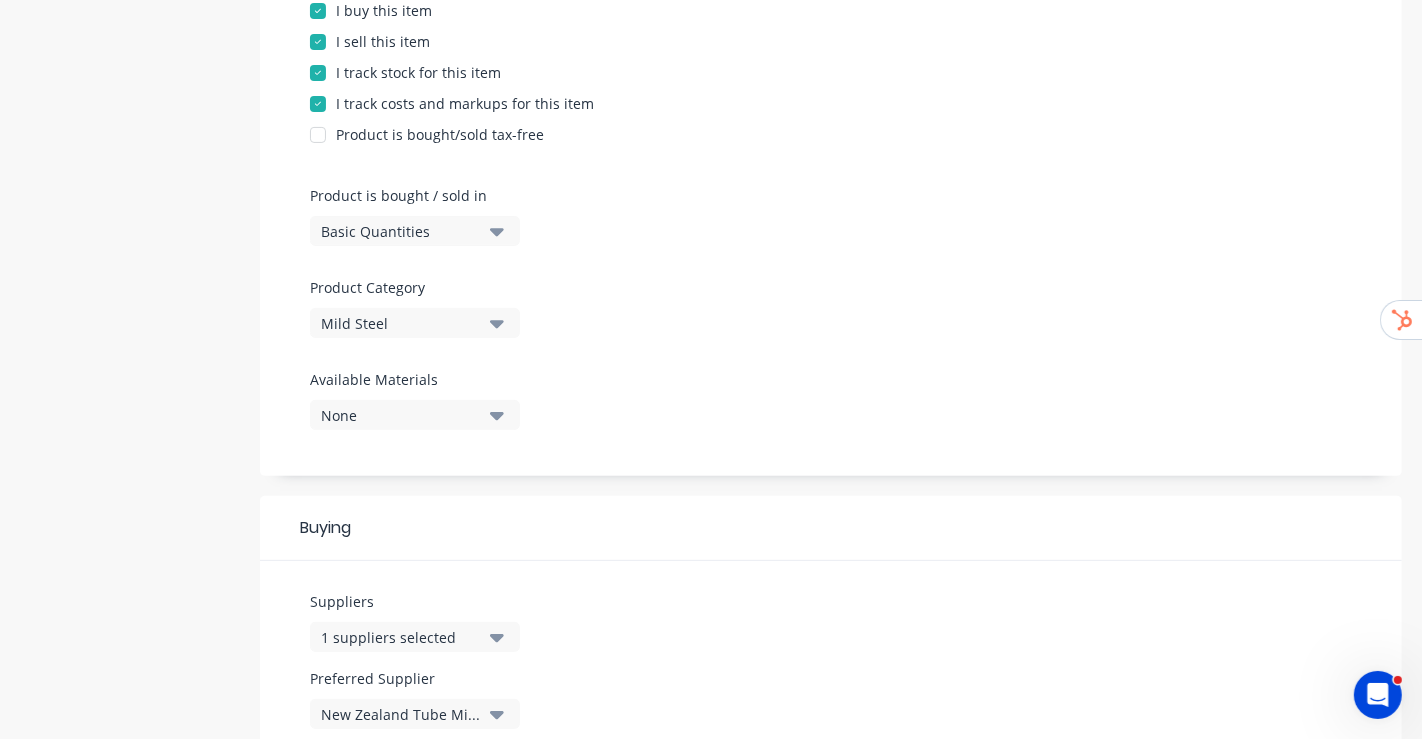 click 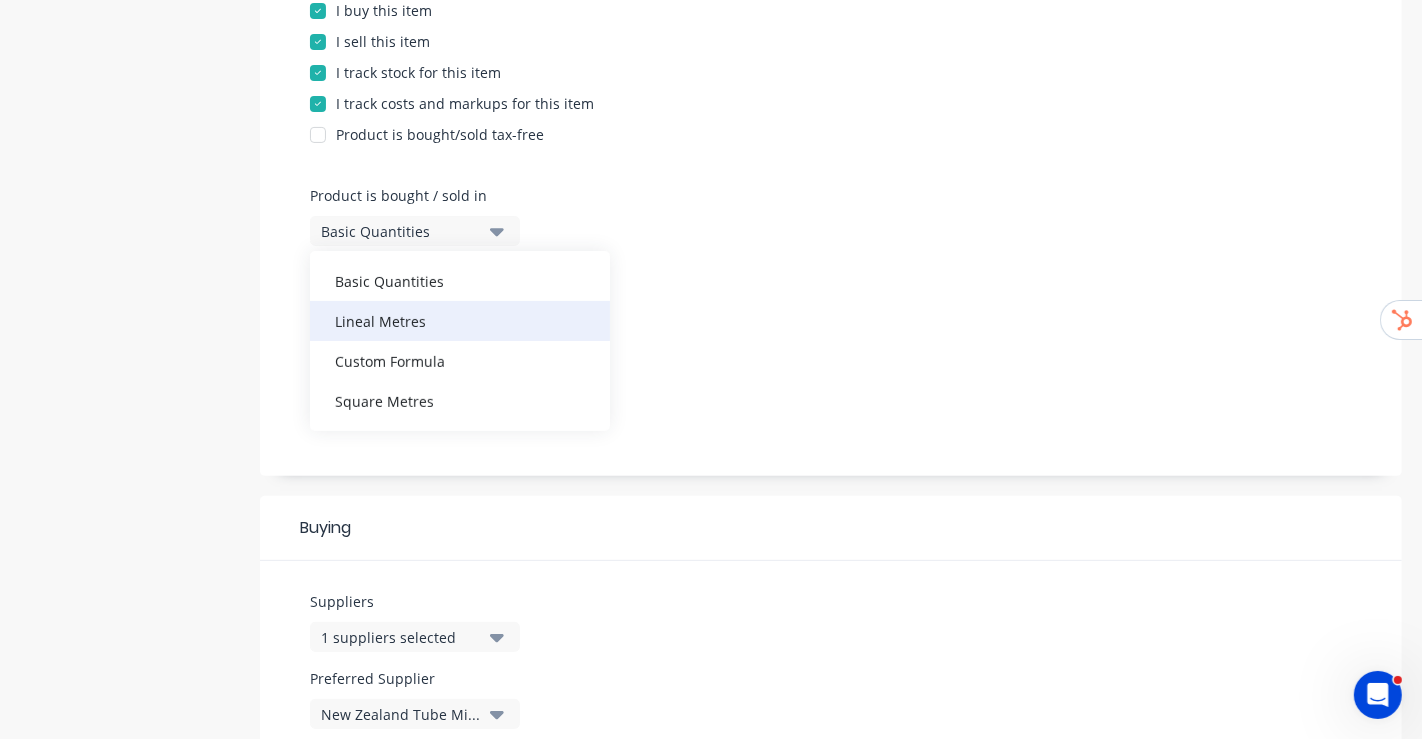 click on "Lineal Metres" at bounding box center (460, 321) 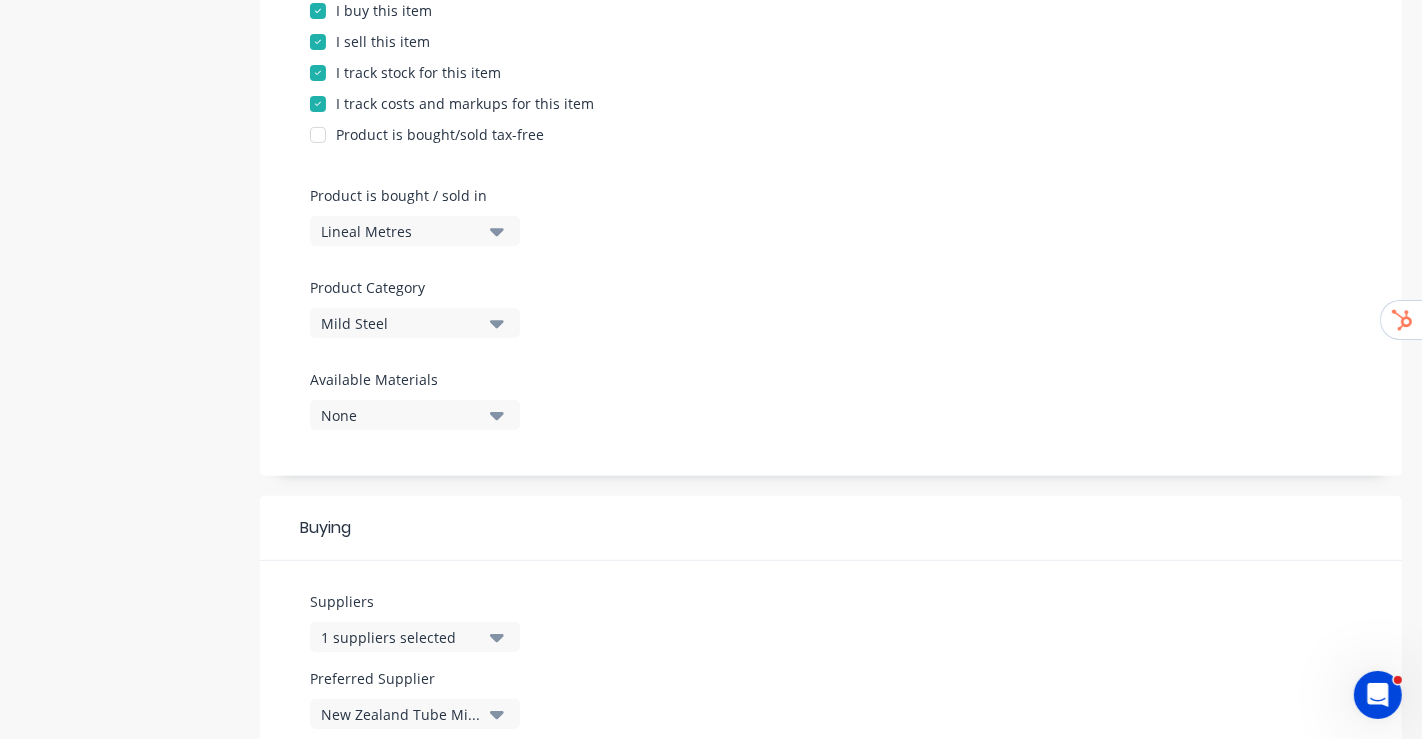 scroll, scrollTop: 943, scrollLeft: 0, axis: vertical 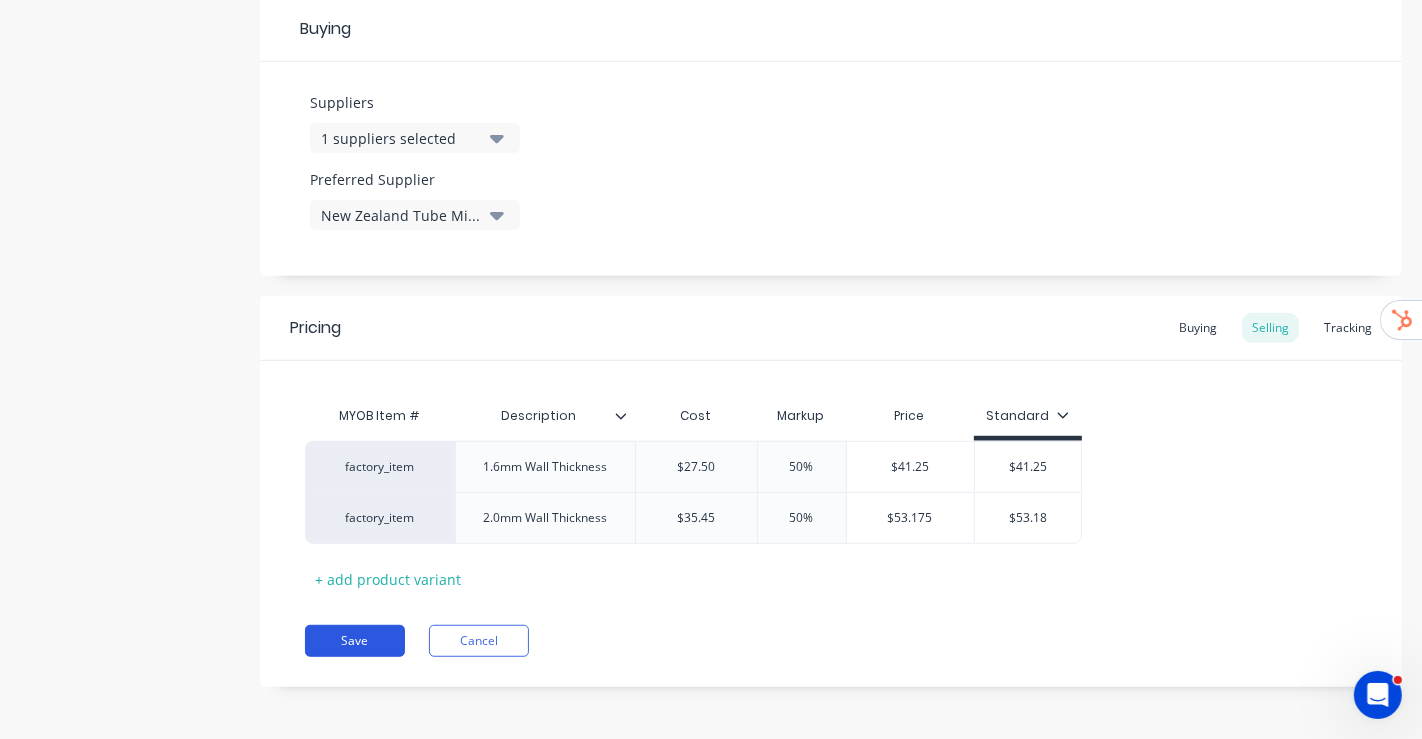 click on "Save" at bounding box center [355, 641] 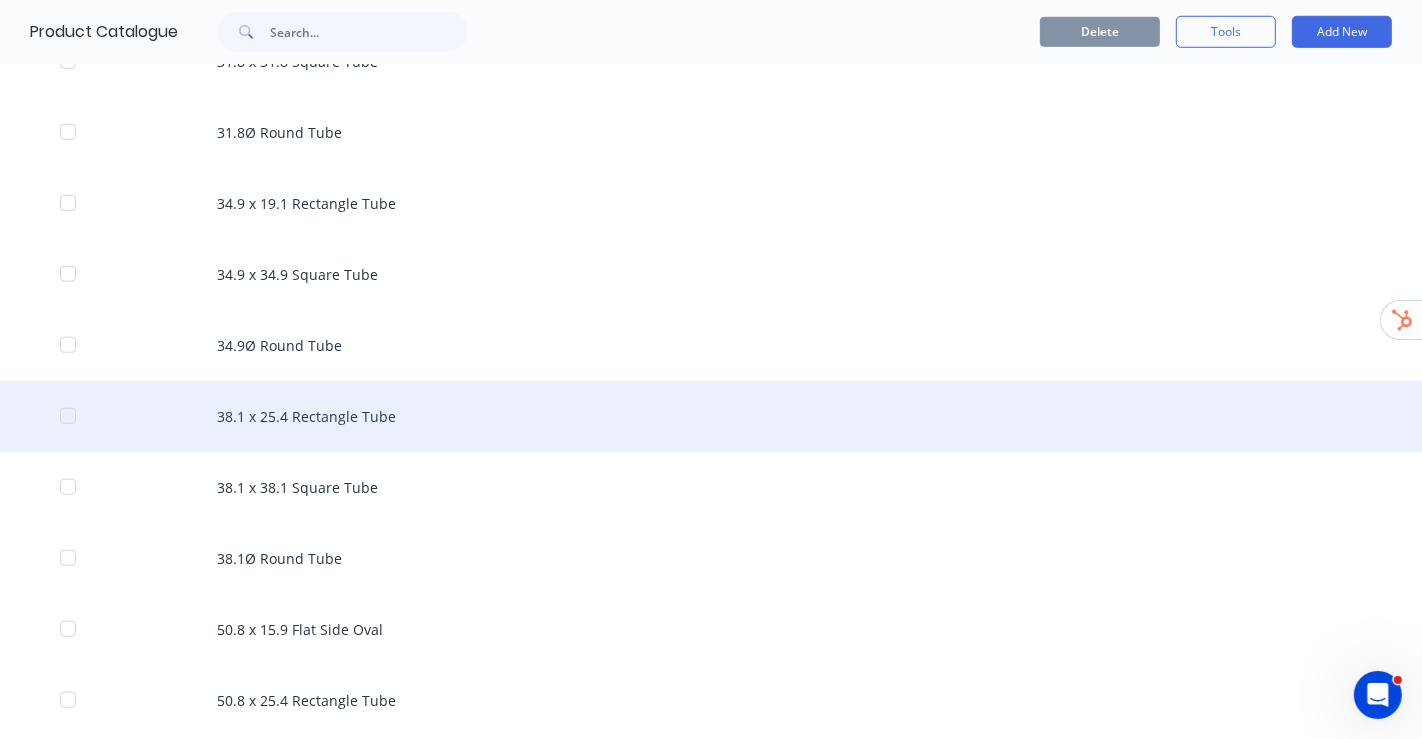 scroll, scrollTop: 1666, scrollLeft: 0, axis: vertical 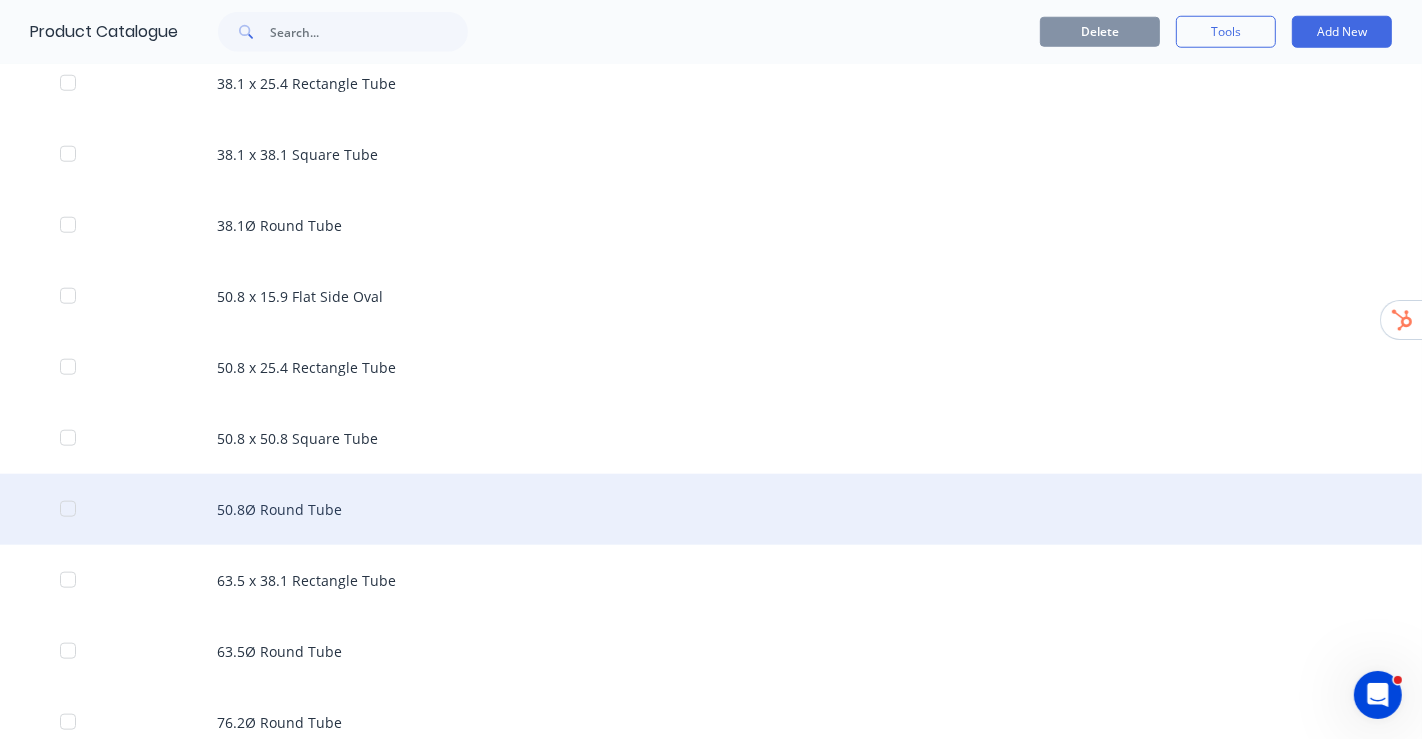 click on "50.8Ø  Round Tube" at bounding box center (711, 509) 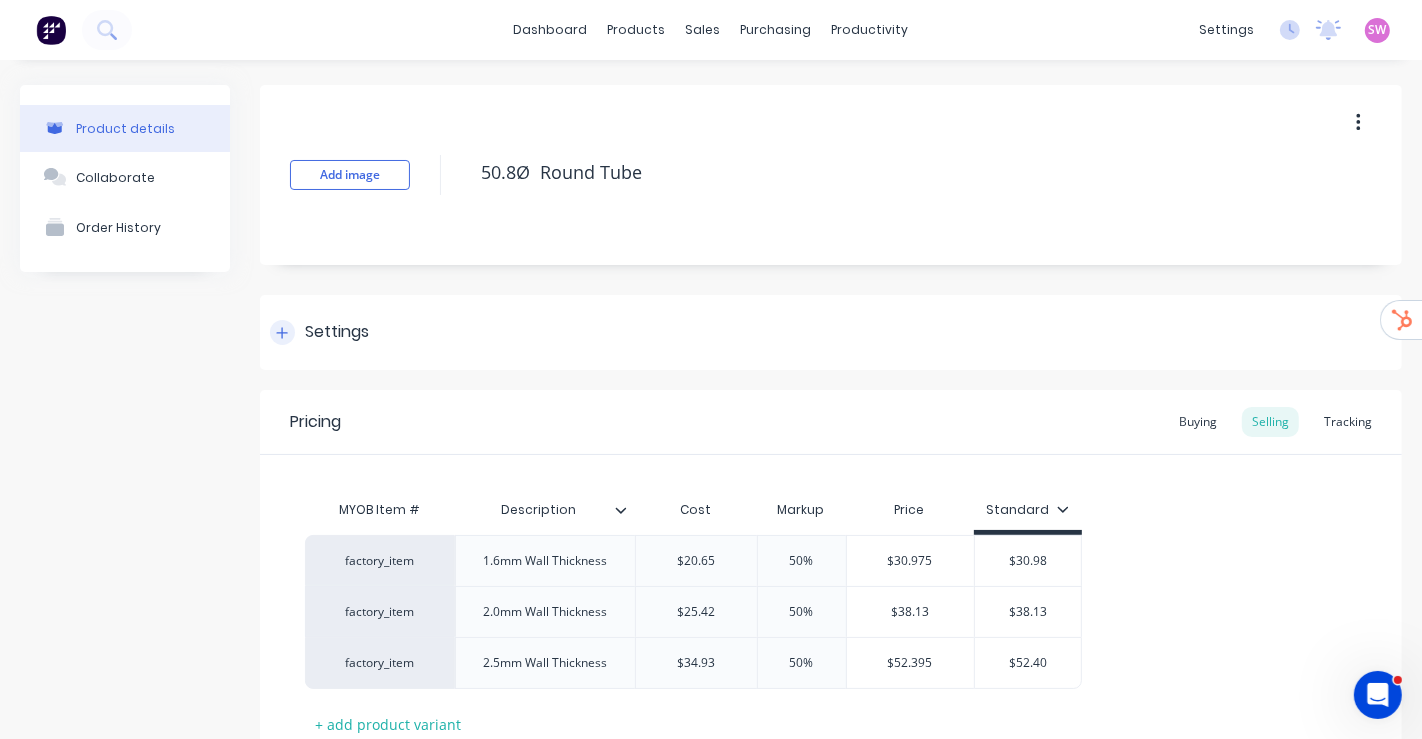 click on "Settings" at bounding box center (337, 332) 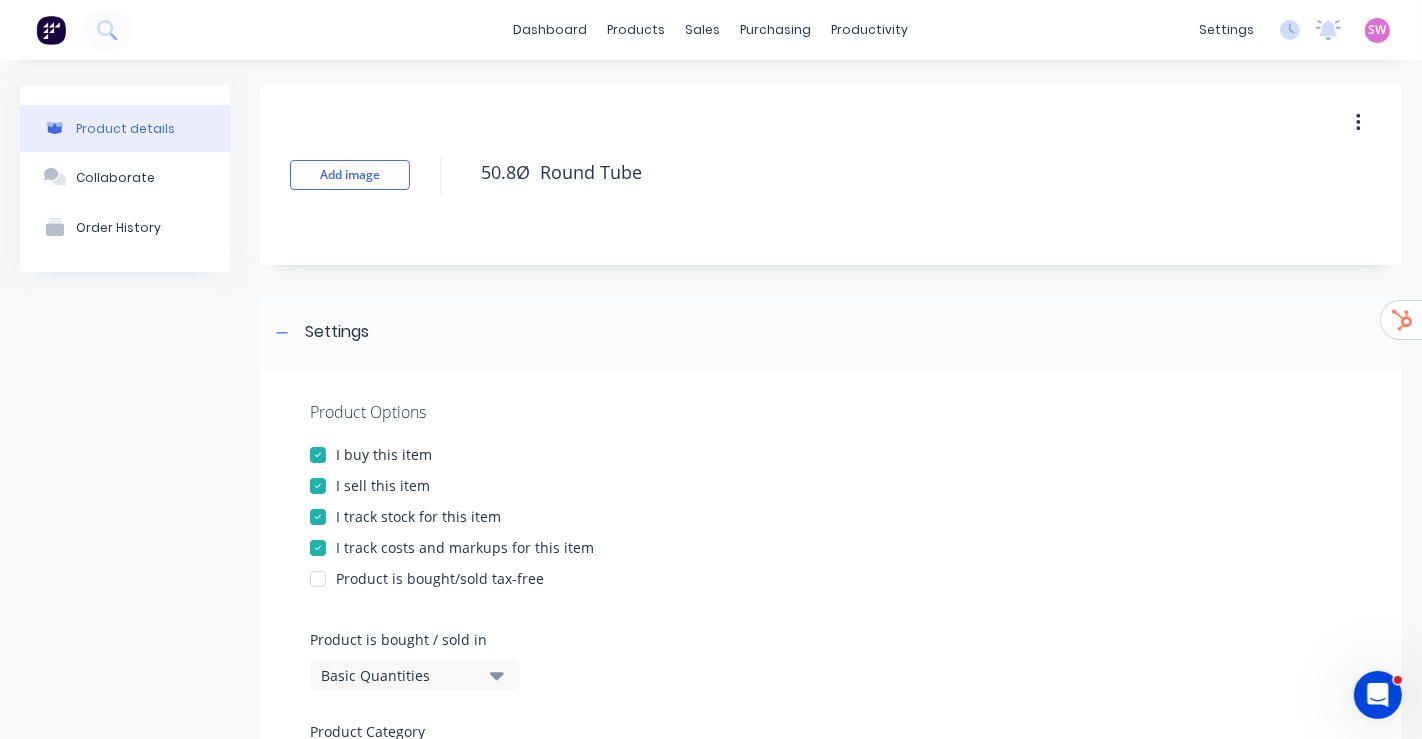 scroll, scrollTop: 222, scrollLeft: 0, axis: vertical 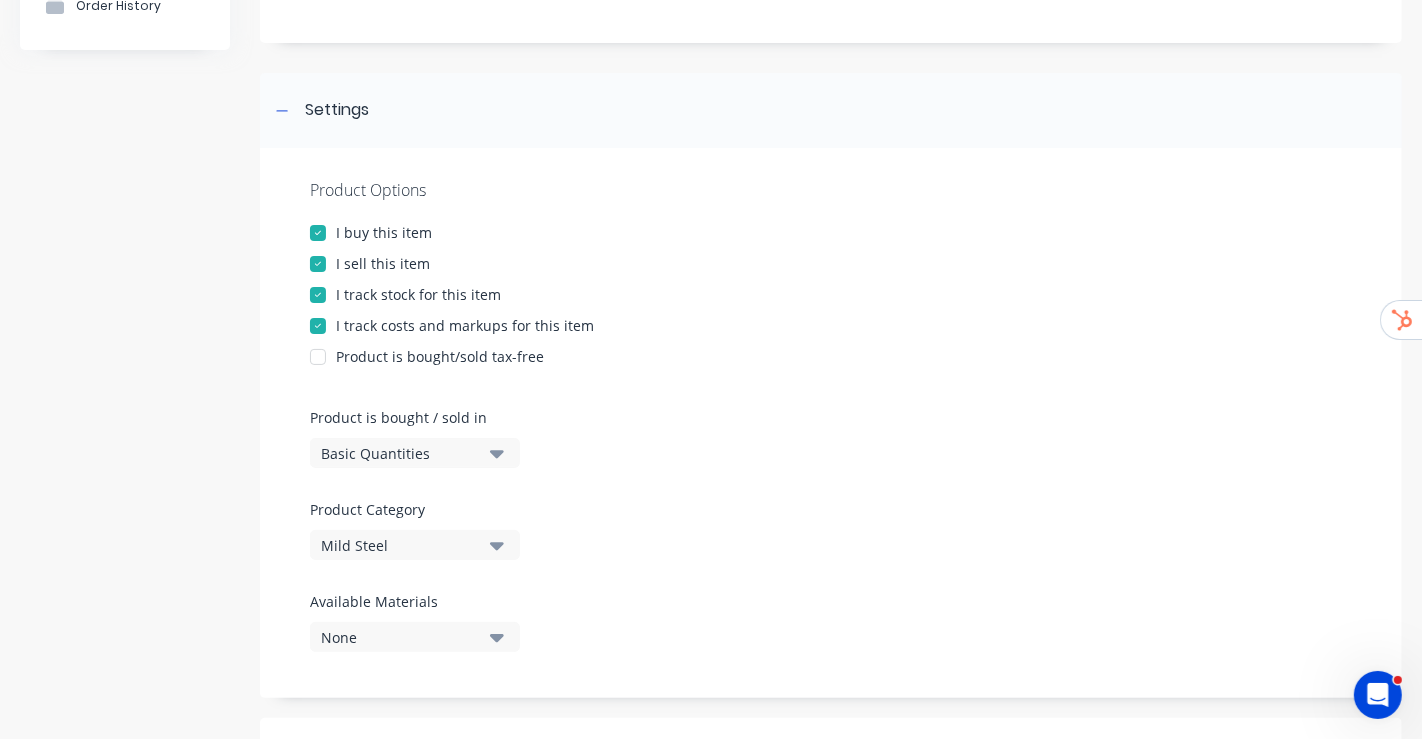 click on "Basic Quantities" at bounding box center (401, 453) 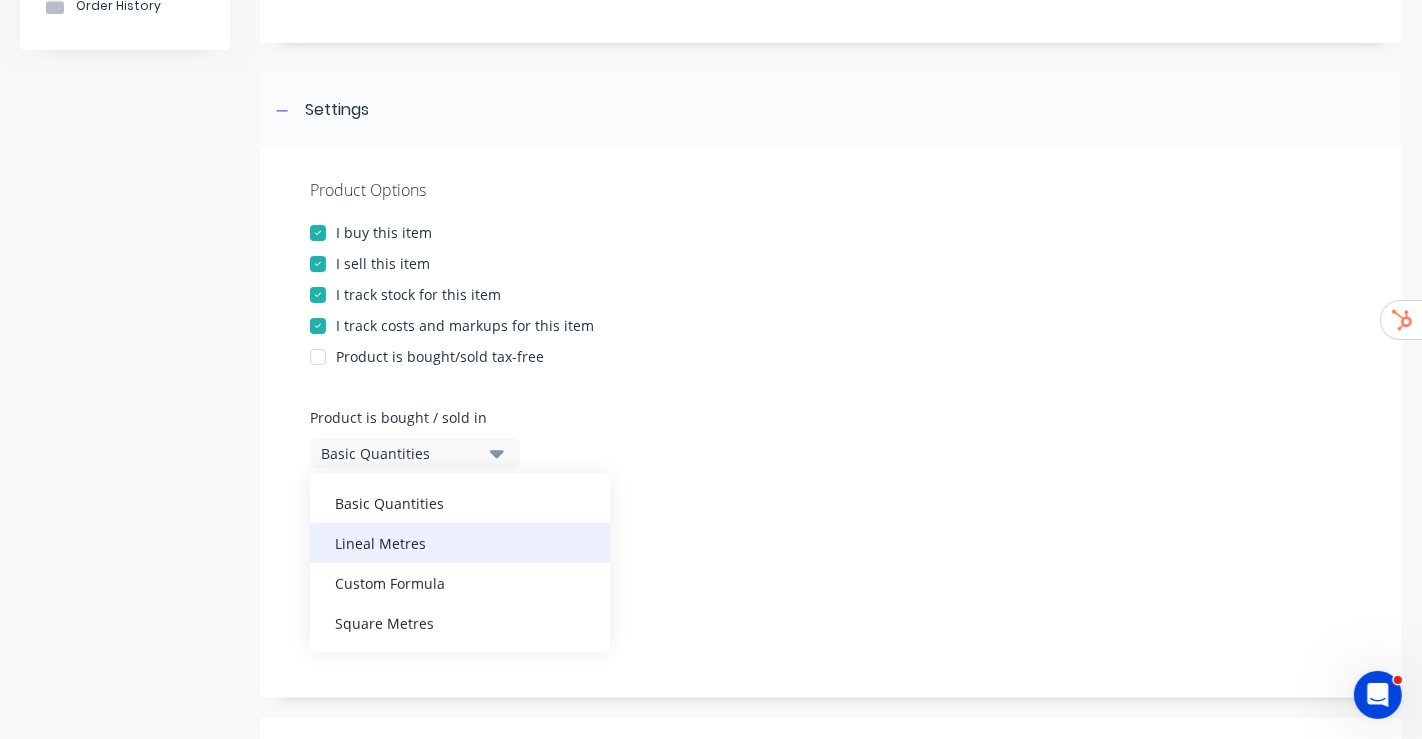 click on "Lineal Metres" at bounding box center (460, 543) 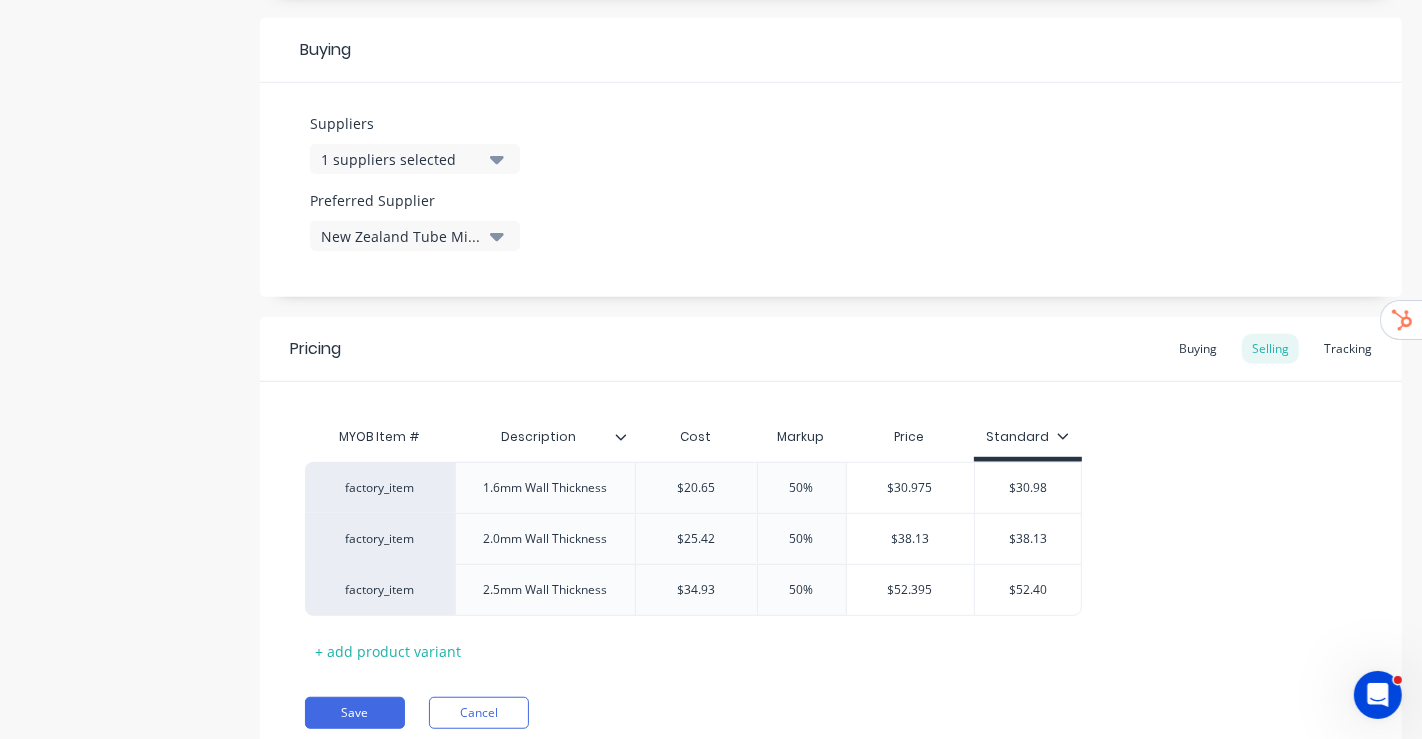 scroll, scrollTop: 994, scrollLeft: 0, axis: vertical 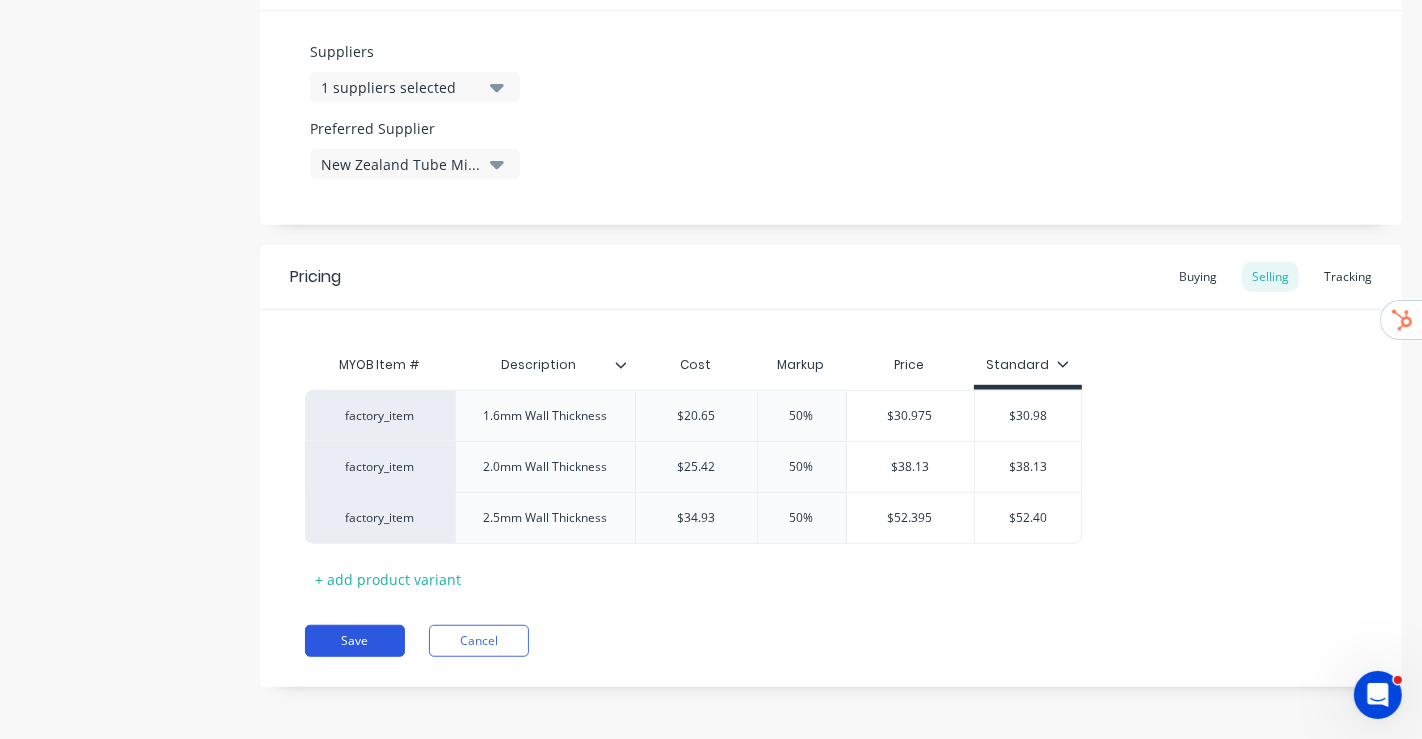 click on "Save" at bounding box center (355, 641) 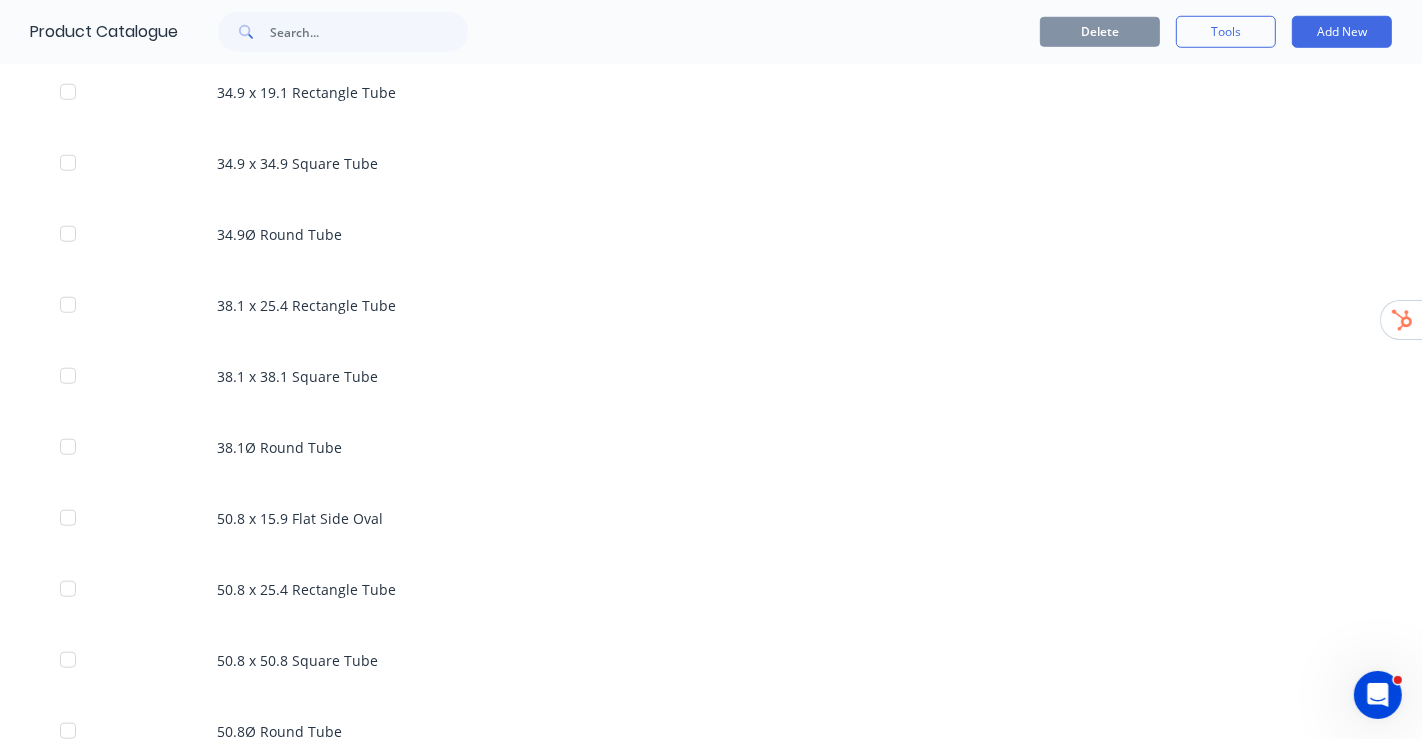 scroll, scrollTop: 1777, scrollLeft: 0, axis: vertical 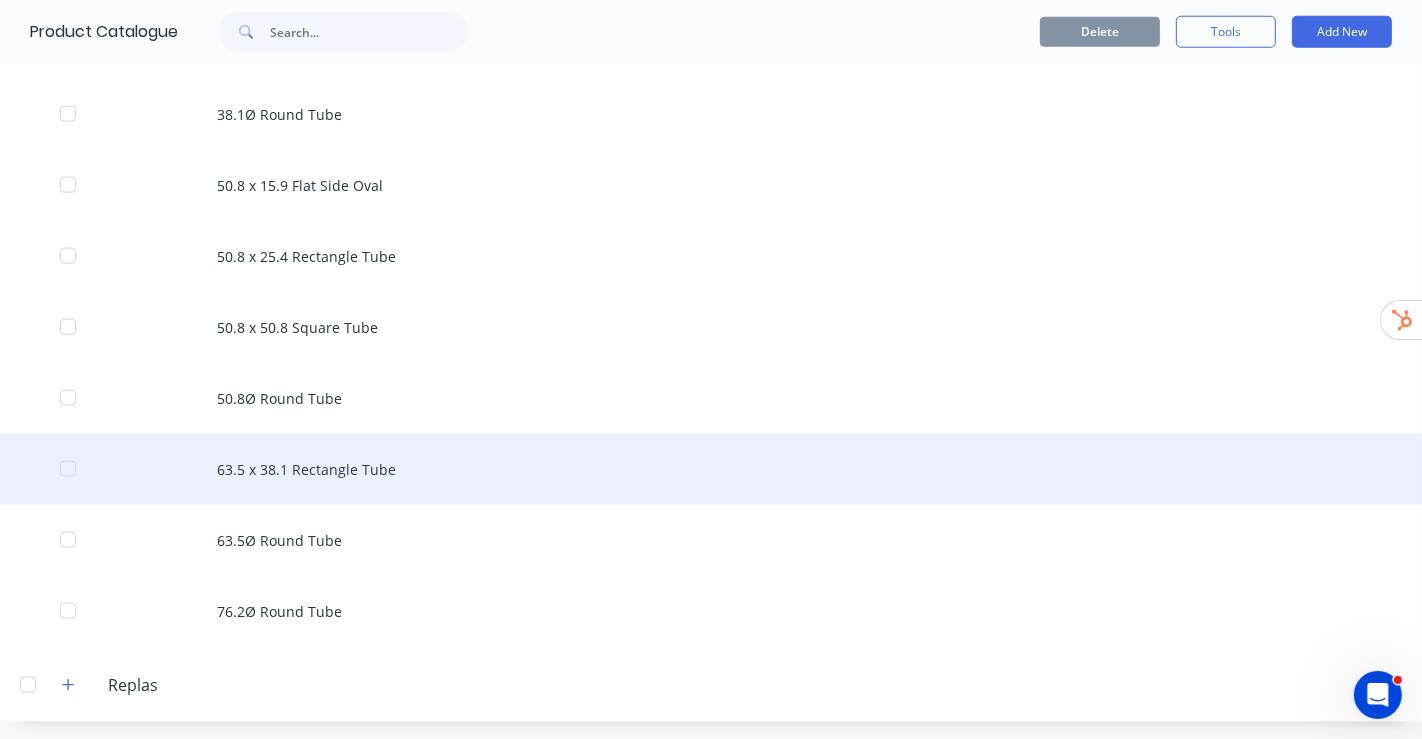 click on "63.5 x 38.1 Rectangle Tube" at bounding box center [711, 469] 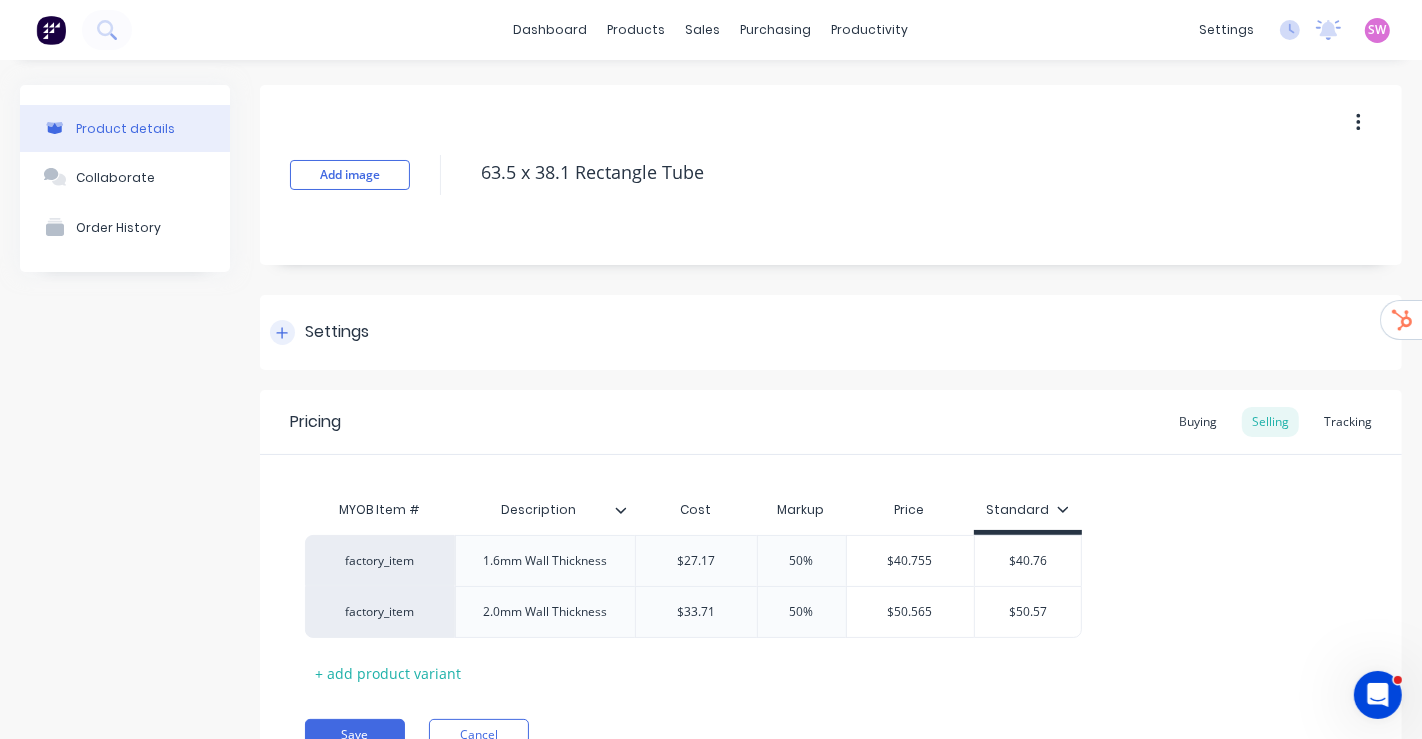 click on "Settings" at bounding box center (337, 332) 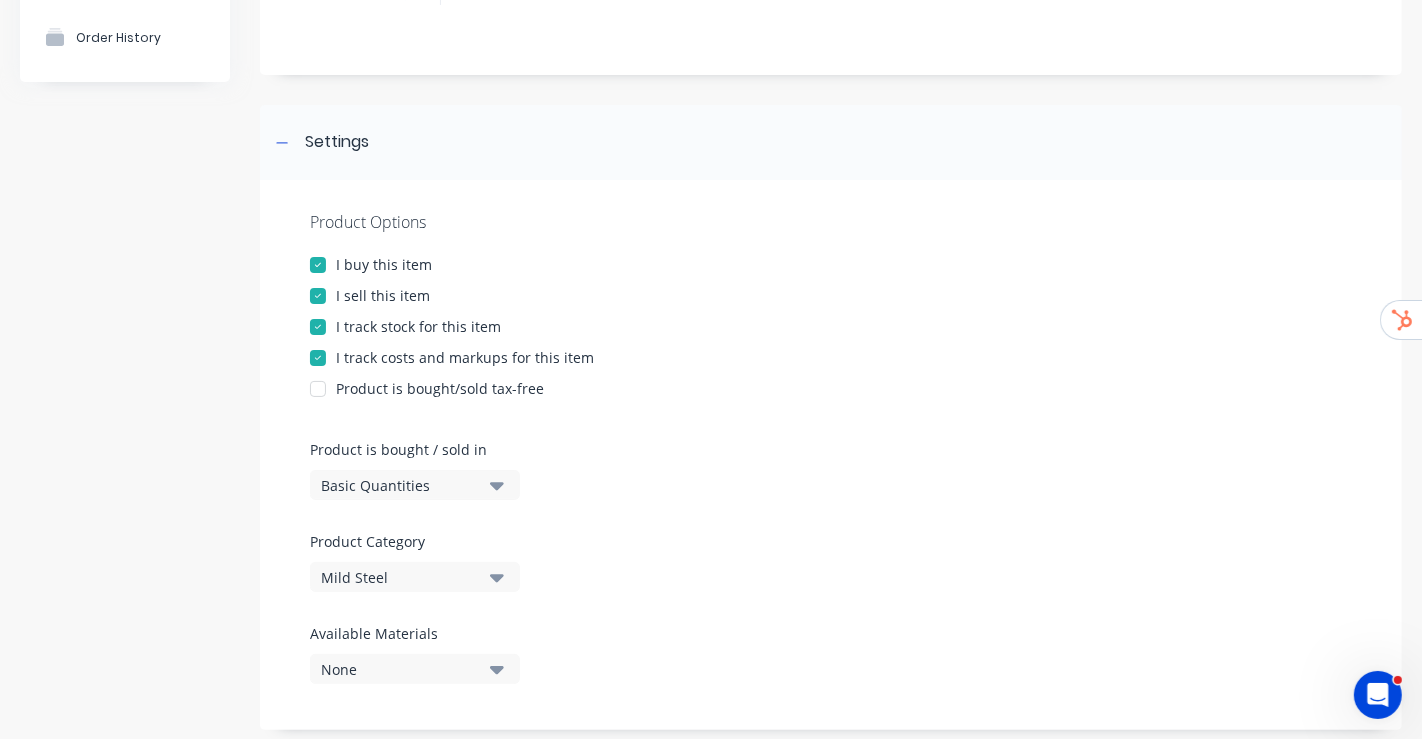 scroll, scrollTop: 333, scrollLeft: 0, axis: vertical 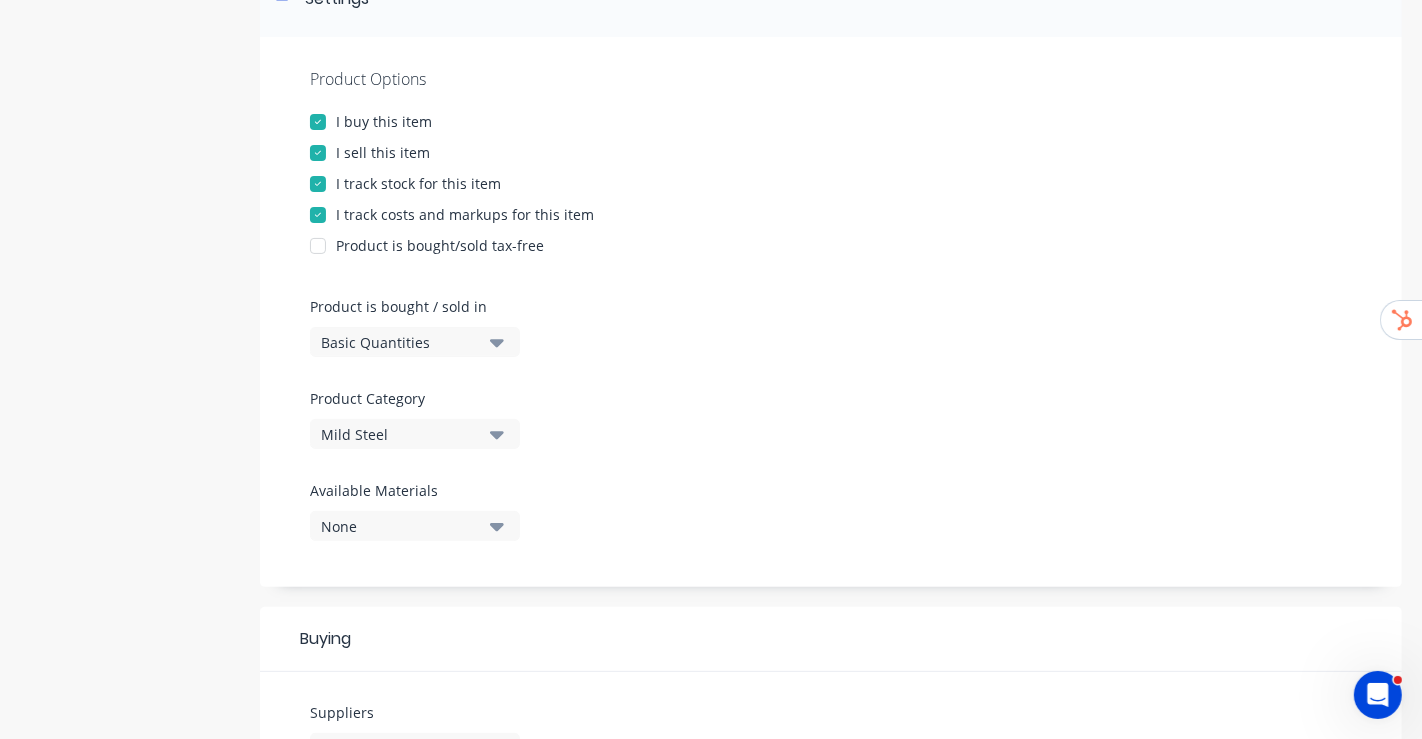 click on "Basic Quantities" at bounding box center [401, 342] 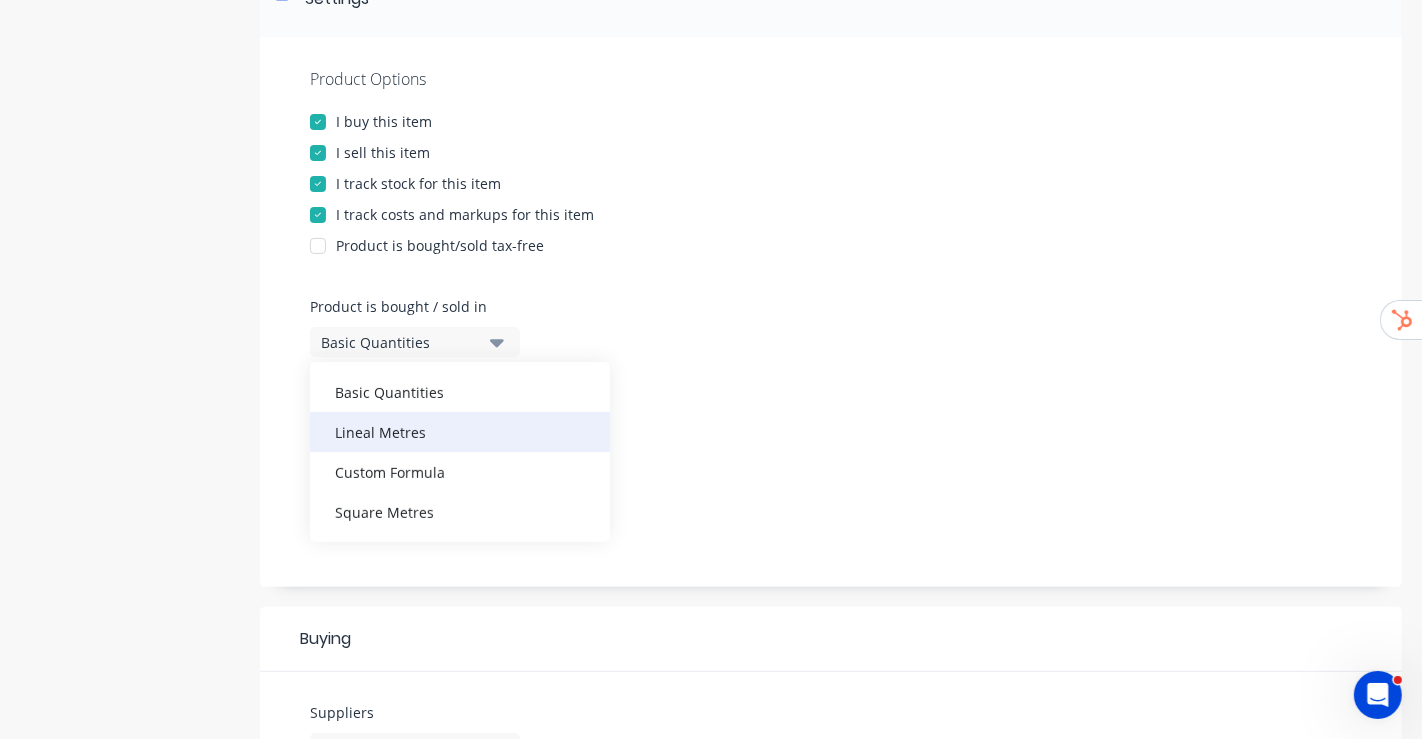 click on "Lineal Metres" at bounding box center [460, 432] 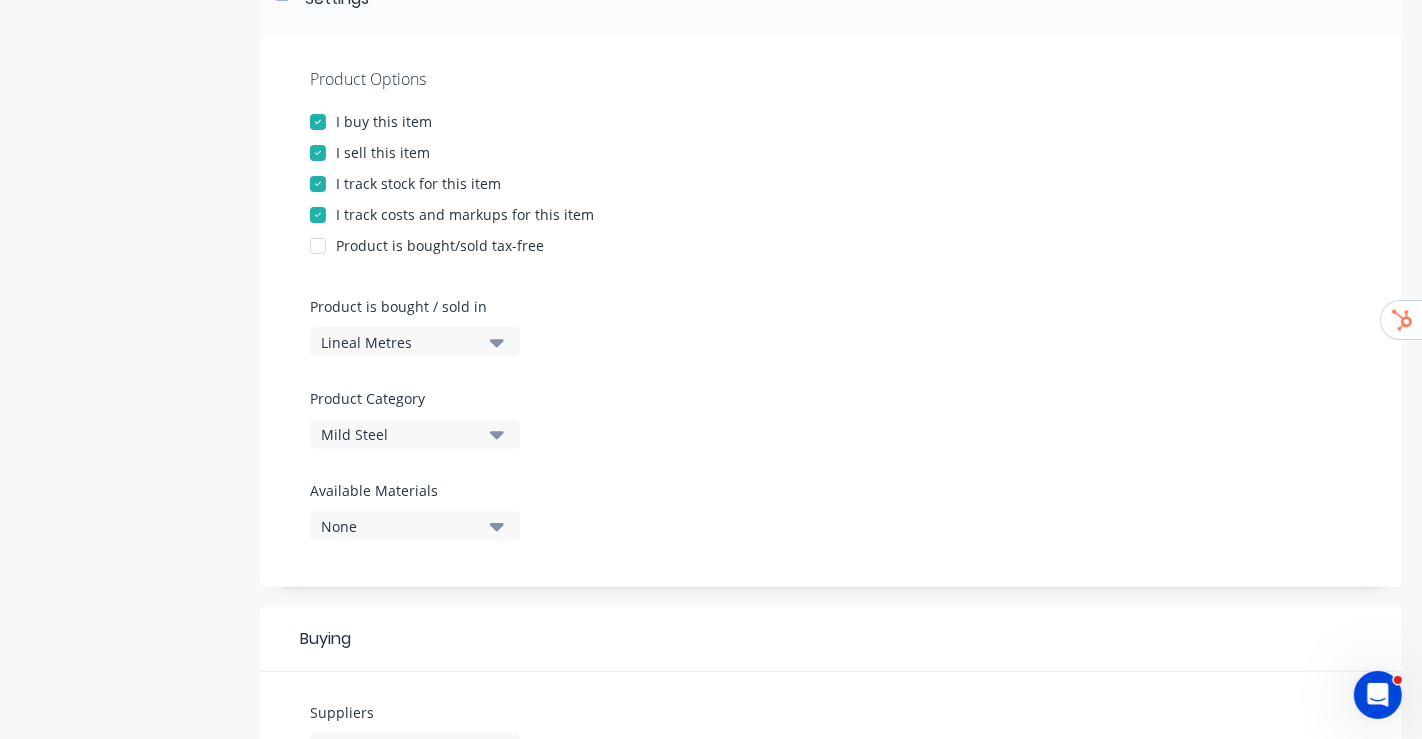 scroll, scrollTop: 943, scrollLeft: 0, axis: vertical 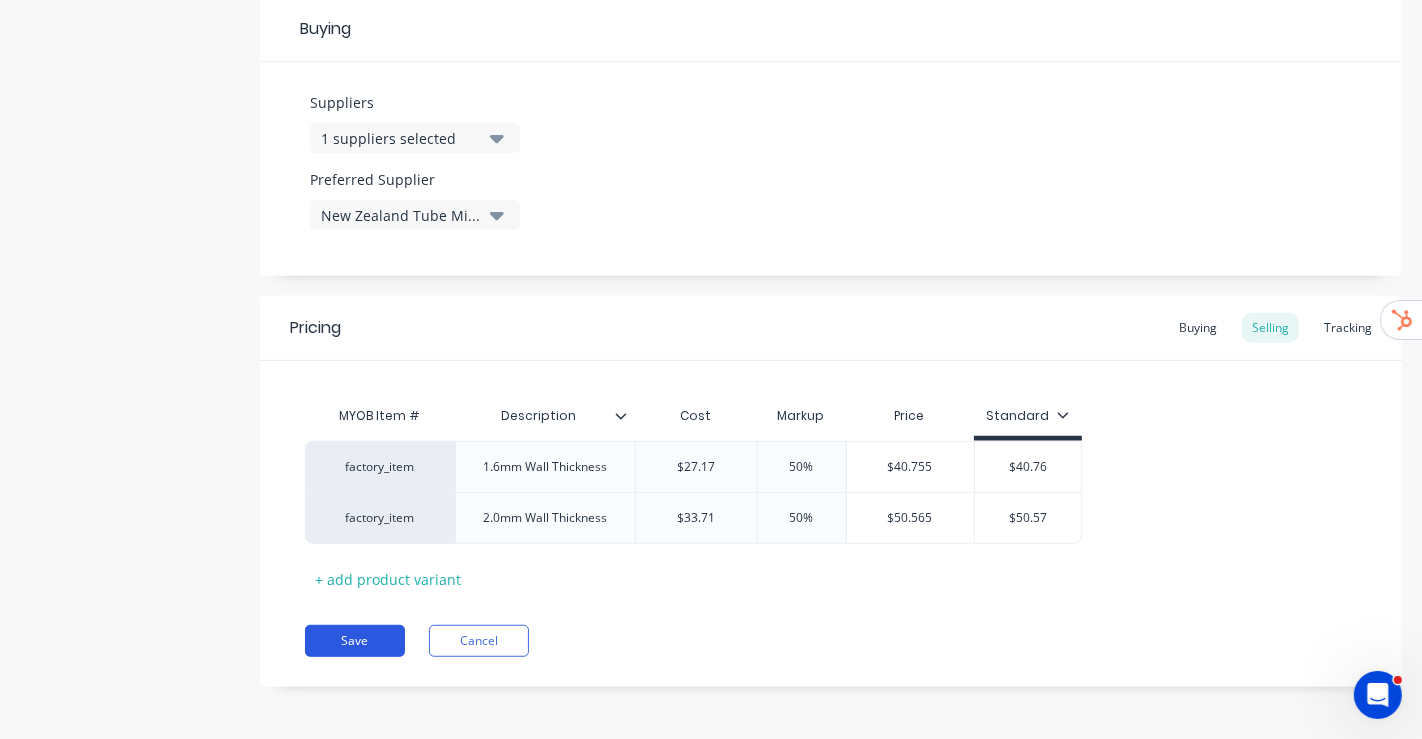 click on "Save" at bounding box center (355, 641) 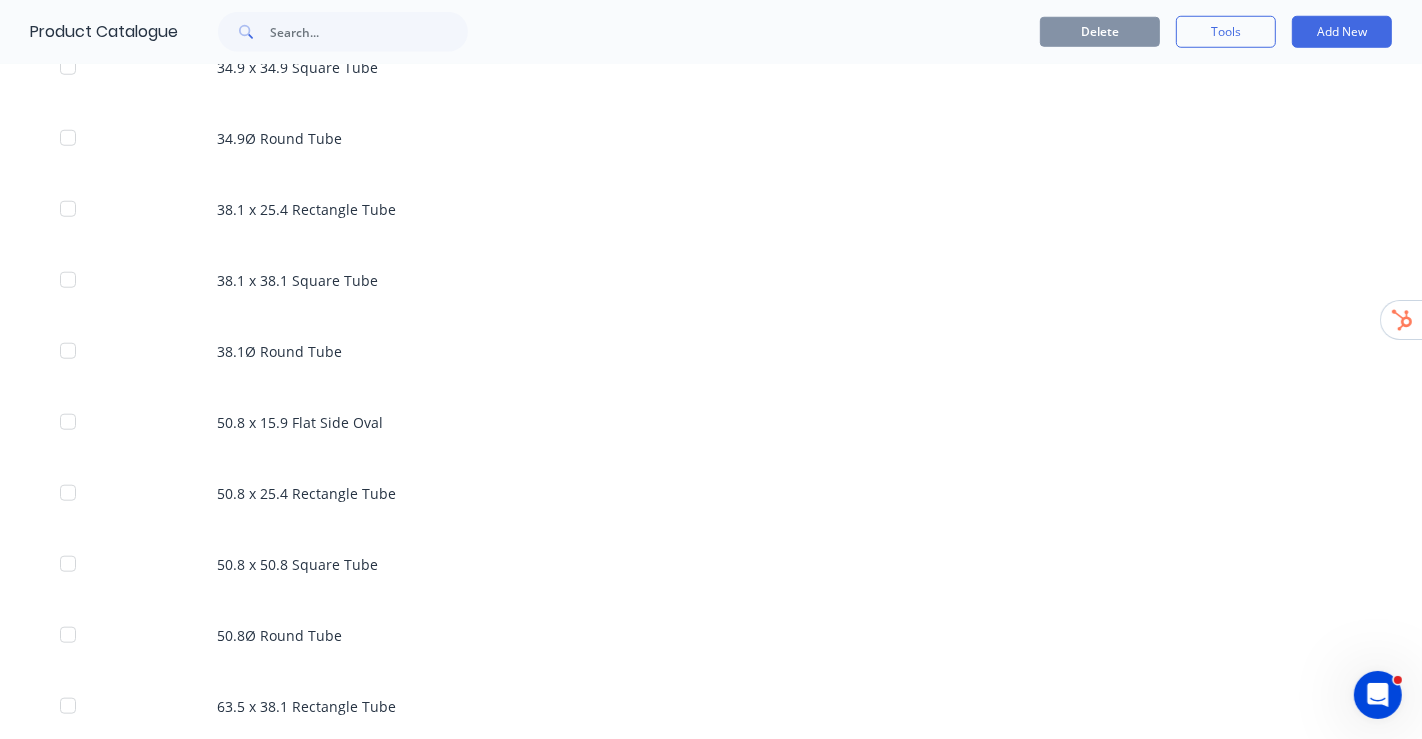 scroll, scrollTop: 1777, scrollLeft: 0, axis: vertical 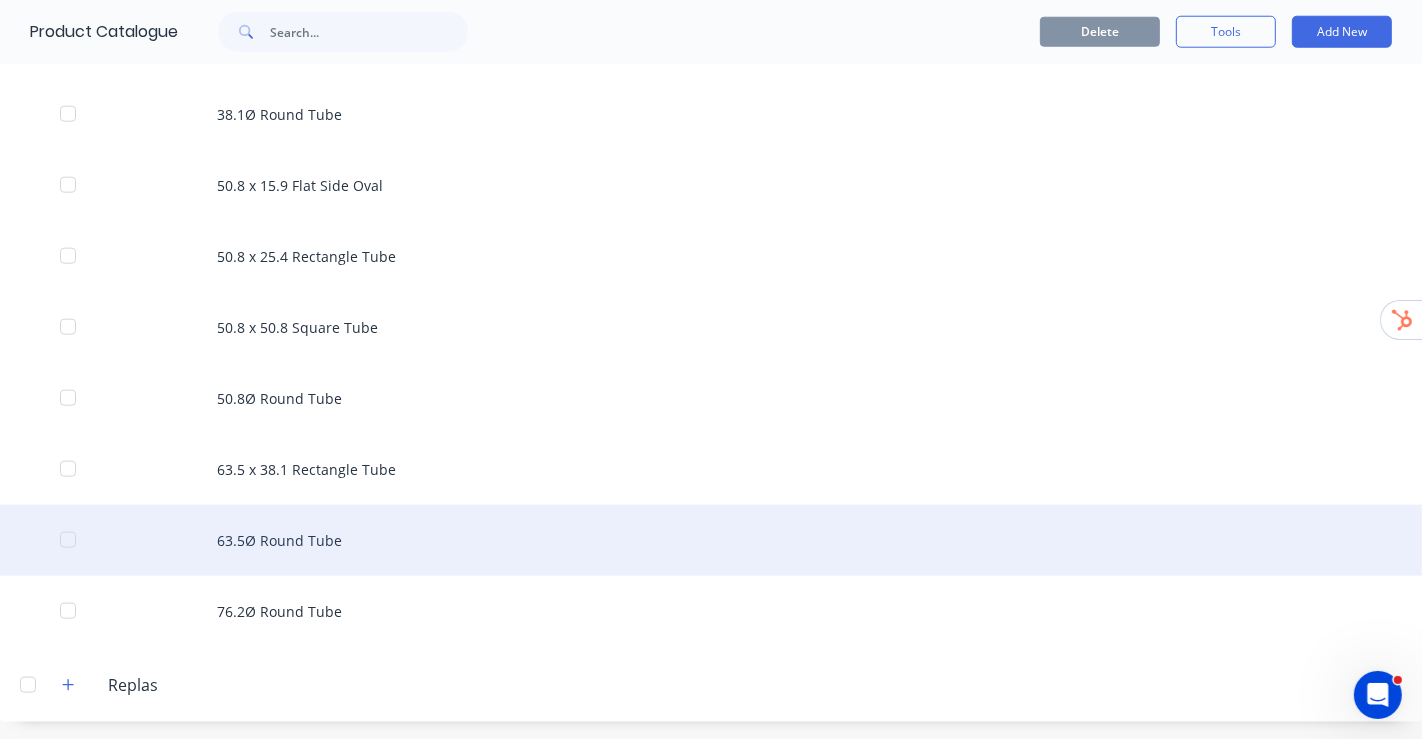 click on "63.5Ø  Round Tube" at bounding box center [711, 540] 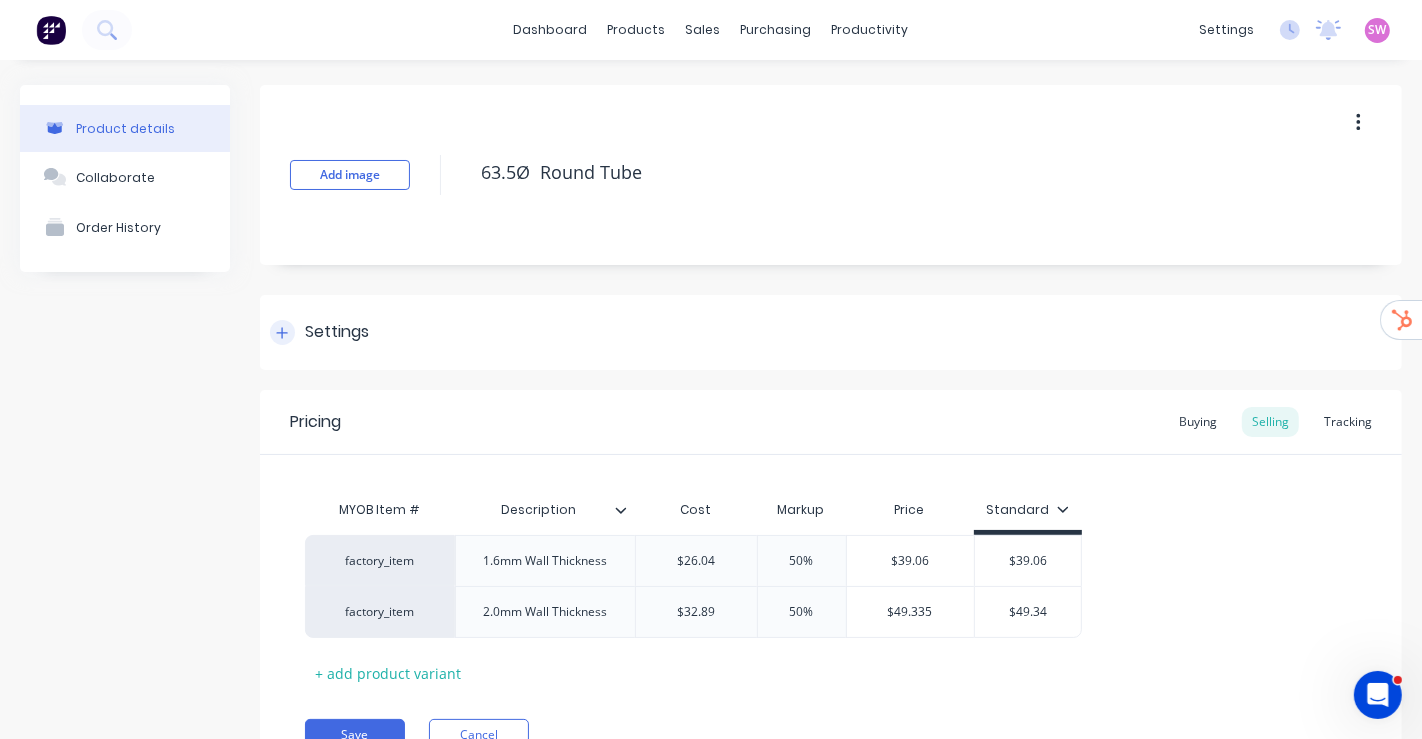 click on "Settings" at bounding box center [337, 332] 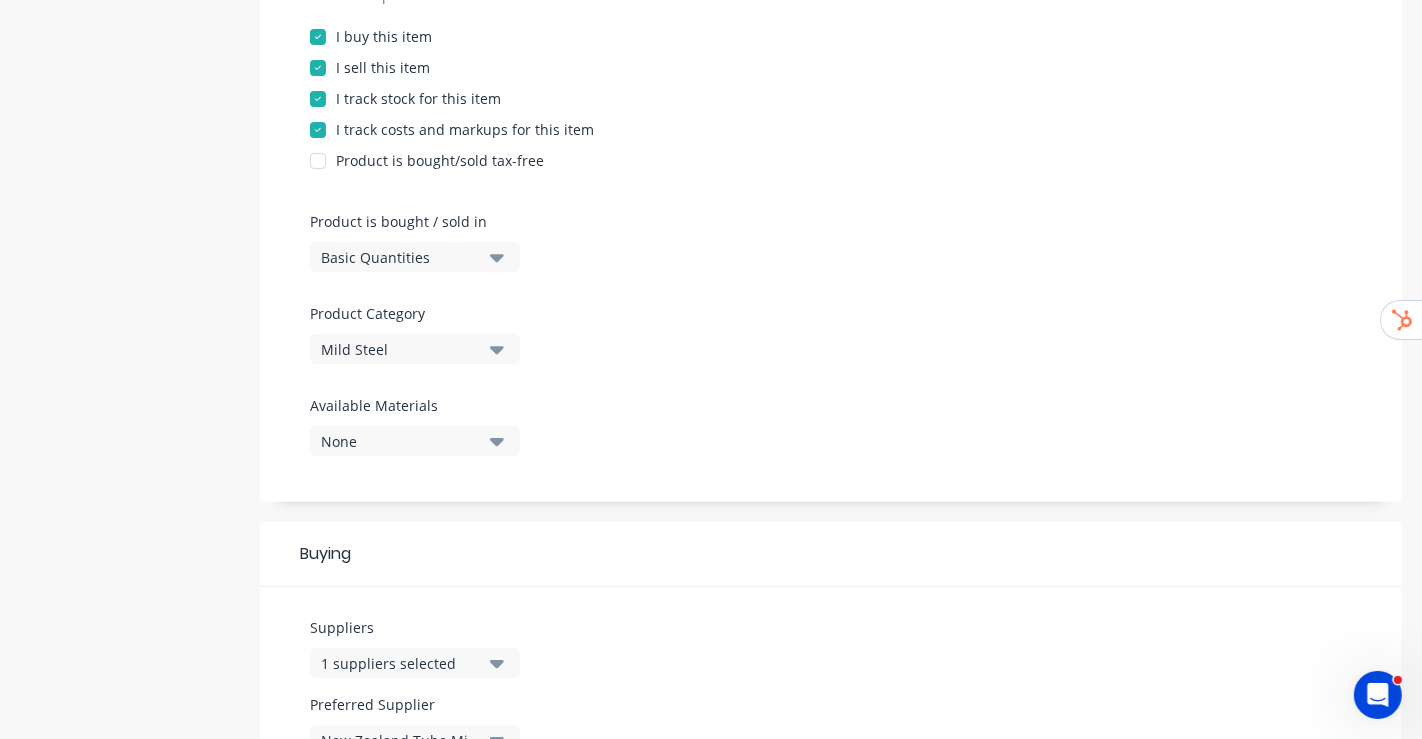 scroll, scrollTop: 555, scrollLeft: 0, axis: vertical 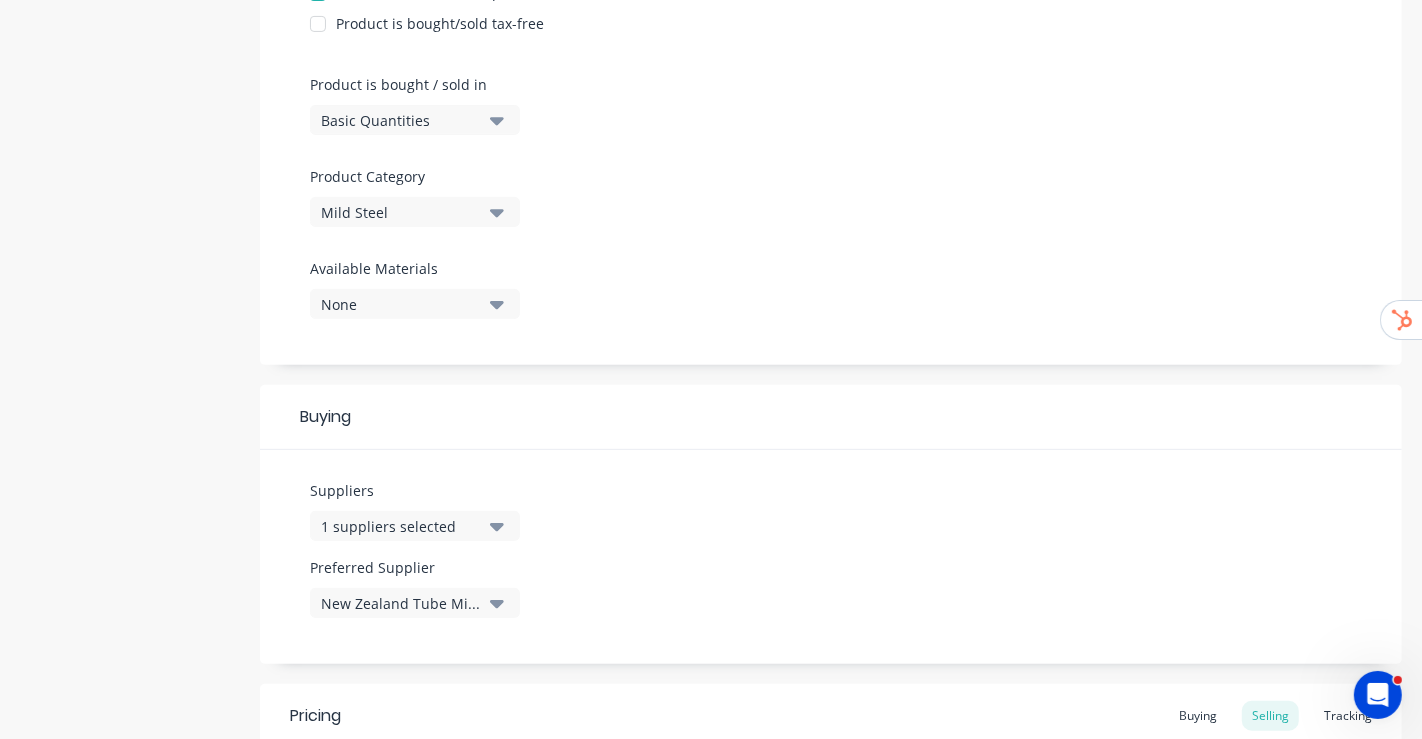 click on "Basic Quantities" at bounding box center [415, 120] 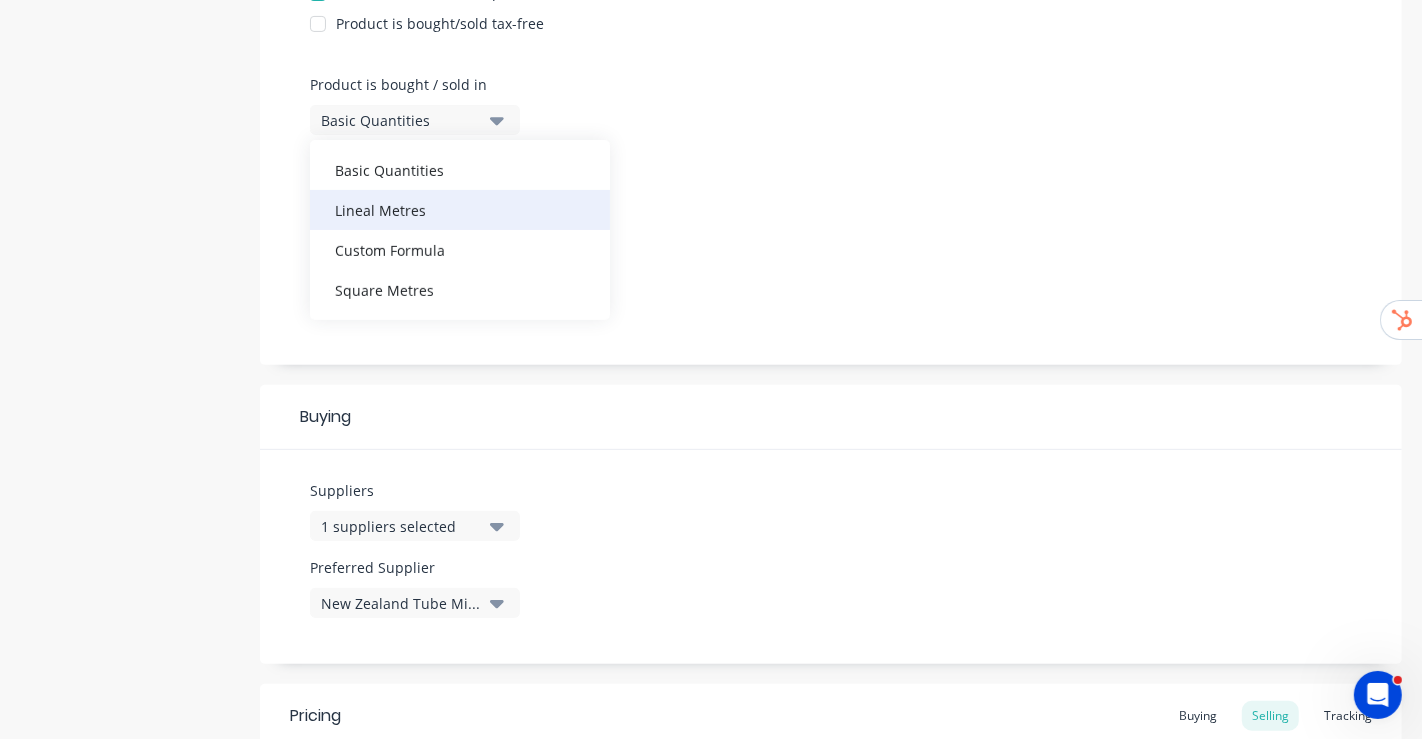 click on "Lineal Metres" at bounding box center (460, 210) 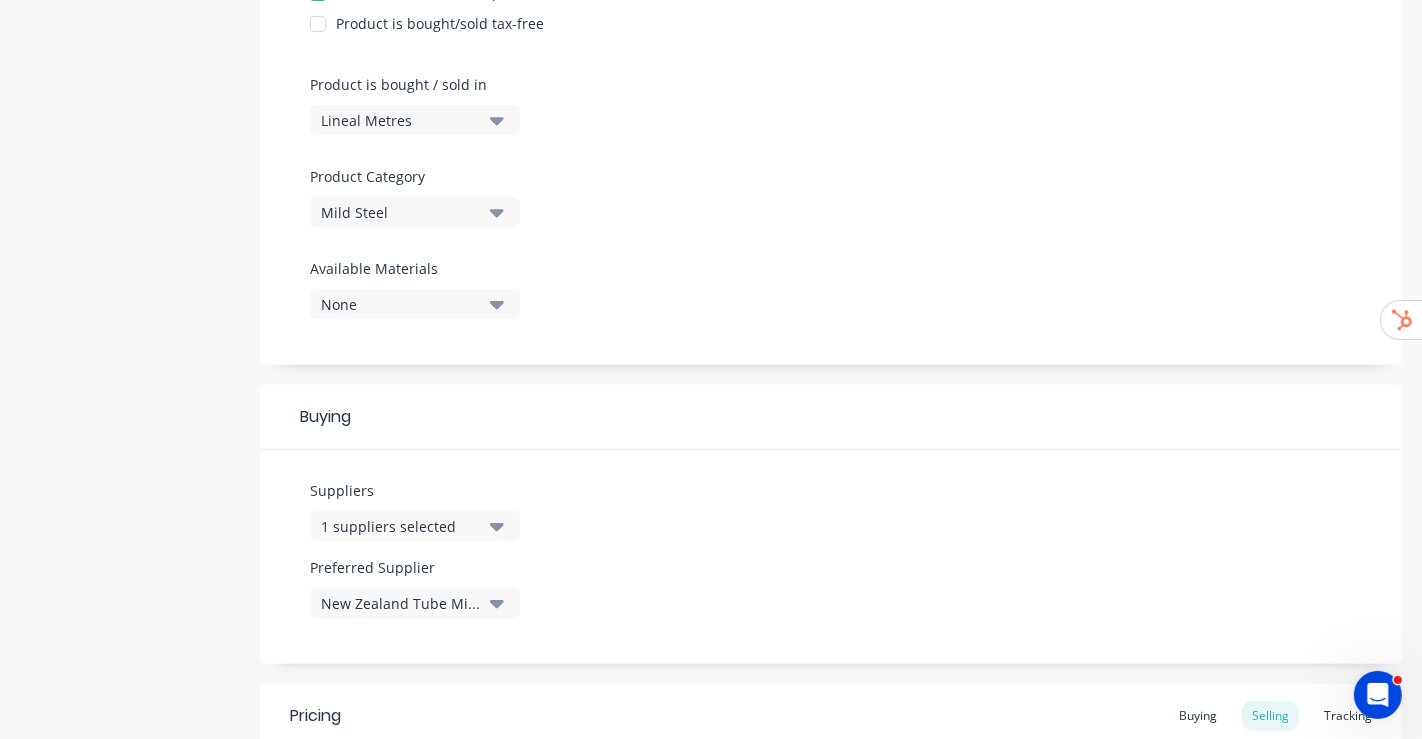 scroll, scrollTop: 943, scrollLeft: 0, axis: vertical 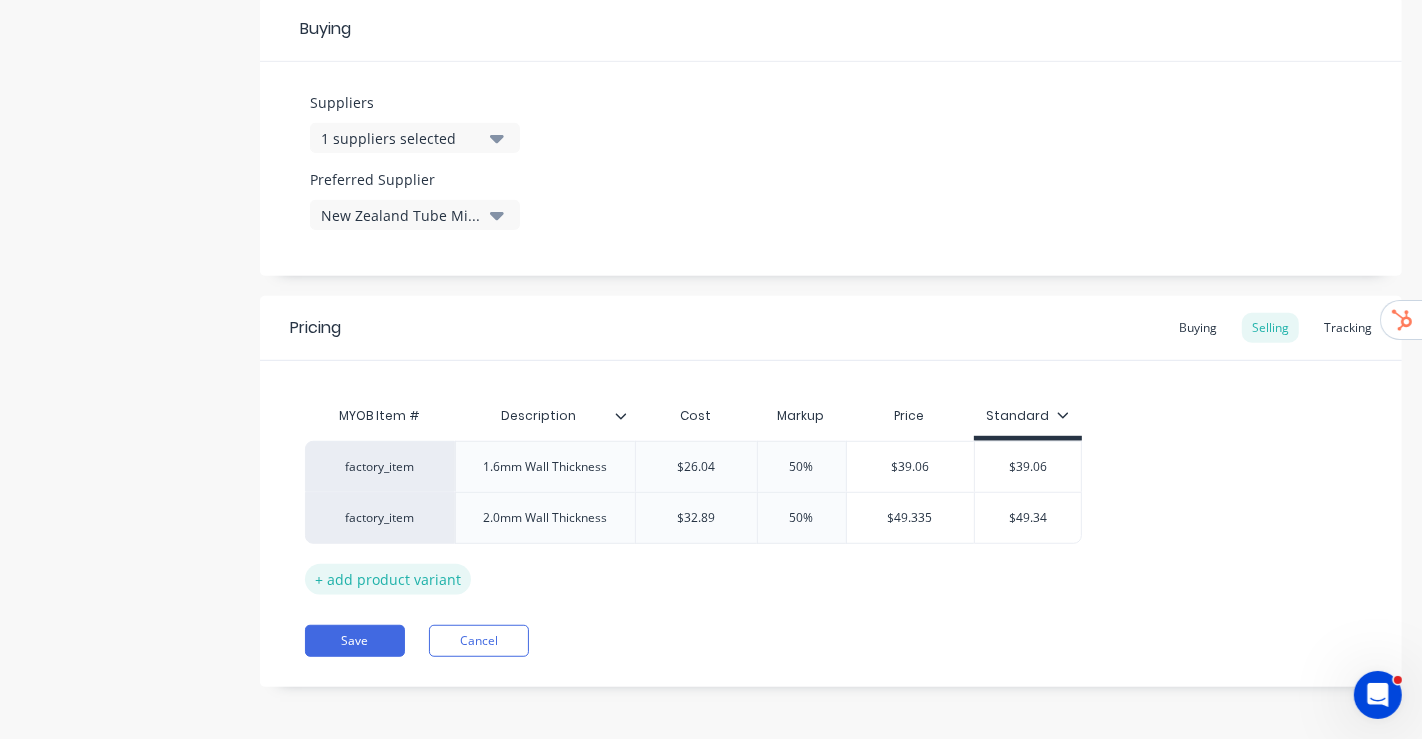 drag, startPoint x: 360, startPoint y: 632, endPoint x: 395, endPoint y: 581, distance: 61.854668 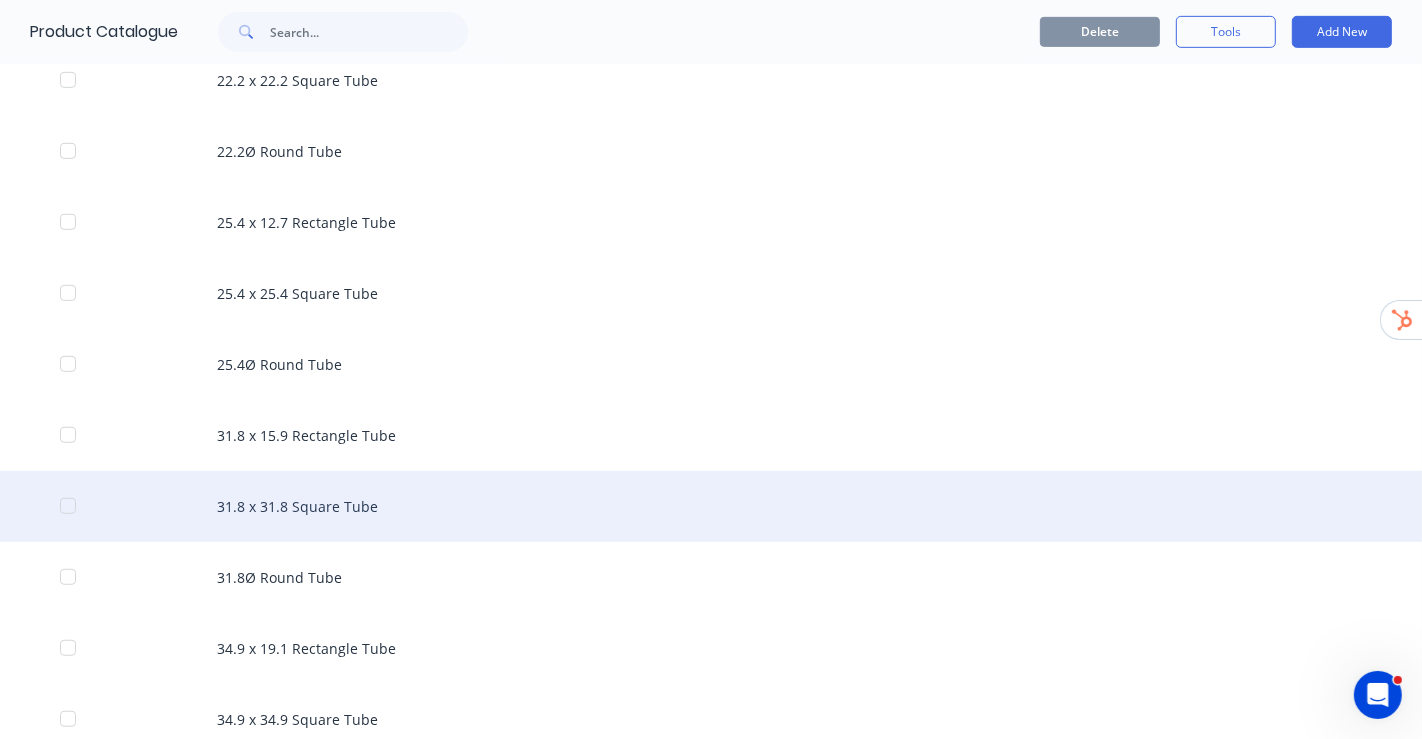 scroll, scrollTop: 1777, scrollLeft: 0, axis: vertical 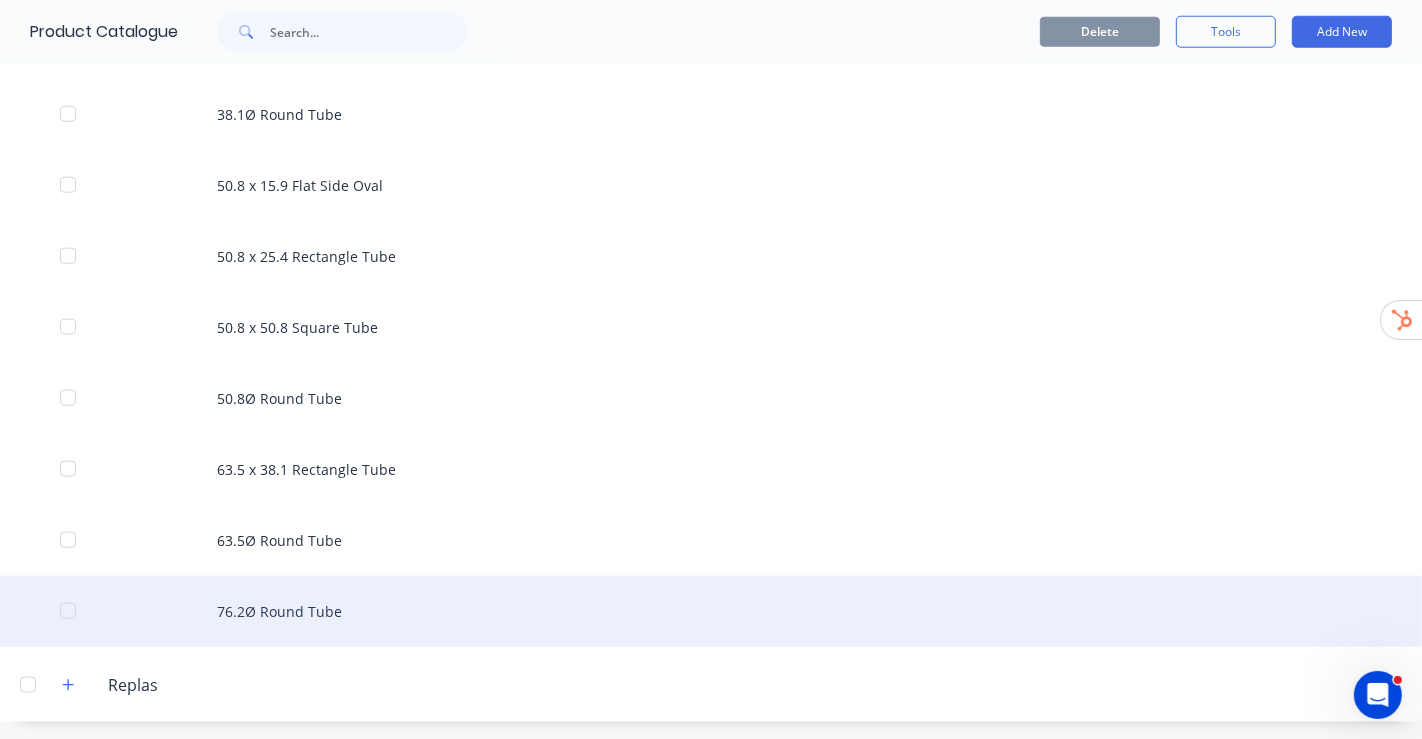 click on "76.2Ø  Round Tube" at bounding box center (711, 611) 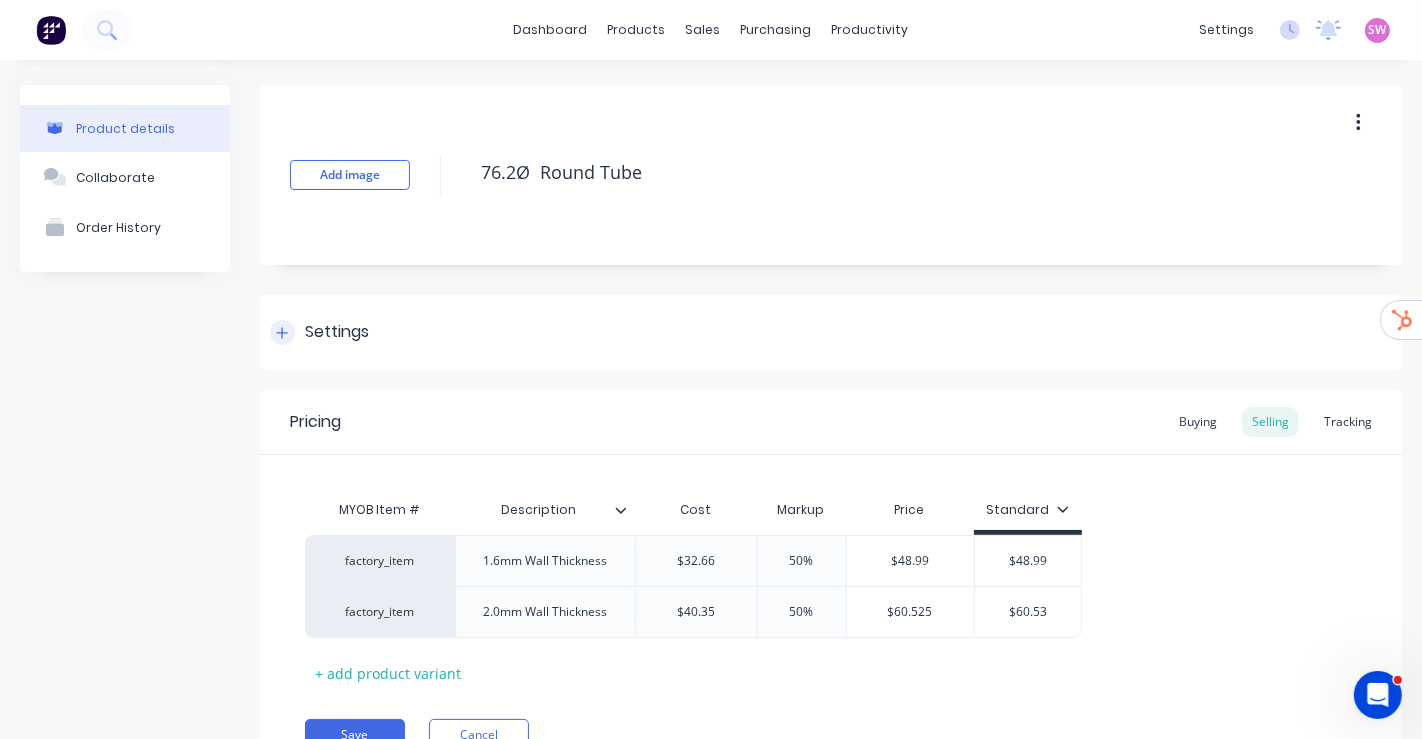 click at bounding box center (282, 332) 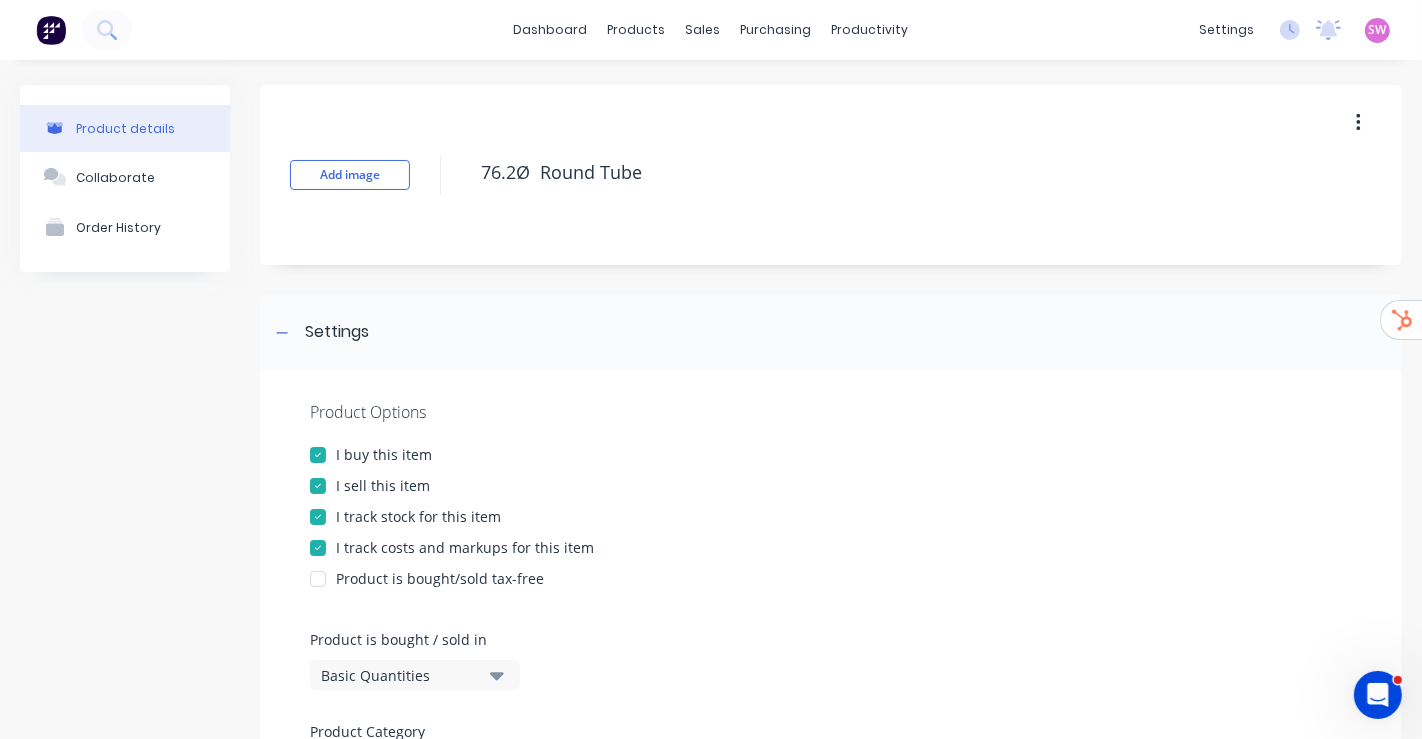 scroll, scrollTop: 444, scrollLeft: 0, axis: vertical 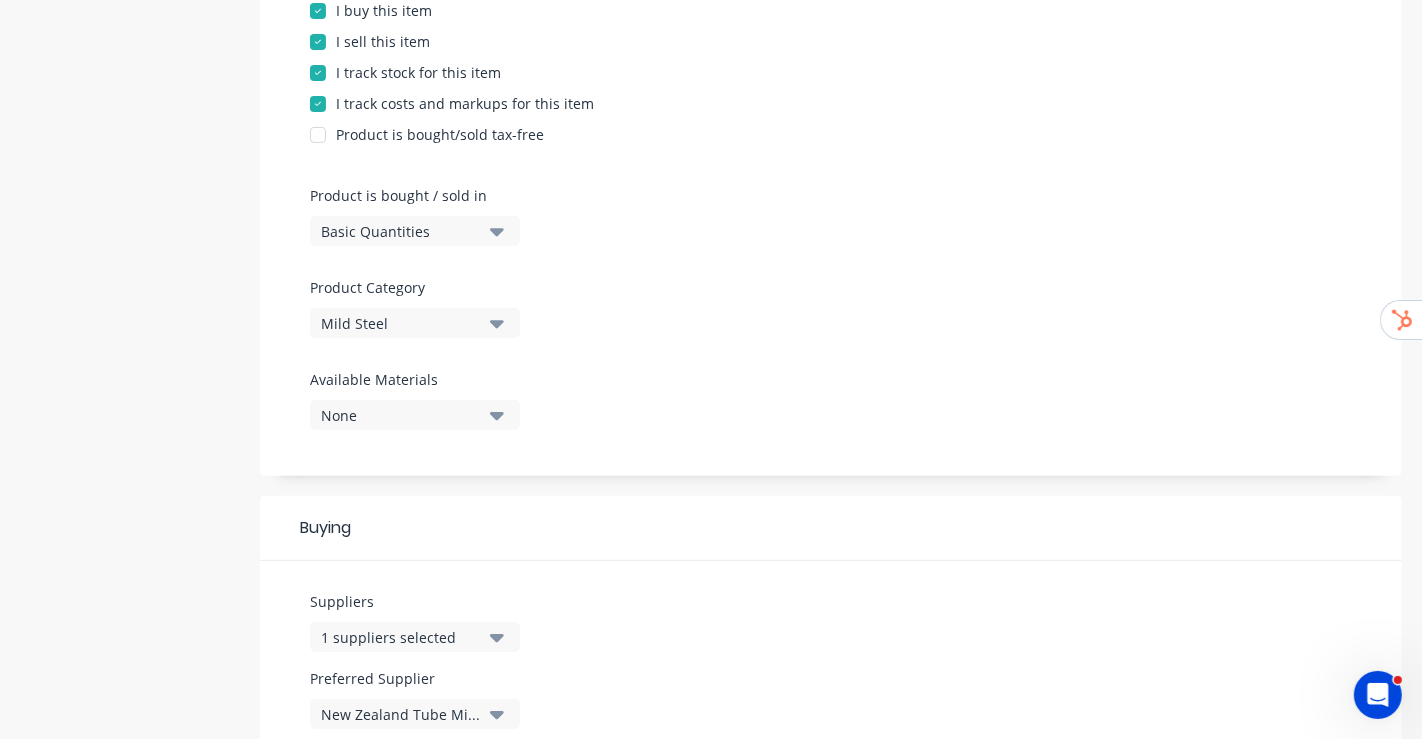 click on "Basic Quantities" at bounding box center [415, 231] 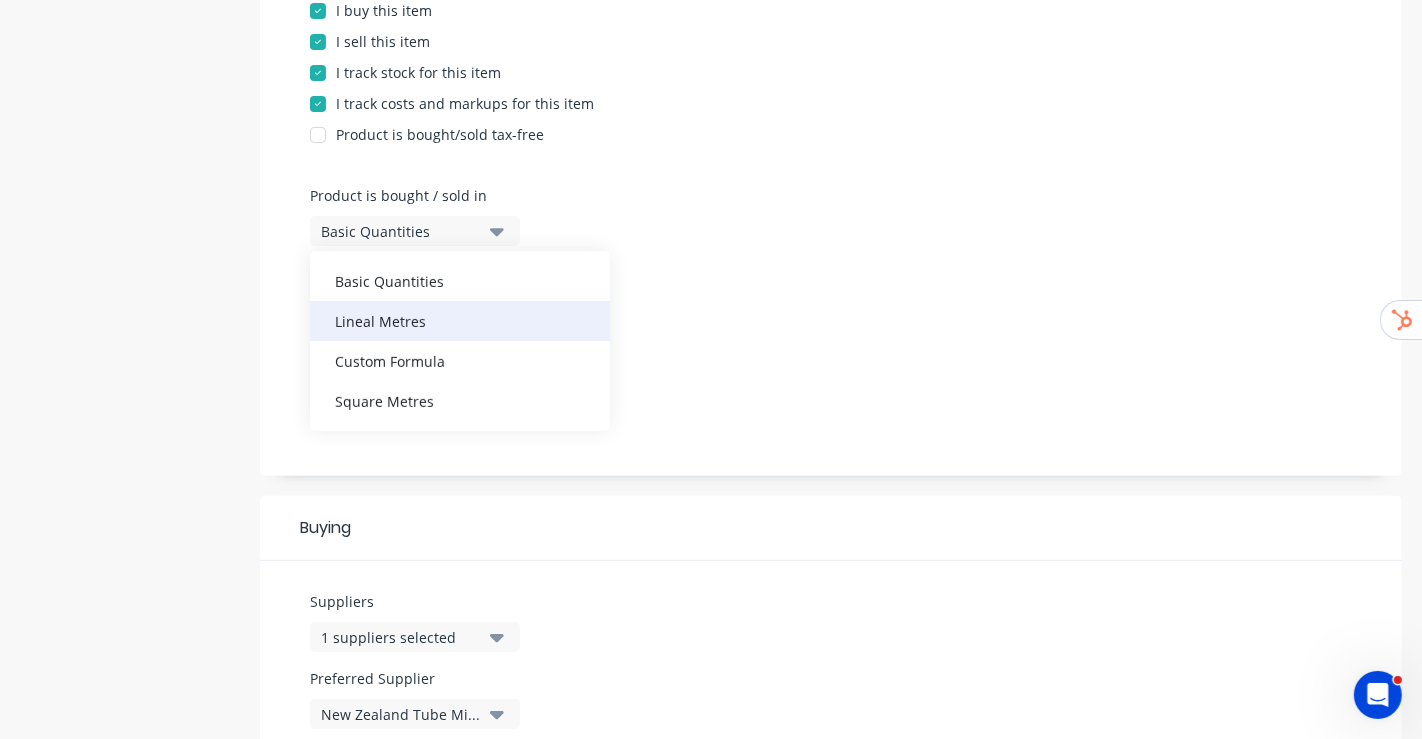 click on "Lineal Metres" at bounding box center [460, 321] 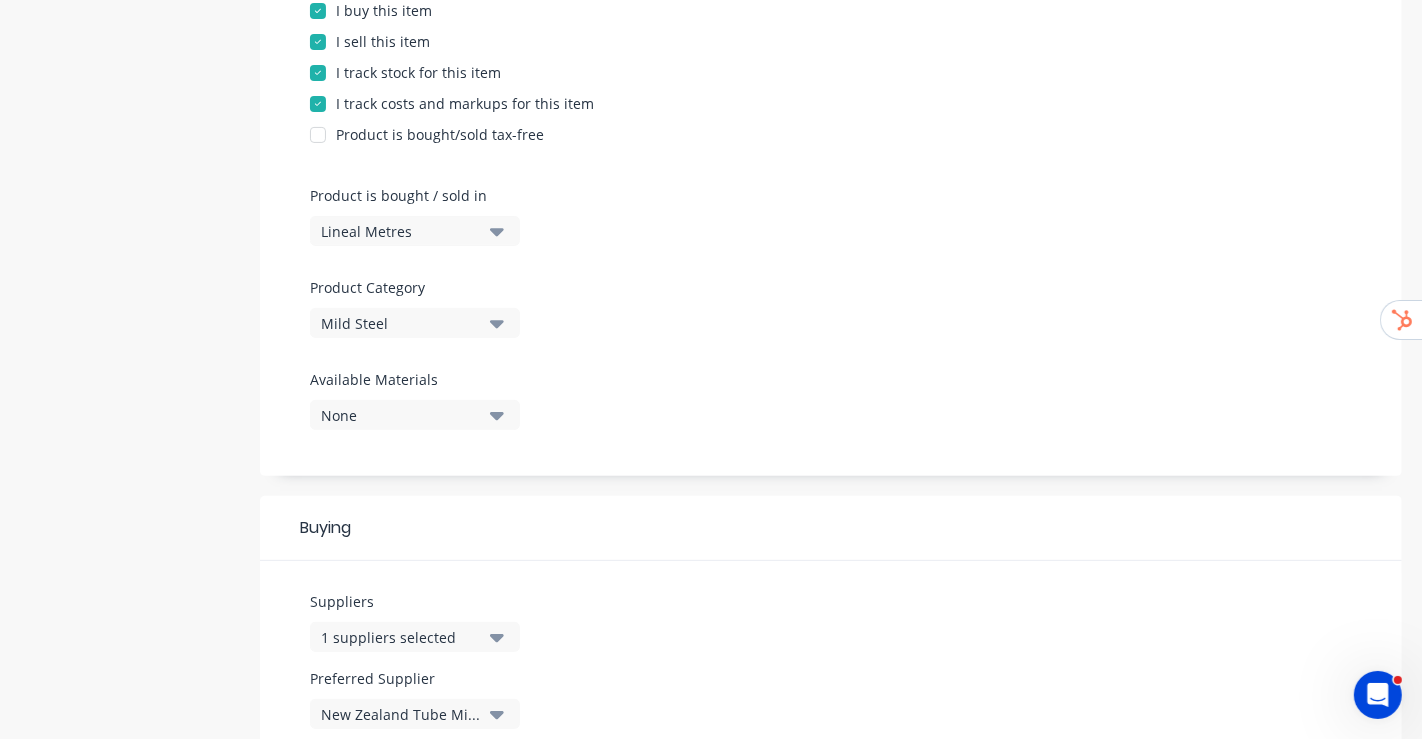 click at bounding box center [831, 269] 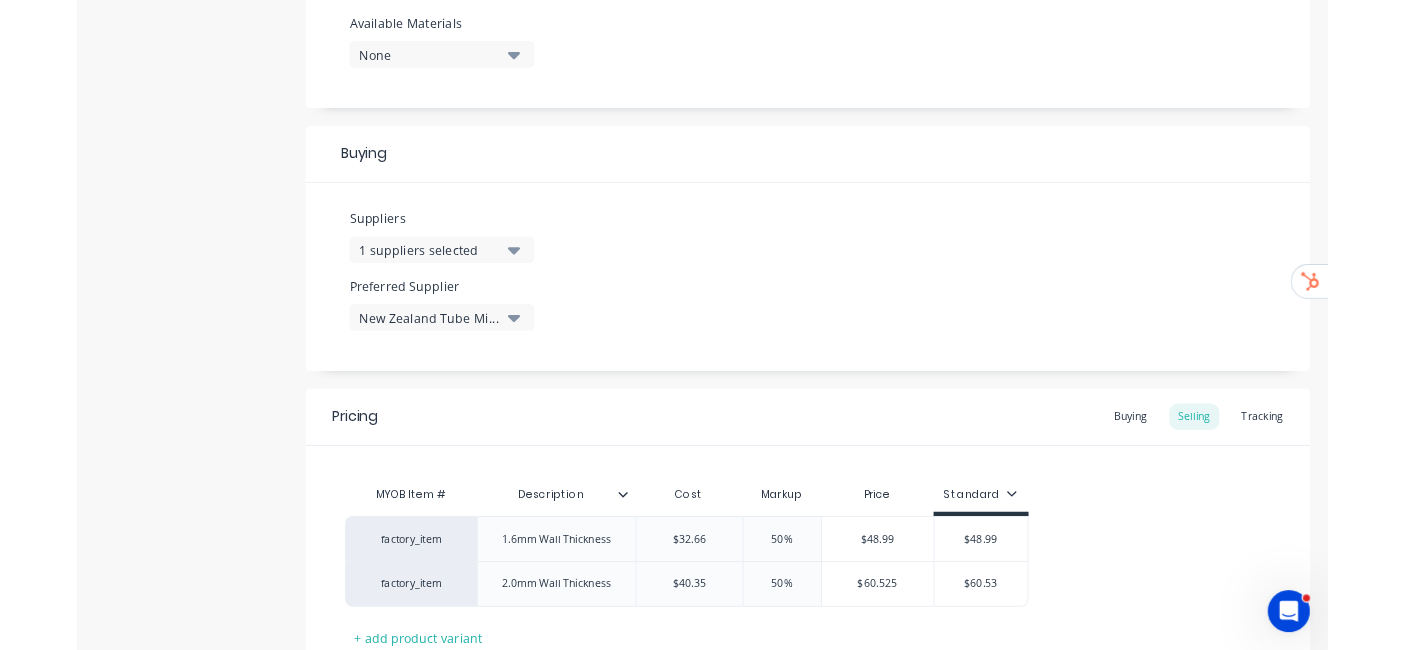 scroll, scrollTop: 943, scrollLeft: 0, axis: vertical 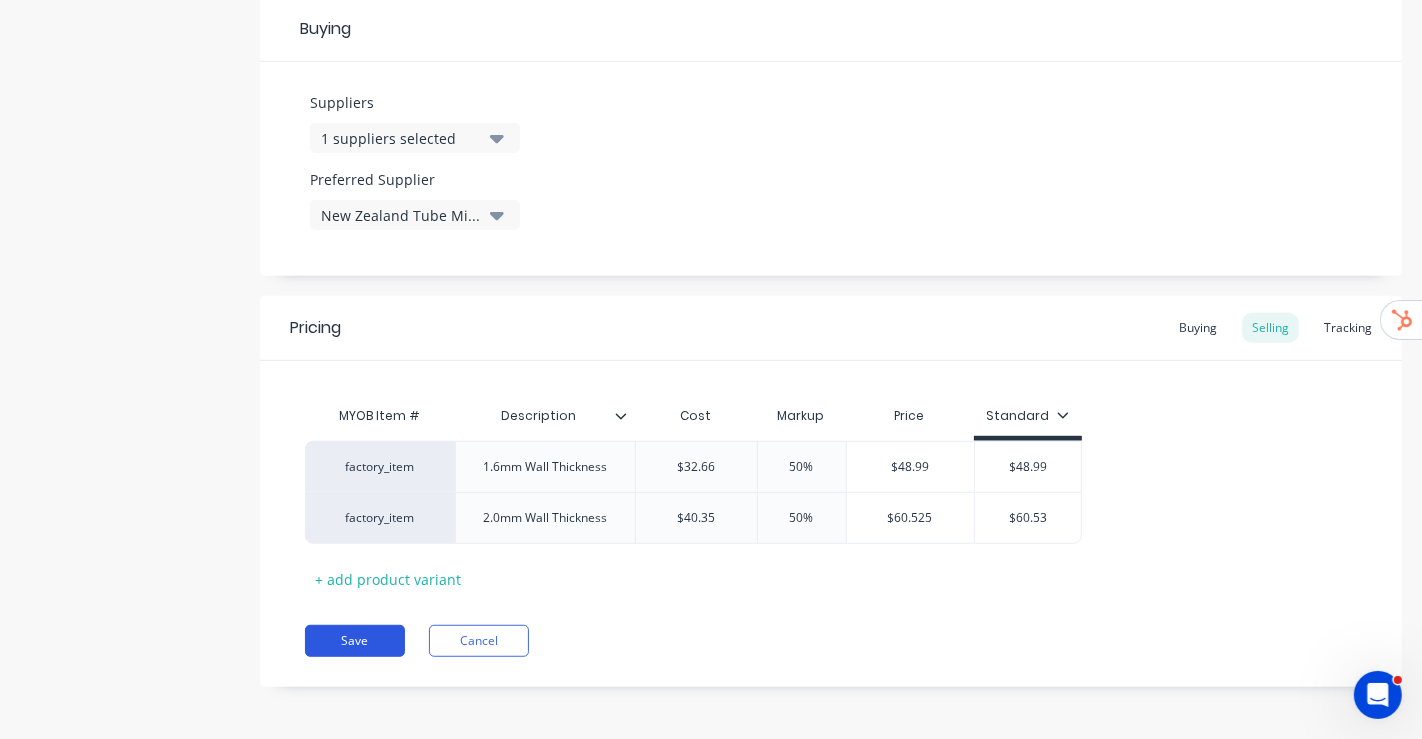 click on "Save" at bounding box center [355, 641] 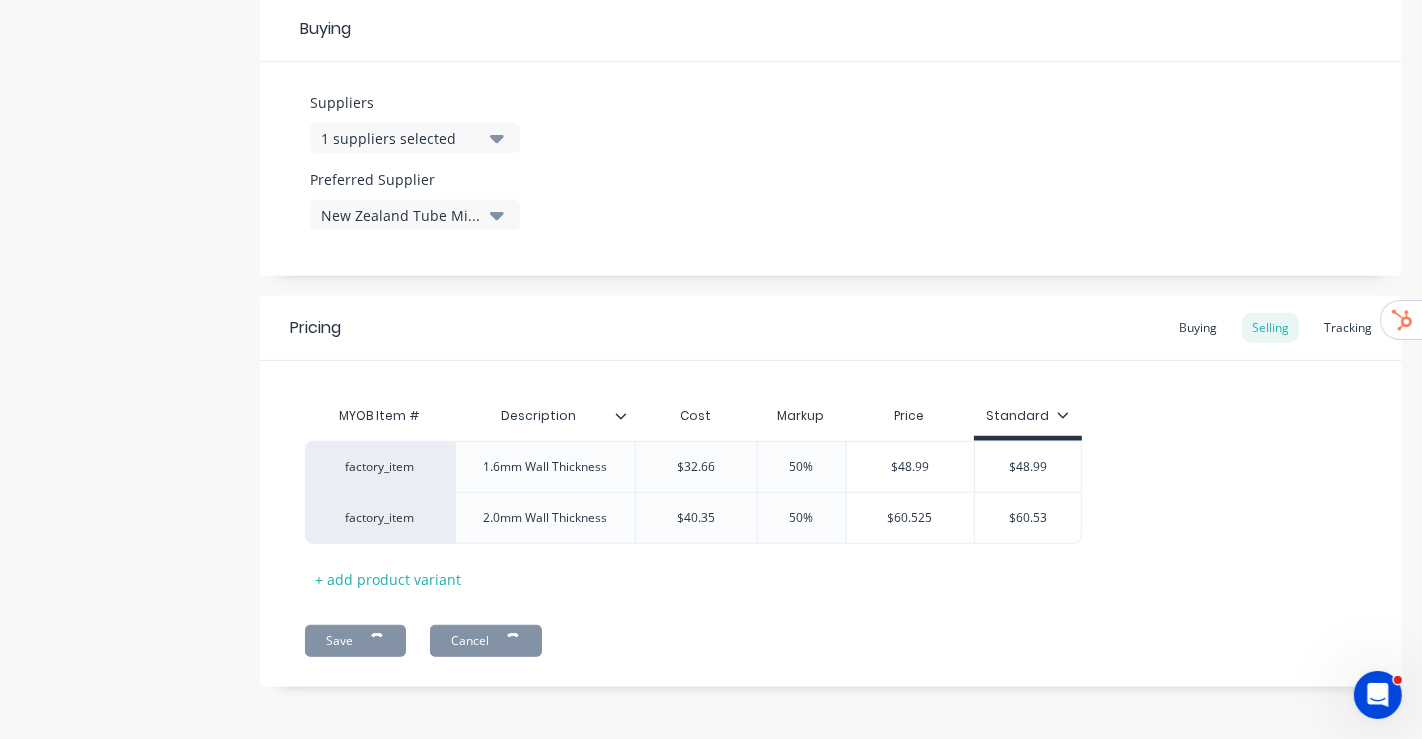 type on "x" 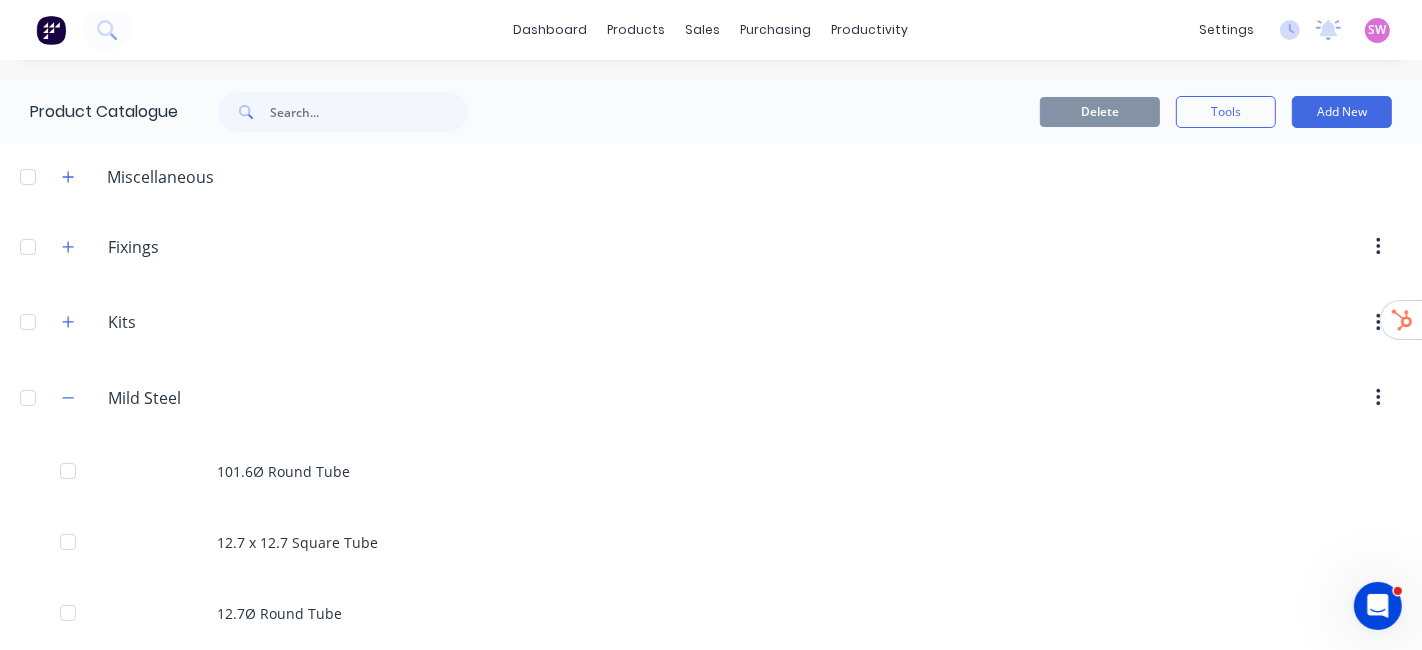 click on "dashboard products sales purchasing productivity dashboard products Product Catalogue Materials sales Sales Orders Customers Price Level Manager purchasing Purchase Orders Suppliers productivity Workflow Planner Delivery Scheduling Timesheets settings No new notifications Mark all as read You have no notifications SW Metal Art NZ Stuart Wheatley Administrator Profile Sign out" at bounding box center [711, 30] 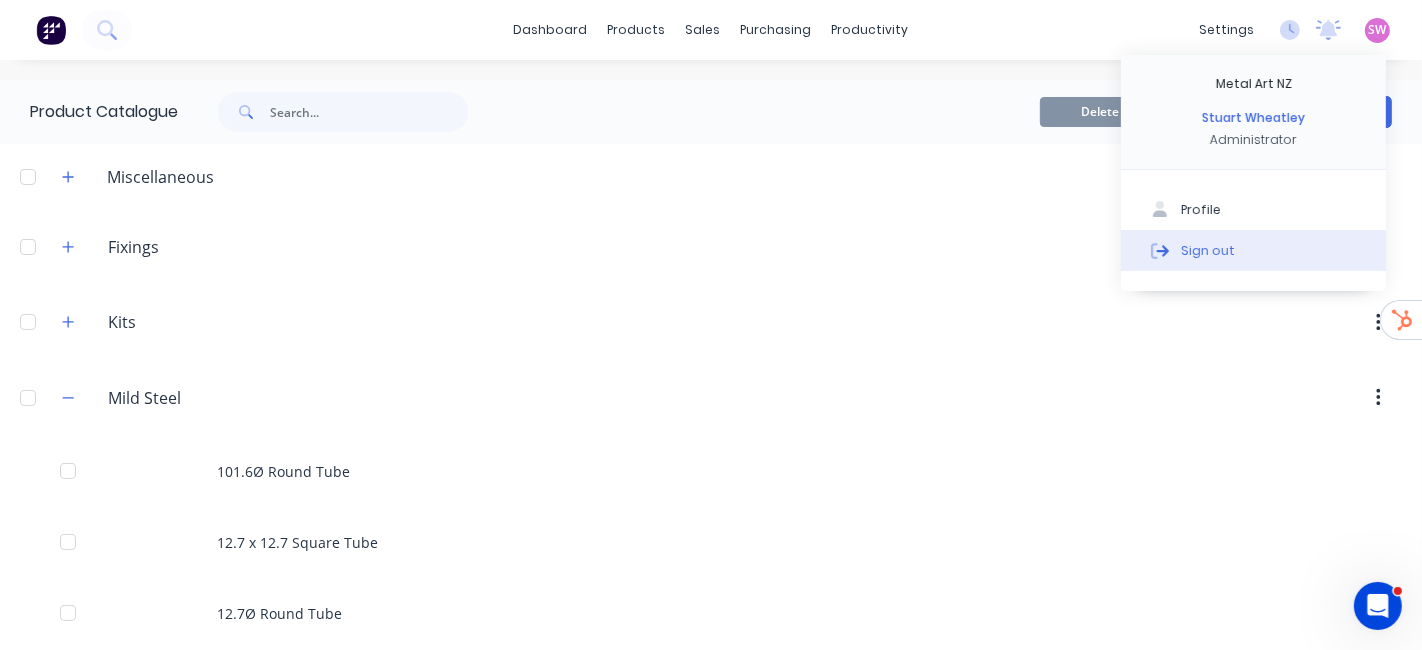 click on "Sign out" at bounding box center [1253, 250] 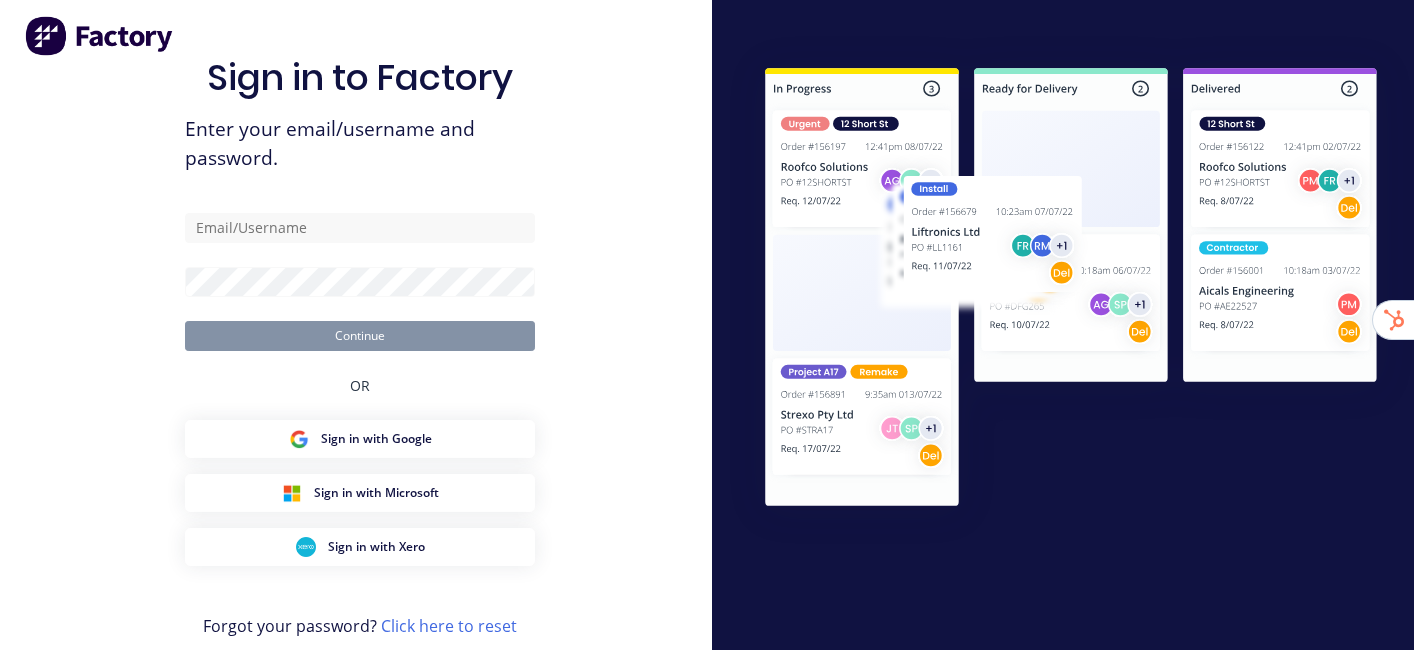 scroll, scrollTop: 0, scrollLeft: 0, axis: both 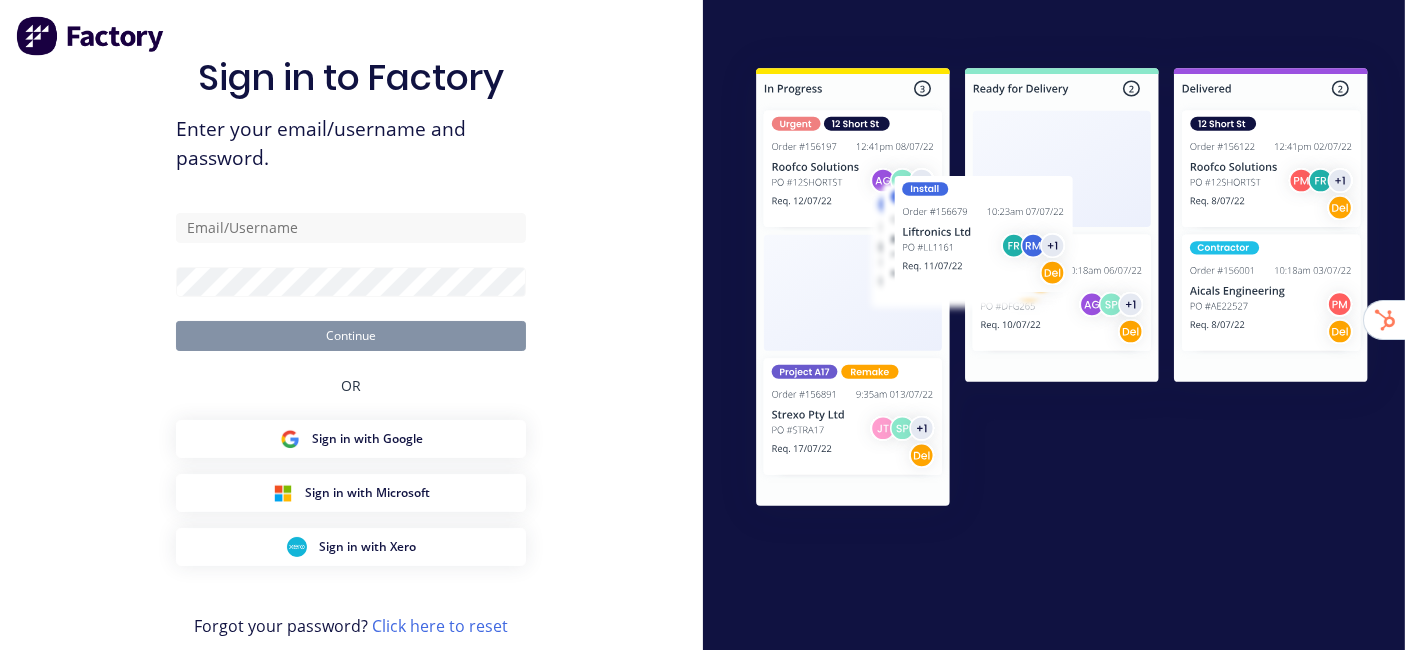 type on "[EMAIL]@[DOMAIN].app" 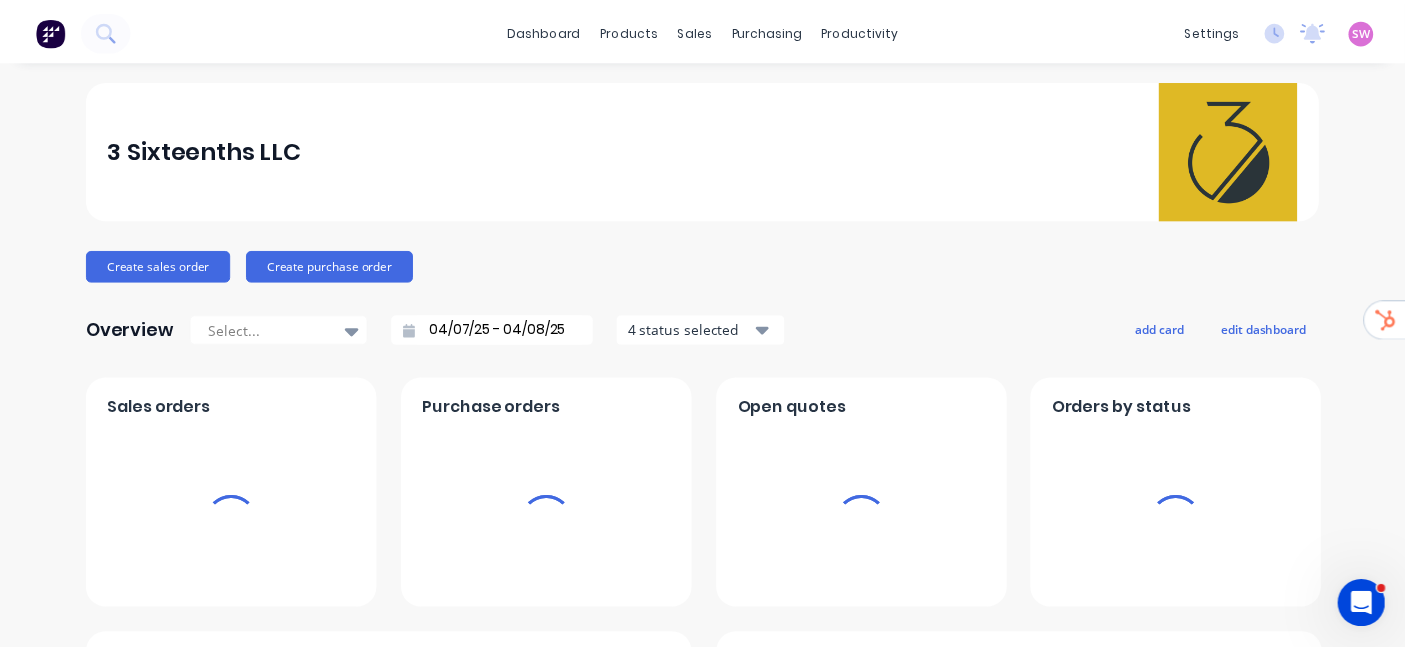 scroll, scrollTop: 0, scrollLeft: 0, axis: both 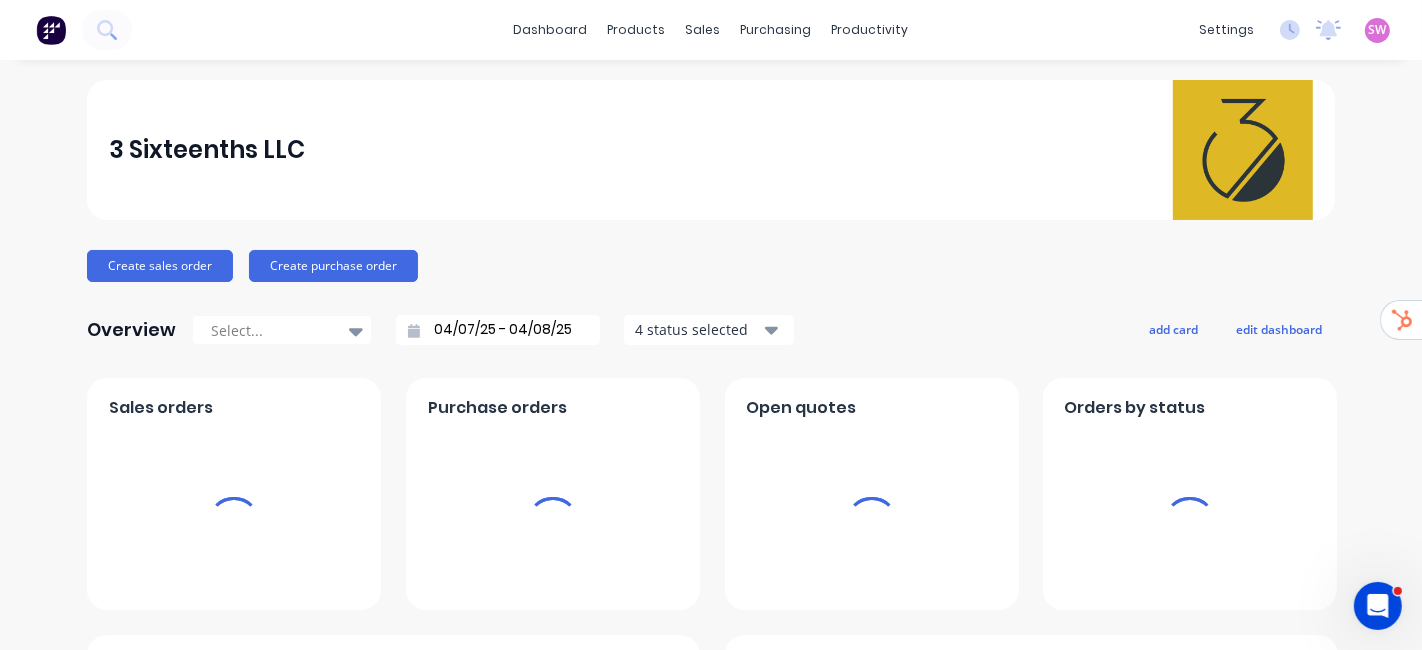 click at bounding box center (51, 30) 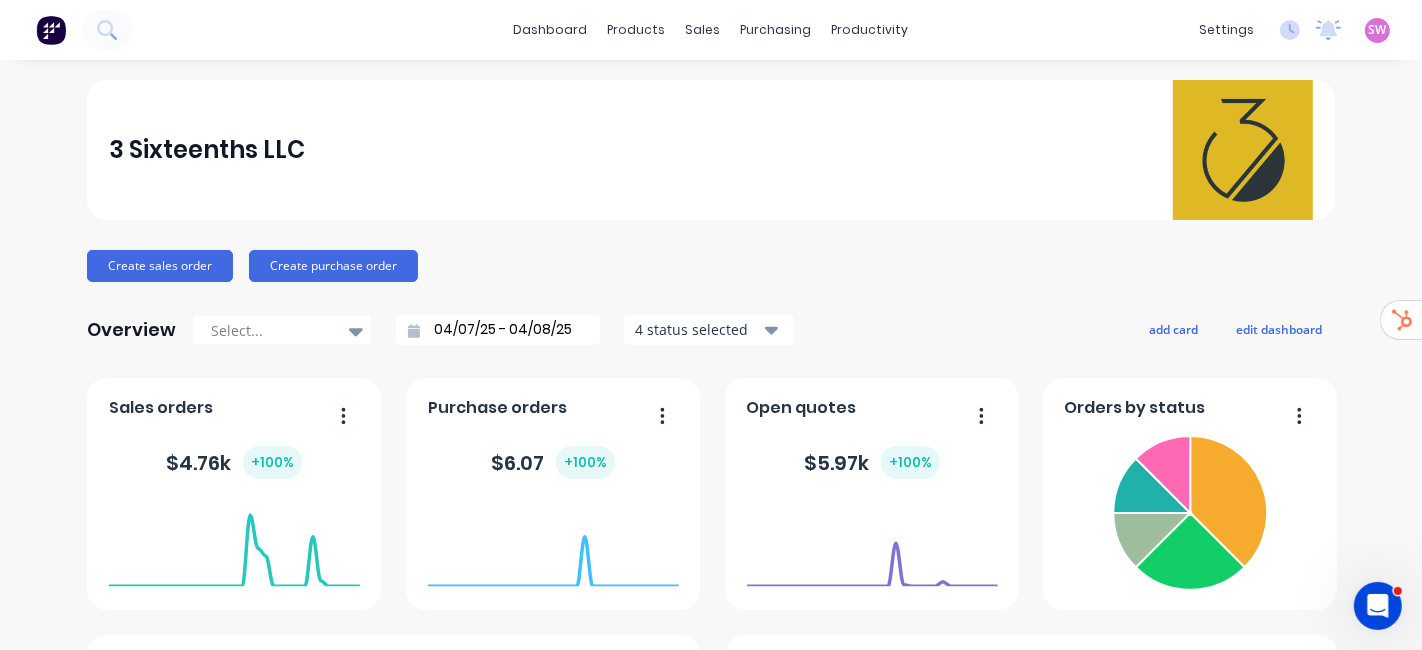 click on "SW" at bounding box center (1378, 30) 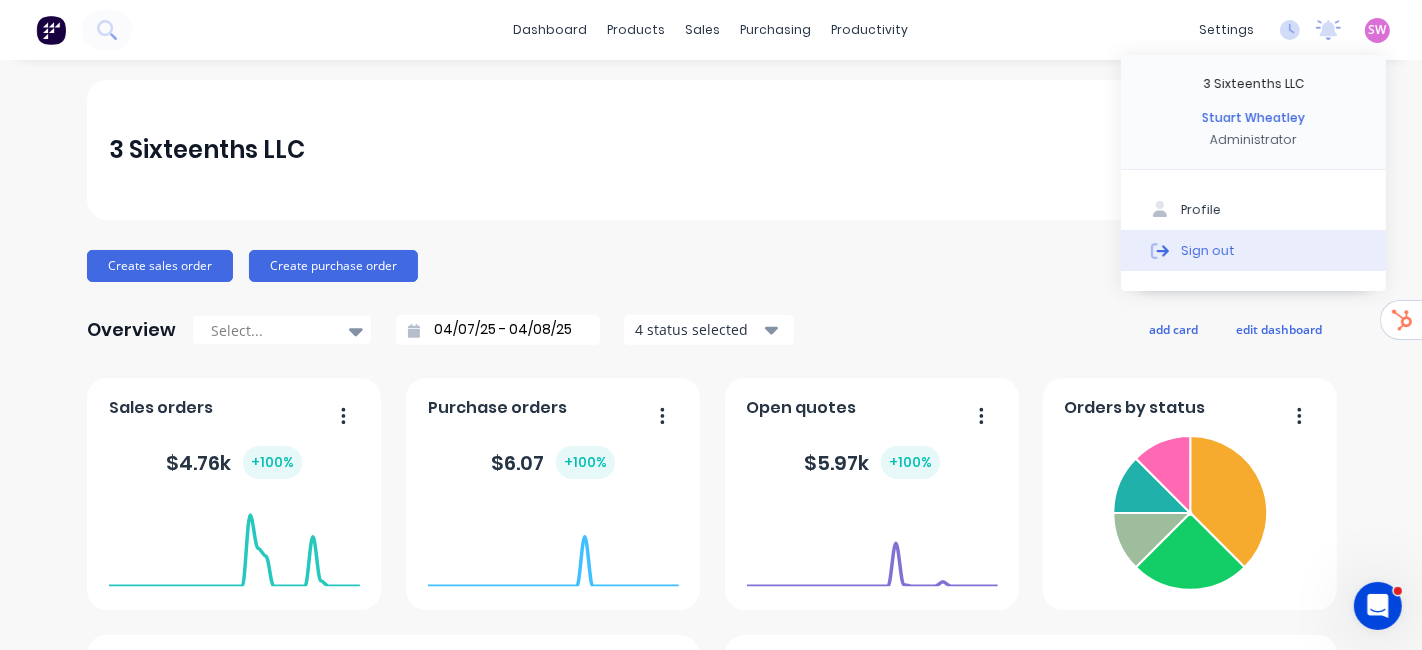 click on "Sign out" at bounding box center [1208, 250] 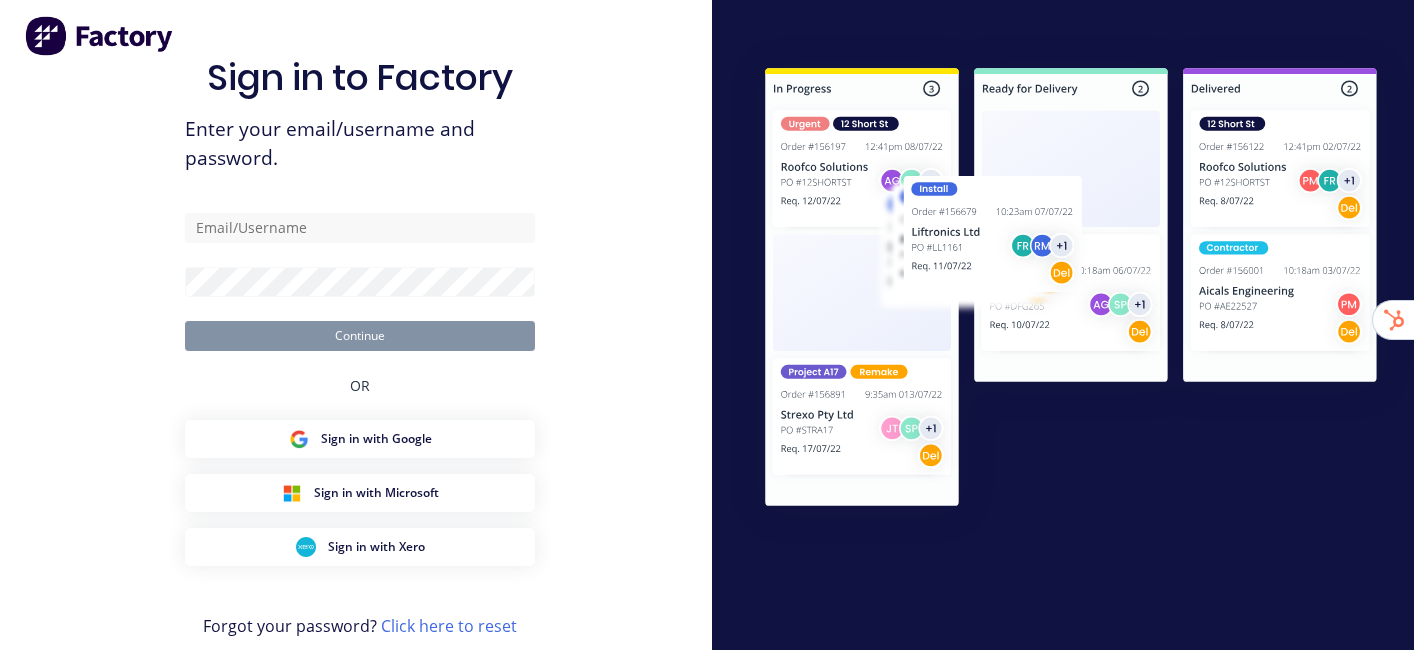 scroll, scrollTop: 0, scrollLeft: 0, axis: both 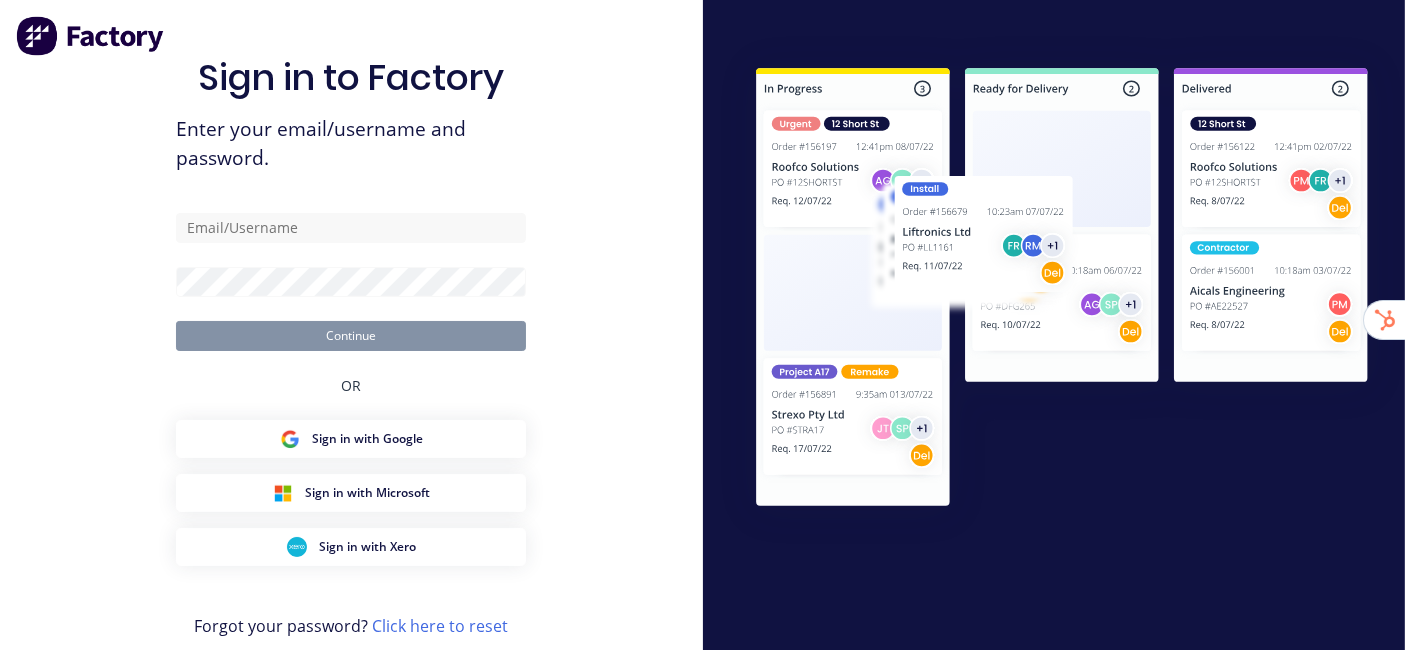 type on "[EMAIL]" 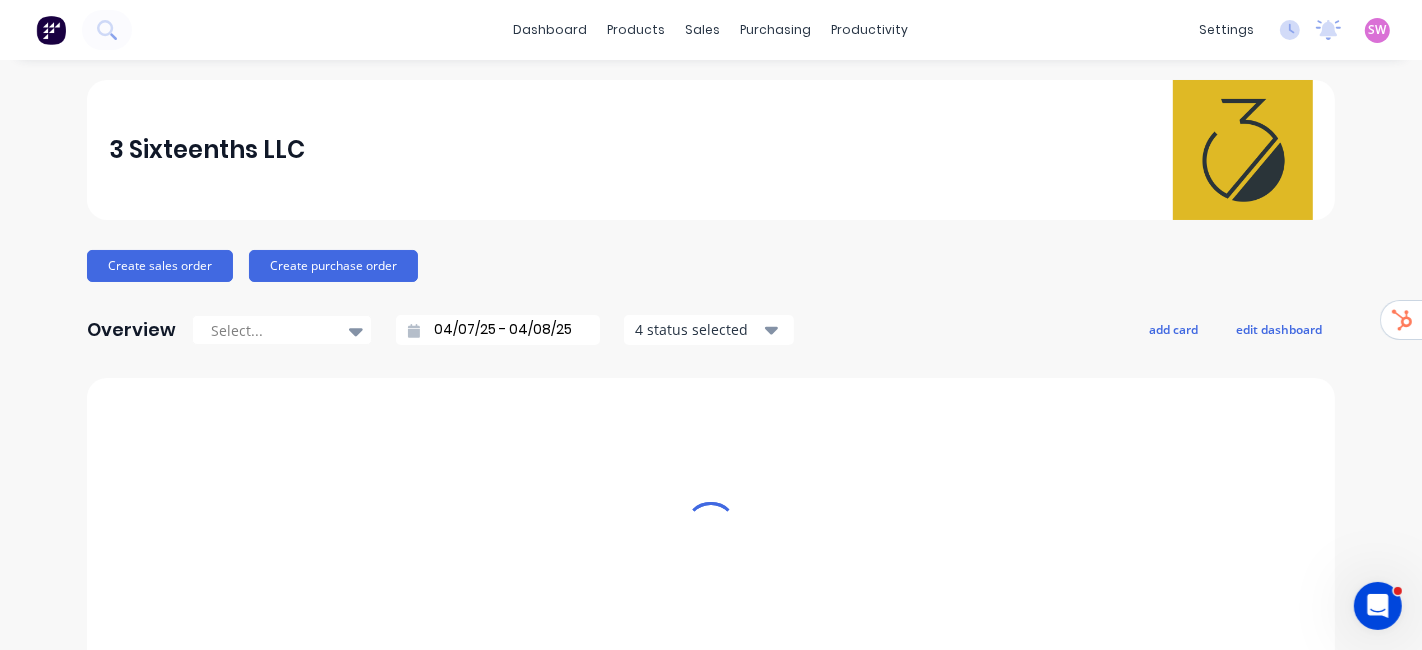 scroll, scrollTop: 0, scrollLeft: 0, axis: both 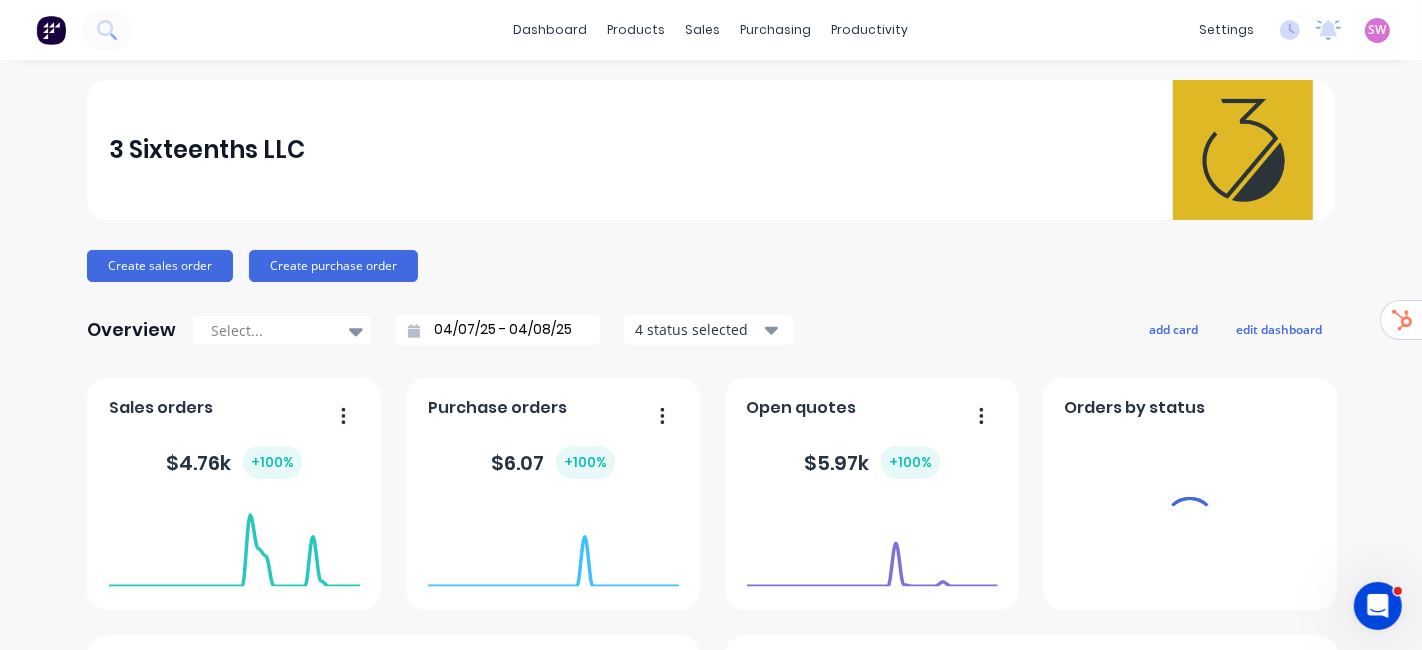 click on "settings" at bounding box center [1226, 30] 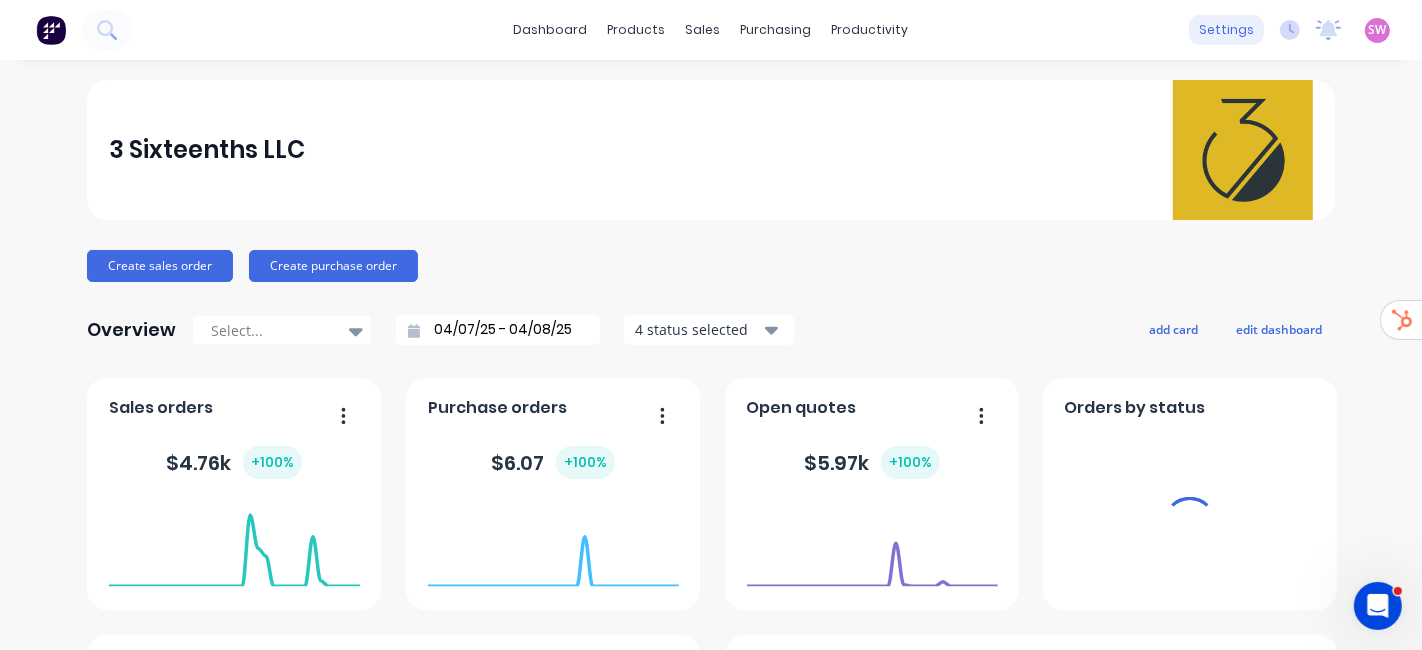 click on "settings" at bounding box center (1226, 30) 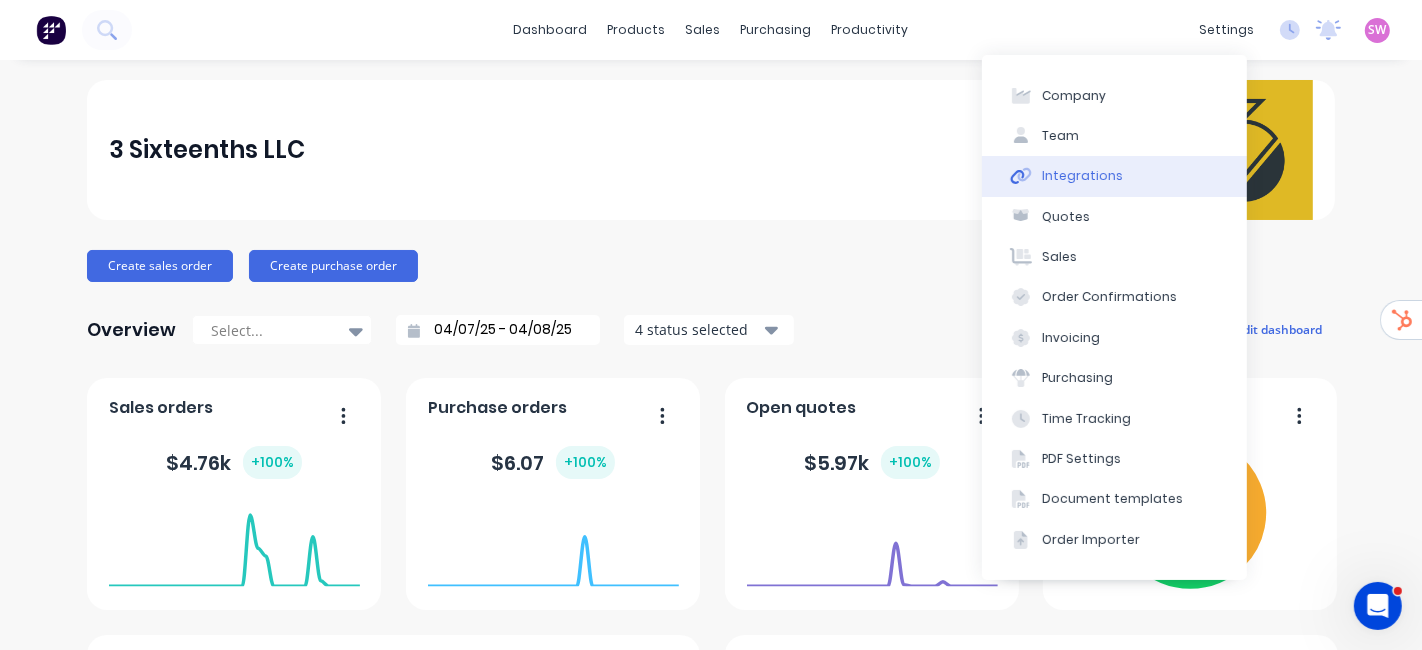 click on "Integrations" at bounding box center (1114, 176) 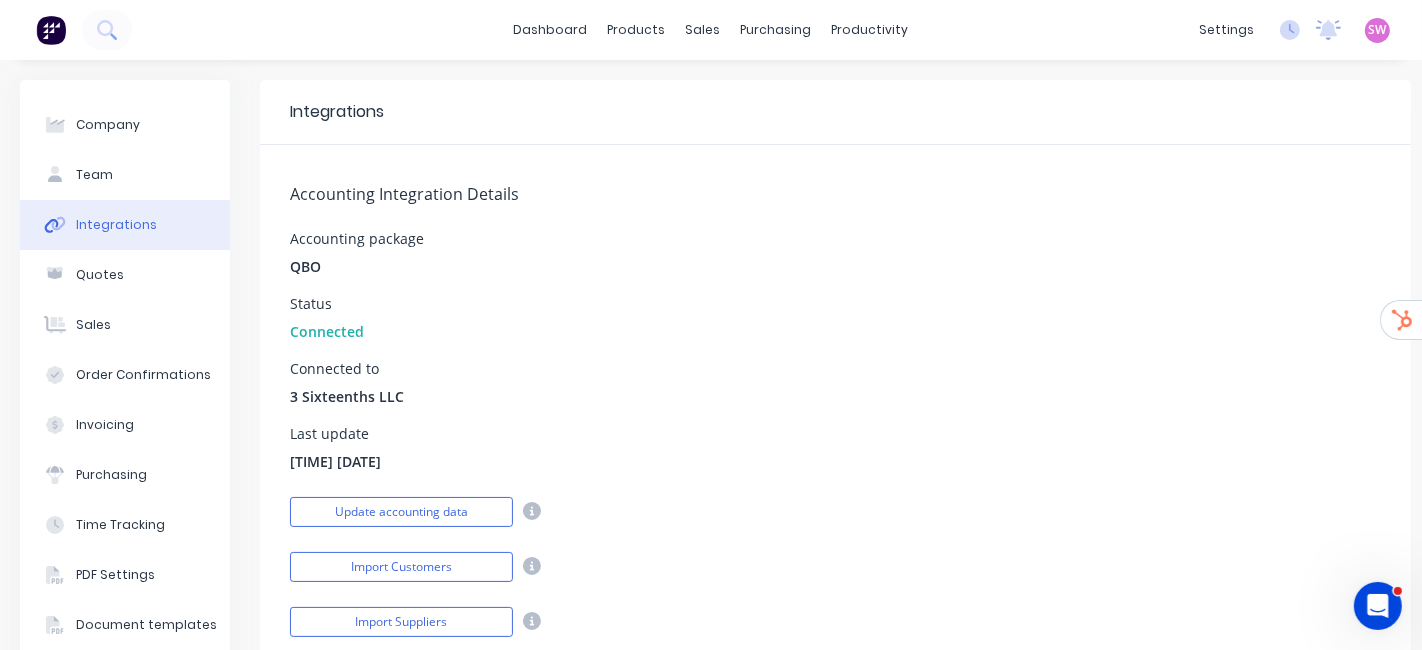 scroll, scrollTop: 222, scrollLeft: 0, axis: vertical 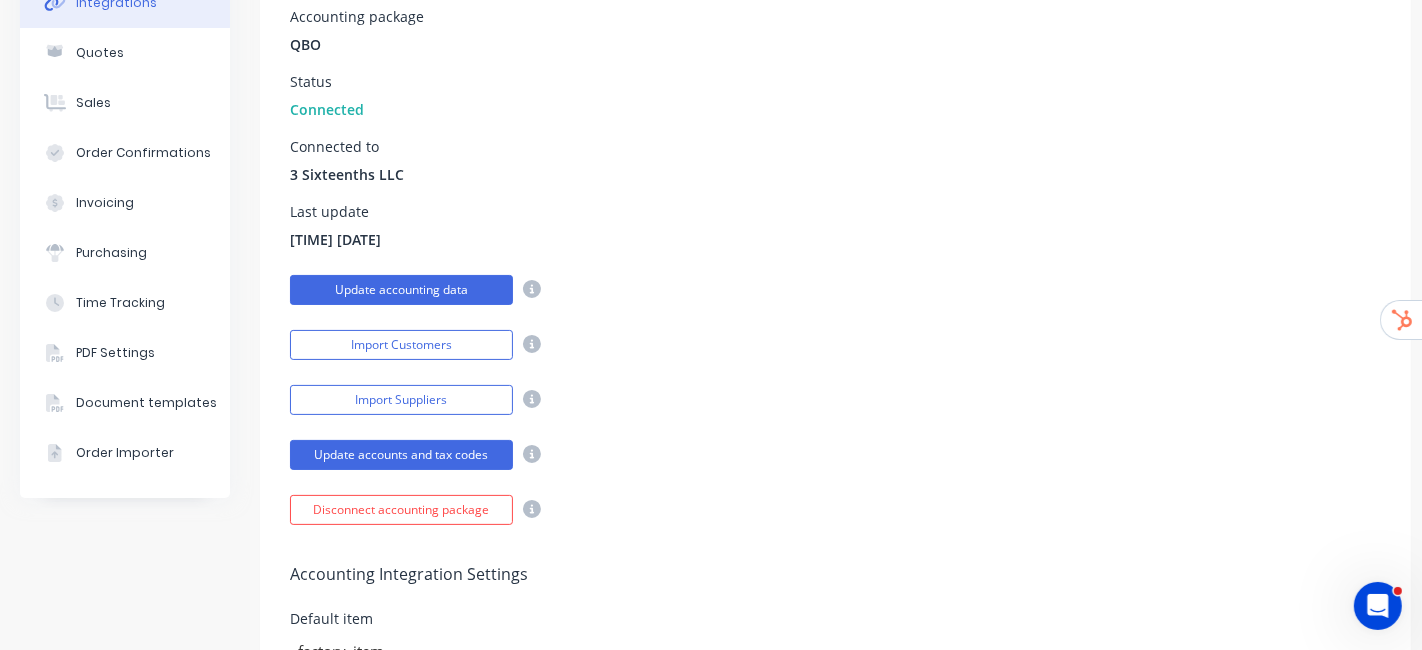click on "Update accounting data" at bounding box center [401, 290] 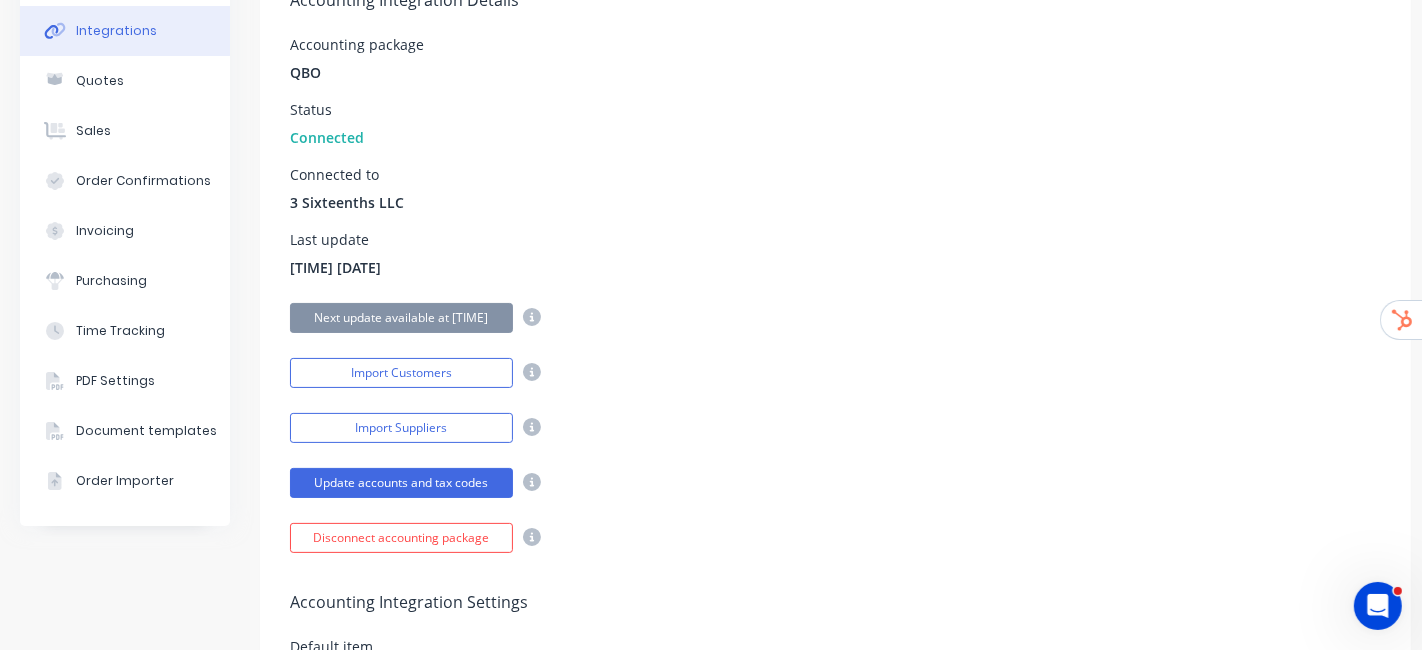 scroll, scrollTop: 0, scrollLeft: 0, axis: both 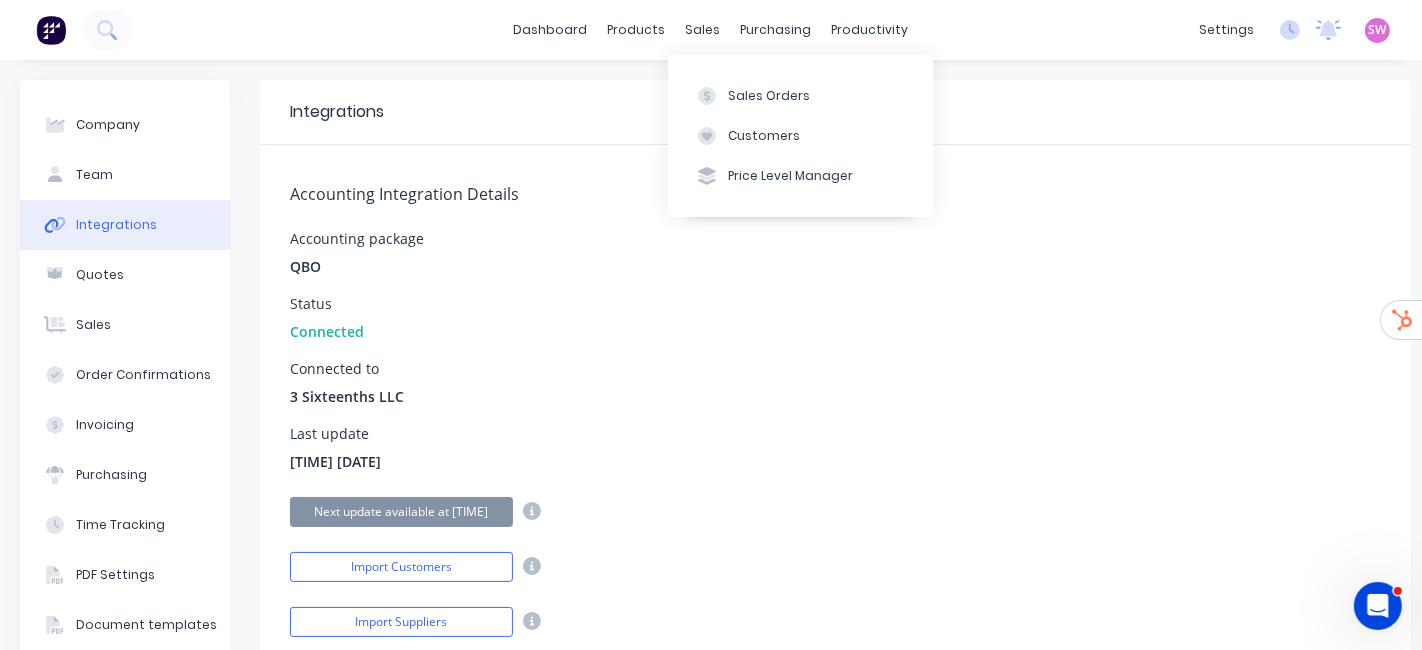 click on "Accounting package QBO" at bounding box center [835, 254] 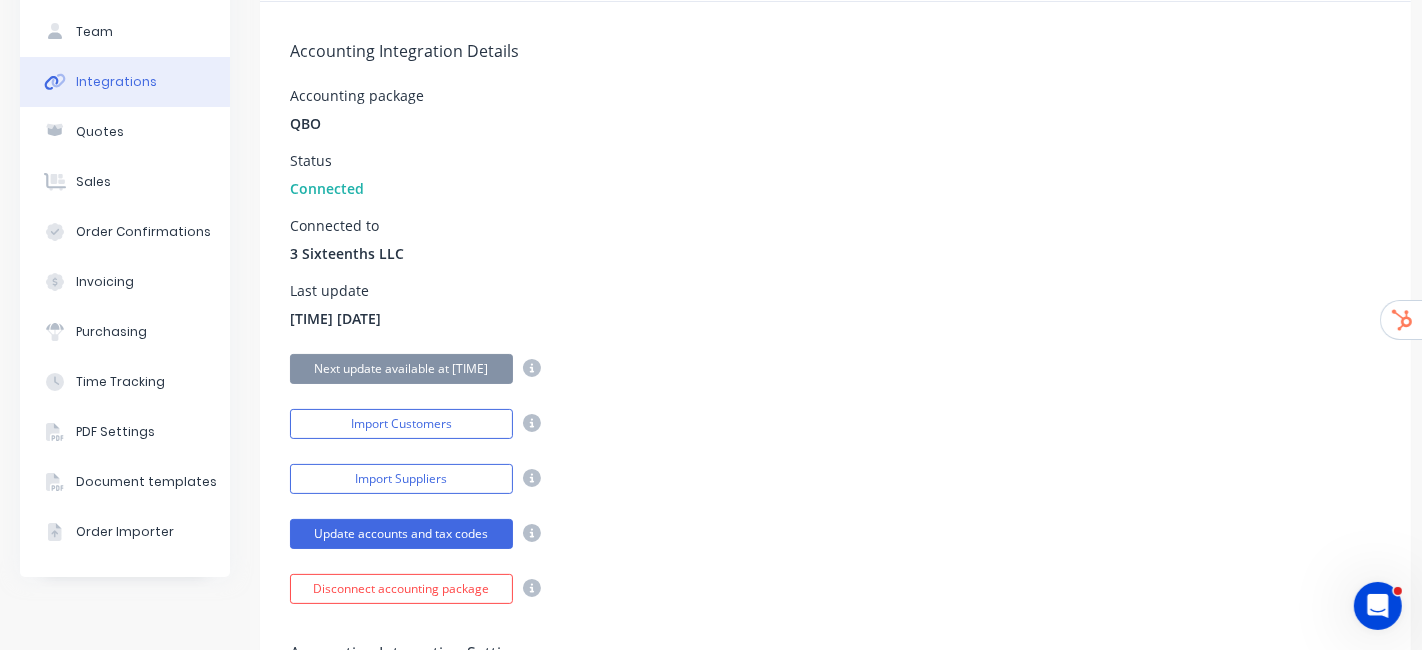 scroll, scrollTop: 222, scrollLeft: 0, axis: vertical 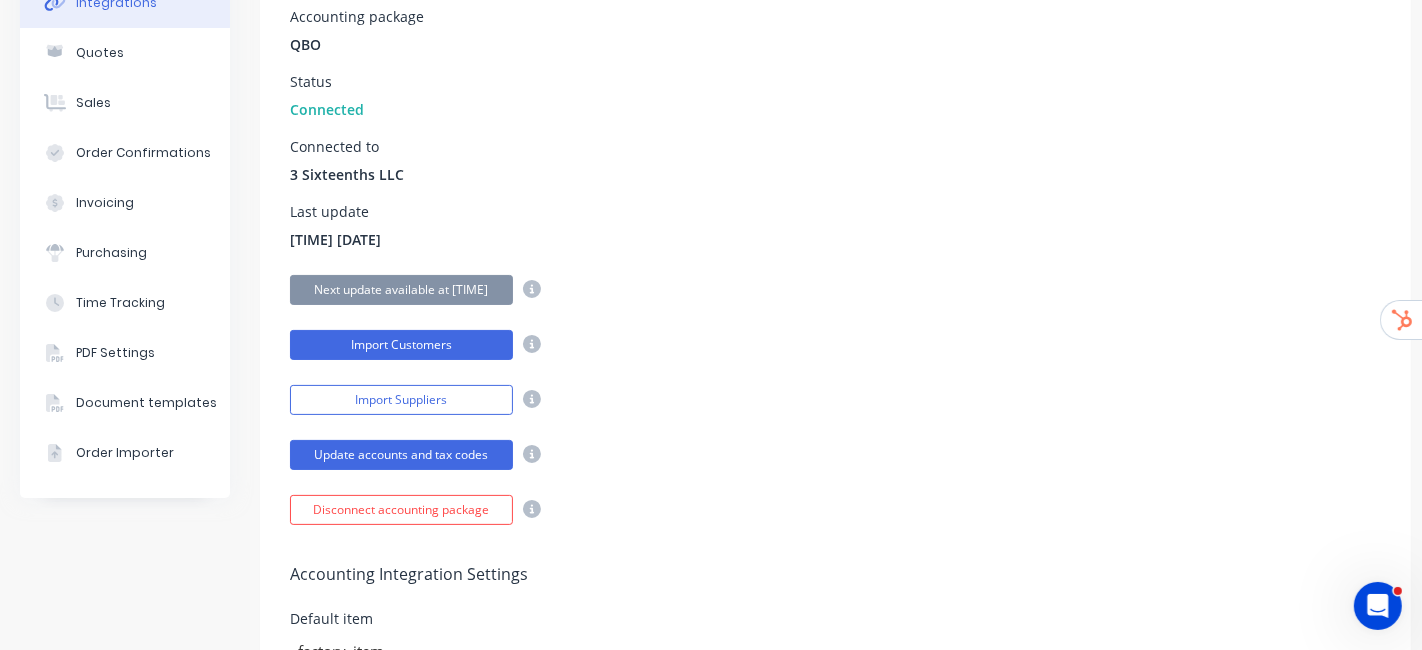 click on "Import Customers" at bounding box center (401, 345) 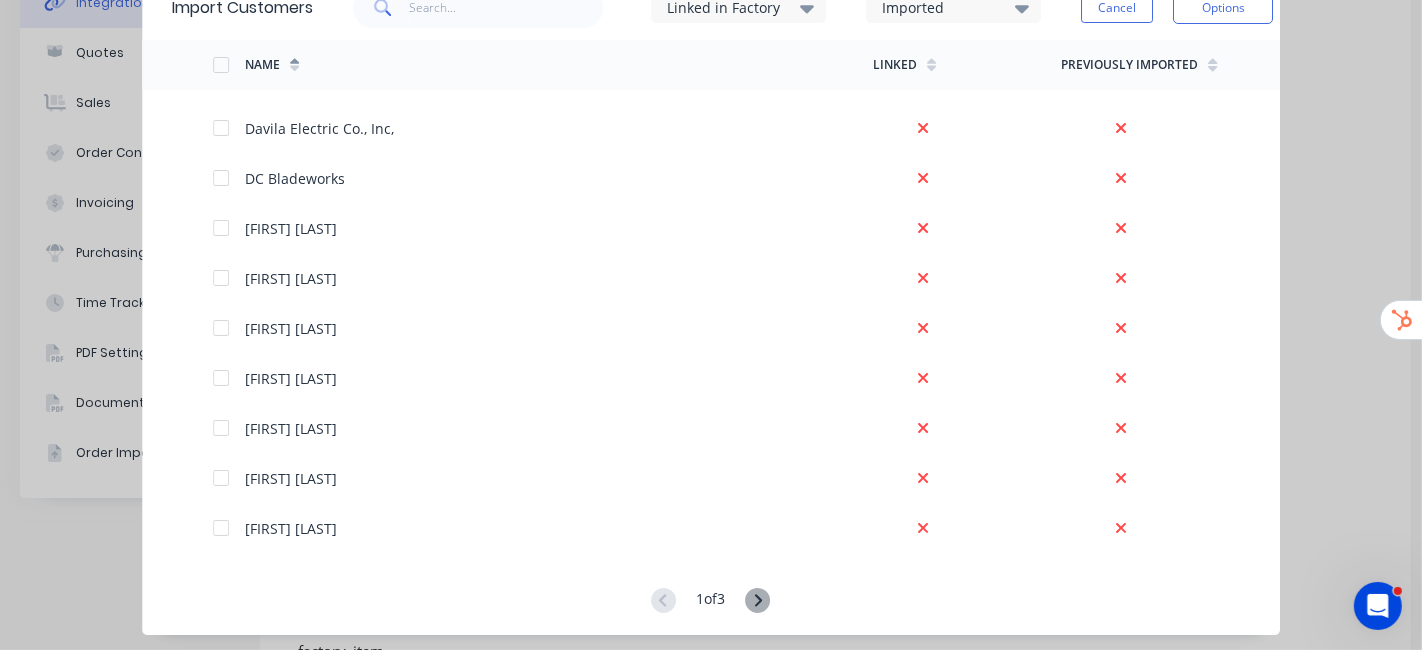 scroll, scrollTop: 3222, scrollLeft: 0, axis: vertical 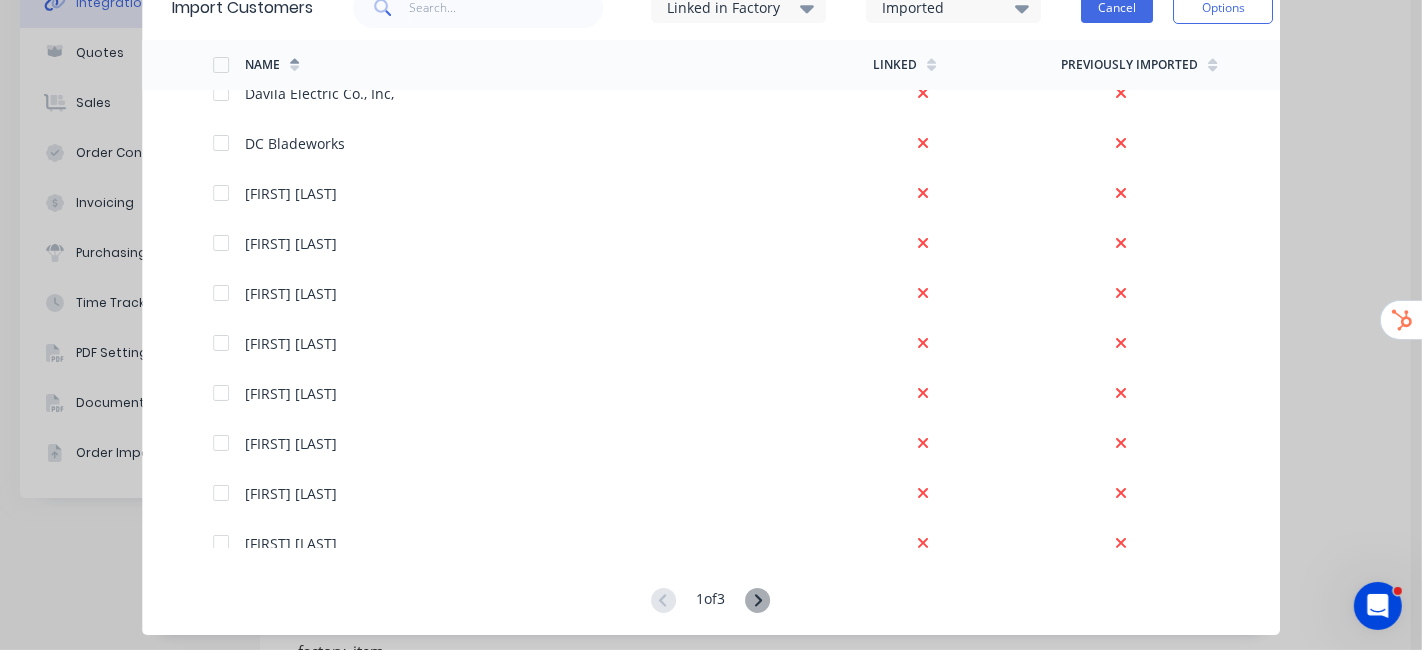 click on "Cancel" at bounding box center (1117, 8) 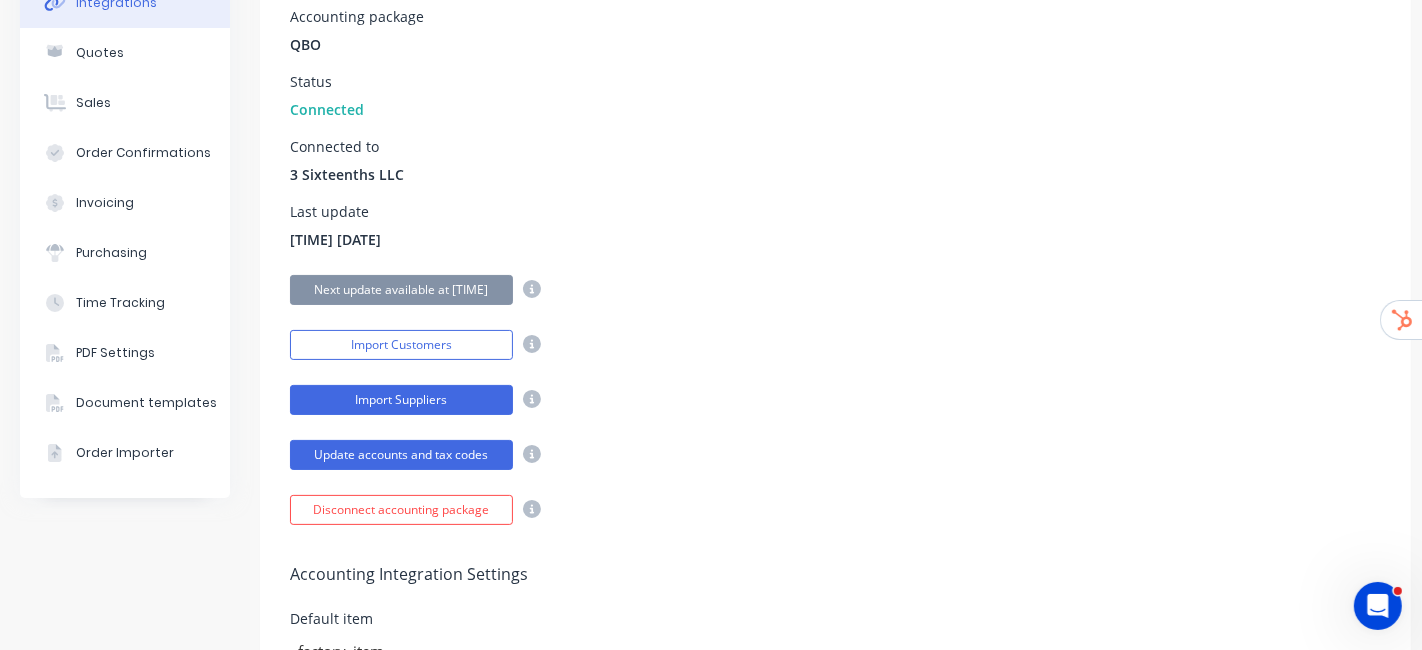 click on "Import Suppliers" at bounding box center [401, 400] 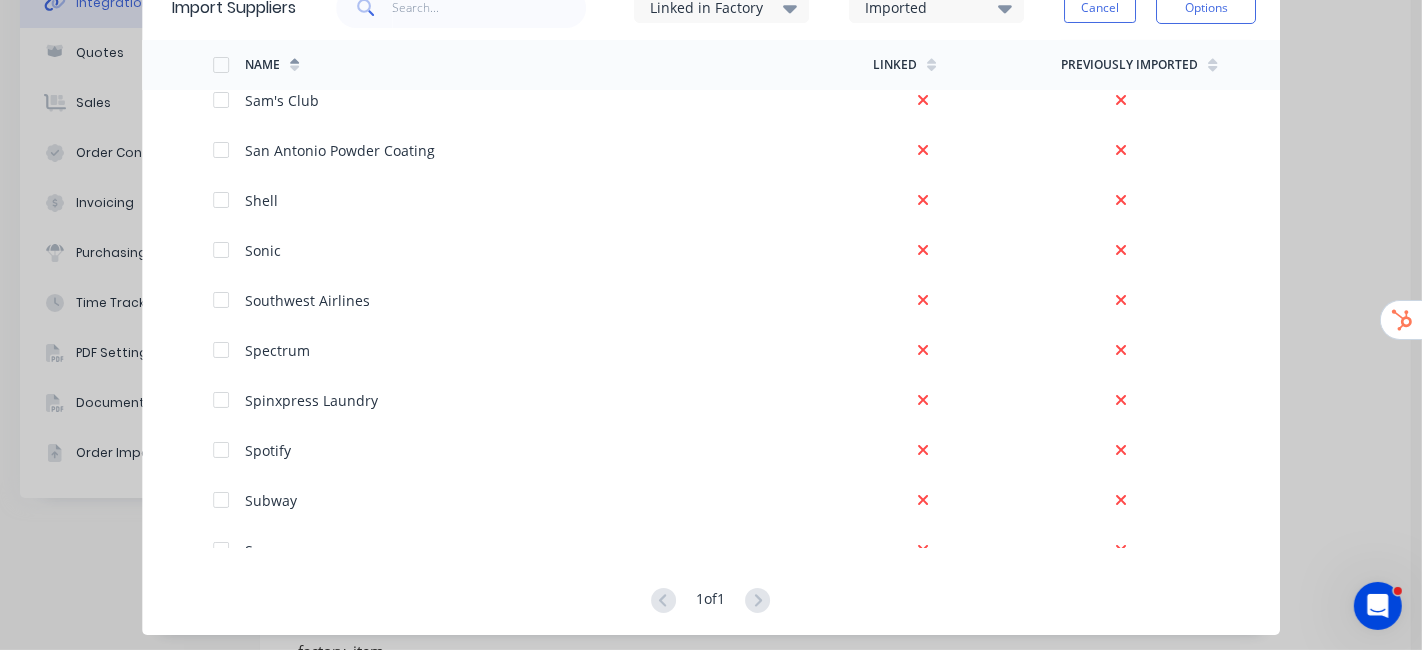scroll, scrollTop: 3222, scrollLeft: 0, axis: vertical 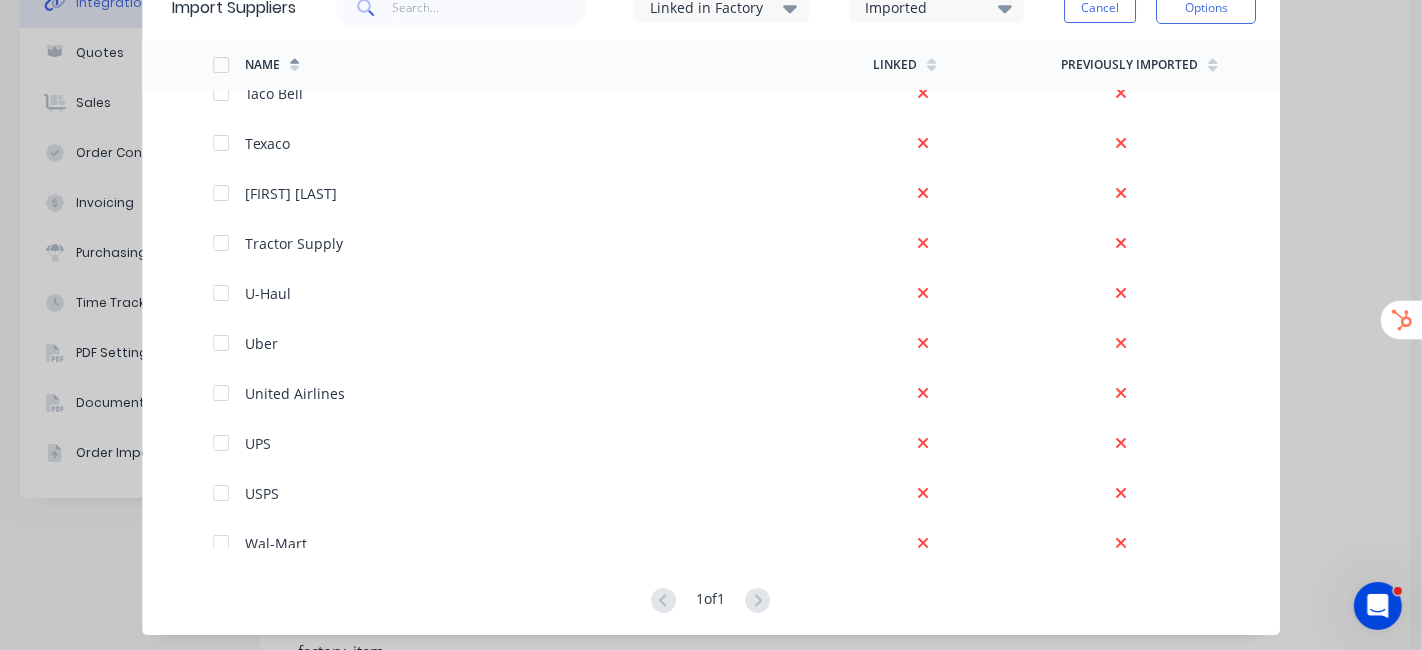 click on "Import Suppliers Linked in Factory Imported Cancel Options Name Linked Previously Imported 7-Eleven Academy Sports Advance Auto Parts AliExpress Amazon Amazon Business Arby's Audible AutoZone Best Buy Buffalo Wild Wings Chevron Chick-Fil-A Chili's Chipotle Circle K CVS Denny's Discover Dollar General Dollar Tree eBay Etsy.com Exxon Five Guys Fiverr Gateway Google Google Storage Harbor Freight Tools Home Depot Honda Hulu In-N-Out Burger Intuit Jo-Ann Stores [FIRST] [INITIAL] Kcpc Inc KFC Little Caesars [FIRST] [LAST] Lowe's McDonald's Murphy Express [FIRST] [LAST] Northern Tool O'Reilly Auto Parts Olive Garden Pilot Travel Center Popeye's Progressive QuickBooks QuickBooks Payments QuikTrip Sam's Club San Antonio Powder Coating Shell Sonic Southwest Airlines Spectrum Spinxpress Laundry Spotify Subway Sunoco Taco Bell Texaco [FIRST] [LAST] Tractor Supply U-Haul Uber United Airlines UPS USPS Wal-Mart Walgreens Whataburger Wix 1 of 1" at bounding box center (711, 325) 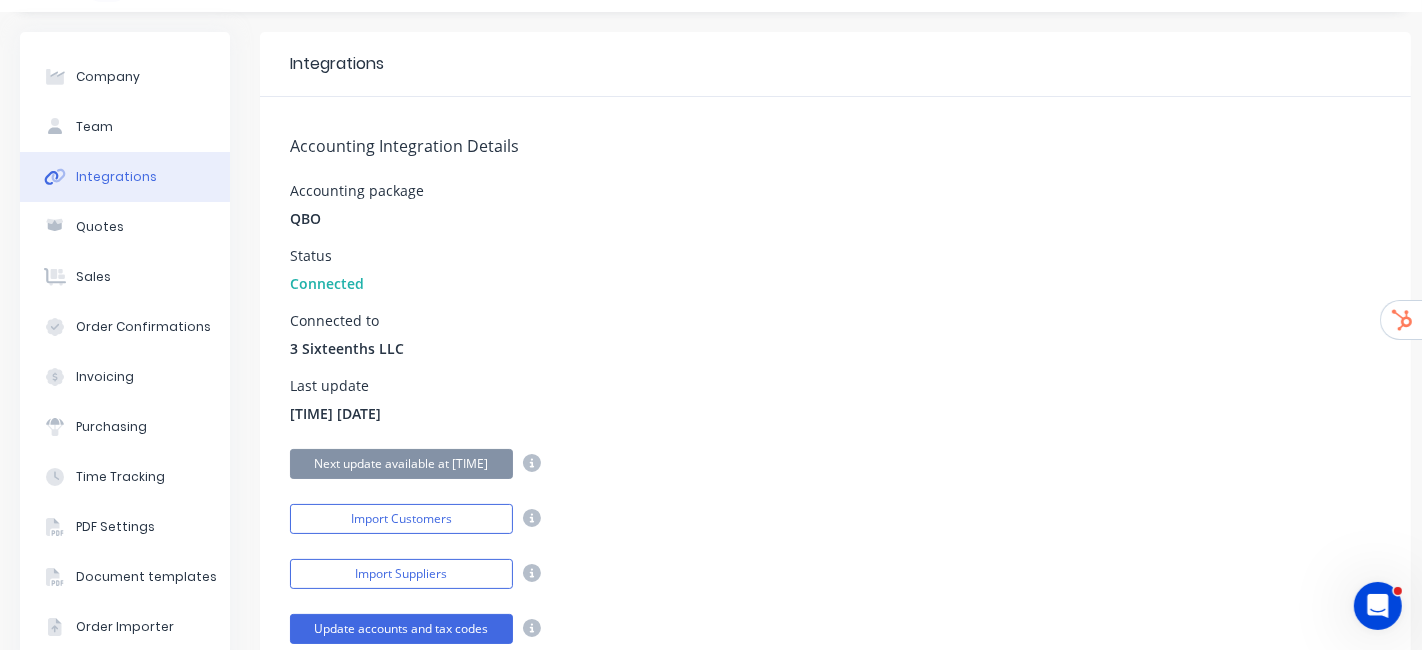 scroll, scrollTop: 0, scrollLeft: 0, axis: both 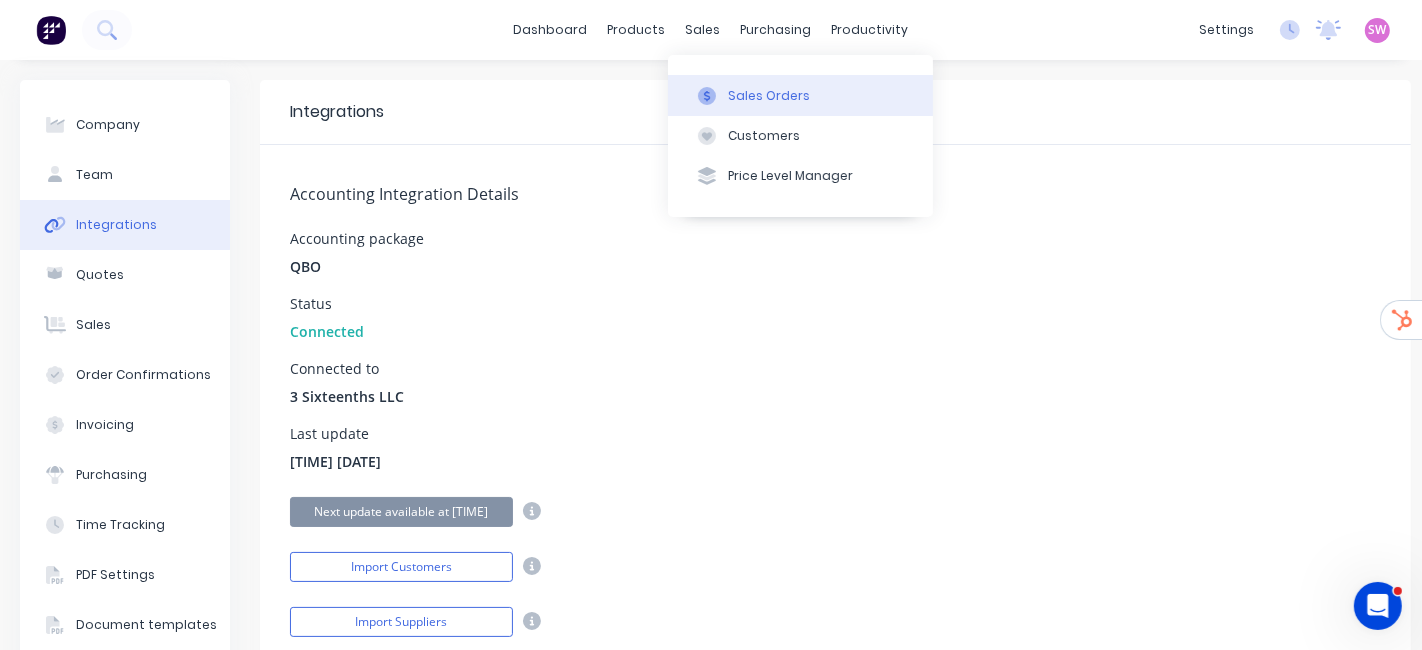 click on "Sales Orders" at bounding box center [800, 95] 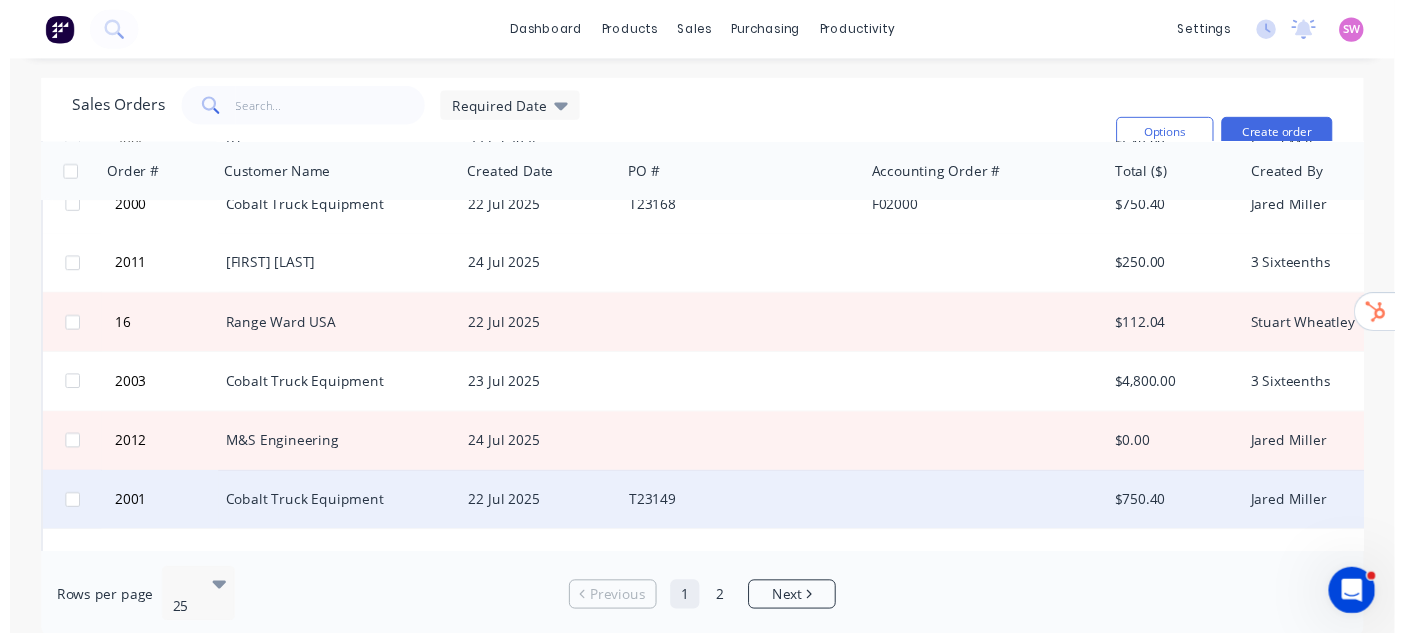 scroll, scrollTop: 0, scrollLeft: 0, axis: both 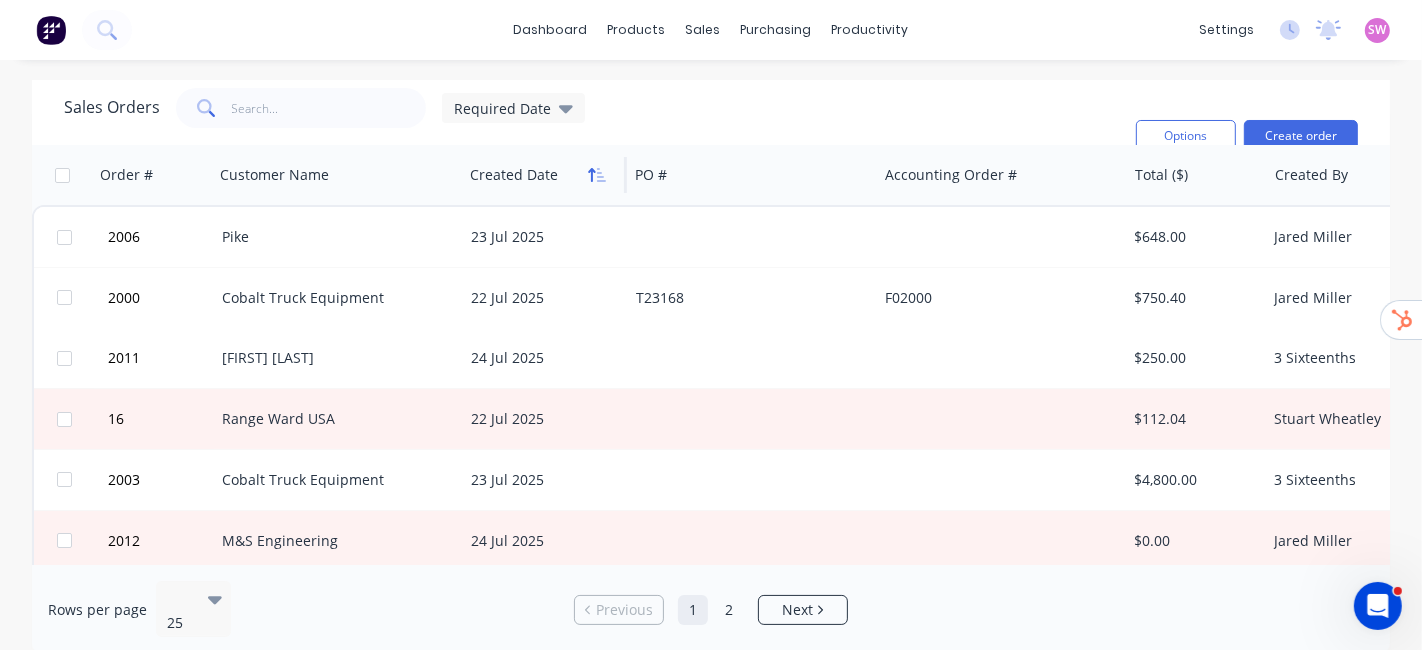 click 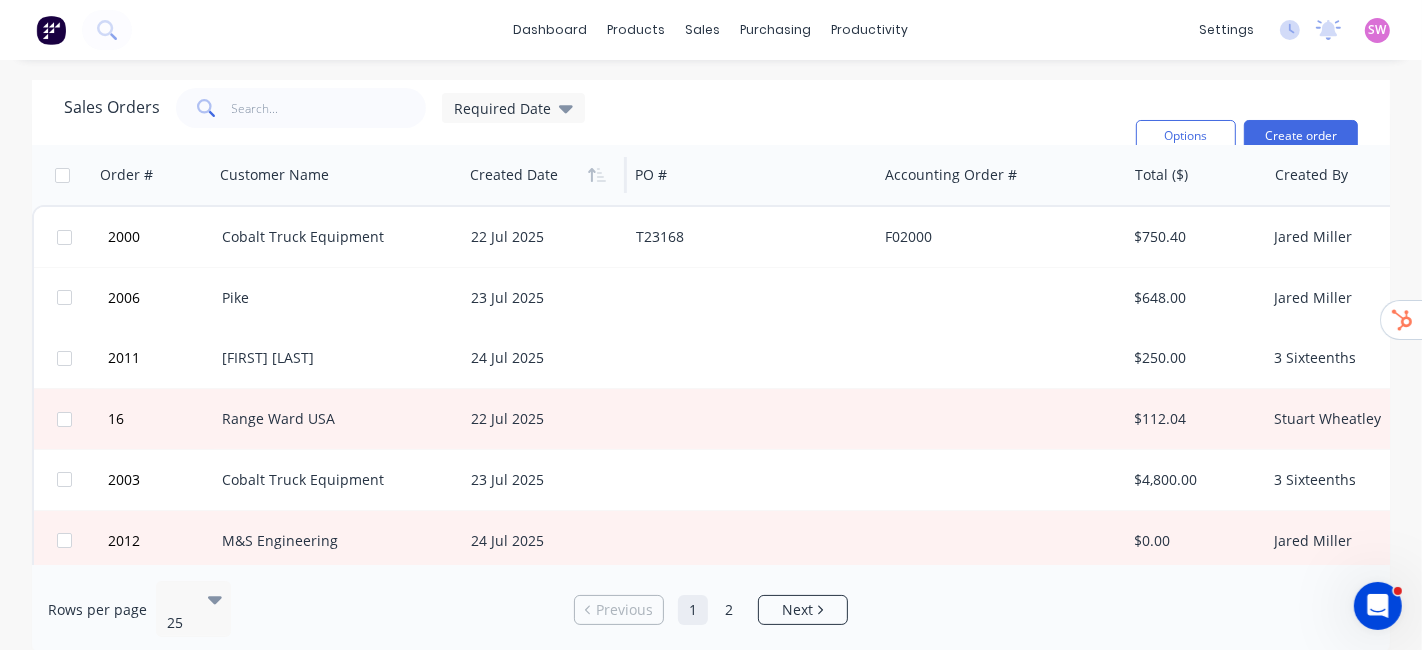 click 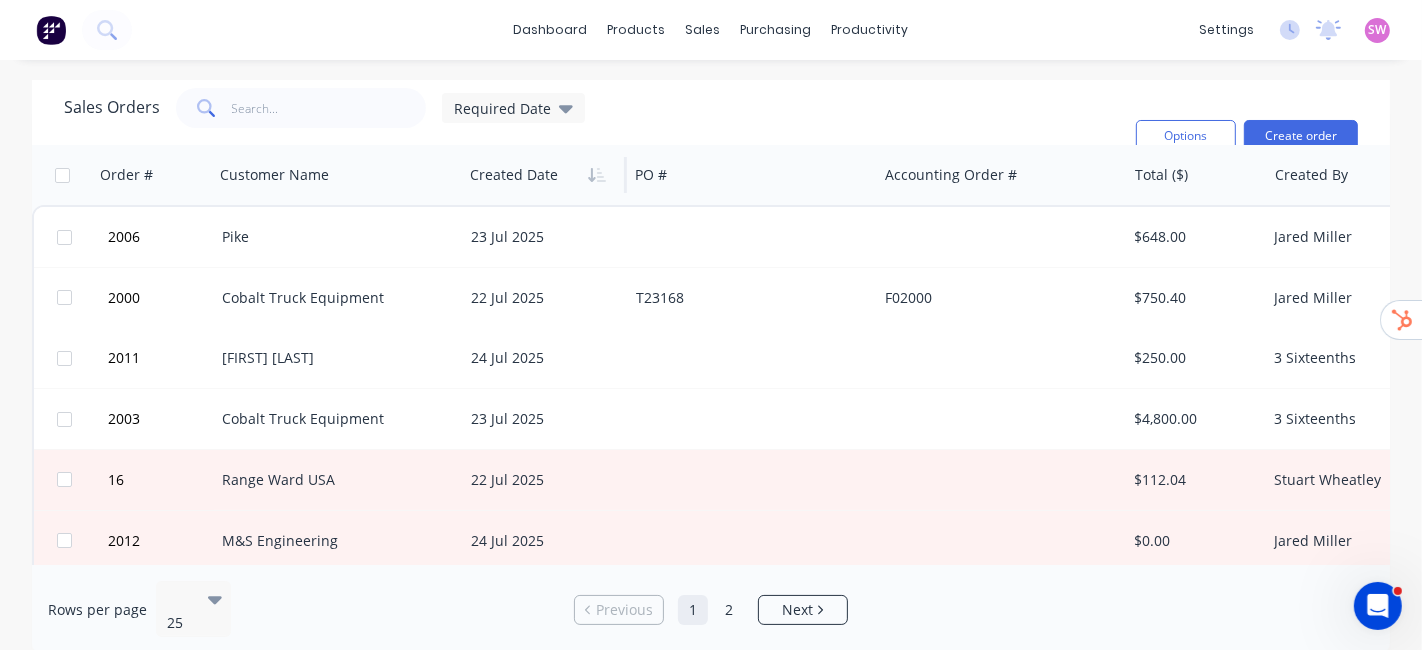 click on "Sales Orders Required Date Filters:  Status Sorting:  Required Date, Created Date Reset" at bounding box center [592, 136] 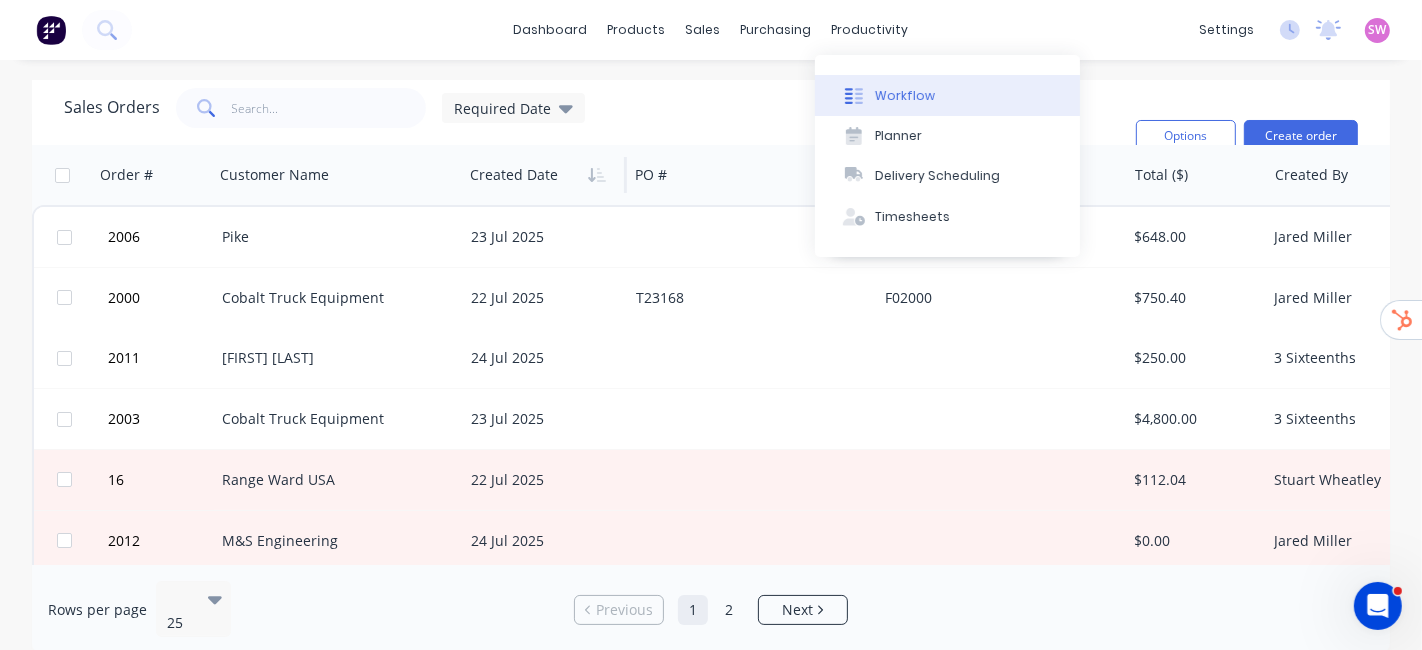 click on "Workflow" at bounding box center [905, 96] 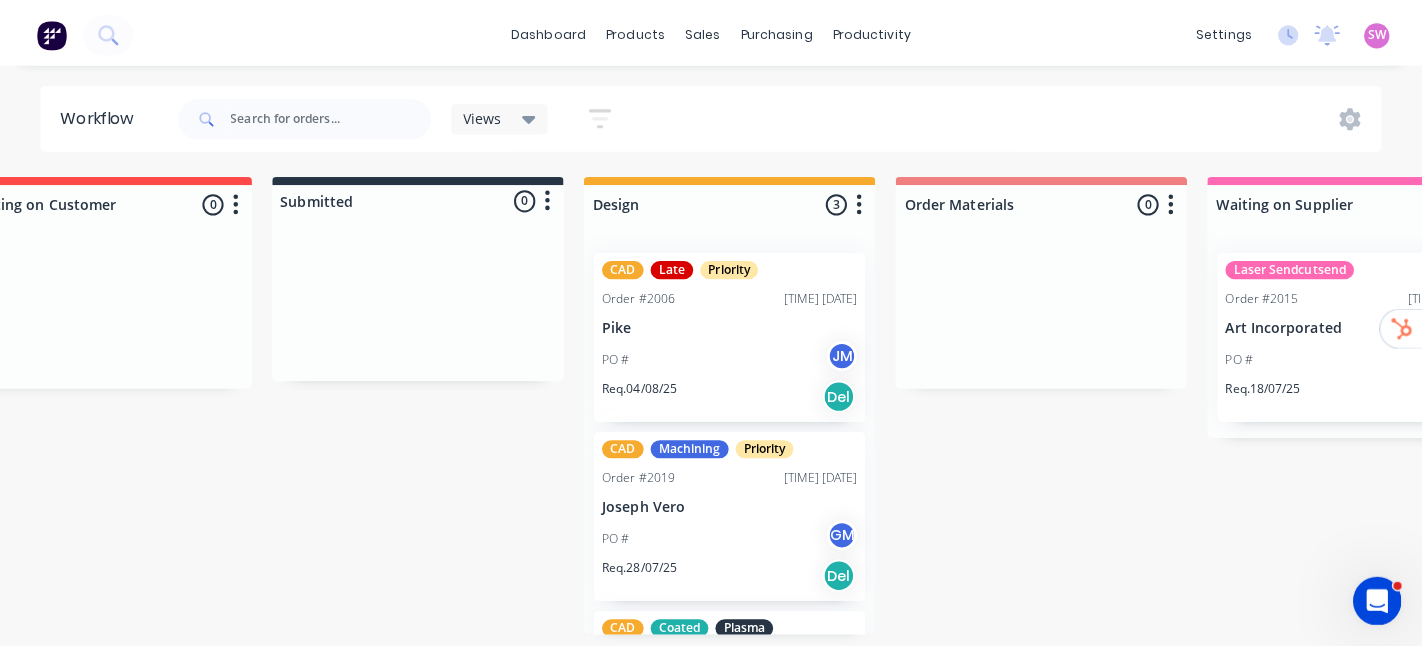scroll, scrollTop: 0, scrollLeft: 0, axis: both 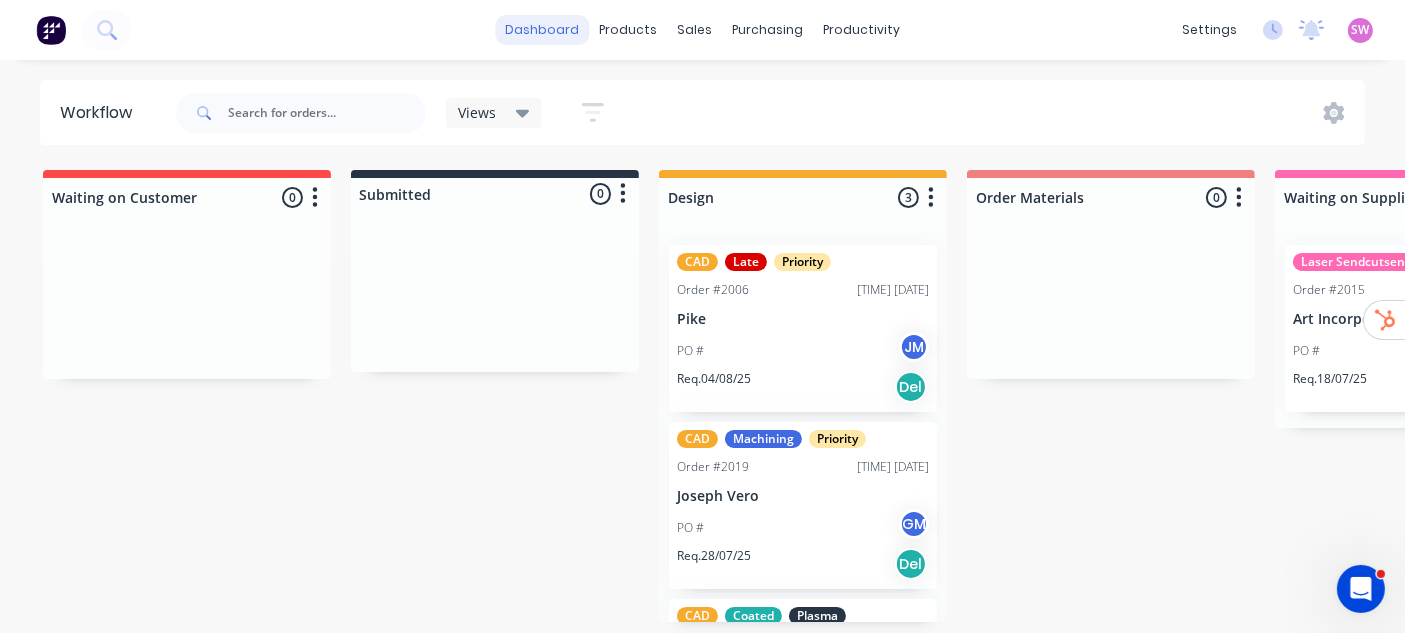 click on "dashboard" at bounding box center [542, 30] 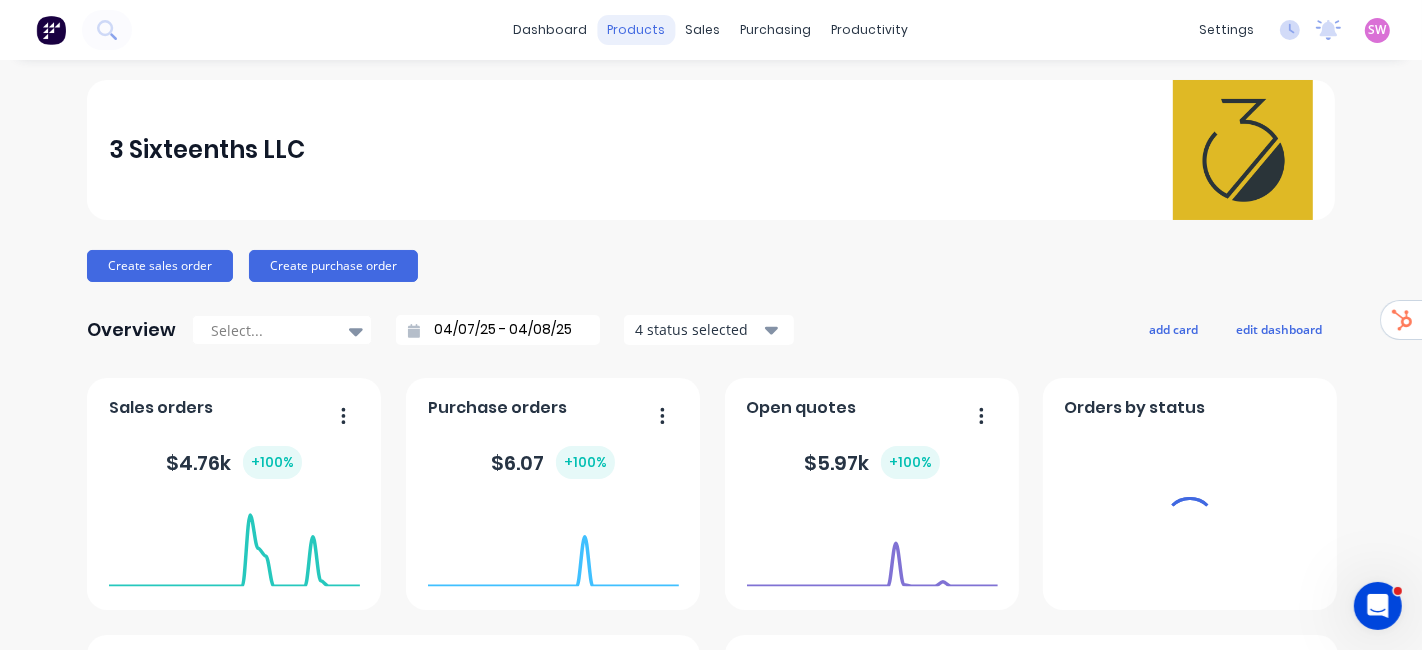 click on "products" at bounding box center (637, 30) 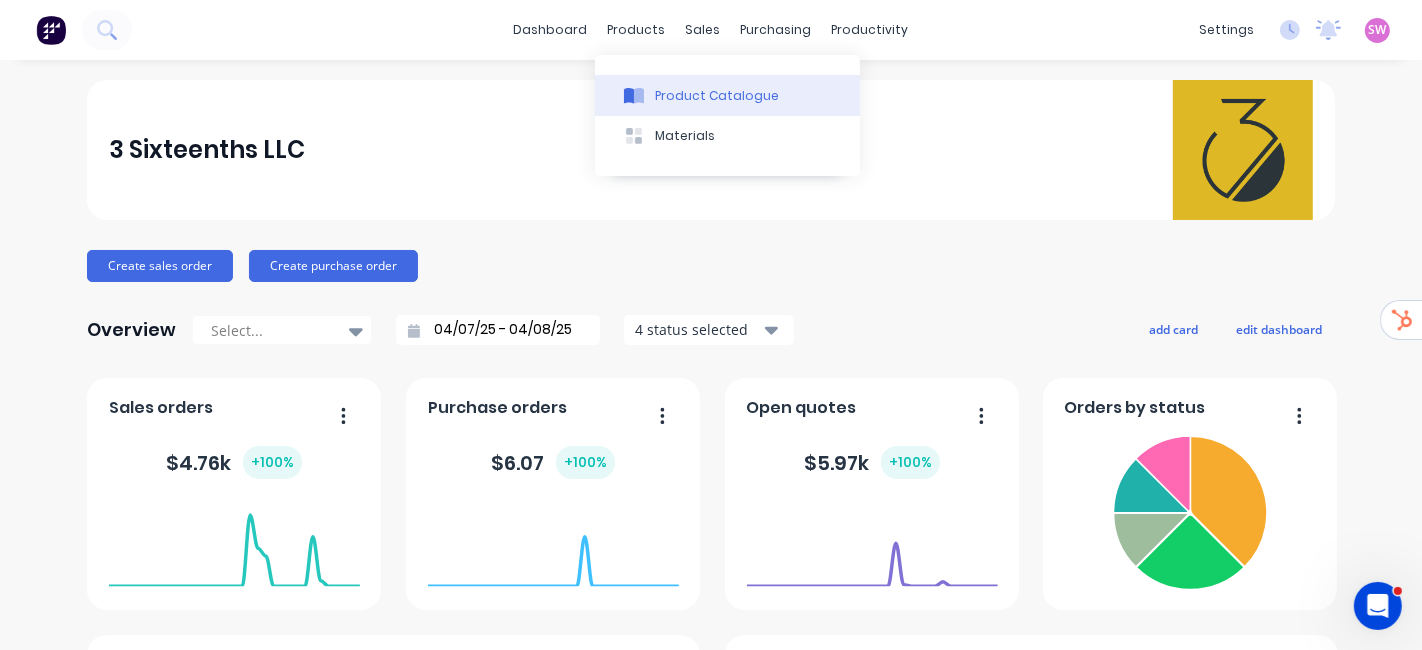click on "Product Catalogue" at bounding box center (727, 95) 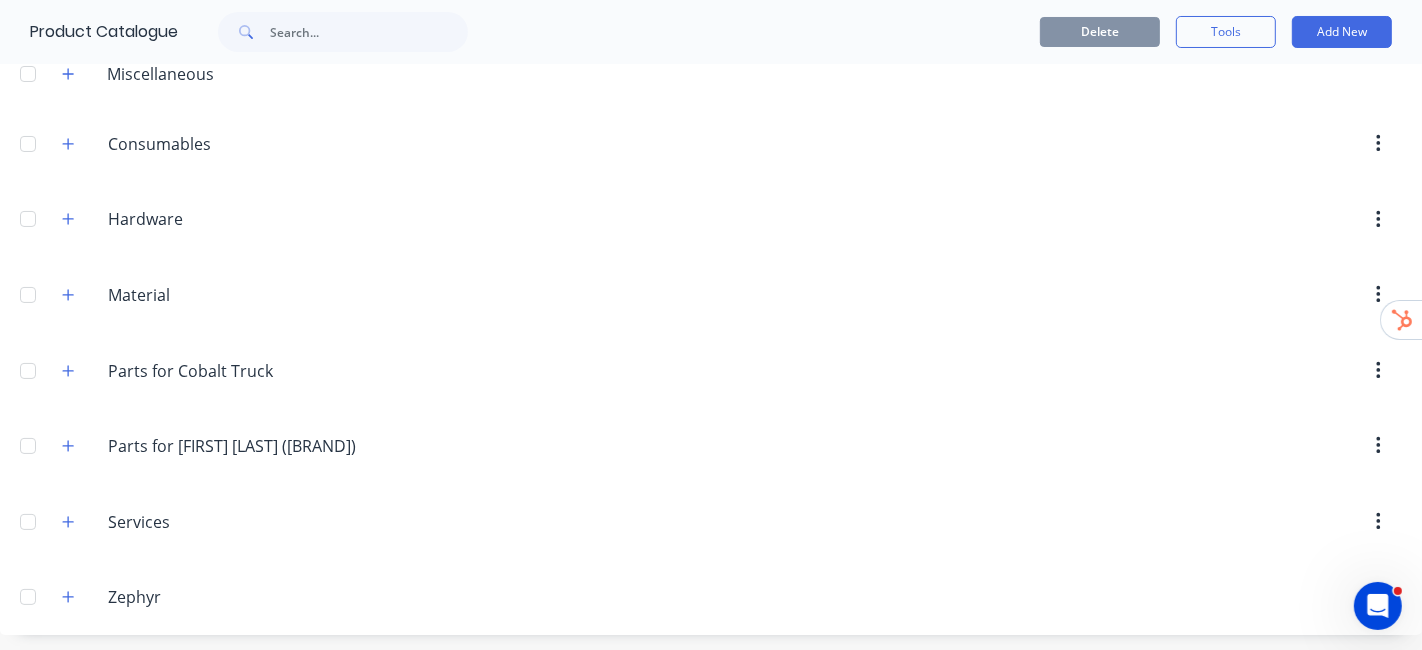 scroll, scrollTop: 0, scrollLeft: 0, axis: both 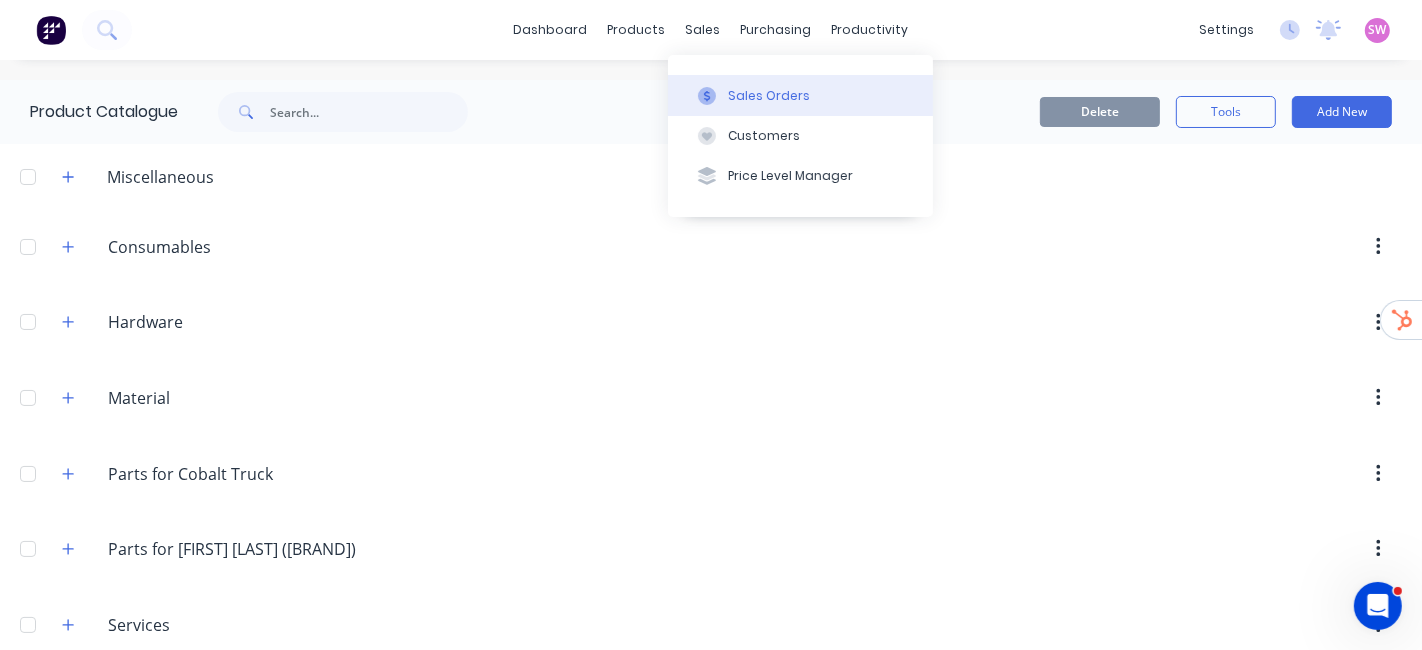click on "Sales Orders" at bounding box center (800, 95) 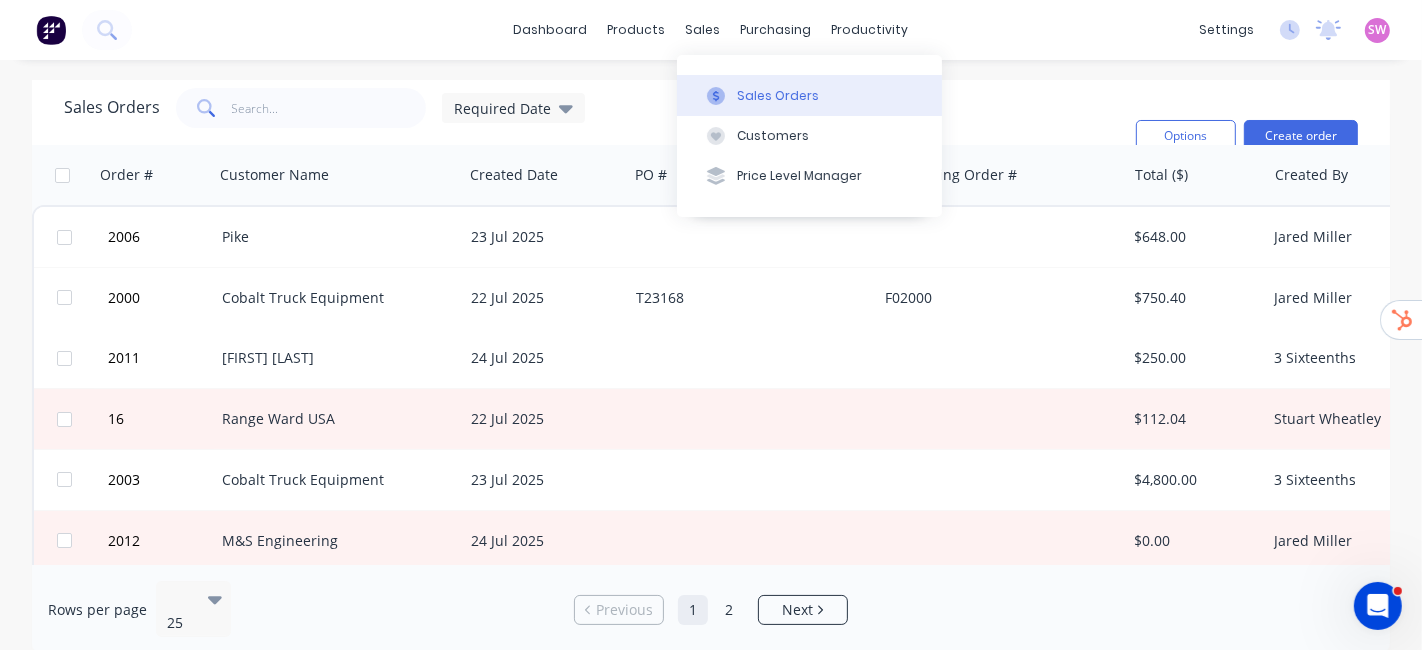 click on "Sales Orders" at bounding box center [809, 95] 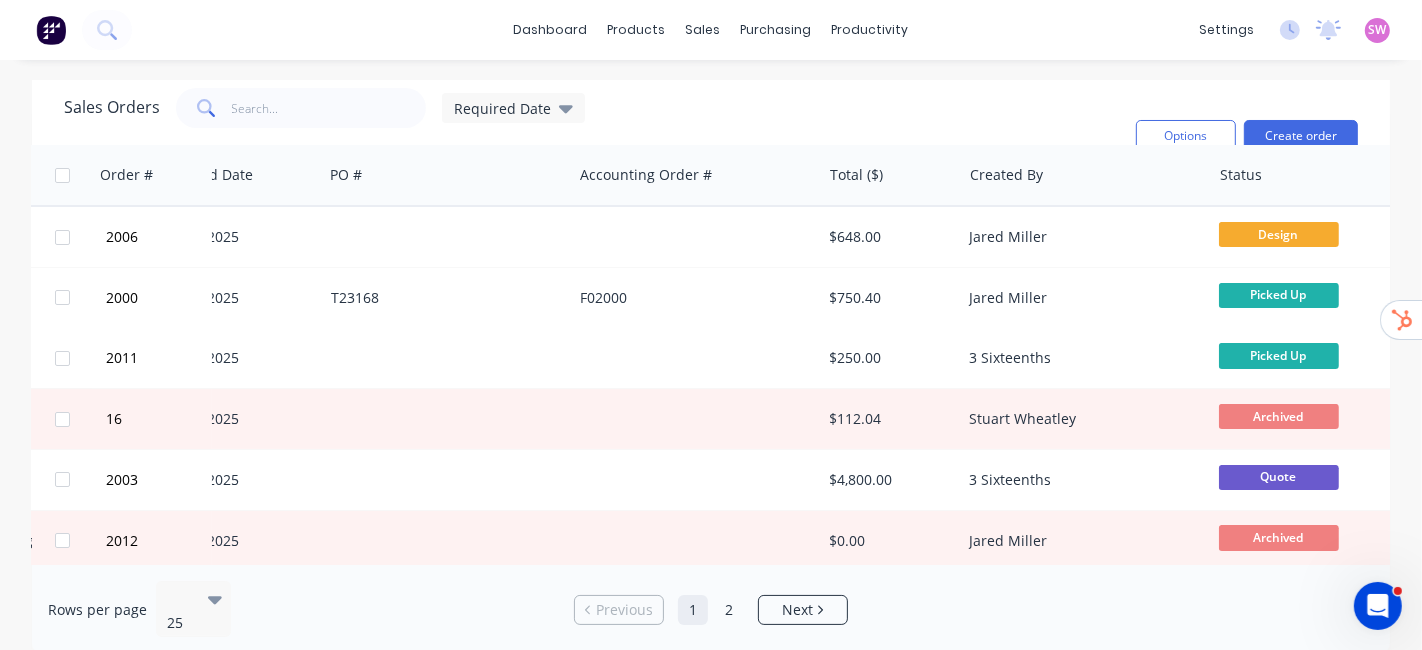 scroll, scrollTop: 0, scrollLeft: 303, axis: horizontal 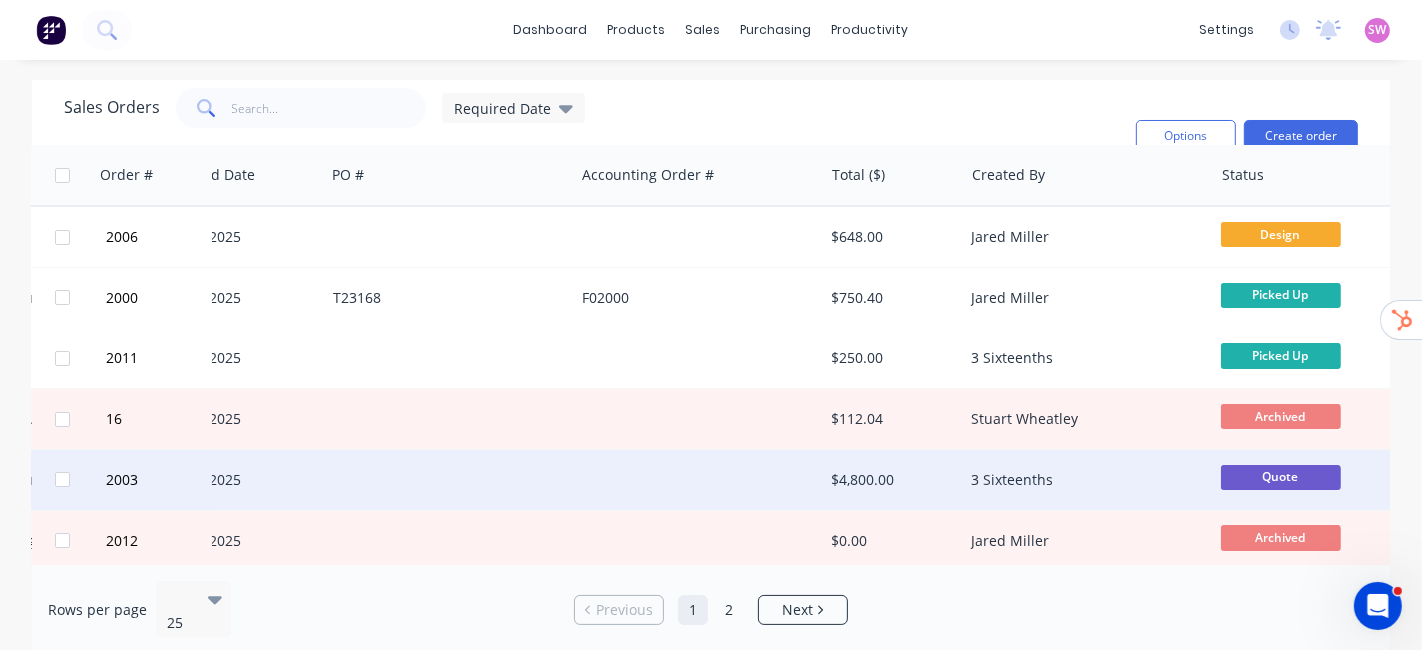 click at bounding box center [698, 480] 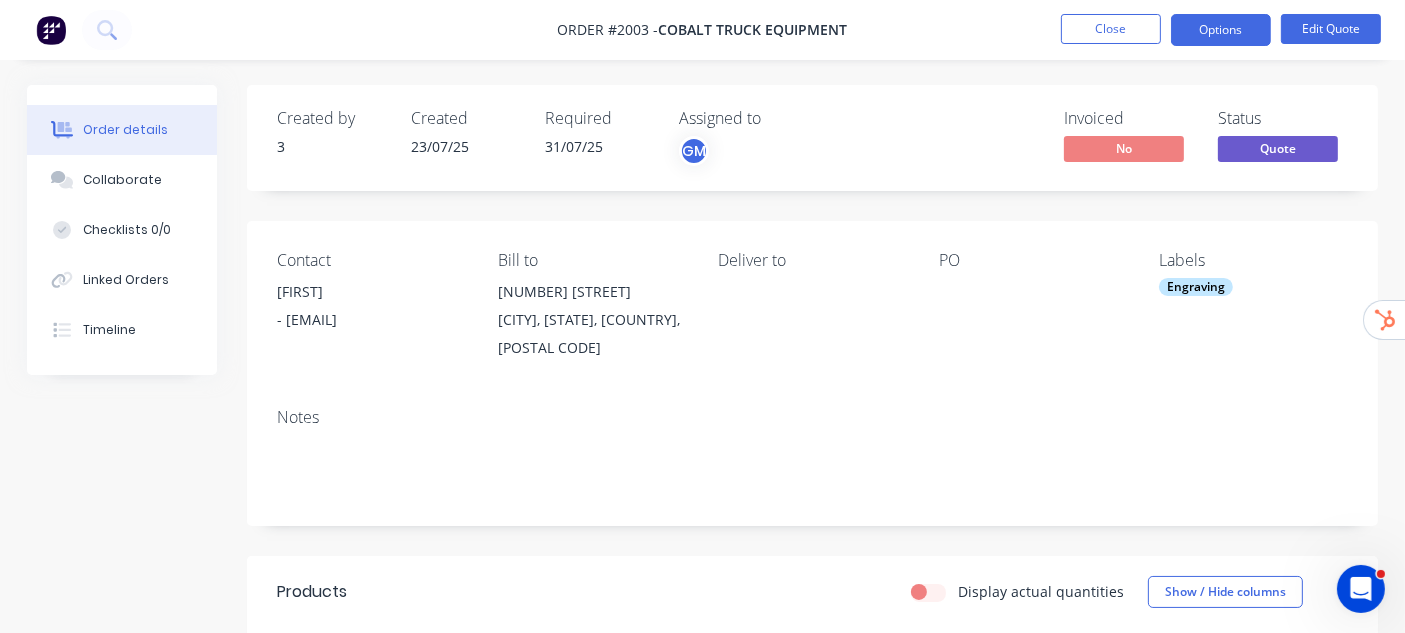 click on "Order #2003 -  Cobalt Truck Equipment Close Options     Edit Quote" at bounding box center (702, 30) 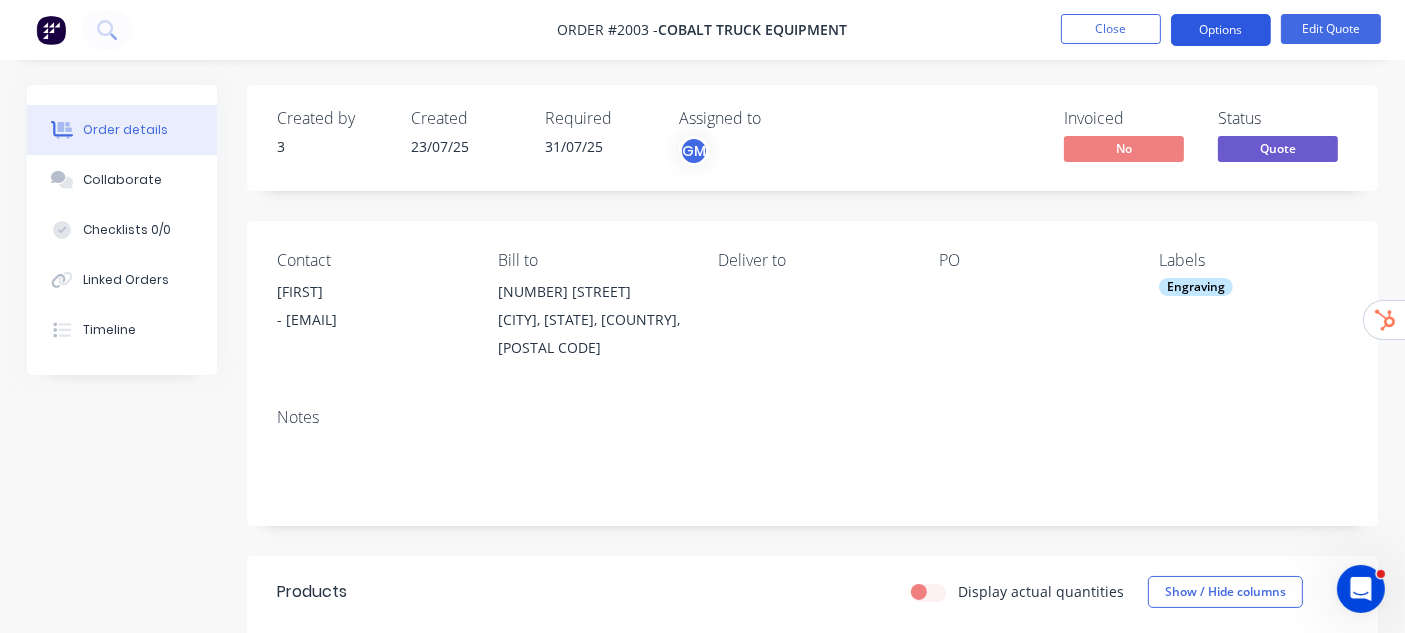 click on "Options" at bounding box center [1221, 30] 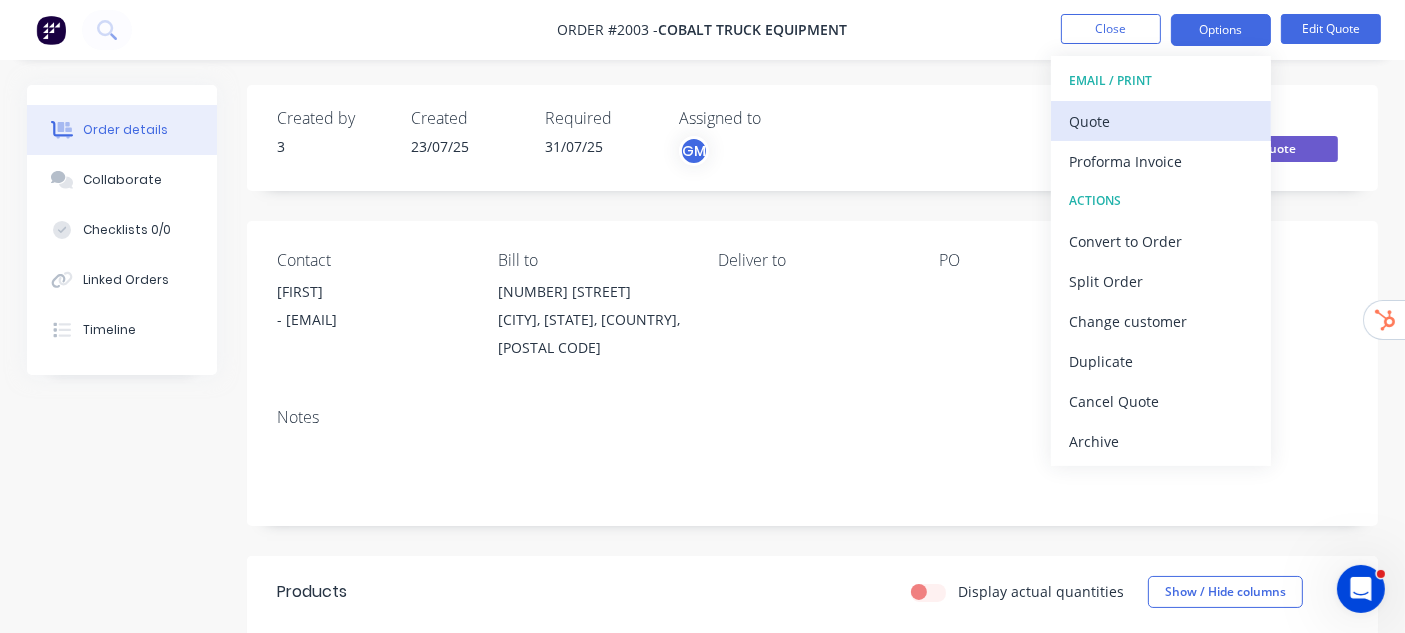 click on "Quote" at bounding box center (1161, 121) 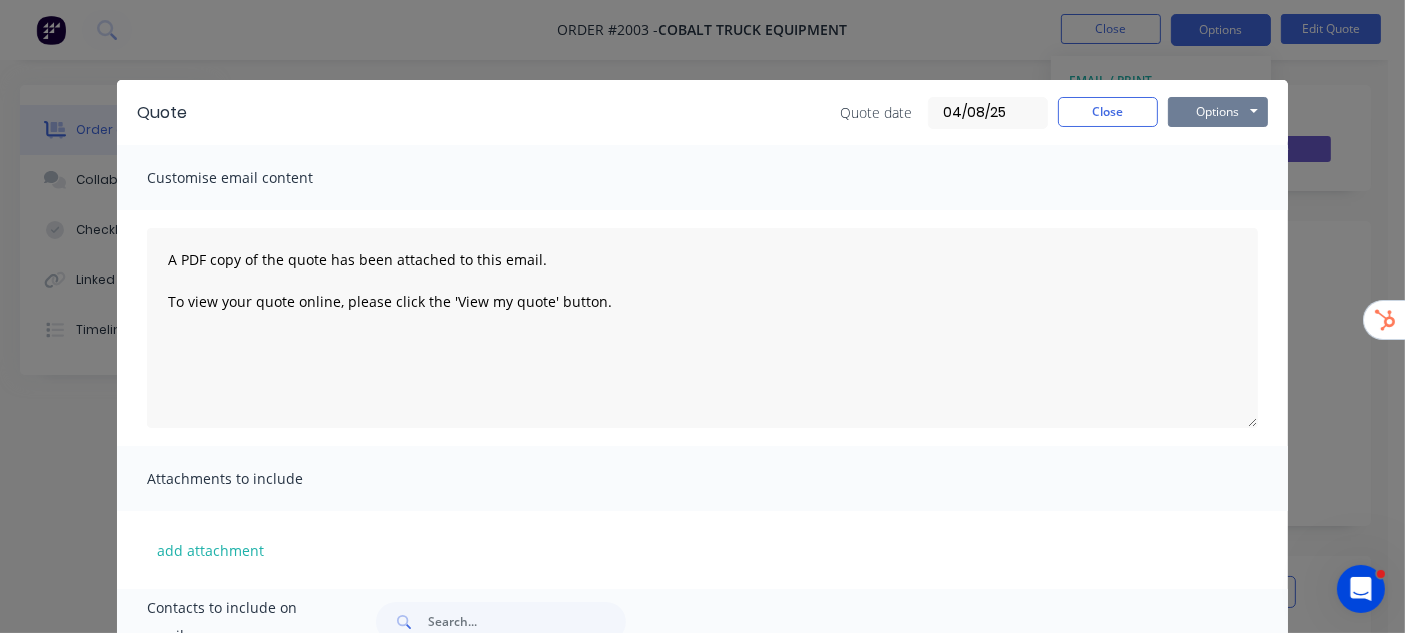 click on "Options" at bounding box center [1218, 112] 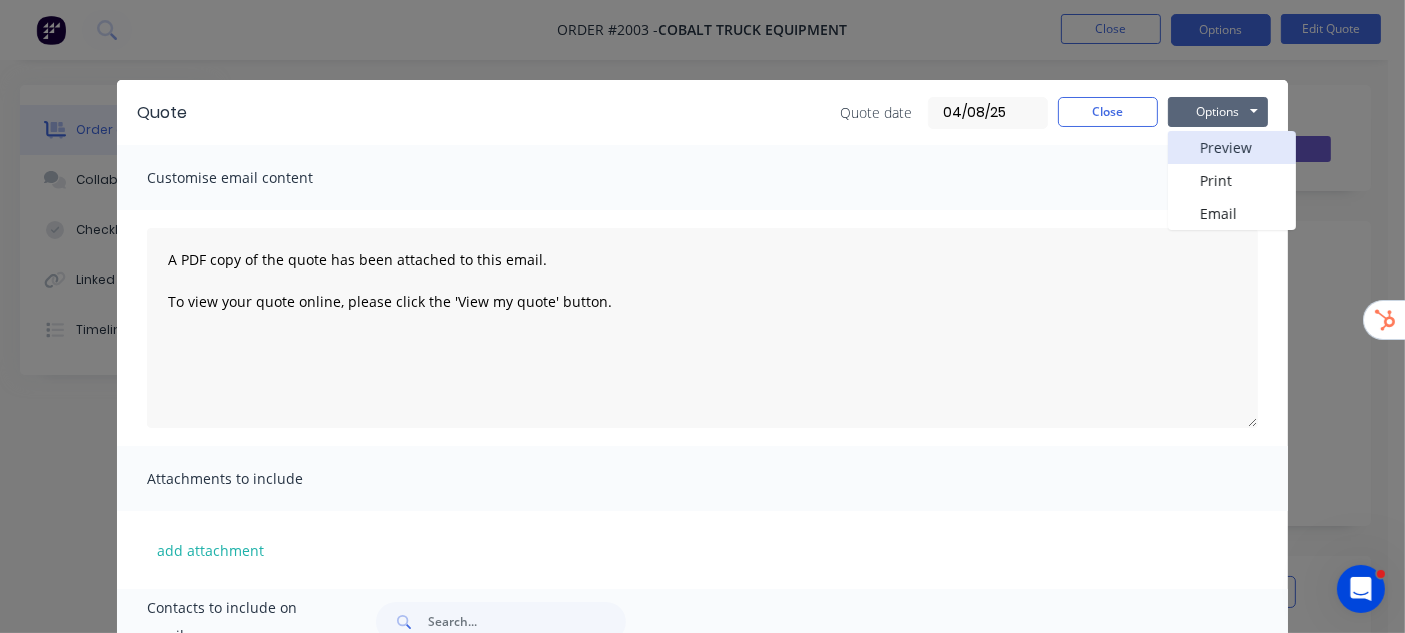 click on "Preview" at bounding box center (1232, 147) 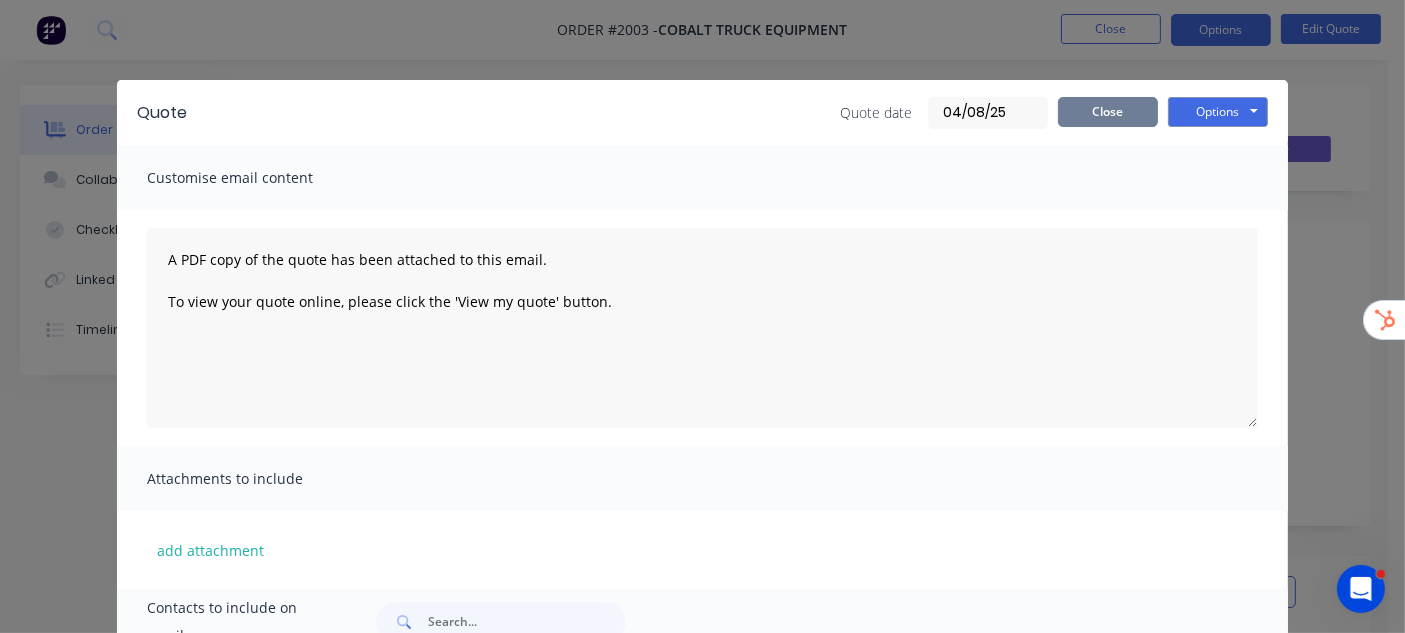 click on "Close" at bounding box center [1108, 112] 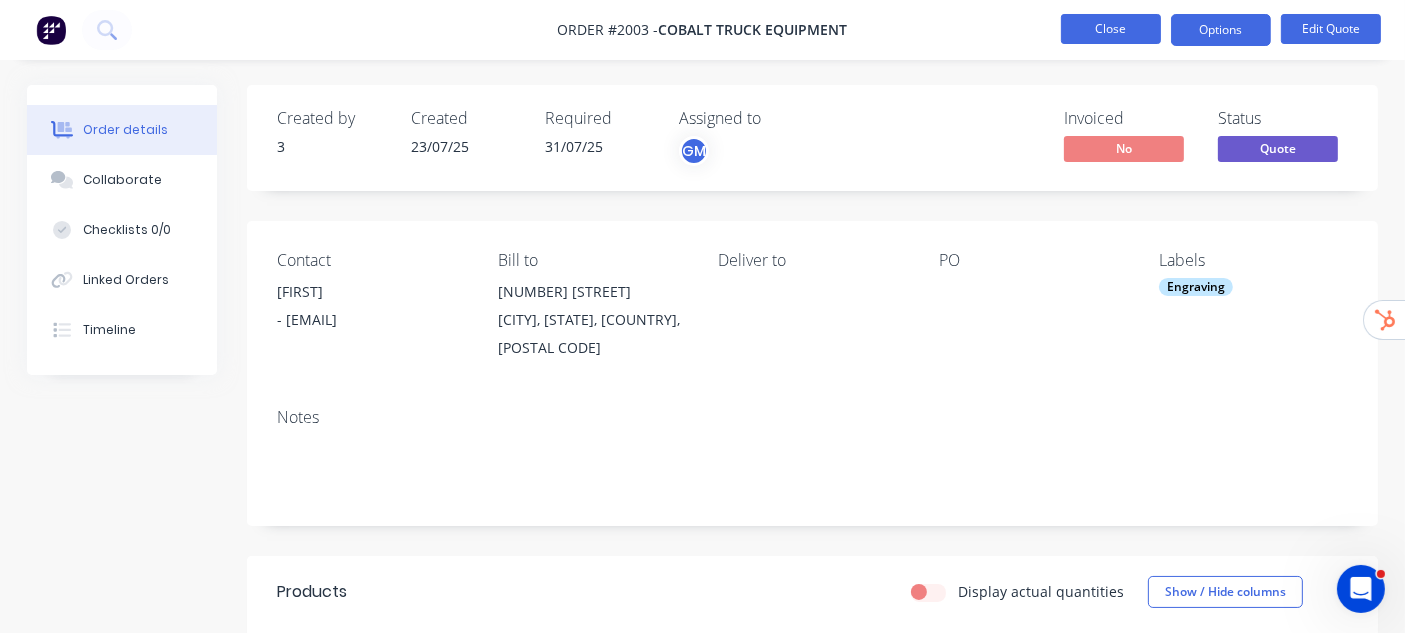 click on "Close" at bounding box center (1111, 29) 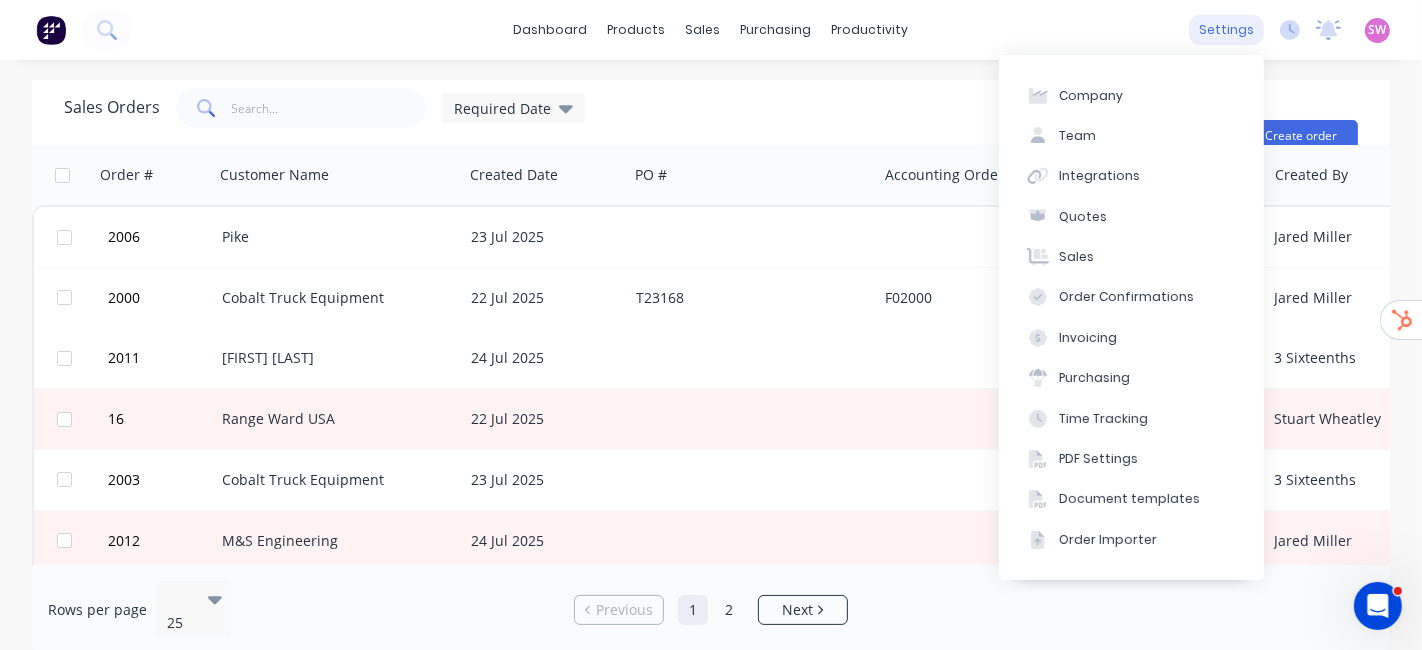 click on "settings" at bounding box center (1226, 30) 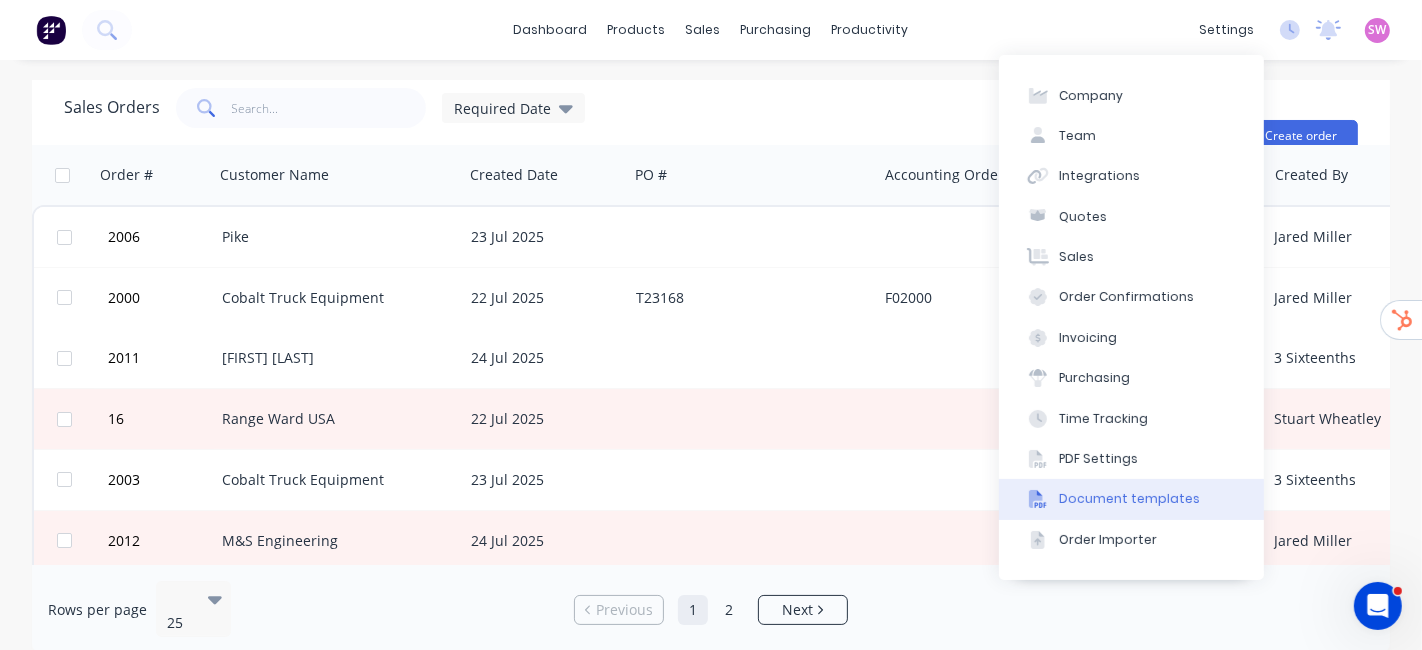 click on "Document templates" at bounding box center [1129, 499] 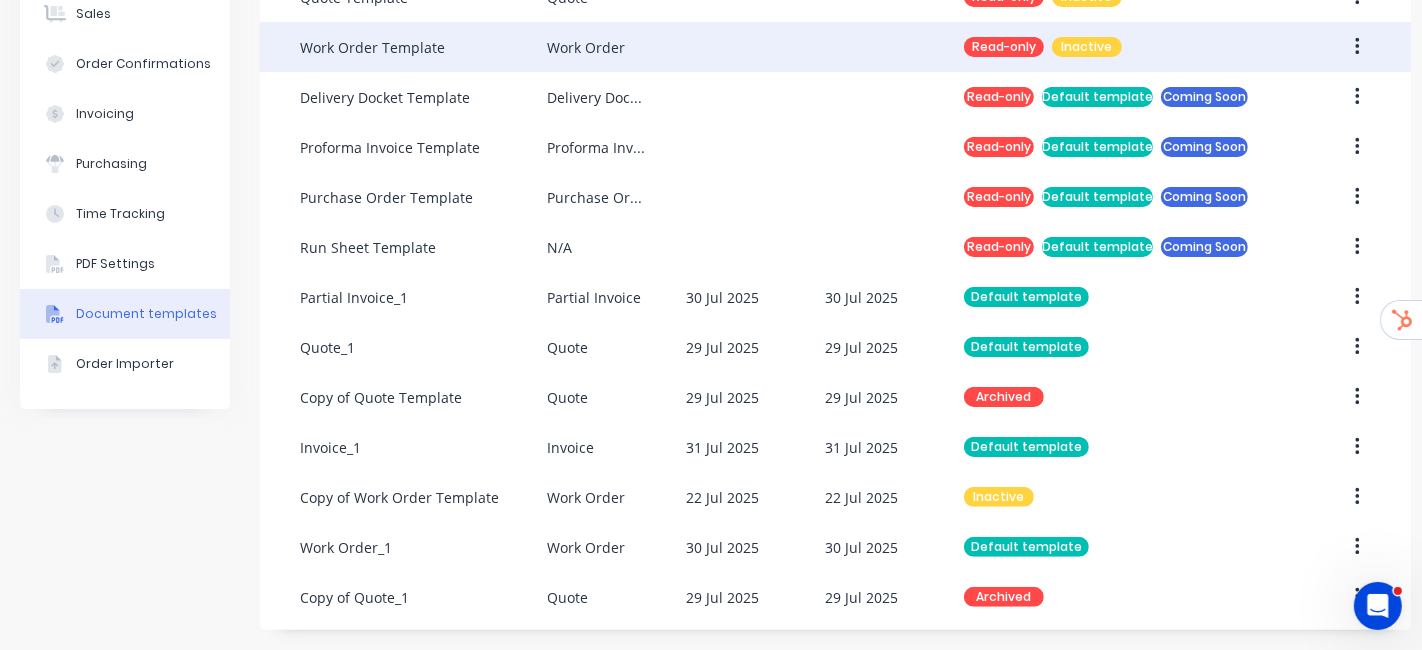 scroll, scrollTop: 327, scrollLeft: 0, axis: vertical 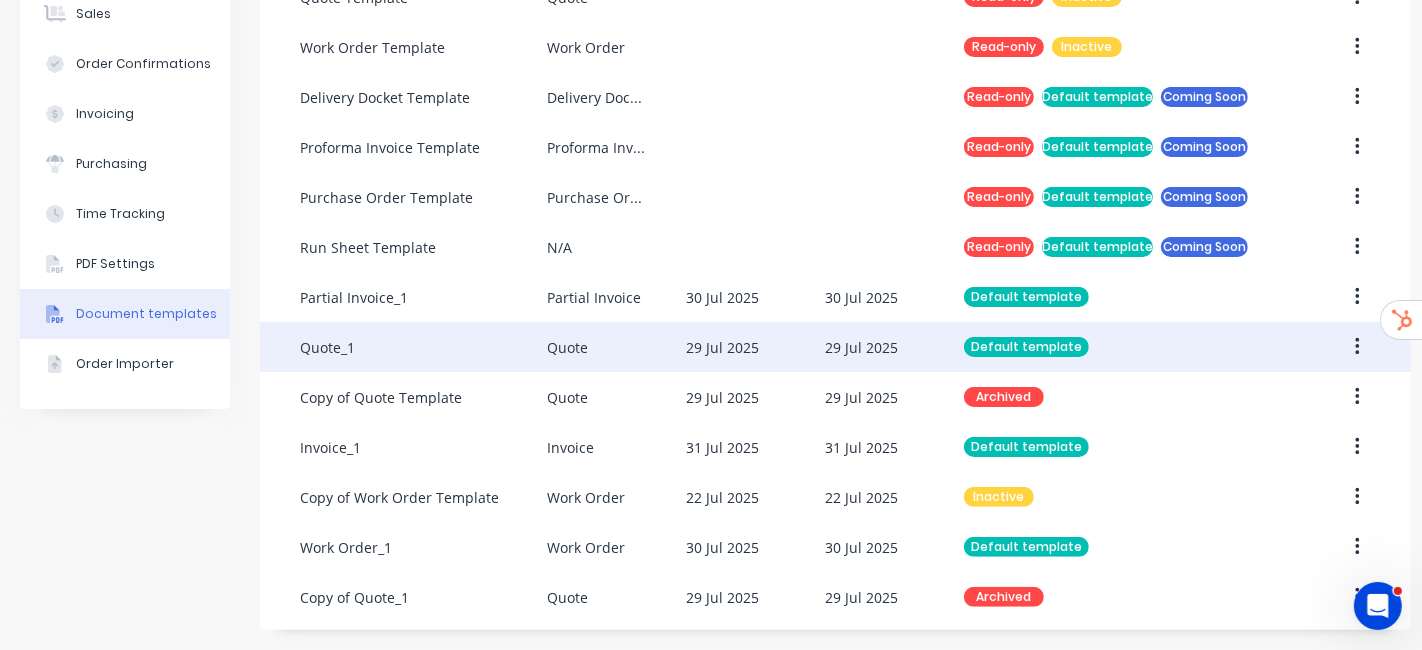 click on "Default template" at bounding box center (1126, 347) 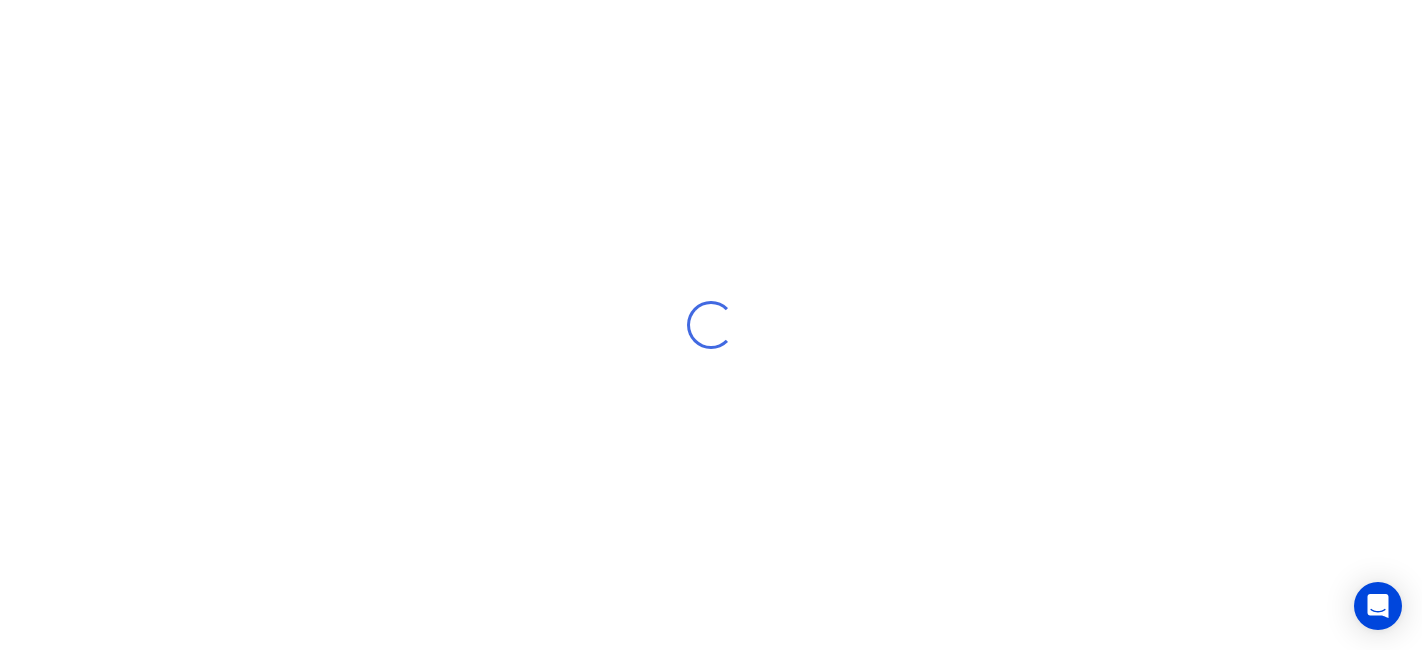 scroll, scrollTop: 0, scrollLeft: 0, axis: both 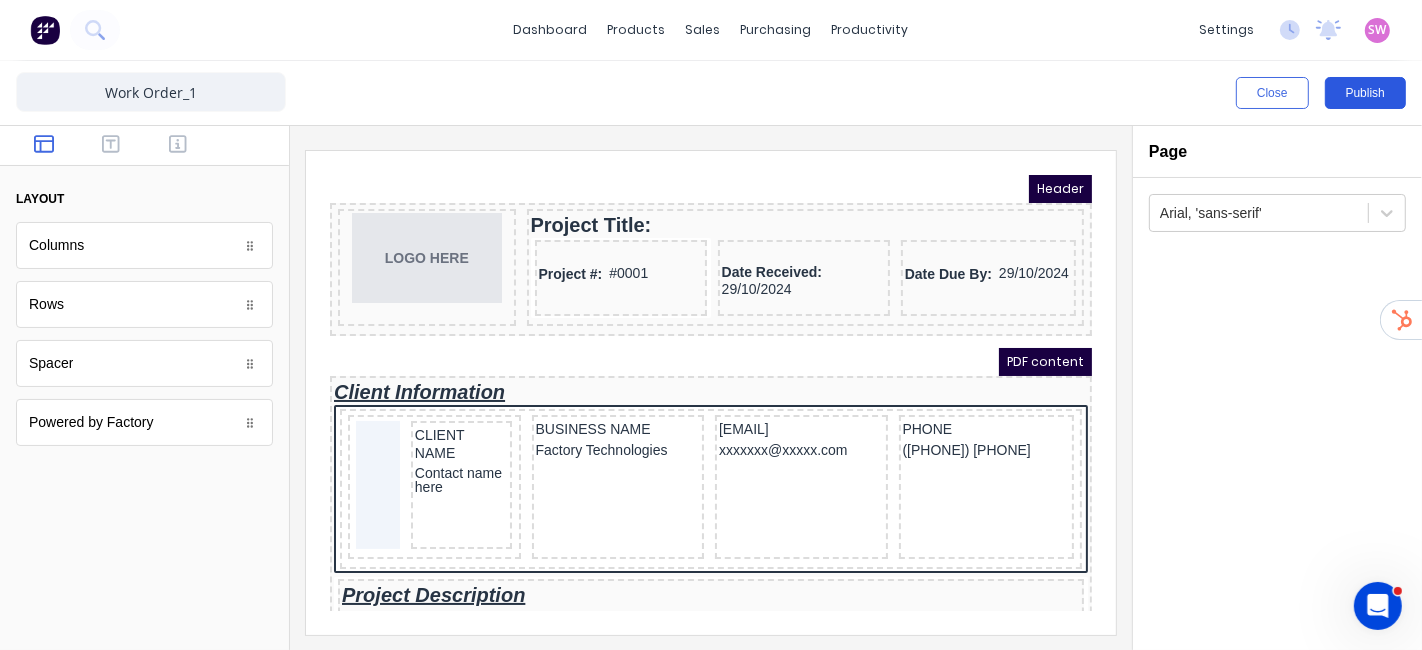 click on "Publish" at bounding box center [1365, 93] 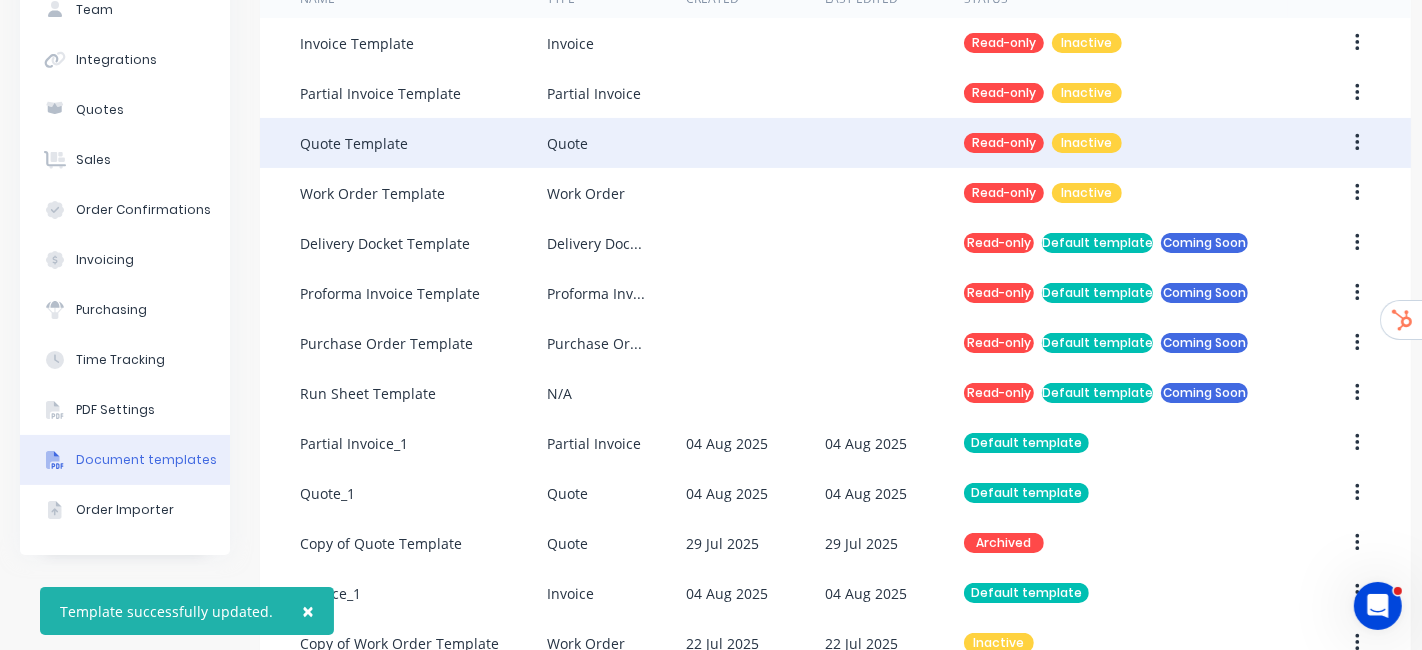 scroll, scrollTop: 0, scrollLeft: 0, axis: both 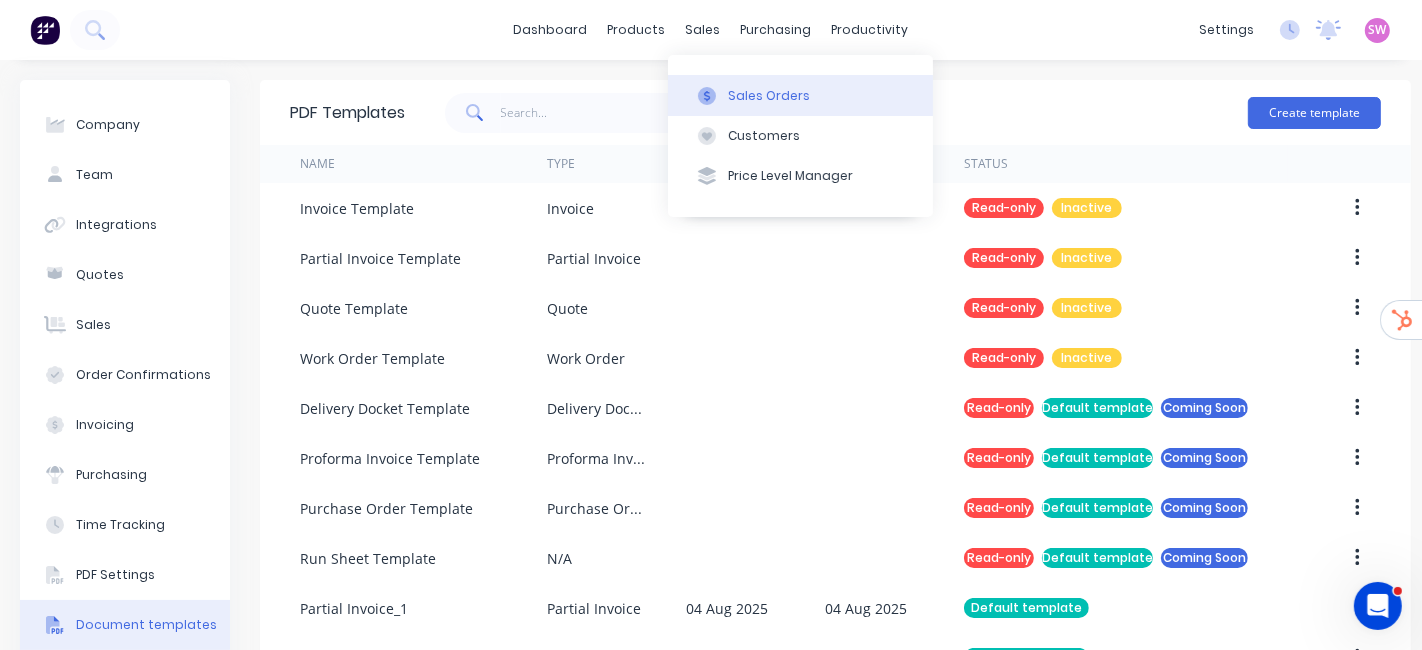 click on "Sales Orders" at bounding box center [800, 95] 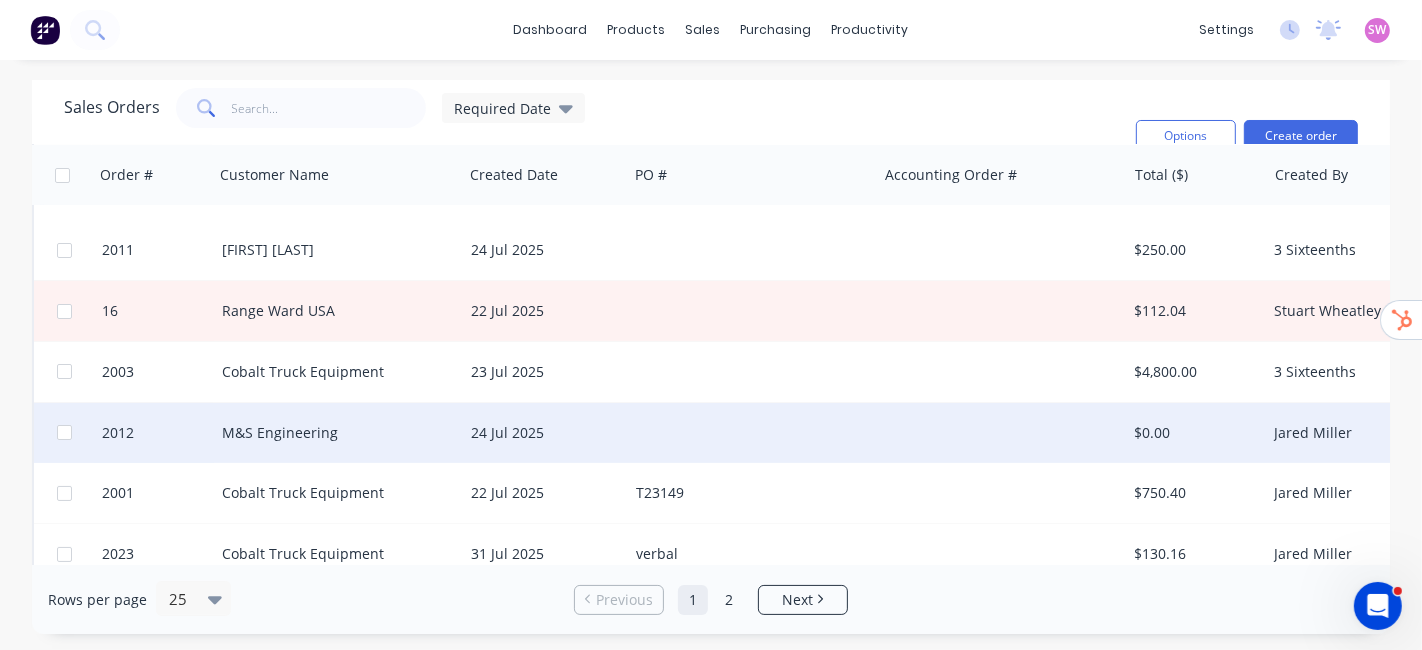 scroll, scrollTop: 0, scrollLeft: 0, axis: both 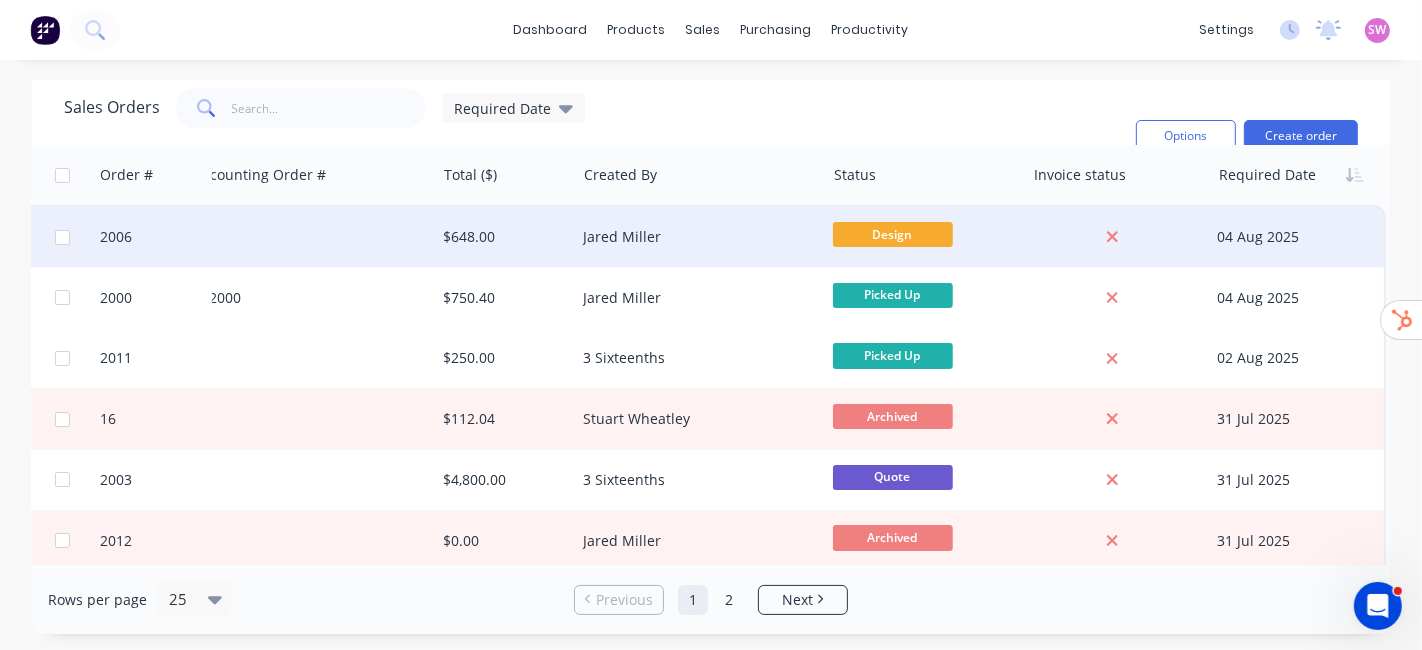 click at bounding box center (310, 237) 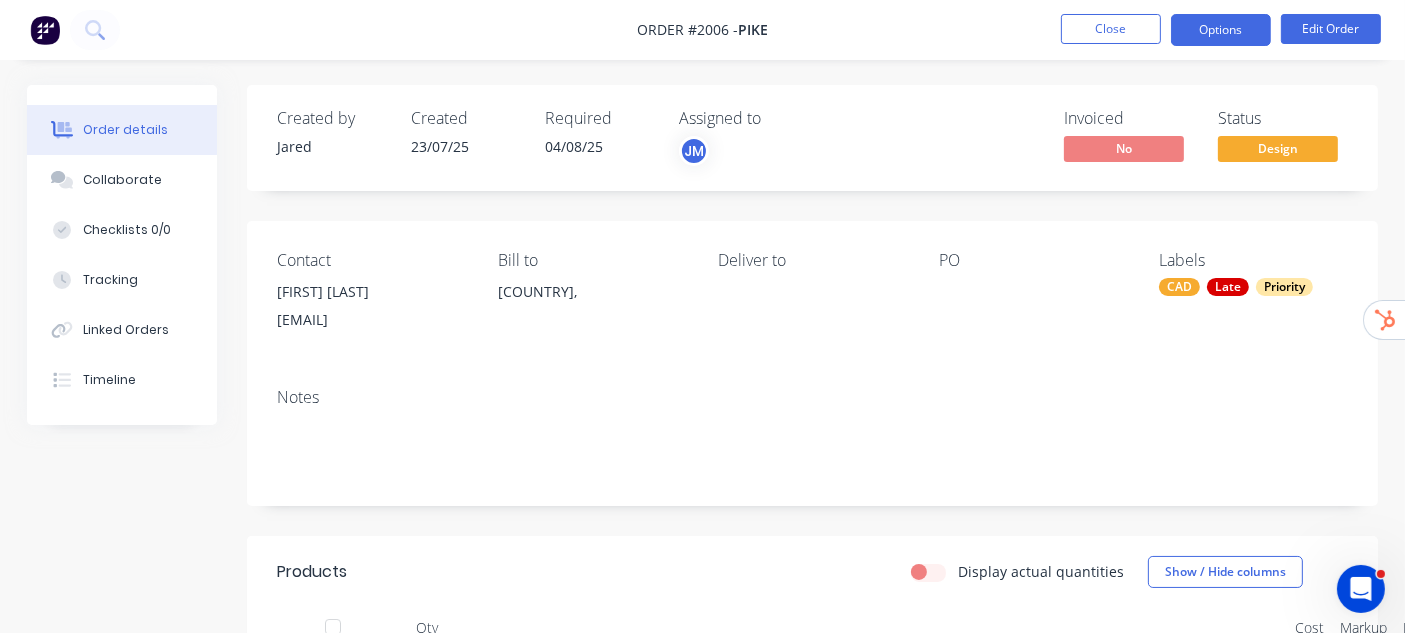 click on "Options" at bounding box center (1221, 30) 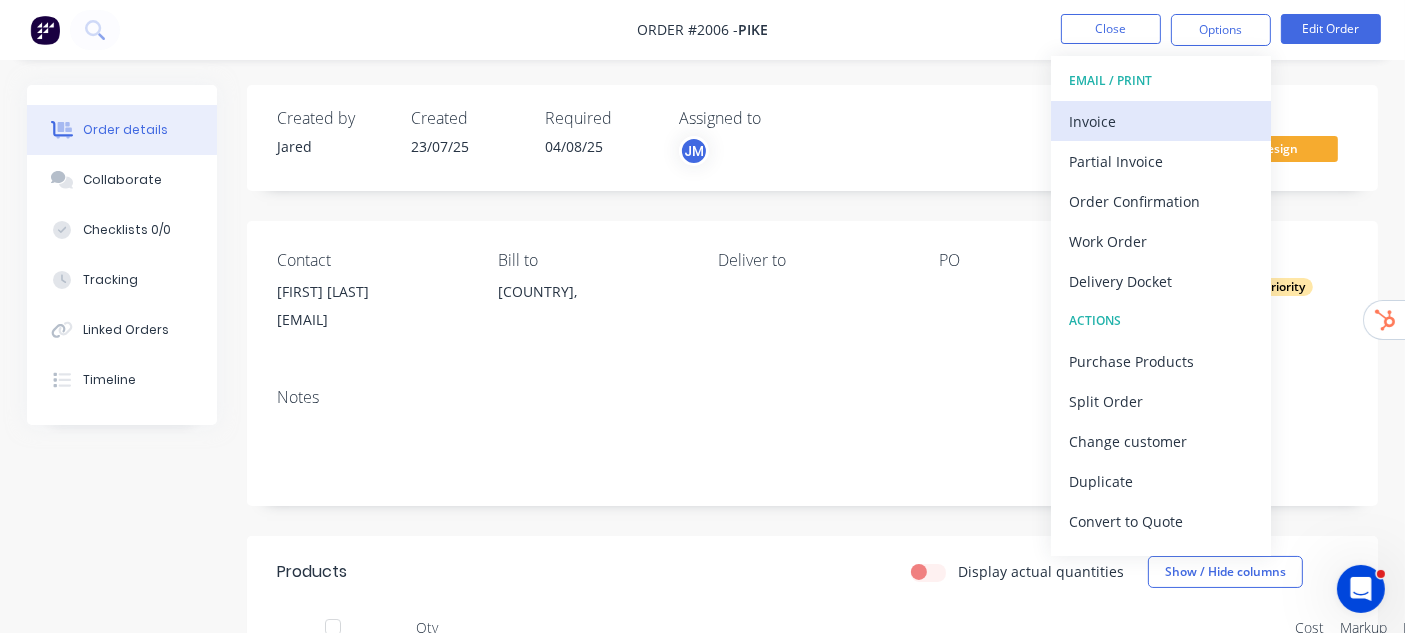 click on "Invoice" at bounding box center (1161, 121) 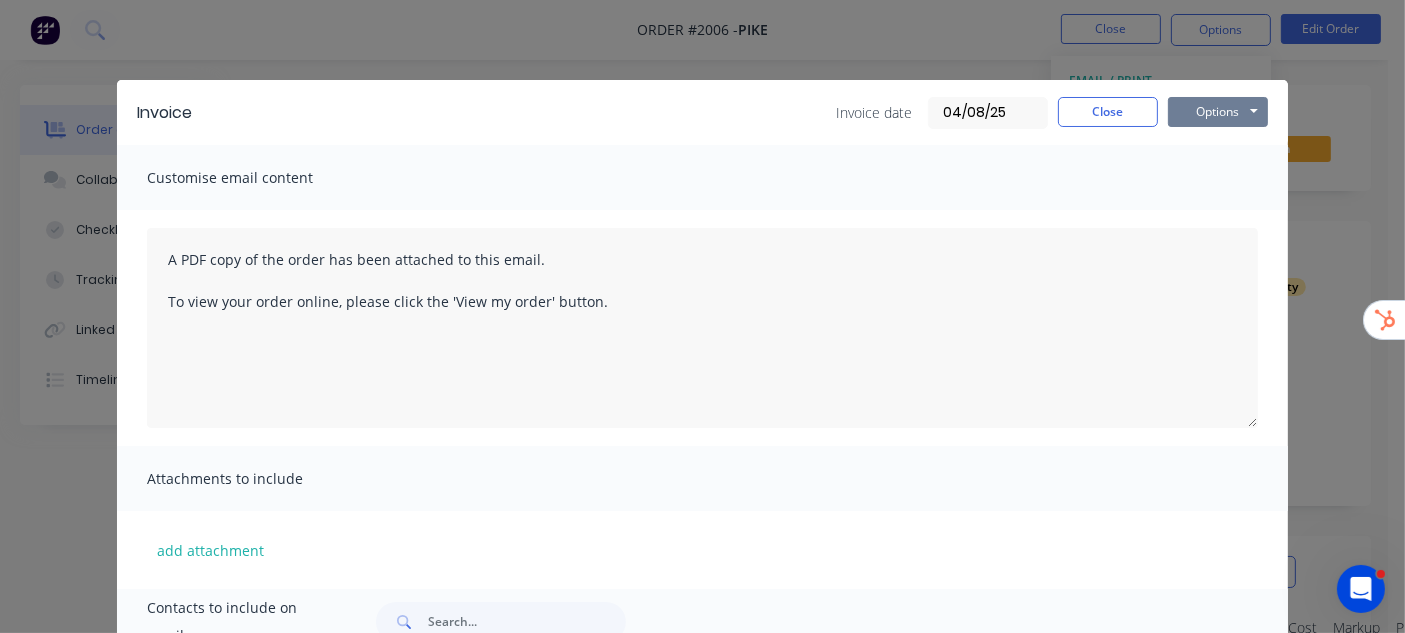 click on "Options" at bounding box center [1218, 112] 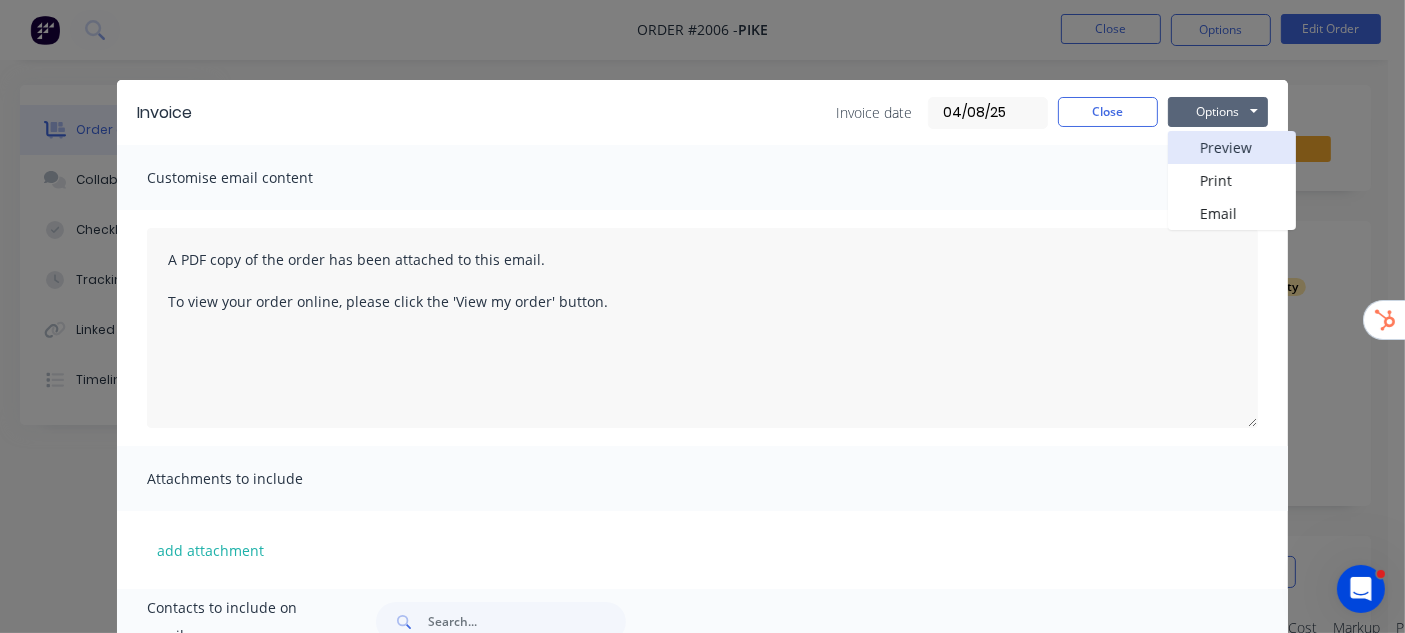 click on "Preview" at bounding box center [1232, 147] 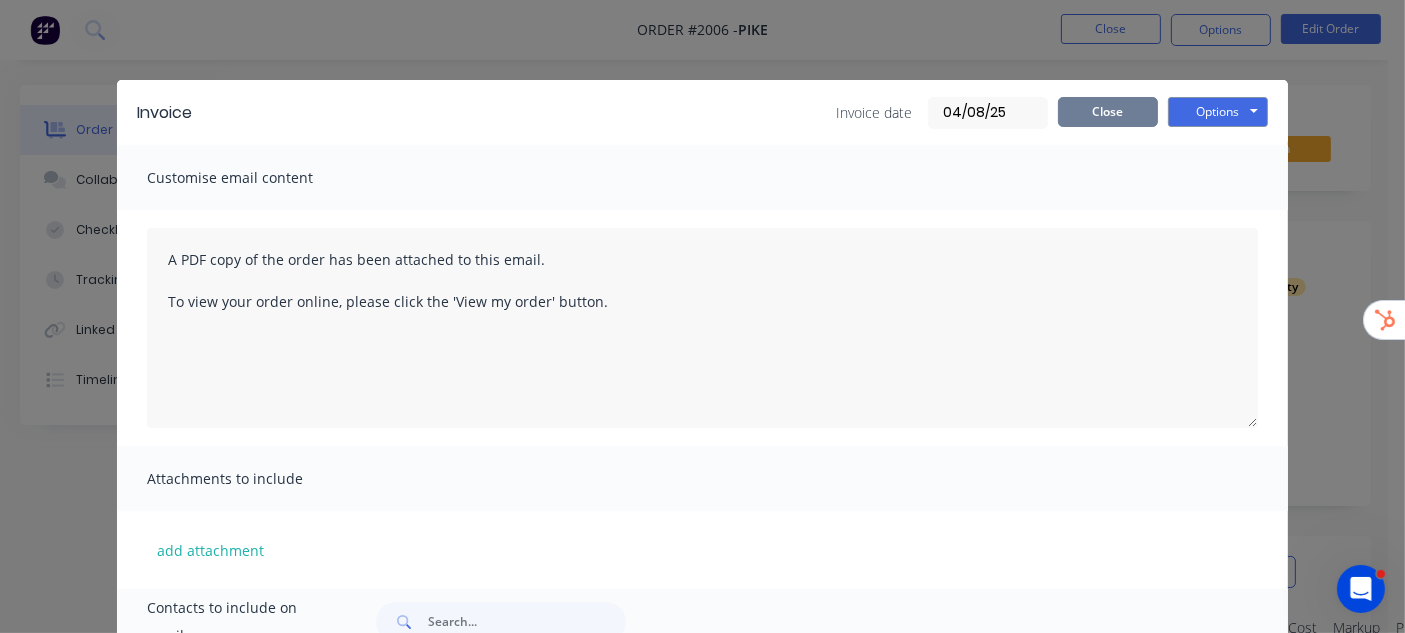 click on "Close" at bounding box center [1108, 112] 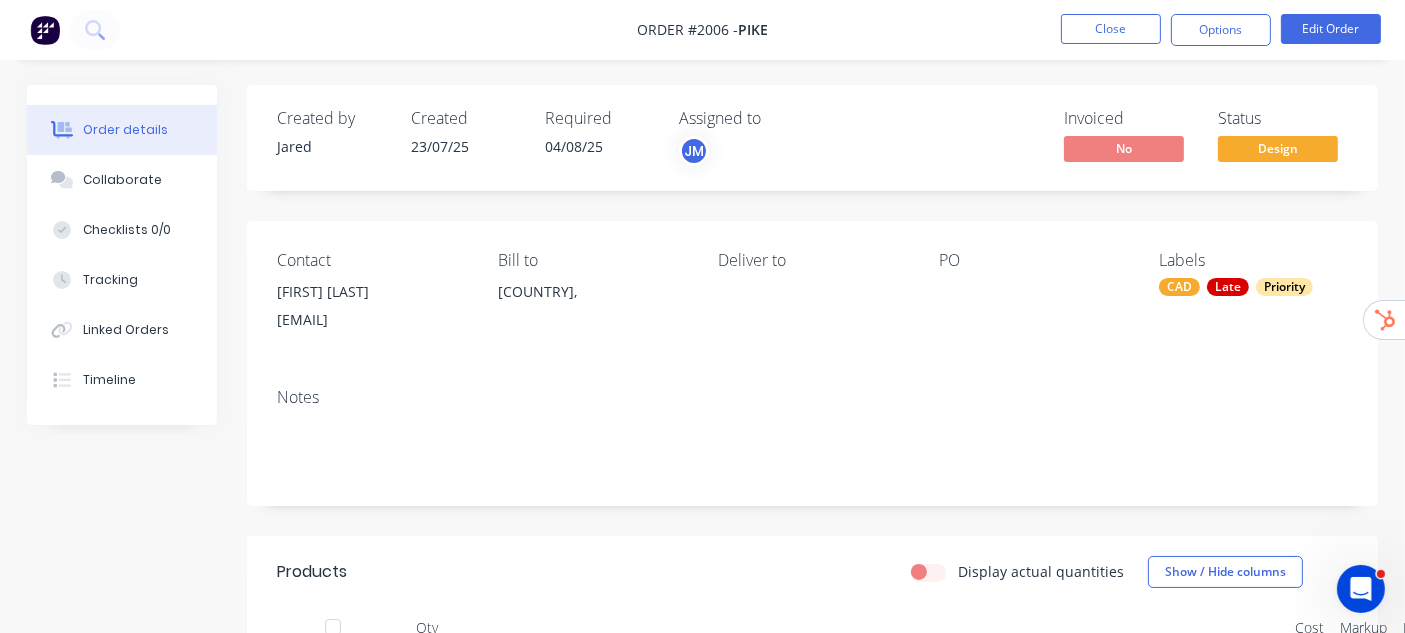 click on "Order #2006 -  Pike Close Options     Edit Order" at bounding box center (702, 30) 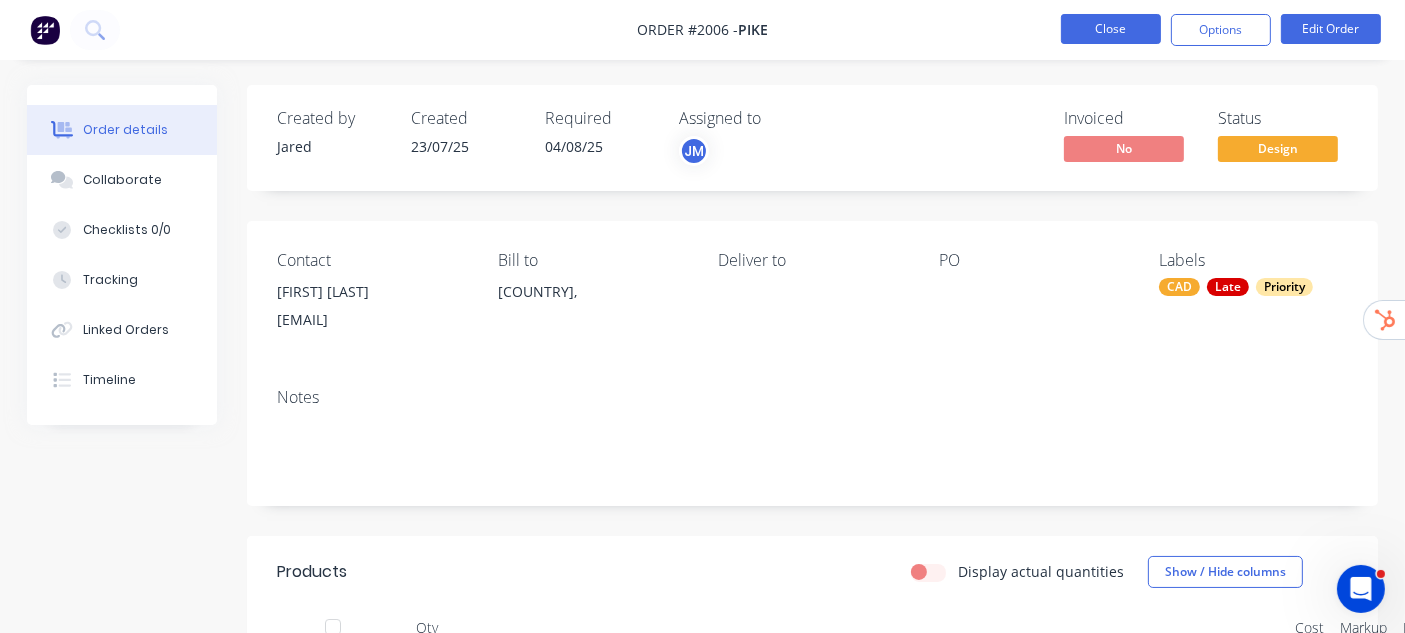 click on "Close" at bounding box center [1111, 29] 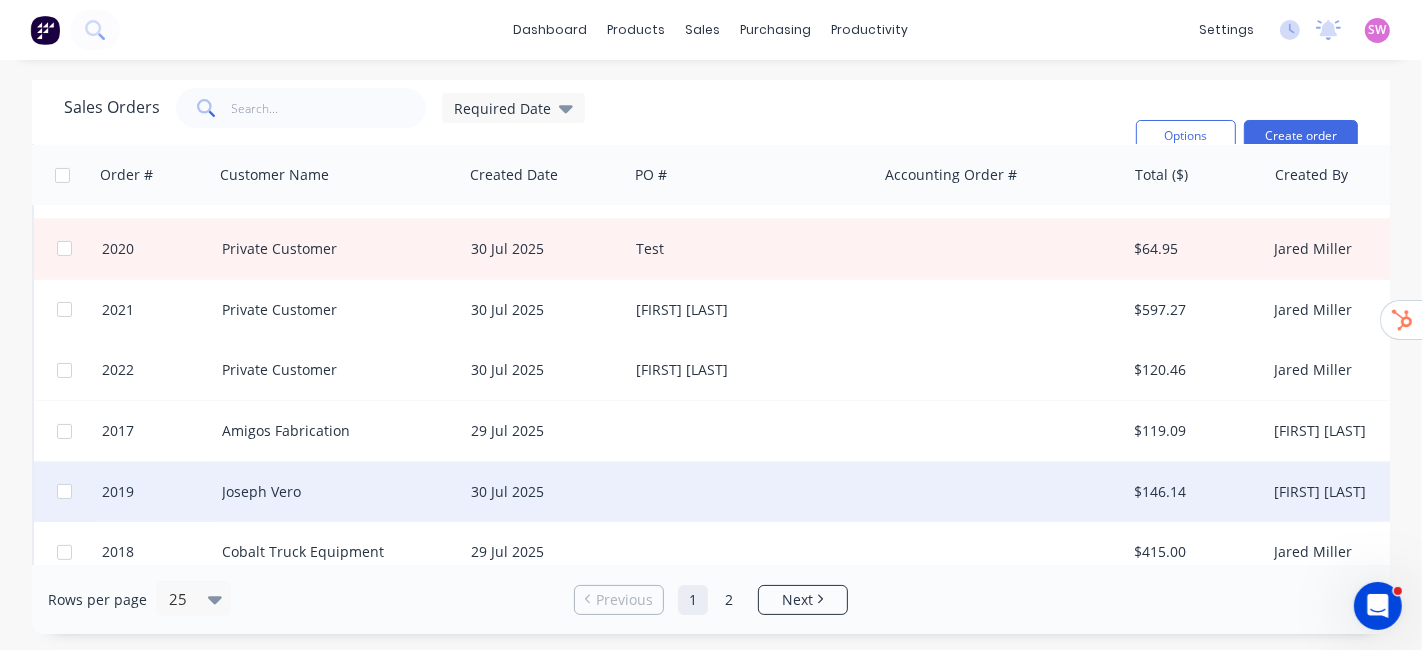 scroll, scrollTop: 444, scrollLeft: 0, axis: vertical 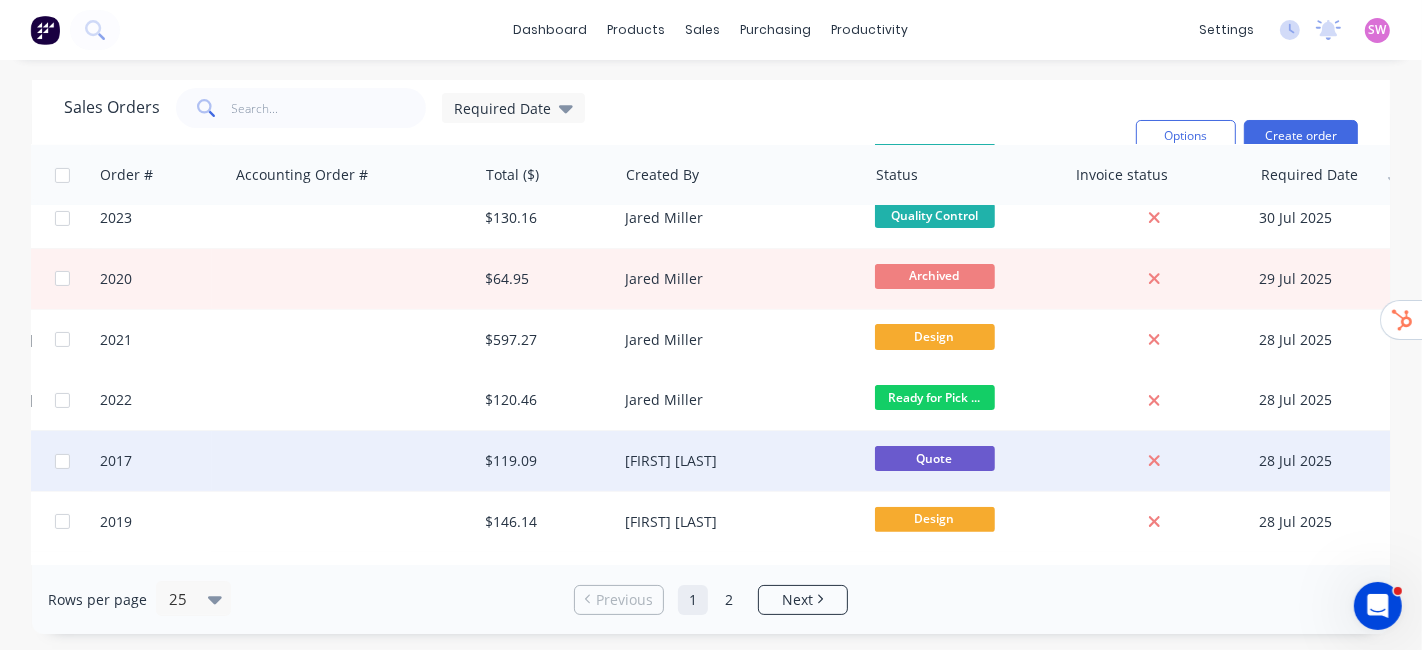 click at bounding box center (352, 461) 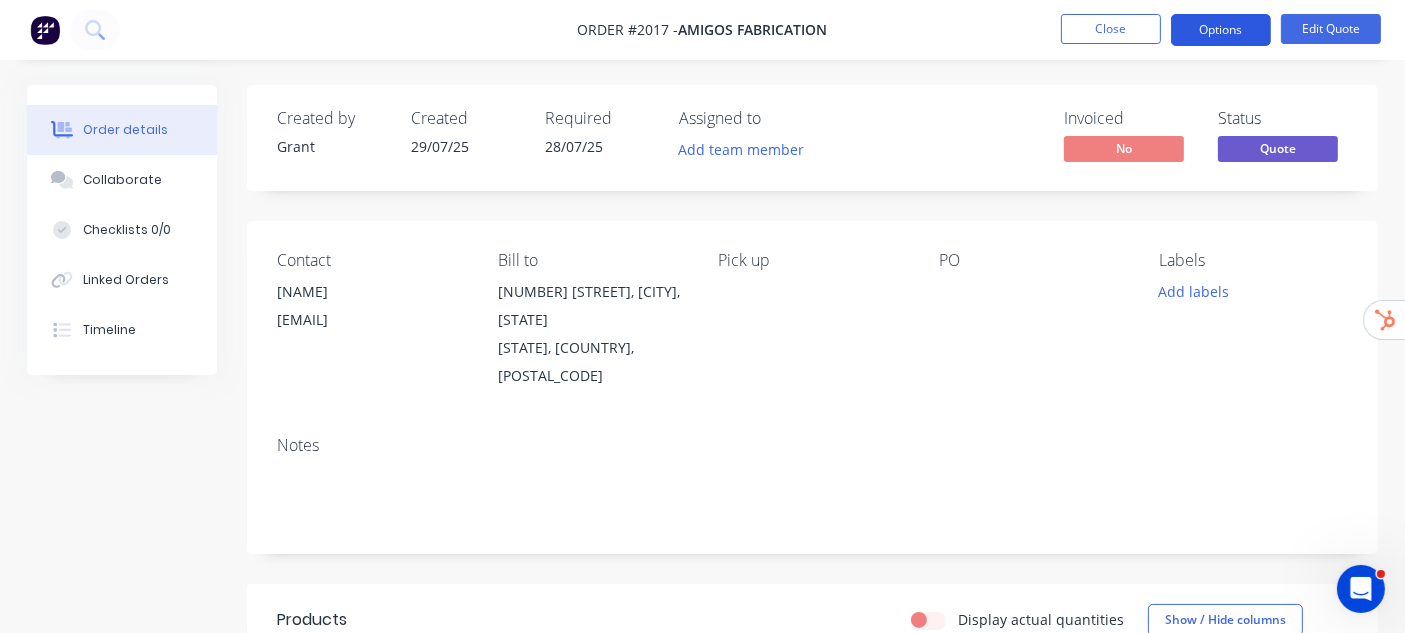 click on "Options" at bounding box center (1221, 30) 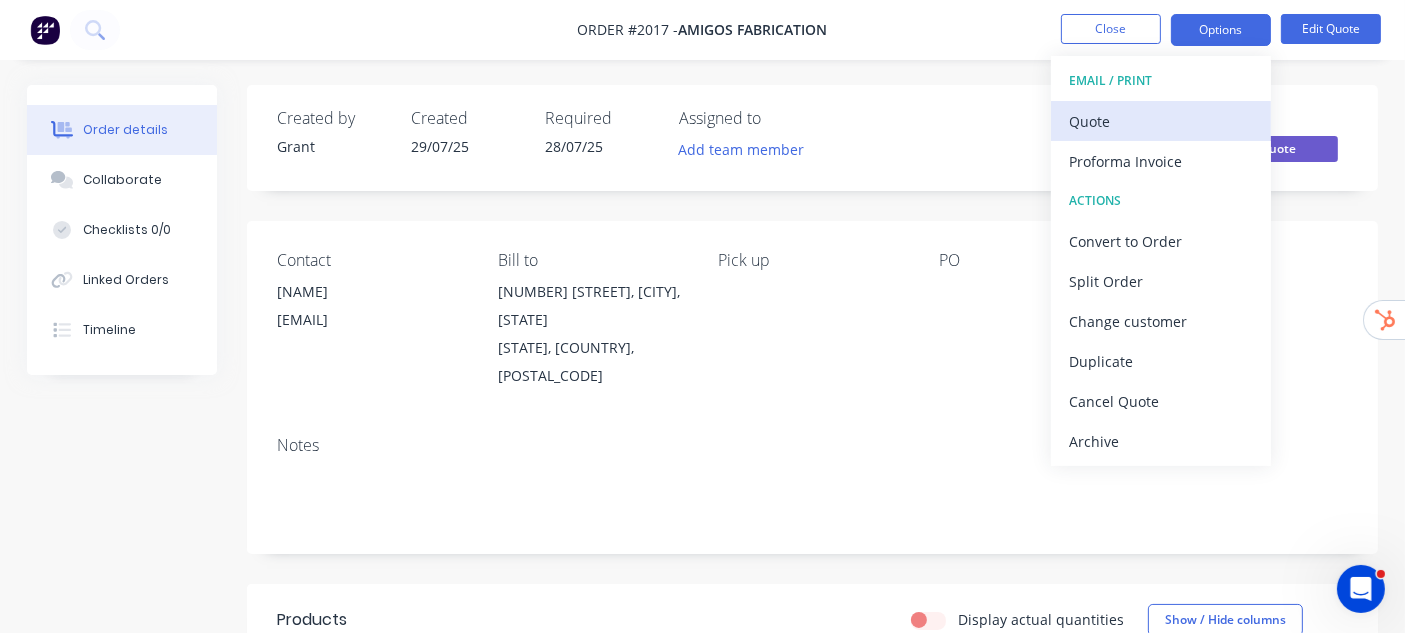 click on "Quote" at bounding box center [1161, 121] 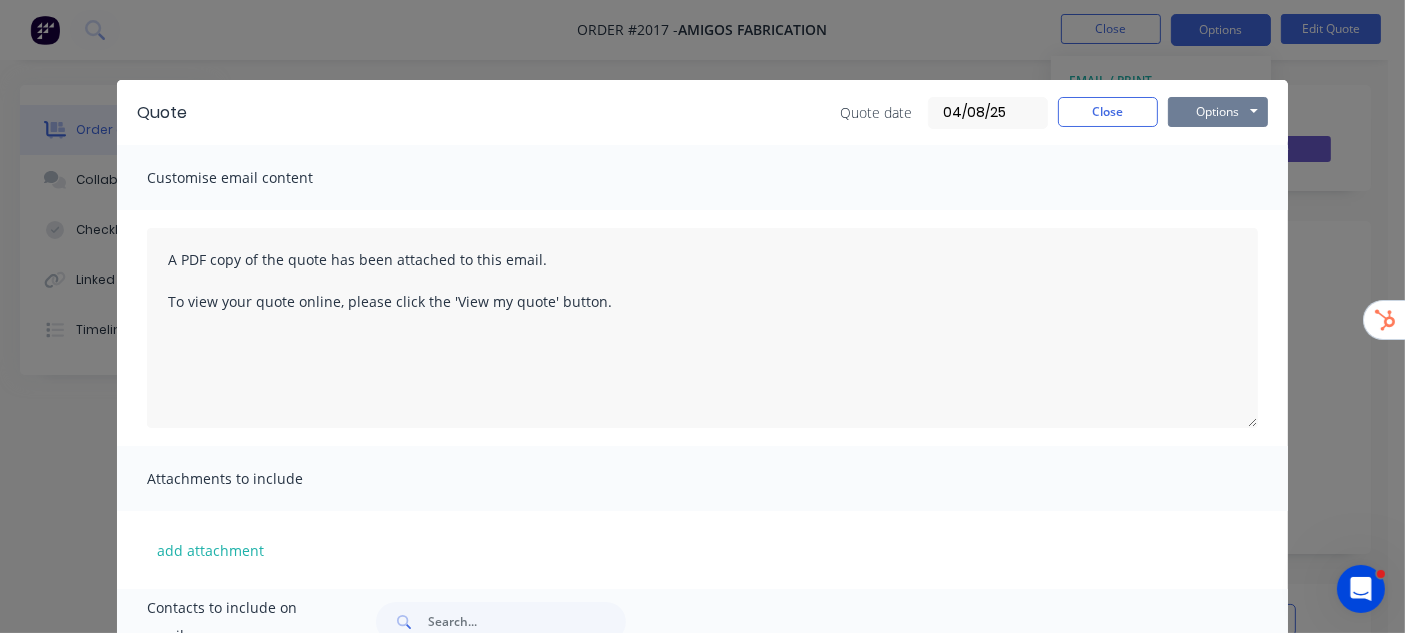 click on "Options" at bounding box center [1218, 112] 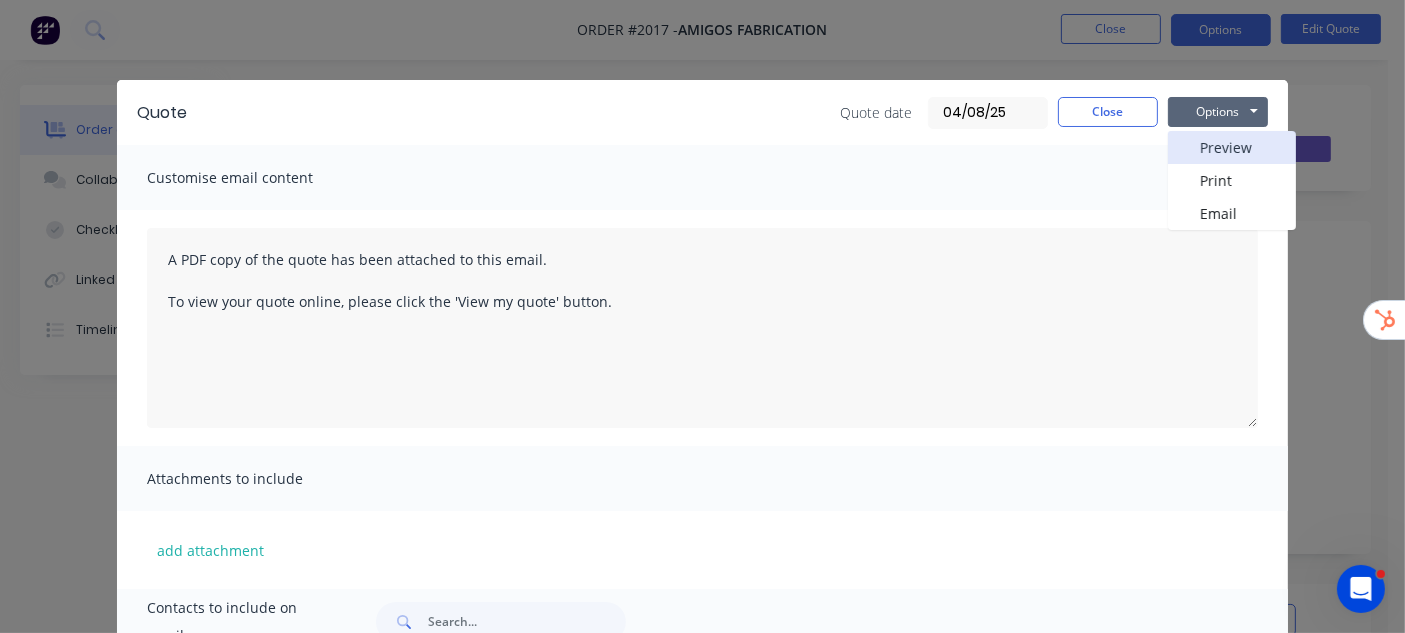 click on "Preview" at bounding box center (1232, 147) 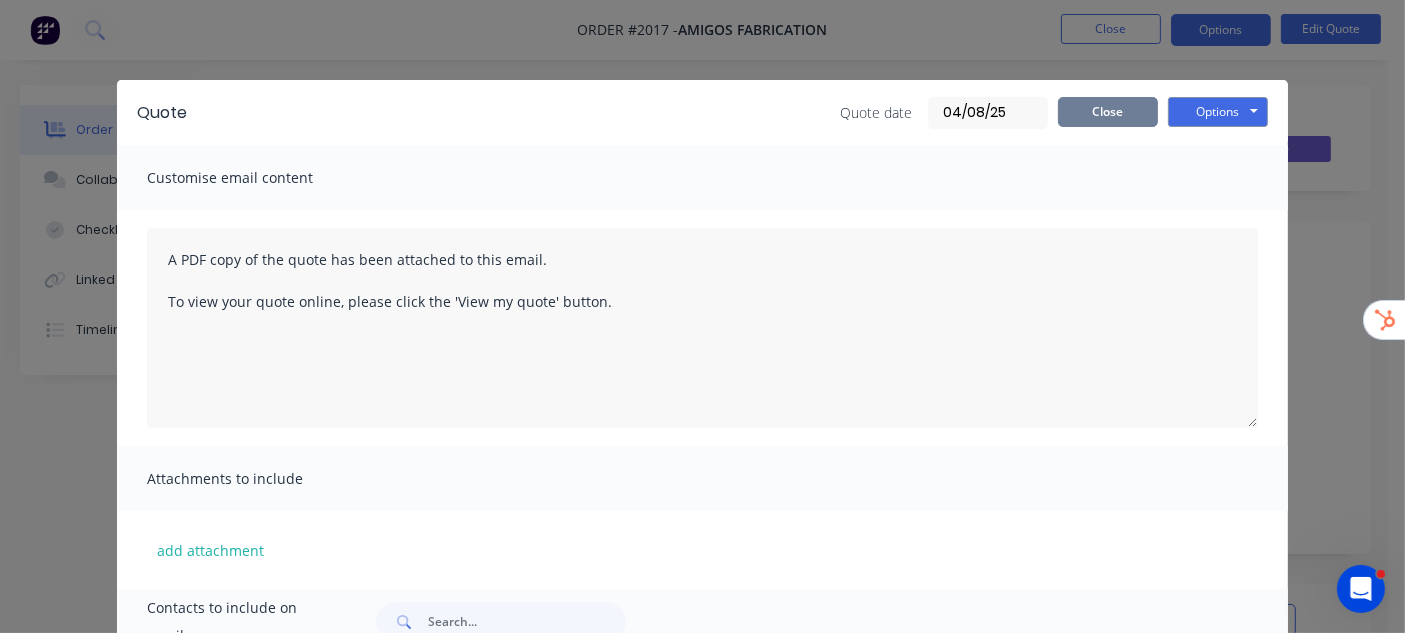 click on "Close" at bounding box center (1108, 112) 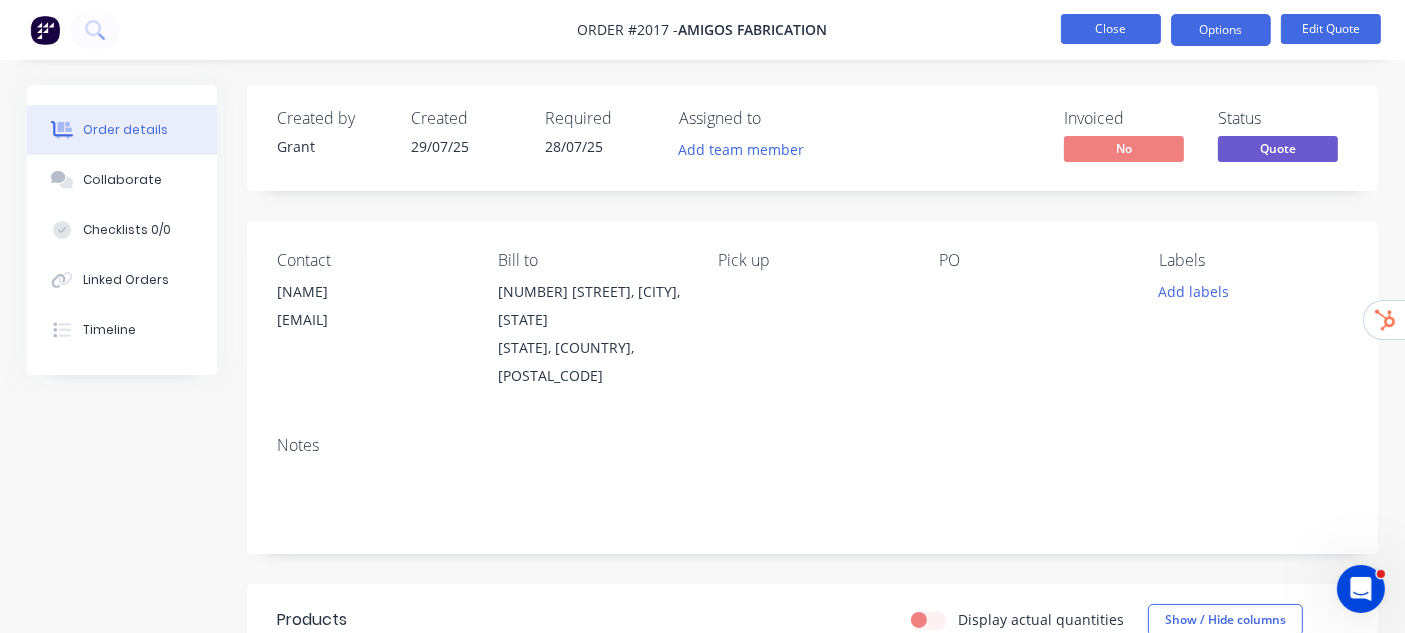 click on "Close" at bounding box center [1111, 29] 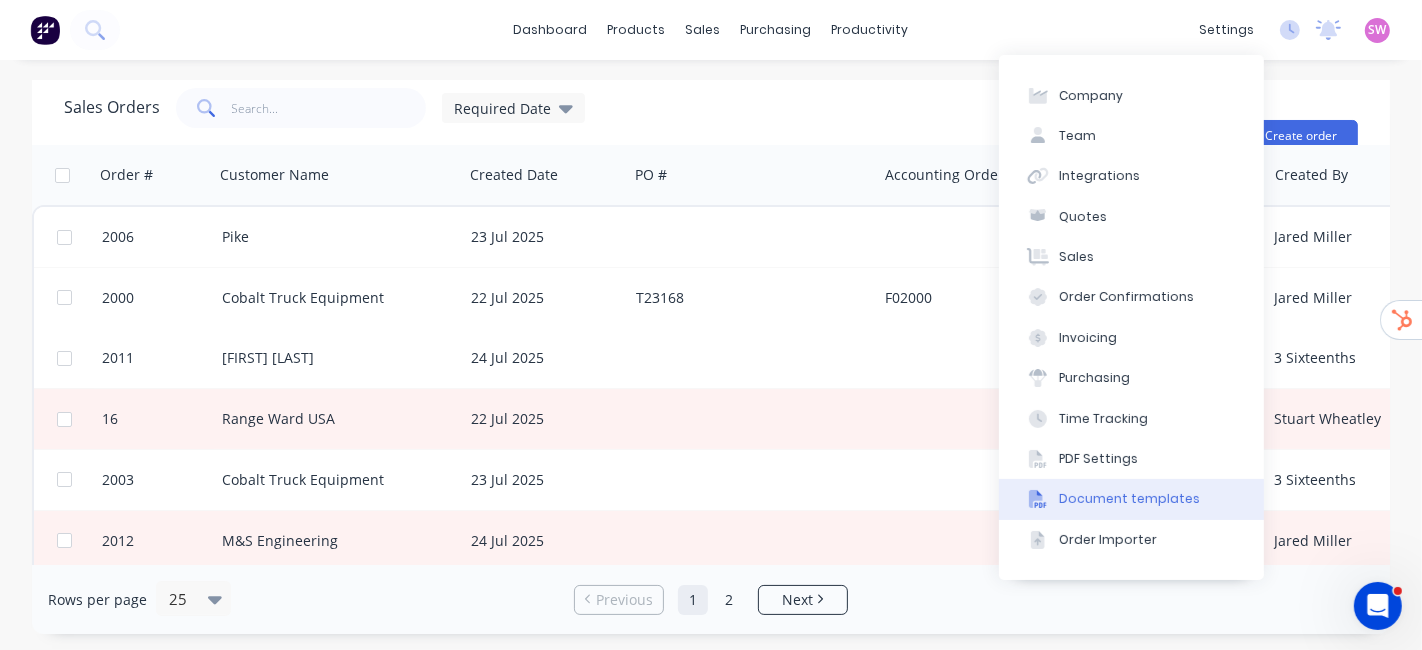click on "Document templates" at bounding box center [1129, 499] 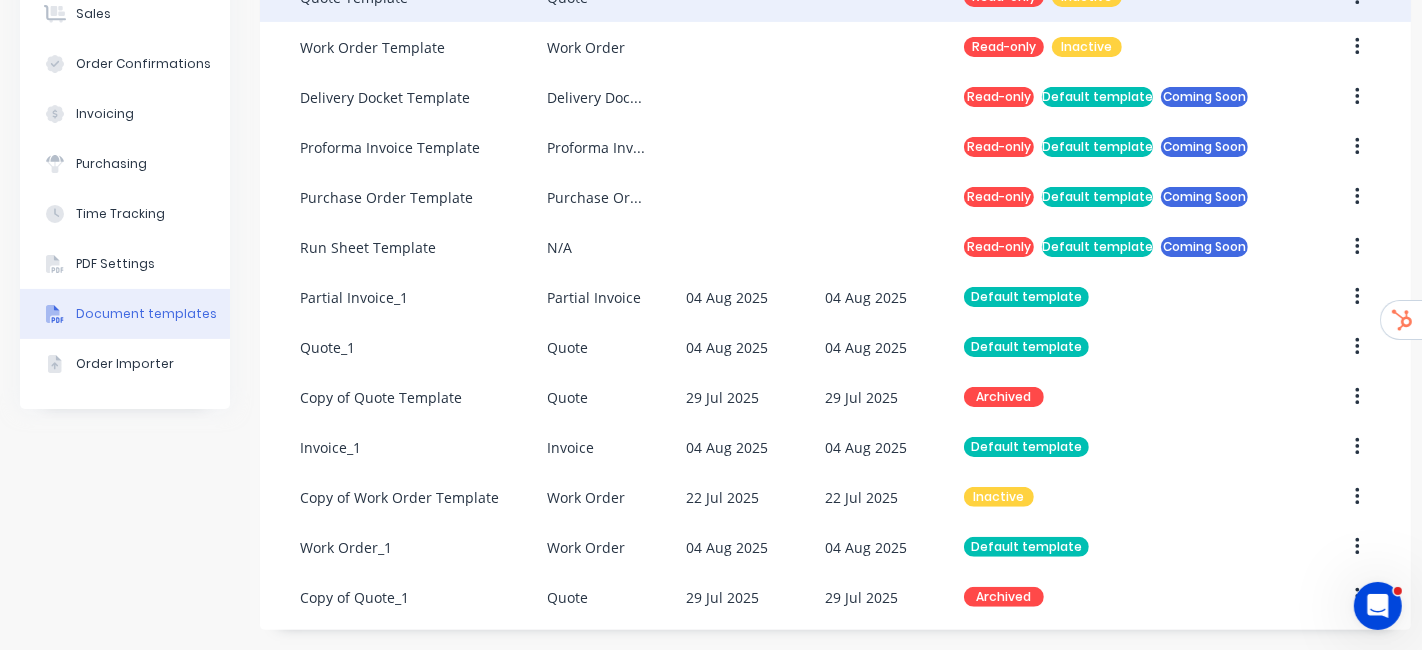 scroll, scrollTop: 327, scrollLeft: 0, axis: vertical 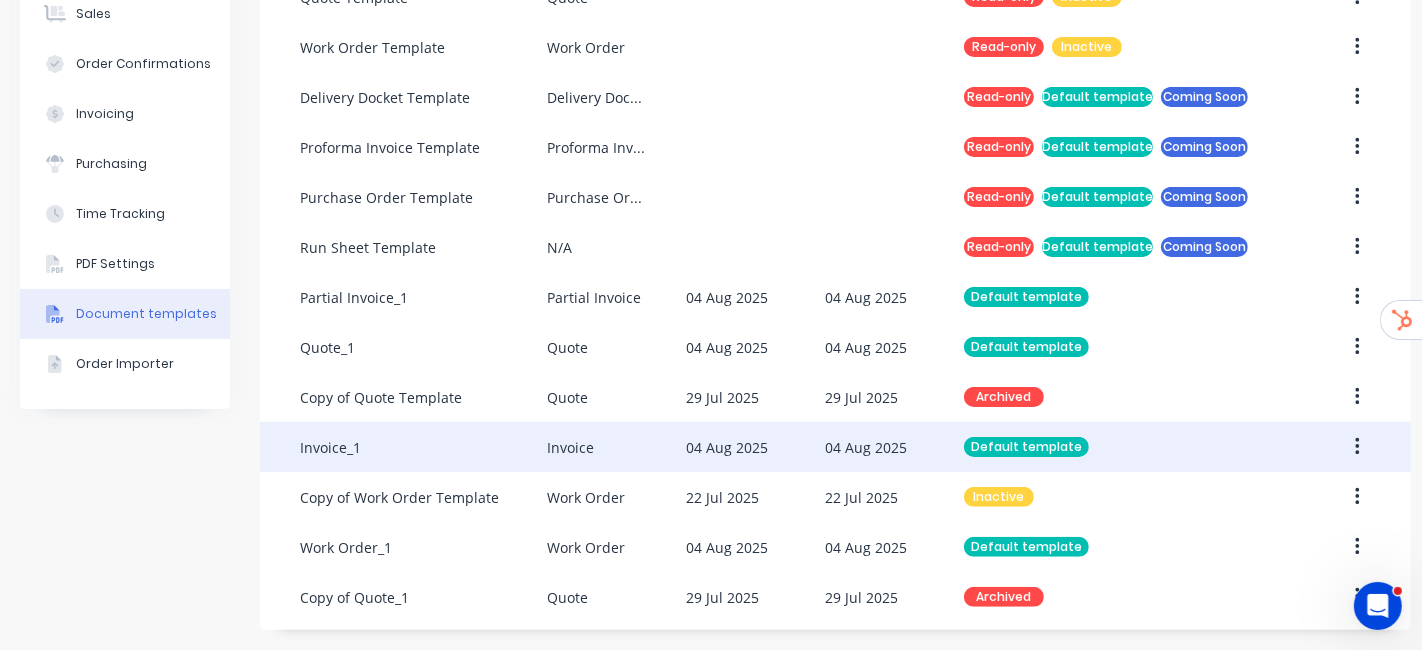 click on "04 Aug 2025" at bounding box center [866, 447] 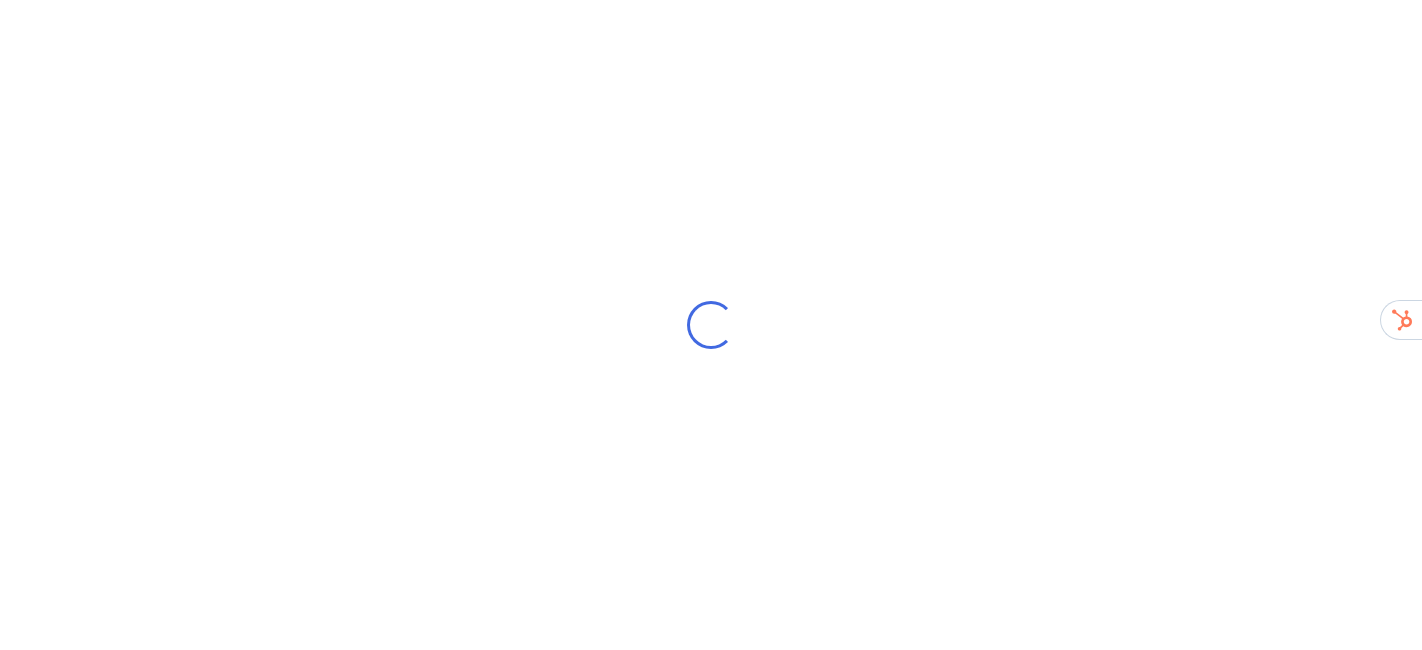scroll, scrollTop: 0, scrollLeft: 0, axis: both 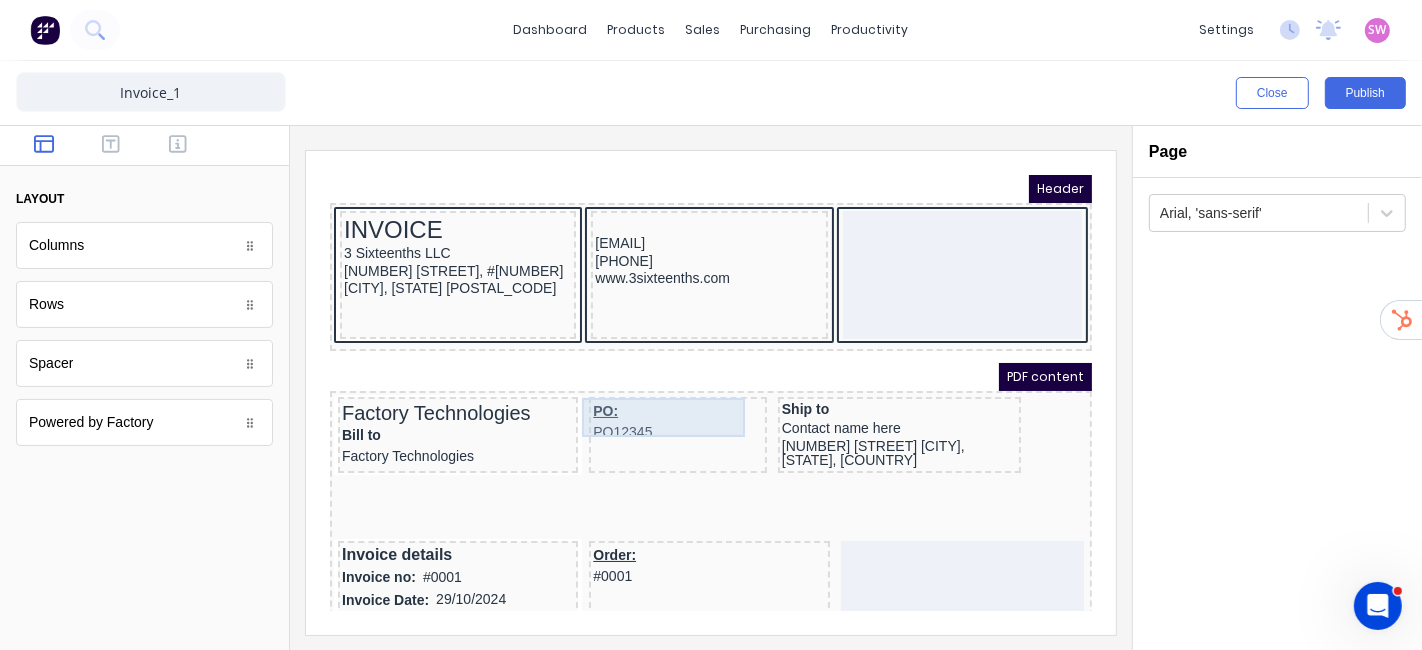 click on "PO:  PO12345" at bounding box center (653, 396) 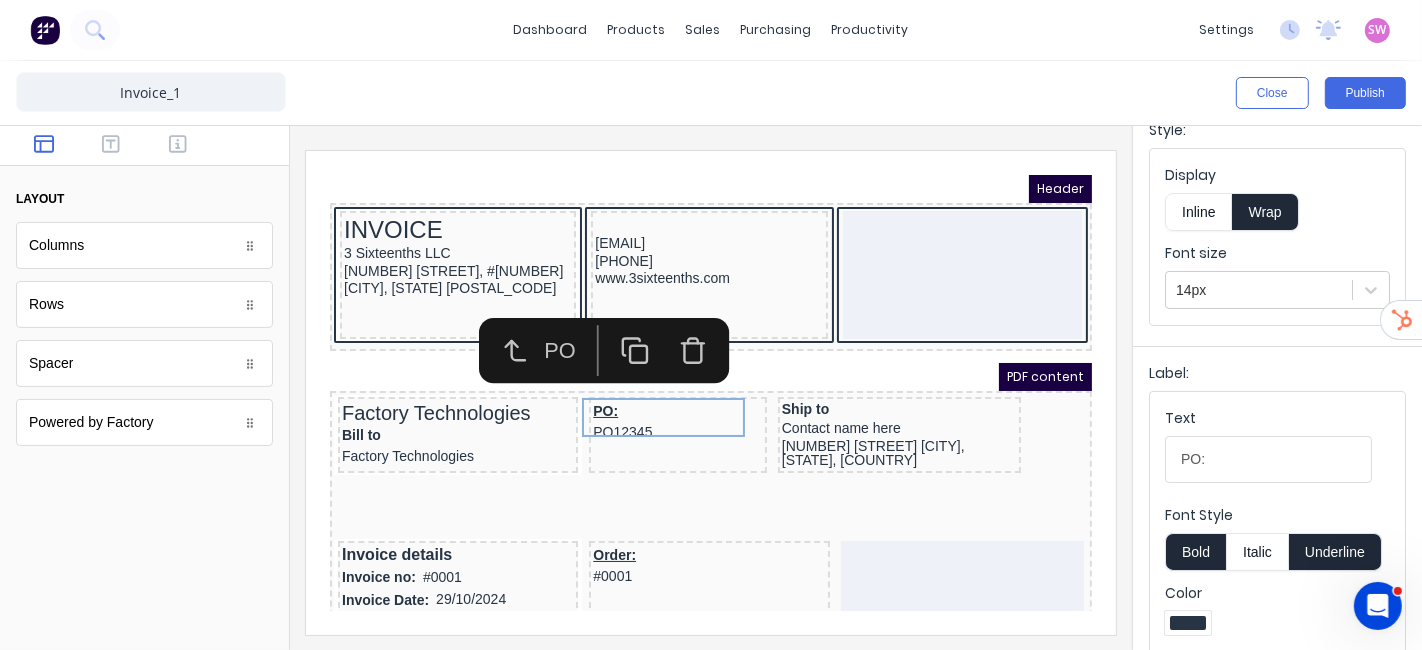 scroll, scrollTop: 111, scrollLeft: 0, axis: vertical 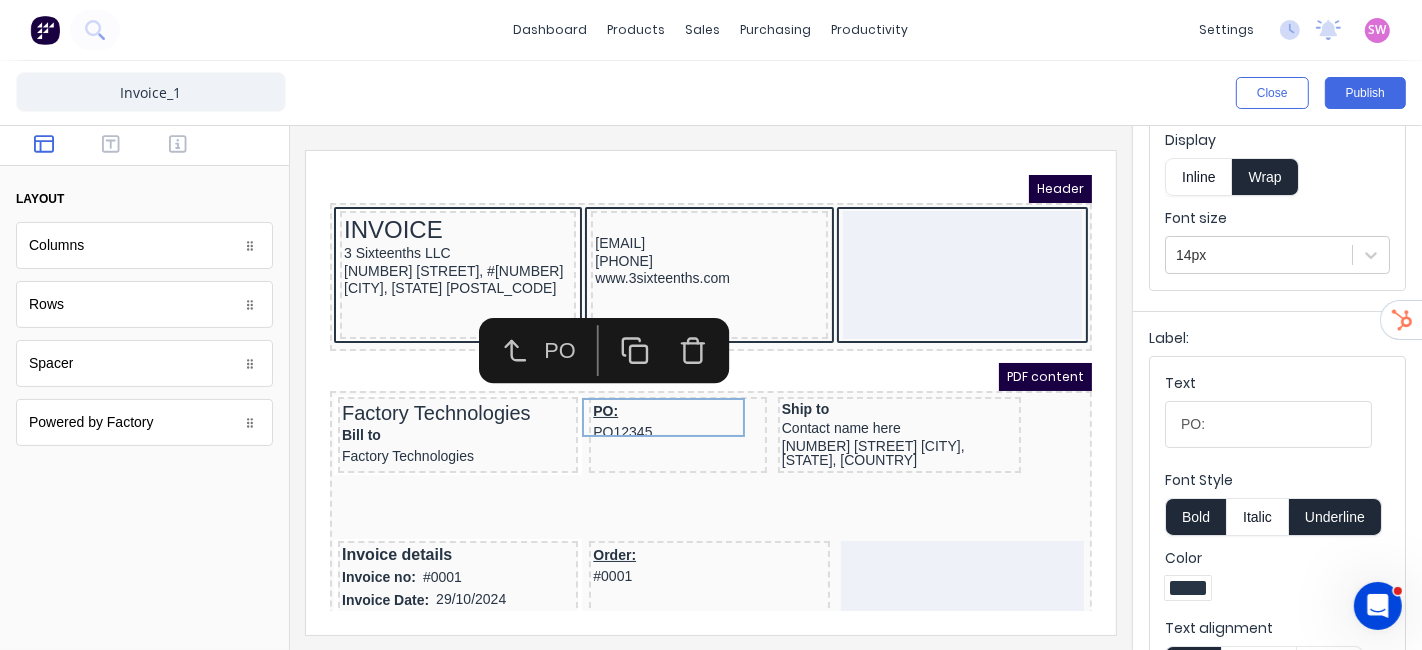 click on "Underline" at bounding box center [1335, 517] 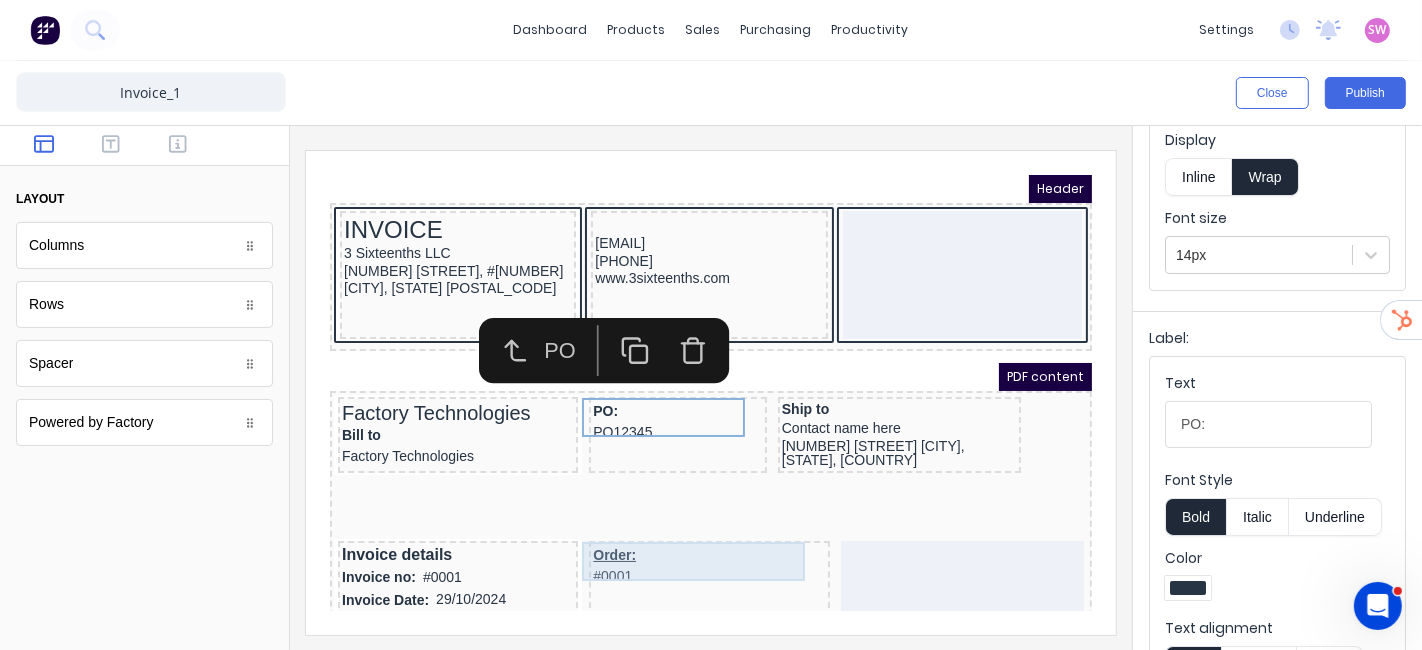 click on "Order:  #0001" at bounding box center (684, 540) 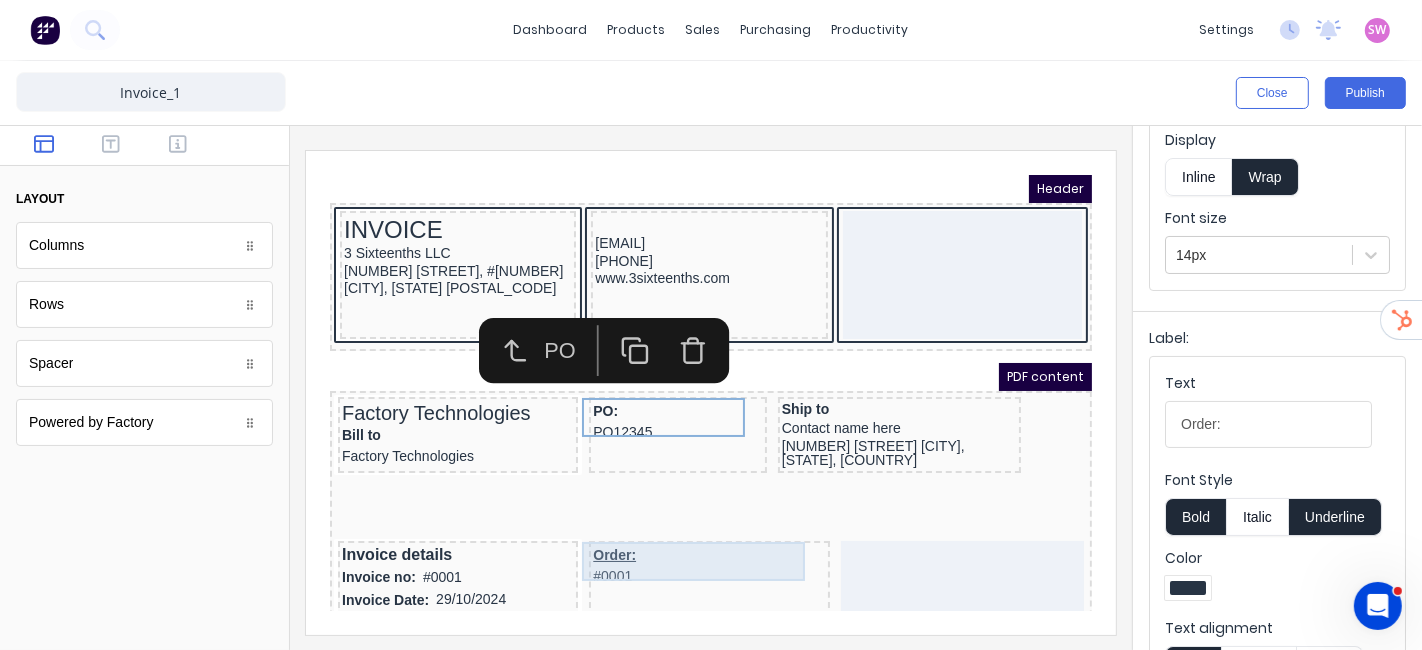 scroll, scrollTop: 0, scrollLeft: 0, axis: both 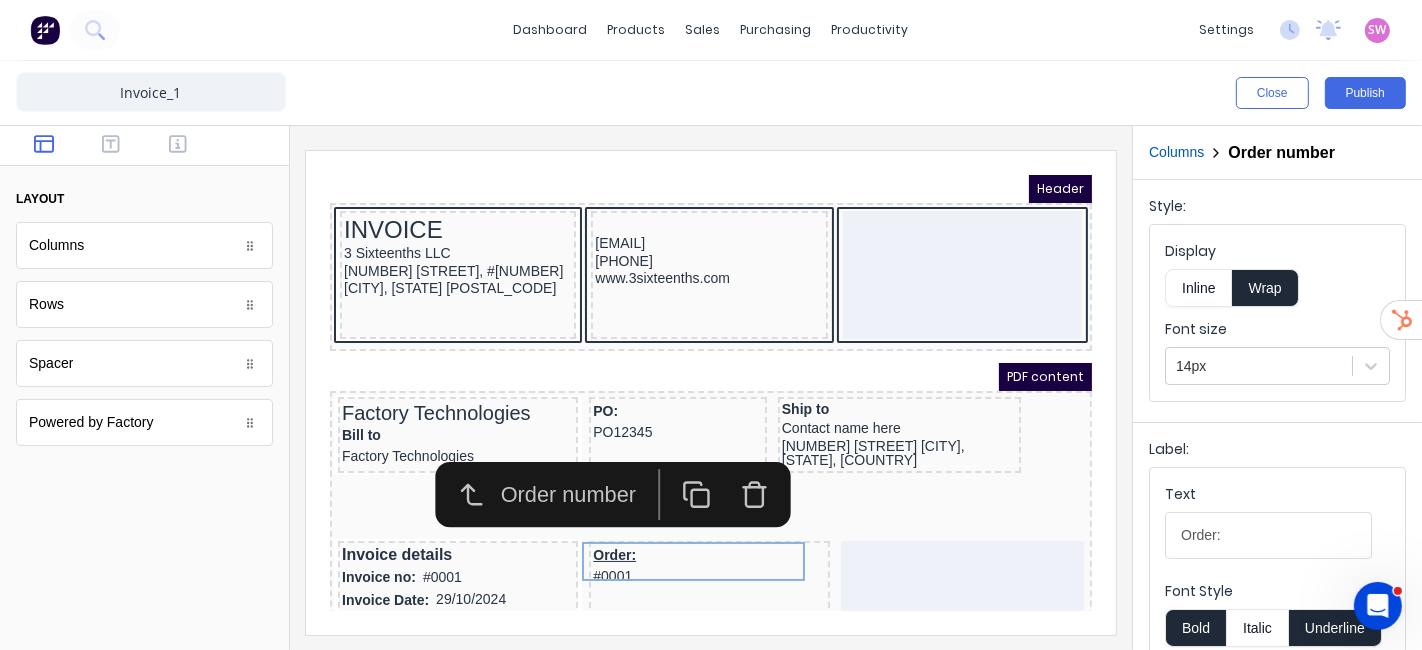 click on "Underline" at bounding box center [1335, 628] 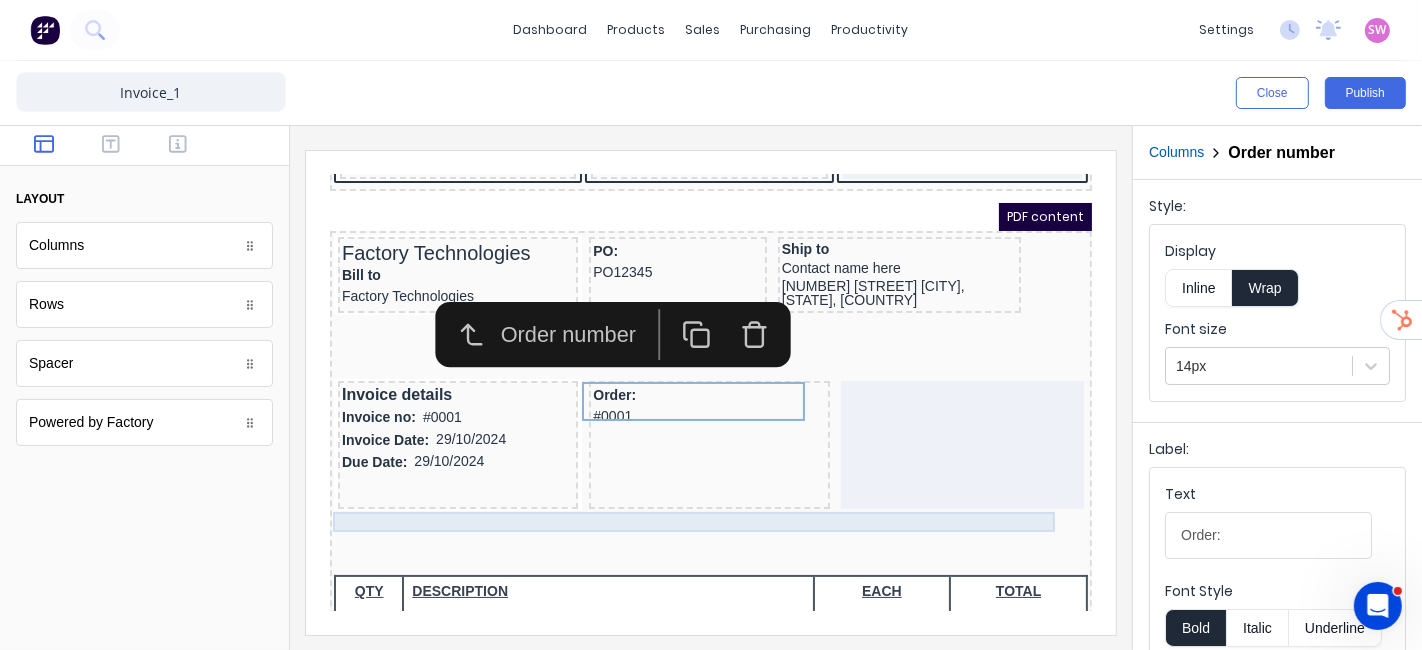 scroll, scrollTop: 0, scrollLeft: 0, axis: both 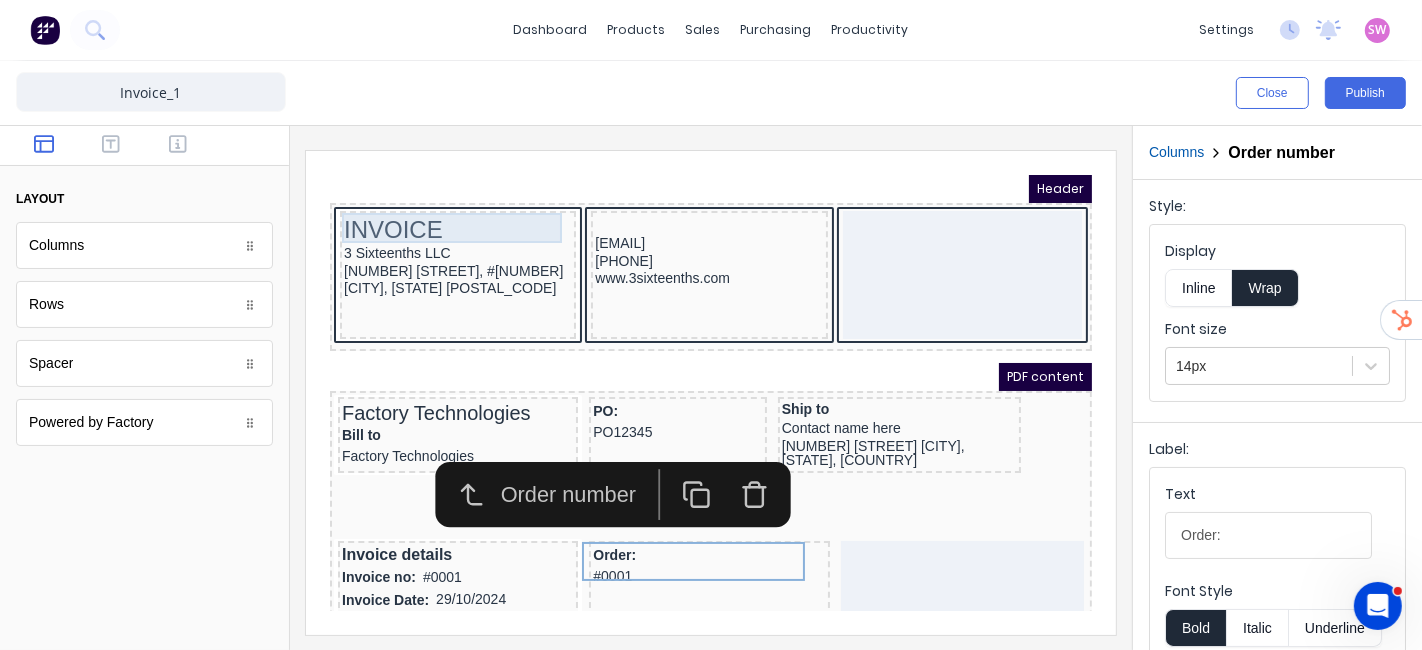 click on "INVOICE" at bounding box center [433, 205] 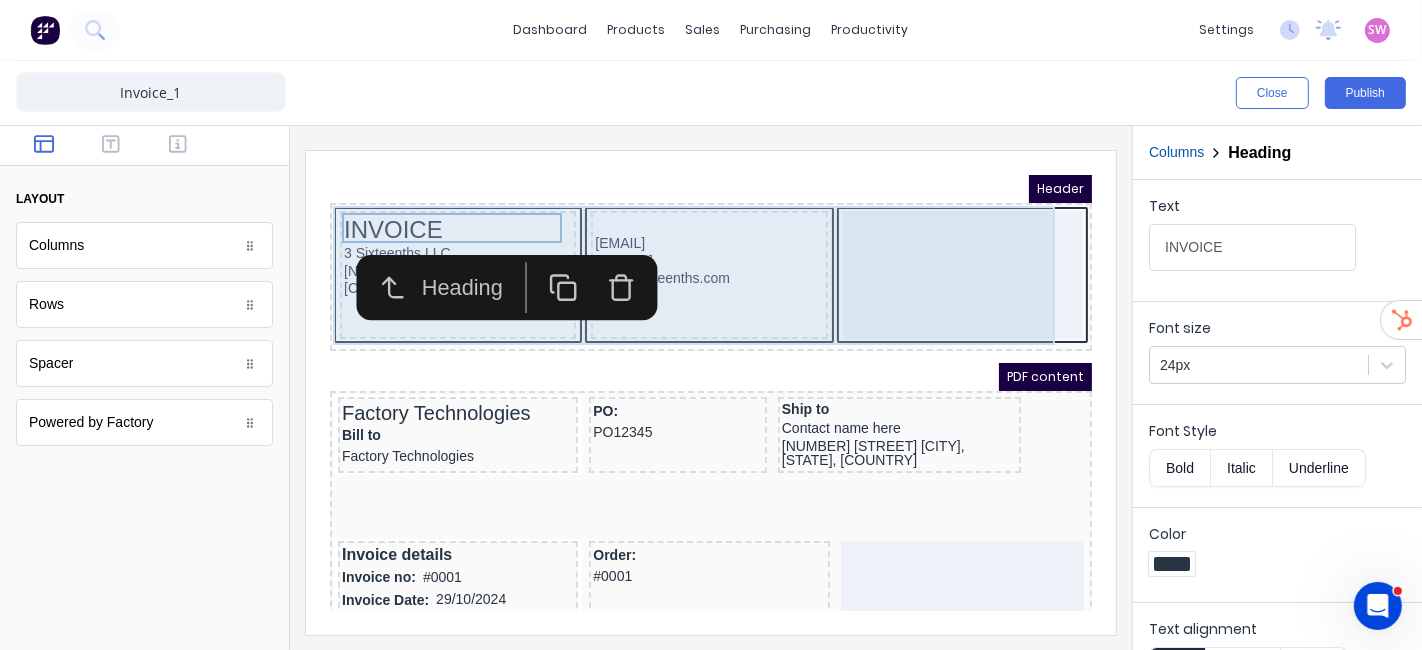 click on "INVOICE 3 Sixteenths LLC [NUMBER] [STREET], #[NUMBER] [CITY], [STATE] [EMAIL] [PHONE] www.3sixteenths.com" at bounding box center (686, 252) 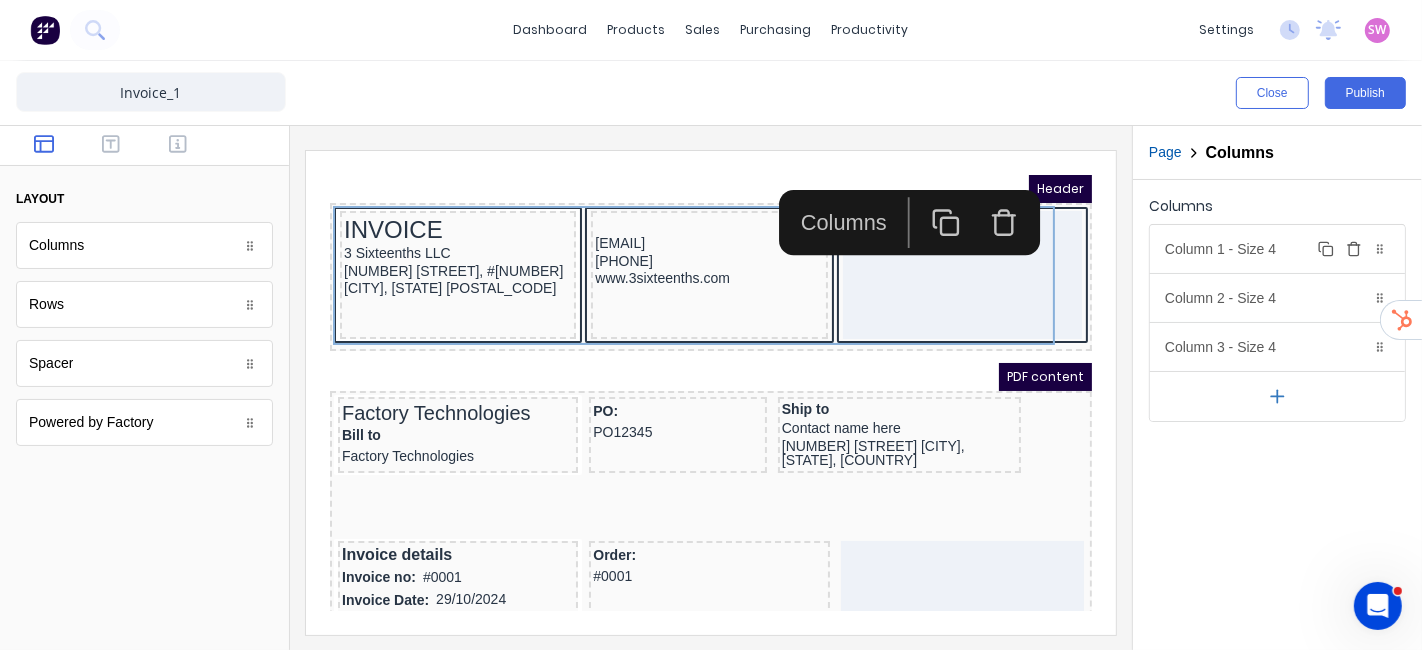click on "Column 1 - Size 4 Duplicate Delete" at bounding box center [1277, 249] 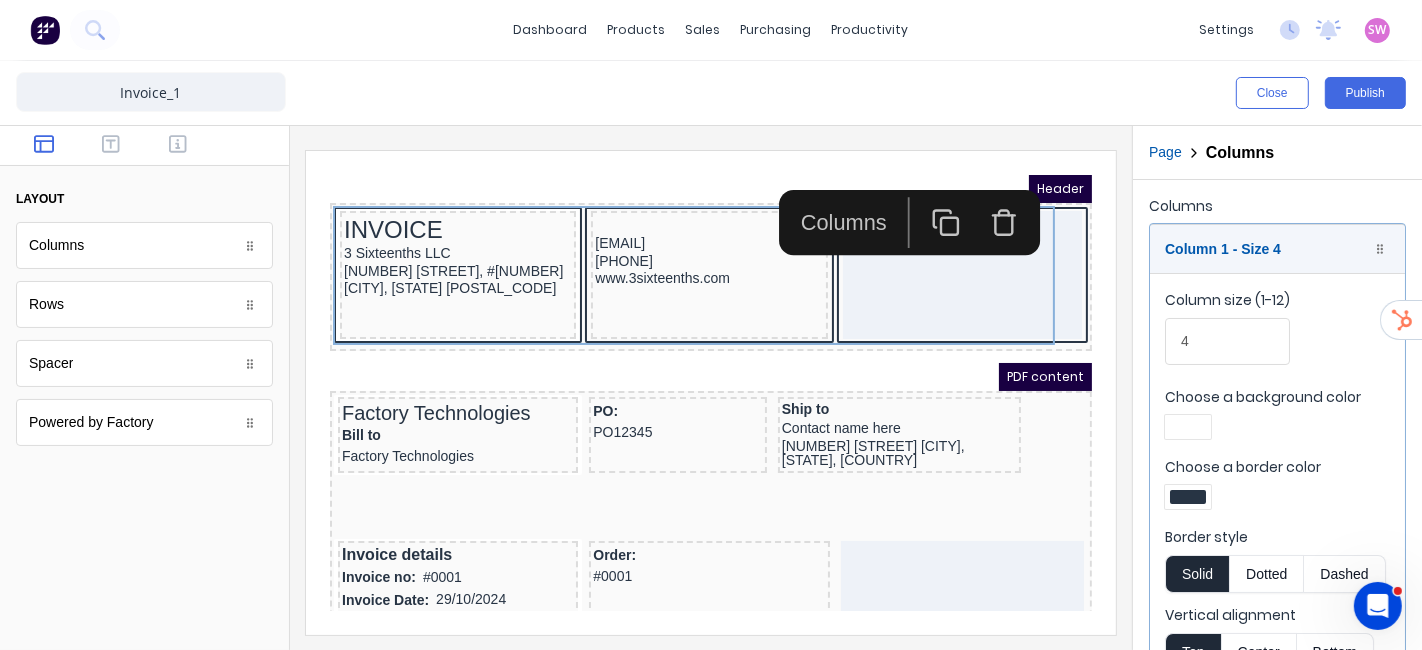 click at bounding box center [1188, 497] 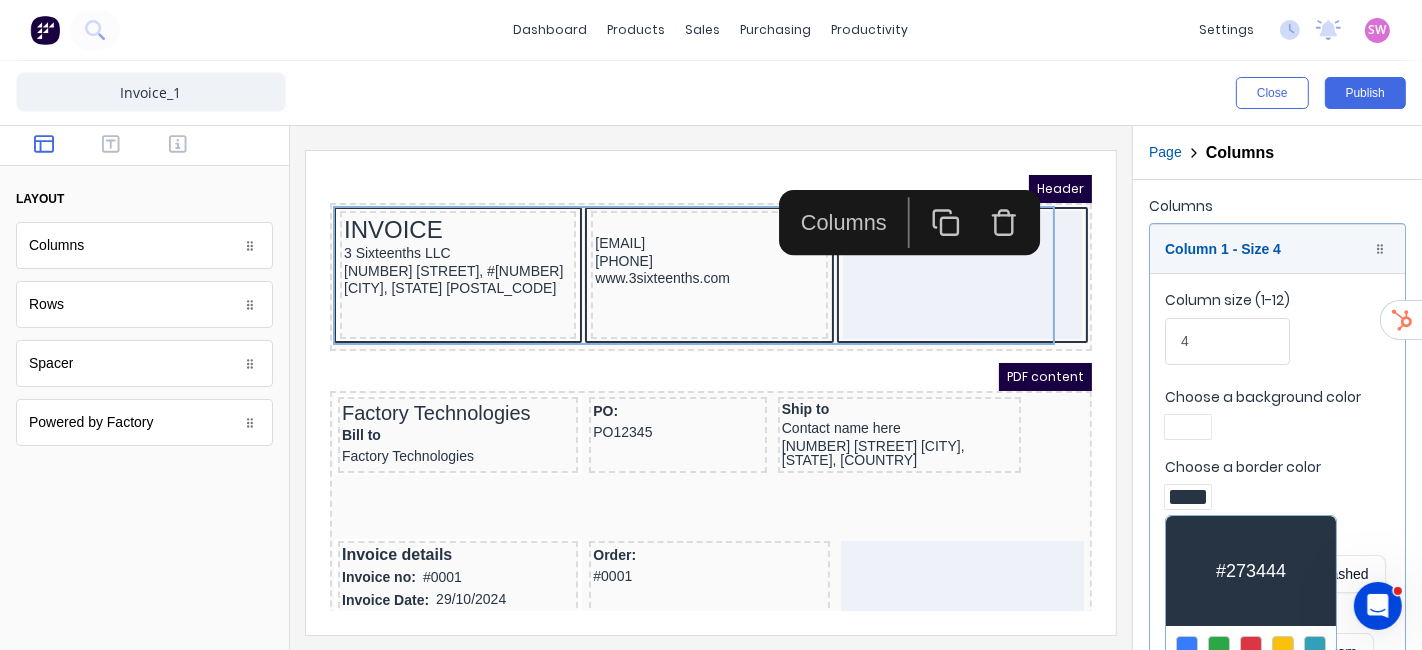scroll, scrollTop: 111, scrollLeft: 0, axis: vertical 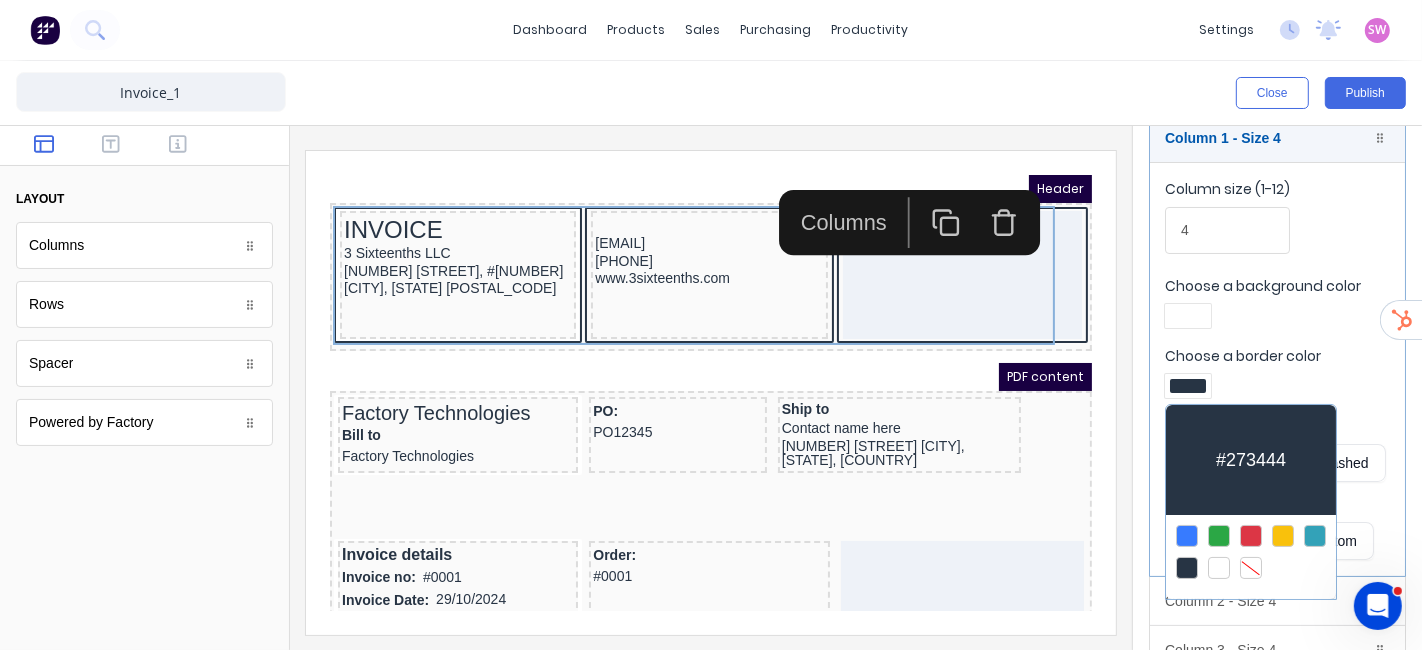 click at bounding box center [1251, 568] 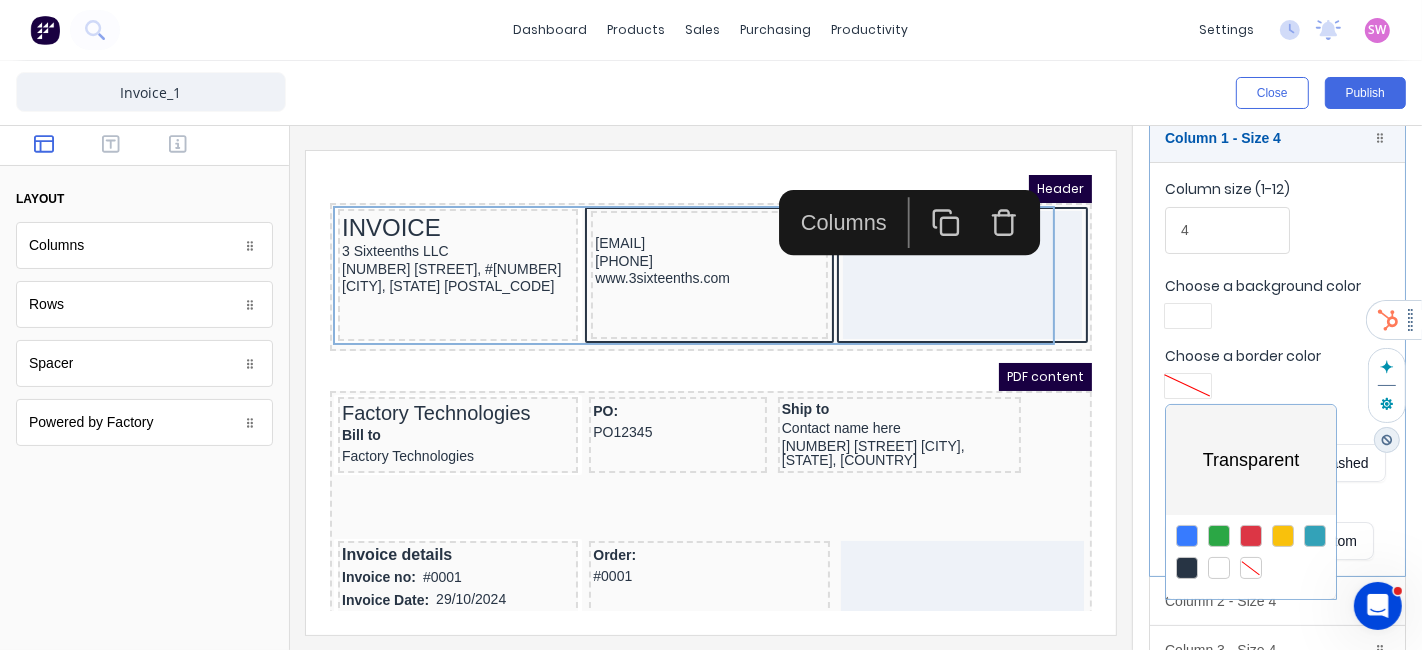 click at bounding box center (711, 325) 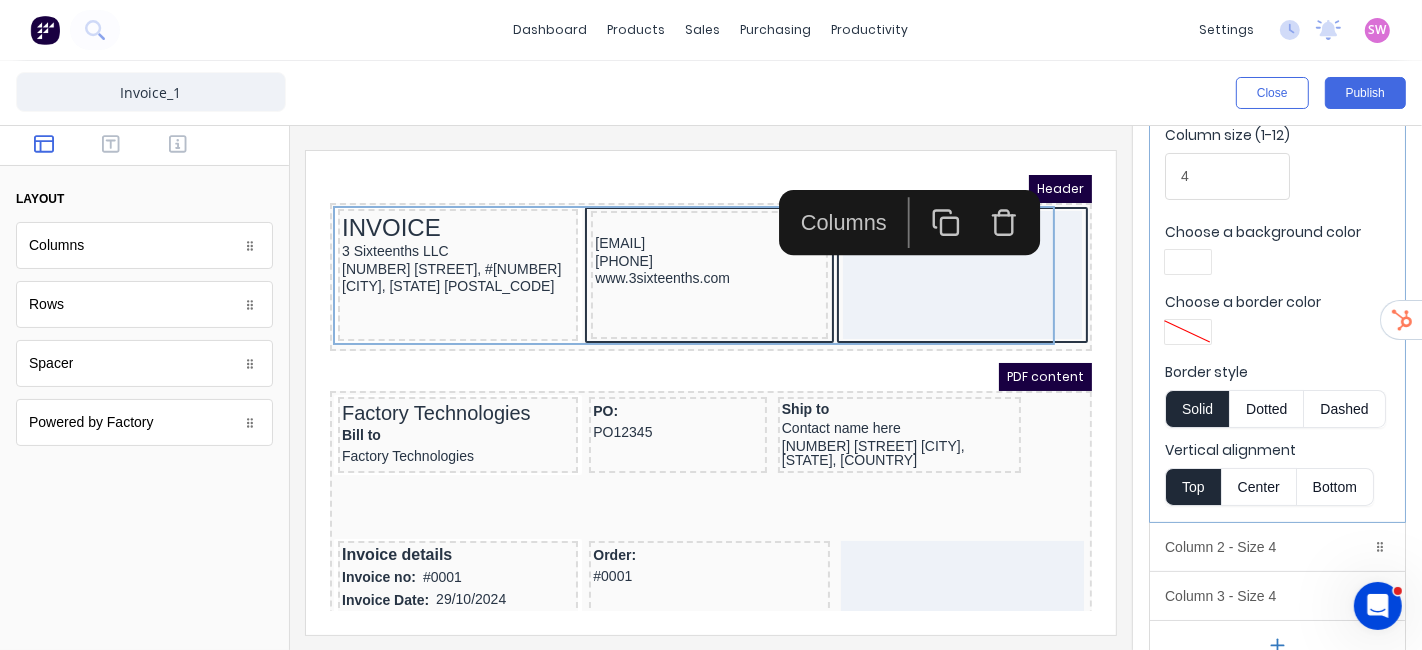 scroll, scrollTop: 196, scrollLeft: 0, axis: vertical 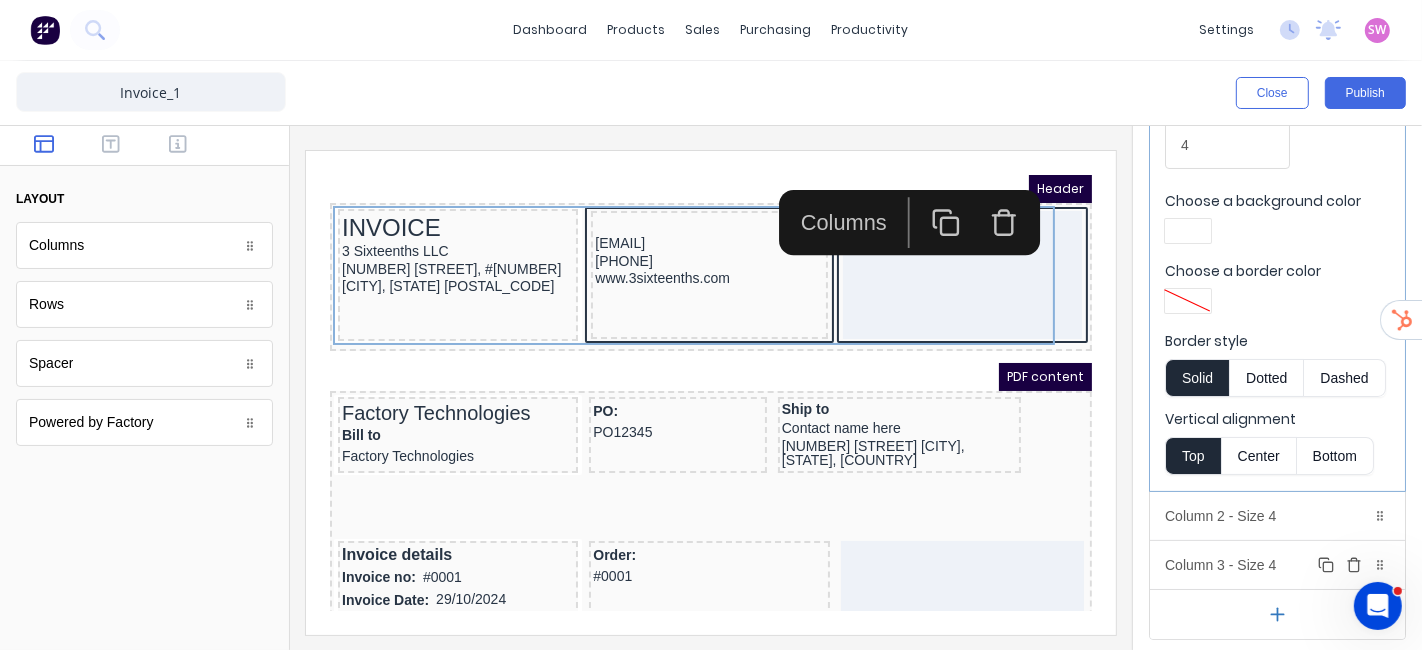 click on "Column 3 - Size 4 Duplicate Delete" at bounding box center [1277, 565] 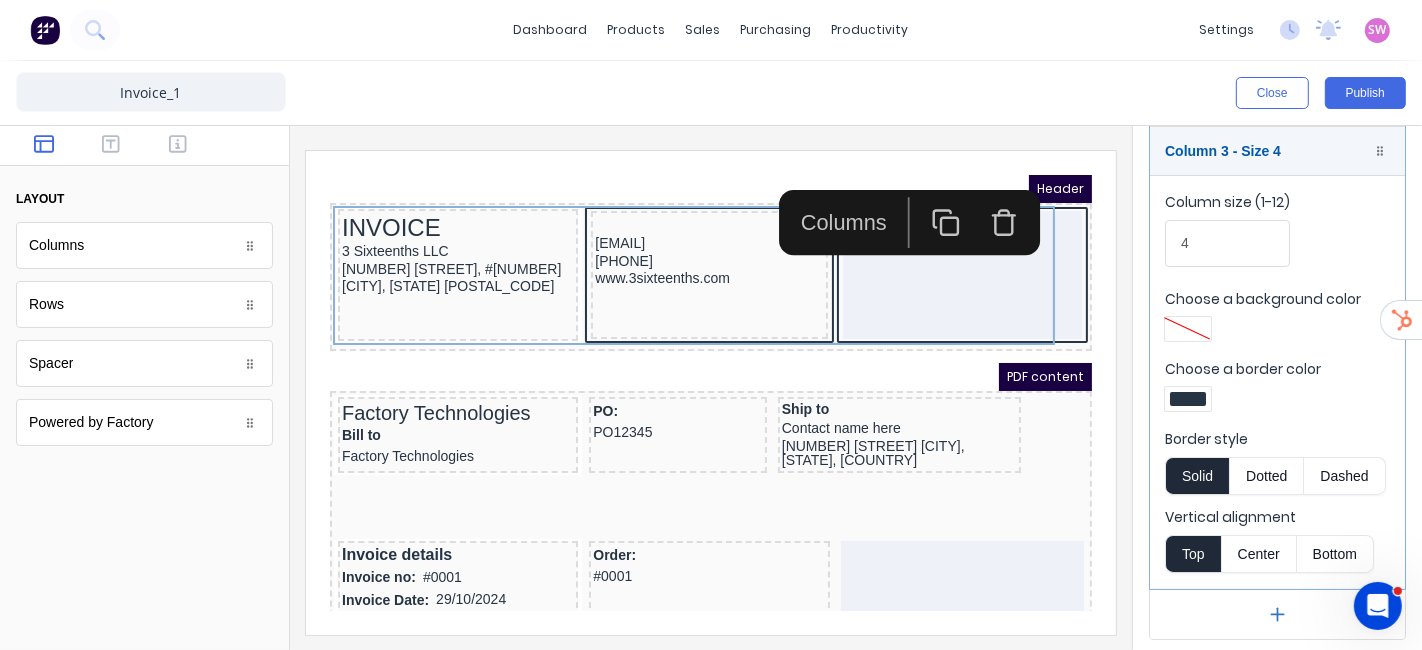 click at bounding box center [1188, 399] 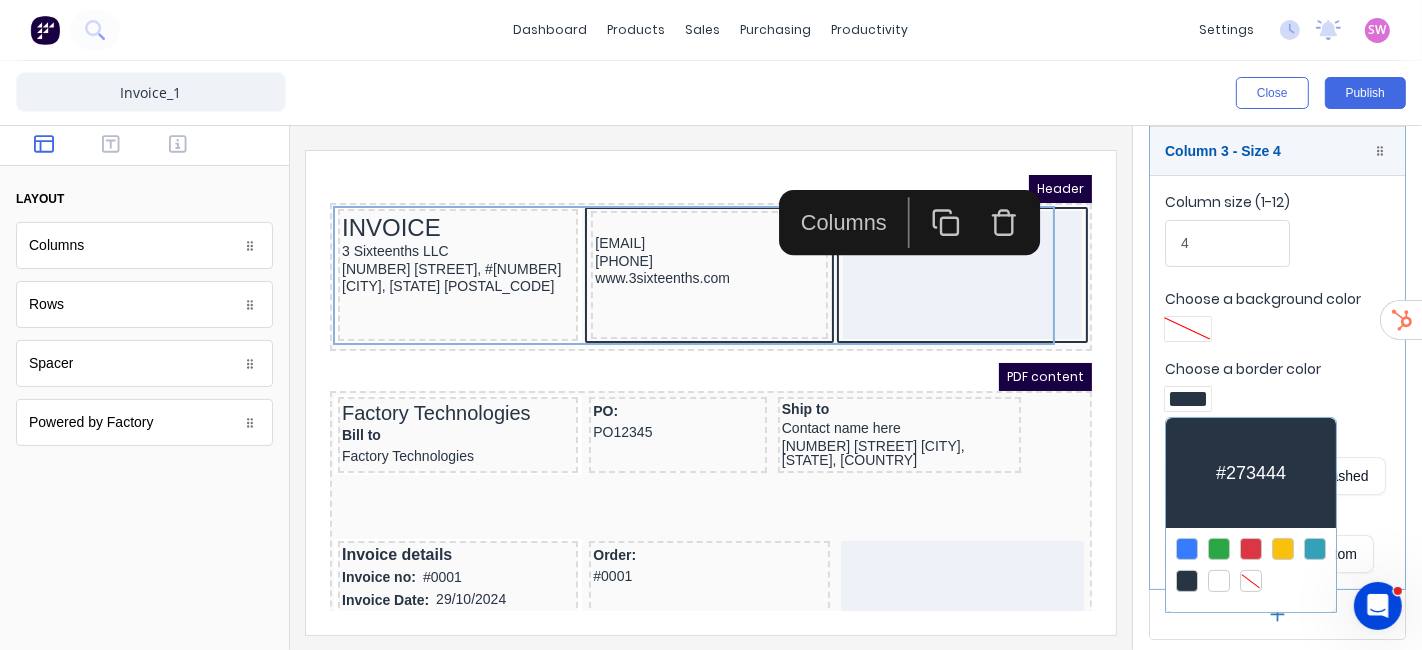 click at bounding box center (1251, 581) 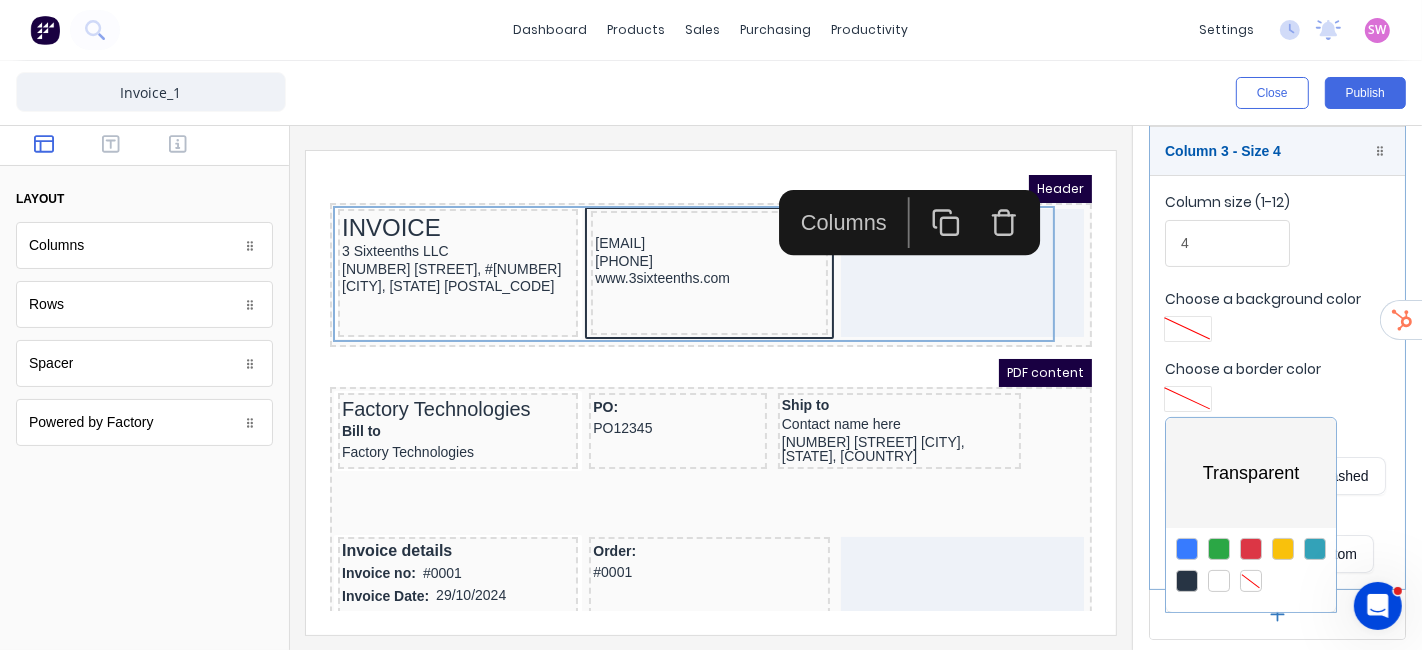 click at bounding box center [711, 325] 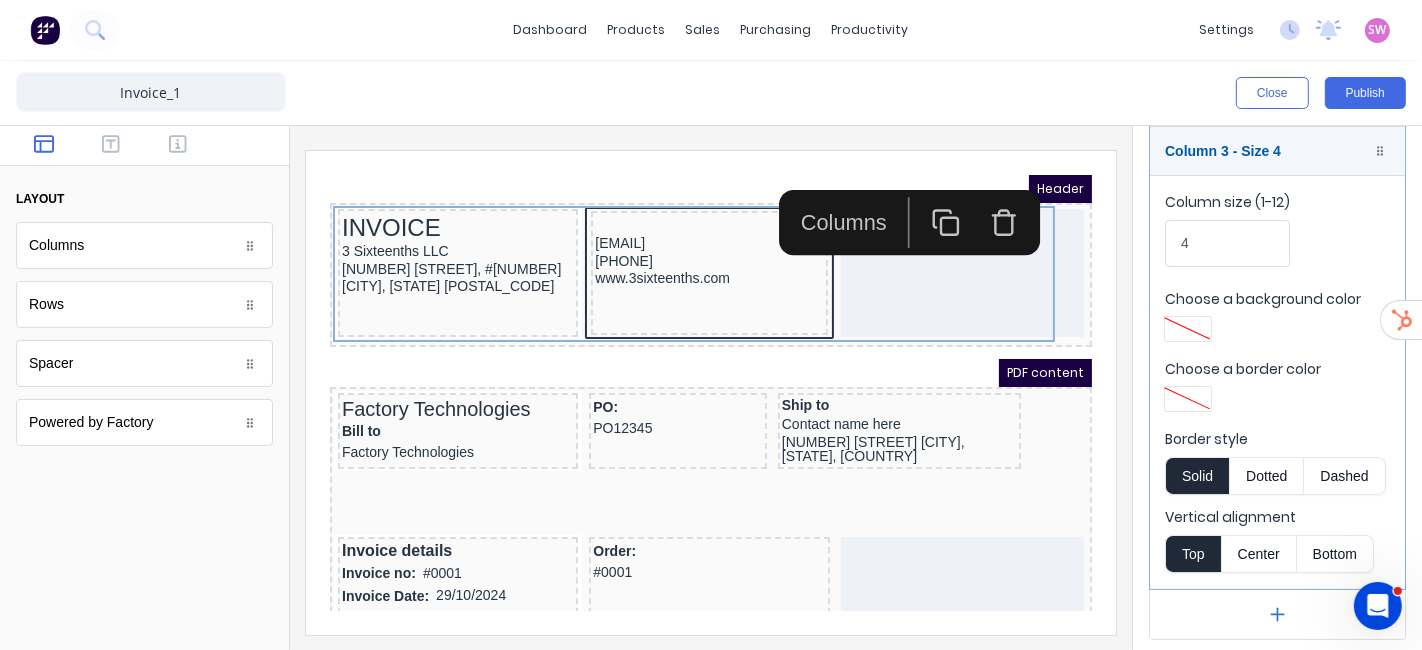 scroll, scrollTop: 0, scrollLeft: 0, axis: both 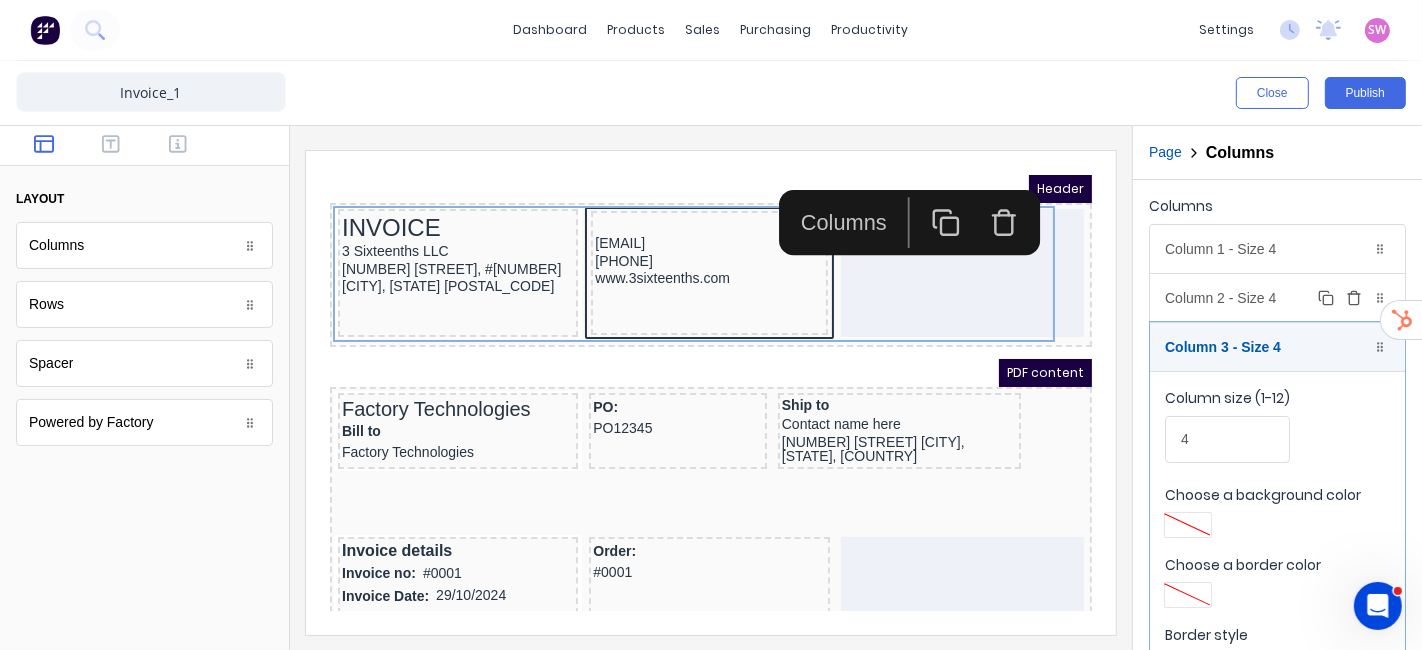 click on "Column 2 - Size 4 Duplicate Delete" at bounding box center (1277, 298) 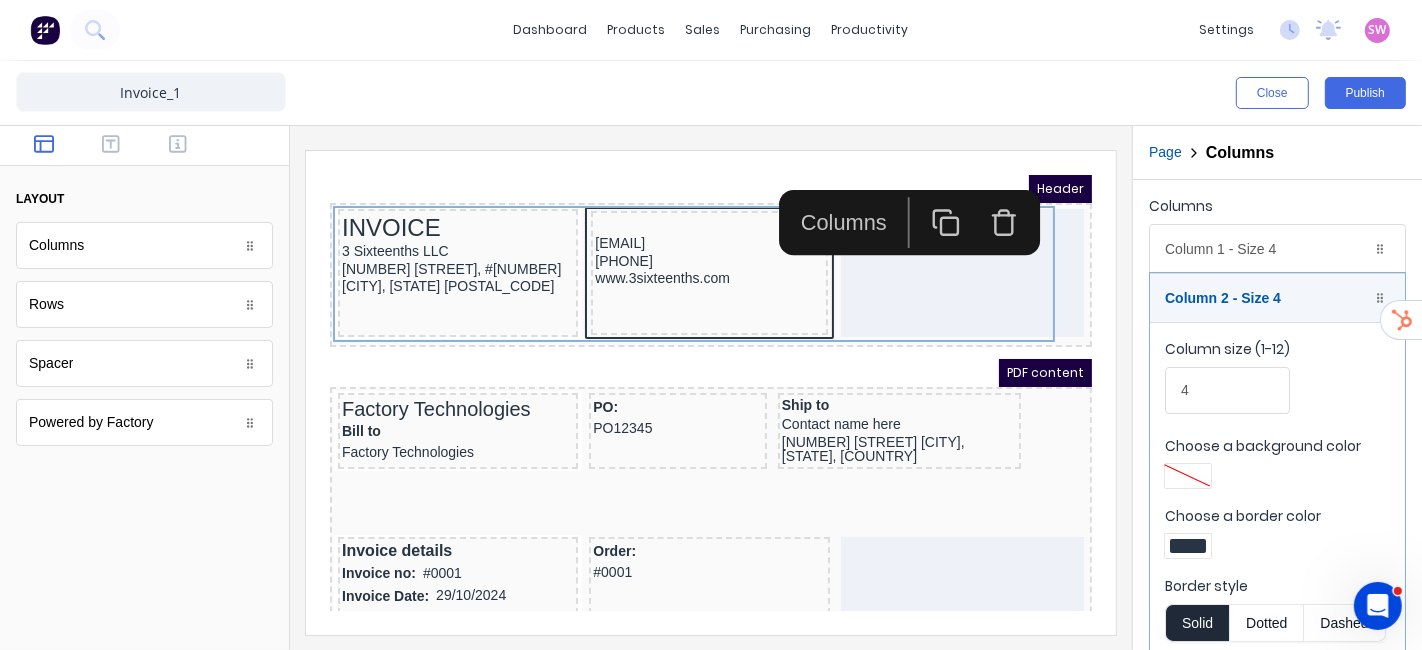 click at bounding box center (1188, 546) 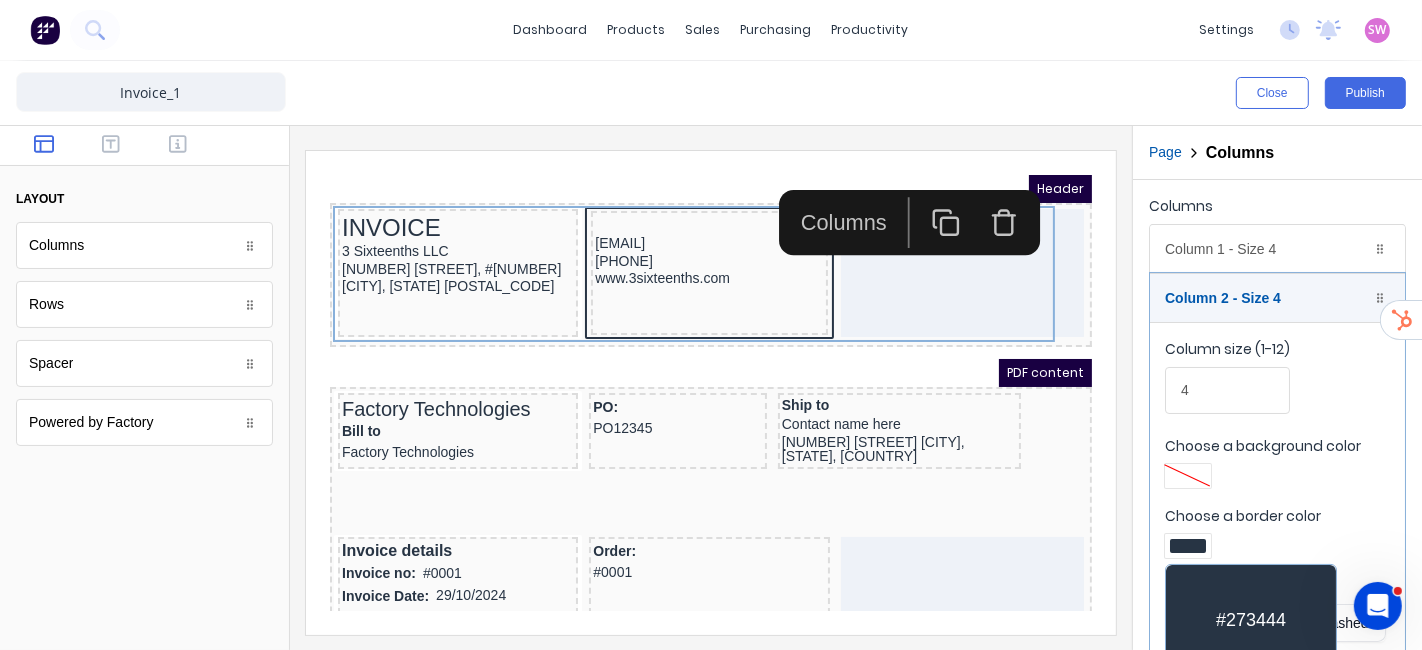 click at bounding box center (711, 325) 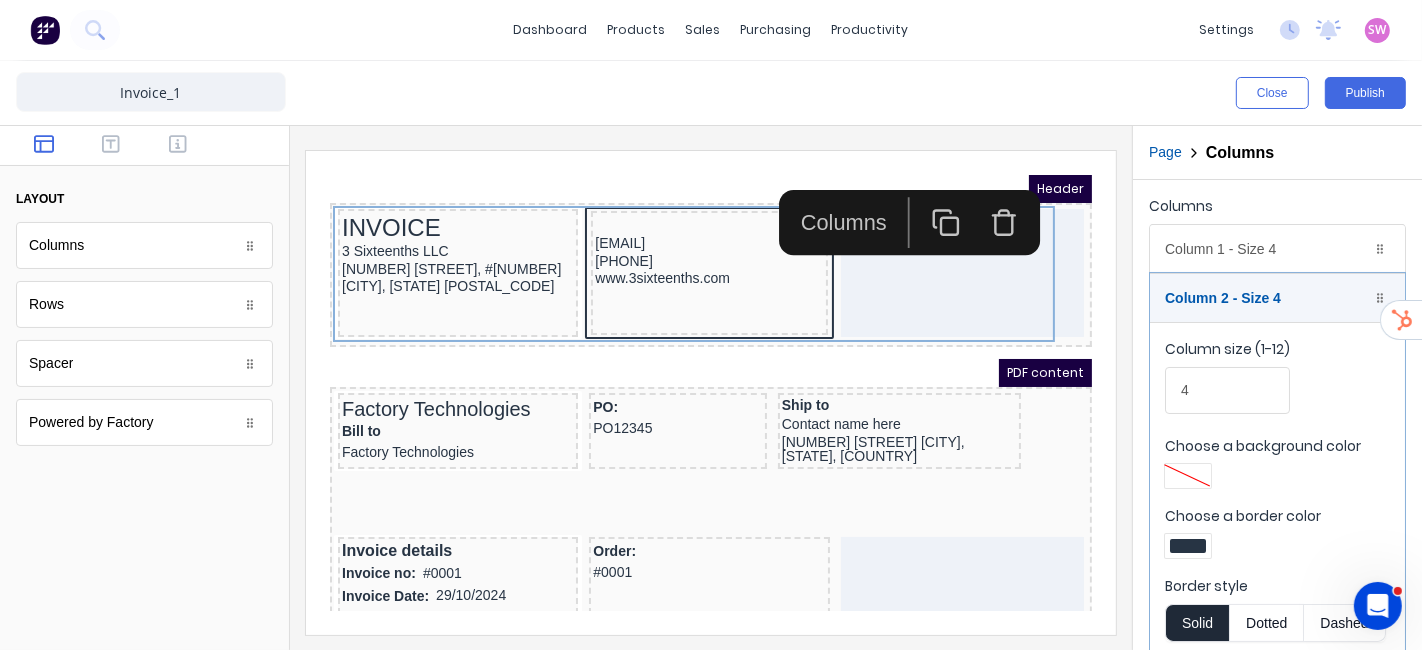 click at bounding box center [1277, 549] 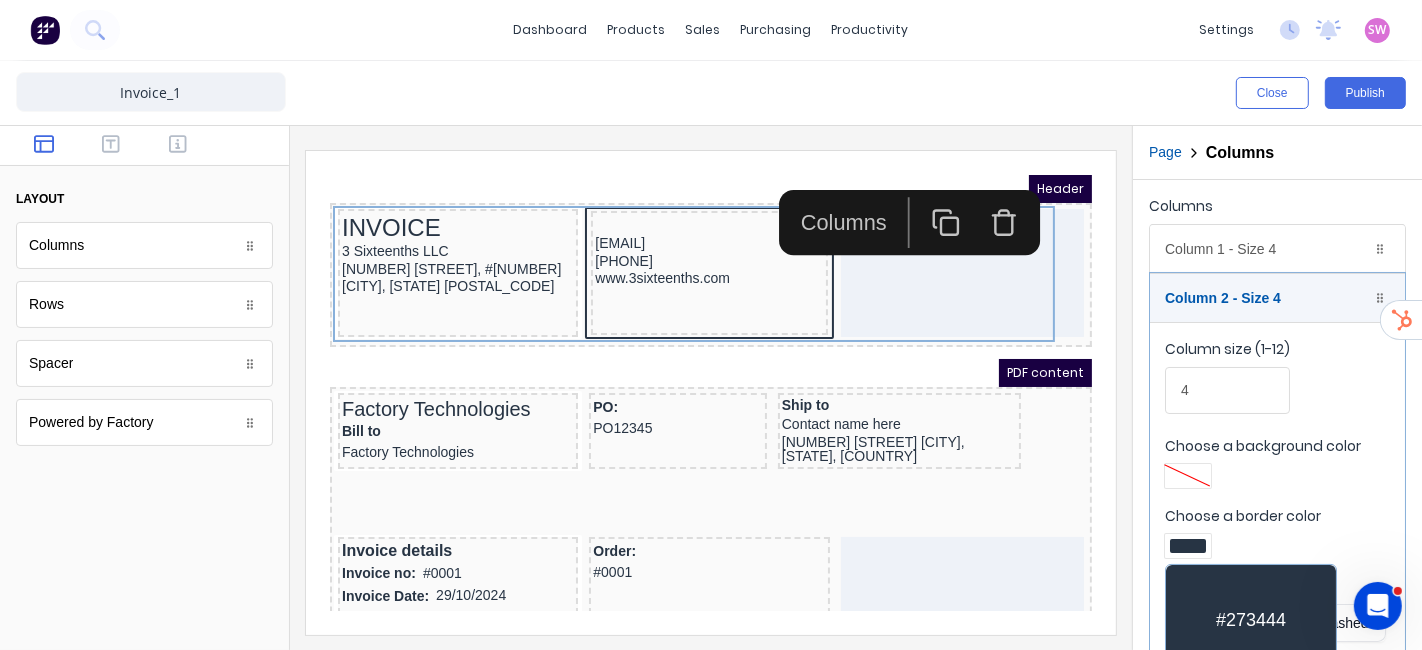 click at bounding box center (711, 325) 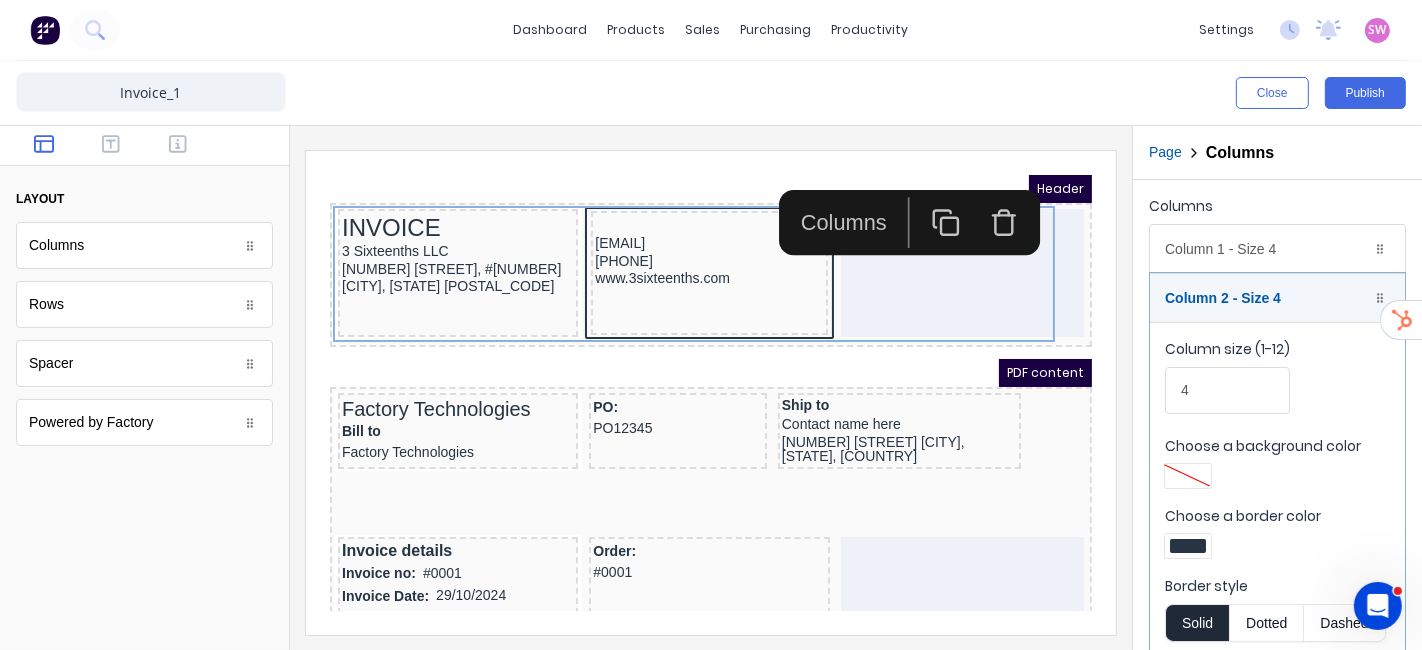 scroll, scrollTop: 196, scrollLeft: 0, axis: vertical 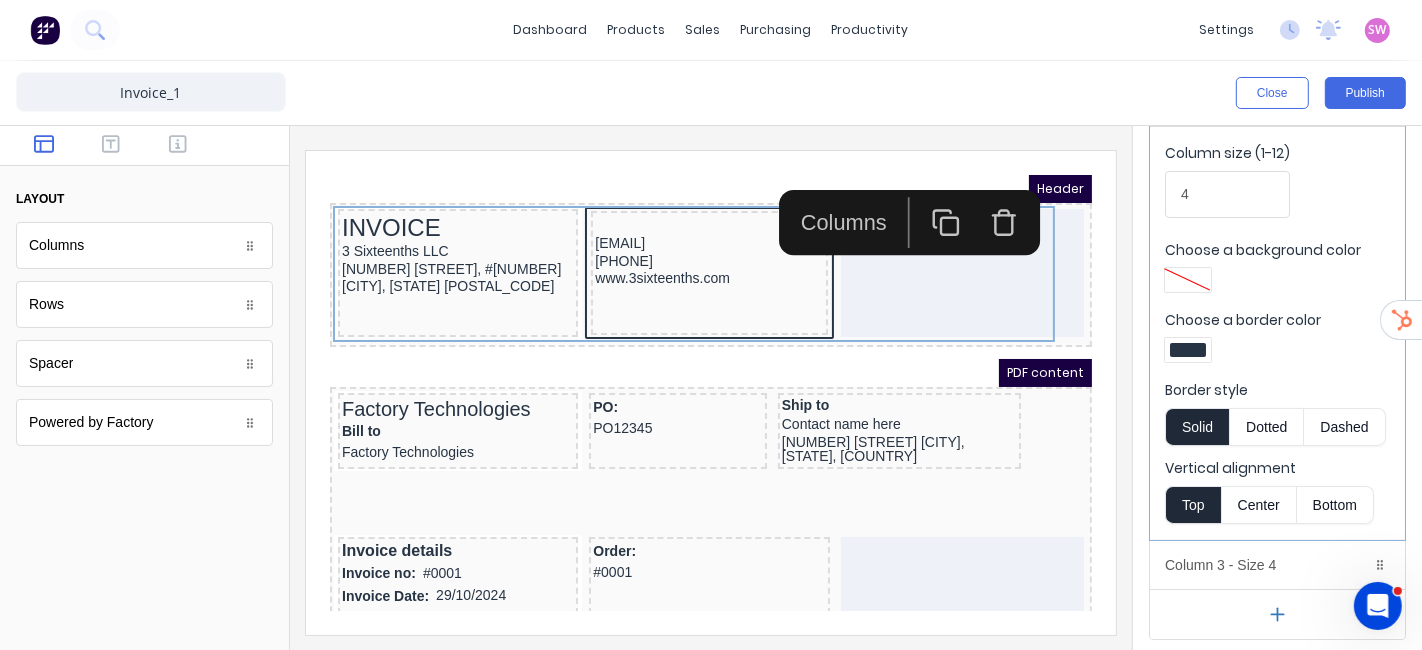 click at bounding box center (1188, 350) 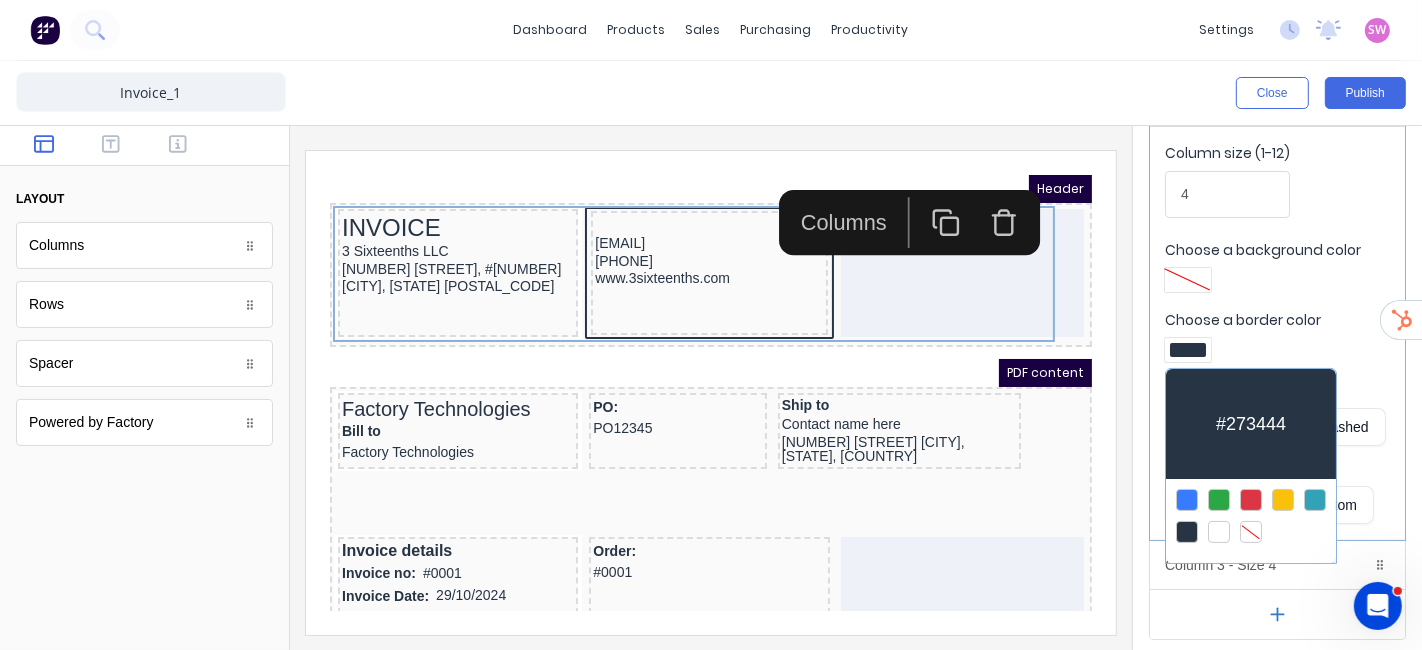 click at bounding box center [1251, 532] 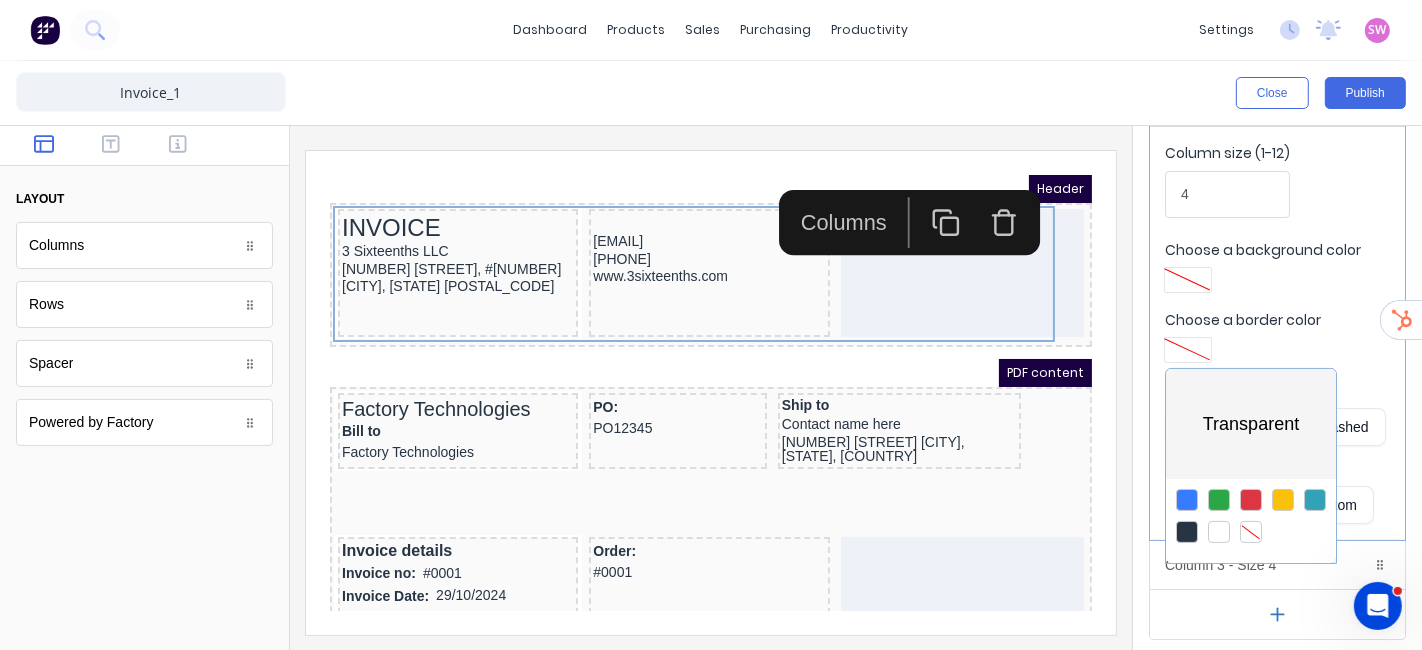 click at bounding box center [711, 325] 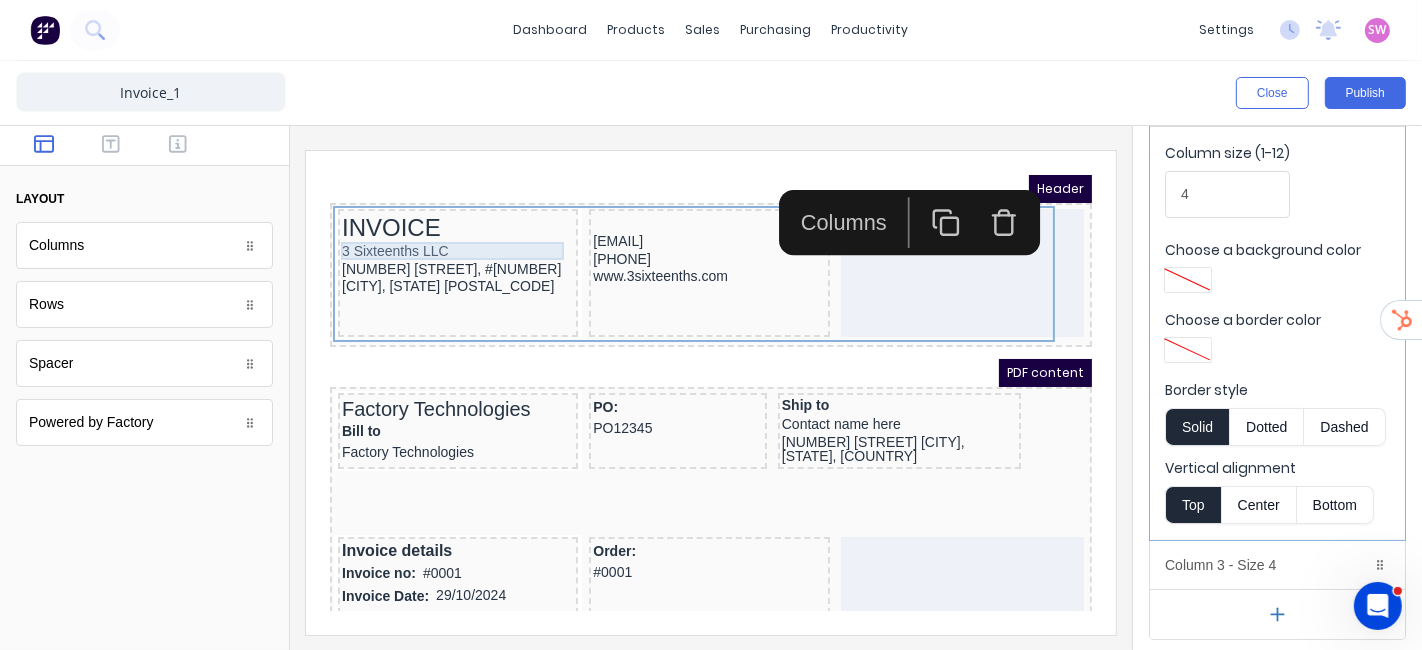 click on "3 Sixteenths LLC" at bounding box center [433, 227] 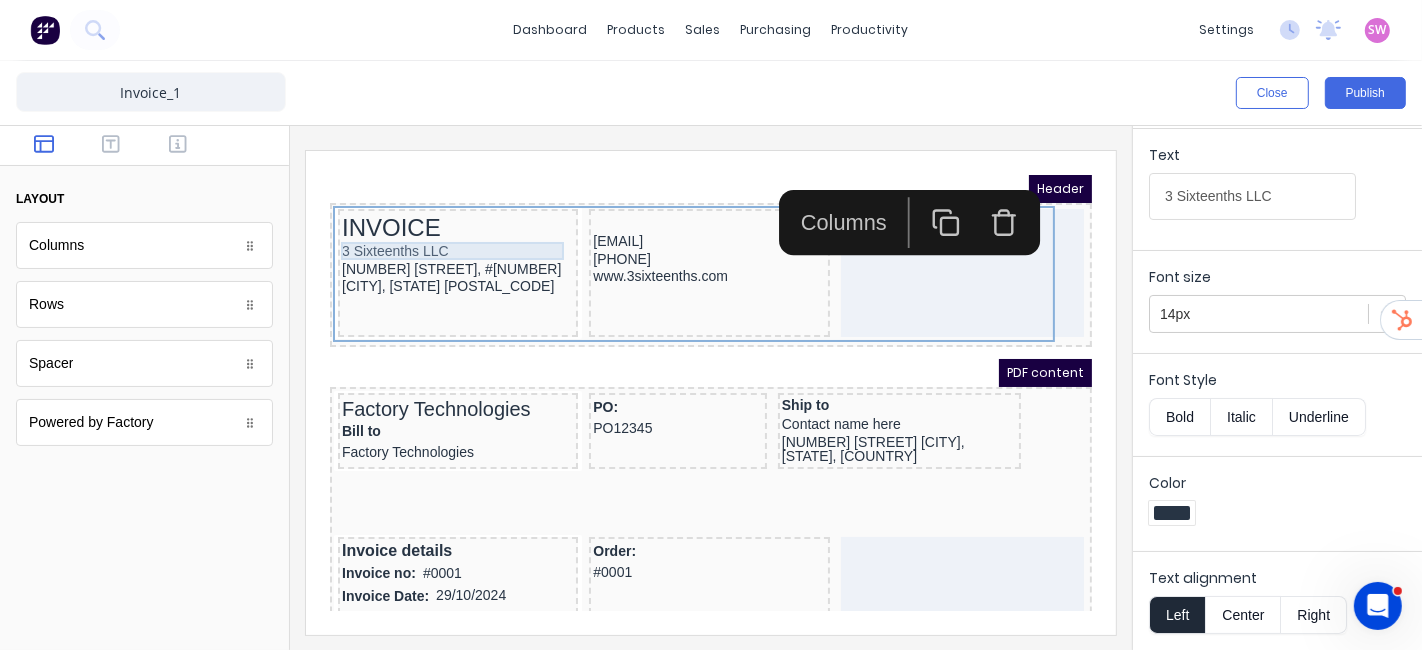 scroll, scrollTop: 0, scrollLeft: 0, axis: both 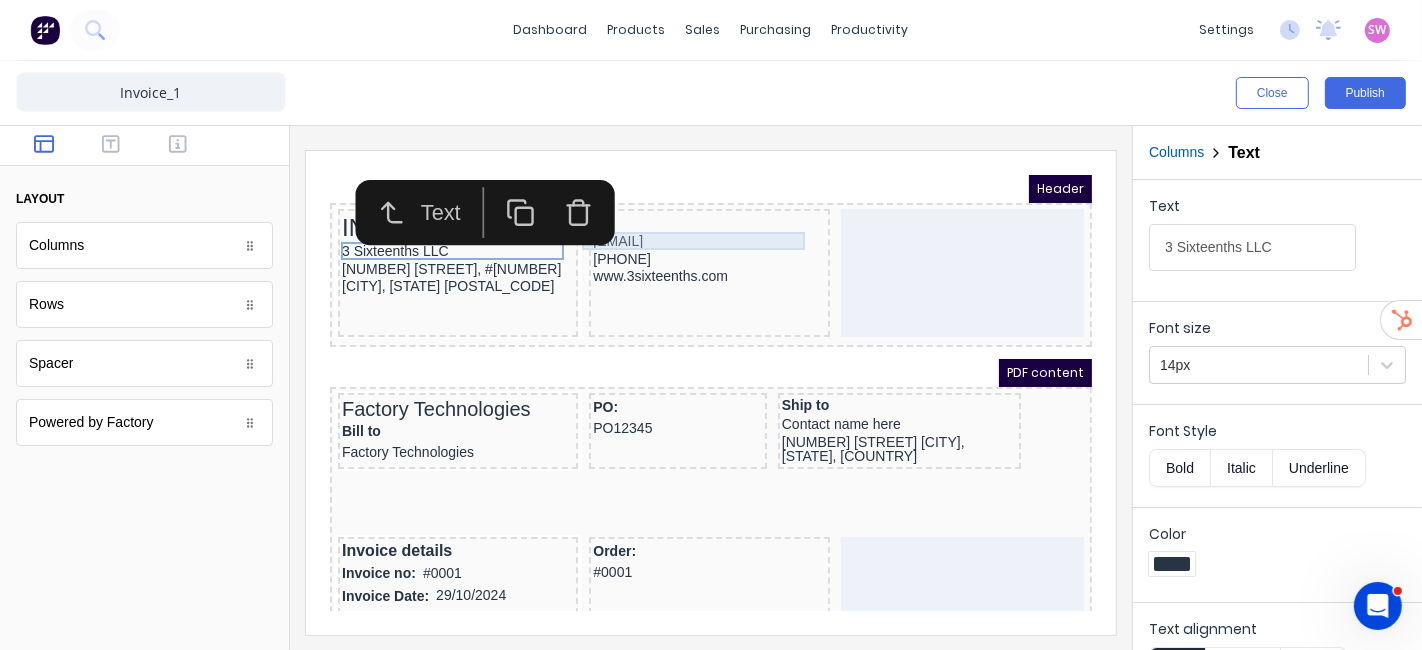 click on "info@3sixteenths.com" at bounding box center (684, 217) 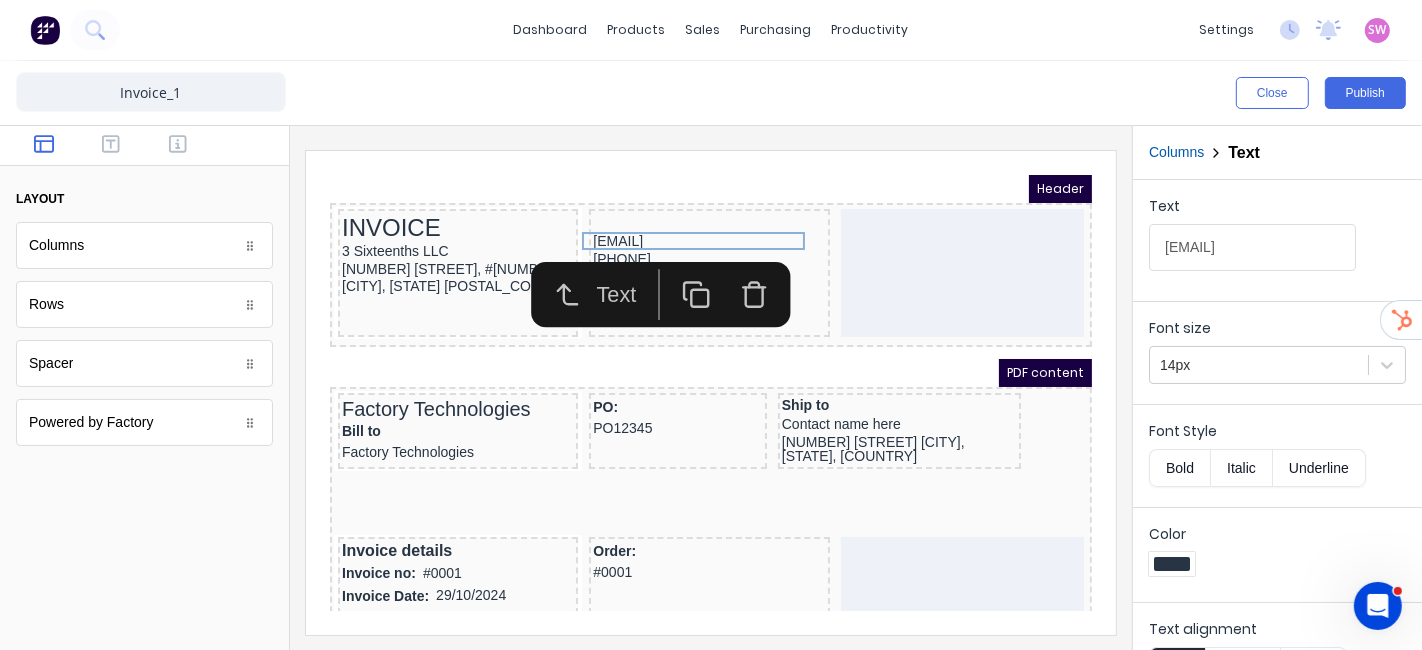 click at bounding box center (711, 393) 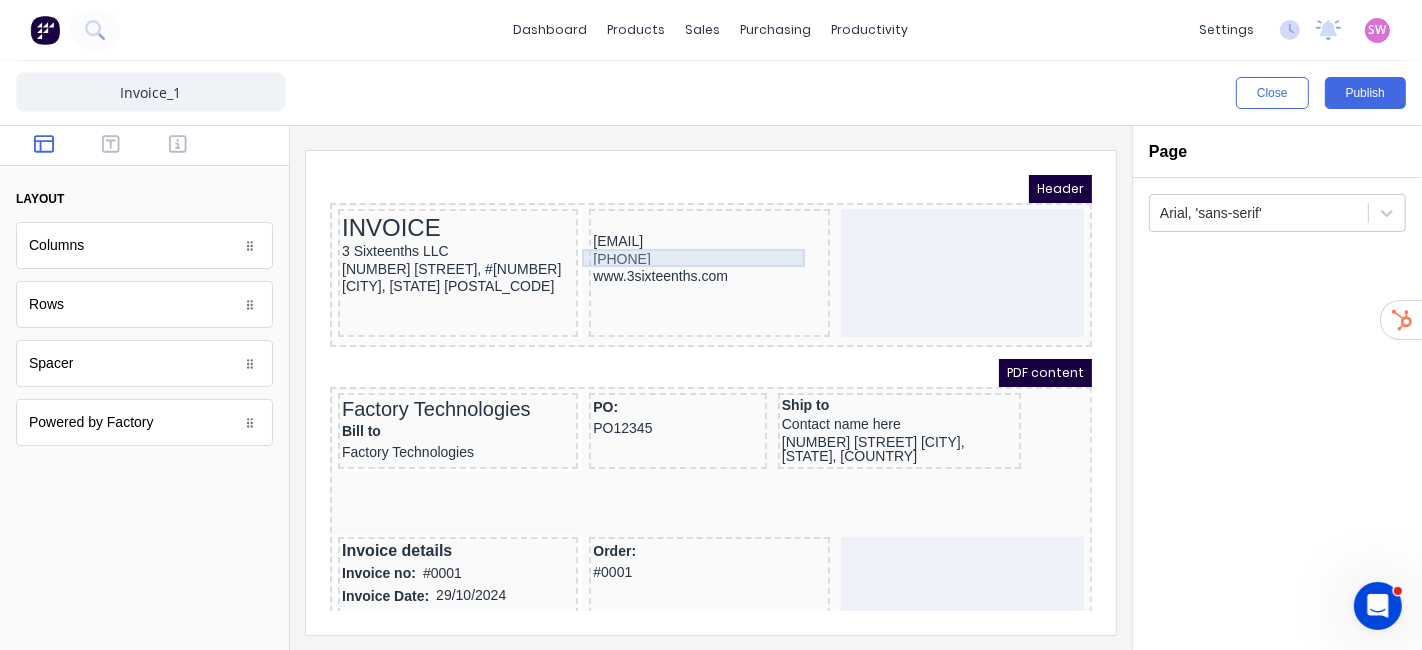 click on "+1 (210) 788-7774" at bounding box center (684, 235) 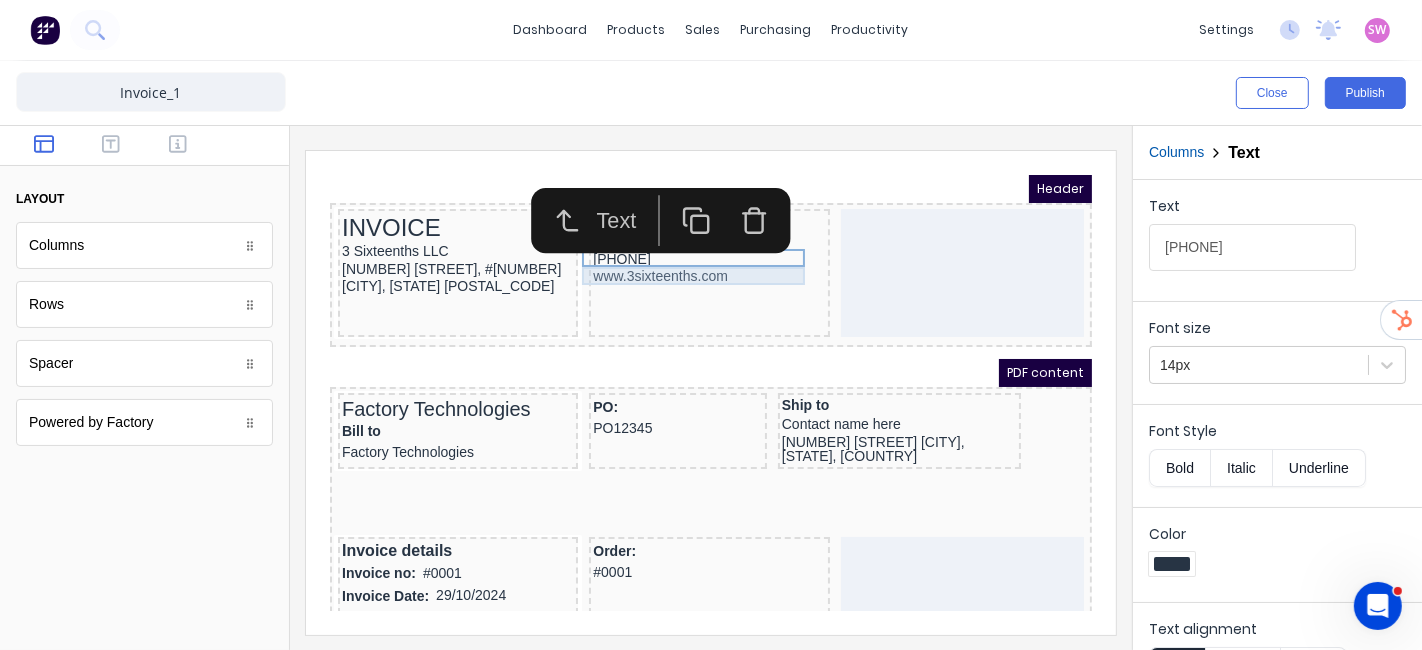 click on "www.3sixteenths.com" at bounding box center (684, 252) 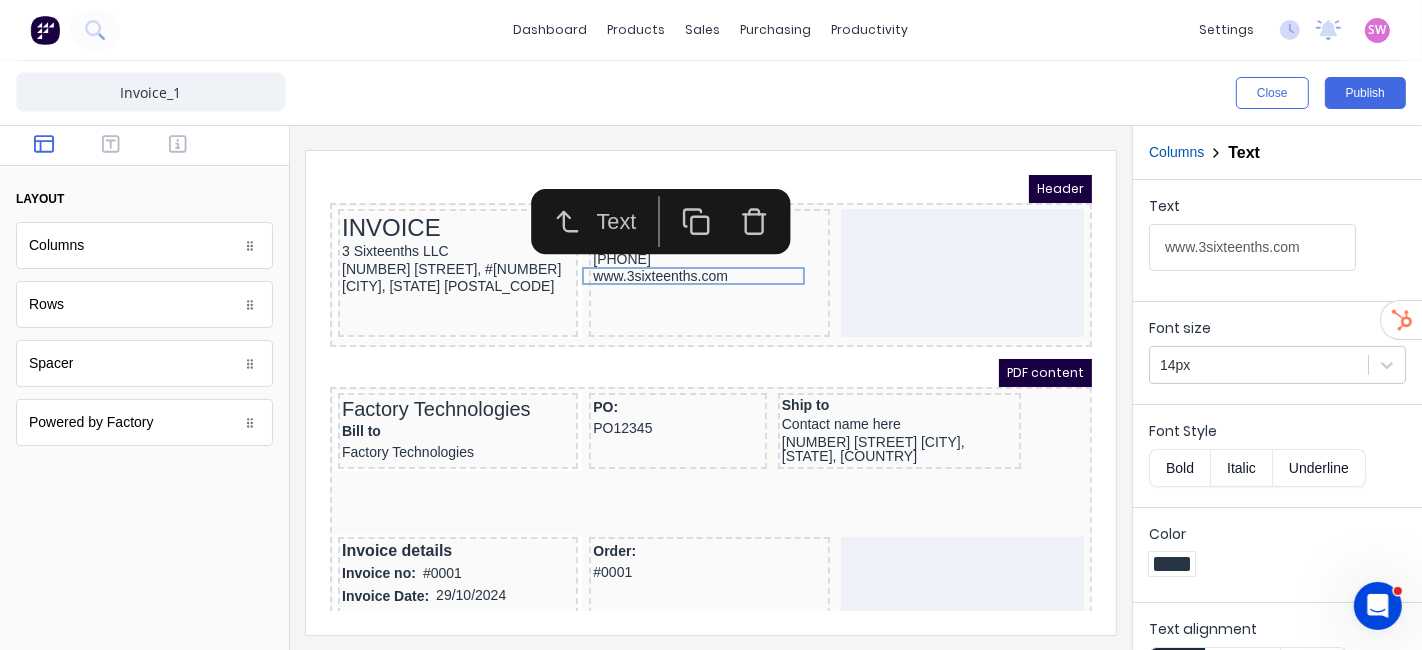 click at bounding box center (711, 393) 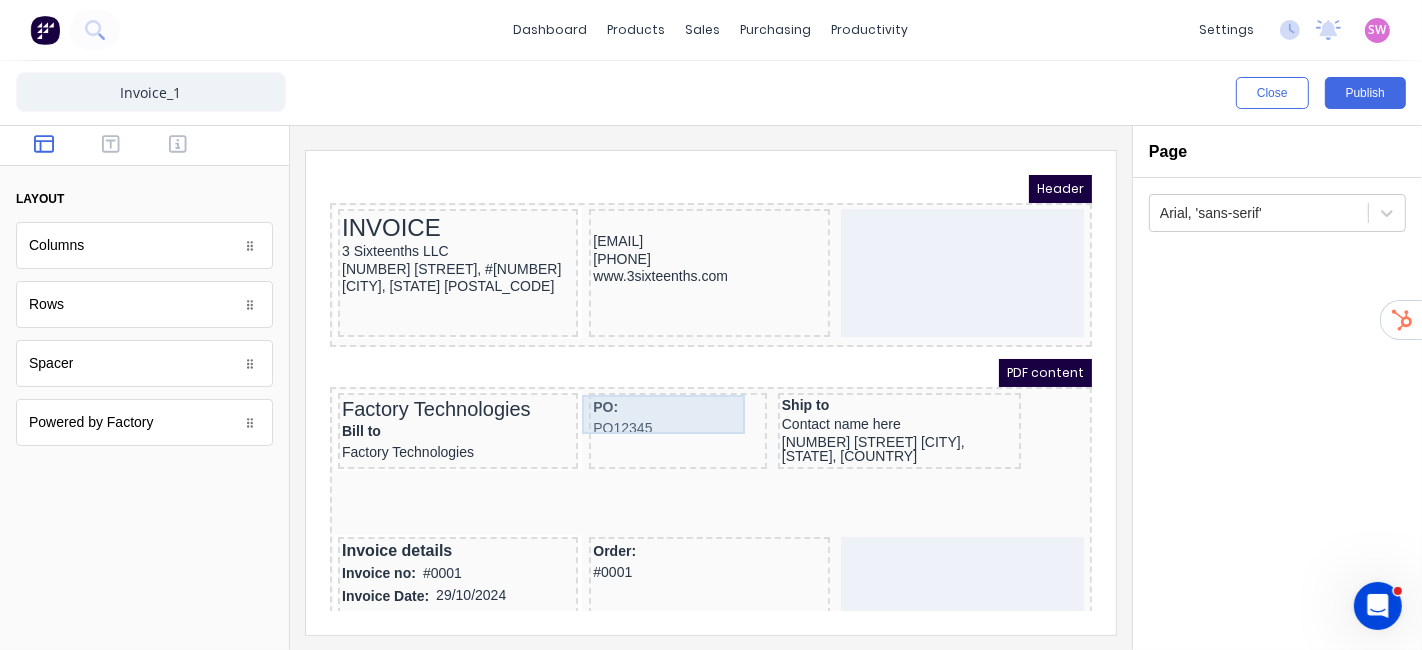 click on "PO:  PO12345" at bounding box center [653, 392] 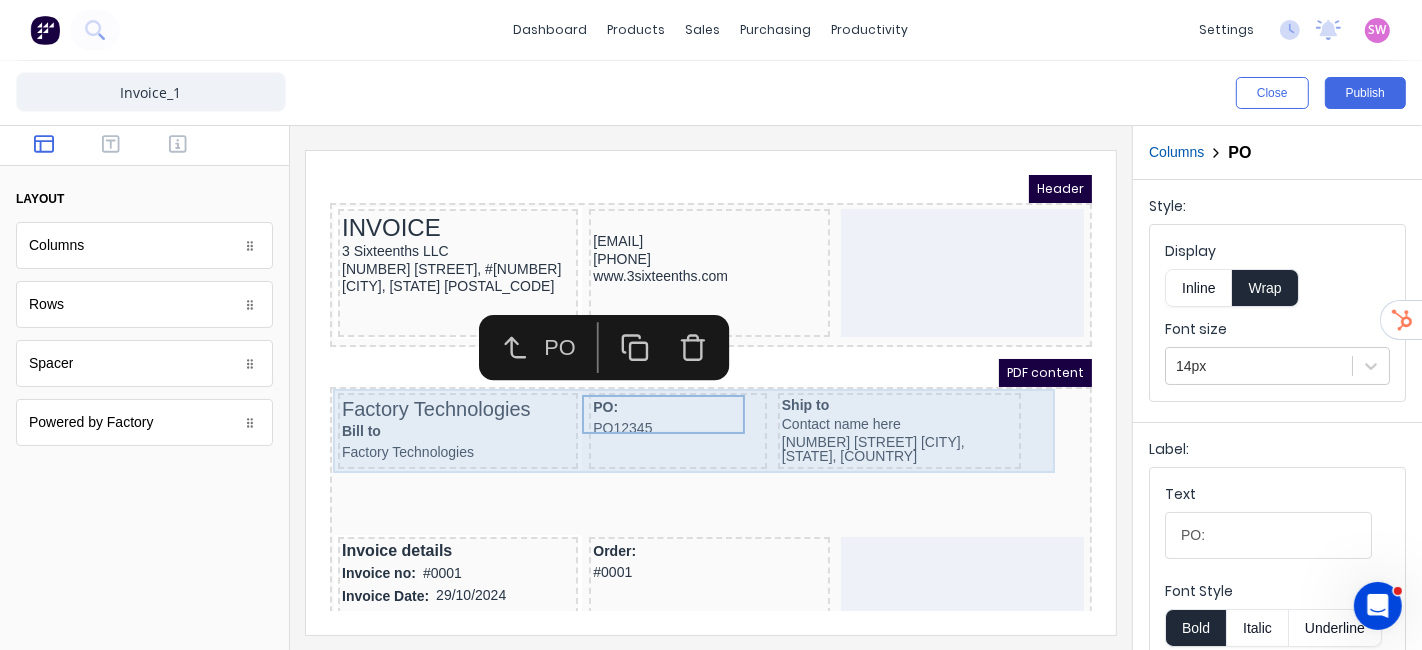 scroll, scrollTop: 111, scrollLeft: 0, axis: vertical 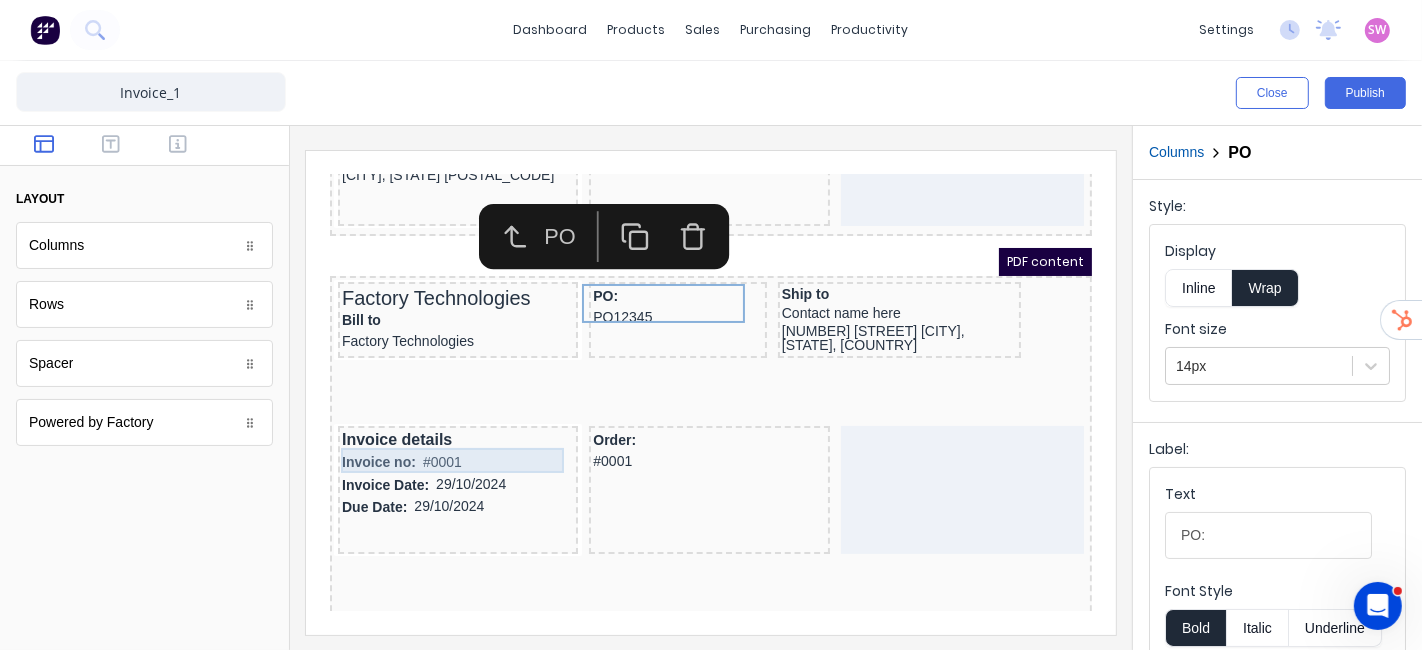 click on "Invoice no: #0001" at bounding box center [433, 437] 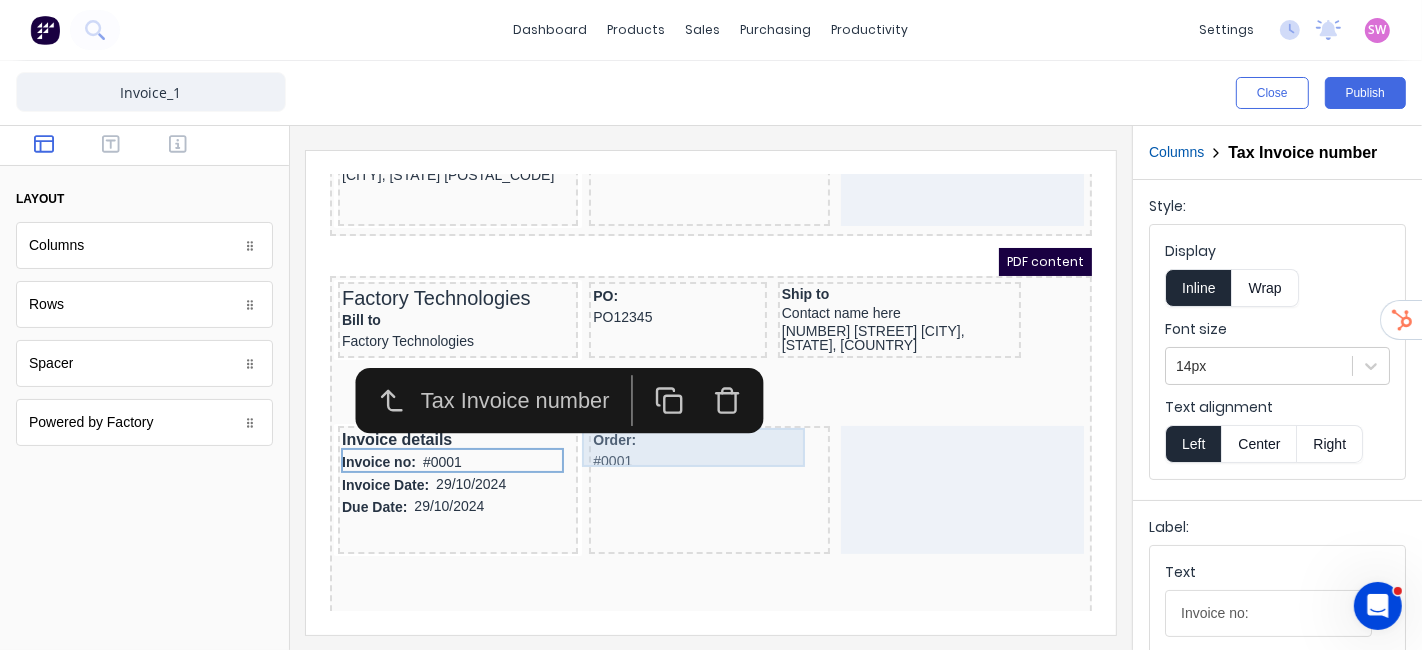 click on "Order:  #0001" at bounding box center [684, 425] 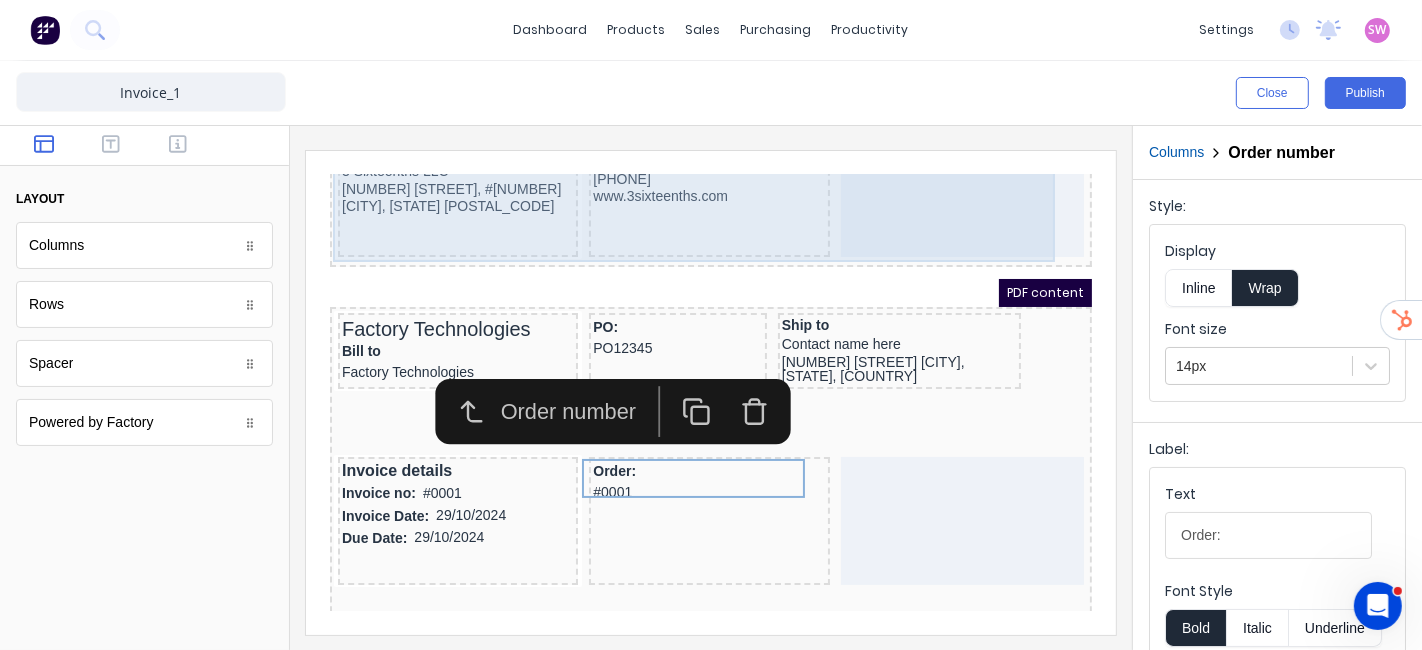 scroll, scrollTop: 0, scrollLeft: 0, axis: both 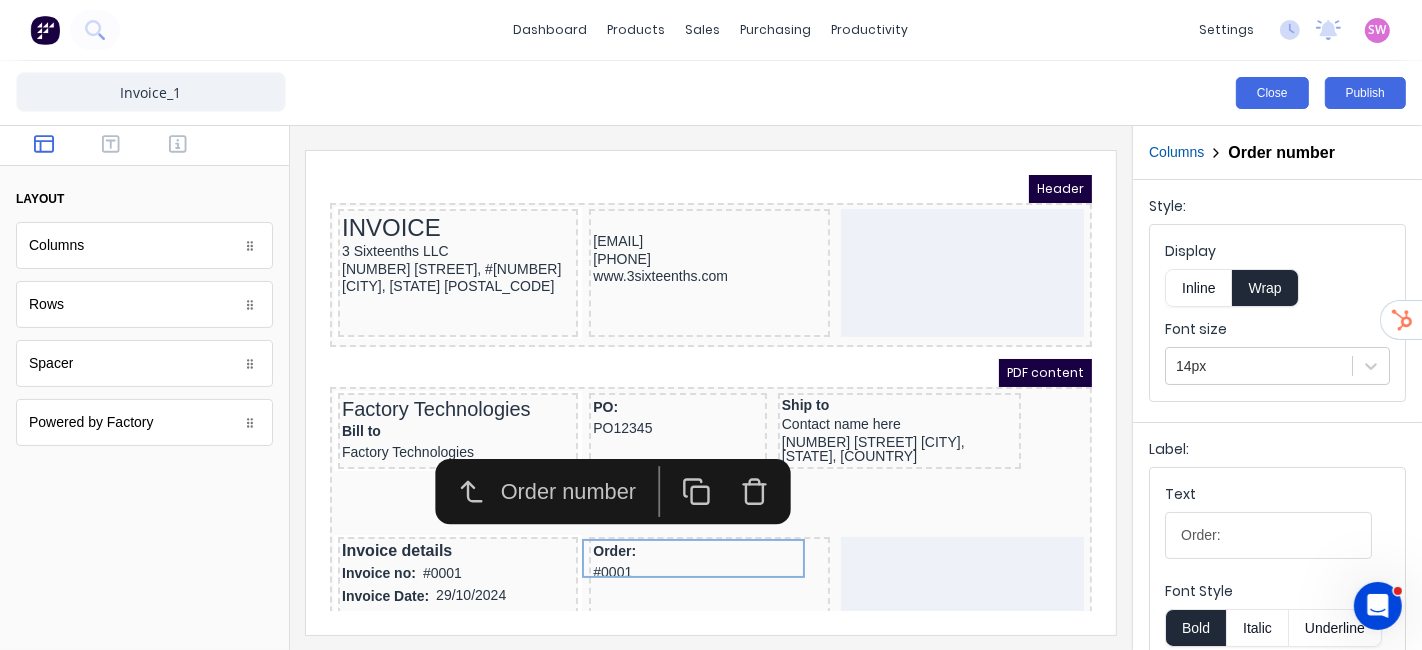 click on "Close" at bounding box center [1272, 93] 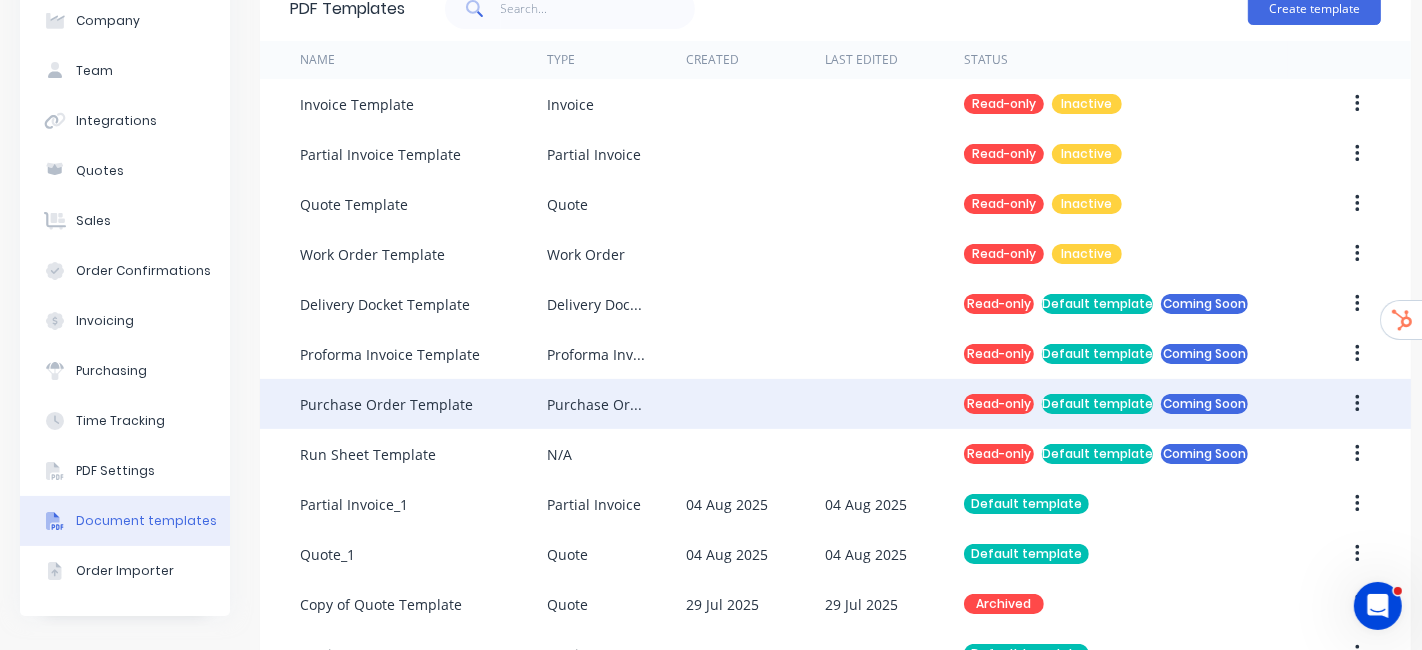scroll, scrollTop: 327, scrollLeft: 0, axis: vertical 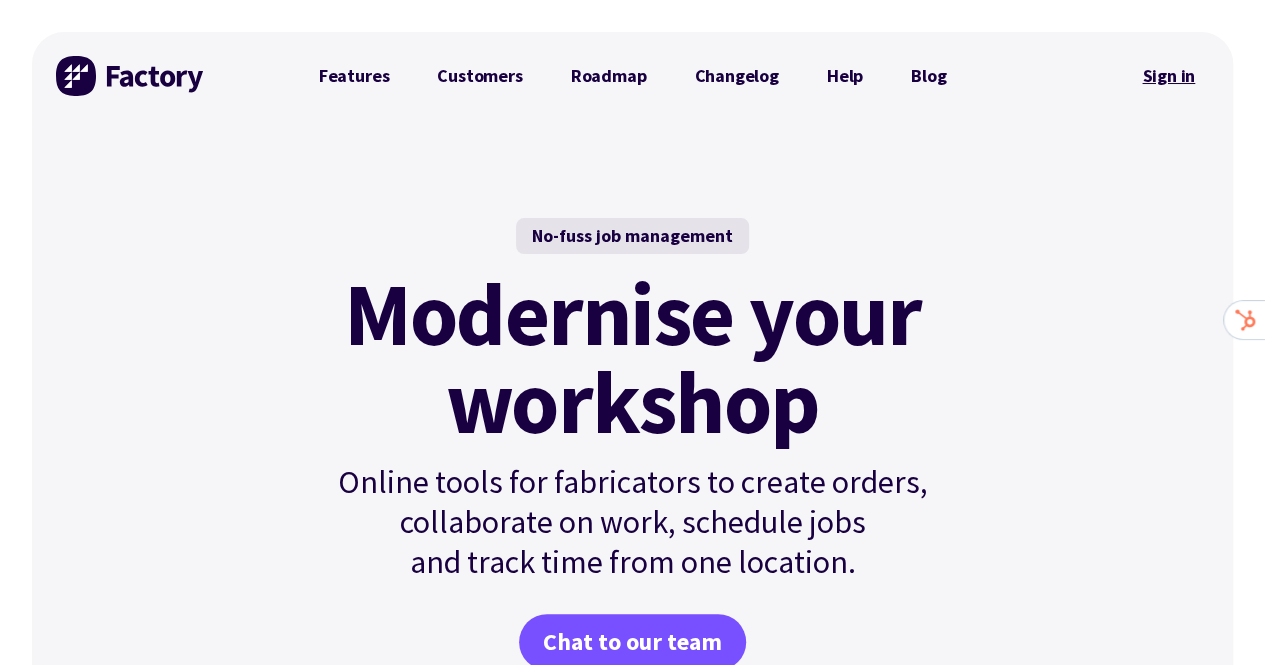 click on "Sign in" at bounding box center (1168, 76) 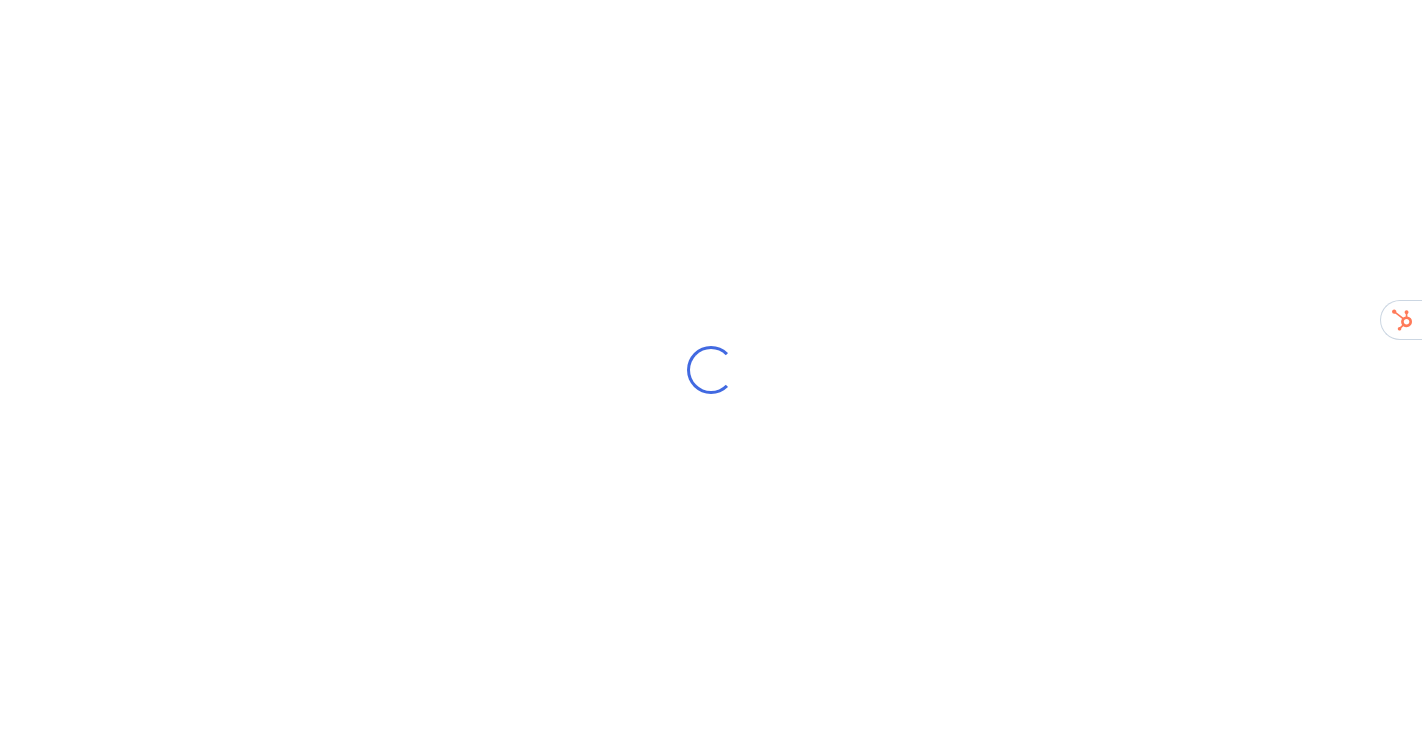 scroll, scrollTop: 0, scrollLeft: 0, axis: both 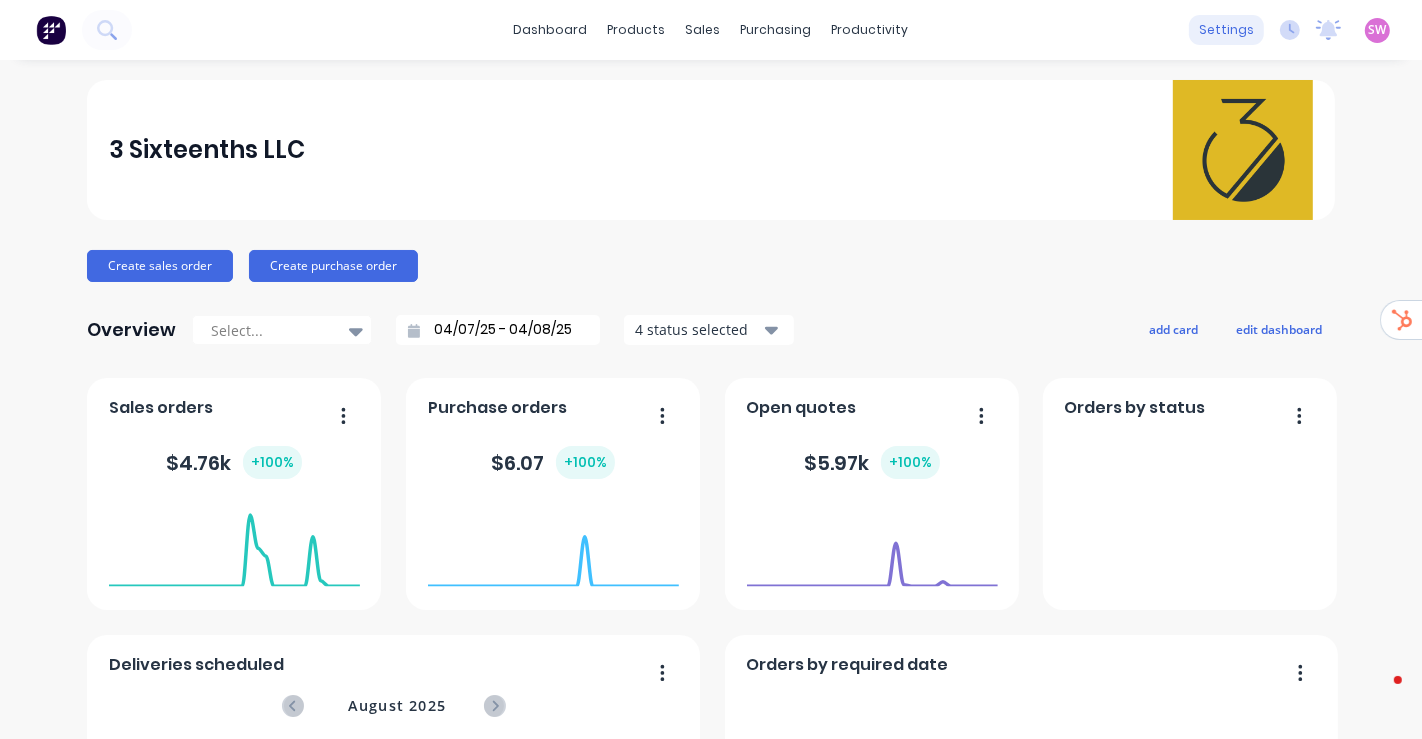 click on "settings" at bounding box center [1226, 30] 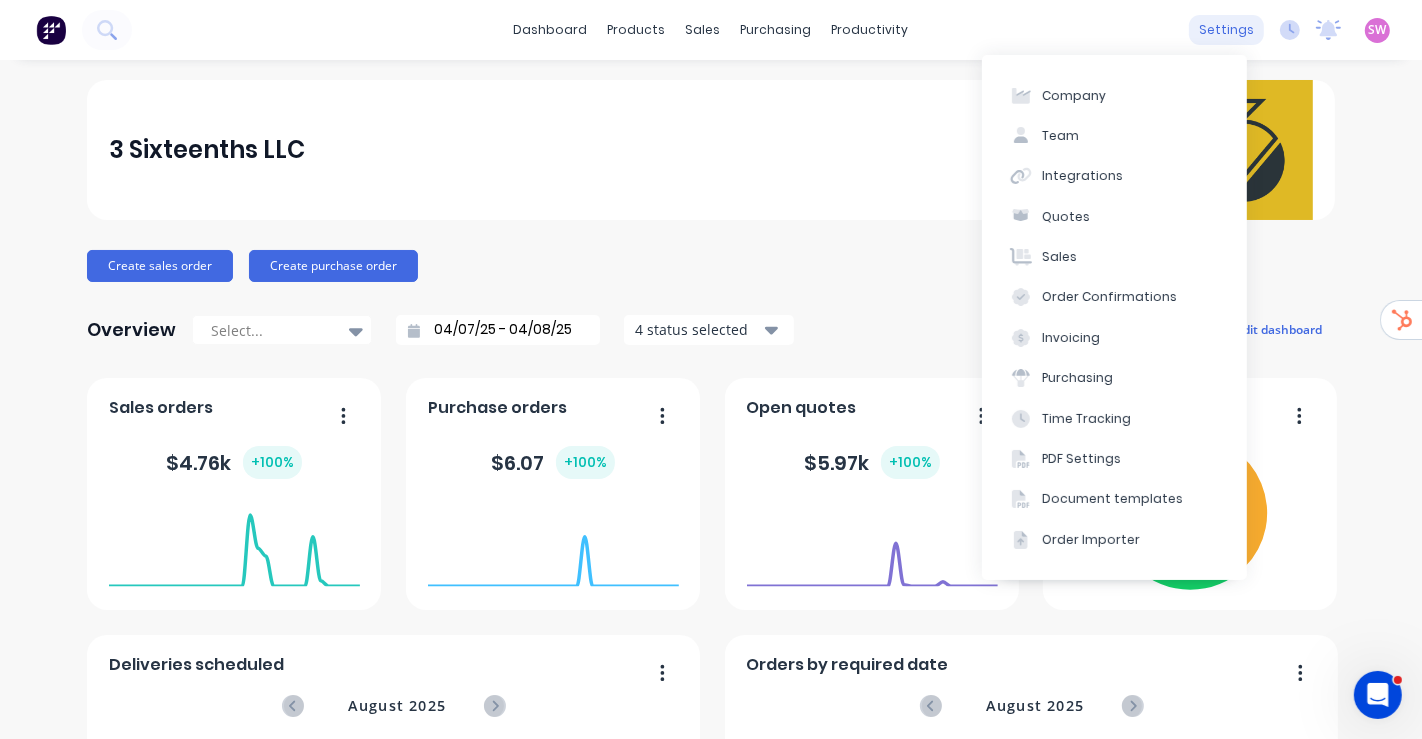 scroll, scrollTop: 0, scrollLeft: 0, axis: both 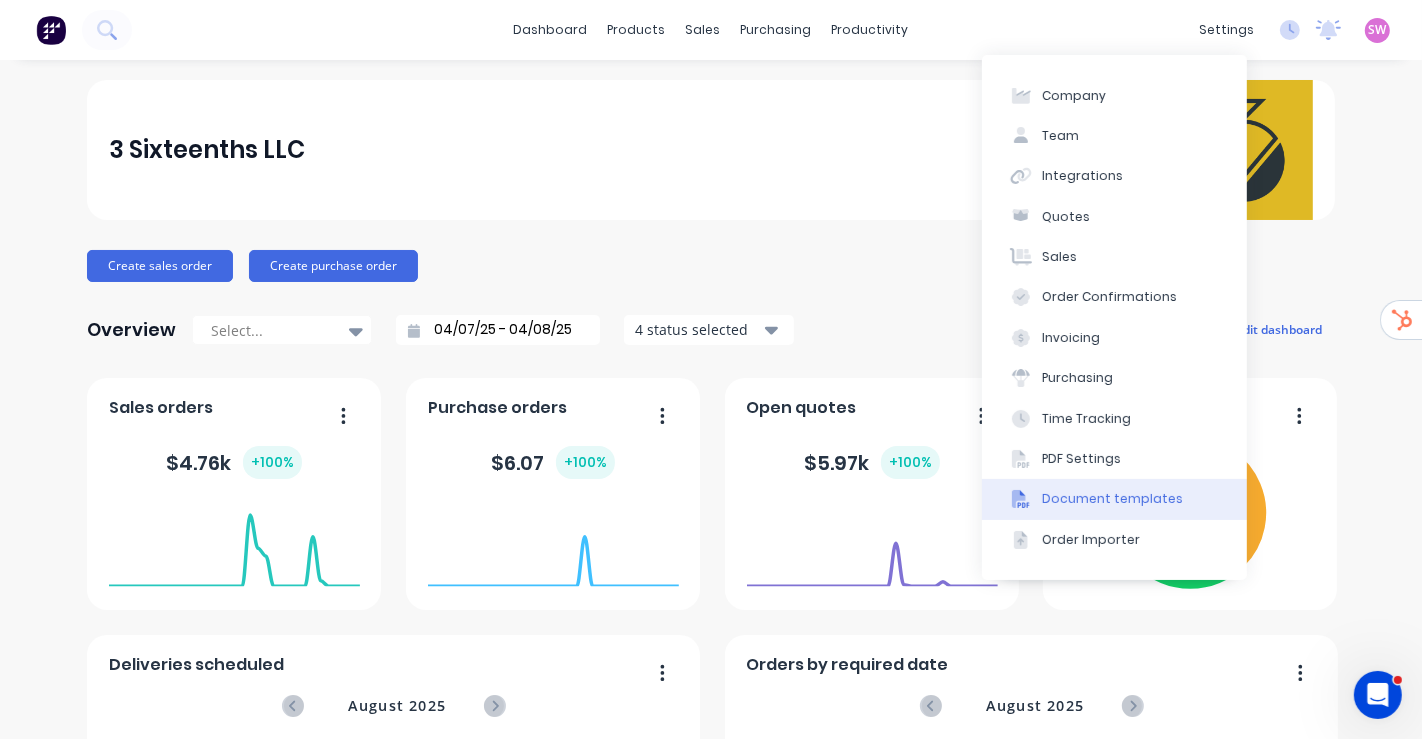 click on "Document templates" at bounding box center [1112, 499] 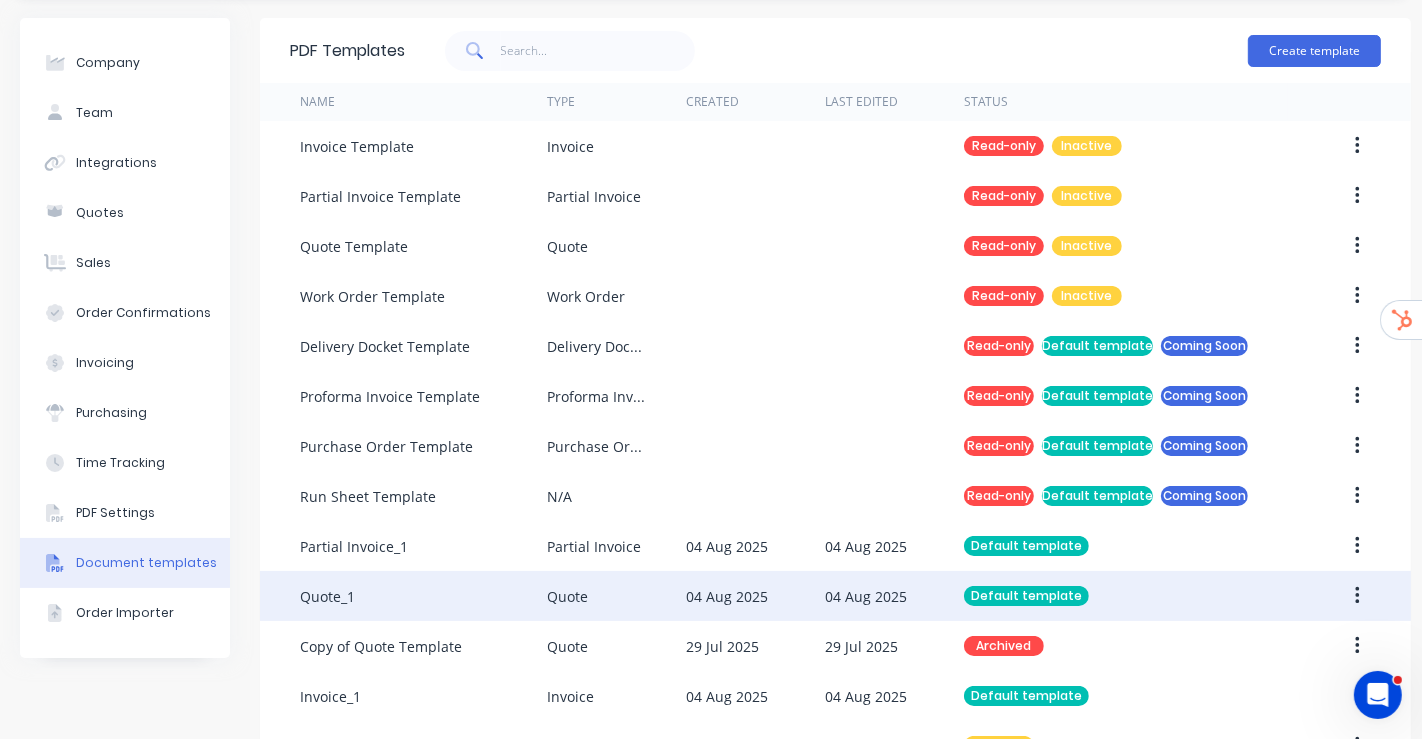 scroll, scrollTop: 111, scrollLeft: 0, axis: vertical 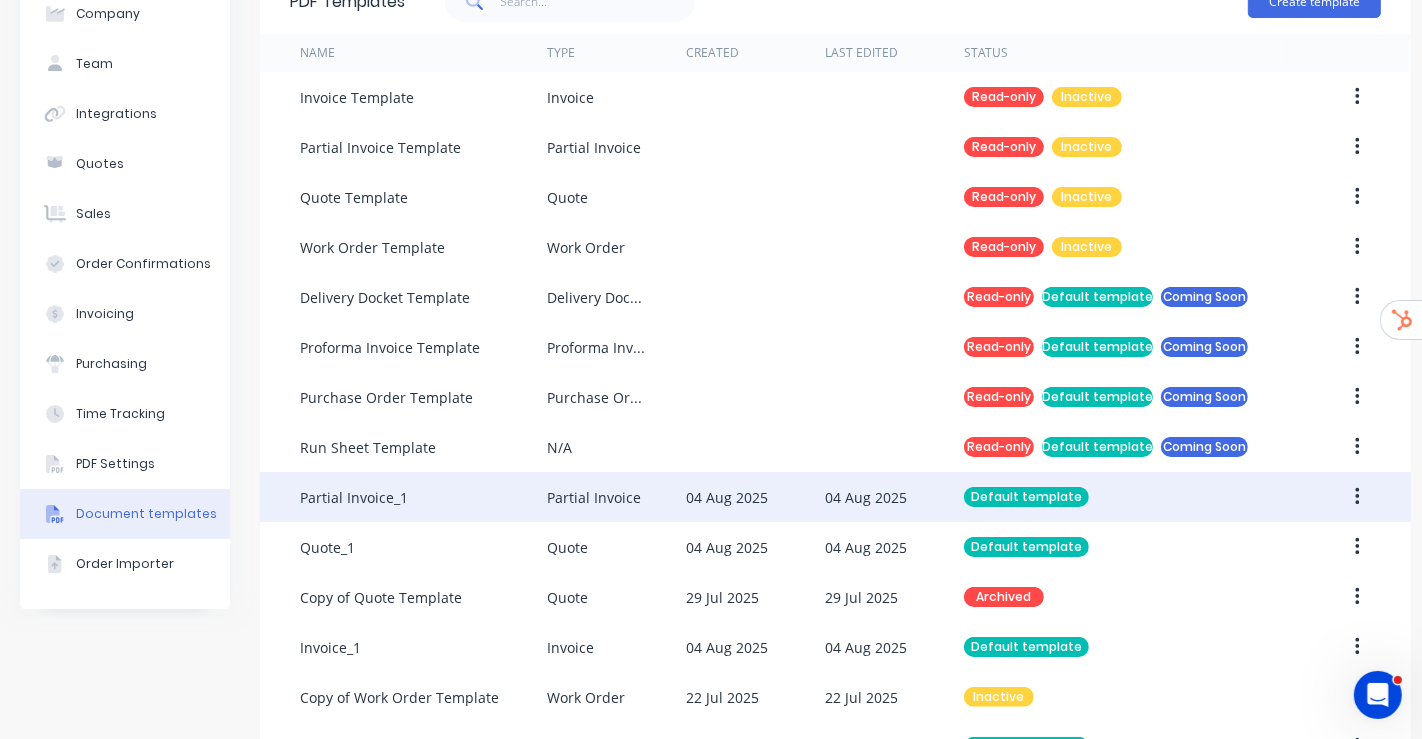 click on "Partial Invoice" at bounding box center (616, 497) 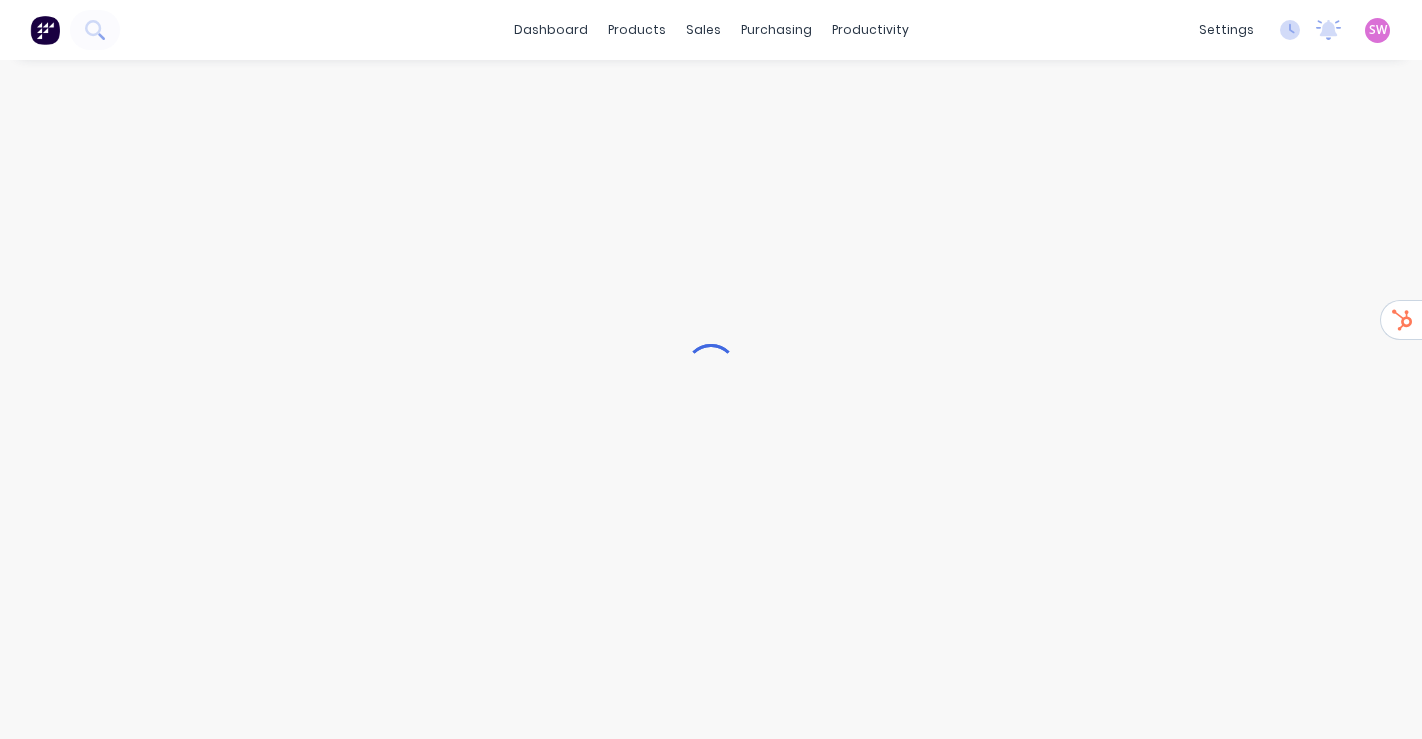 scroll, scrollTop: 0, scrollLeft: 0, axis: both 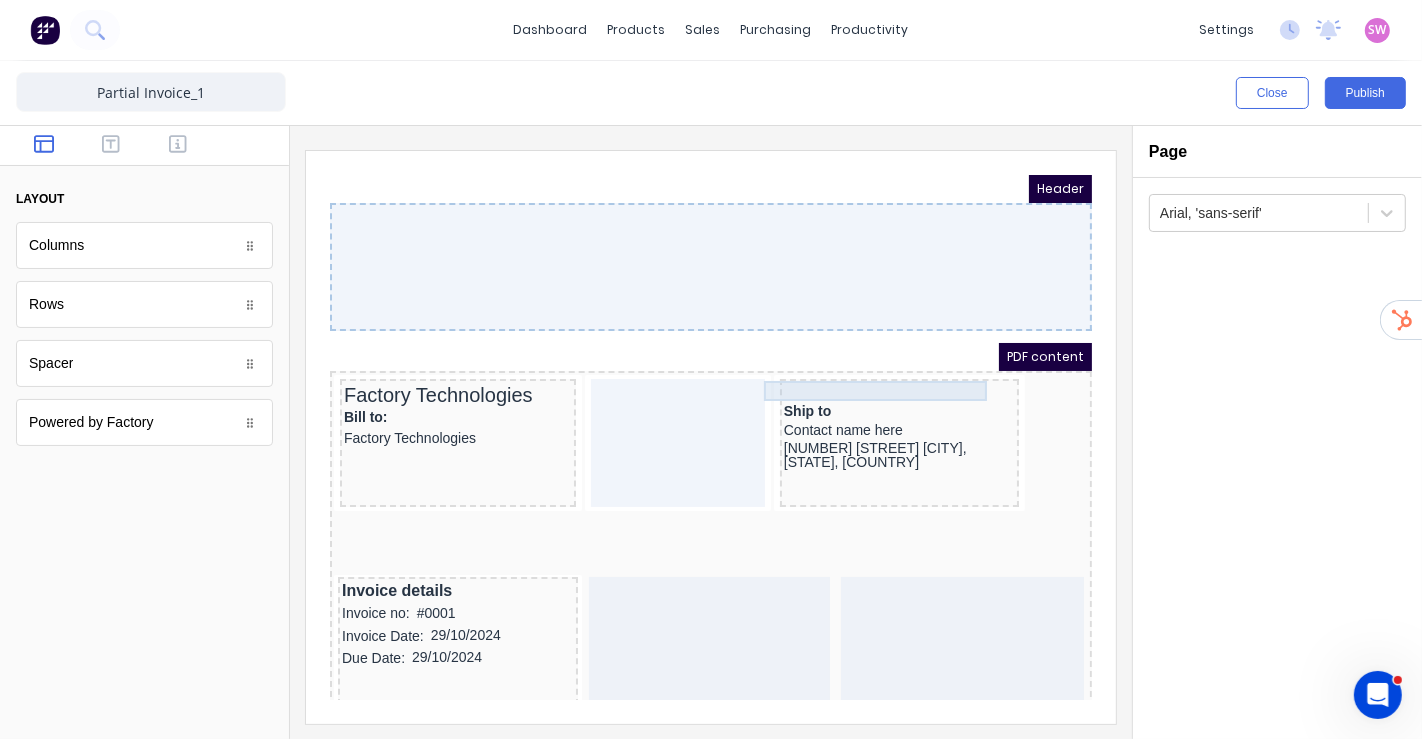 click at bounding box center (874, 368) 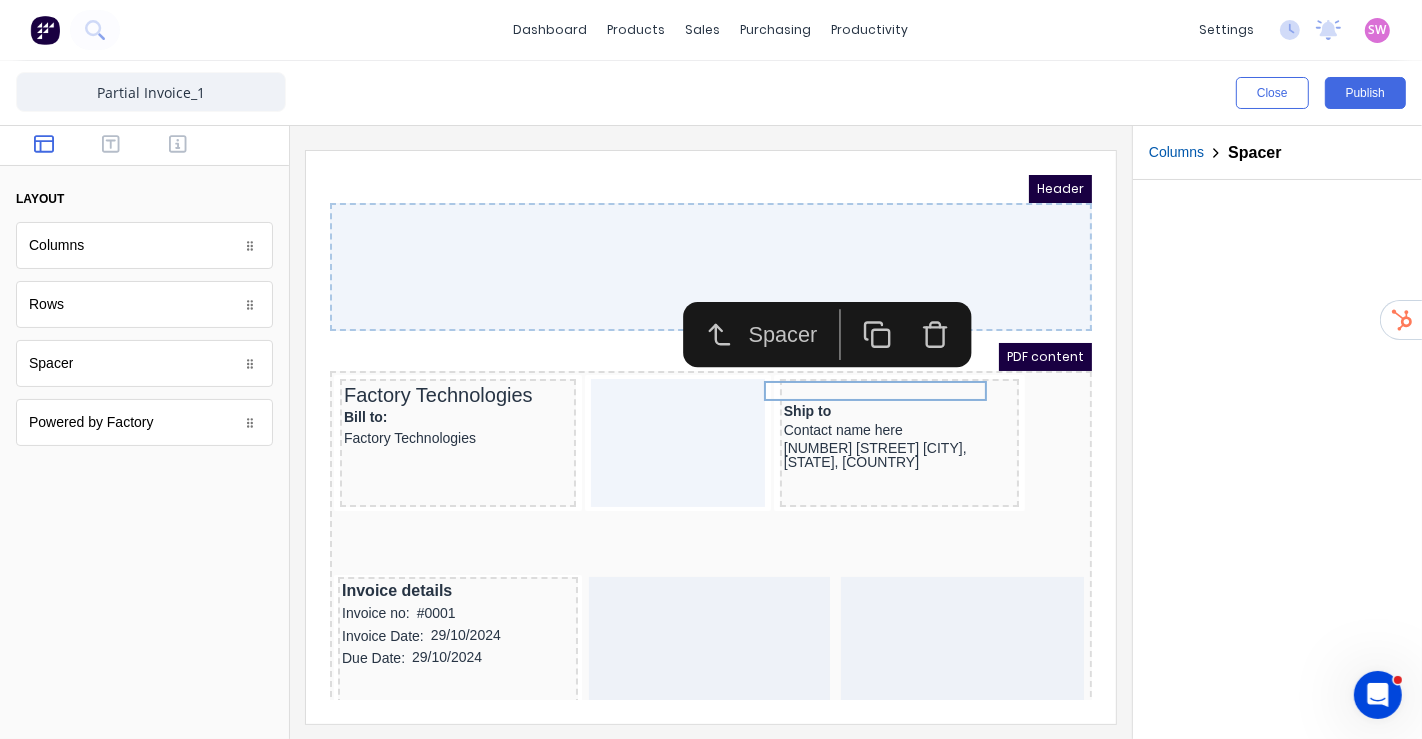 click 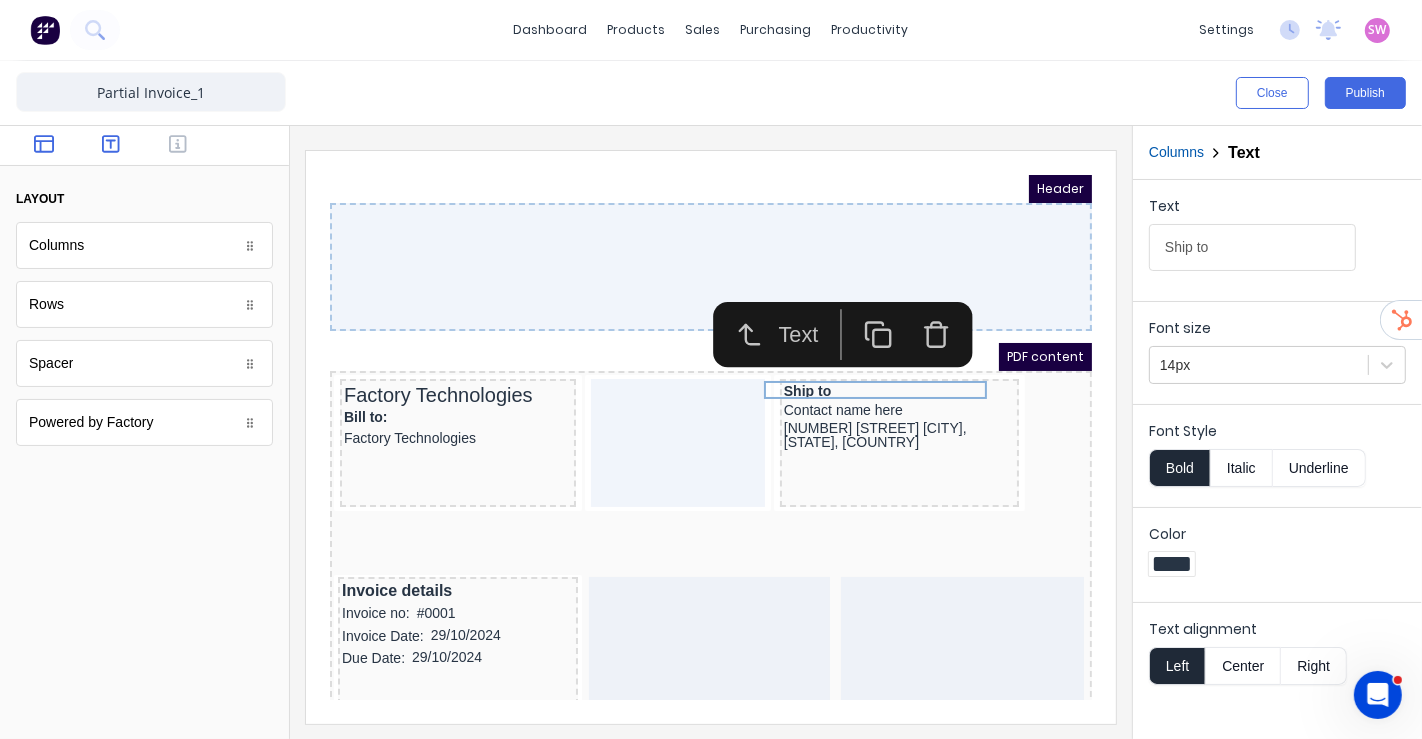 click at bounding box center (110, 146) 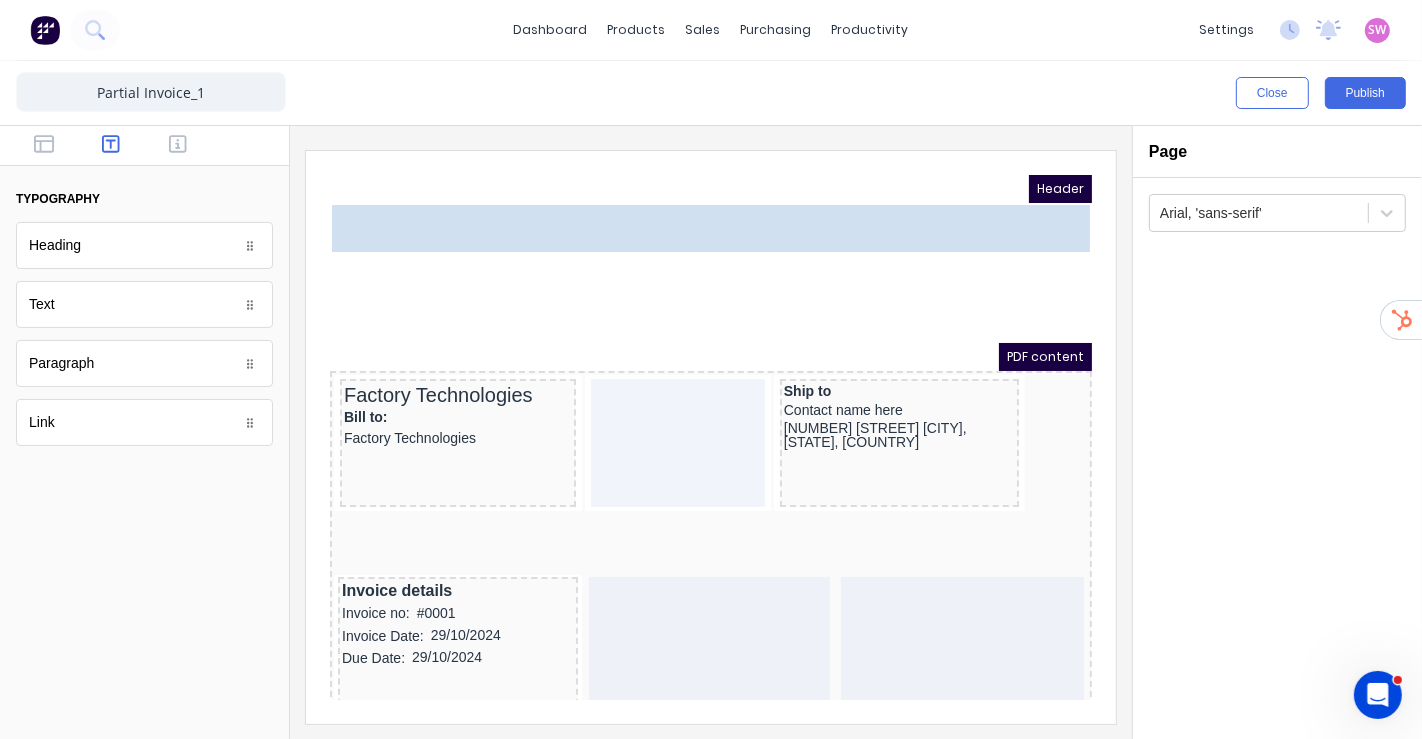 drag, startPoint x: 105, startPoint y: 312, endPoint x: 68, endPoint y: 301, distance: 38.600517 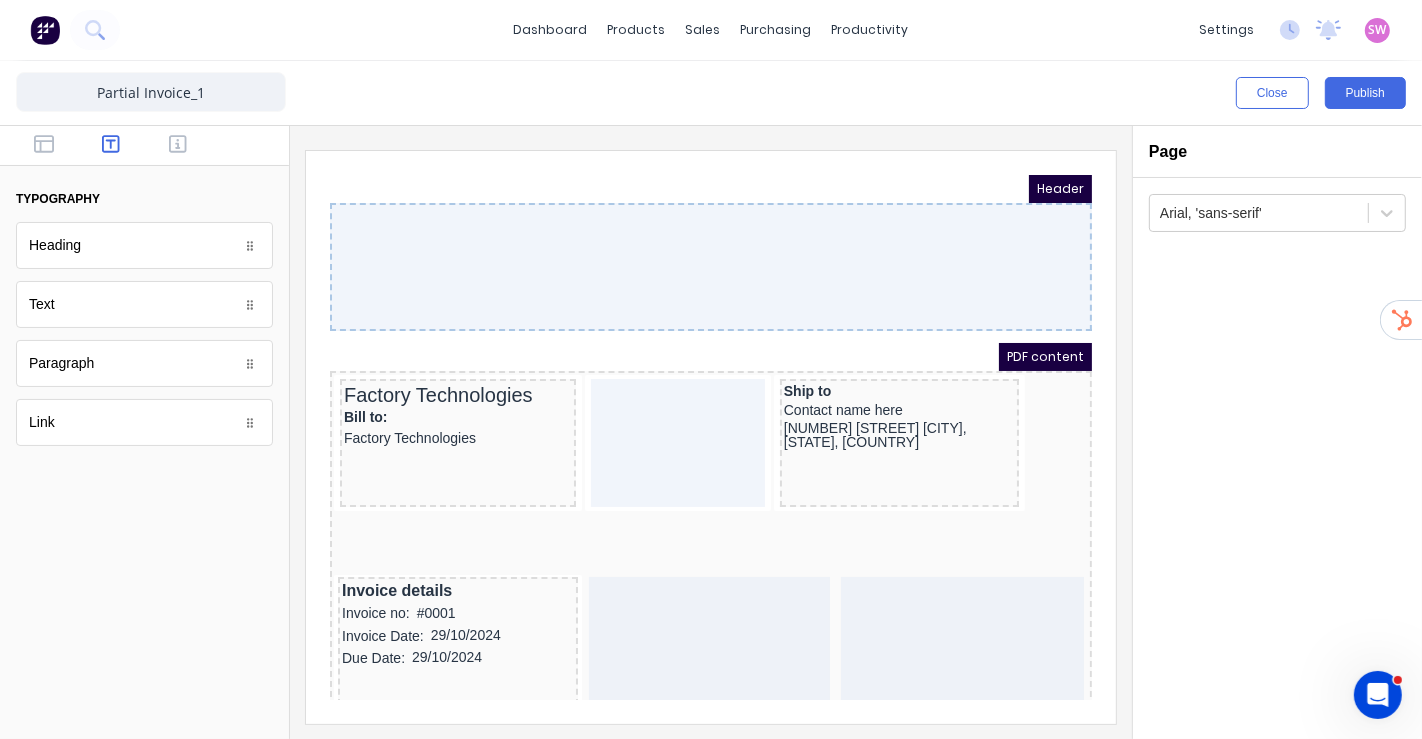 click on "Heading" at bounding box center [144, 245] 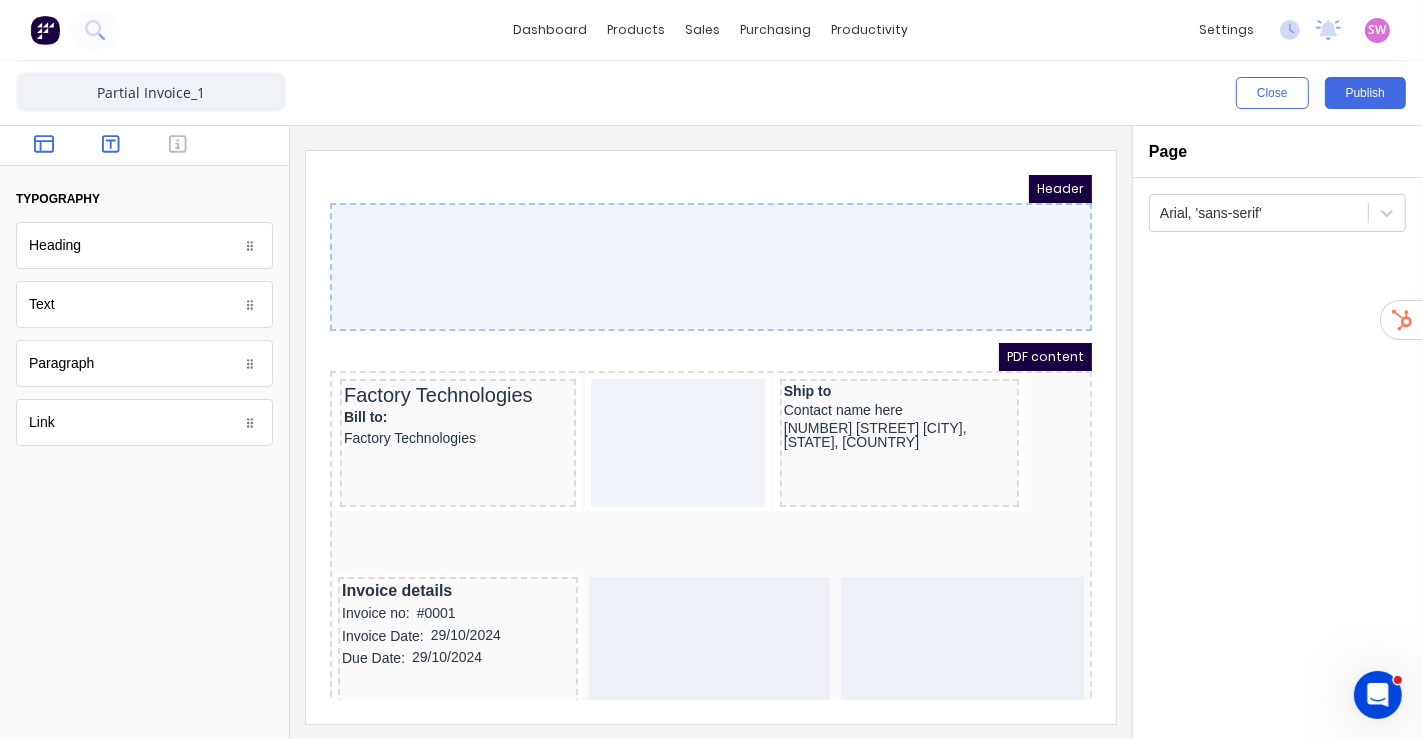 click at bounding box center (43, 146) 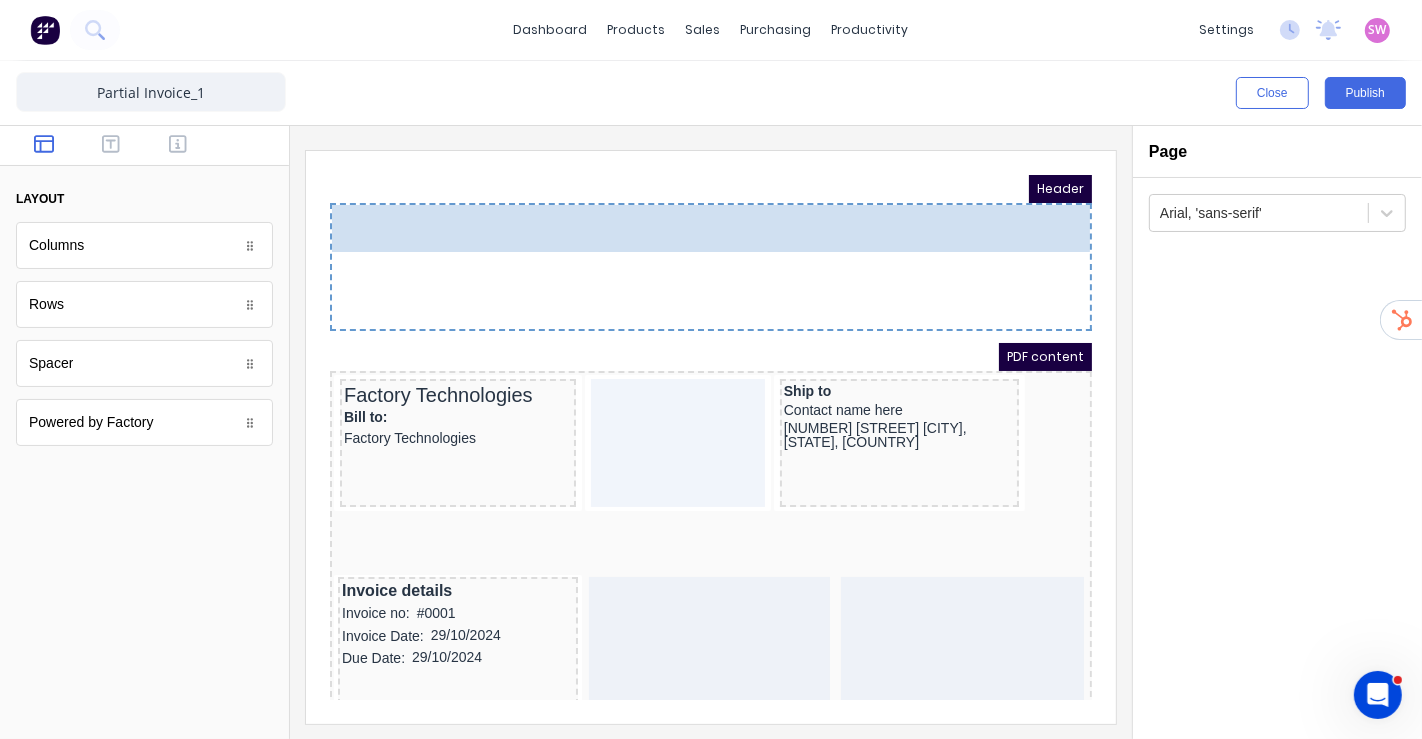 drag, startPoint x: 106, startPoint y: 248, endPoint x: 609, endPoint y: 246, distance: 503.00397 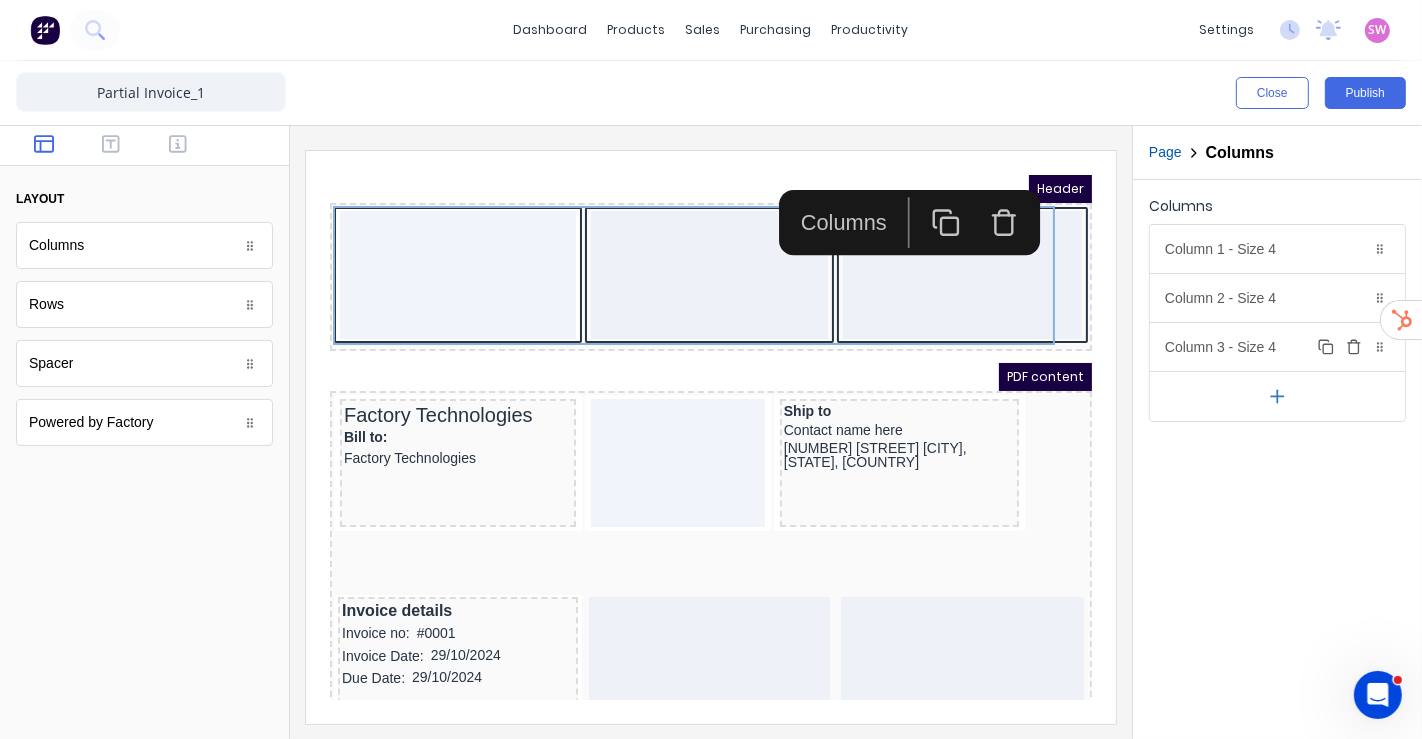 click on "Column 3 - Size 4 Duplicate Delete" at bounding box center (1277, 347) 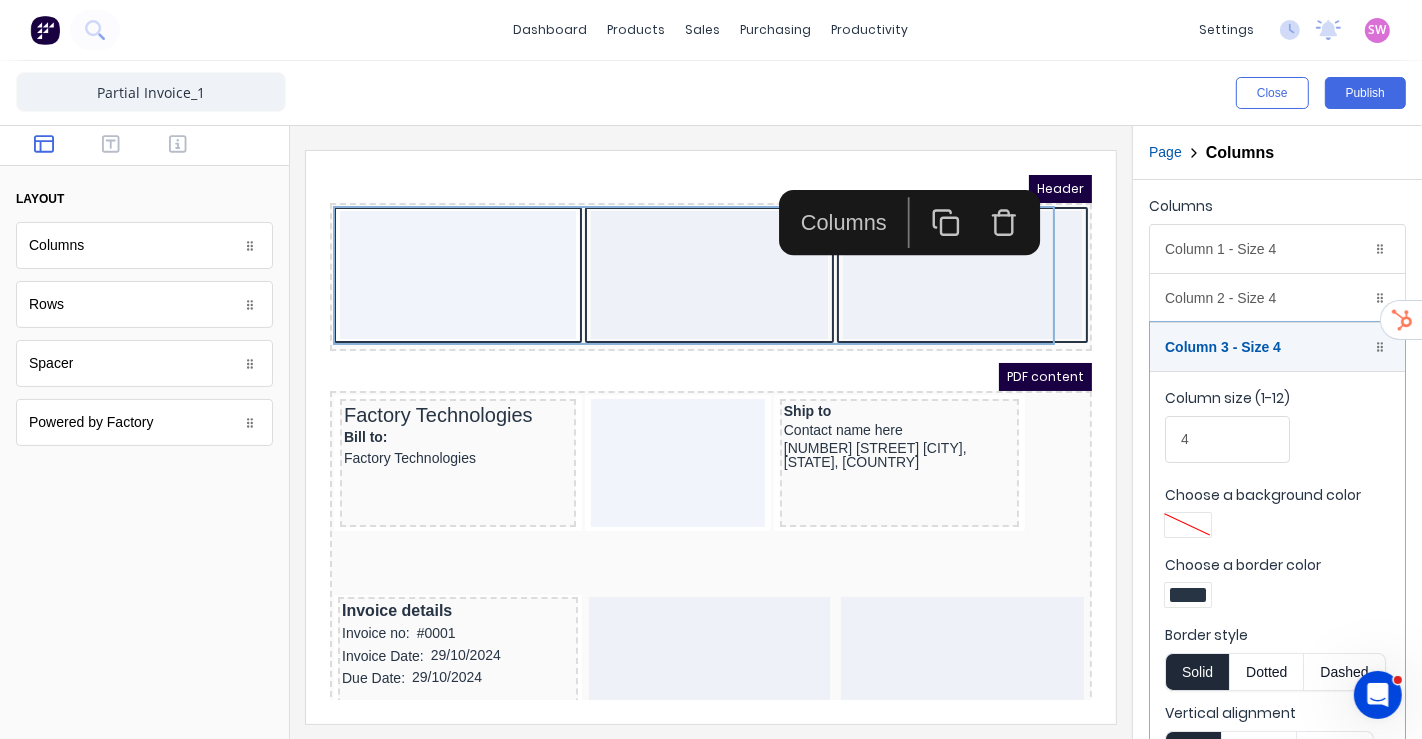 click at bounding box center (1188, 595) 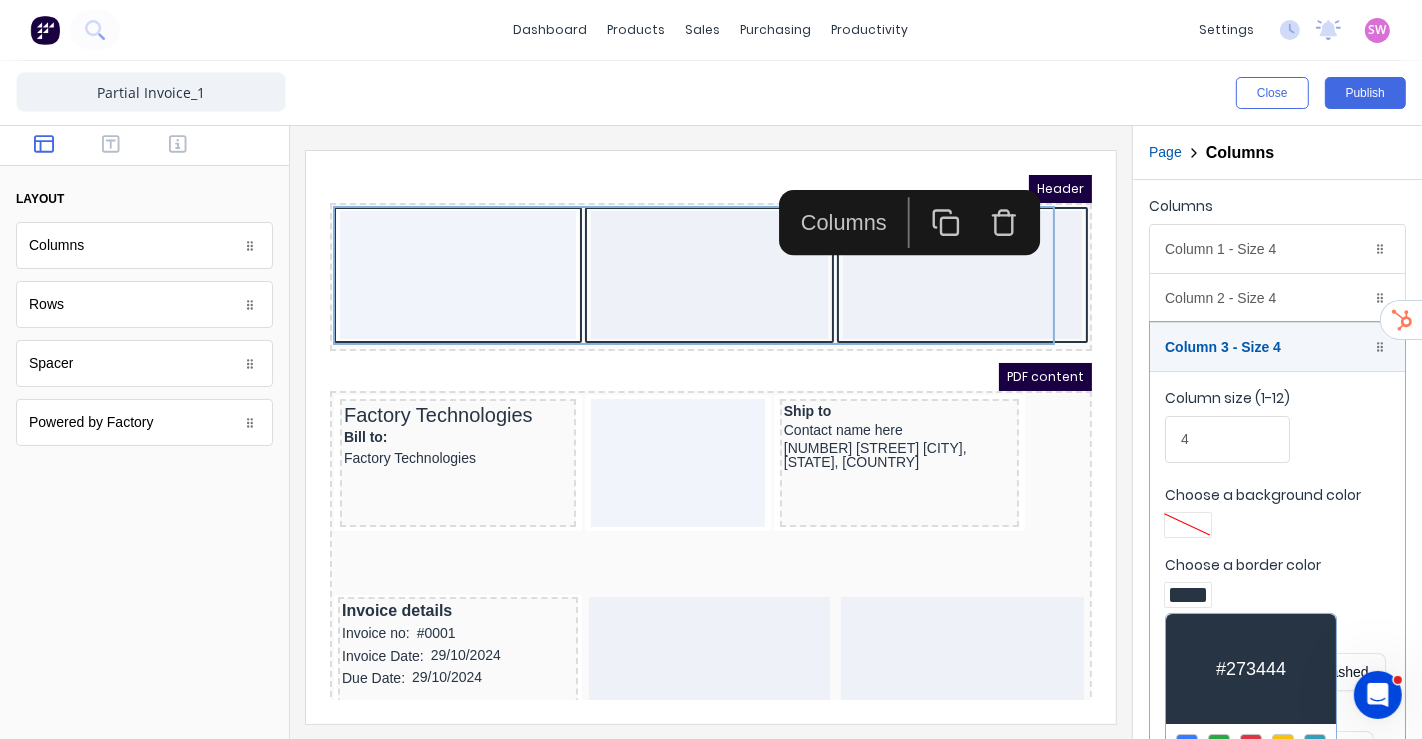 scroll, scrollTop: 107, scrollLeft: 0, axis: vertical 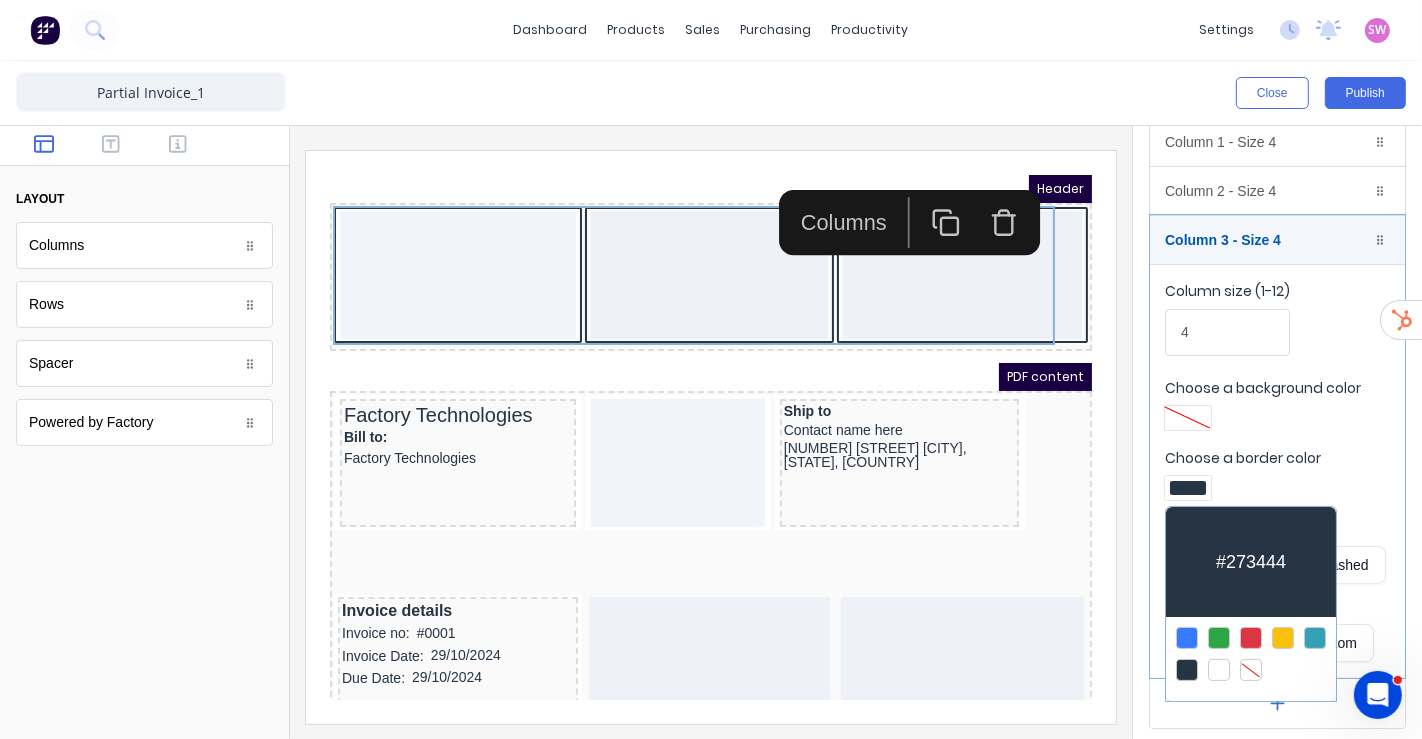 click at bounding box center [1251, 670] 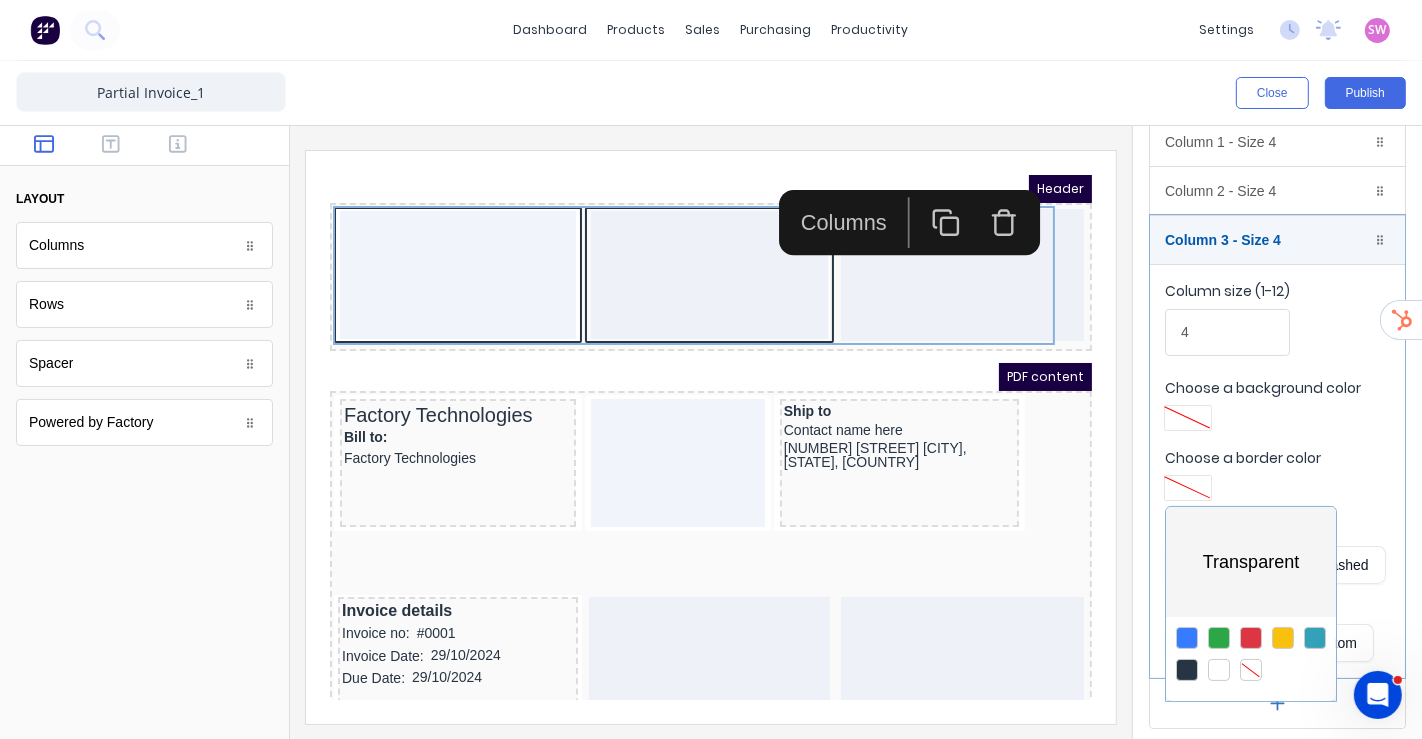 click at bounding box center [711, 369] 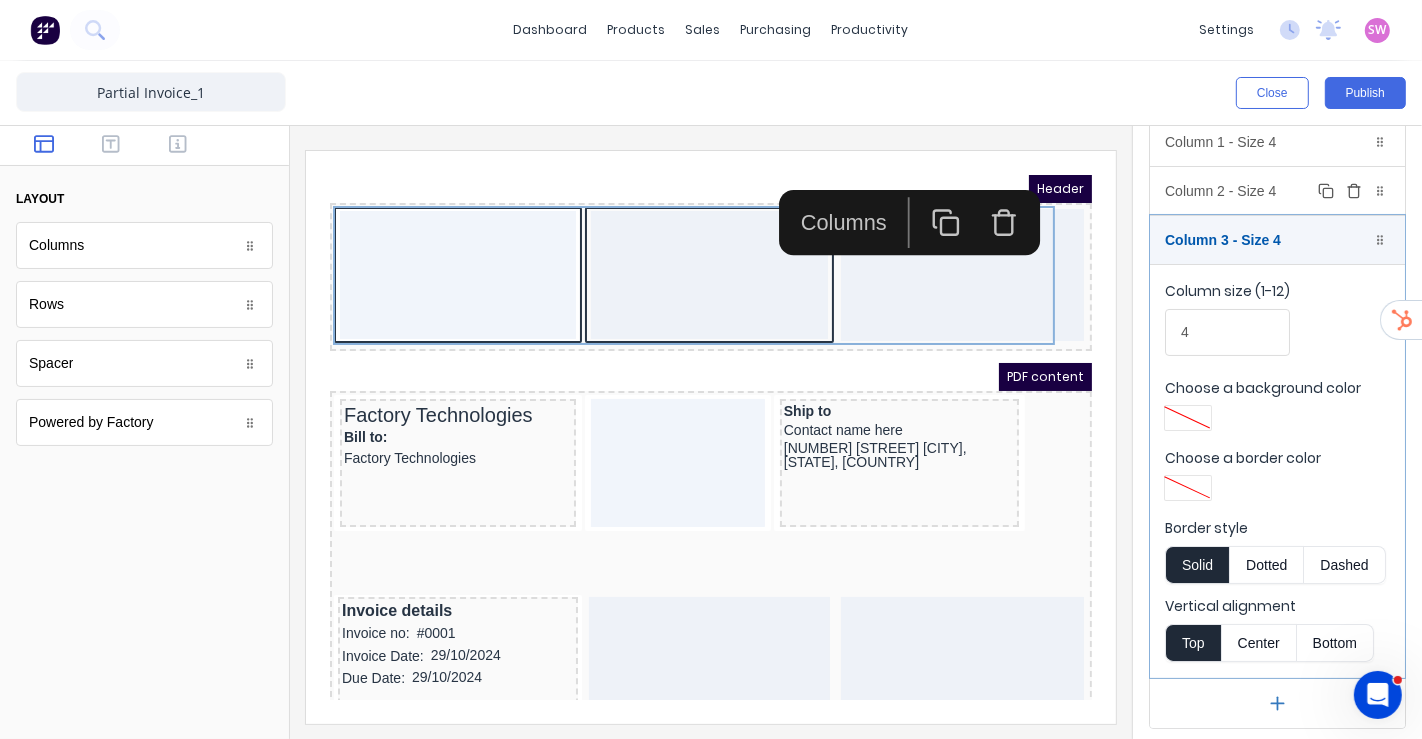 click on "Column 2 - Size 4 Duplicate Delete" at bounding box center [1277, 191] 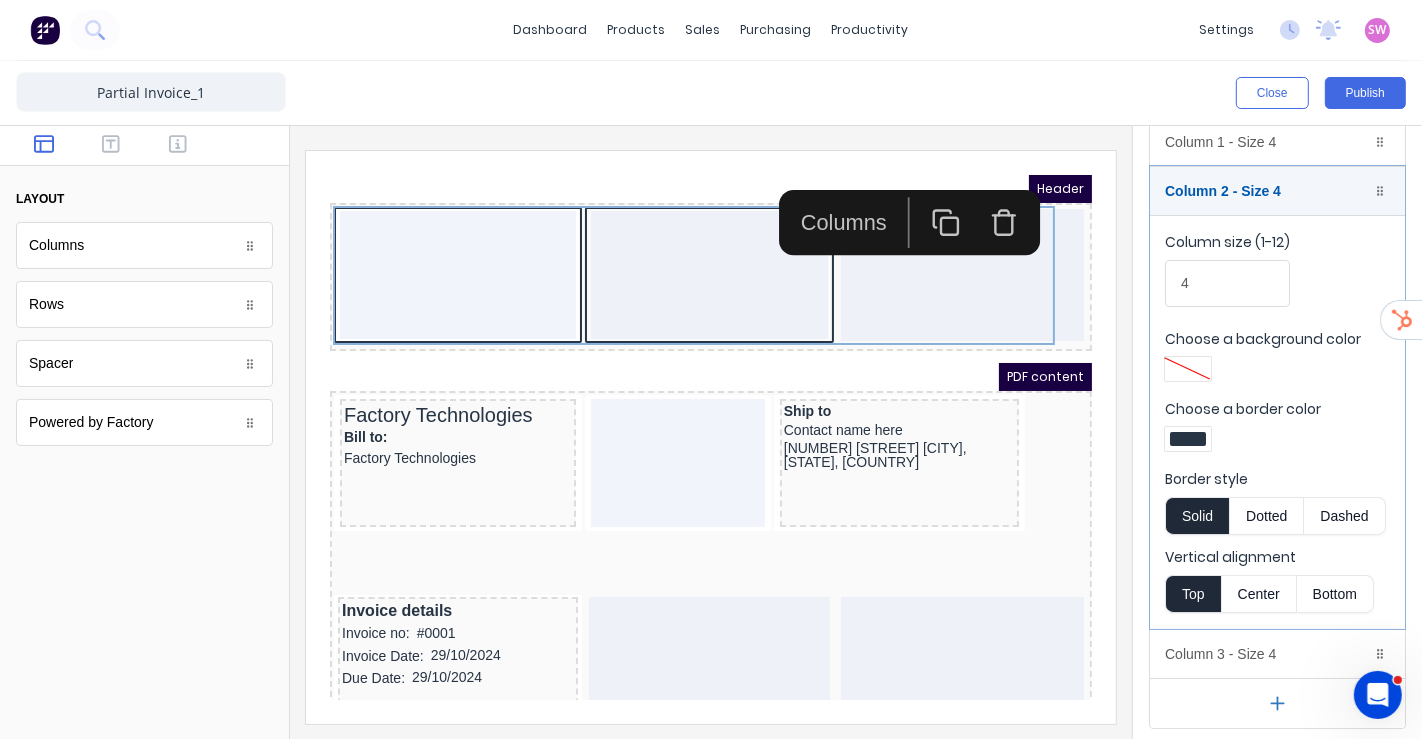 click at bounding box center [1188, 439] 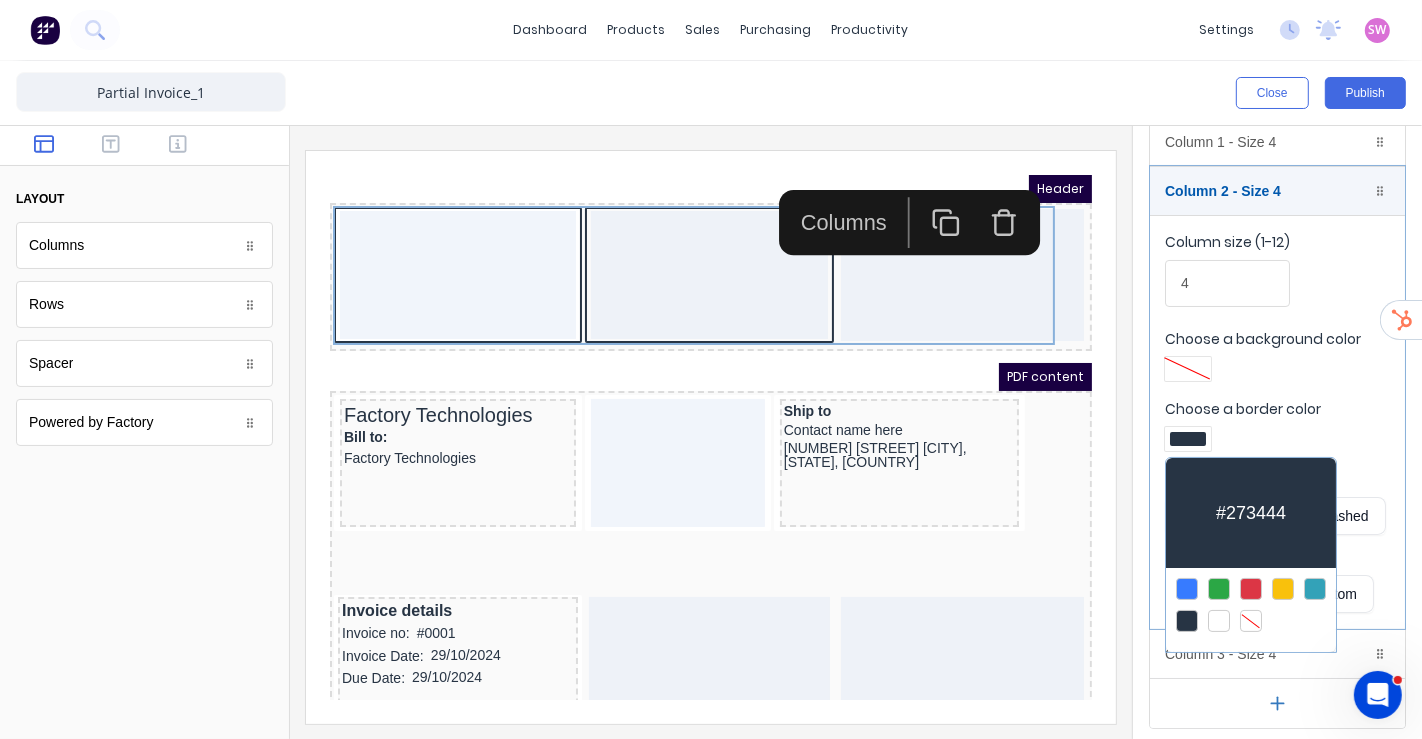click at bounding box center [1251, 621] 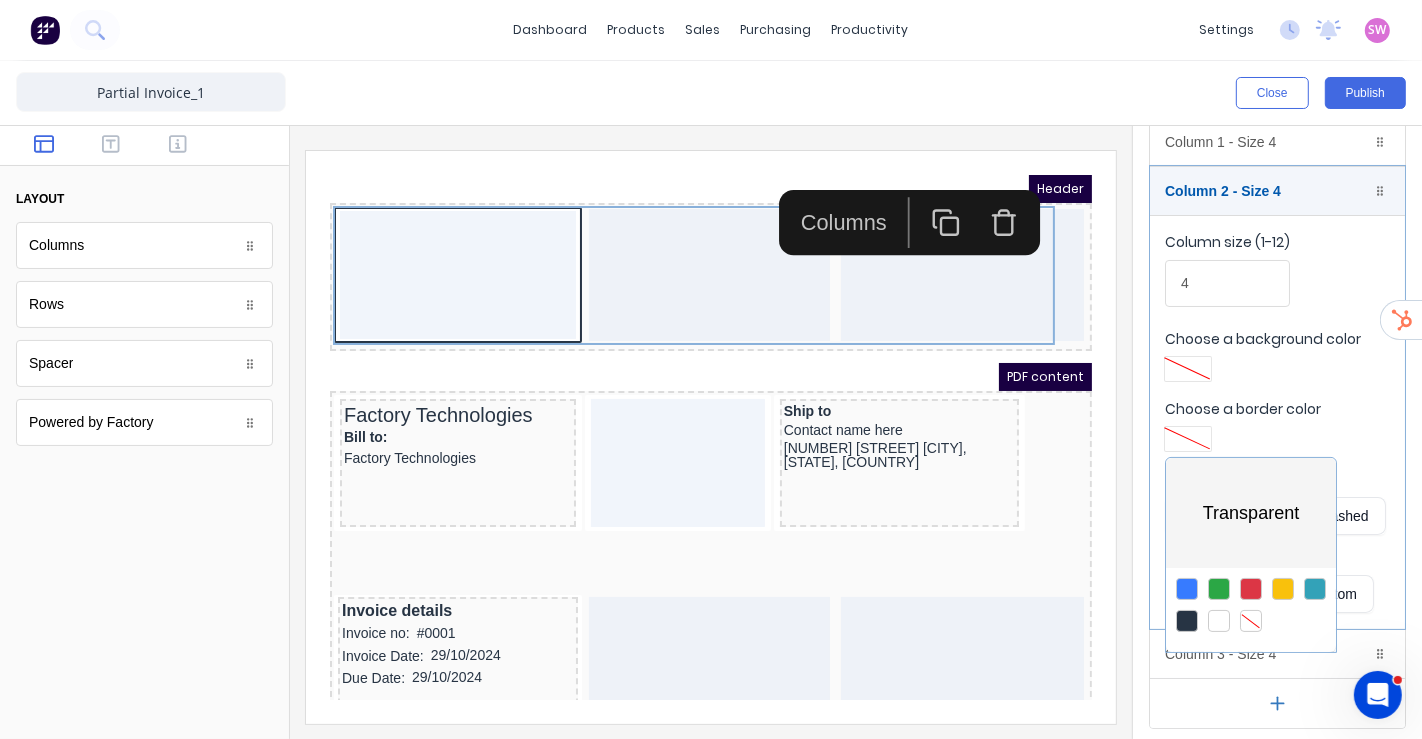 click at bounding box center [711, 369] 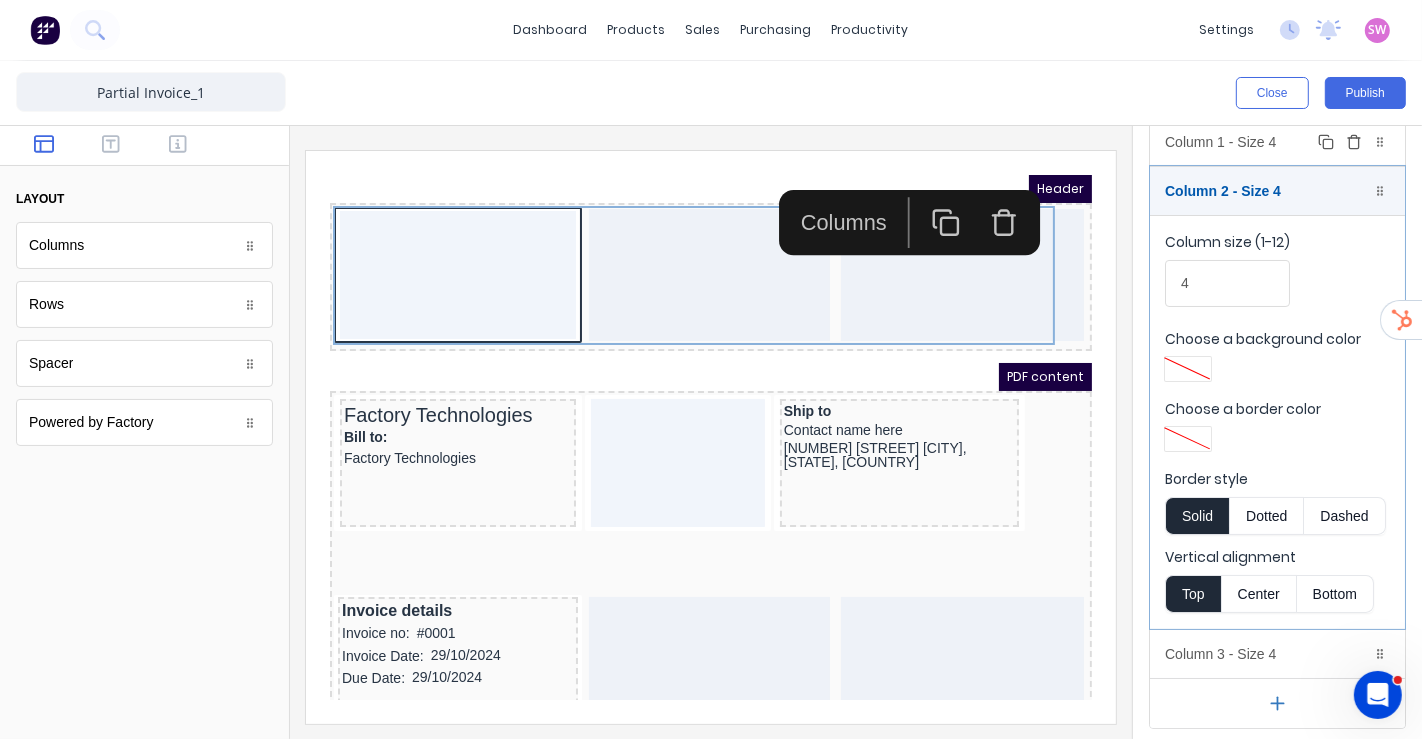 click on "Column 1 - Size 4 Duplicate Delete" at bounding box center [1277, 142] 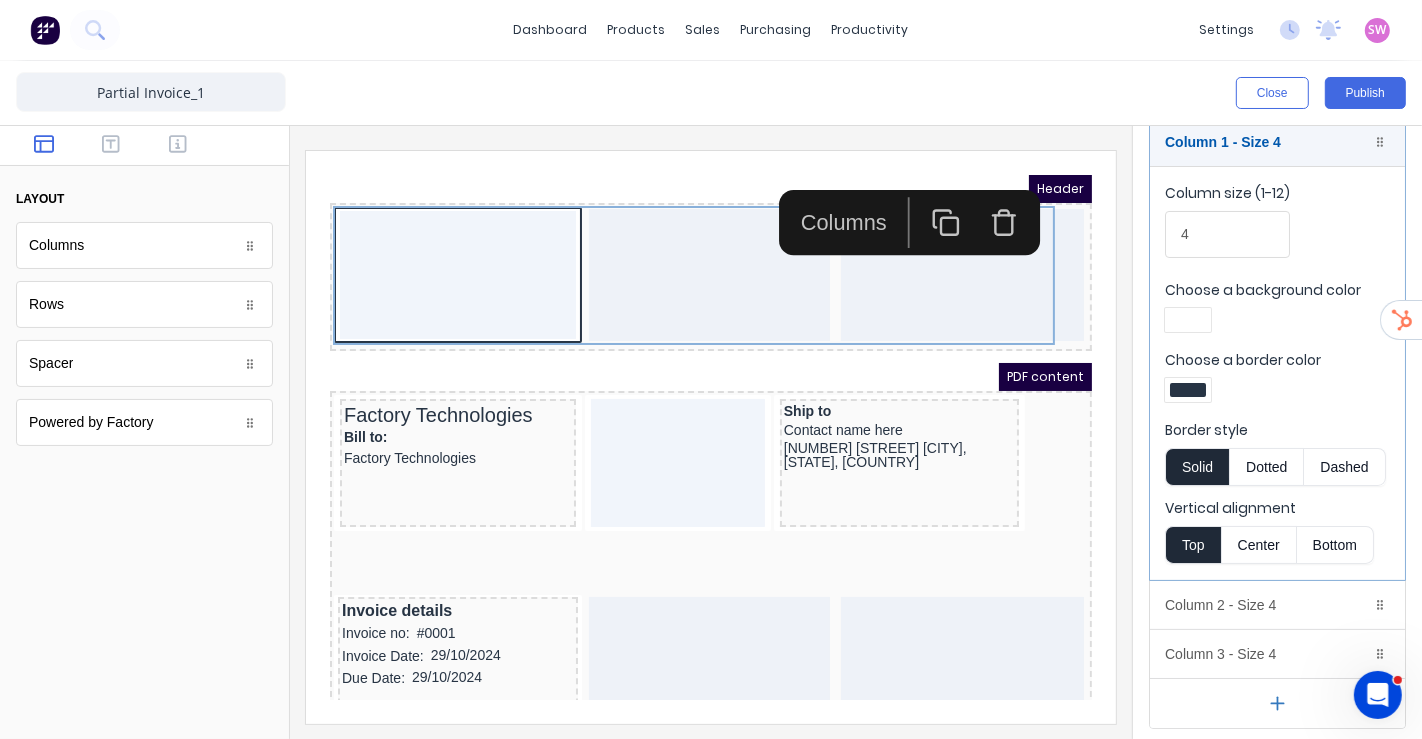 click at bounding box center [1188, 390] 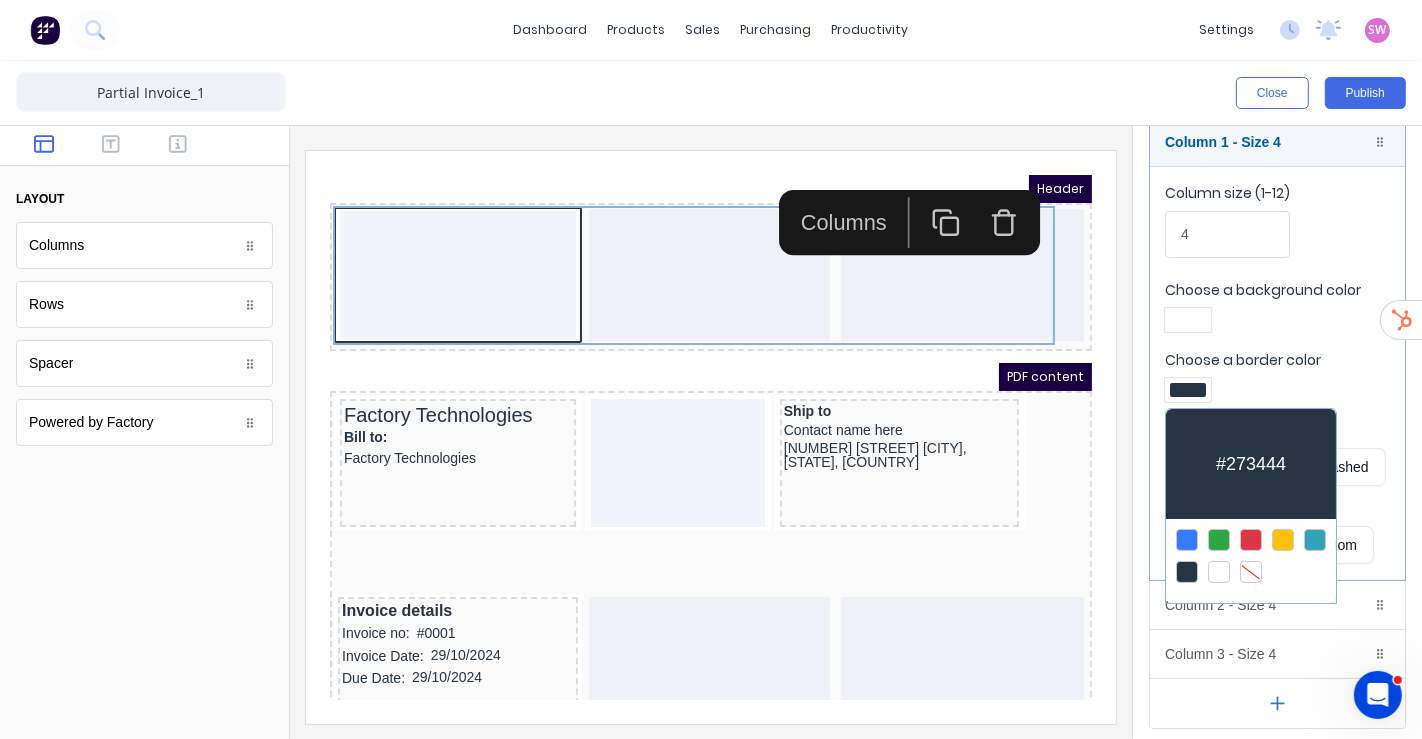 click at bounding box center (1251, 572) 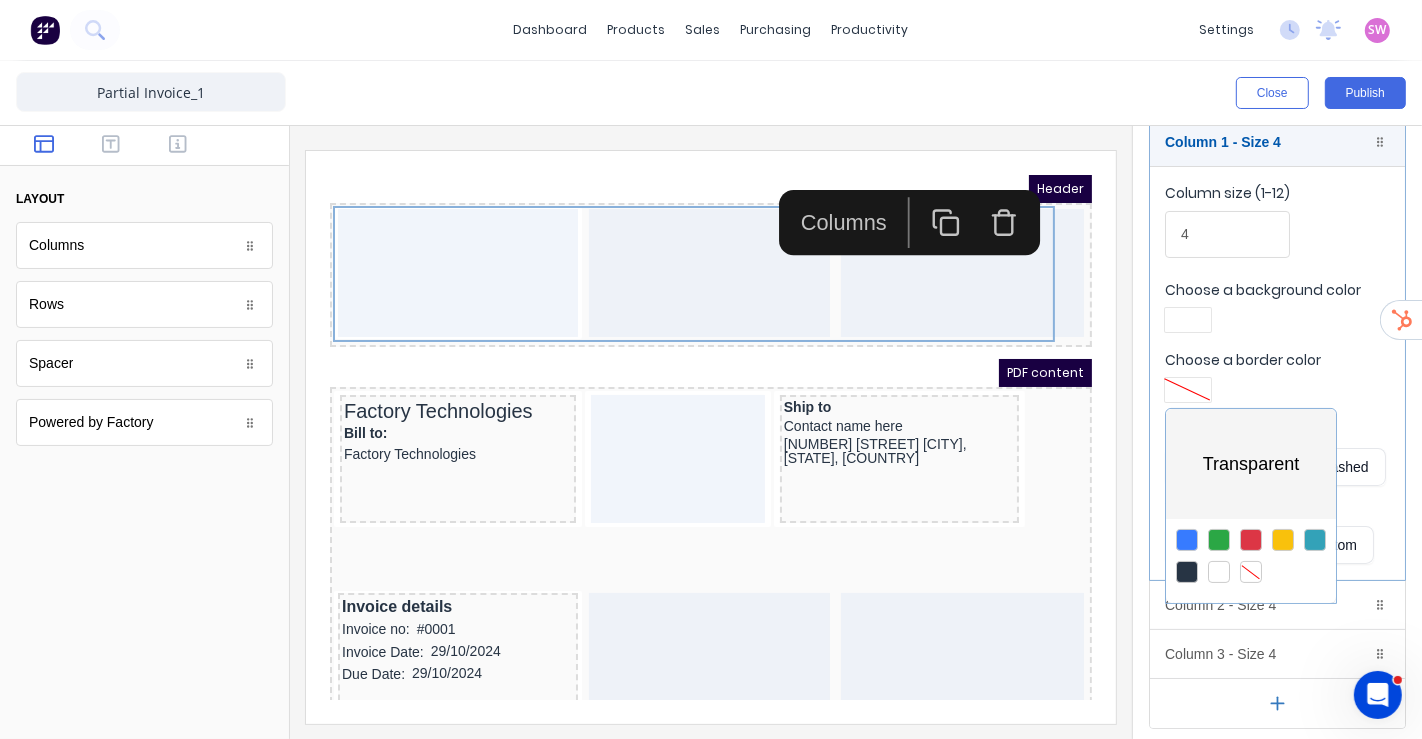 click at bounding box center [711, 369] 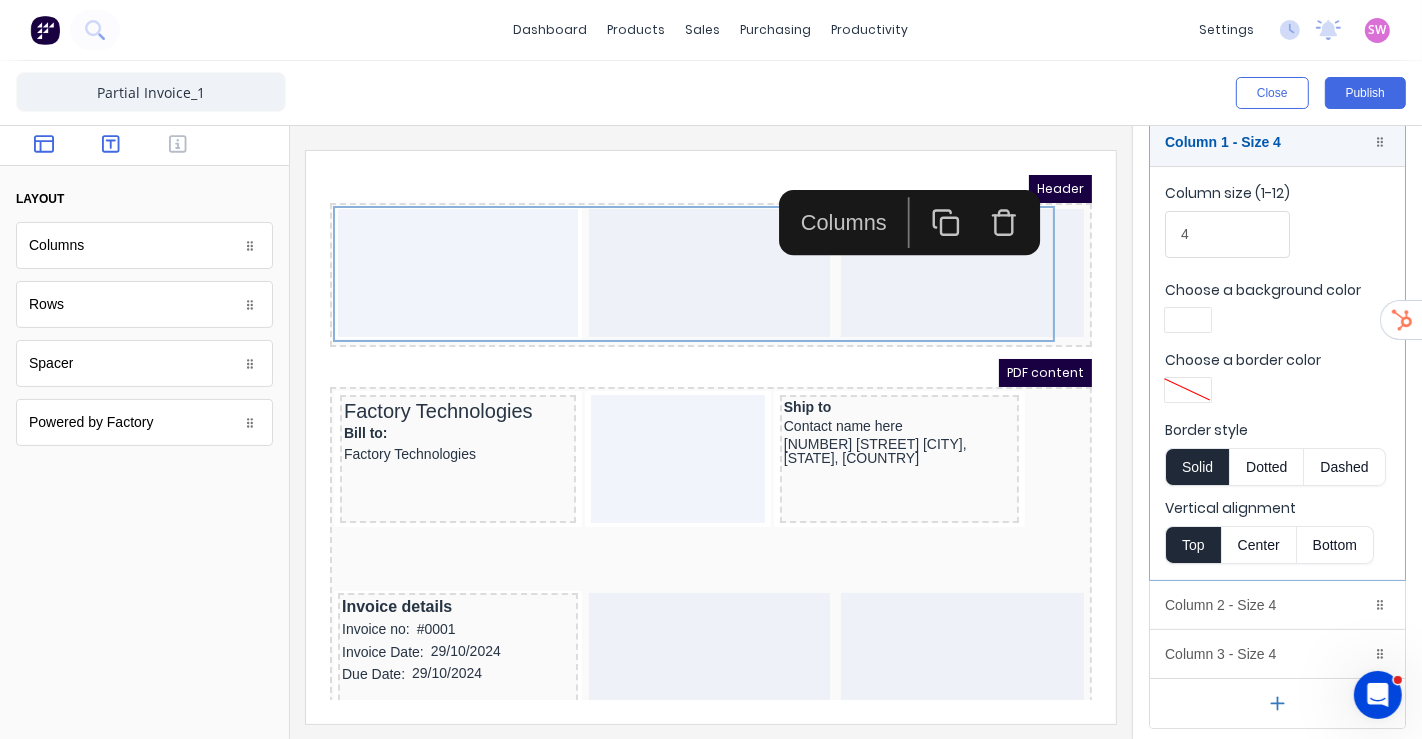 click at bounding box center [110, 146] 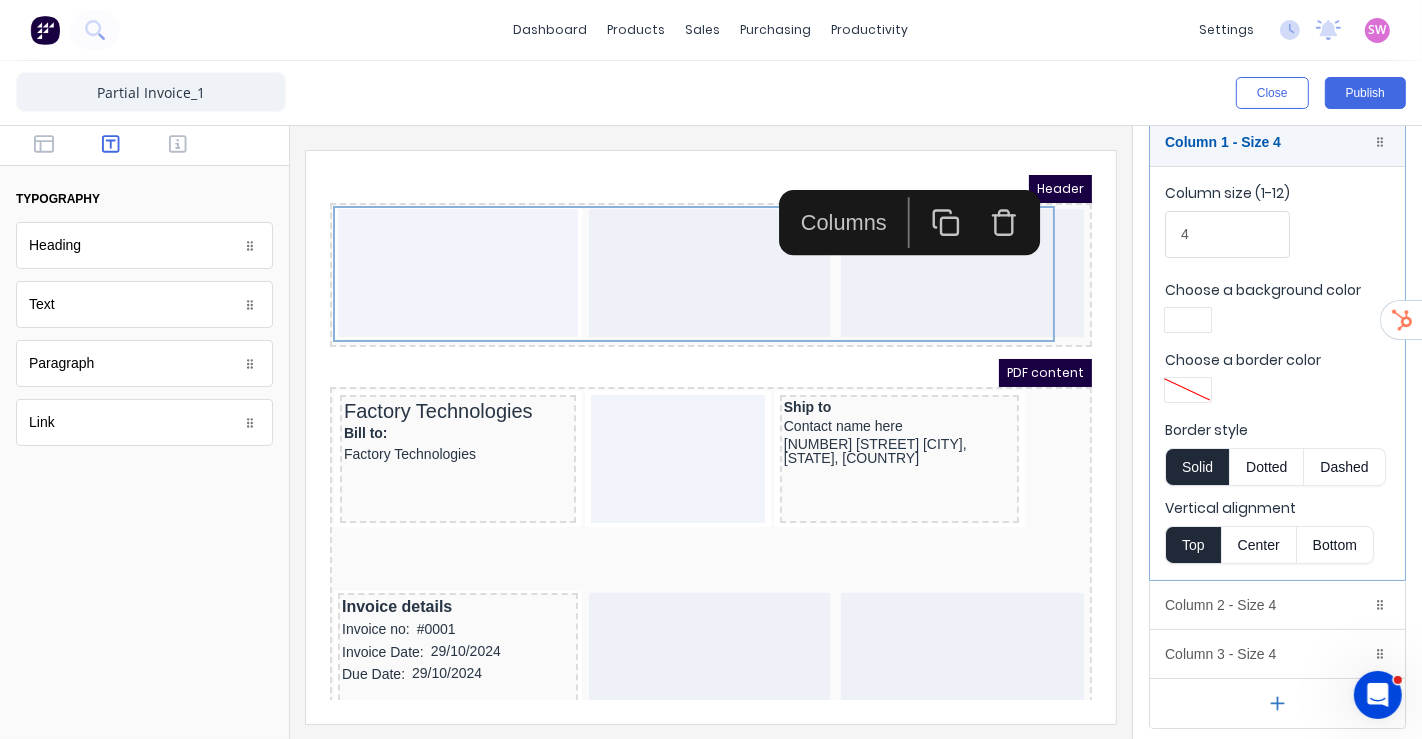 scroll, scrollTop: 0, scrollLeft: 0, axis: both 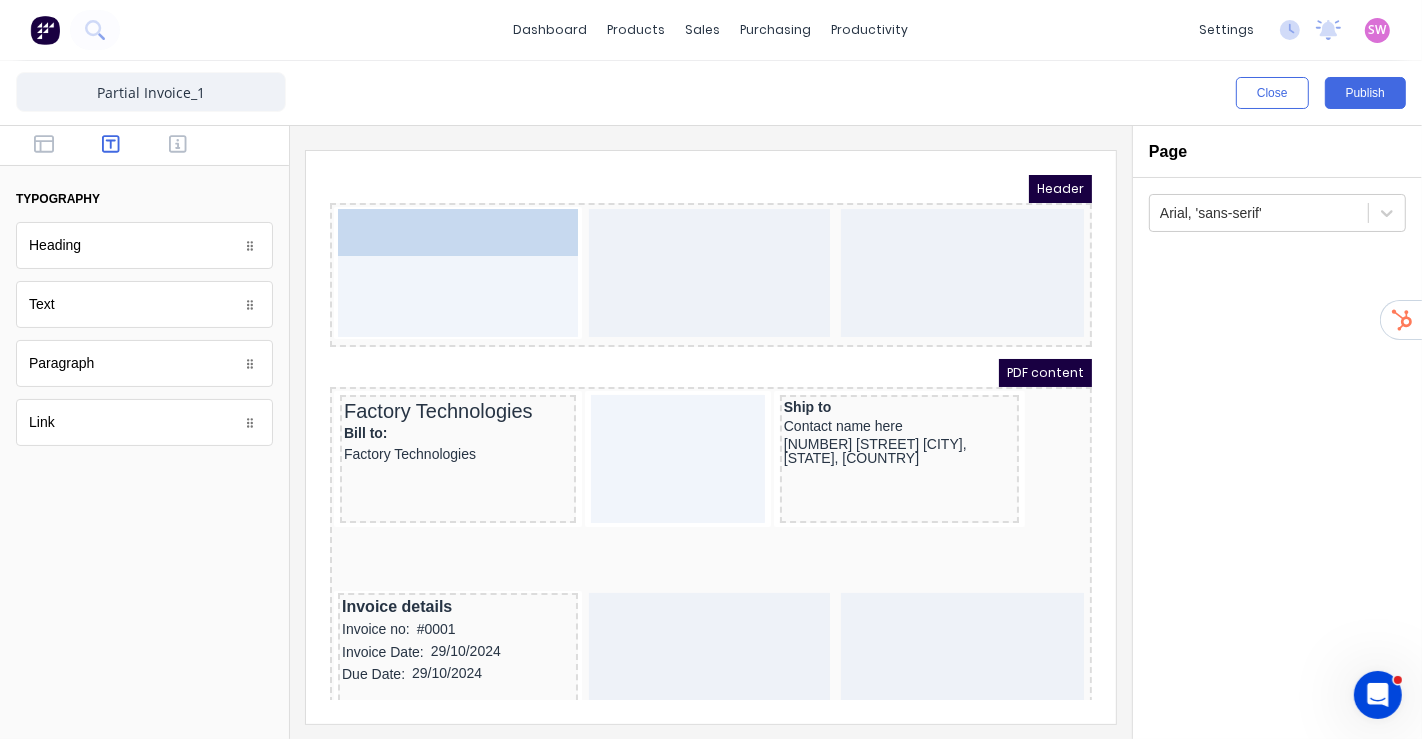 drag, startPoint x: 45, startPoint y: 304, endPoint x: 391, endPoint y: 264, distance: 348.30447 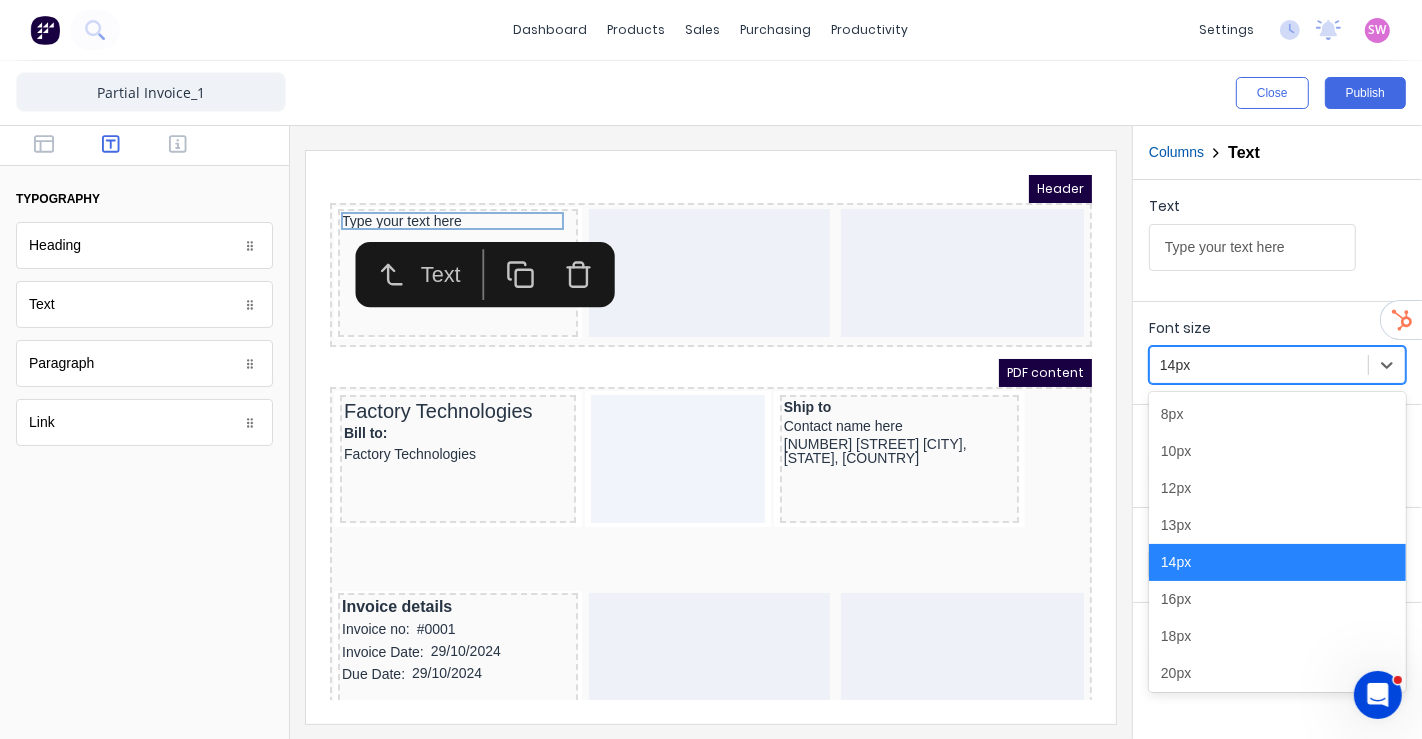 click at bounding box center [1259, 365] 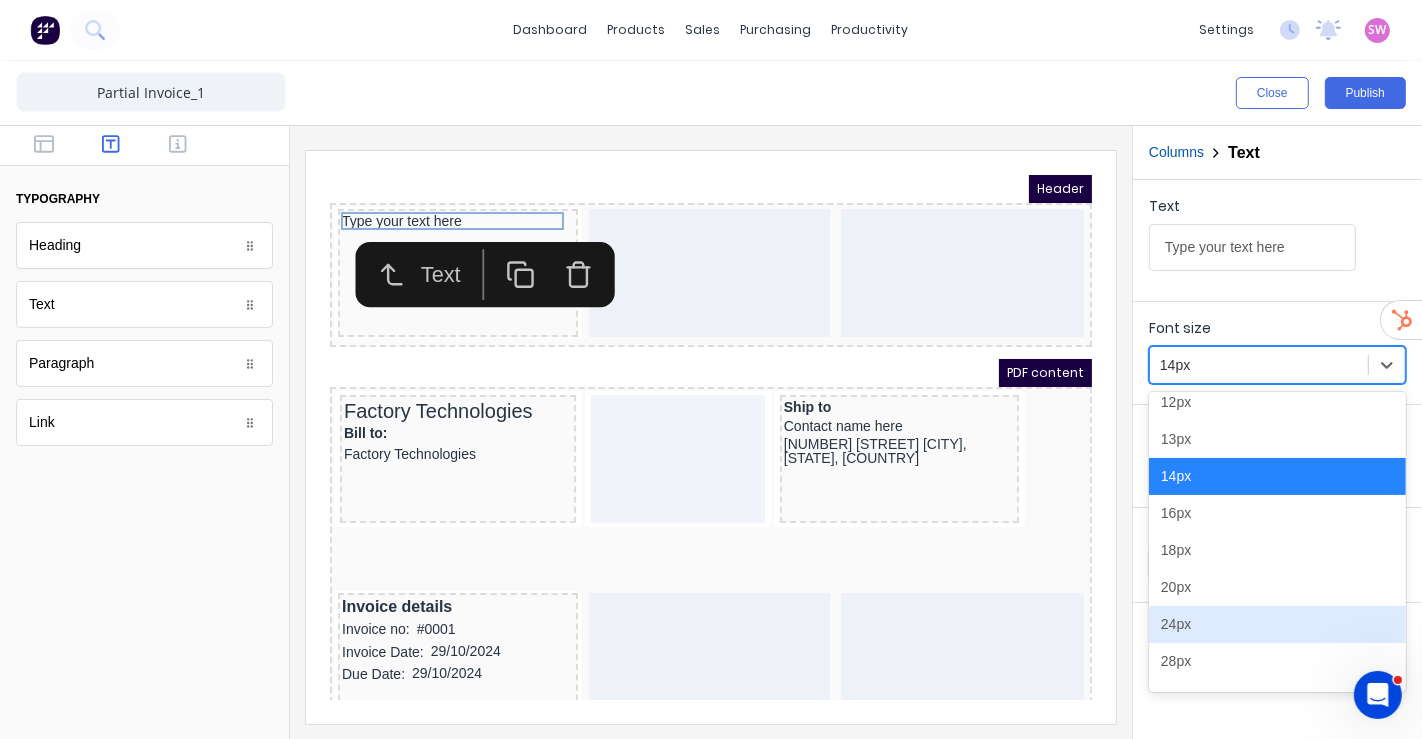 scroll, scrollTop: 111, scrollLeft: 0, axis: vertical 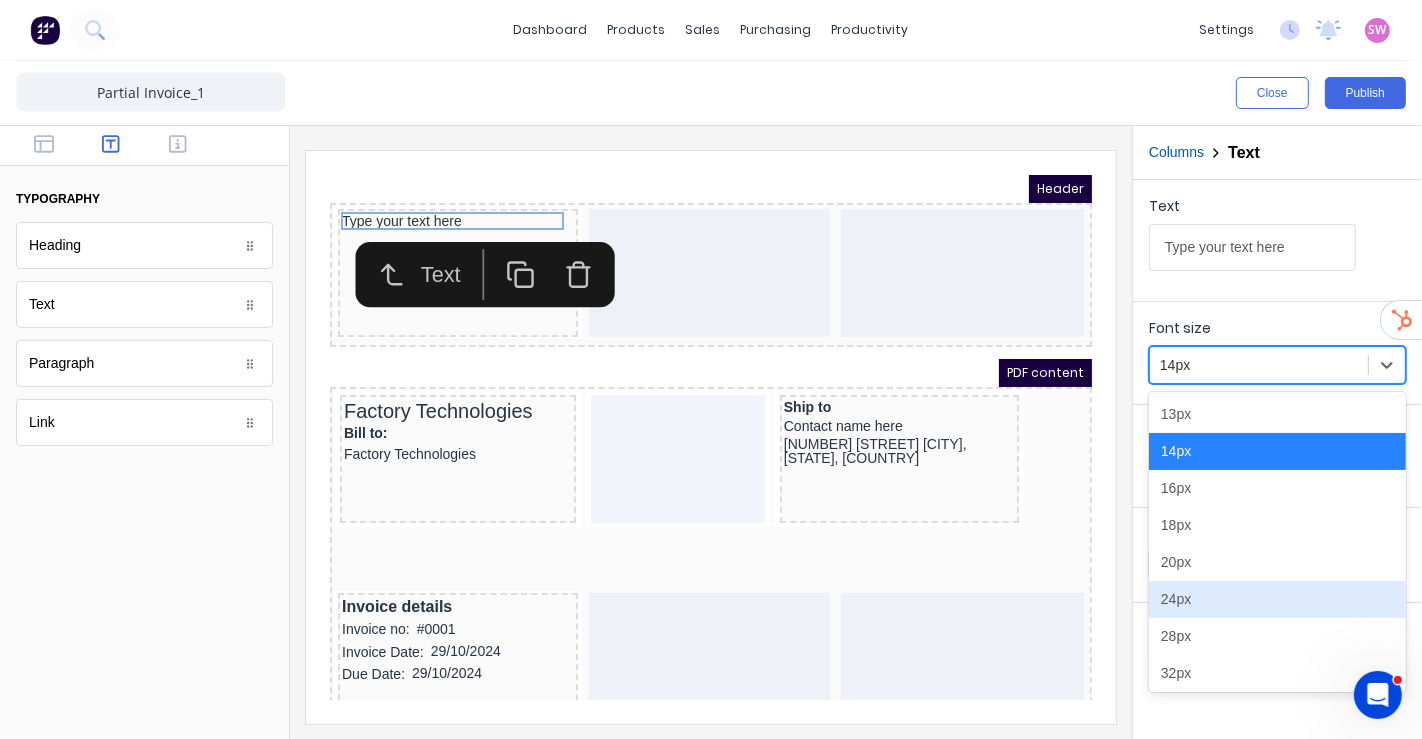 click on "24px" at bounding box center [1277, 599] 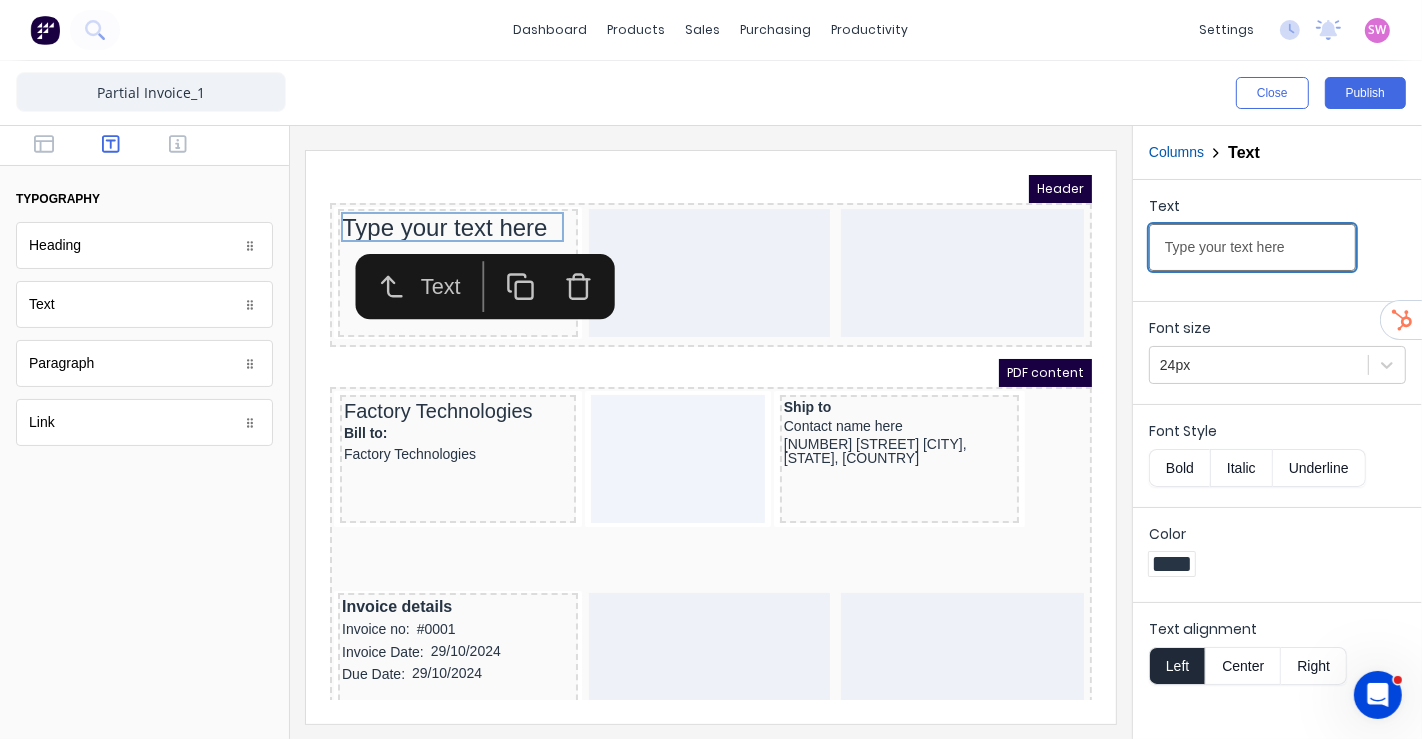 click on "Type your text here" at bounding box center [1252, 247] 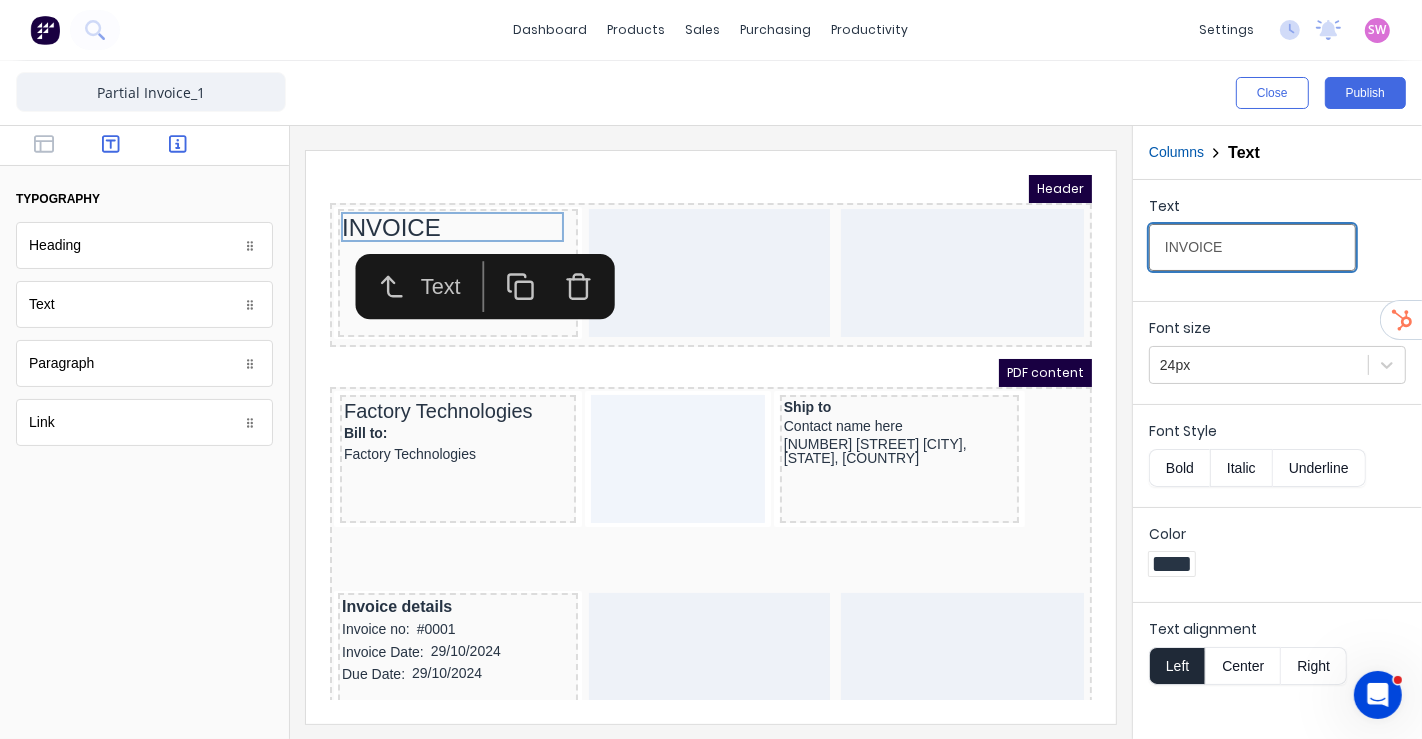 type on "INVOICE" 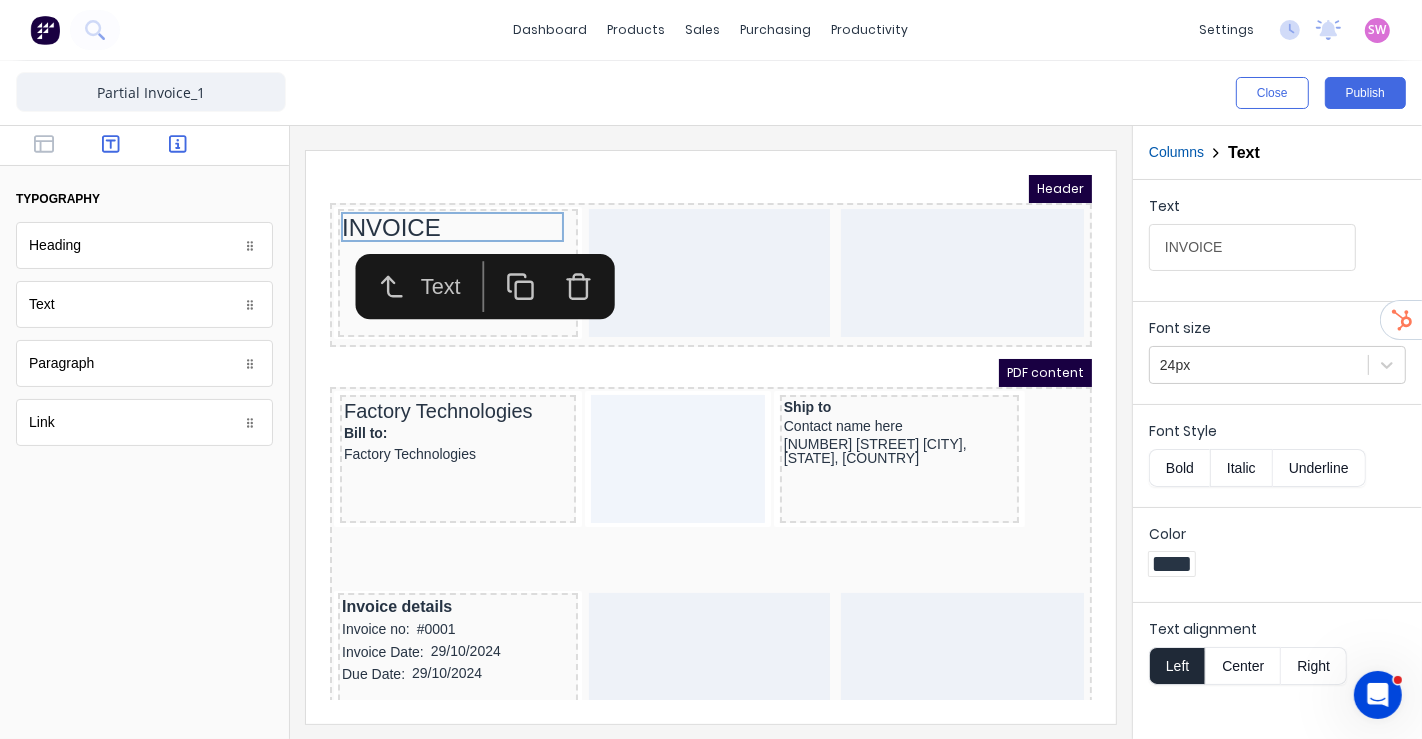 click 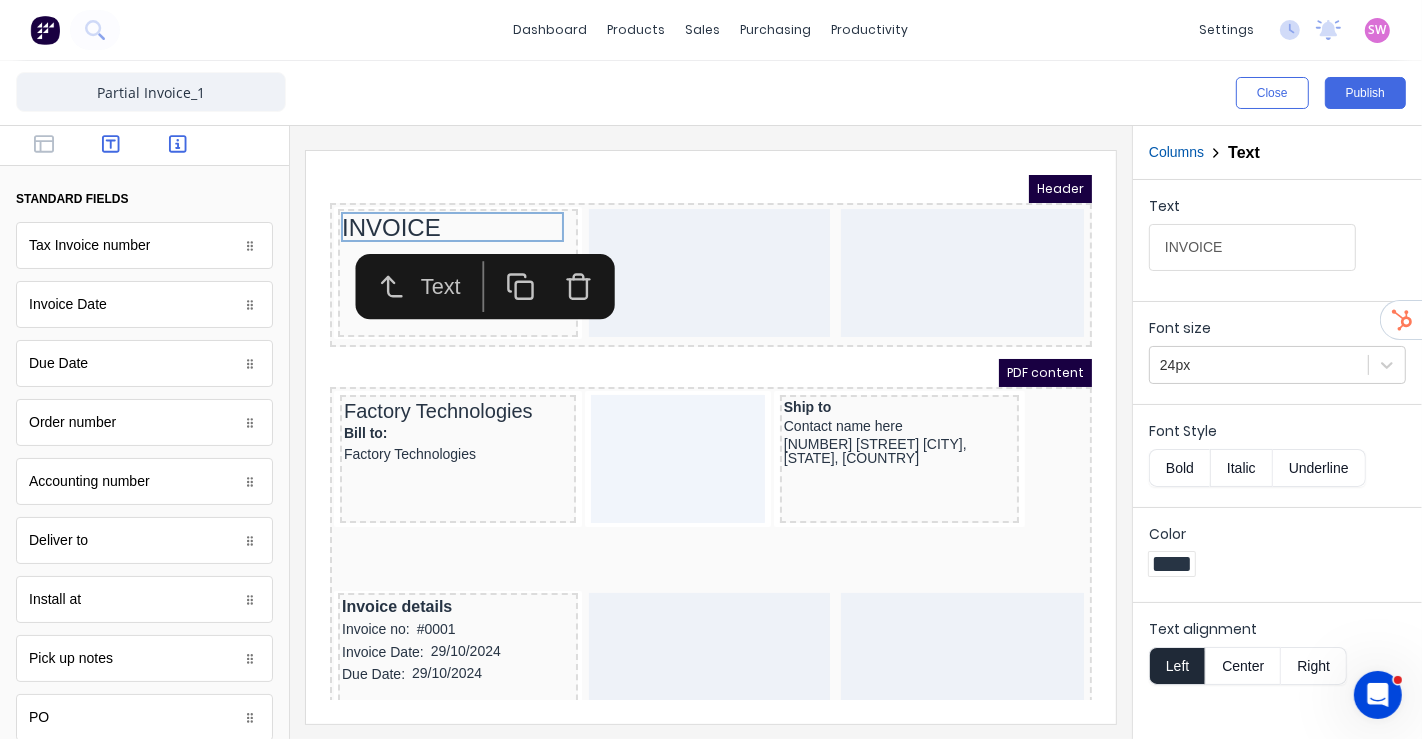 click 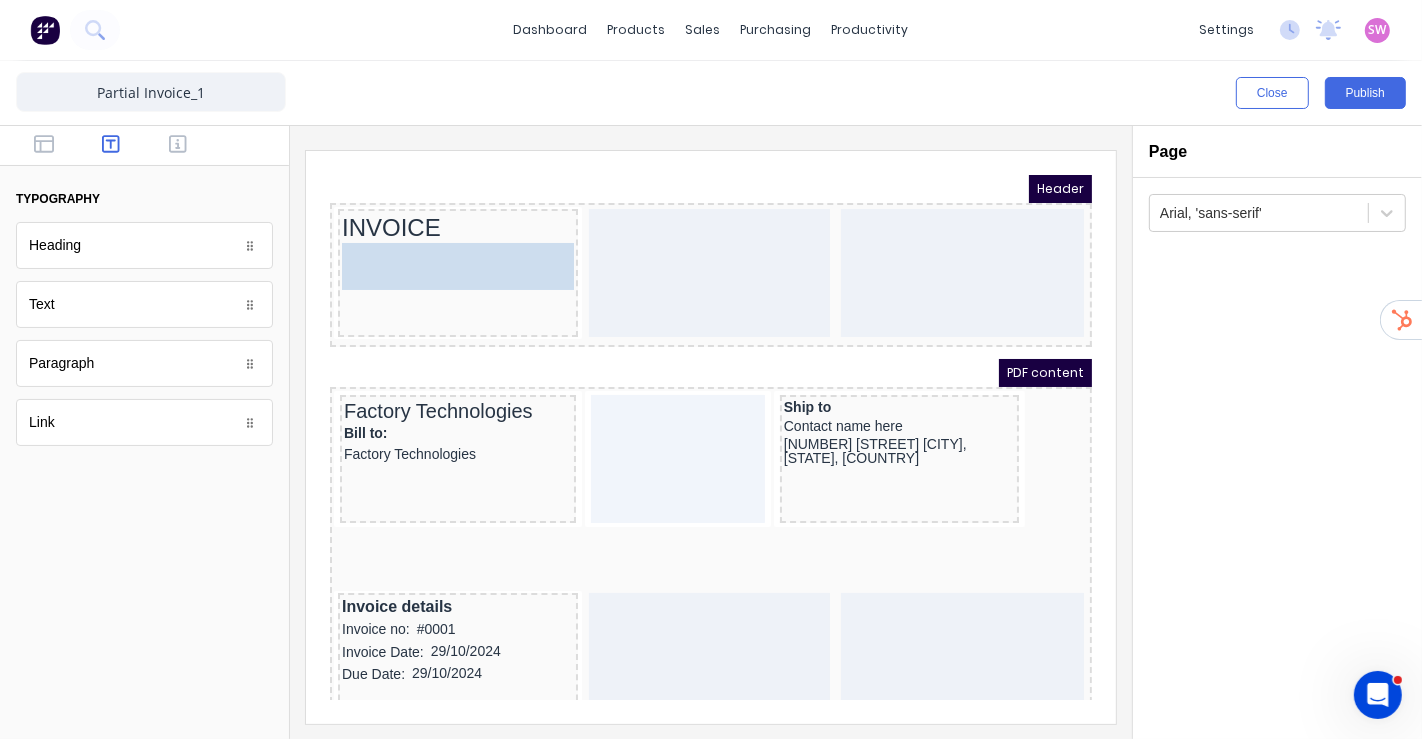 drag, startPoint x: 70, startPoint y: 301, endPoint x: 61, endPoint y: 77, distance: 224.18073 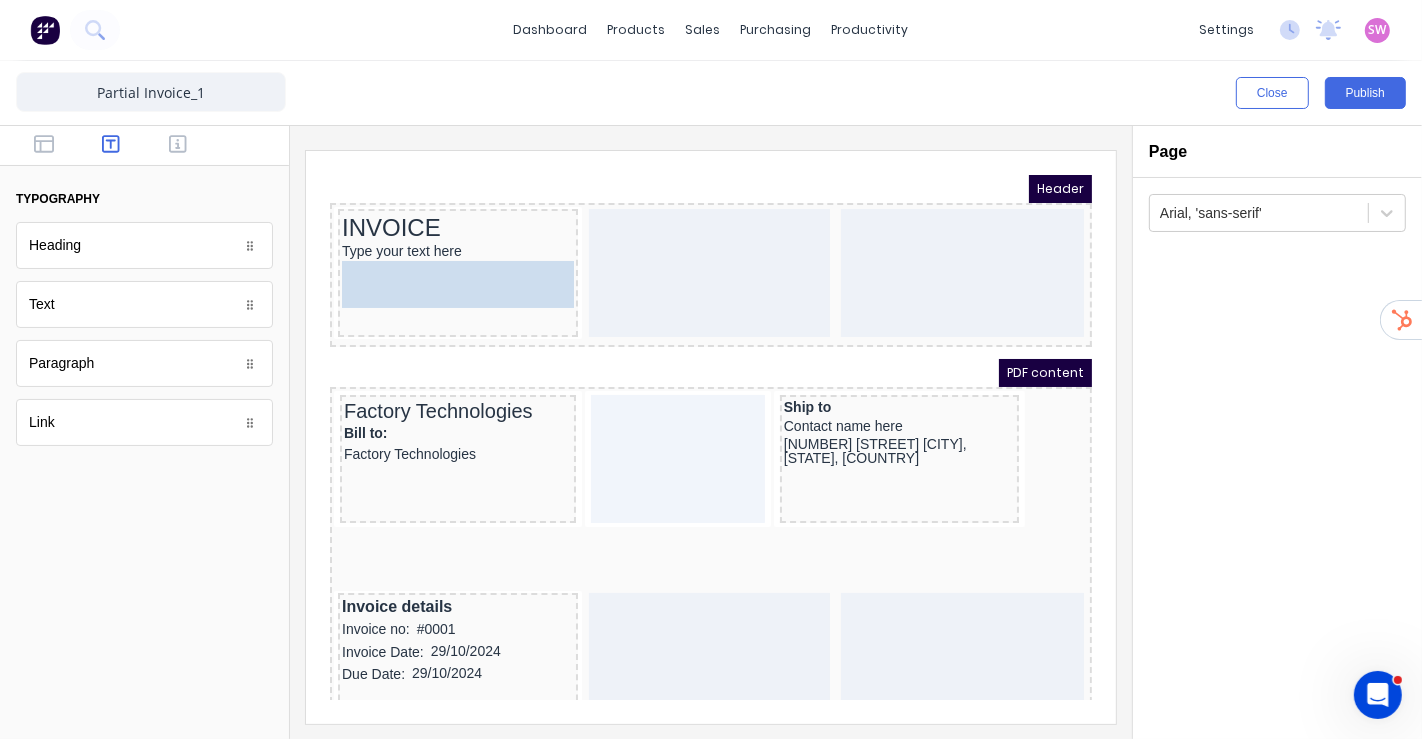 drag, startPoint x: 118, startPoint y: 301, endPoint x: 437, endPoint y: 268, distance: 320.70236 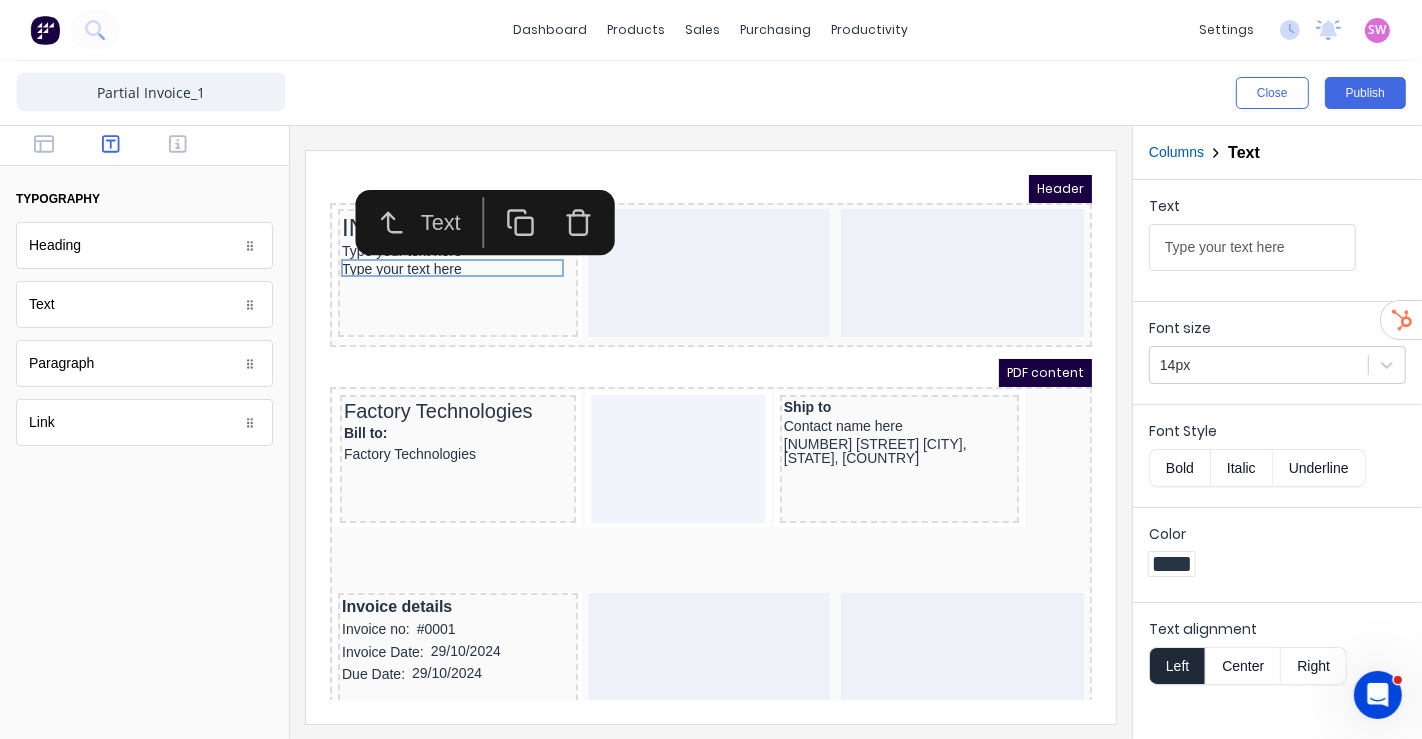 click 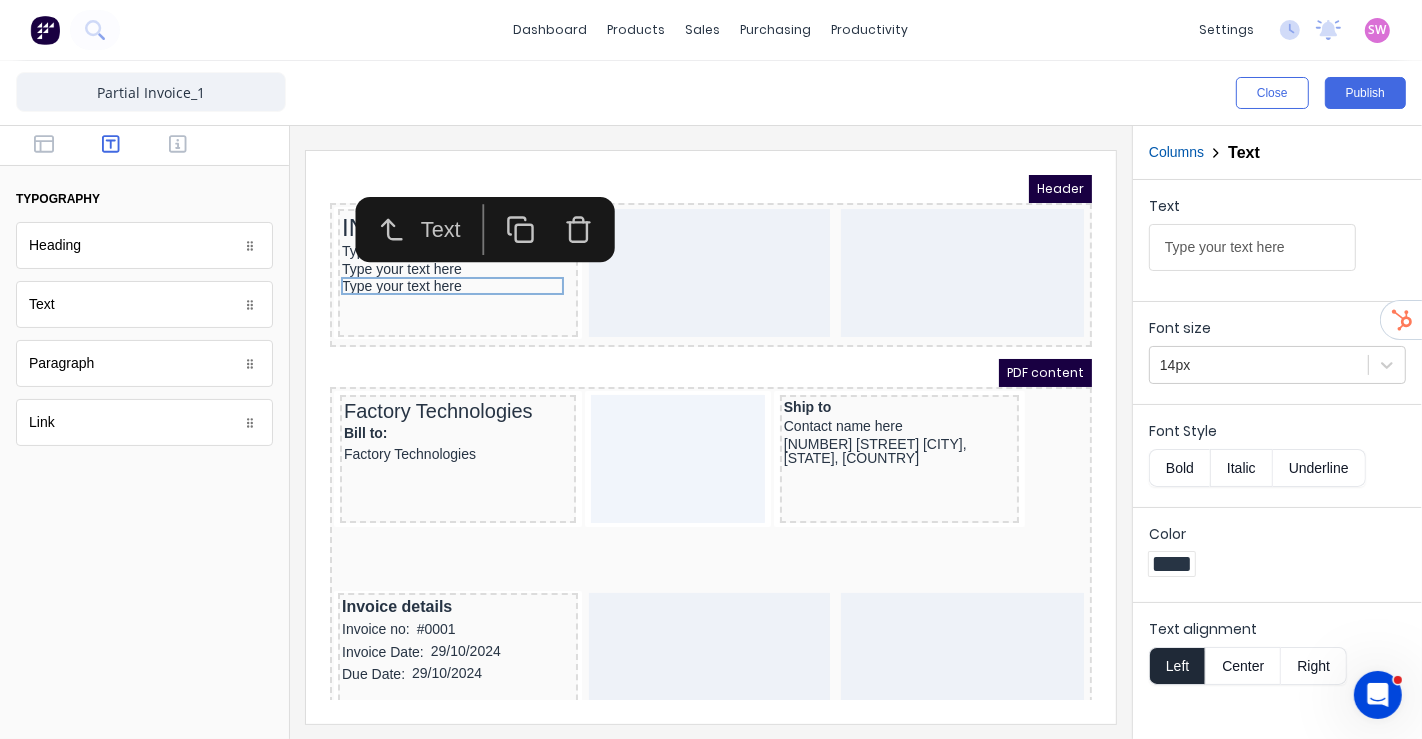 click at bounding box center [711, 437] 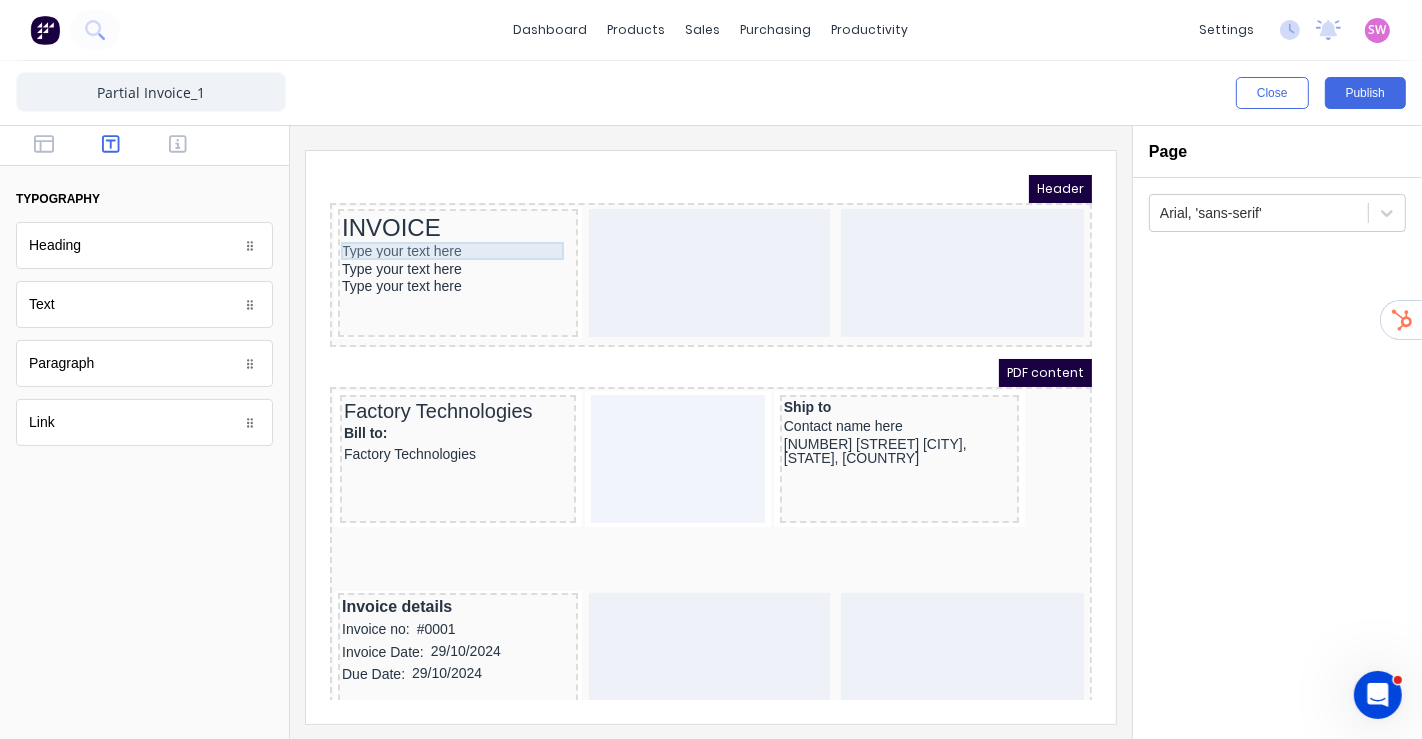 click on "Type your text here" at bounding box center (433, 227) 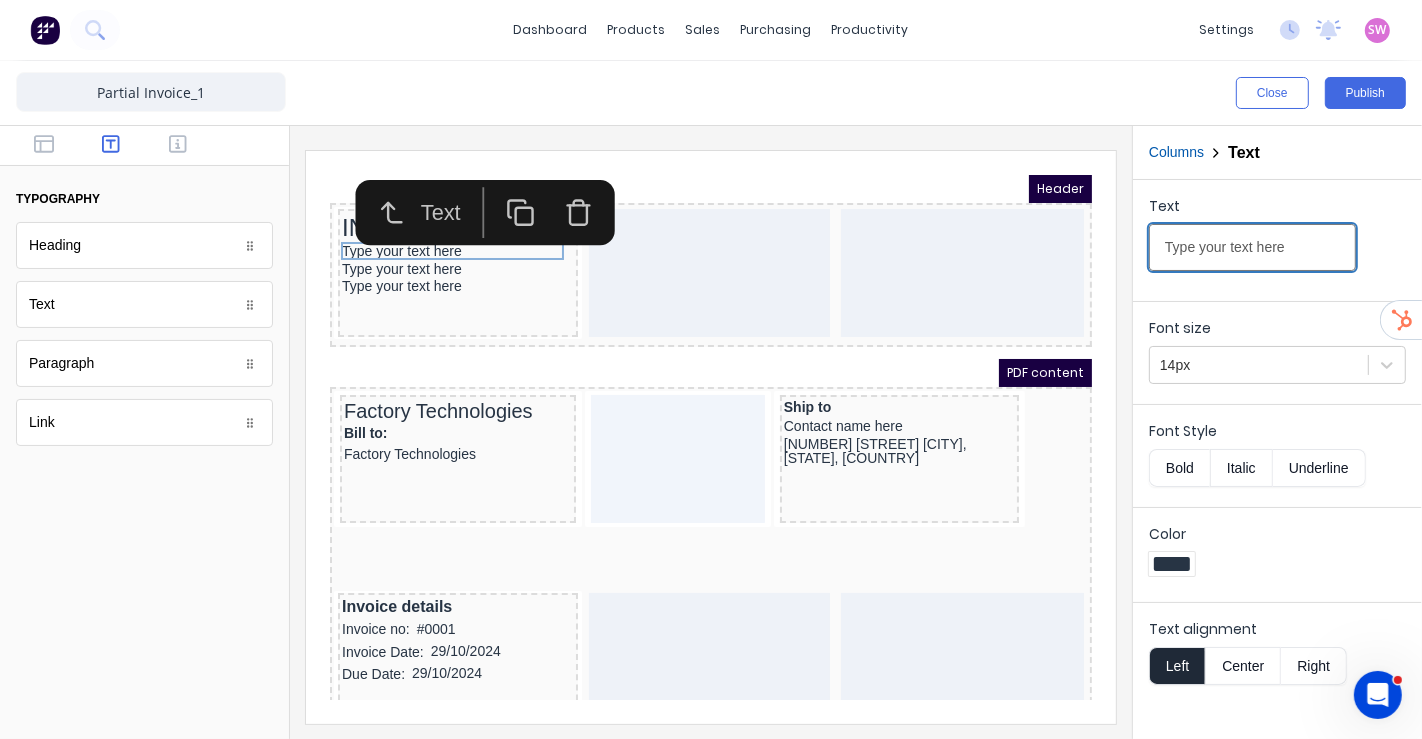 drag, startPoint x: 1289, startPoint y: 230, endPoint x: 1345, endPoint y: 262, distance: 64.49806 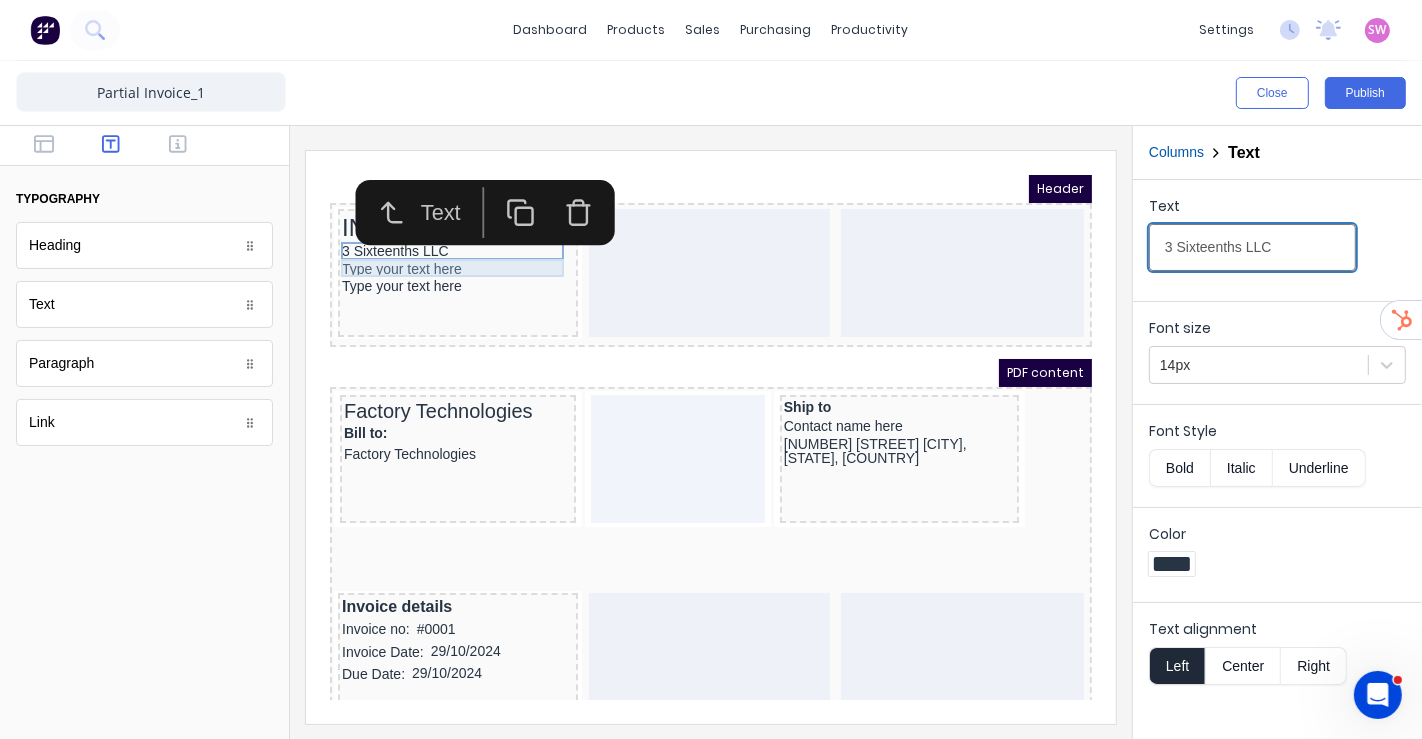 type on "3 Sixteenths LLC" 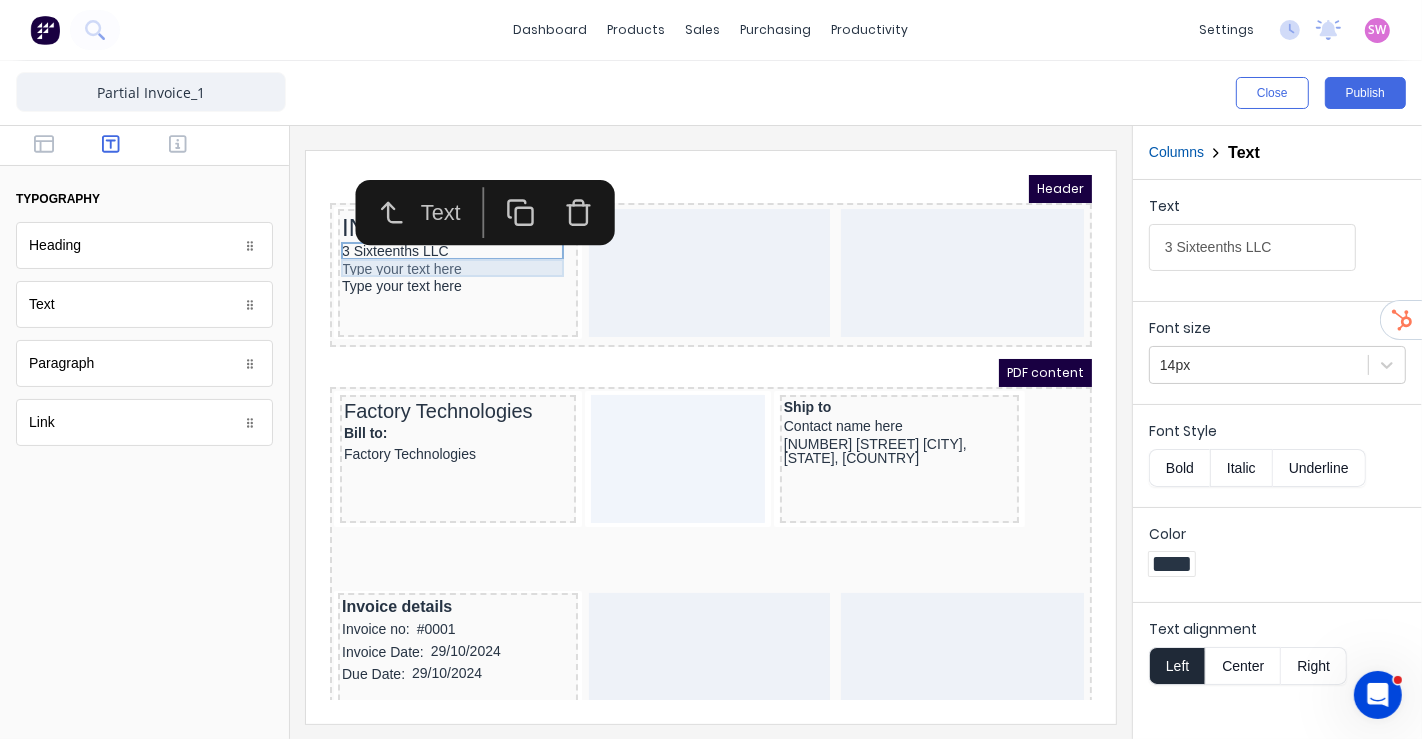 click on "Type your text here" at bounding box center [433, 245] 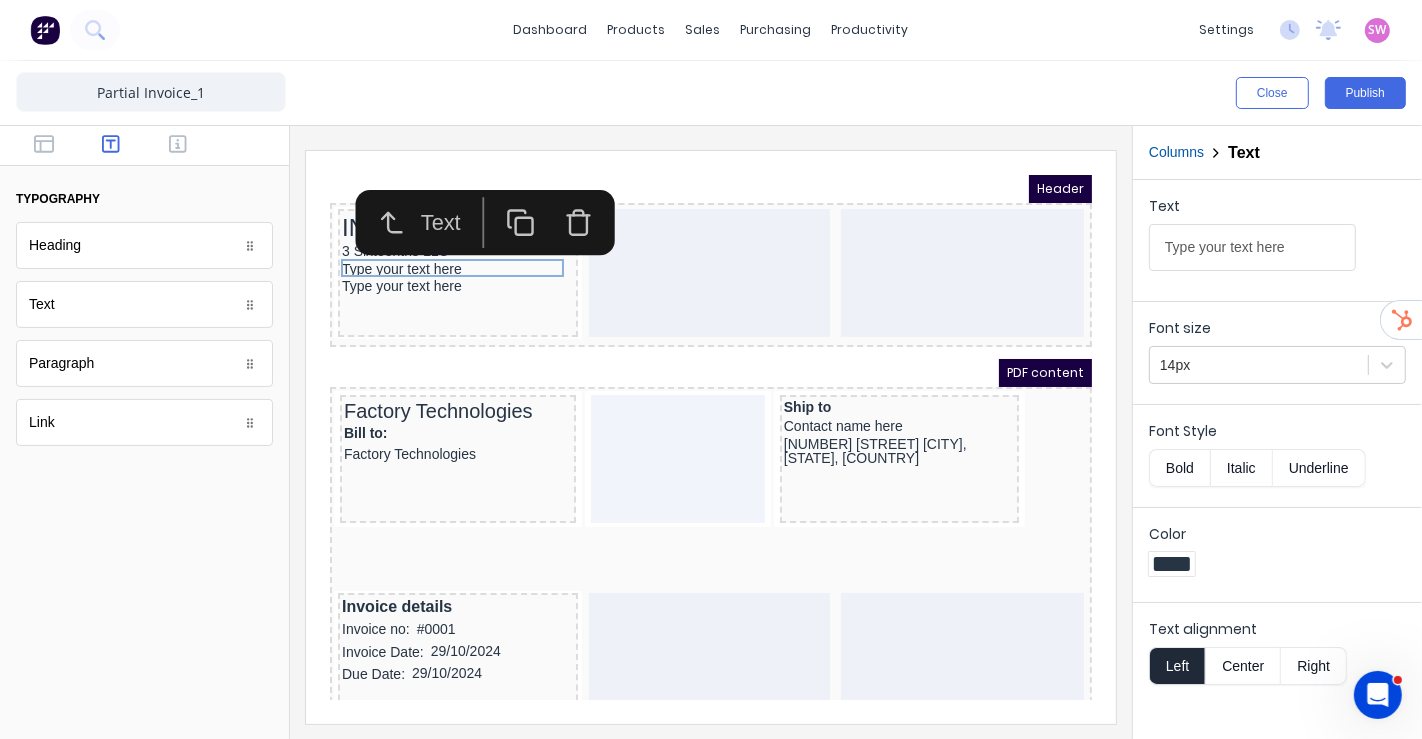 click on "Type your text here" at bounding box center [1252, 247] 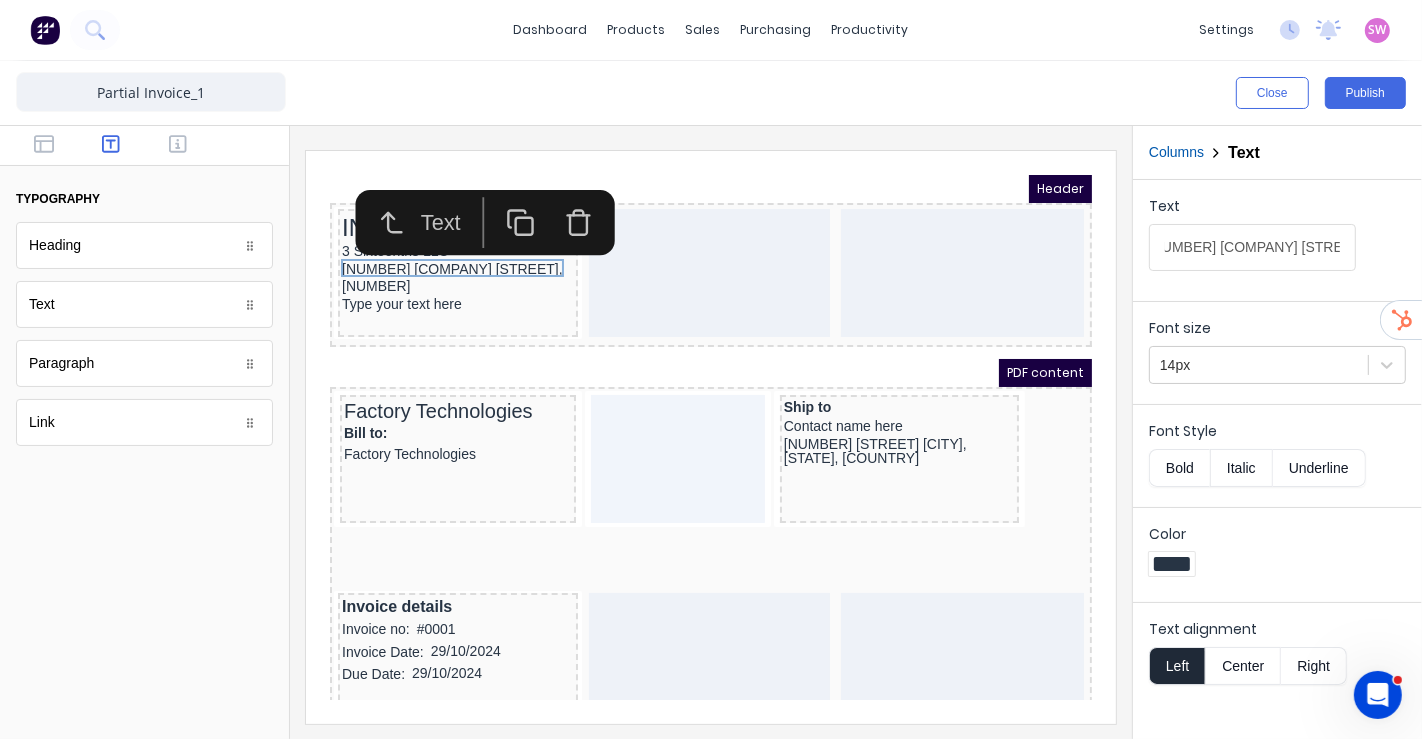 scroll, scrollTop: 0, scrollLeft: 25, axis: horizontal 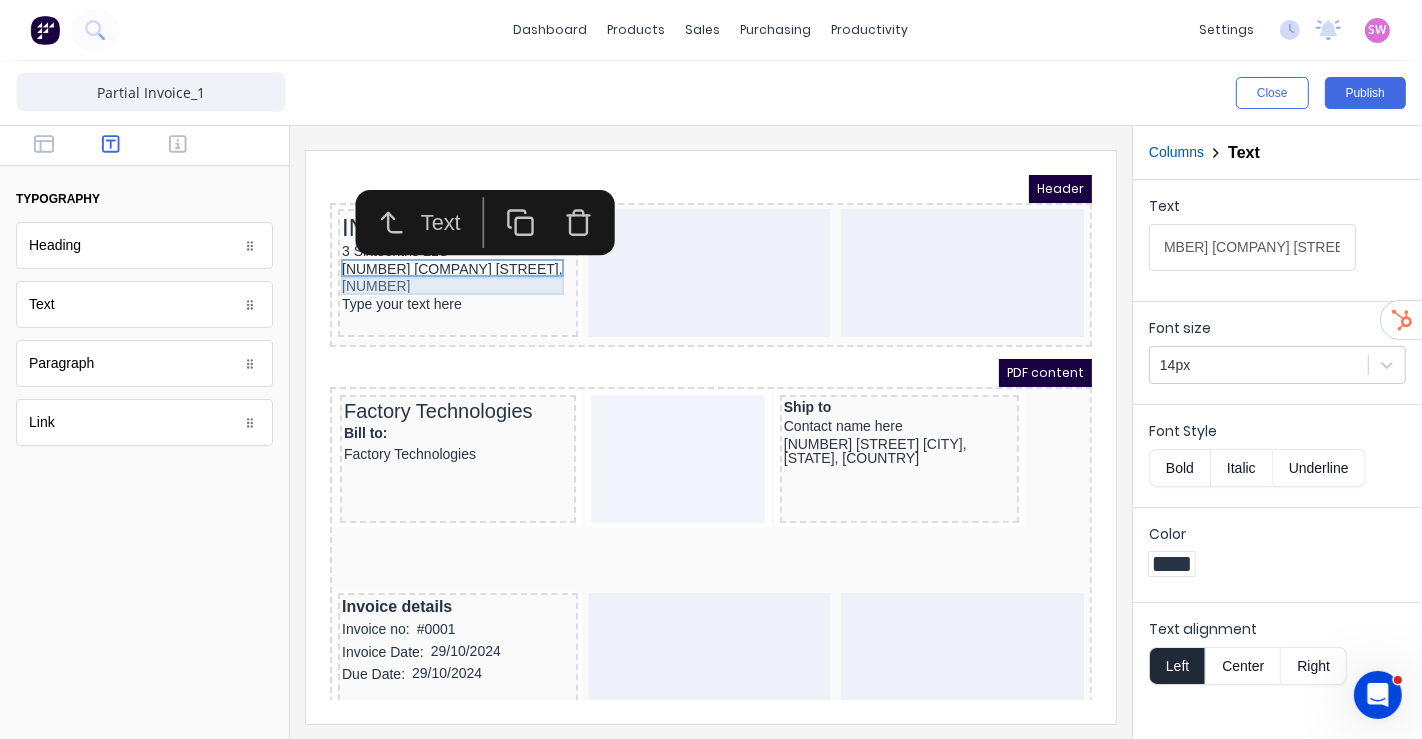 type on "[NUMBER] [STREET], #[NUMBER]" 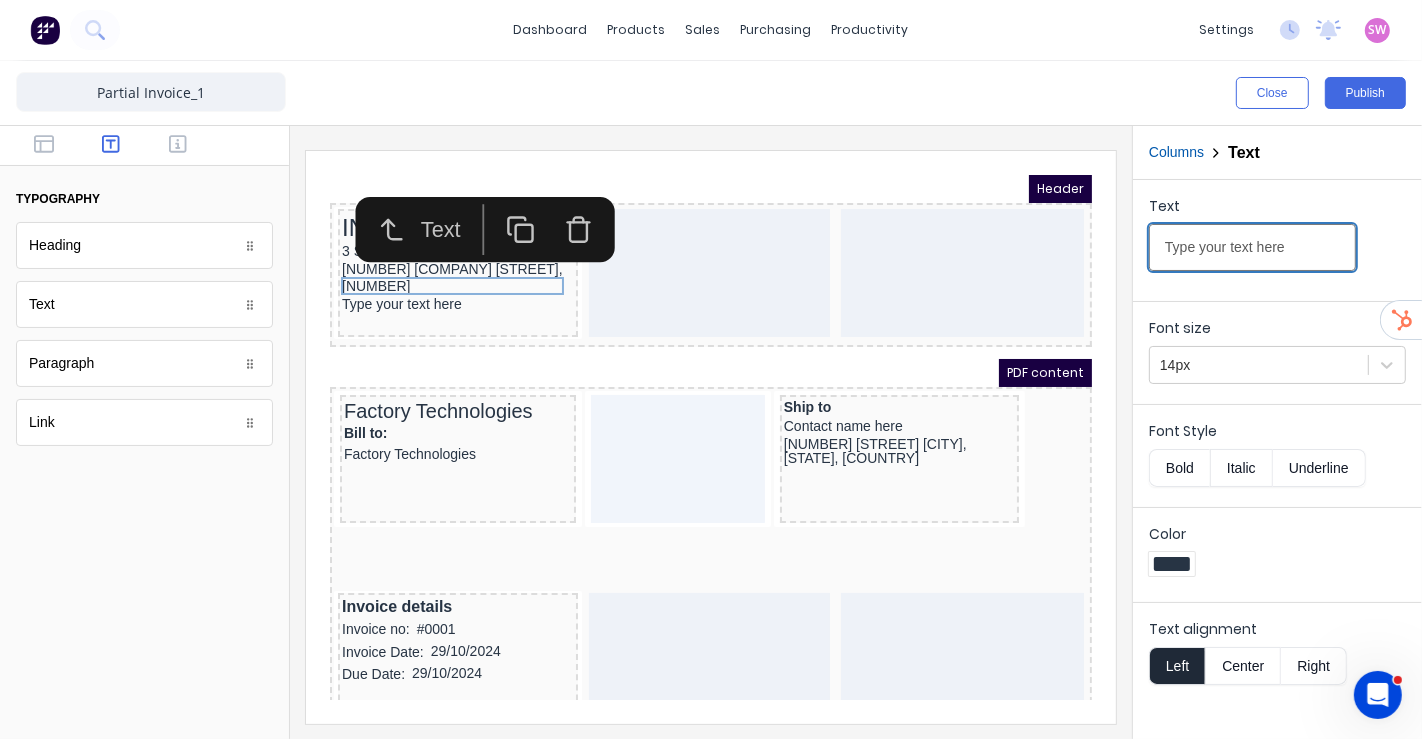 click on "Type your text here" at bounding box center (1252, 247) 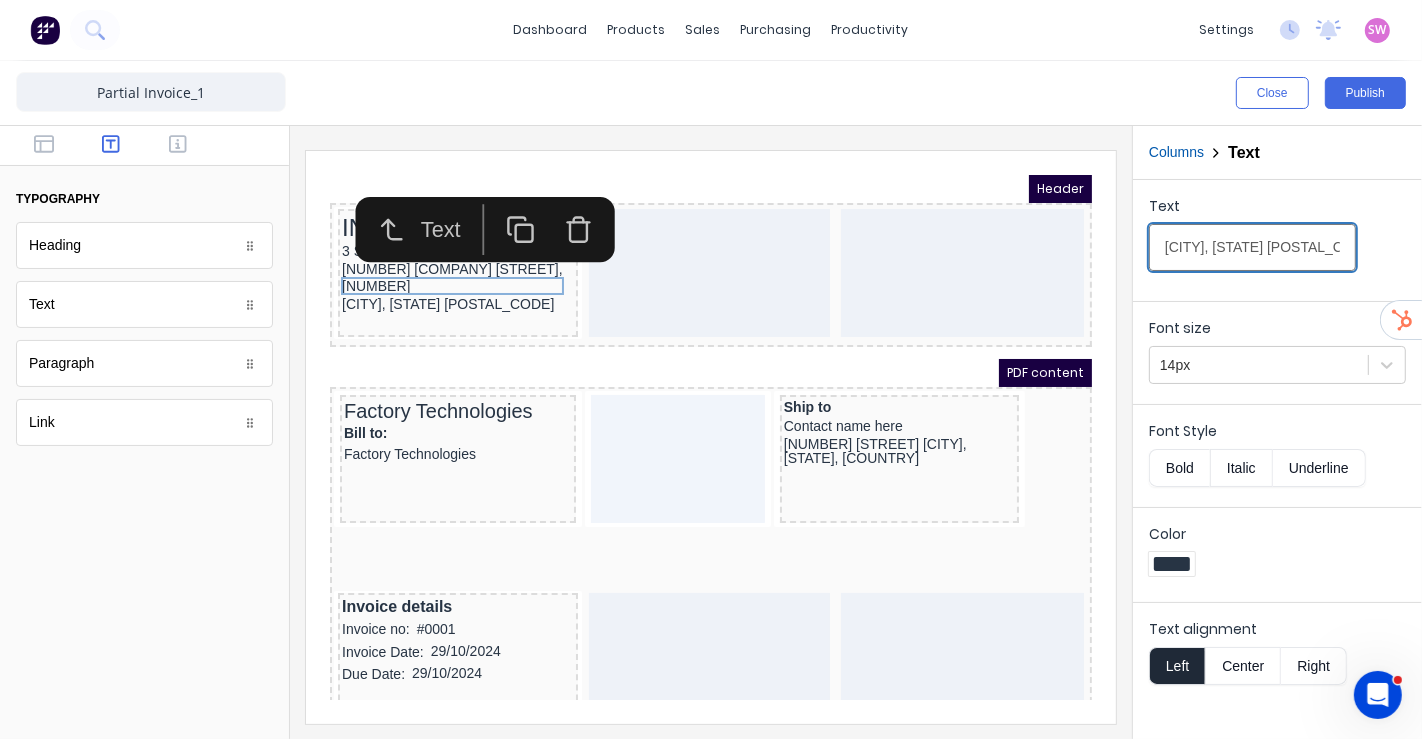 type on "[CITY], [STATE] [POSTAL_CODE]" 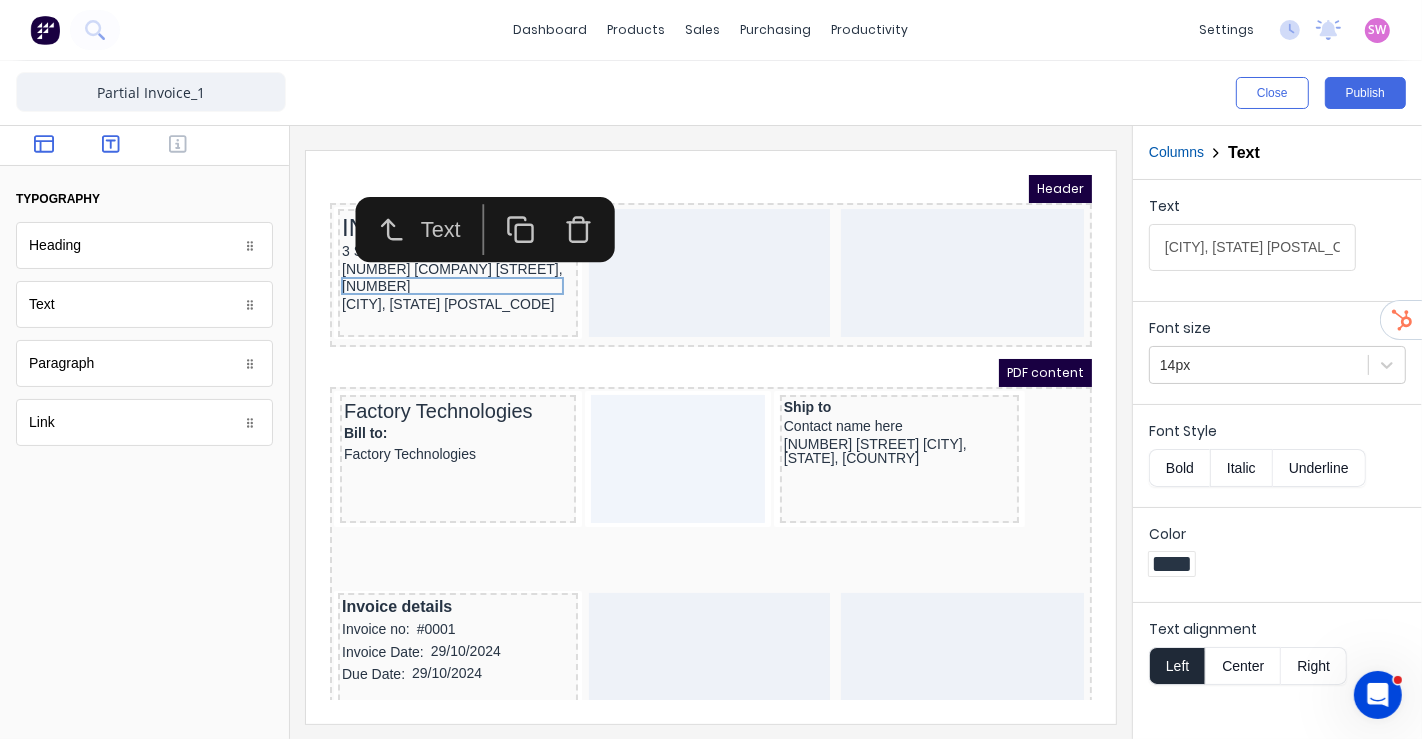 click 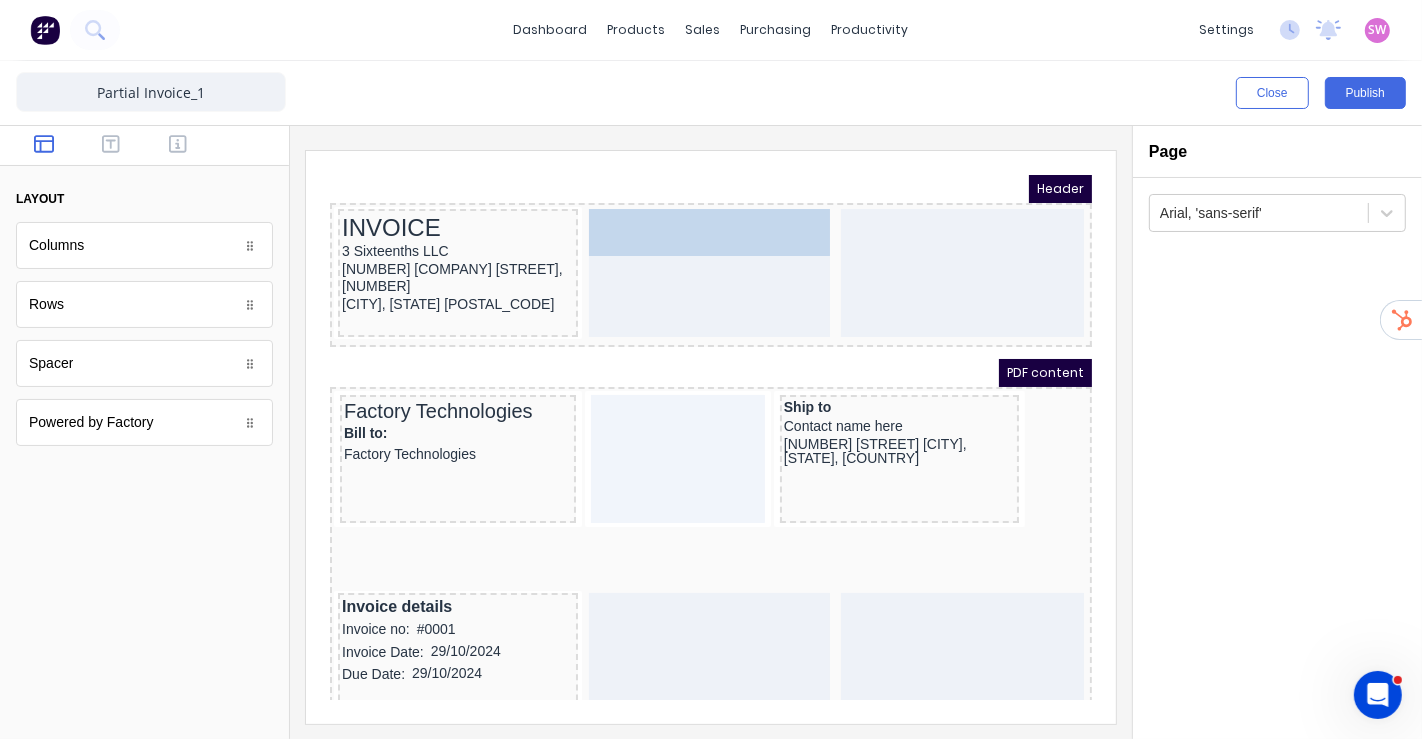drag, startPoint x: 108, startPoint y: 380, endPoint x: 298, endPoint y: 55, distance: 376.4638 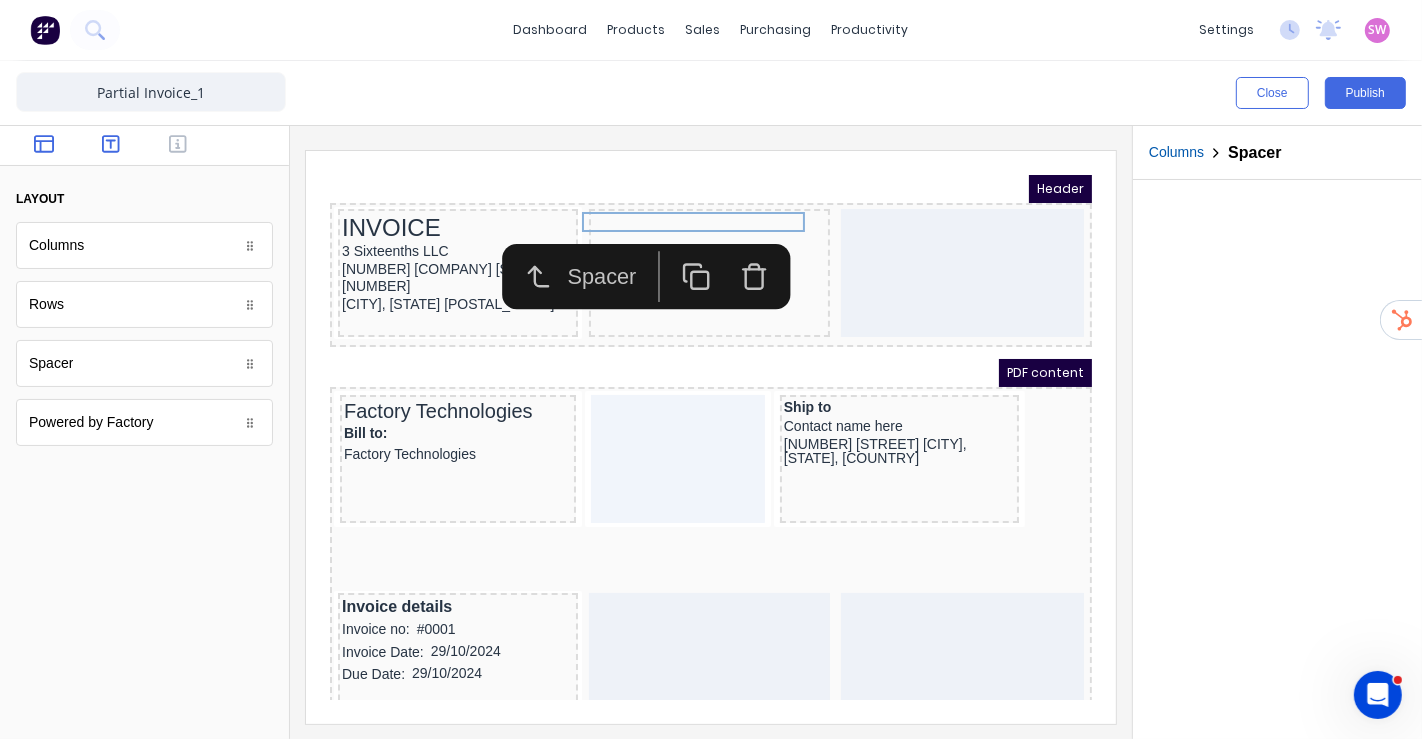 click 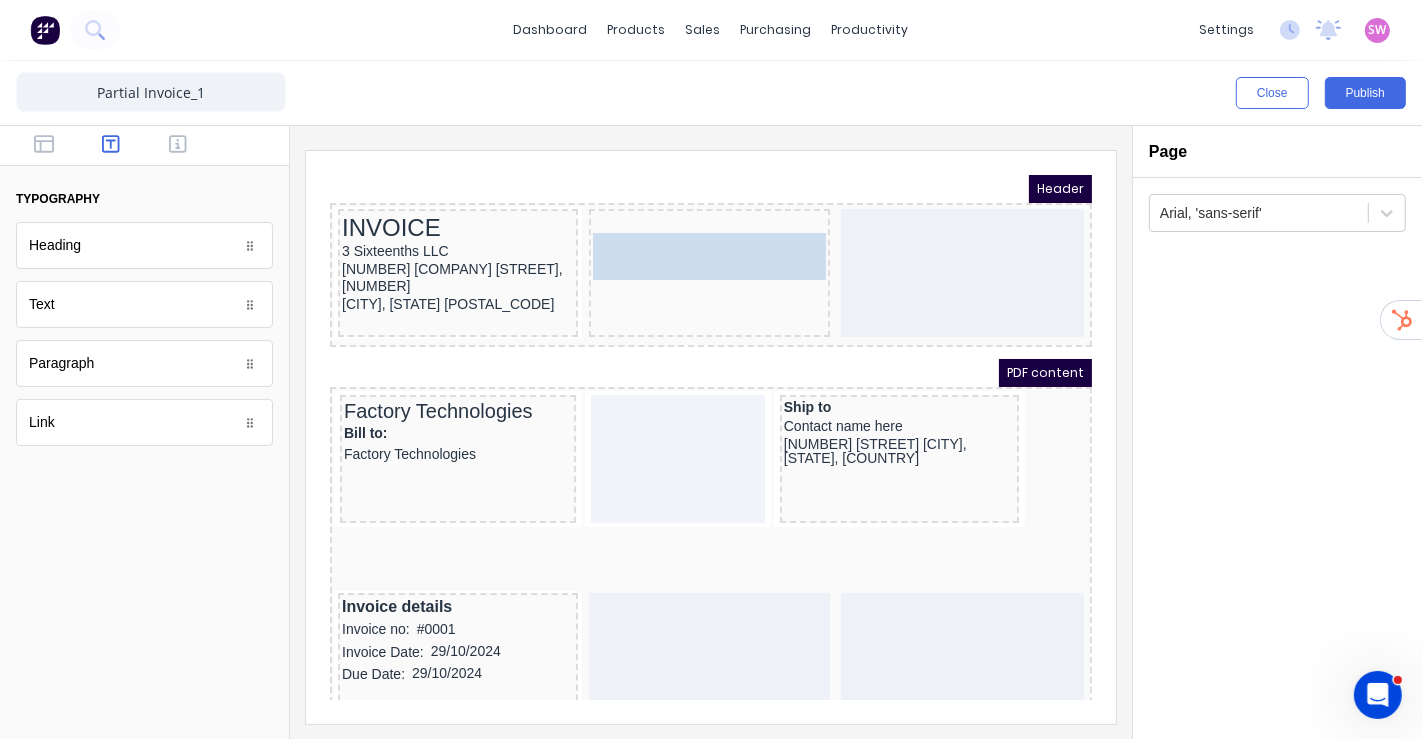 drag, startPoint x: 108, startPoint y: 301, endPoint x: 651, endPoint y: 232, distance: 547.3664 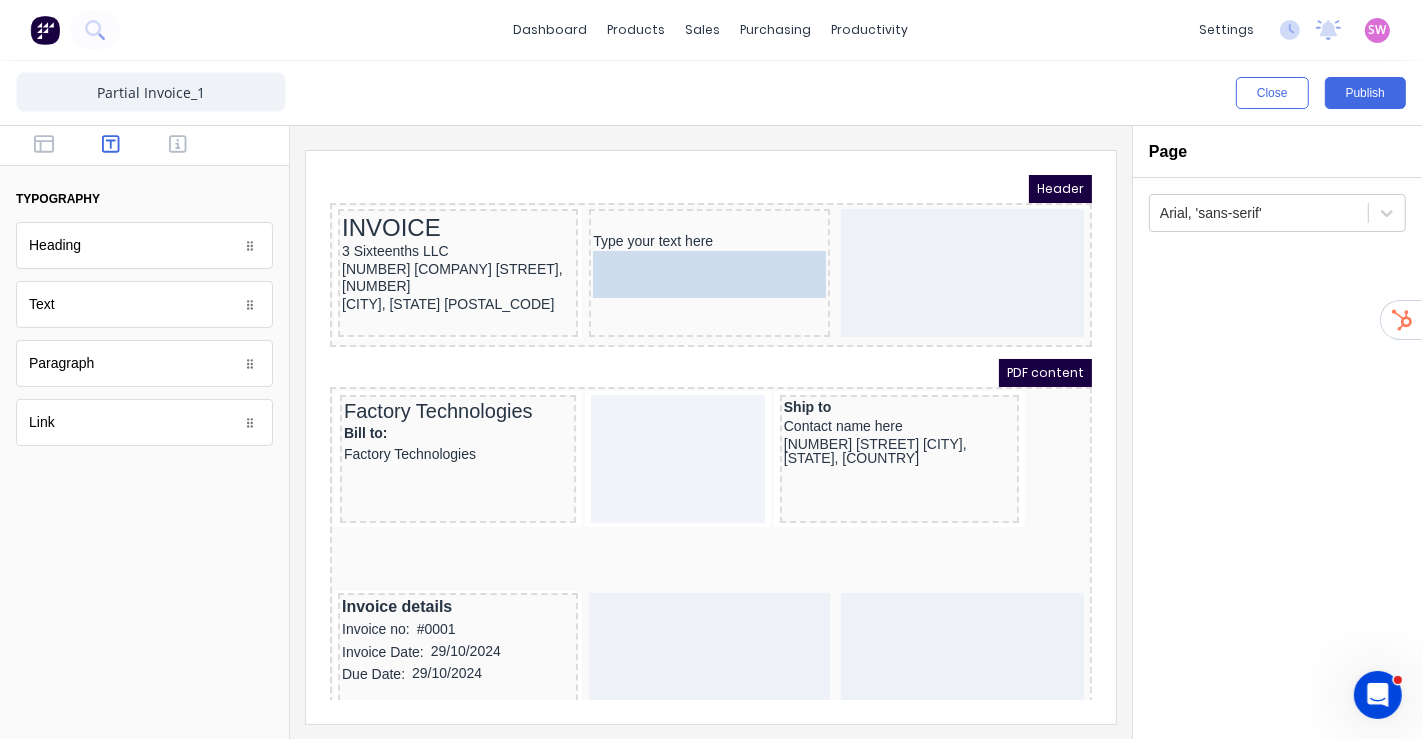 drag, startPoint x: 81, startPoint y: 296, endPoint x: 293, endPoint y: 68, distance: 311.3326 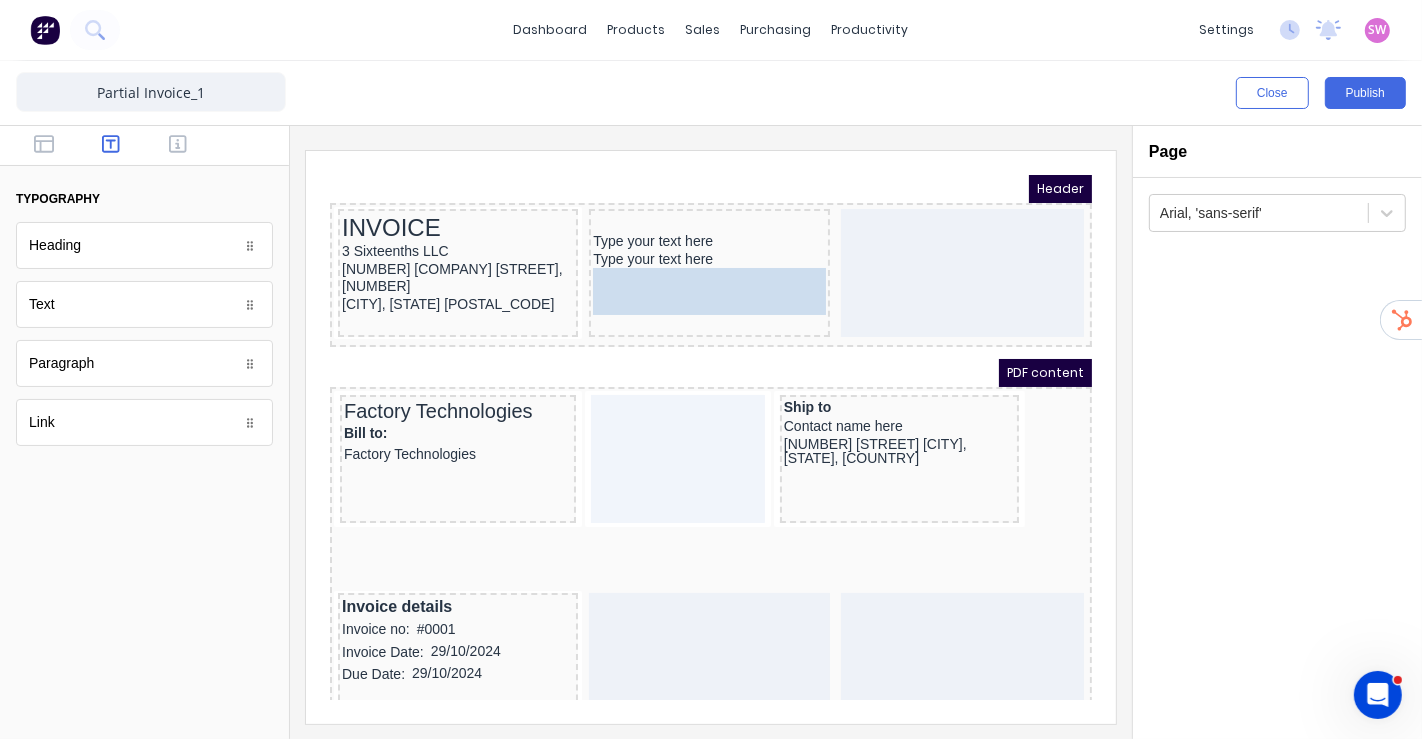 drag, startPoint x: 152, startPoint y: 309, endPoint x: 326, endPoint y: 99, distance: 272.71964 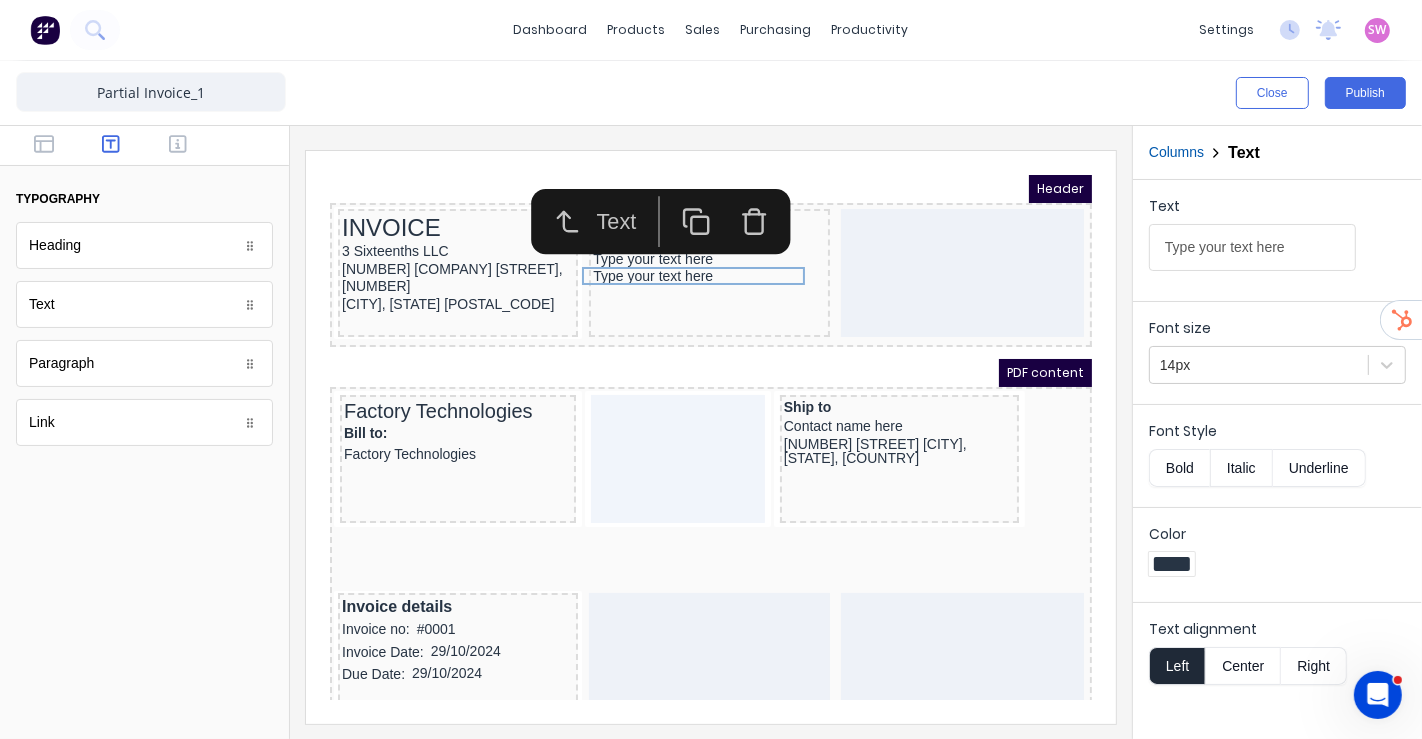 click at bounding box center (711, 437) 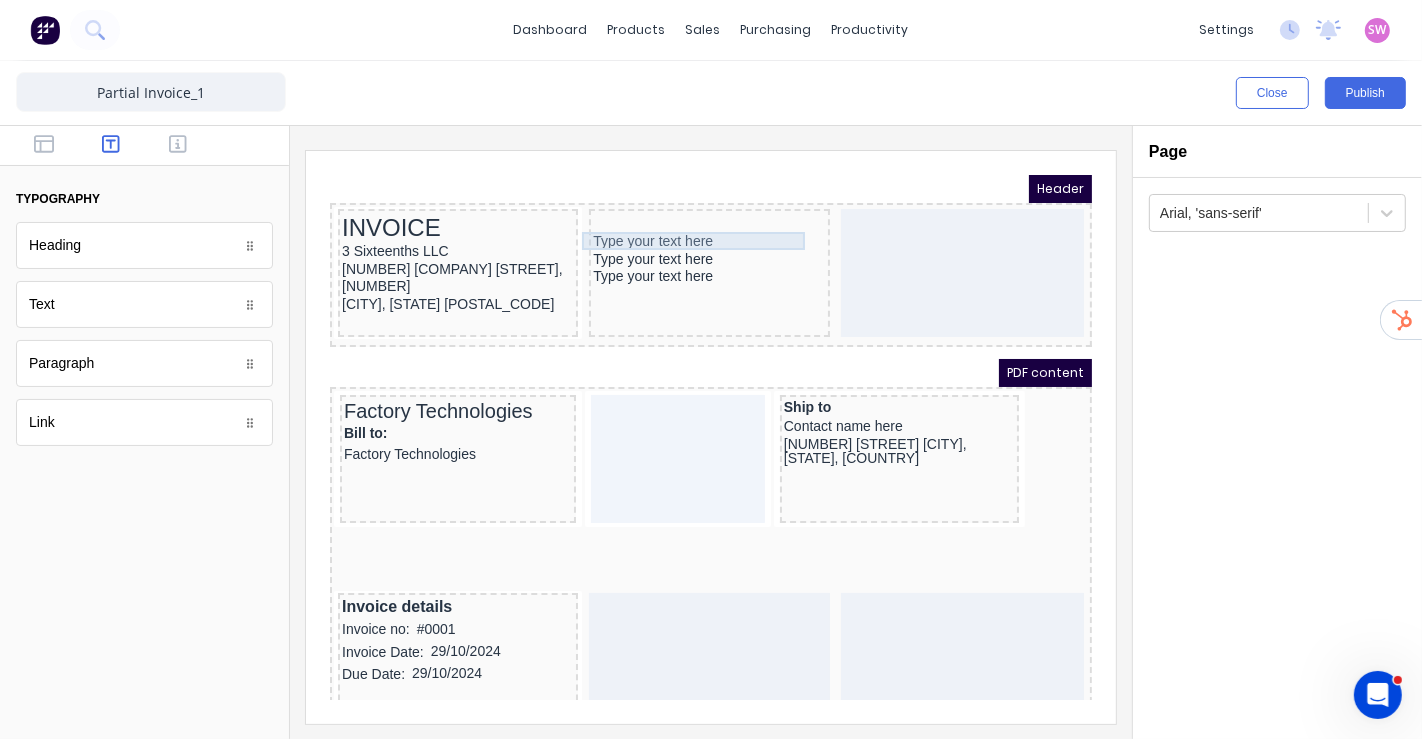 click on "Type your text here" at bounding box center [684, 217] 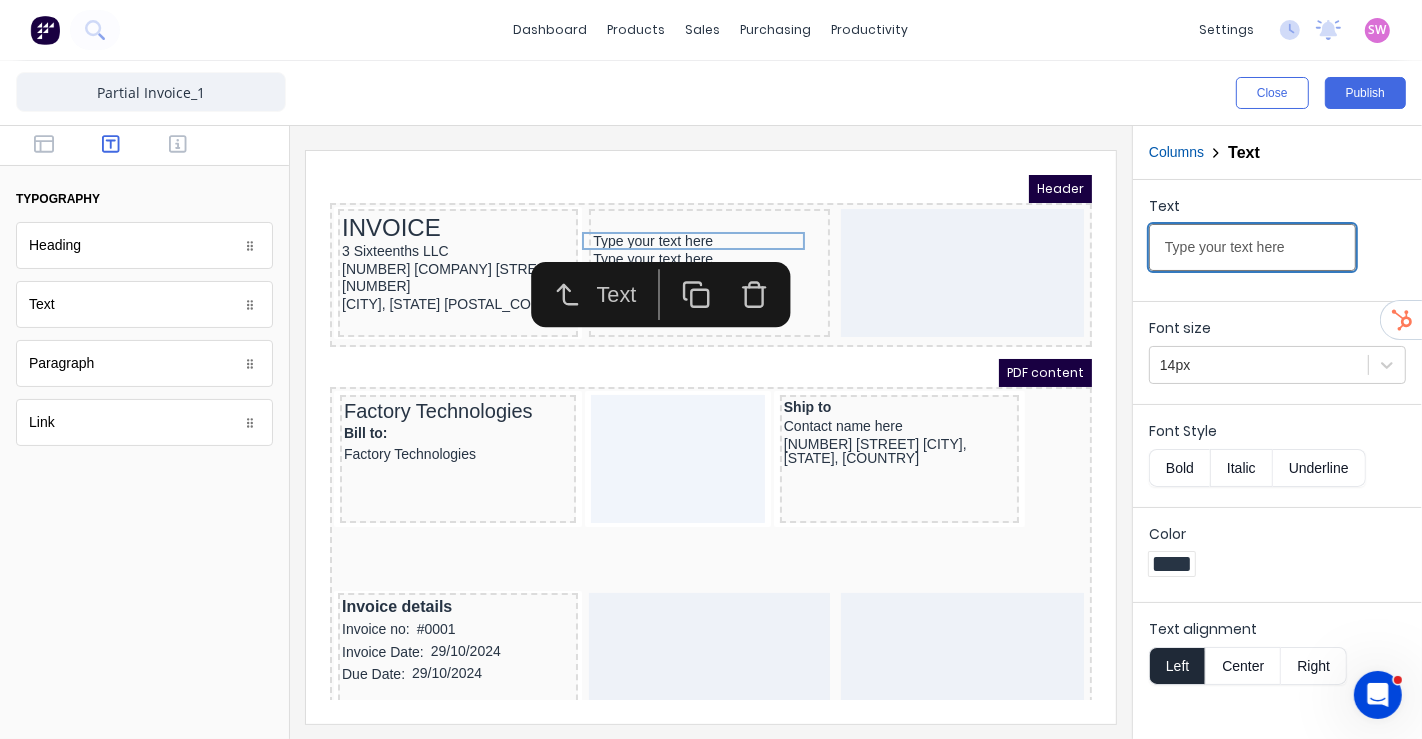 click on "Type your text here" at bounding box center [1252, 247] 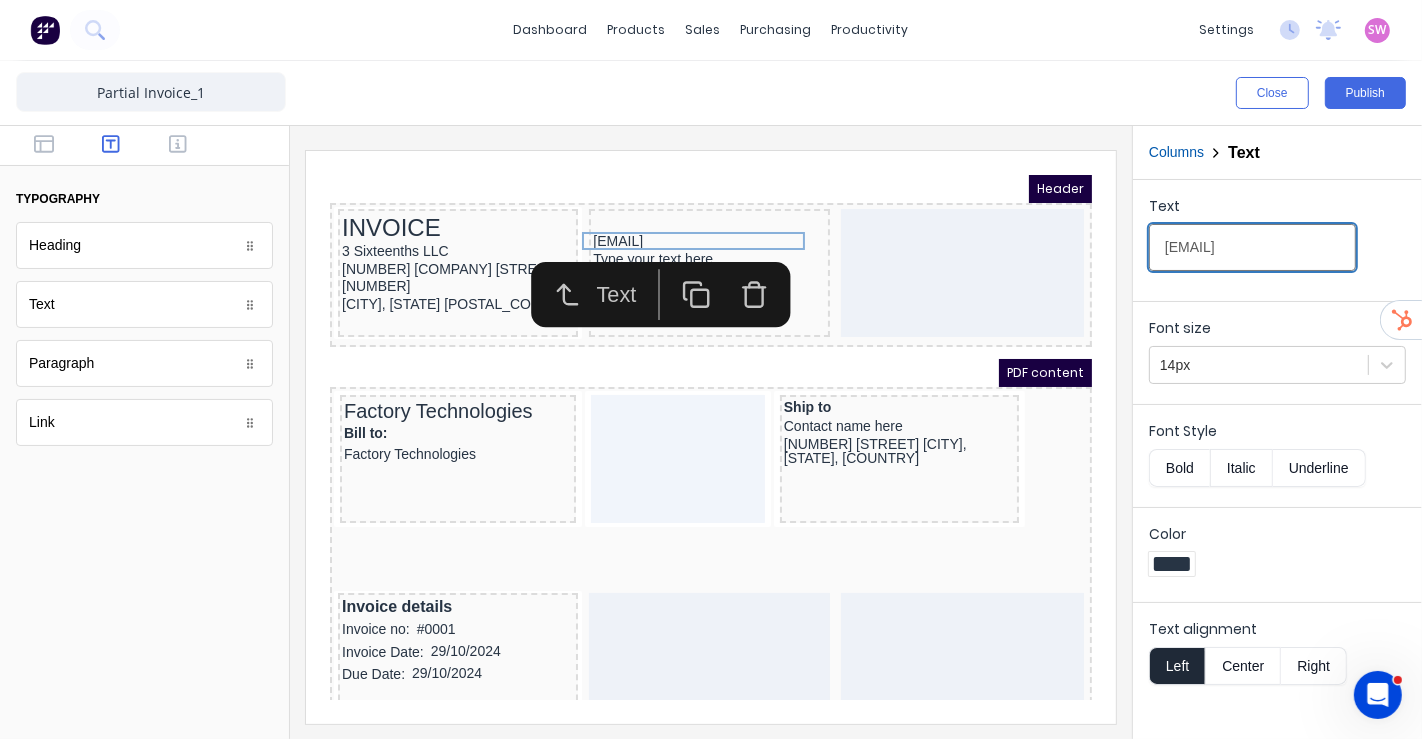 type on "info@[EXAMPLE_DOMAIN]" 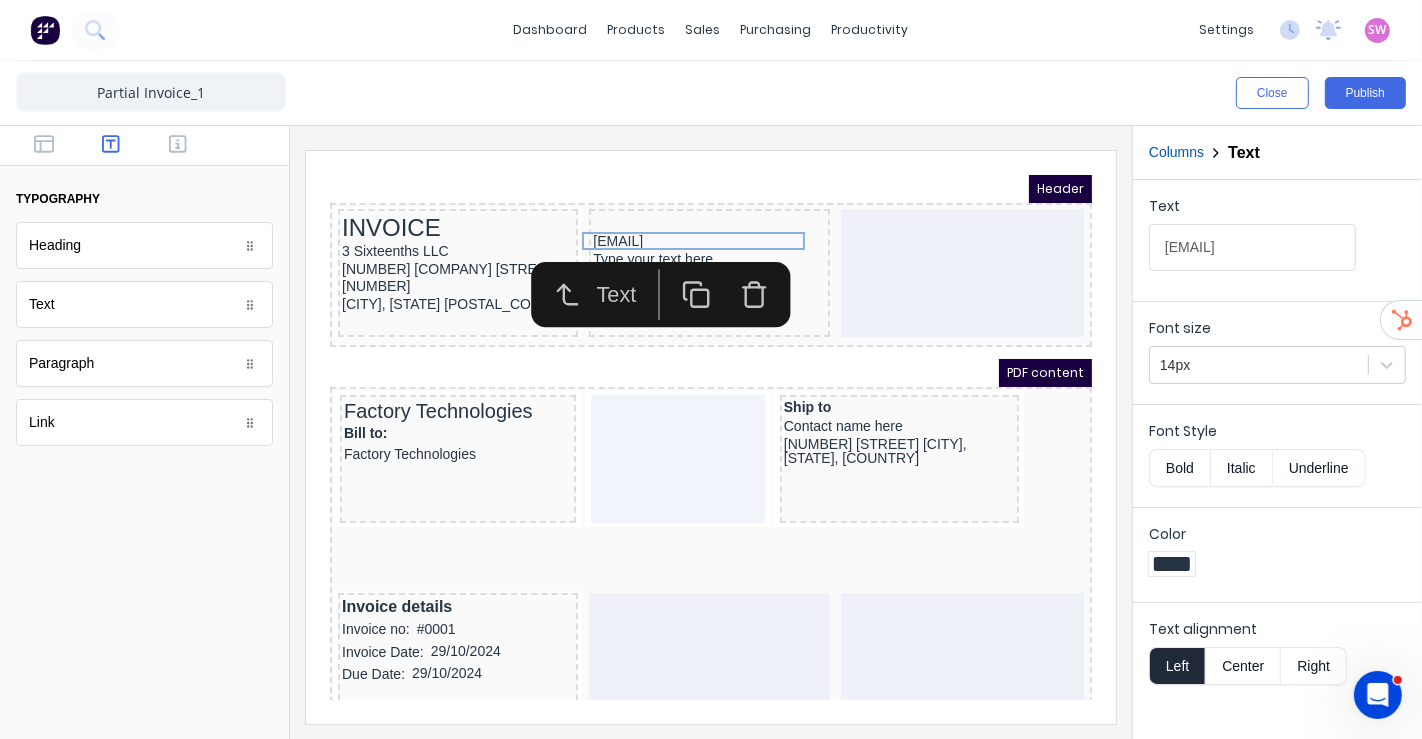 drag, startPoint x: 807, startPoint y: 158, endPoint x: 404, endPoint y: 16, distance: 427.2856 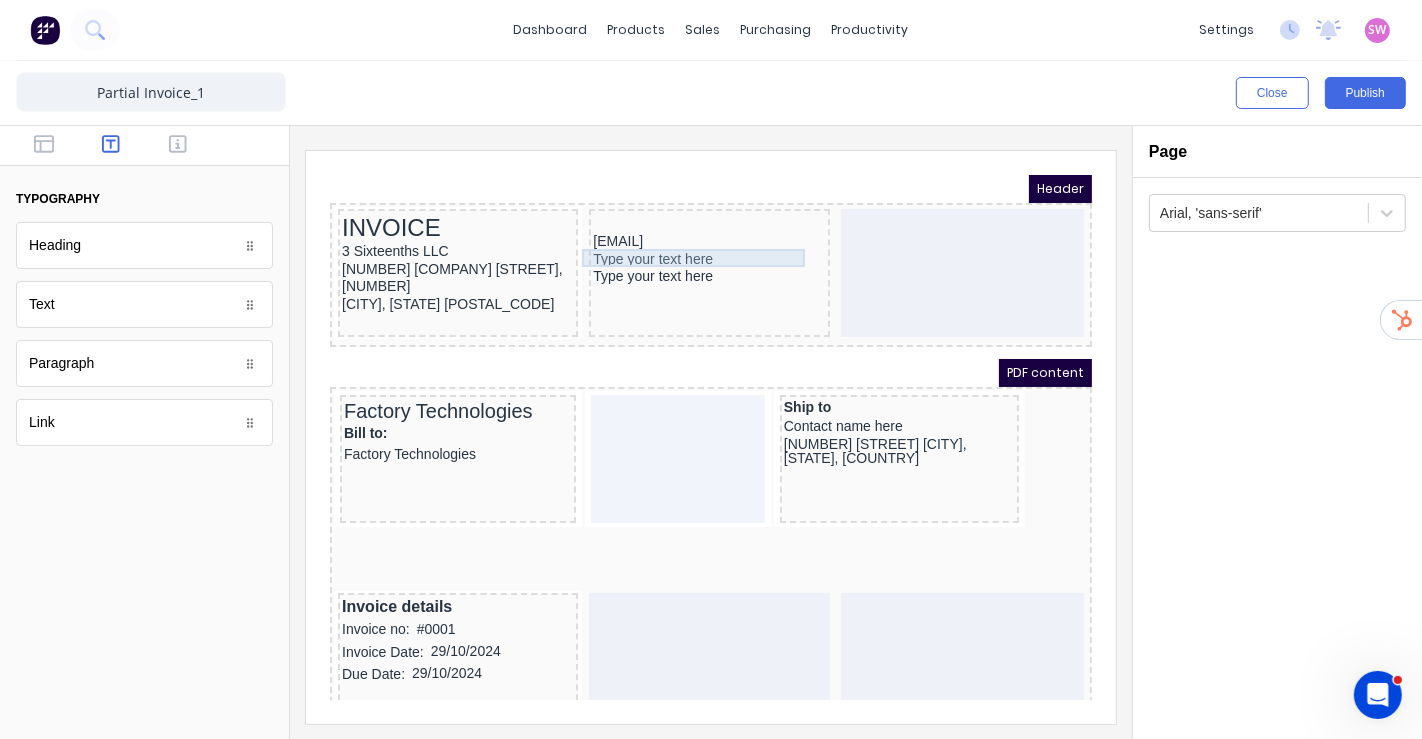click on "Type your text here" at bounding box center (684, 235) 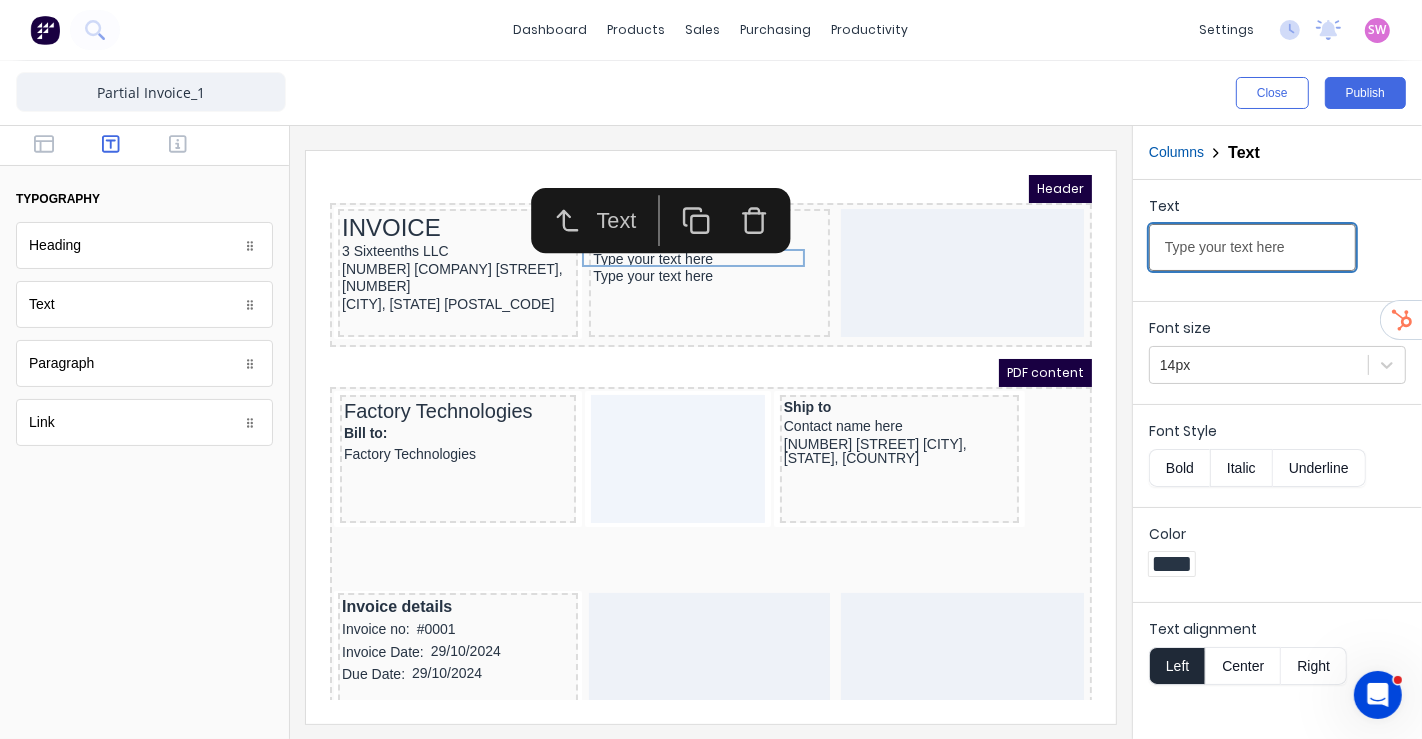 click on "Type your text here" at bounding box center [1252, 247] 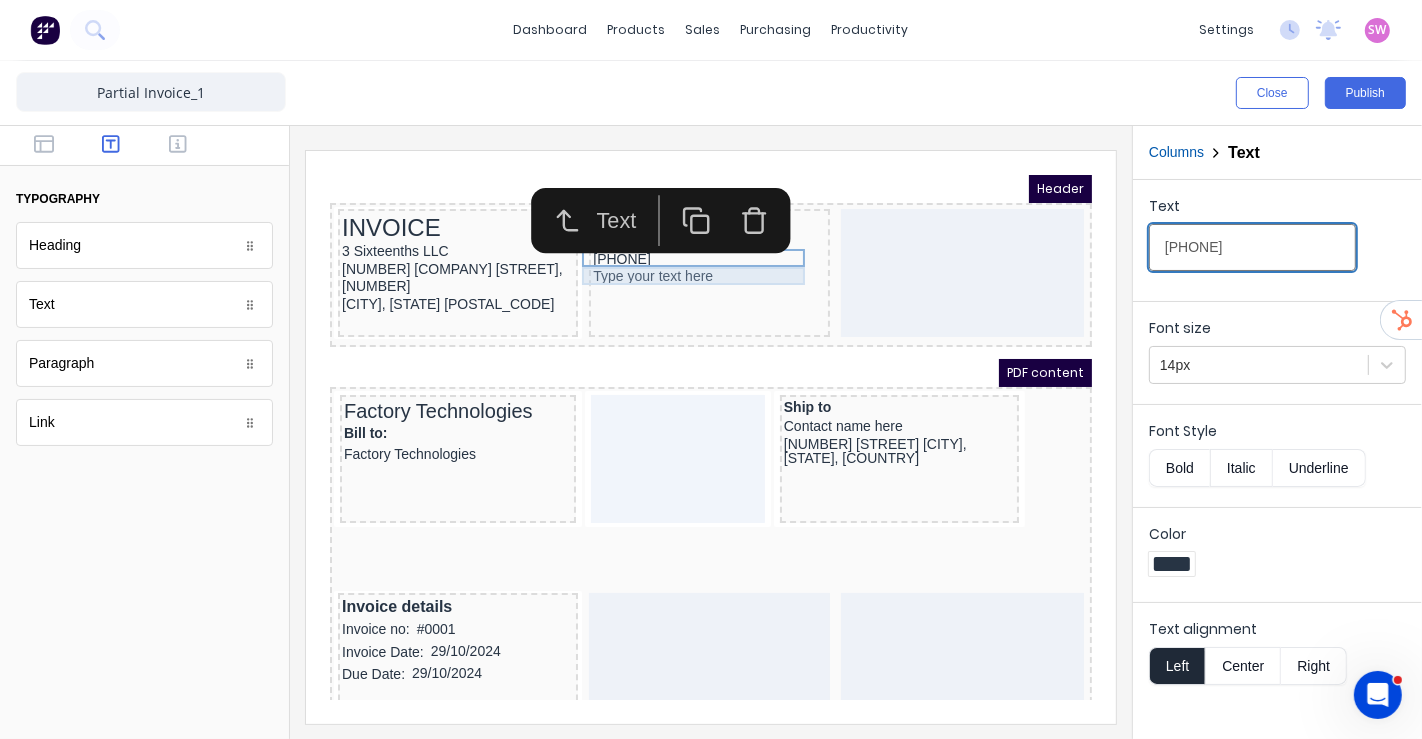 type on "+1 (210) 788-7774" 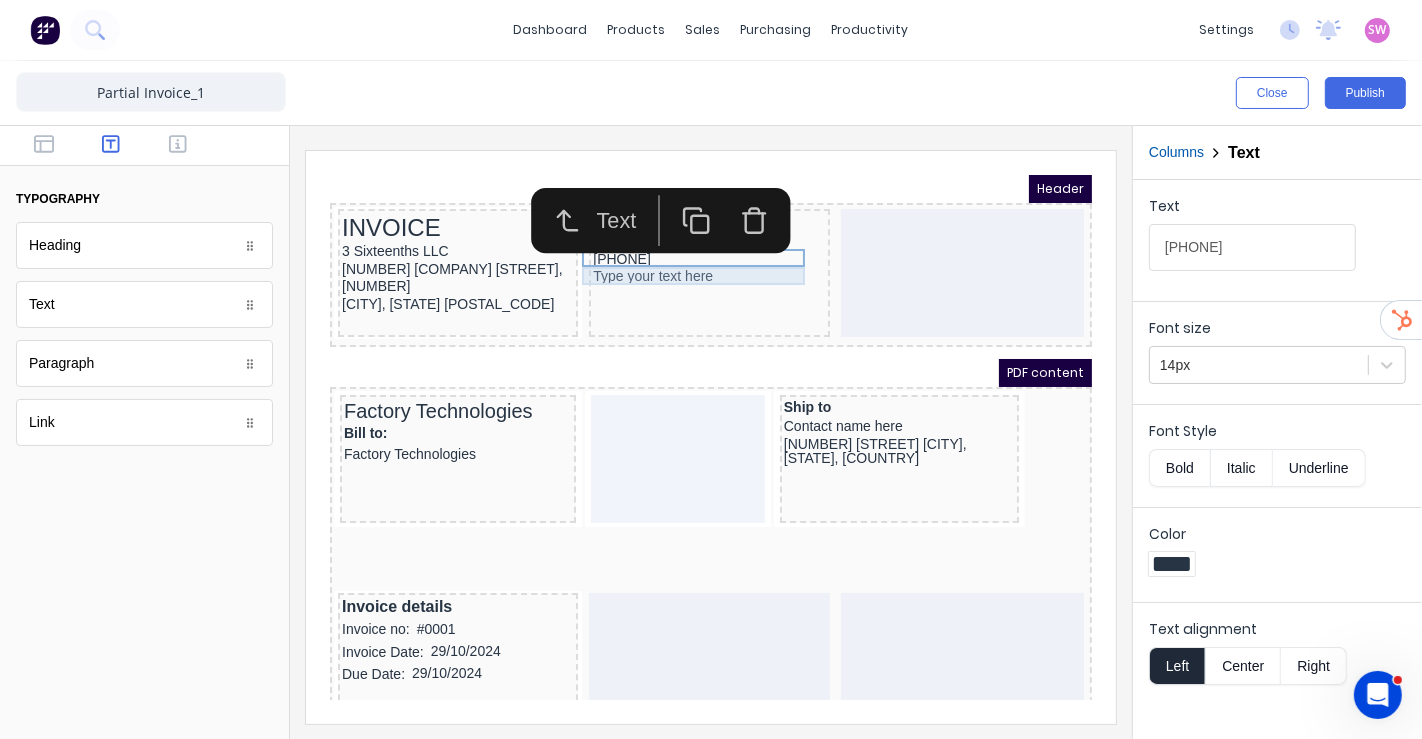 click on "Type your text here" at bounding box center (684, 252) 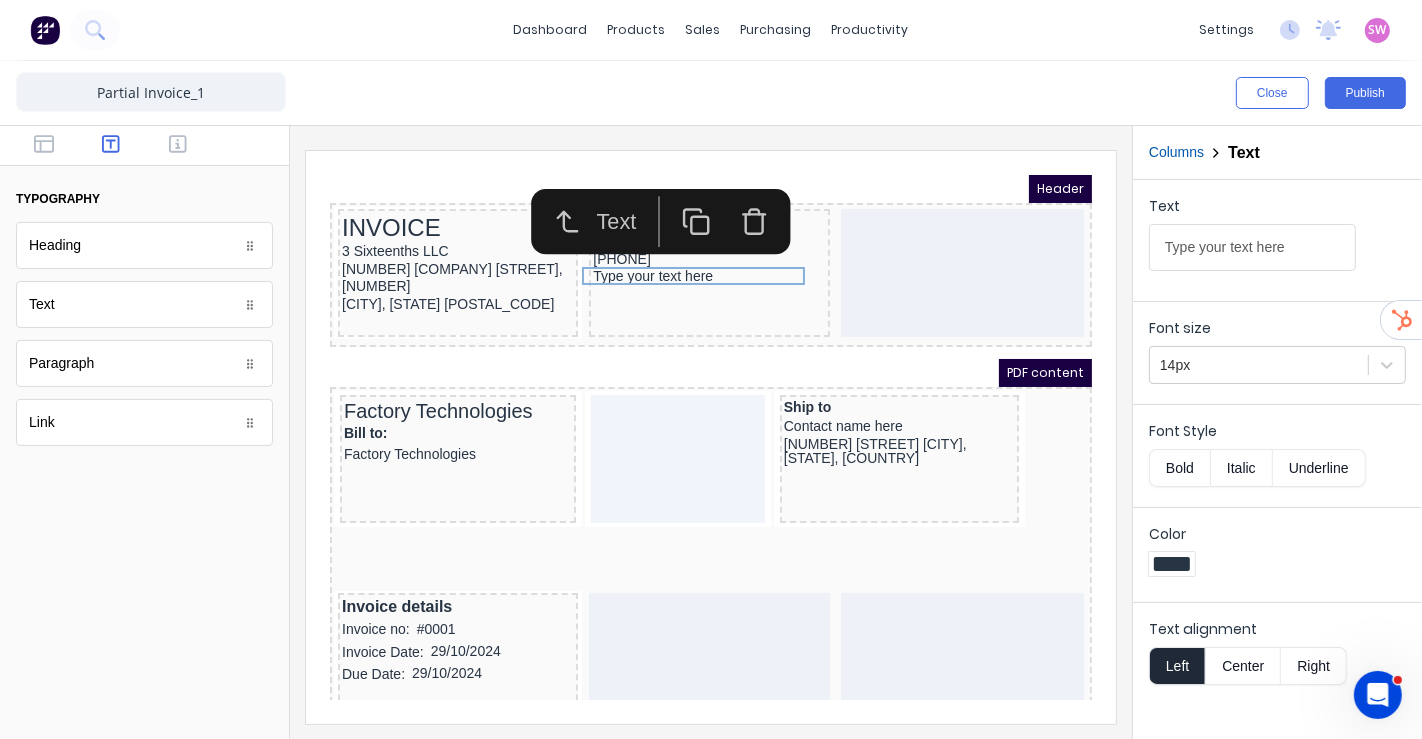 click on "Type your text here" at bounding box center [1252, 247] 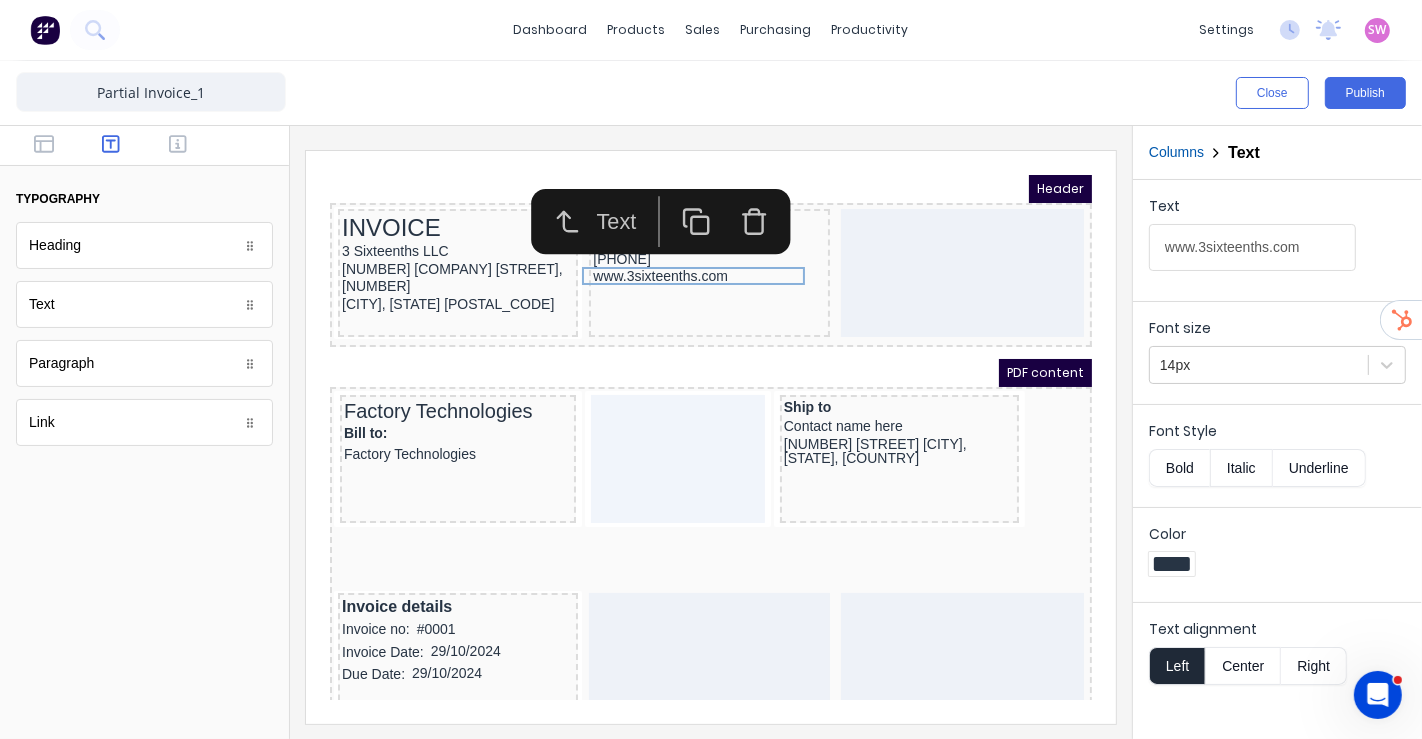 type on "www.3sixteenths.com" 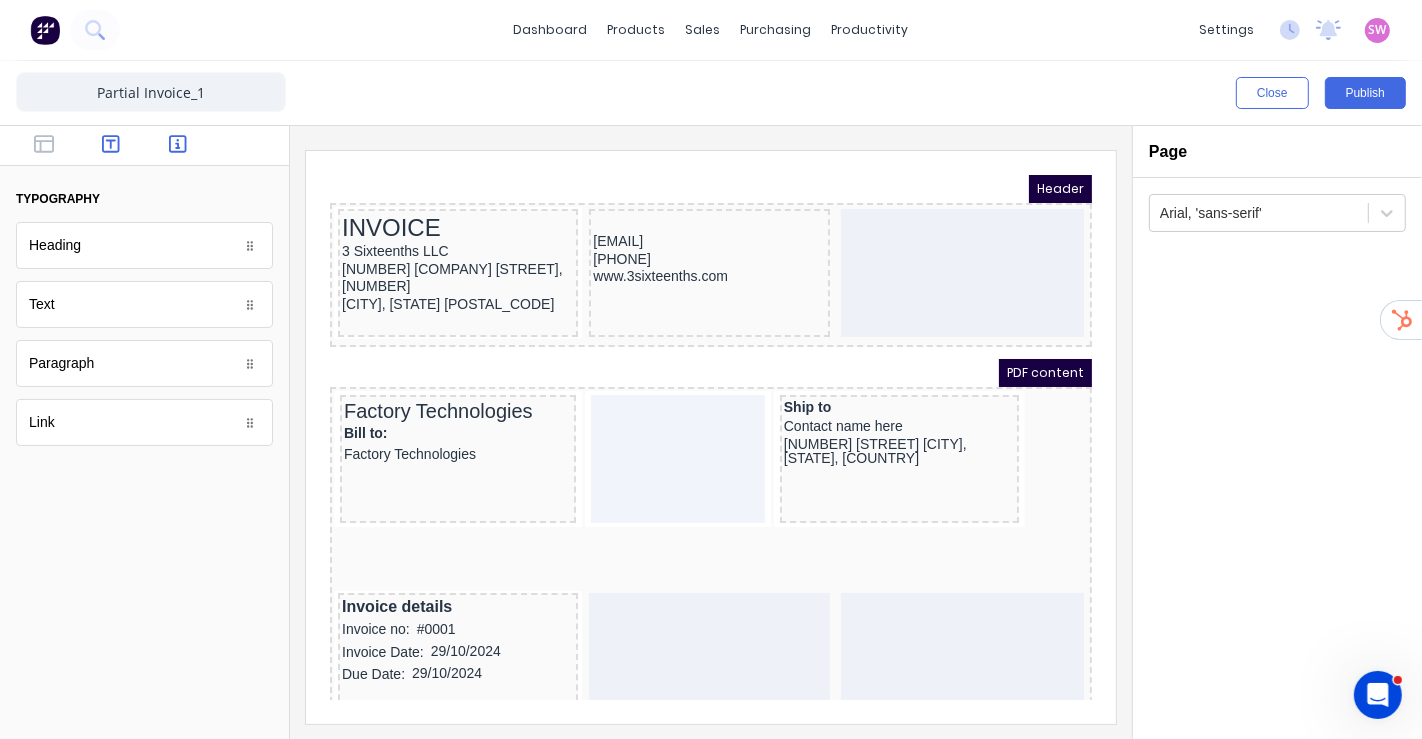 click at bounding box center [178, 146] 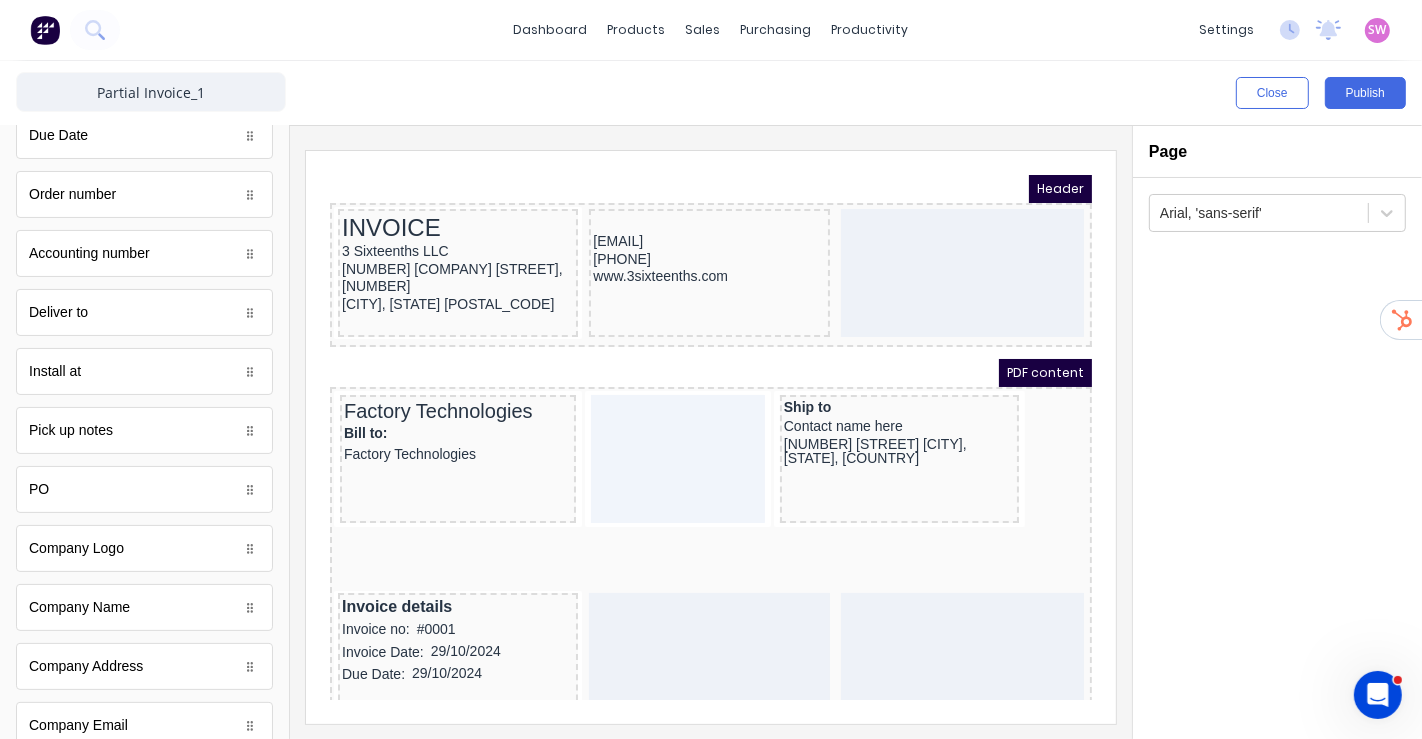 scroll, scrollTop: 333, scrollLeft: 0, axis: vertical 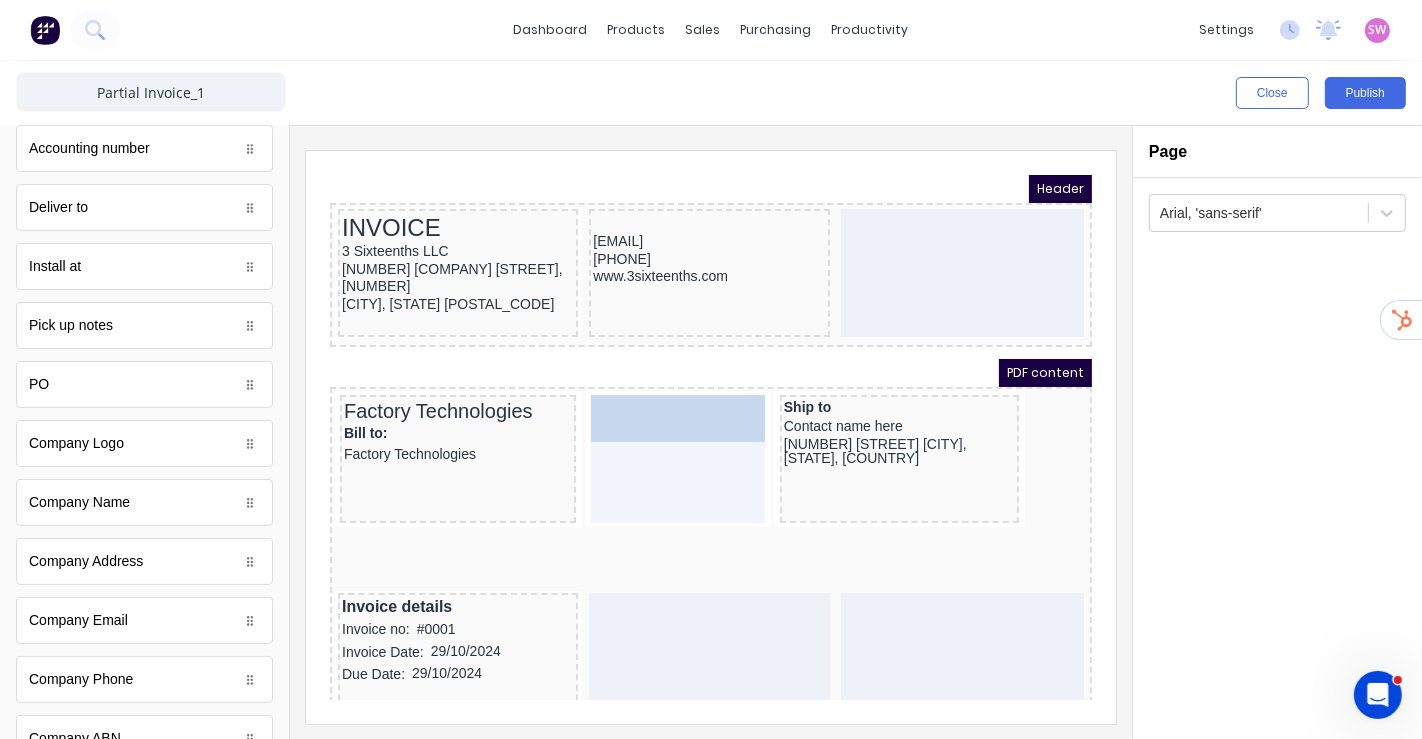 drag, startPoint x: 100, startPoint y: 392, endPoint x: 692, endPoint y: 435, distance: 593.55963 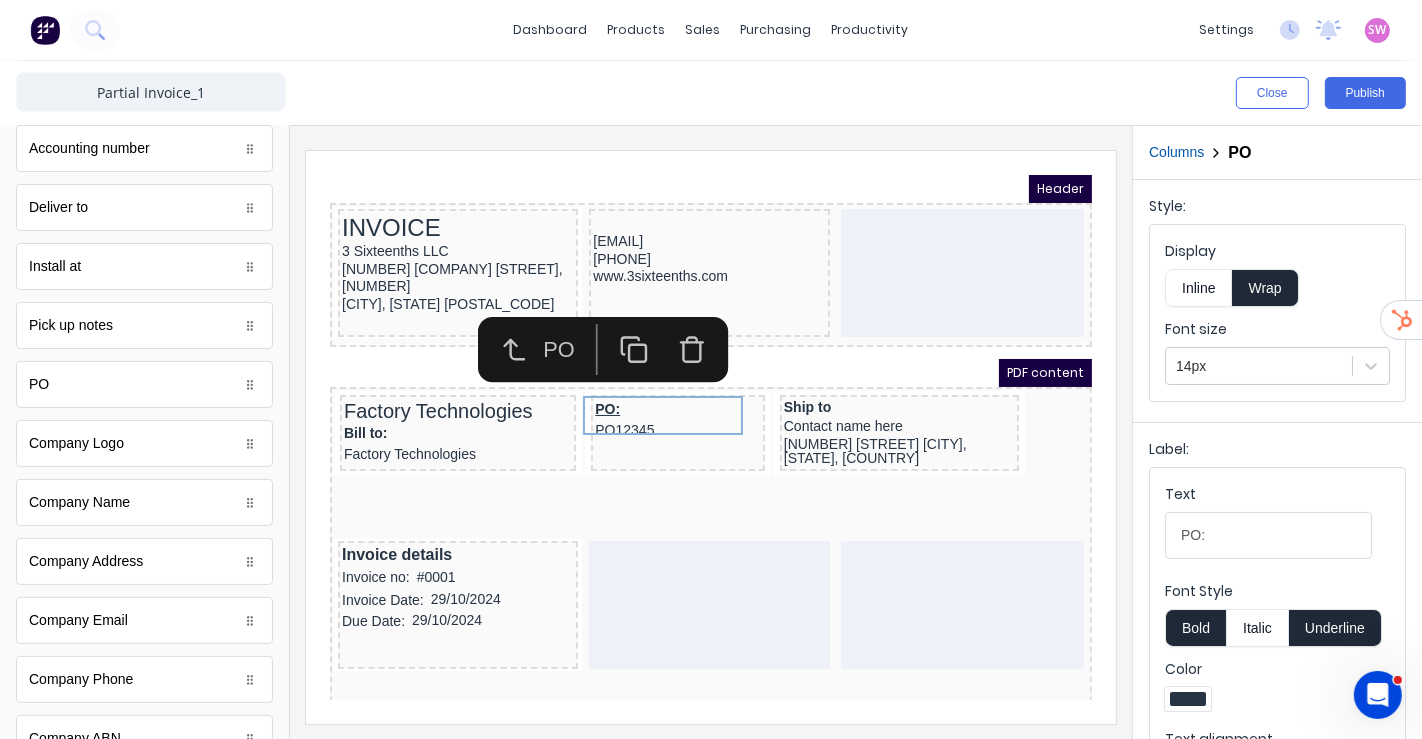 click on "Underline" at bounding box center [1335, 628] 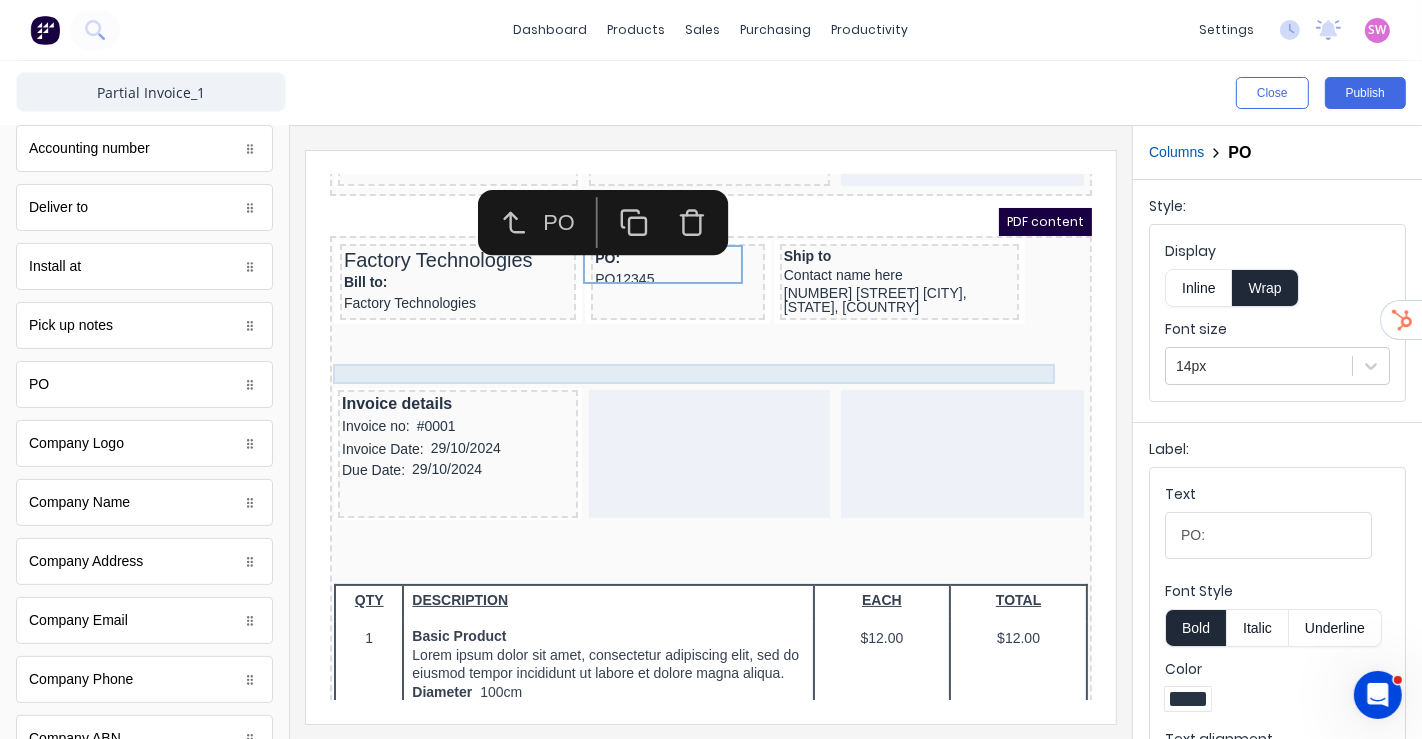 scroll, scrollTop: 222, scrollLeft: 0, axis: vertical 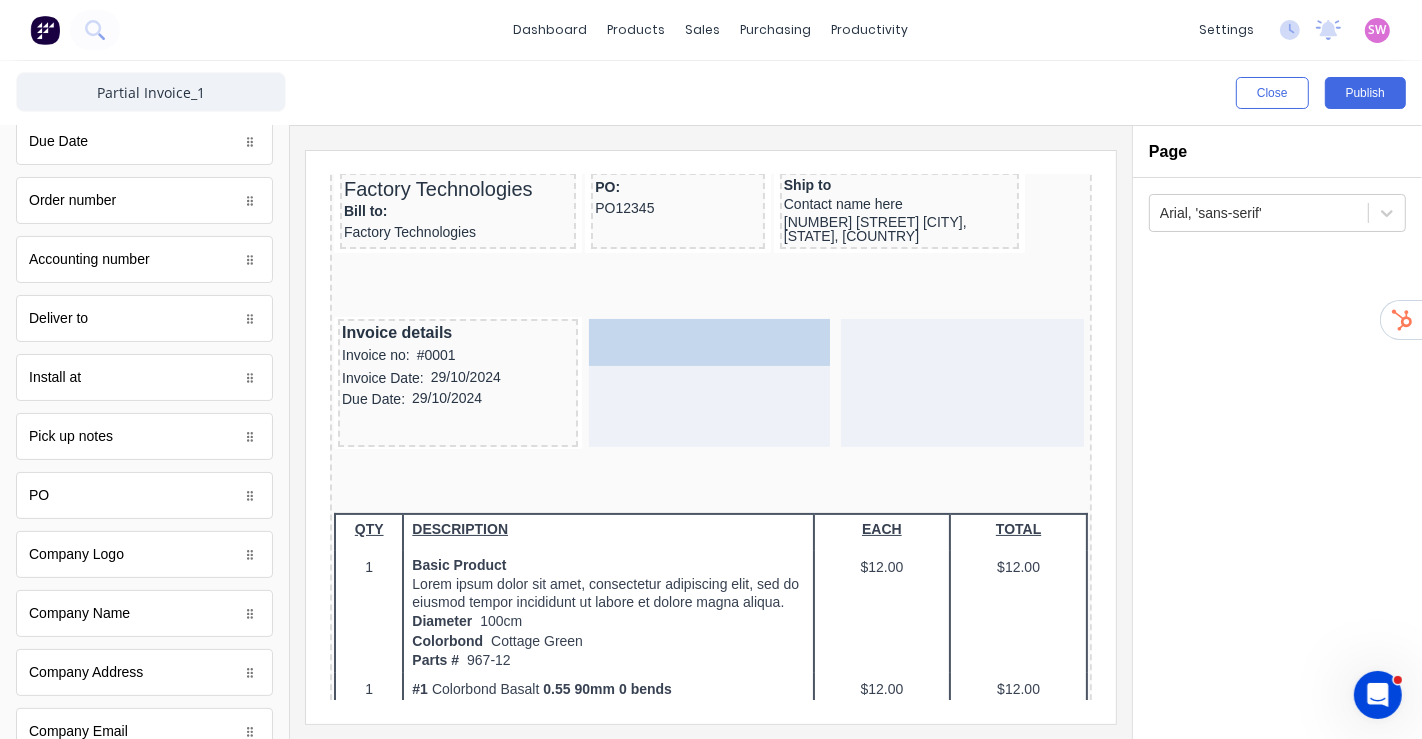 drag, startPoint x: 124, startPoint y: 201, endPoint x: 370, endPoint y: 176, distance: 247.26706 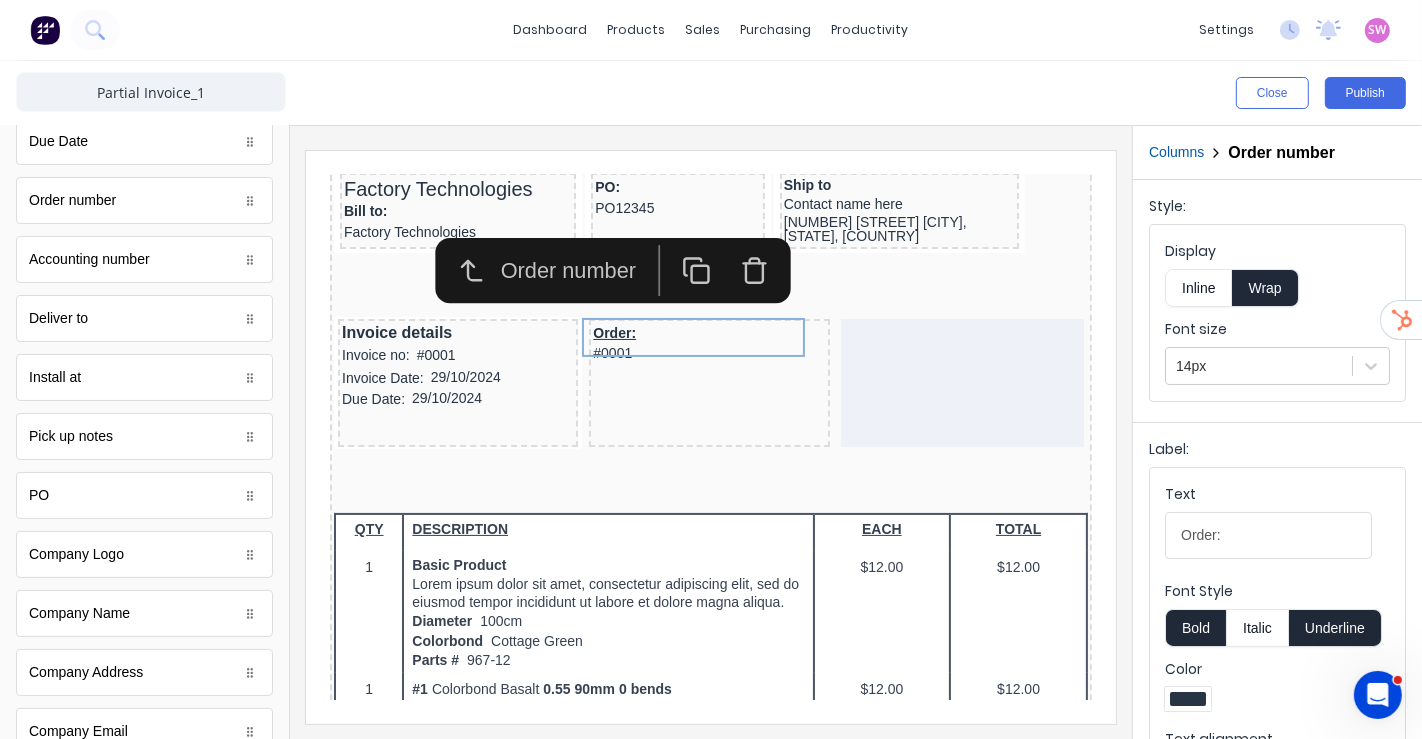 click on "Underline" at bounding box center (1335, 628) 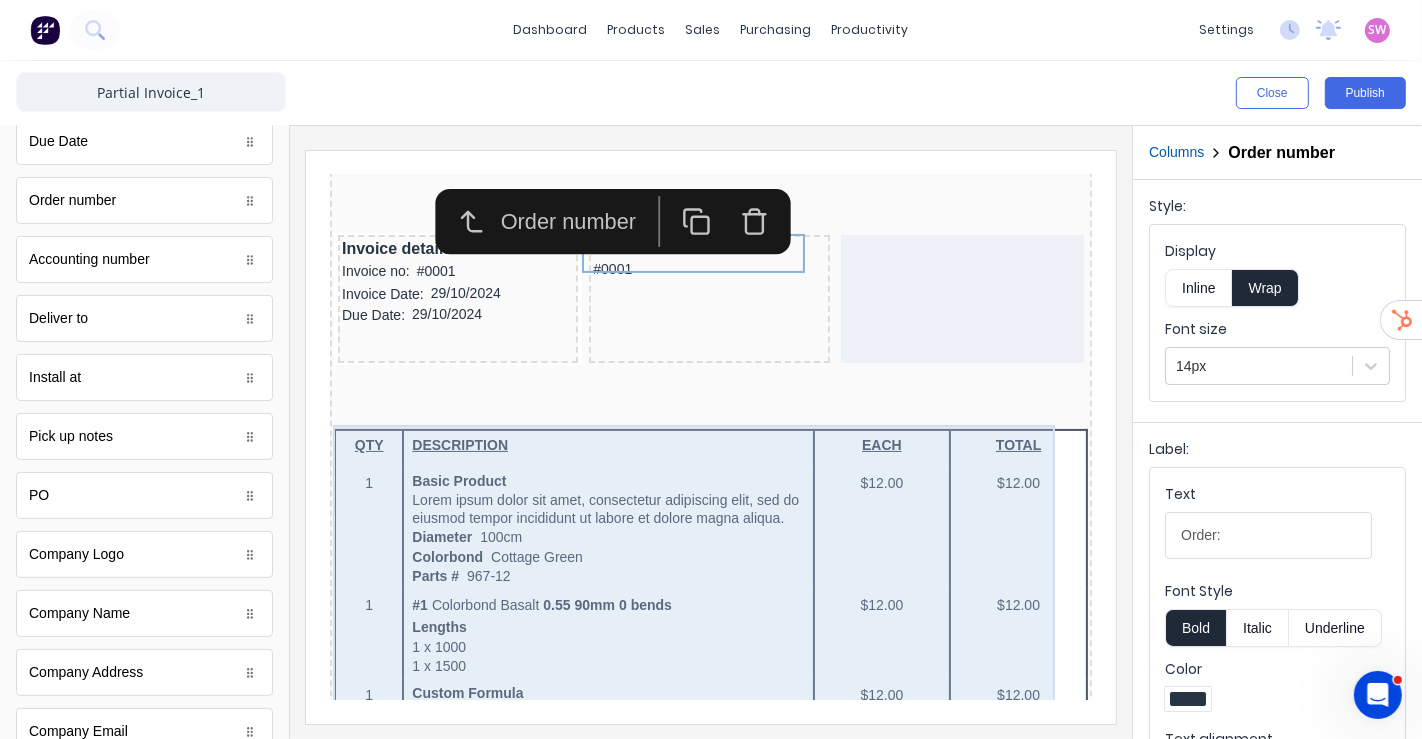 scroll, scrollTop: 0, scrollLeft: 0, axis: both 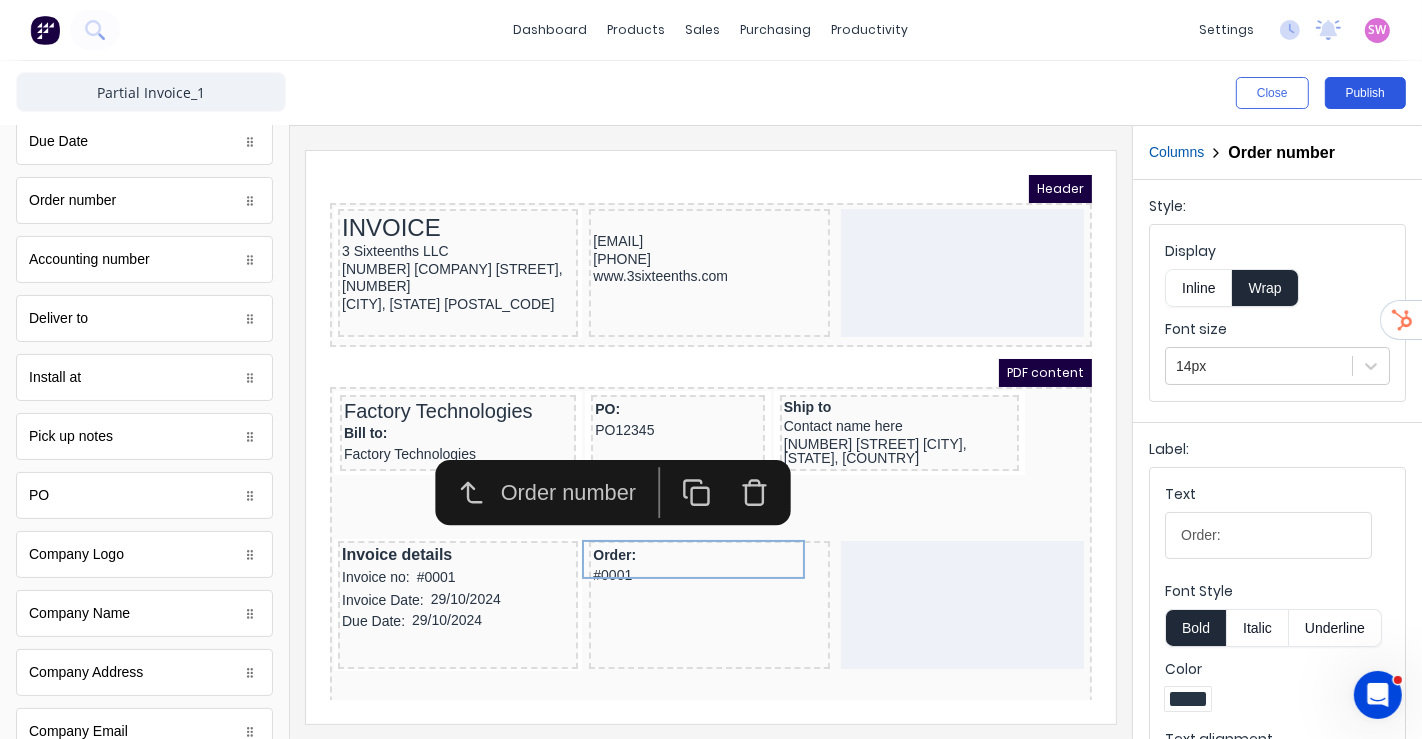 click on "Publish" at bounding box center [1365, 93] 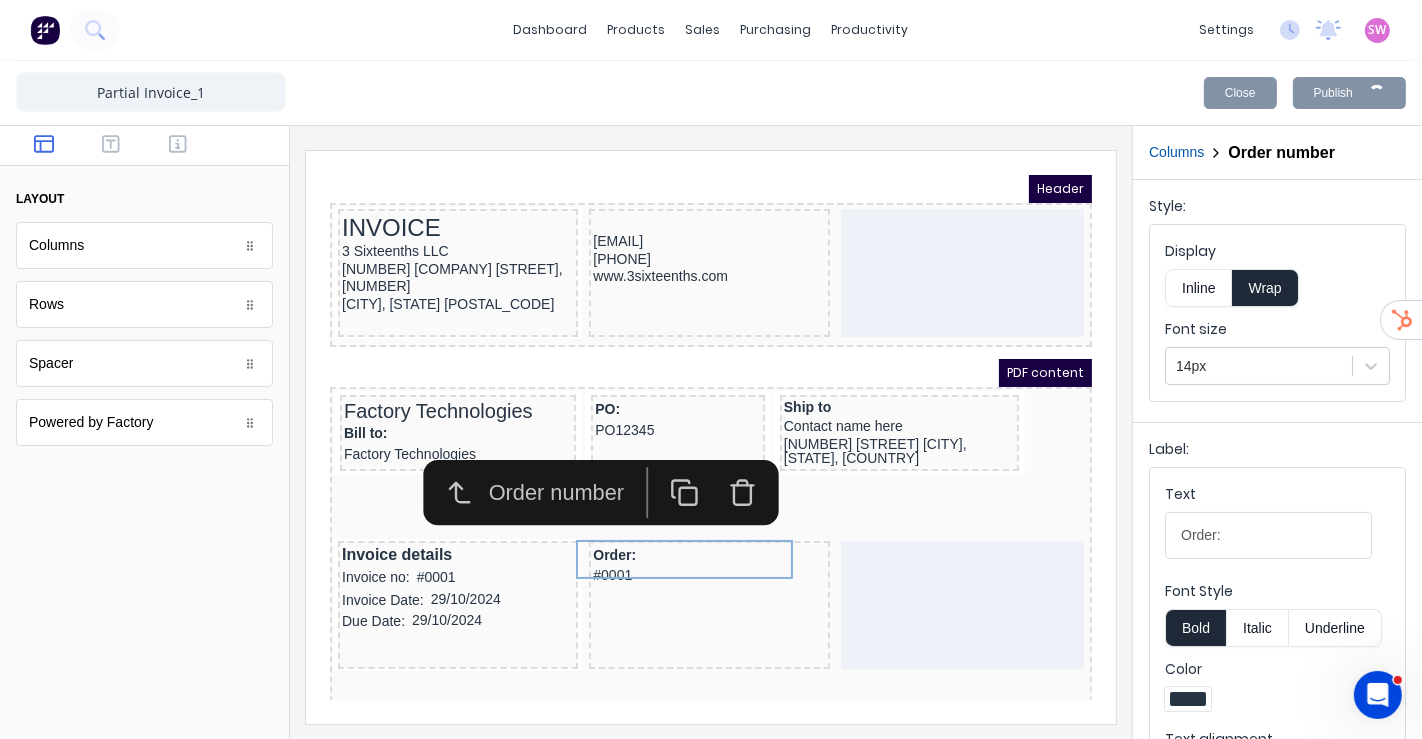 scroll, scrollTop: 0, scrollLeft: 0, axis: both 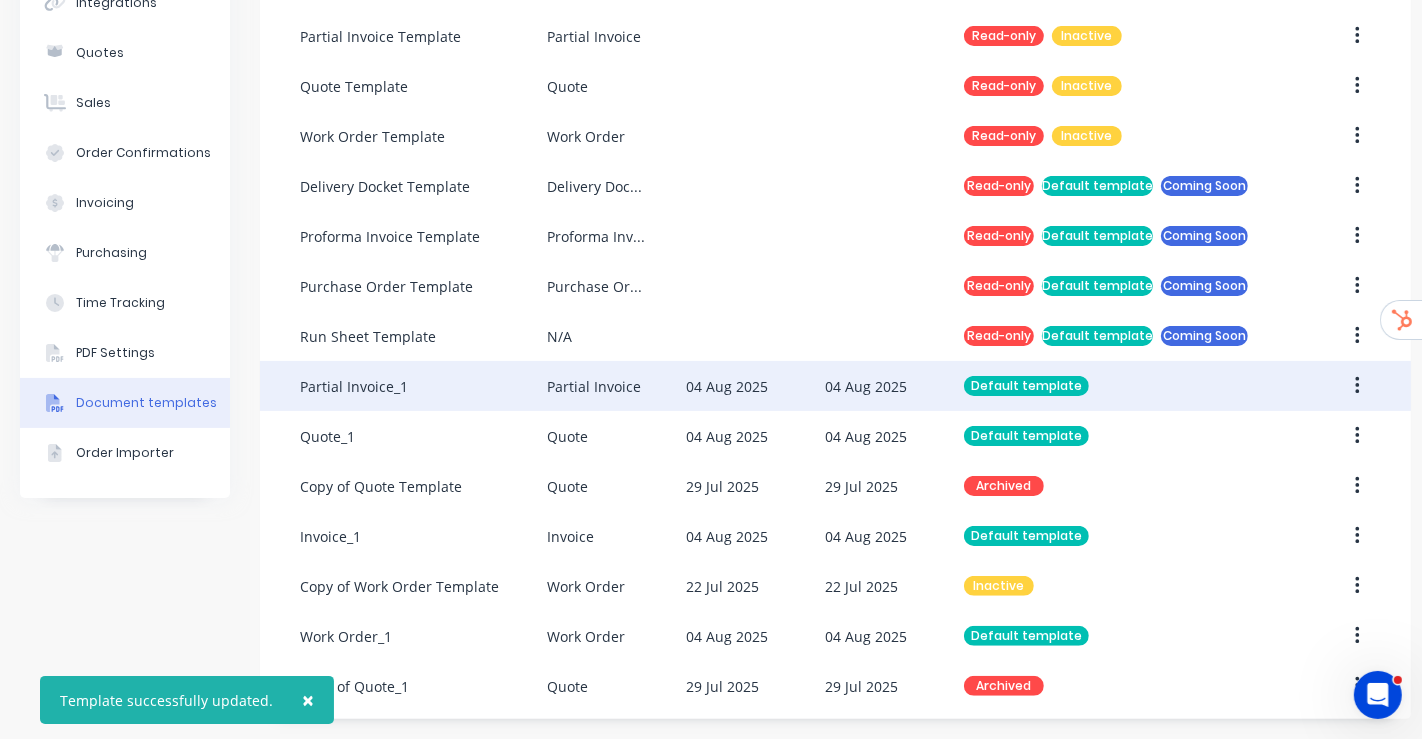 click on "04 Aug 2025" at bounding box center [755, 386] 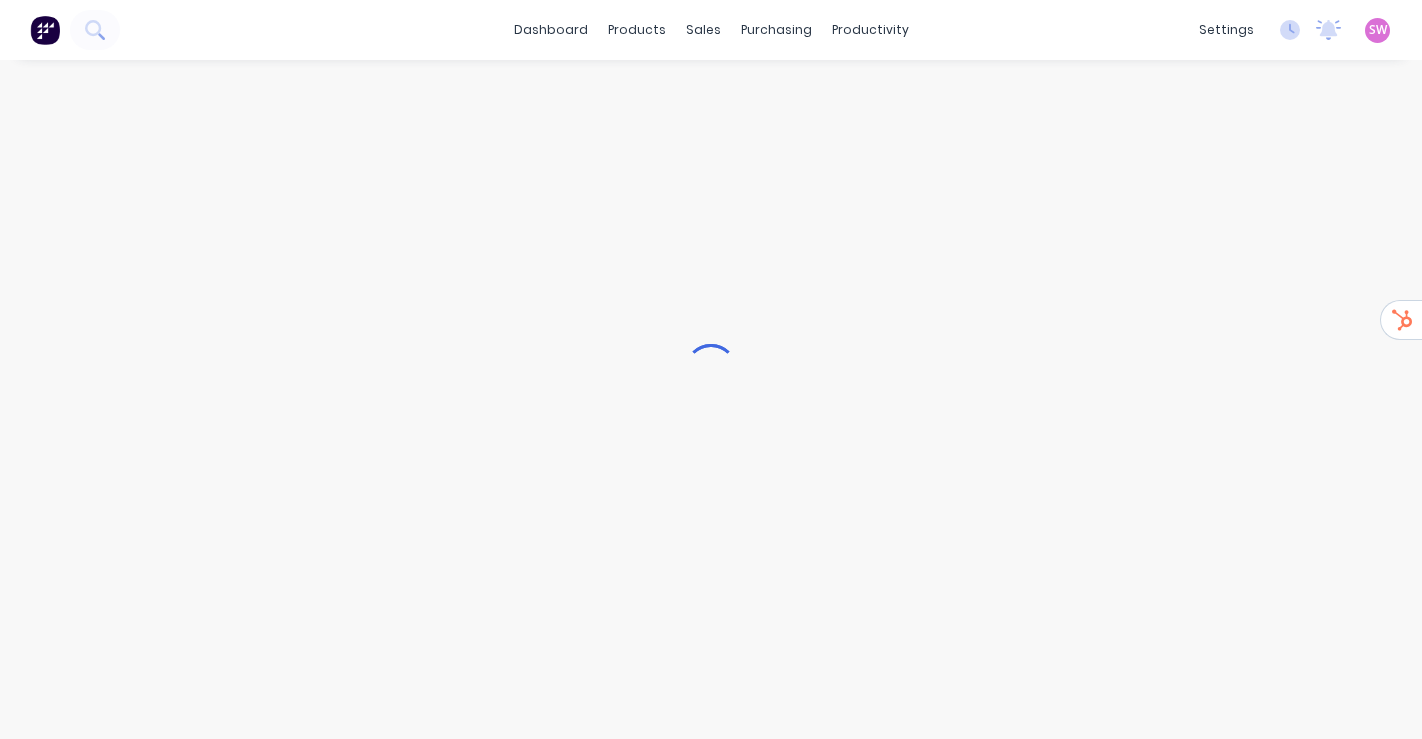 scroll, scrollTop: 0, scrollLeft: 0, axis: both 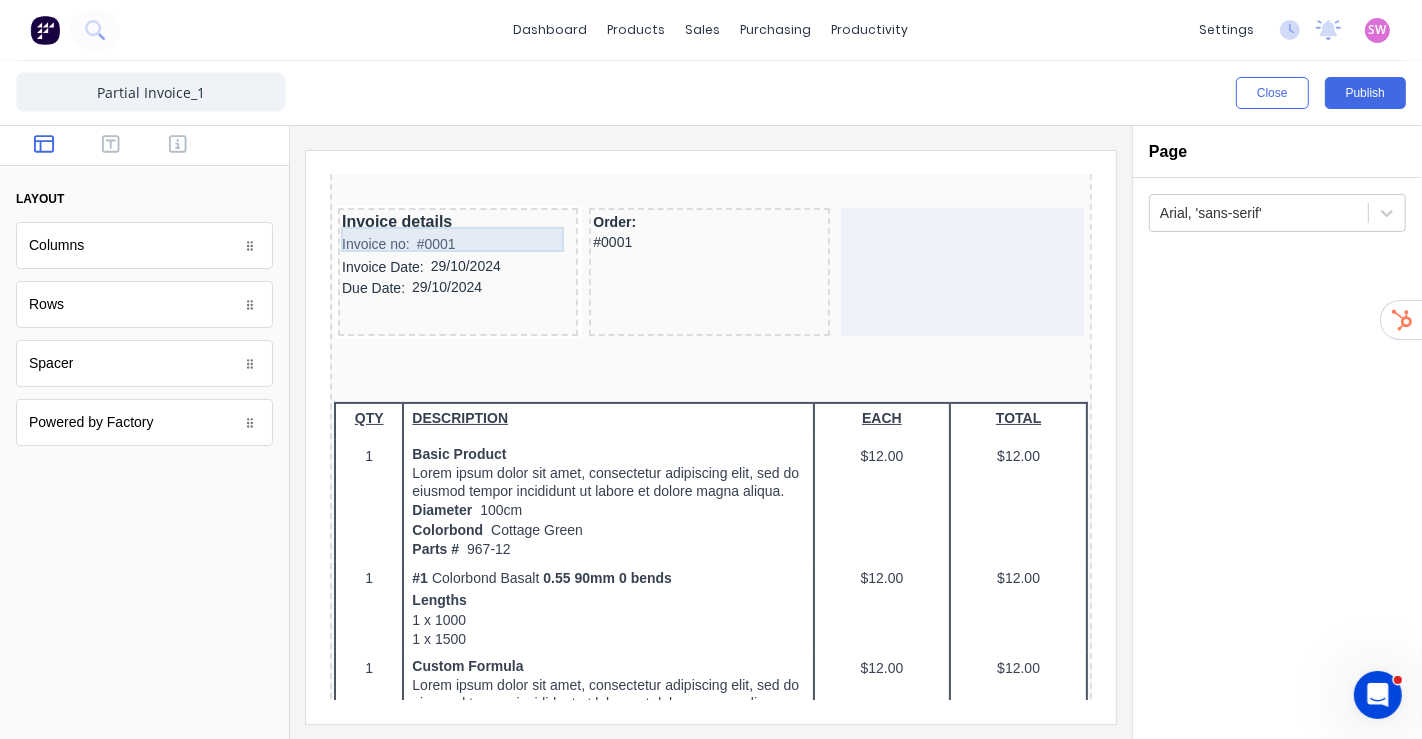 click on "Invoice no: #0001" at bounding box center (433, 219) 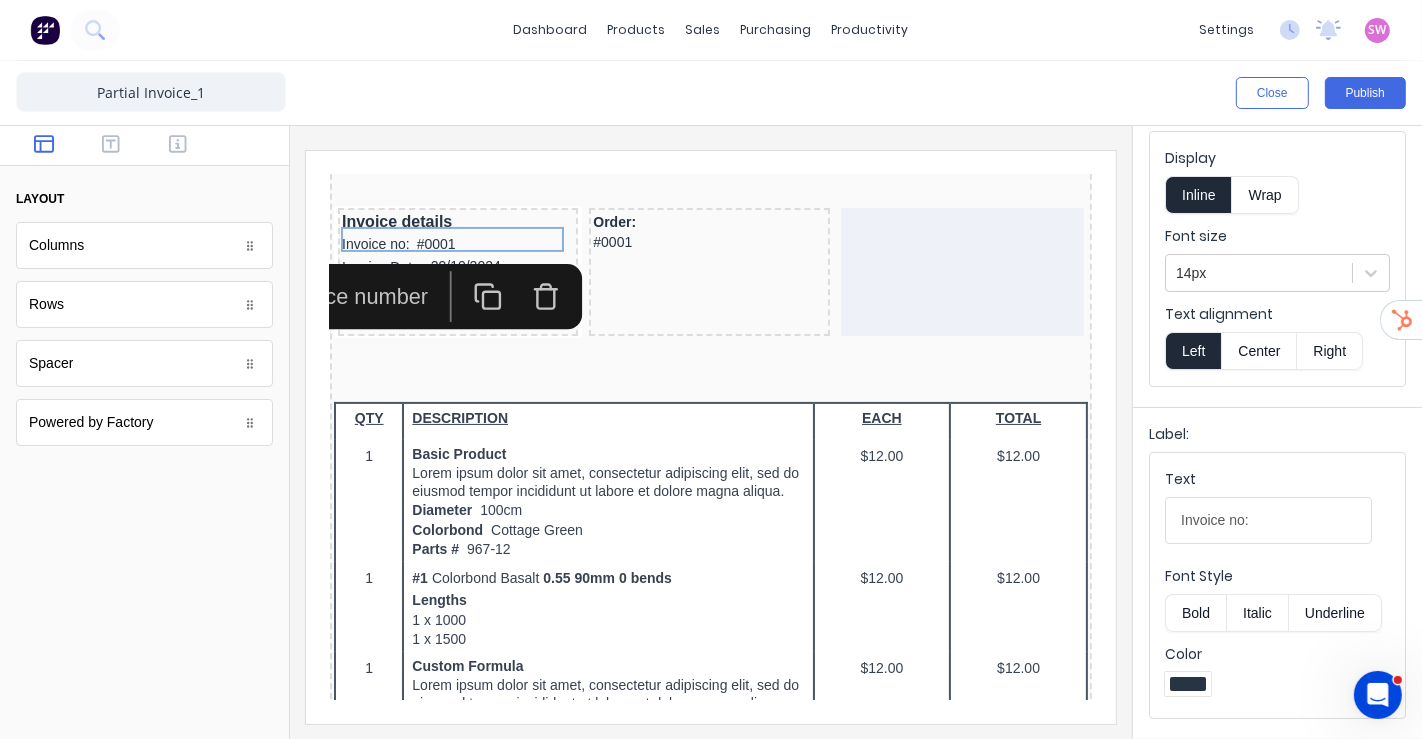 scroll, scrollTop: 222, scrollLeft: 0, axis: vertical 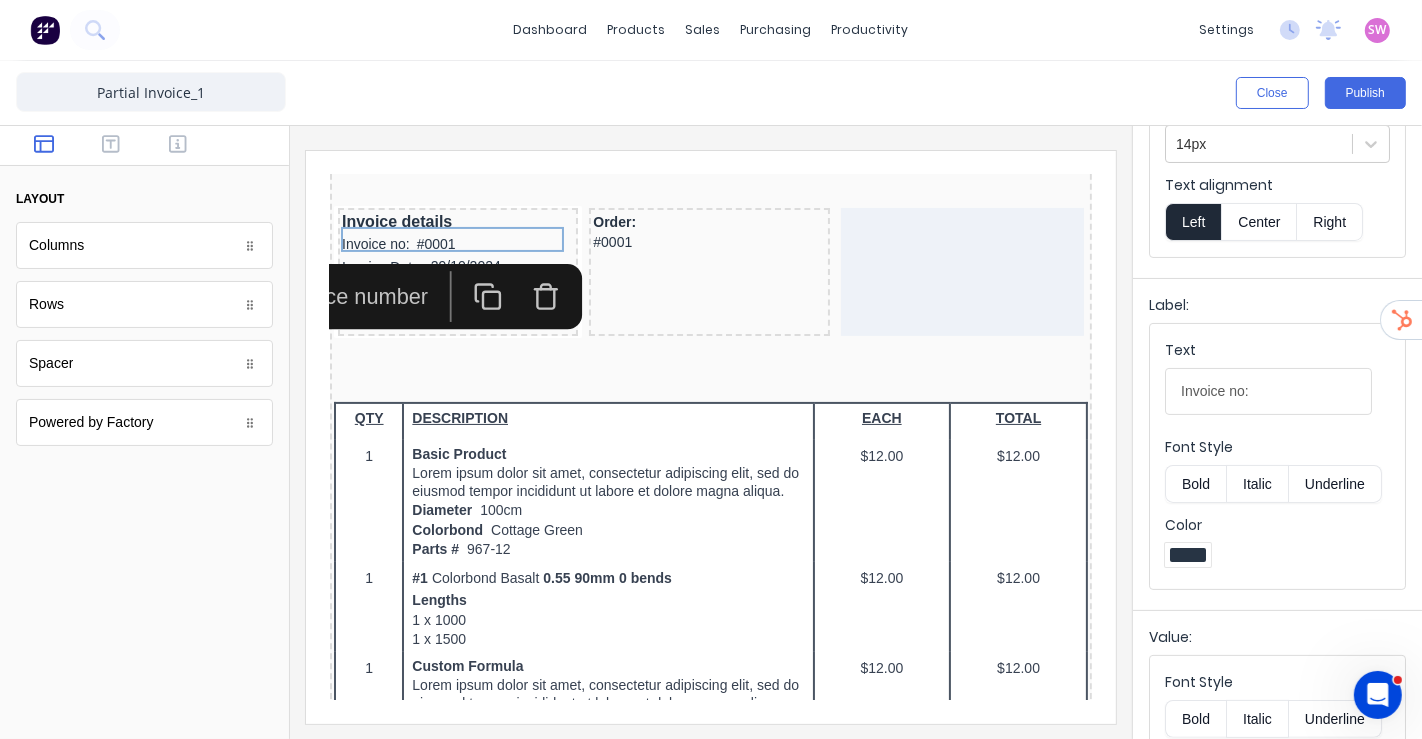 click on "Bold" at bounding box center [1195, 484] 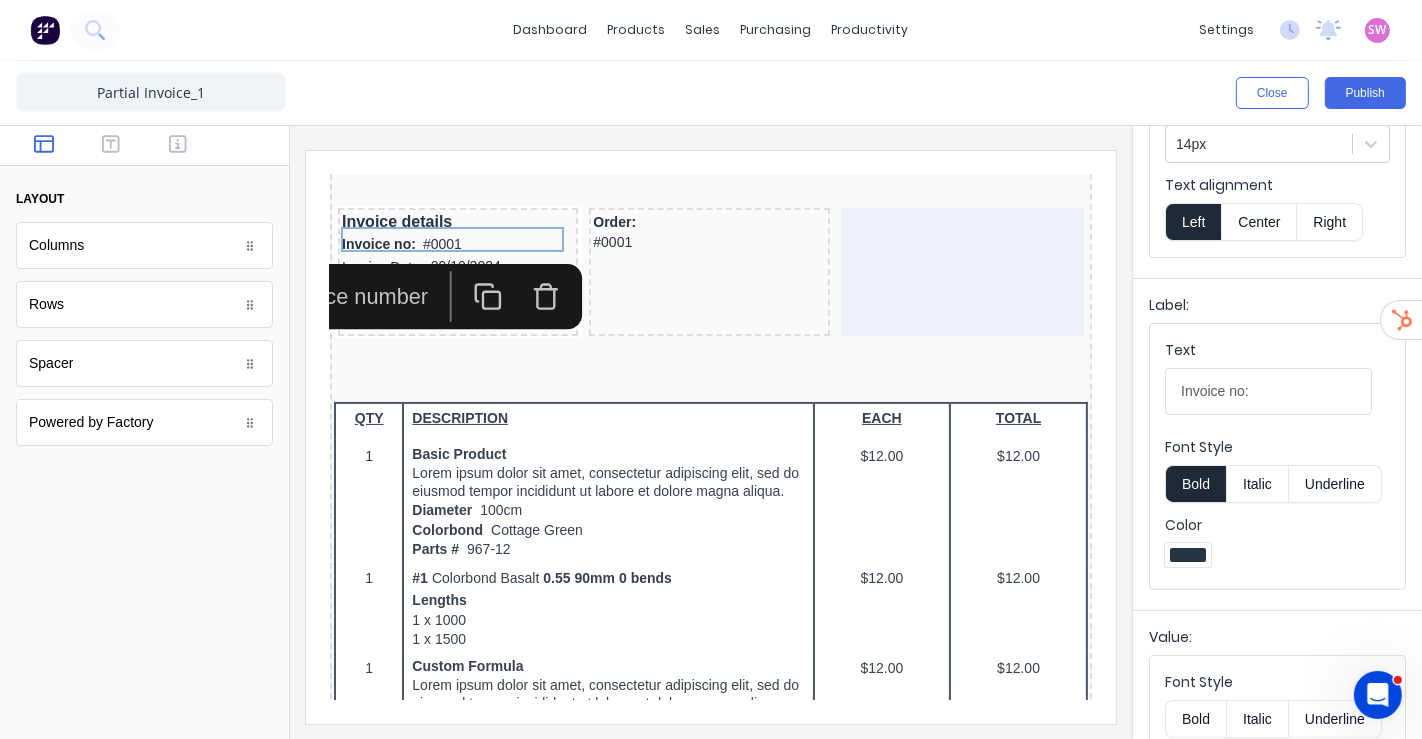 click on "Close   Publish" at bounding box center [711, 93] 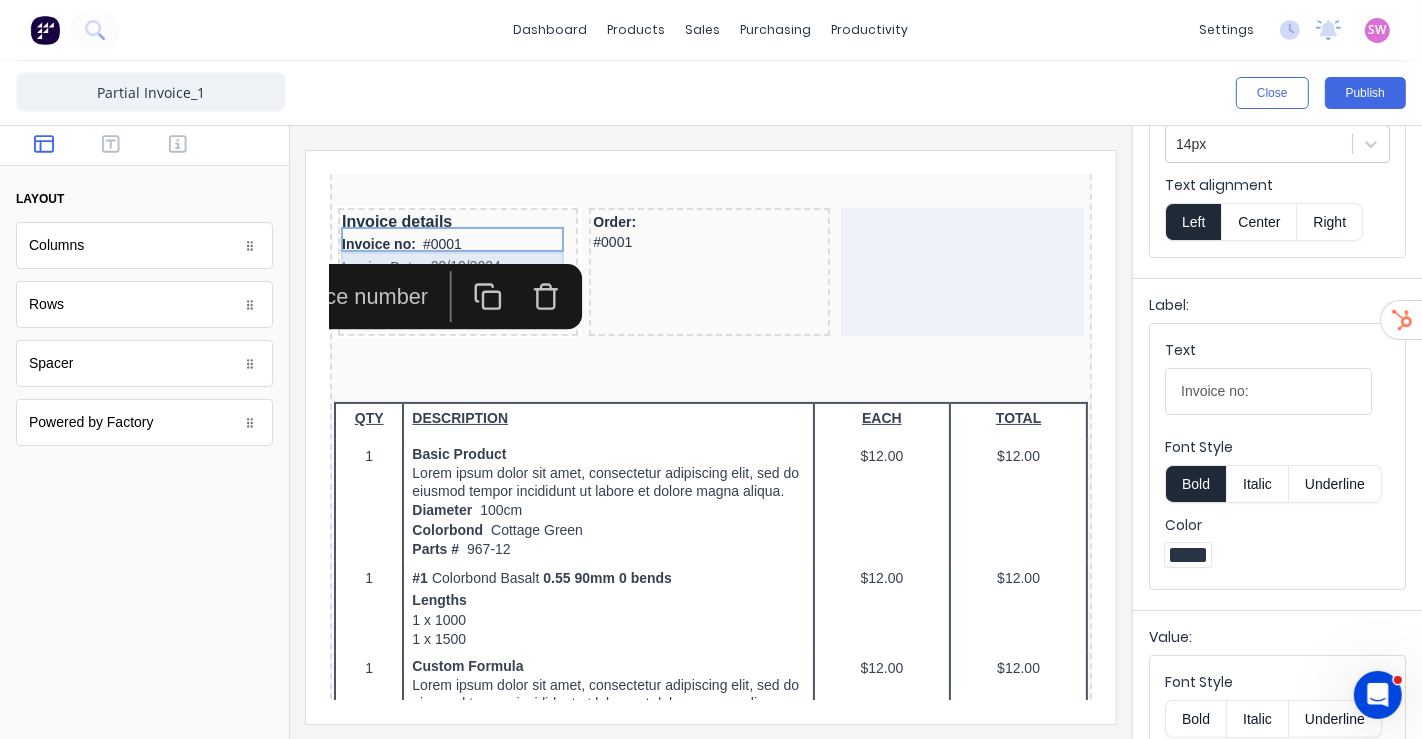 click on "Invoice Date:  [DATE]" at bounding box center [433, 243] 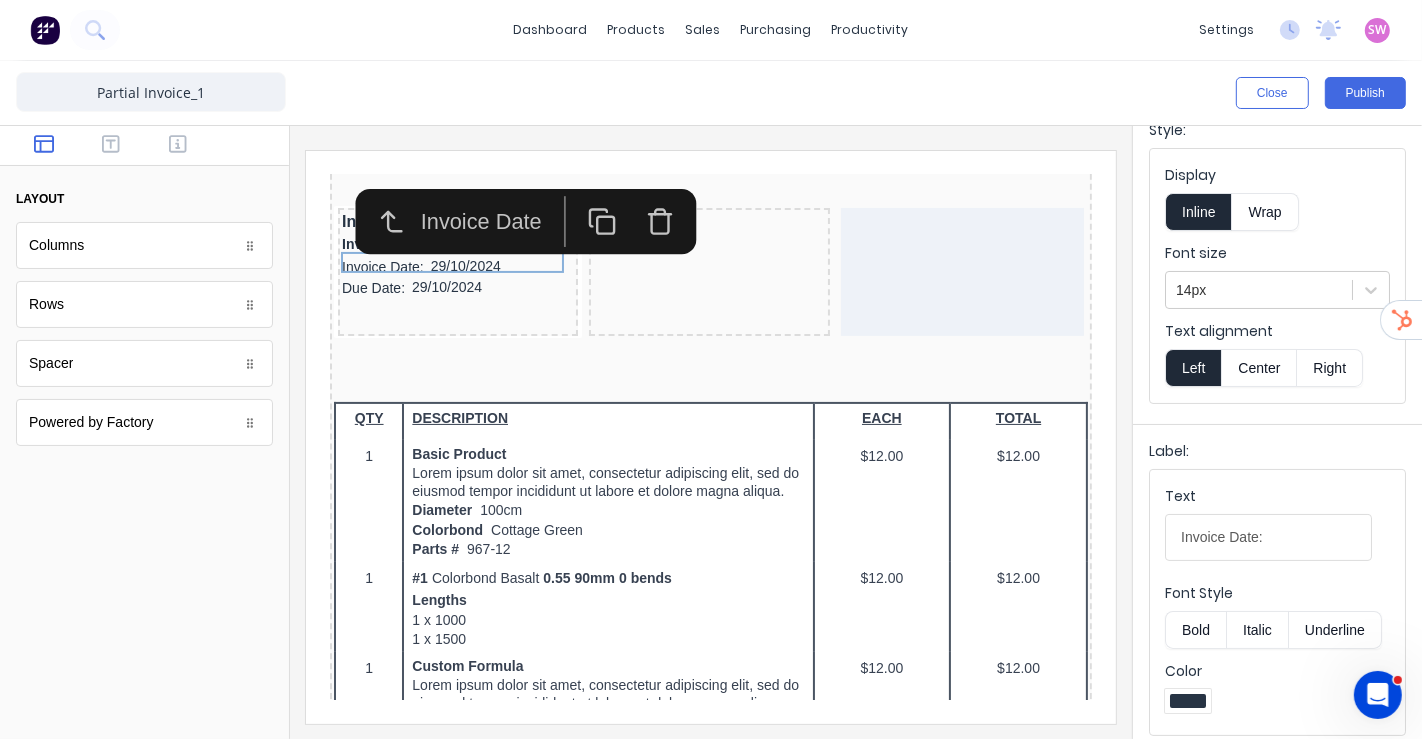 scroll, scrollTop: 111, scrollLeft: 0, axis: vertical 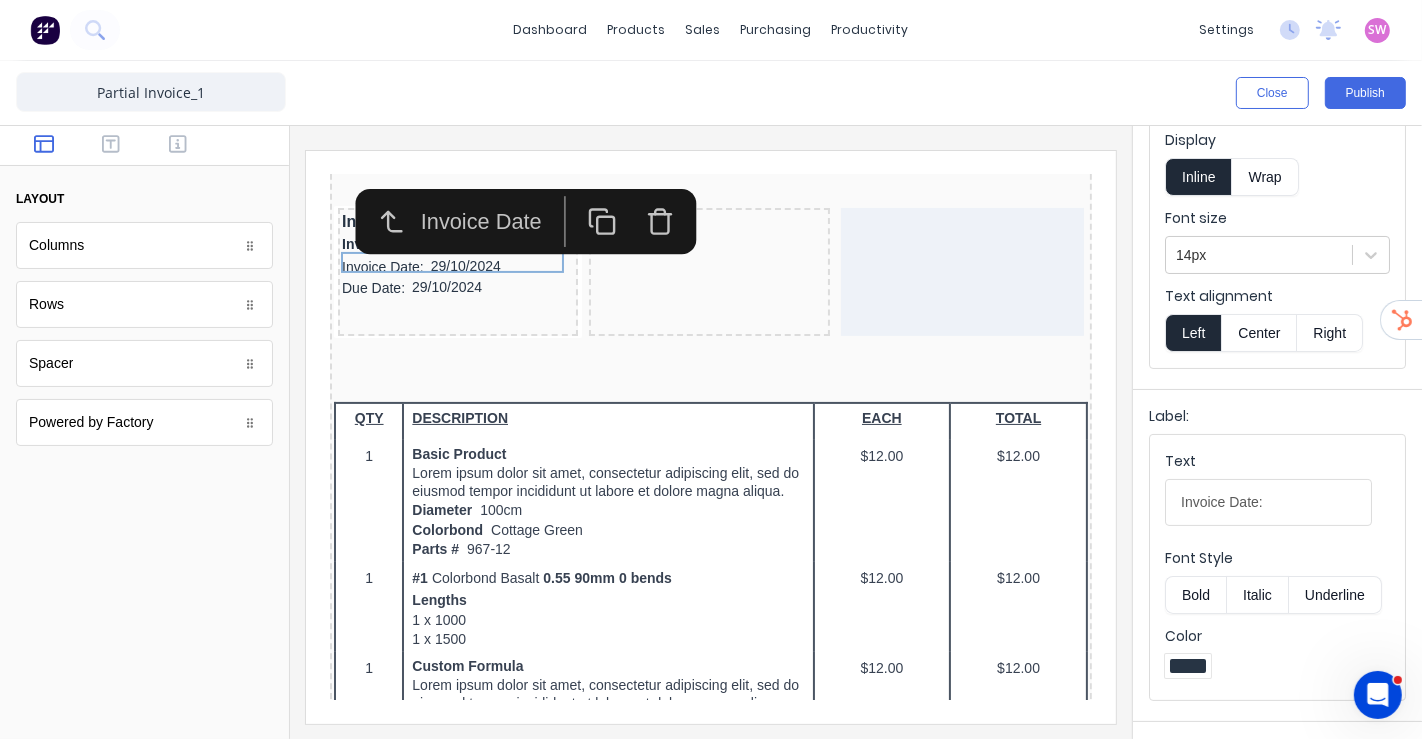 click on "Bold" at bounding box center (1195, 595) 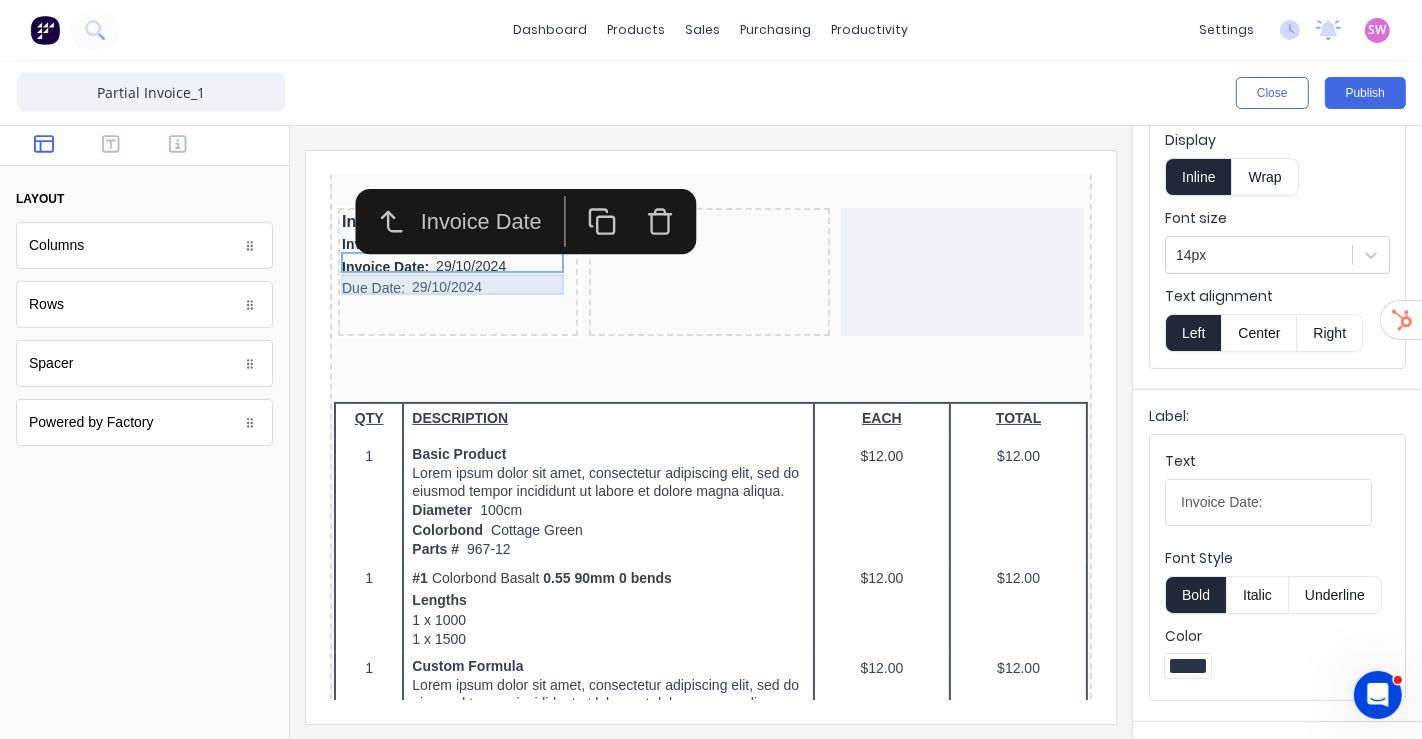 click on "Due Date:  [DATE]" at bounding box center [433, 264] 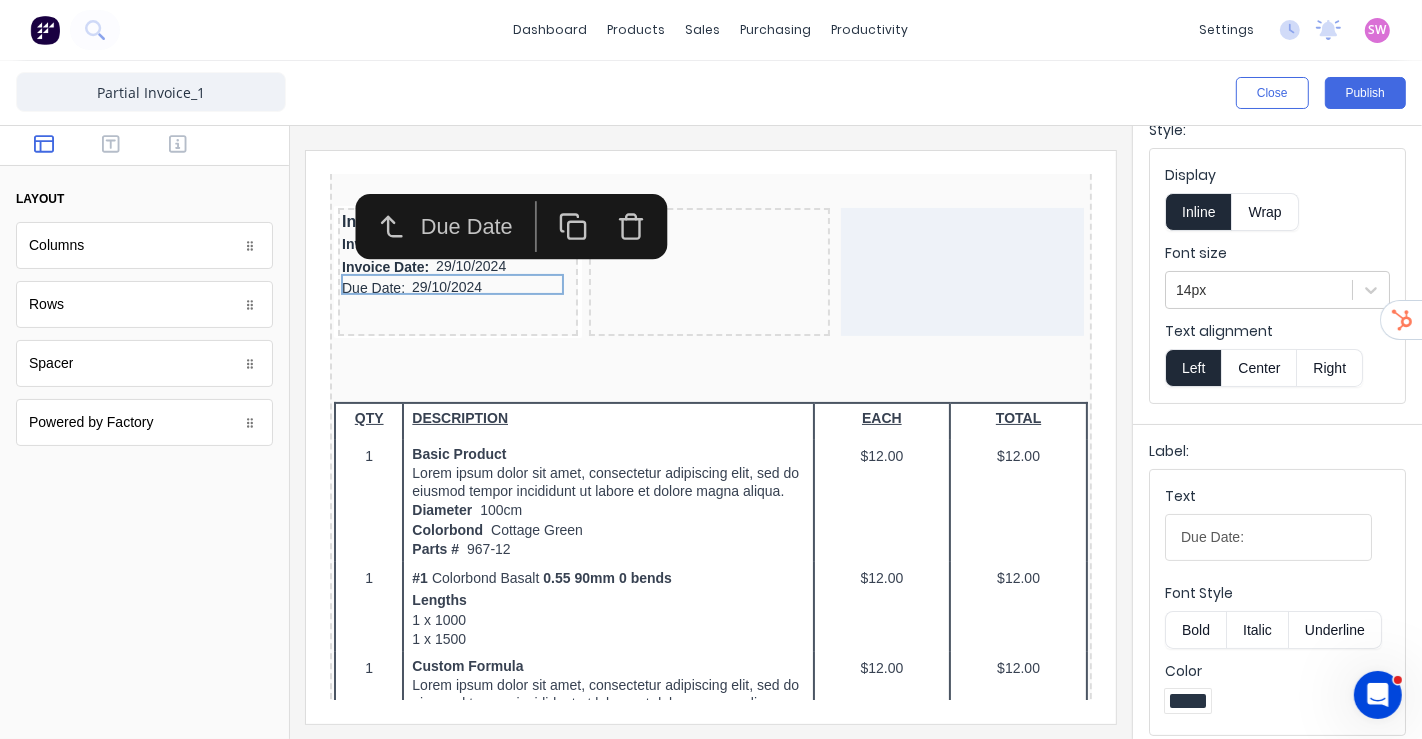 scroll, scrollTop: 111, scrollLeft: 0, axis: vertical 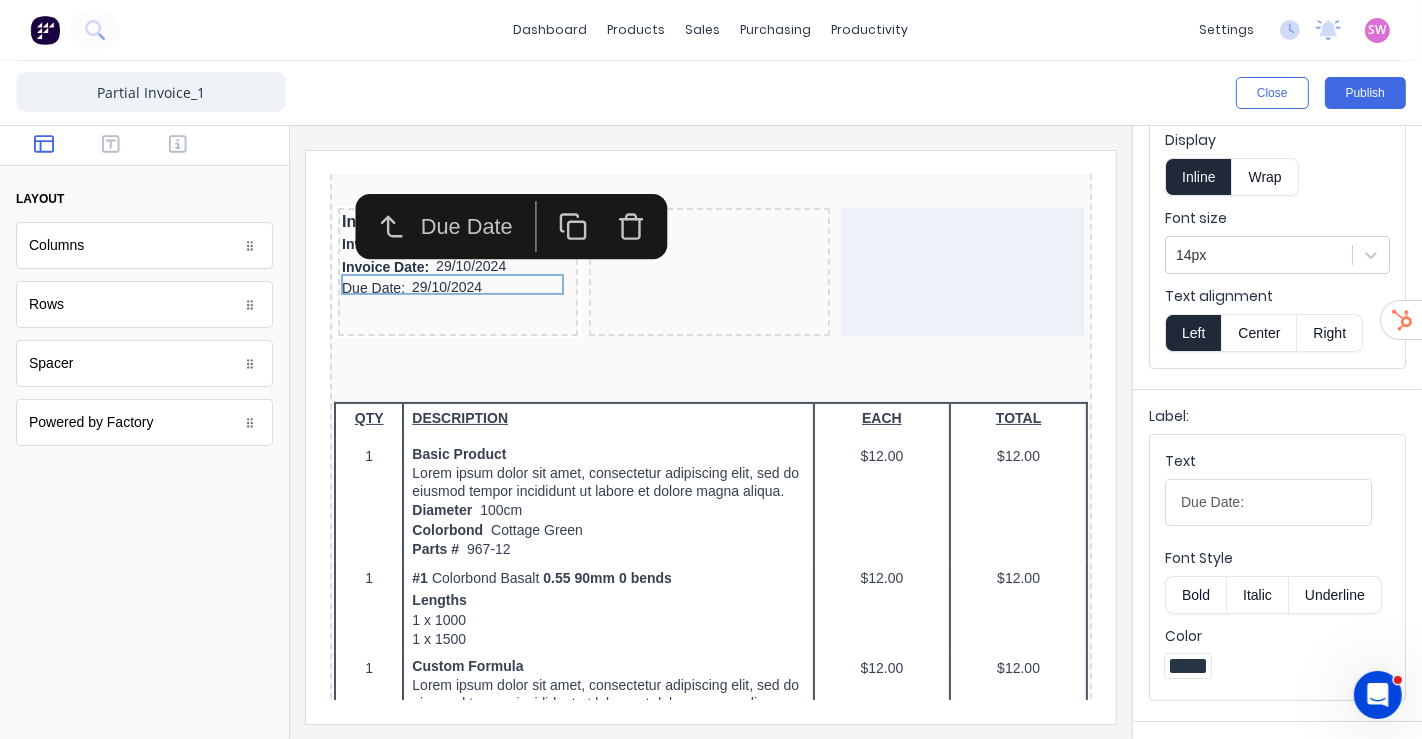 click on "Bold" at bounding box center (1195, 595) 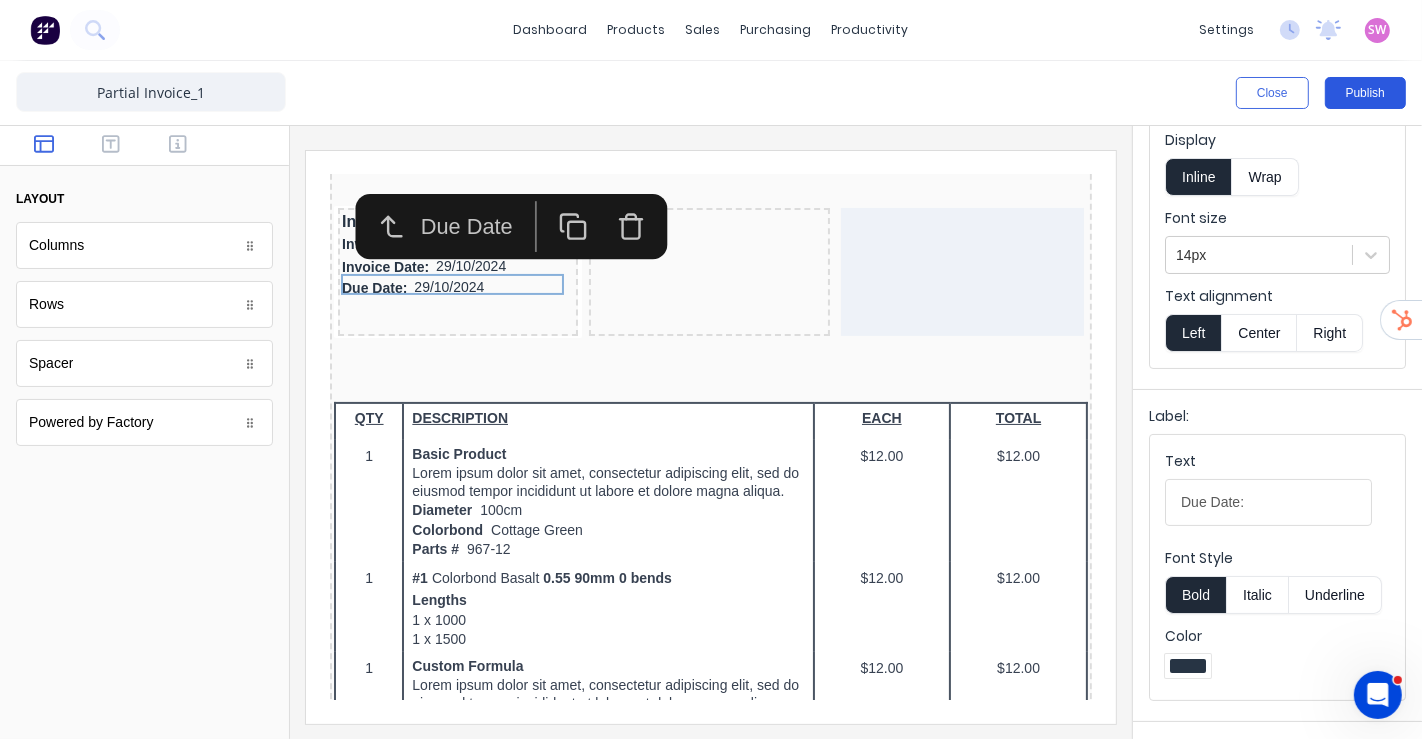 click on "Publish" at bounding box center (1365, 93) 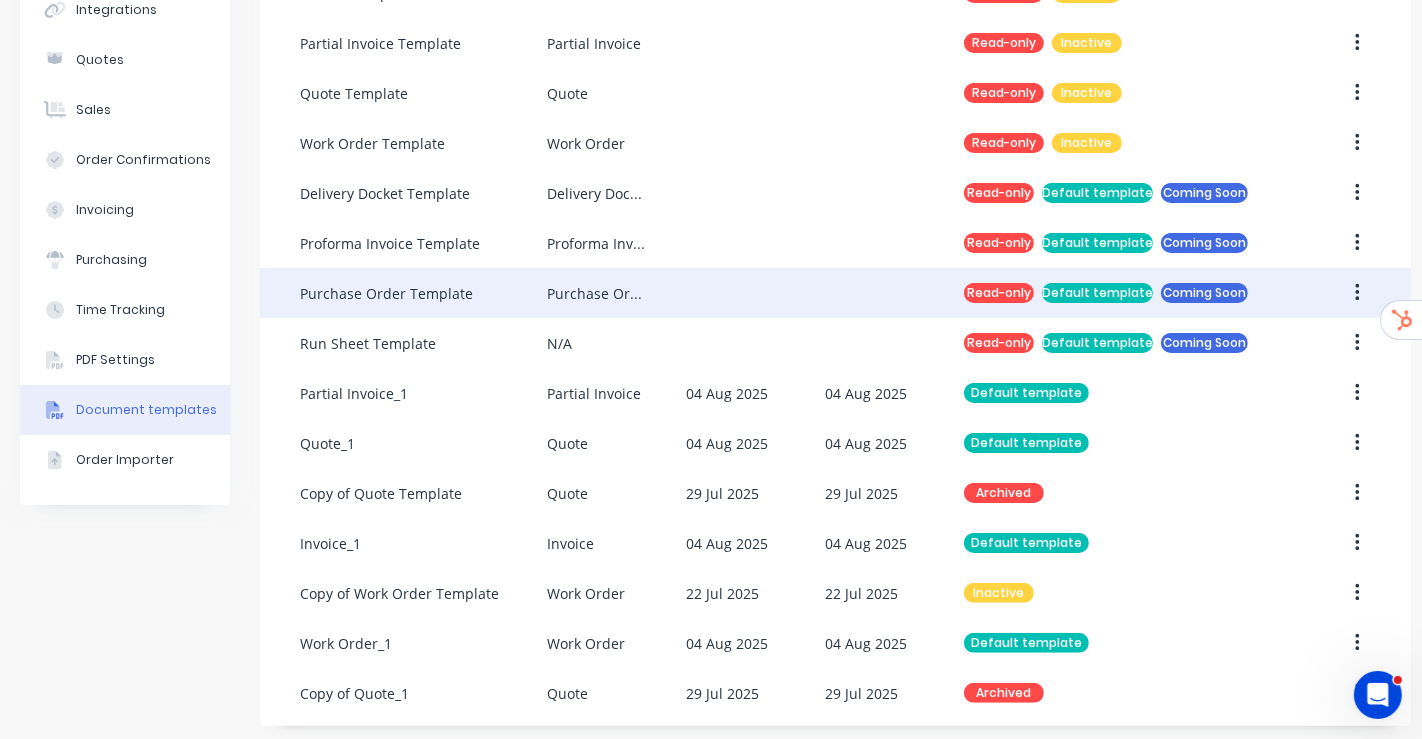scroll, scrollTop: 222, scrollLeft: 0, axis: vertical 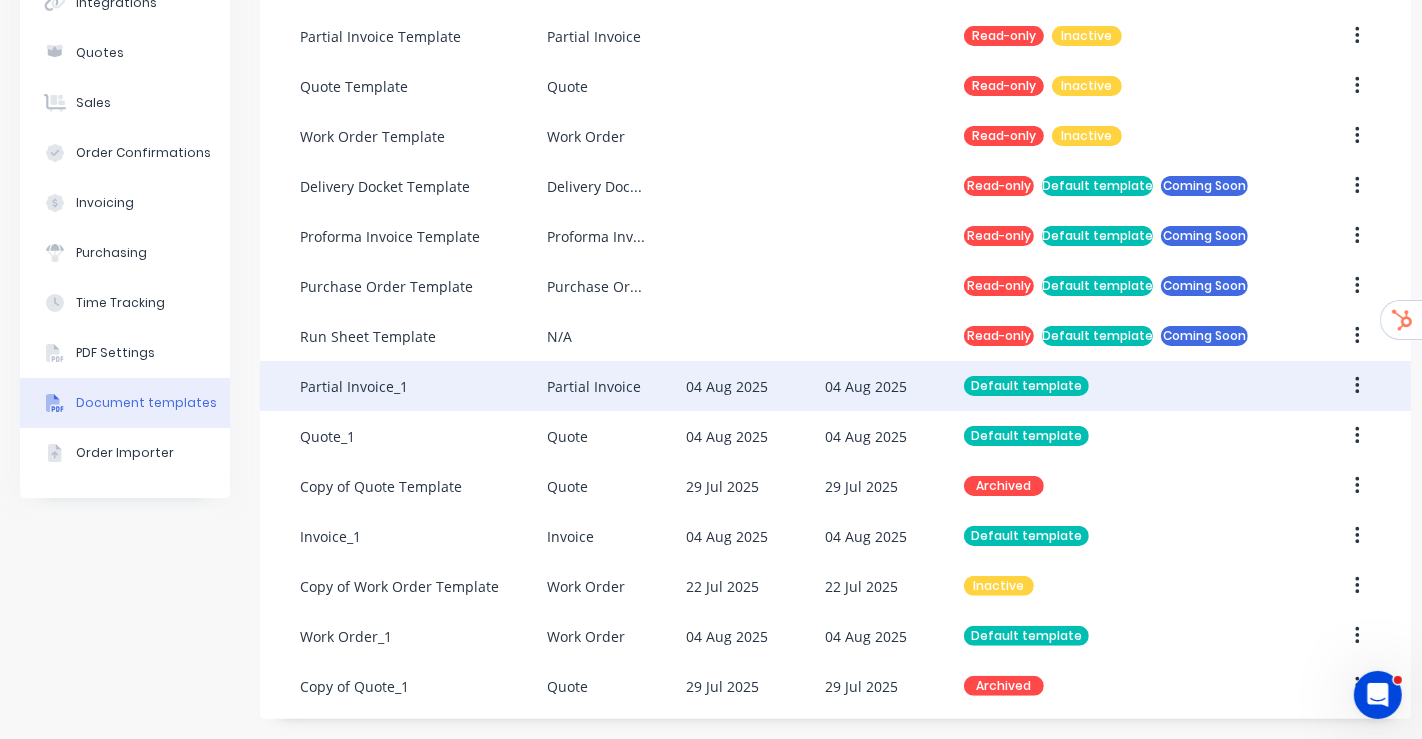 click on "04 Aug 2025" at bounding box center (866, 386) 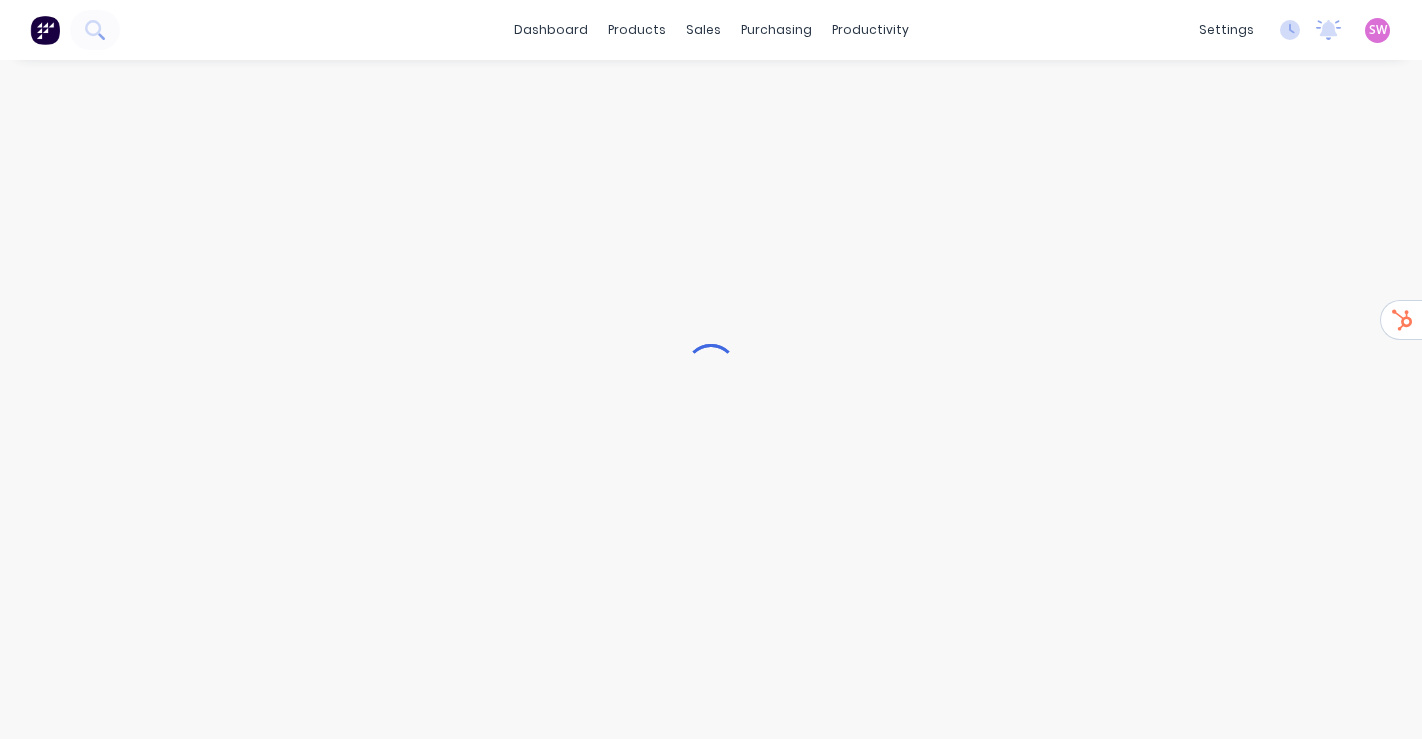scroll, scrollTop: 0, scrollLeft: 0, axis: both 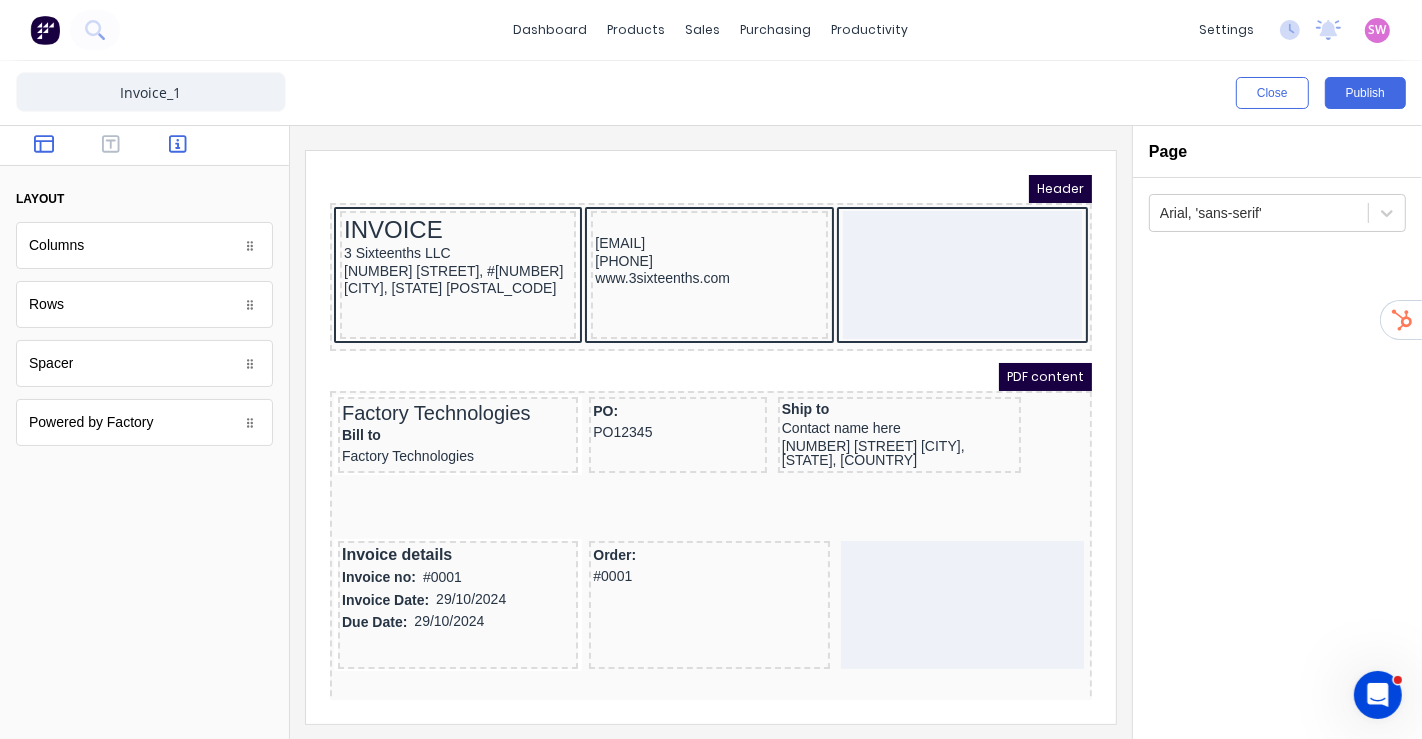 click at bounding box center [178, 146] 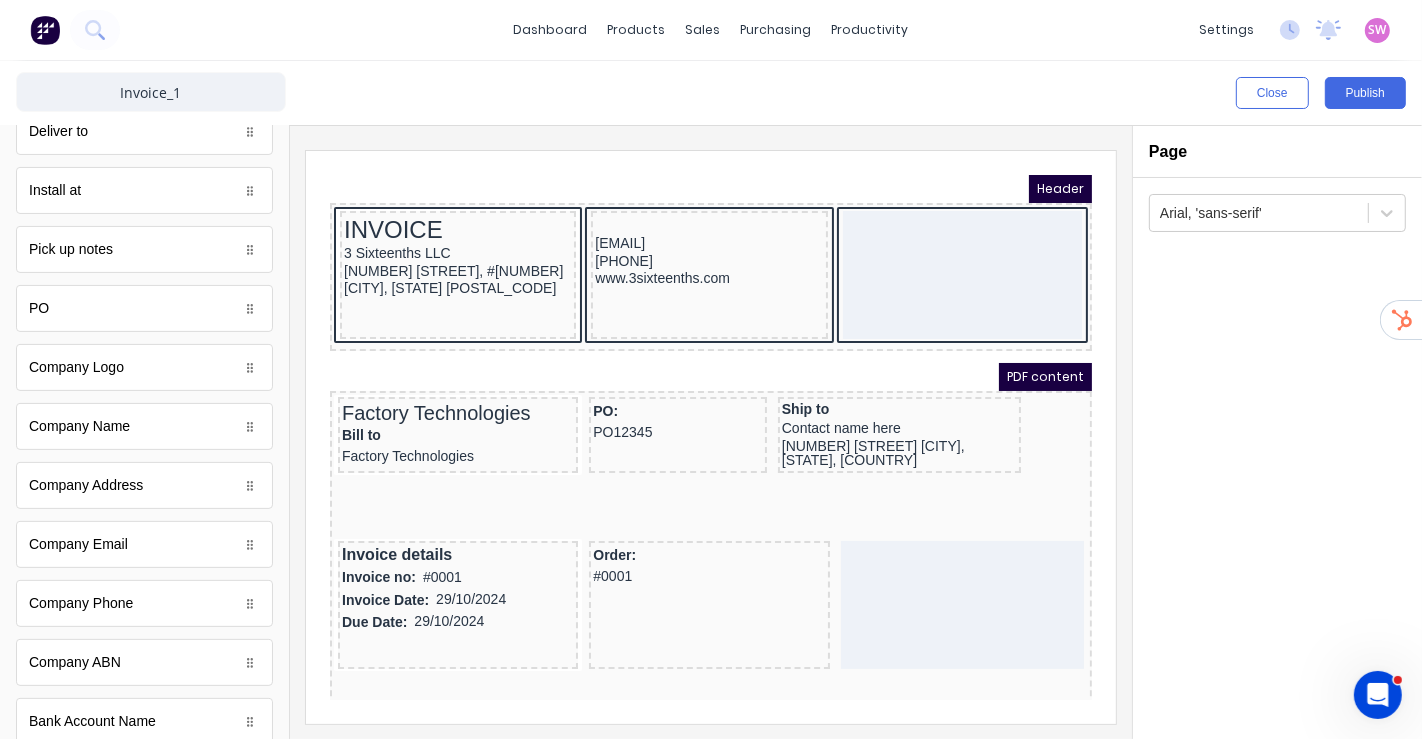 scroll, scrollTop: 444, scrollLeft: 0, axis: vertical 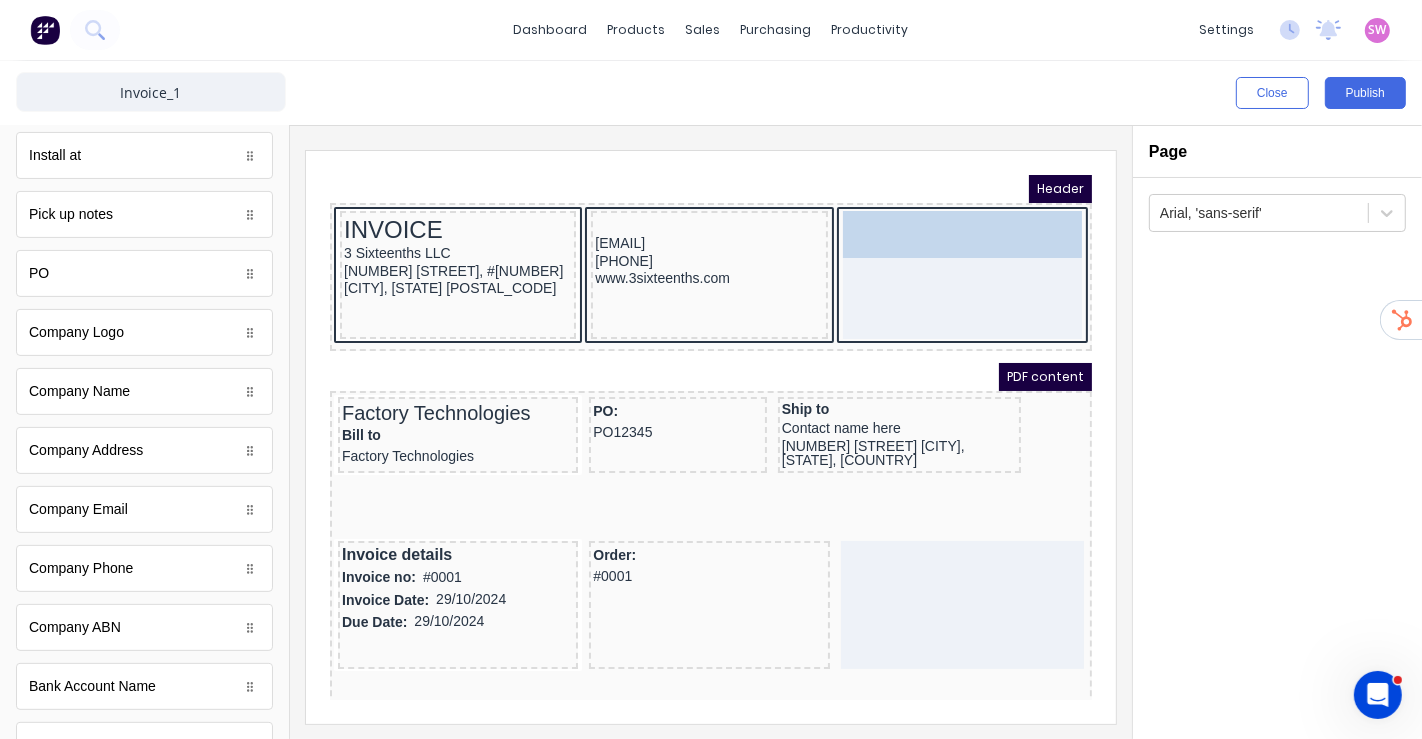 drag, startPoint x: 157, startPoint y: 329, endPoint x: 999, endPoint y: 250, distance: 845.69794 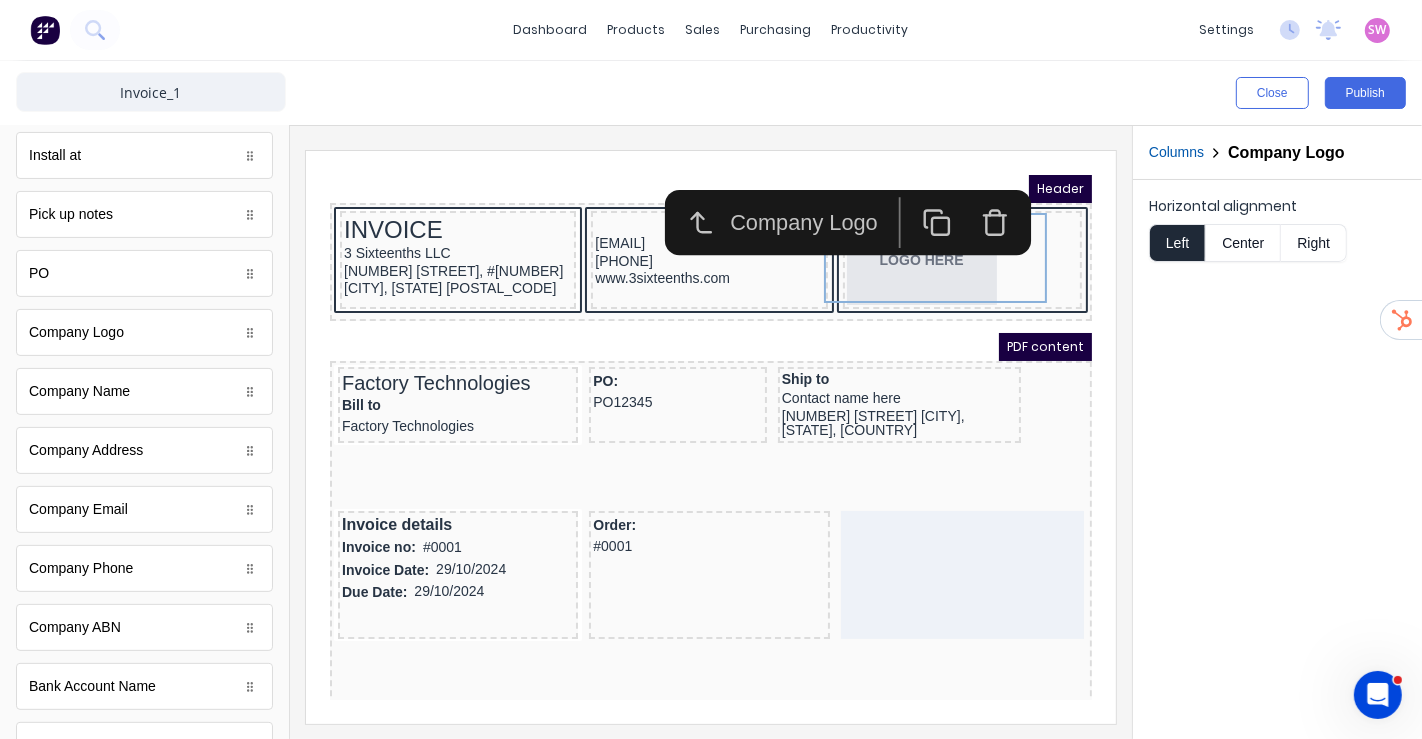 click on "Right" at bounding box center [1314, 243] 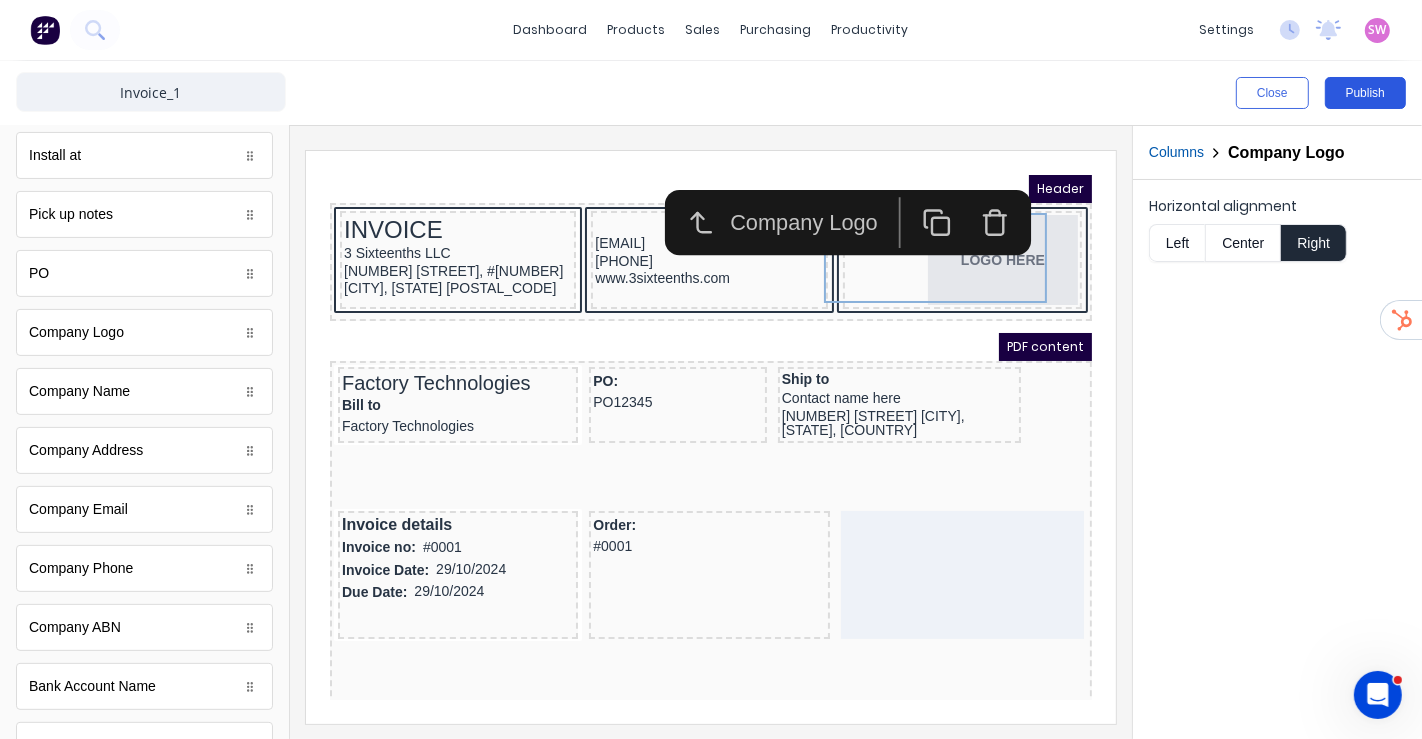 click on "Publish" at bounding box center [1365, 93] 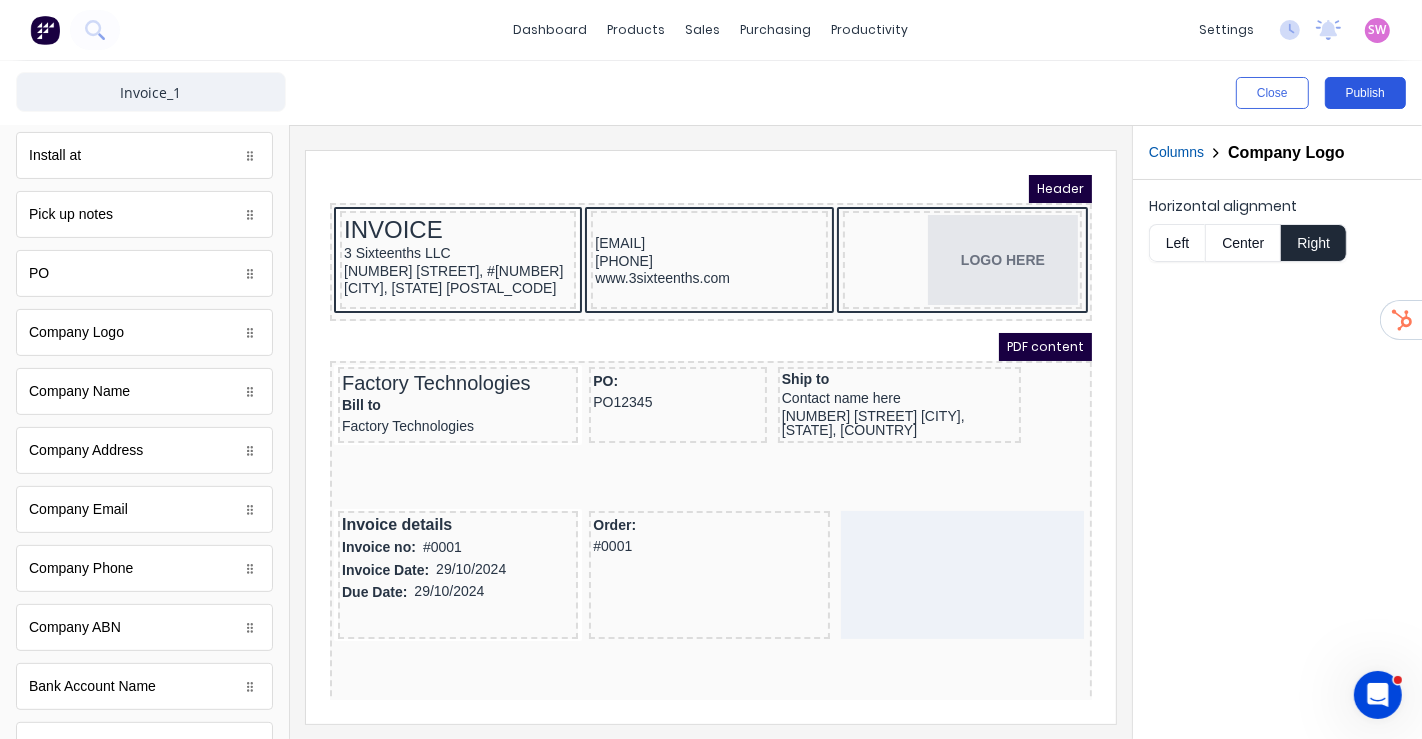scroll, scrollTop: 0, scrollLeft: 0, axis: both 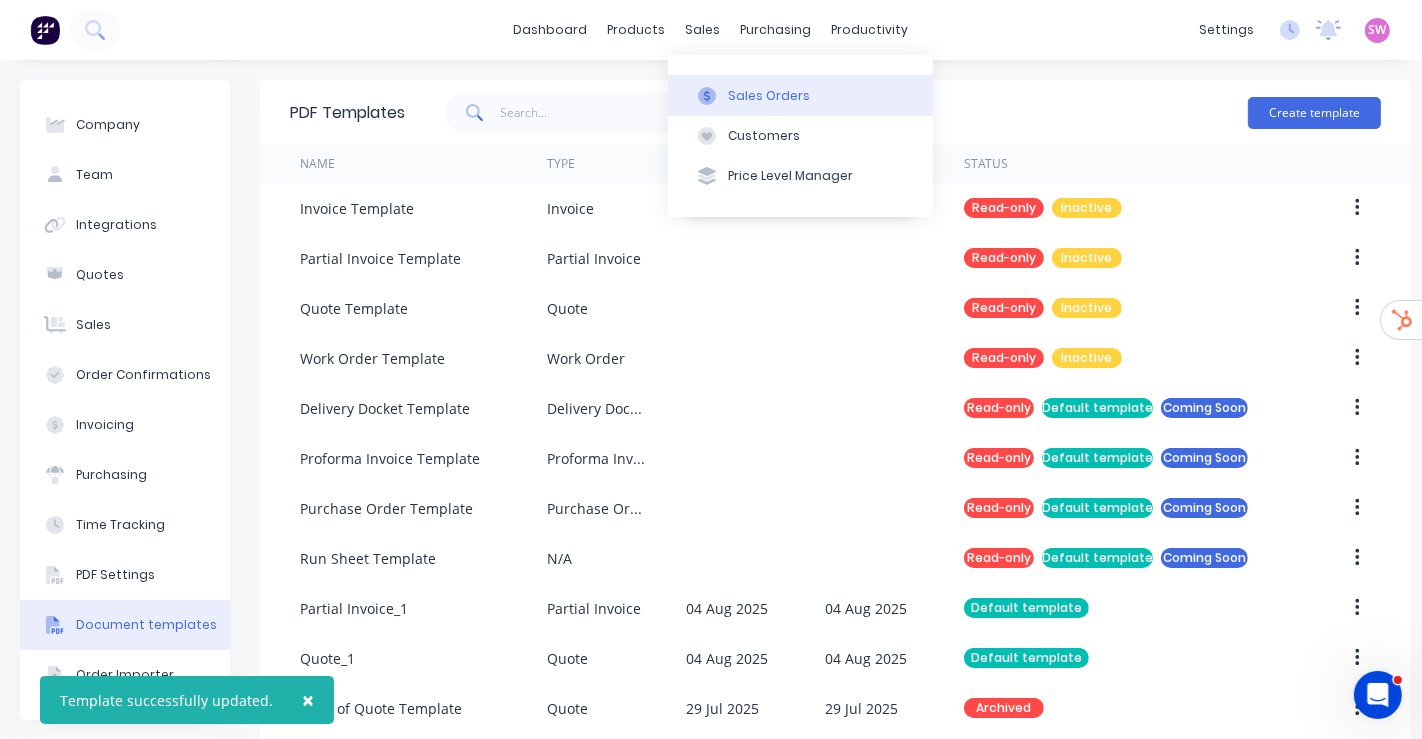 click on "Sales Orders" at bounding box center [769, 96] 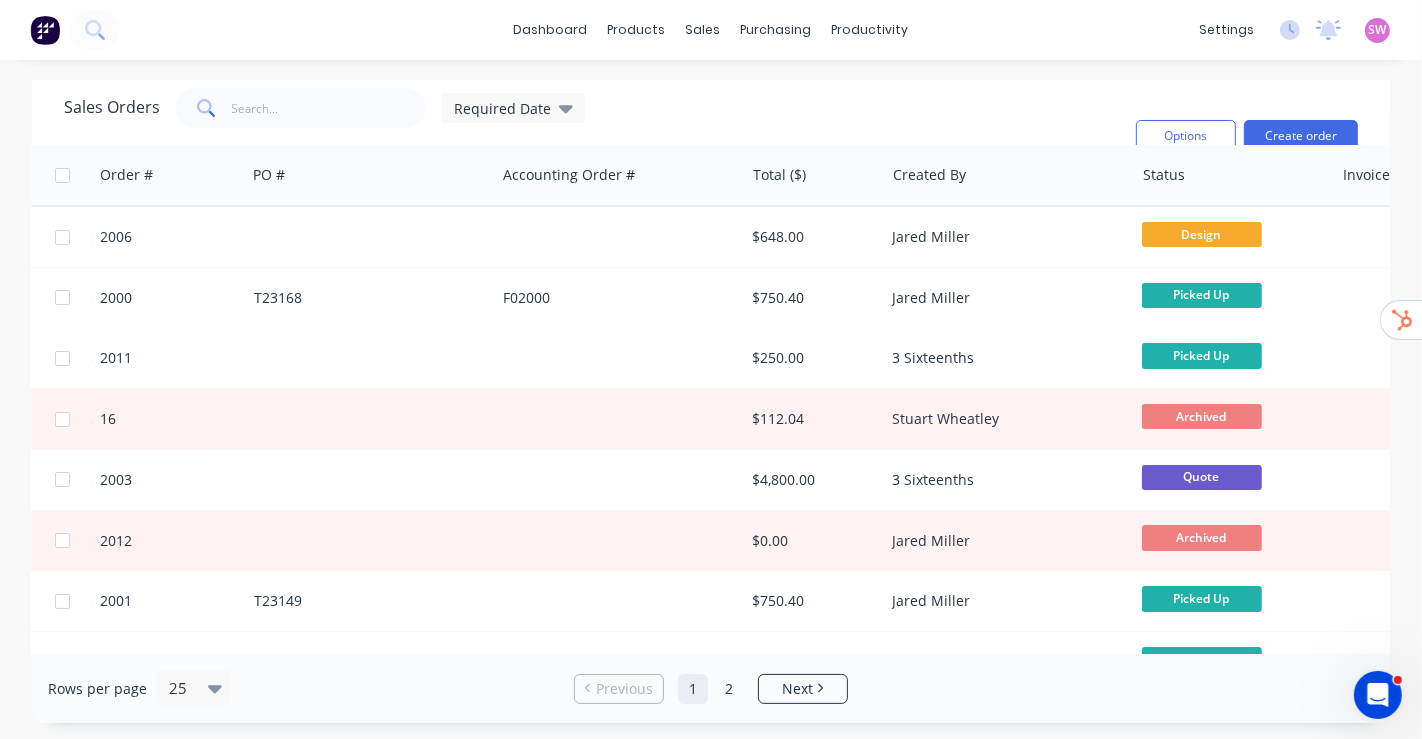 scroll, scrollTop: 0, scrollLeft: 365, axis: horizontal 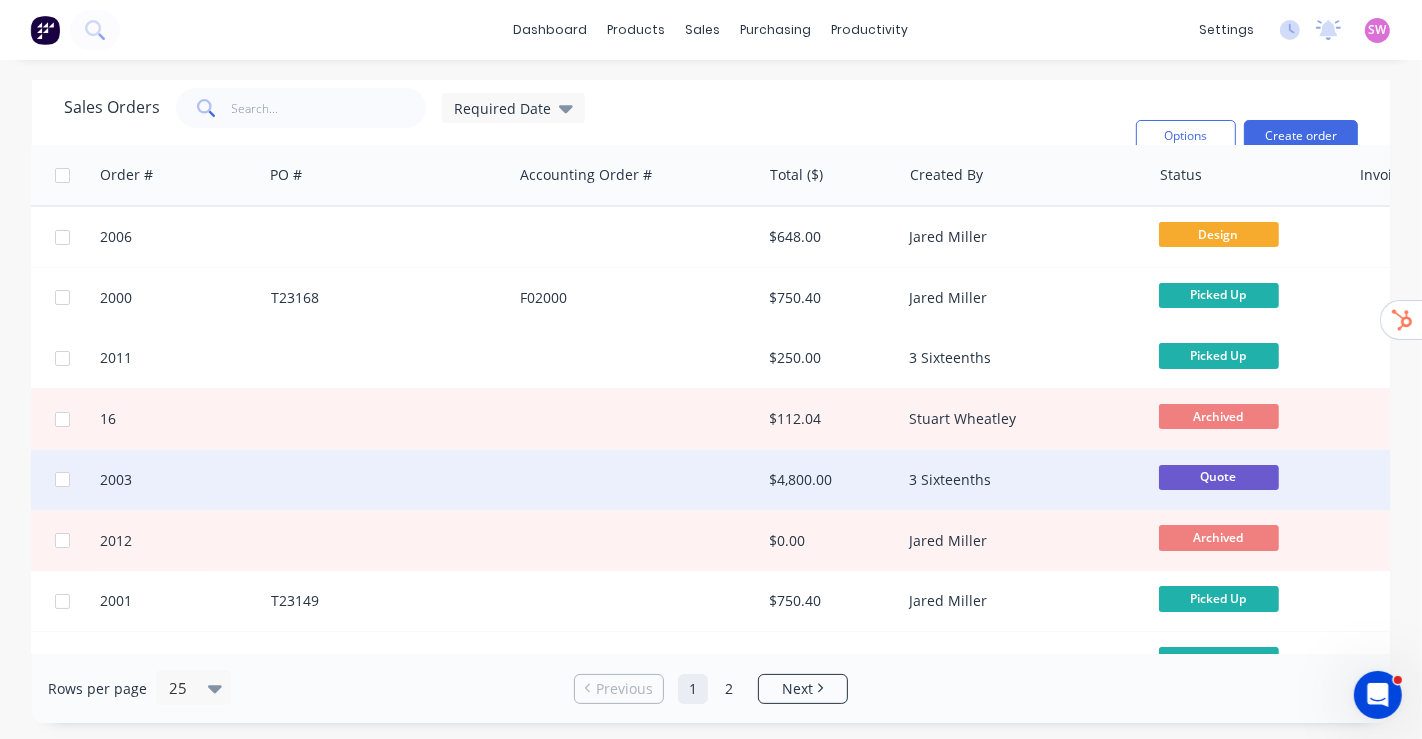 click at bounding box center [636, 480] 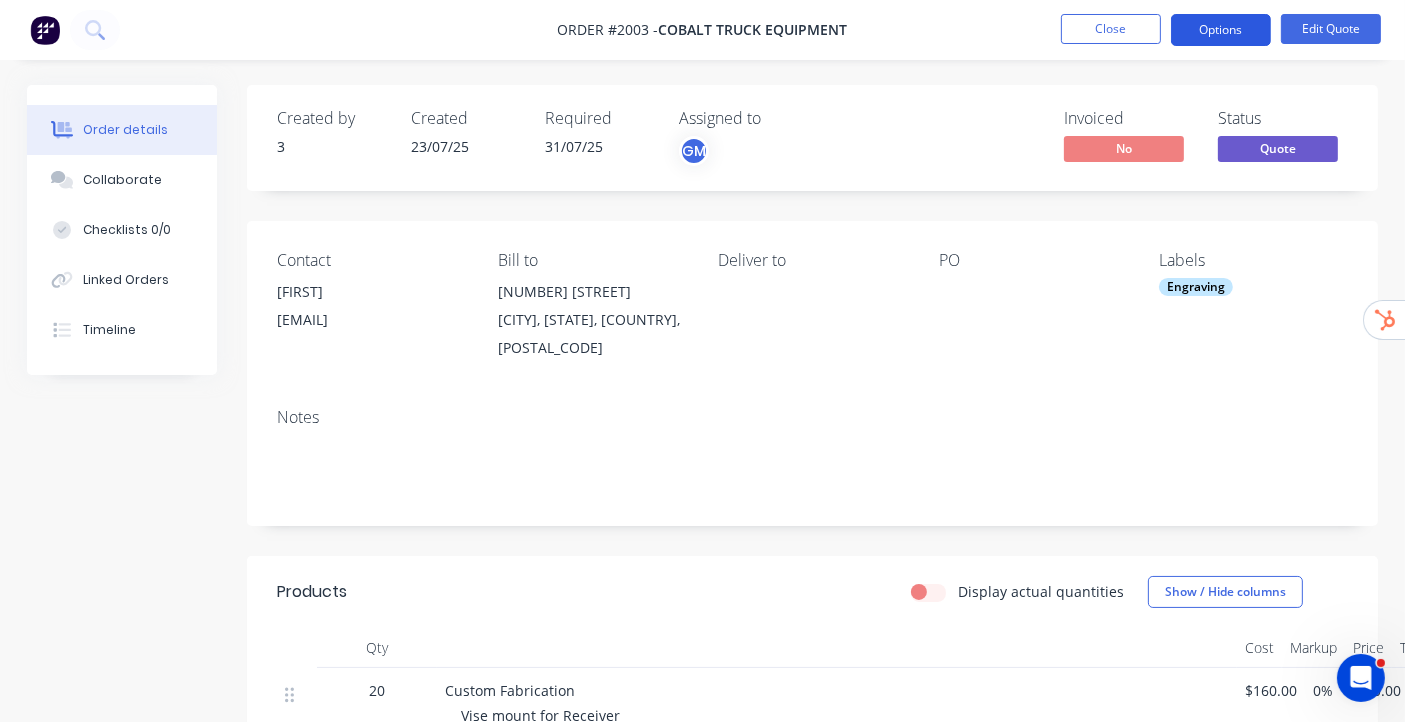 click on "Options" at bounding box center (1221, 30) 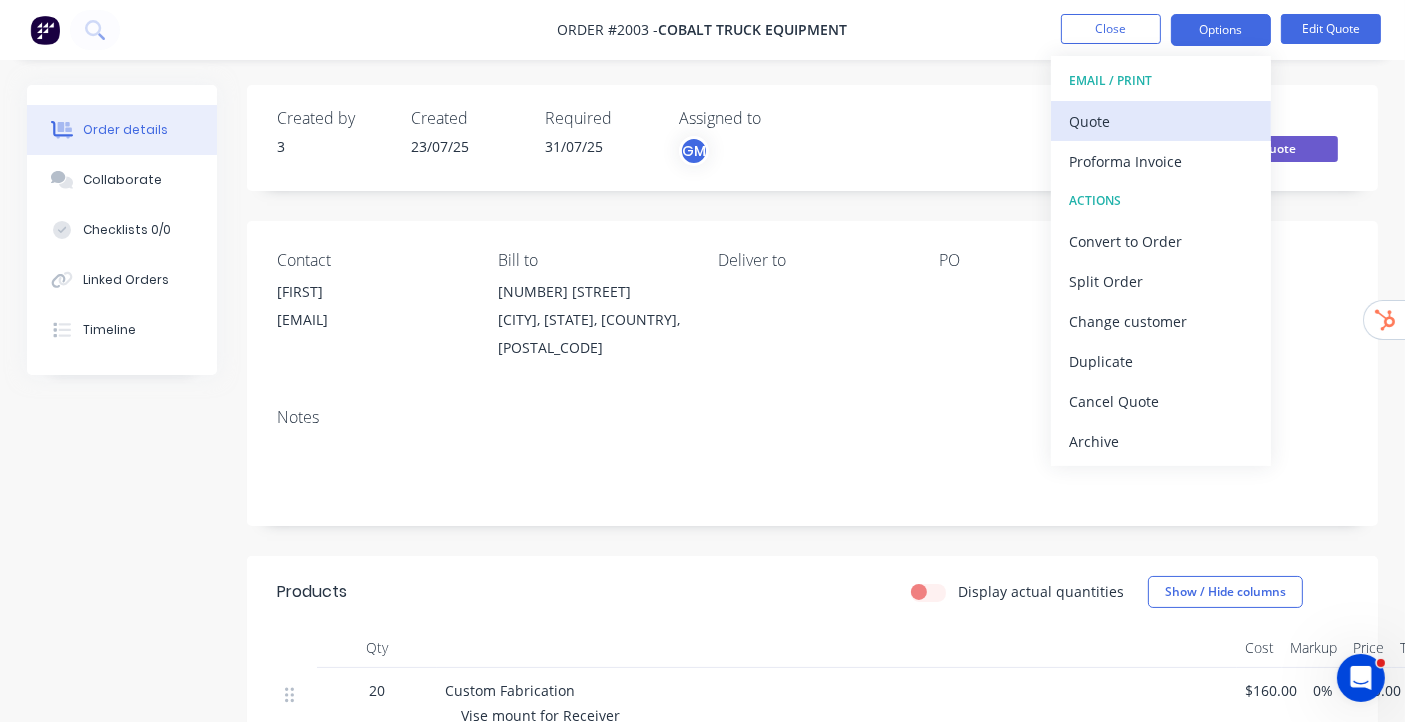 click on "Quote" at bounding box center (1161, 121) 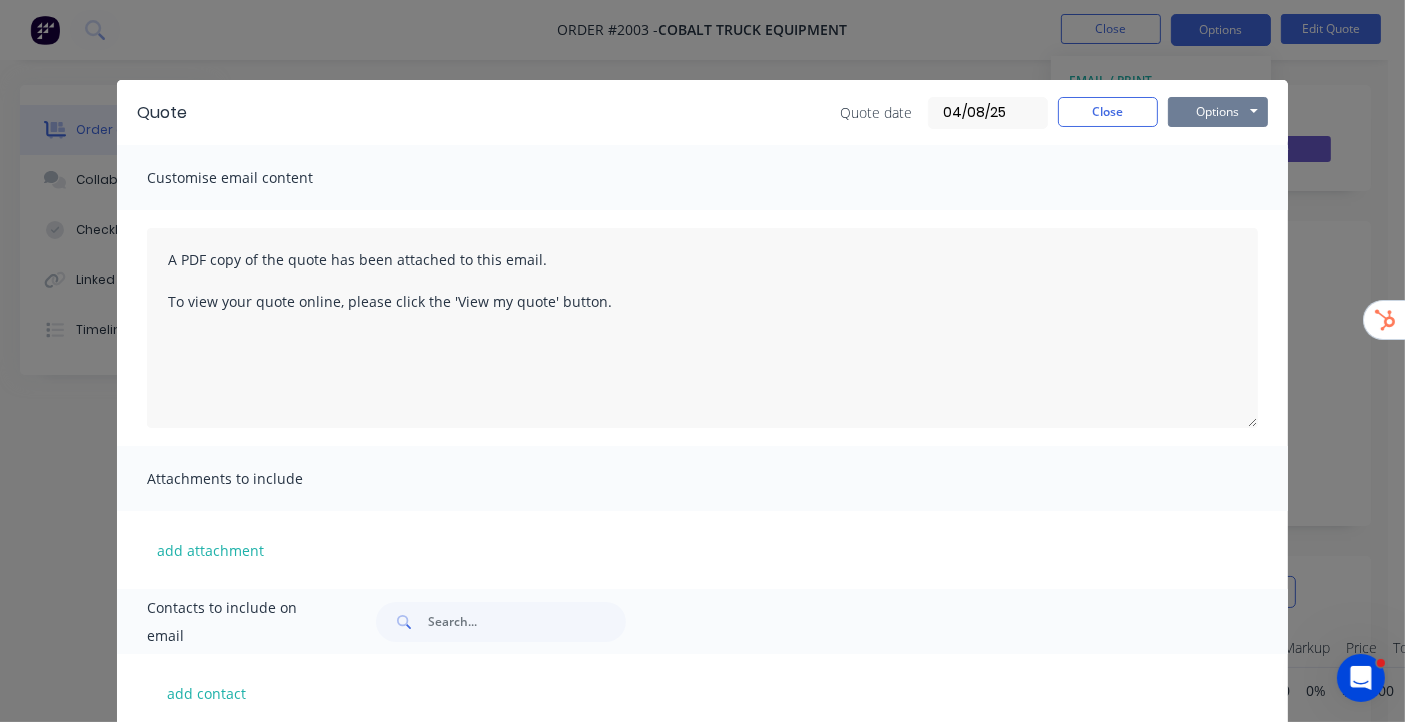 click on "Options" at bounding box center [1218, 112] 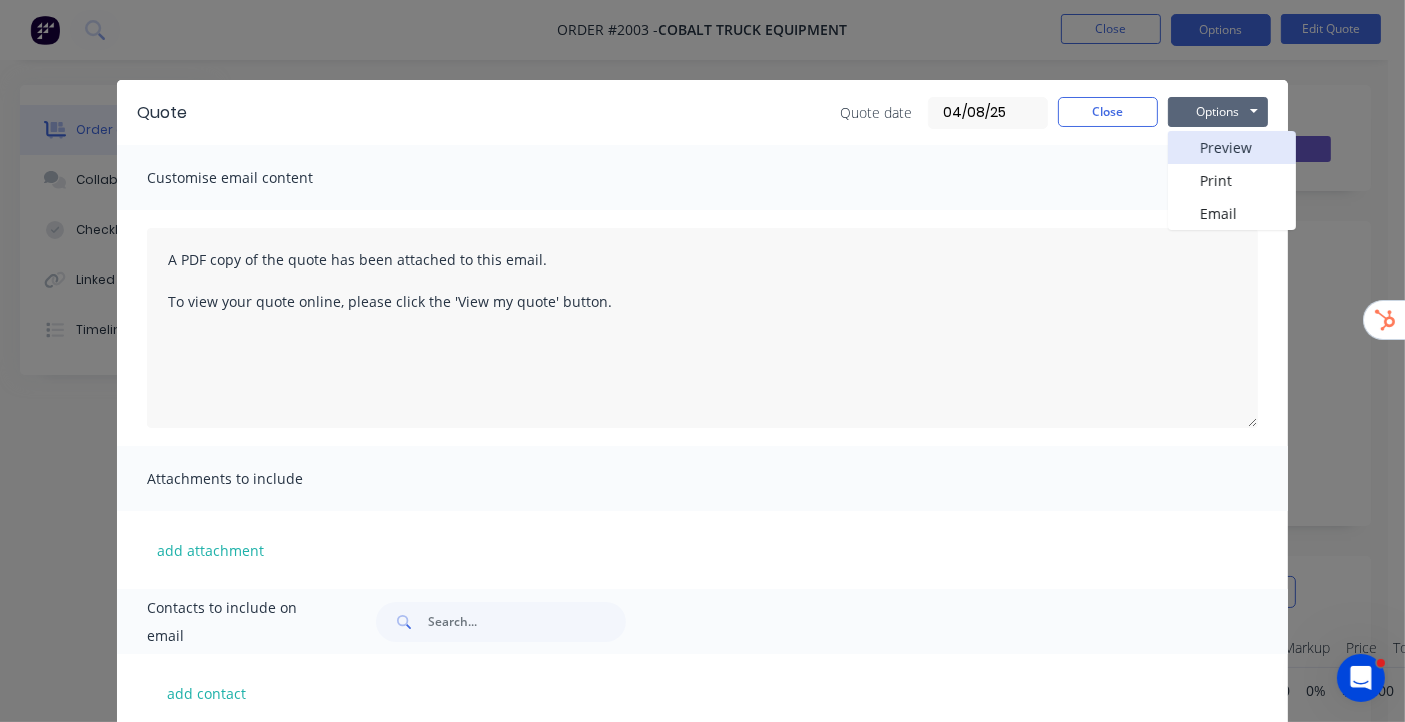 click on "Preview" at bounding box center [1232, 147] 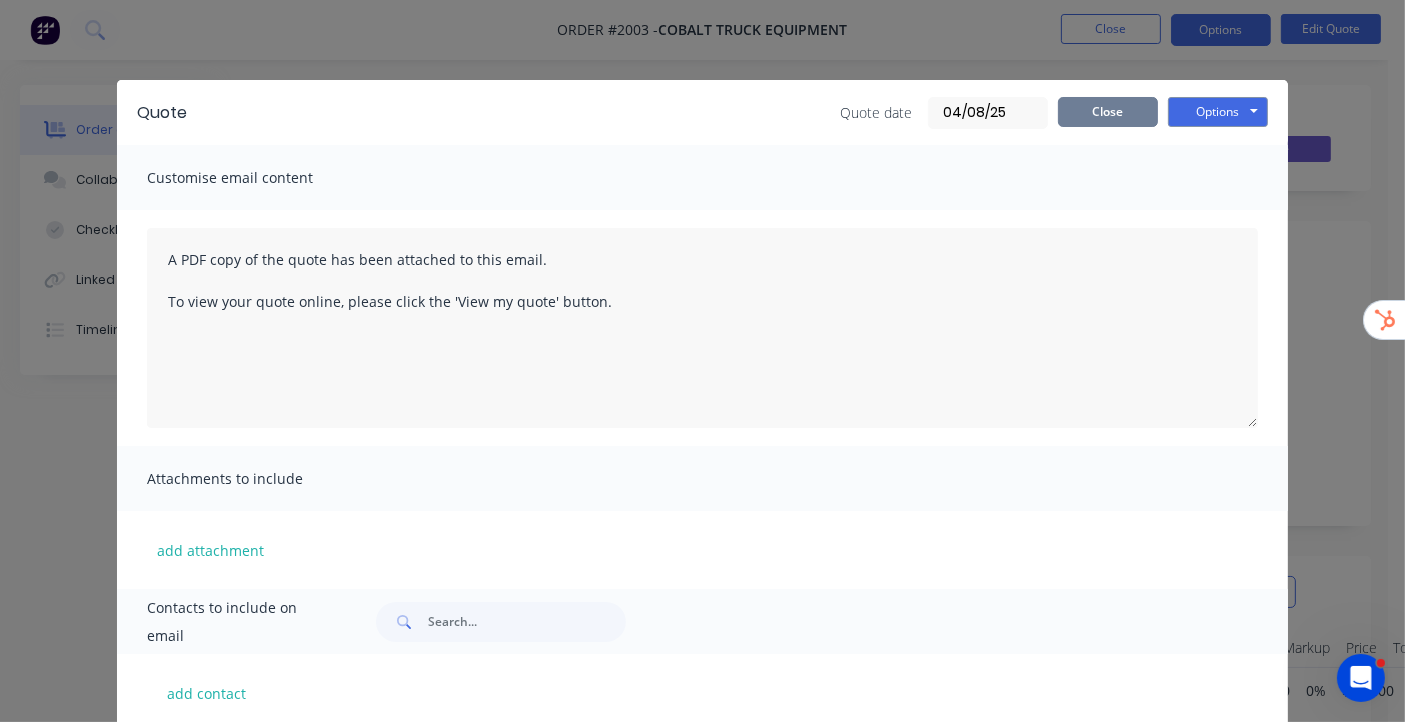 click on "Close" at bounding box center [1108, 112] 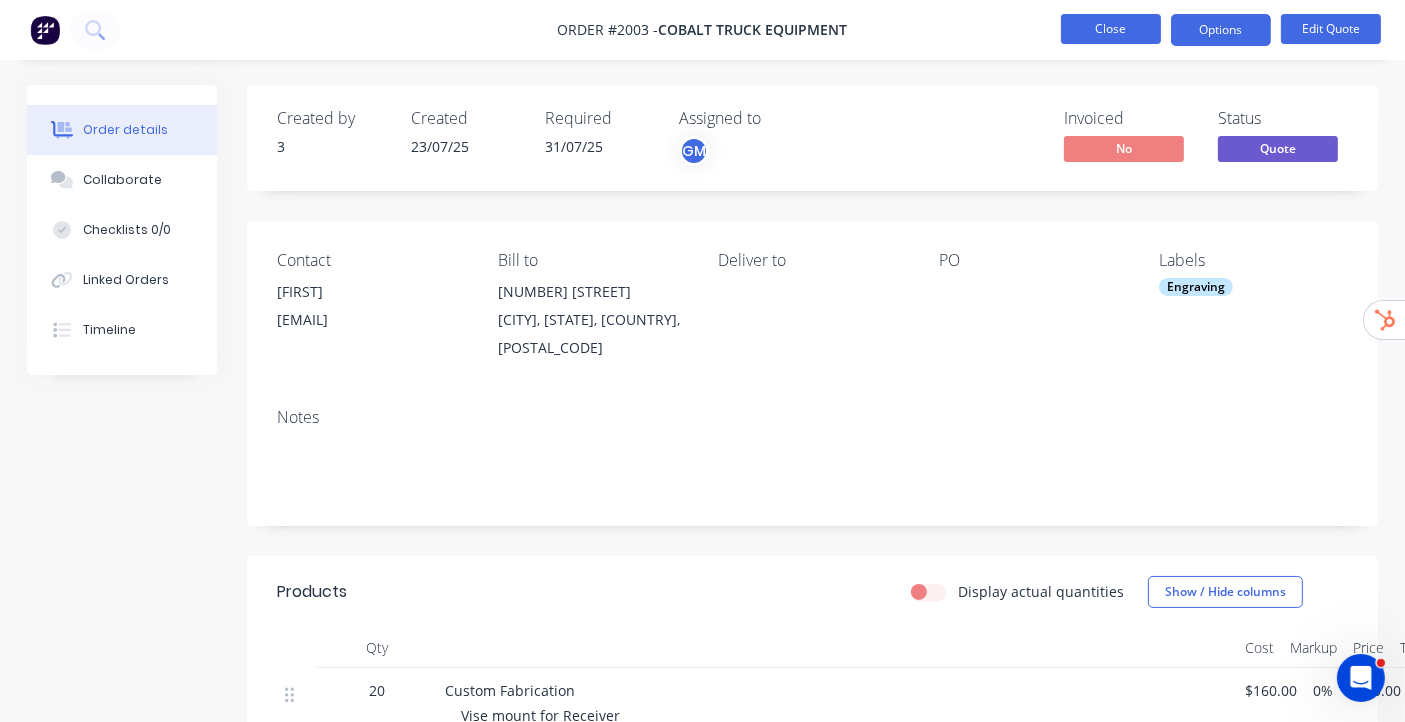 click on "Close" at bounding box center [1111, 29] 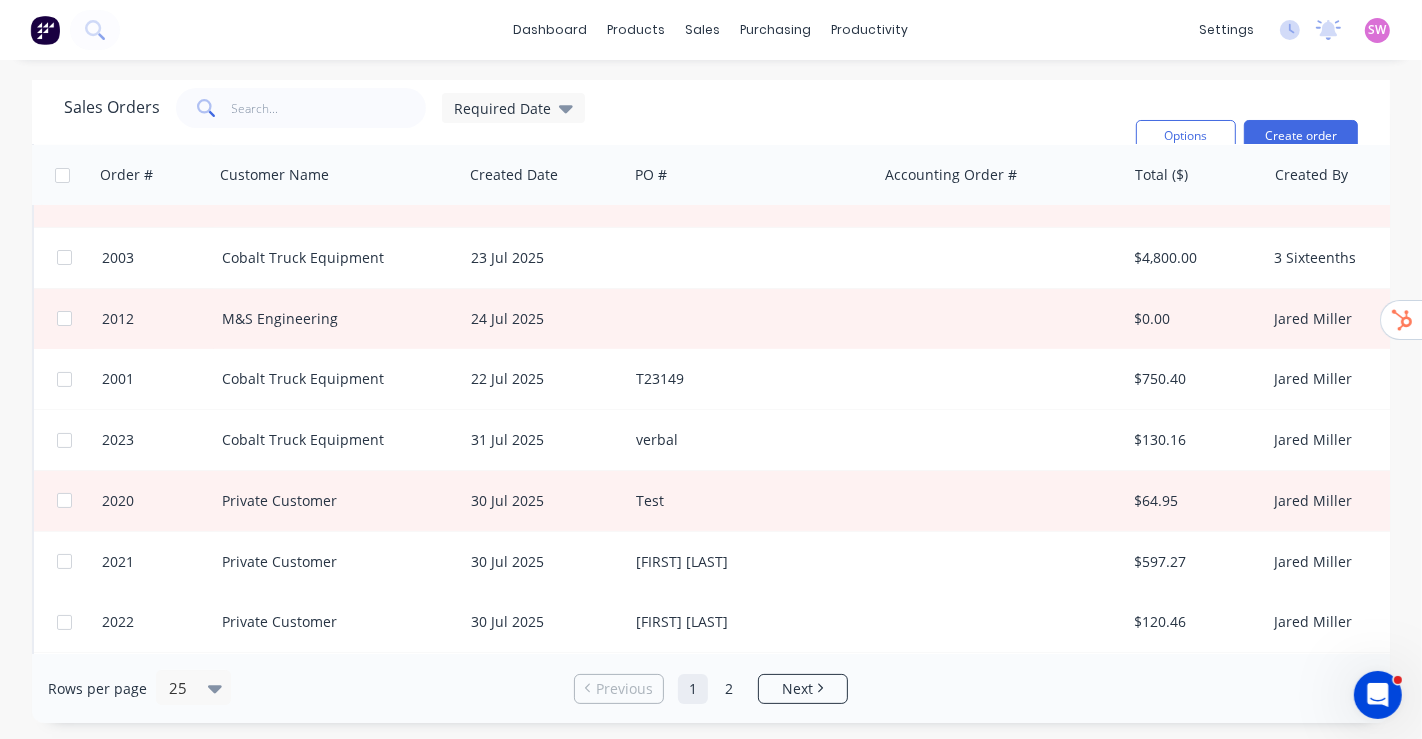 scroll, scrollTop: 0, scrollLeft: 0, axis: both 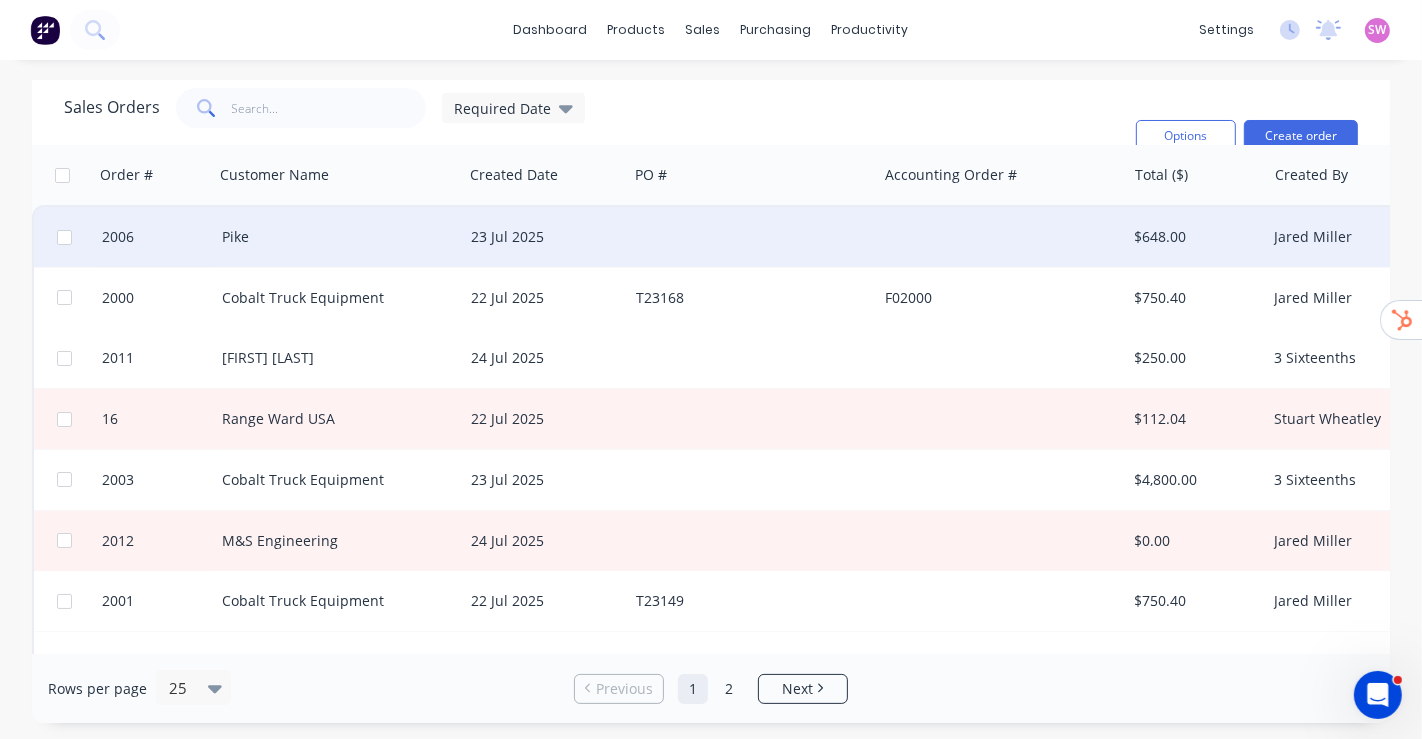click at bounding box center [752, 237] 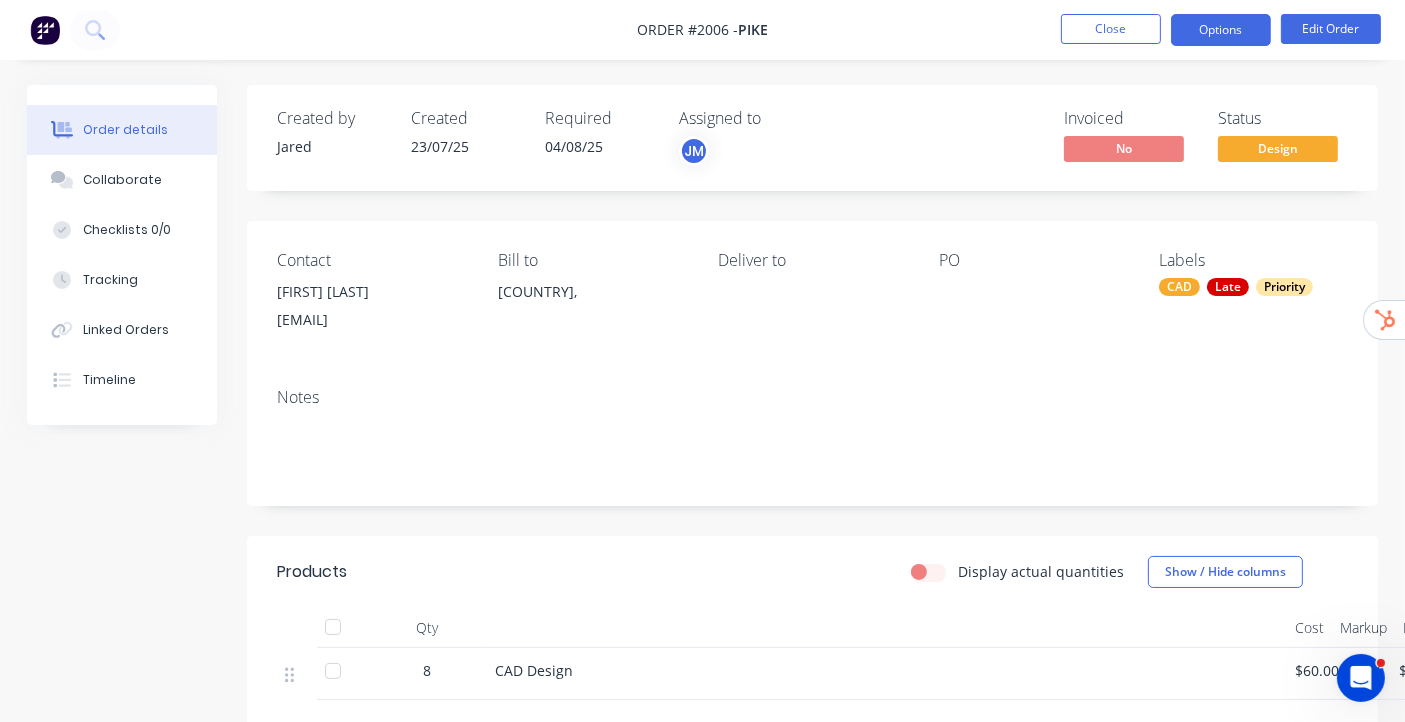 click on "Options" at bounding box center [1221, 30] 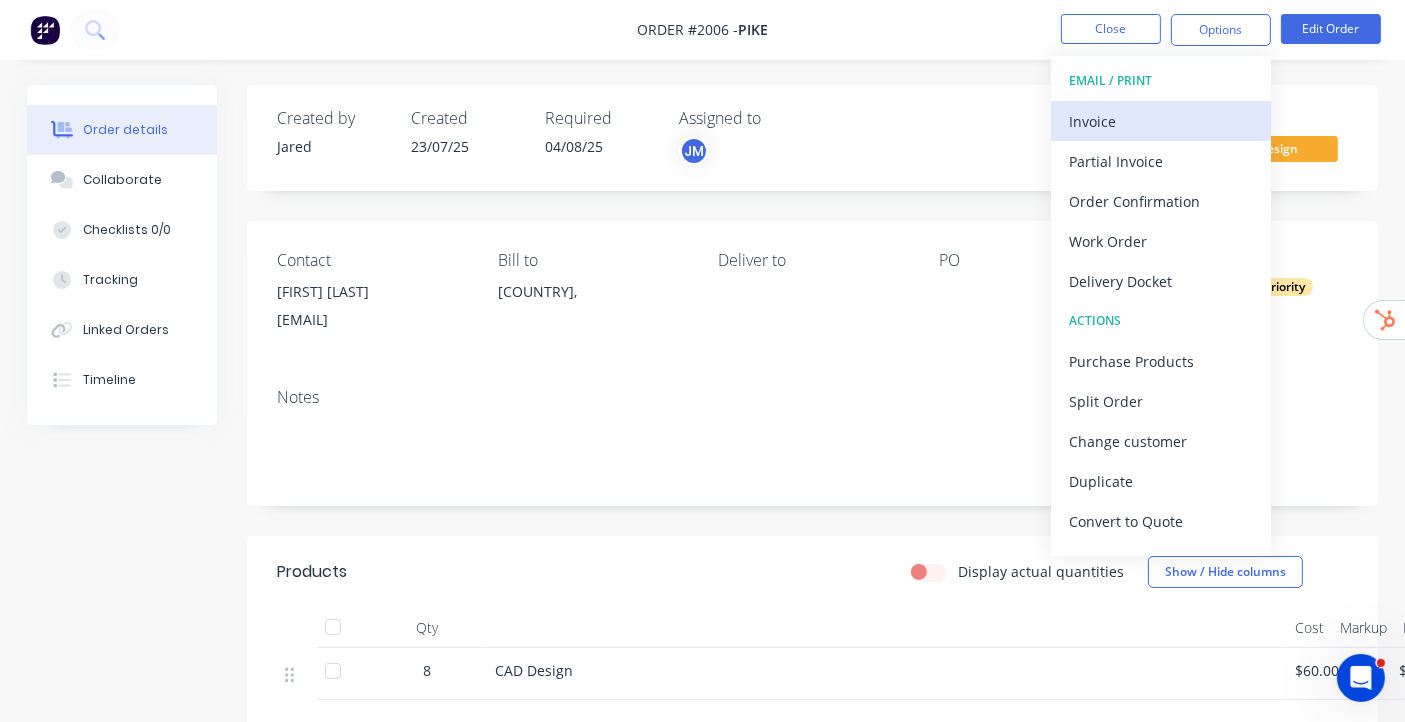 click on "Invoice" at bounding box center (1161, 121) 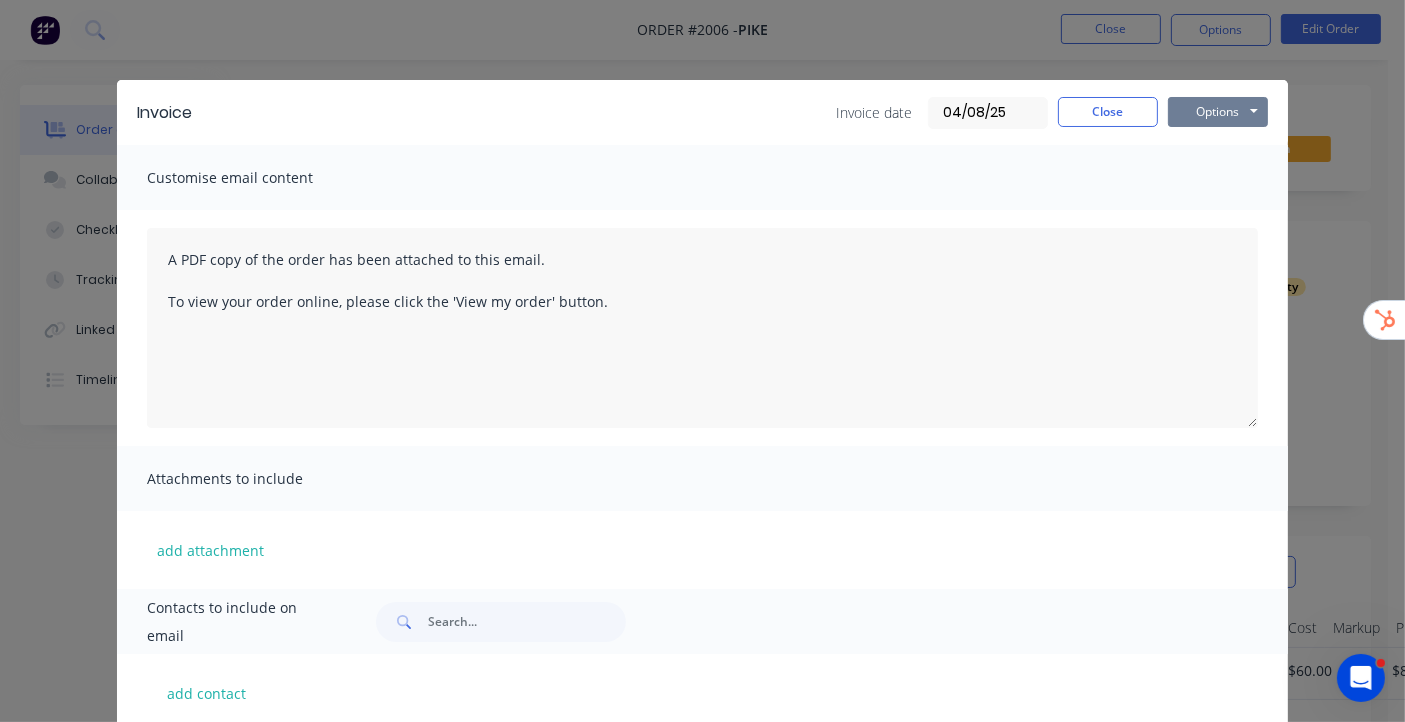 click on "Options" at bounding box center (1218, 112) 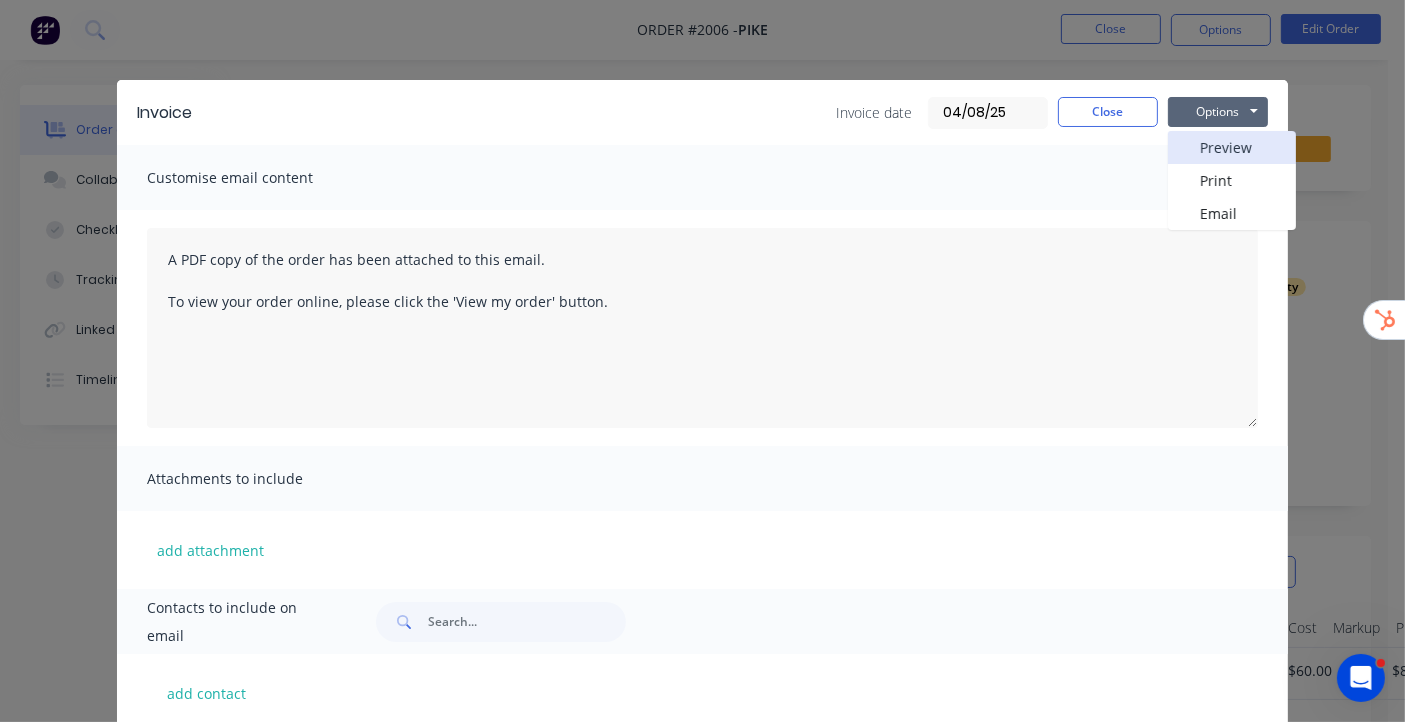 click on "Preview" at bounding box center [1232, 147] 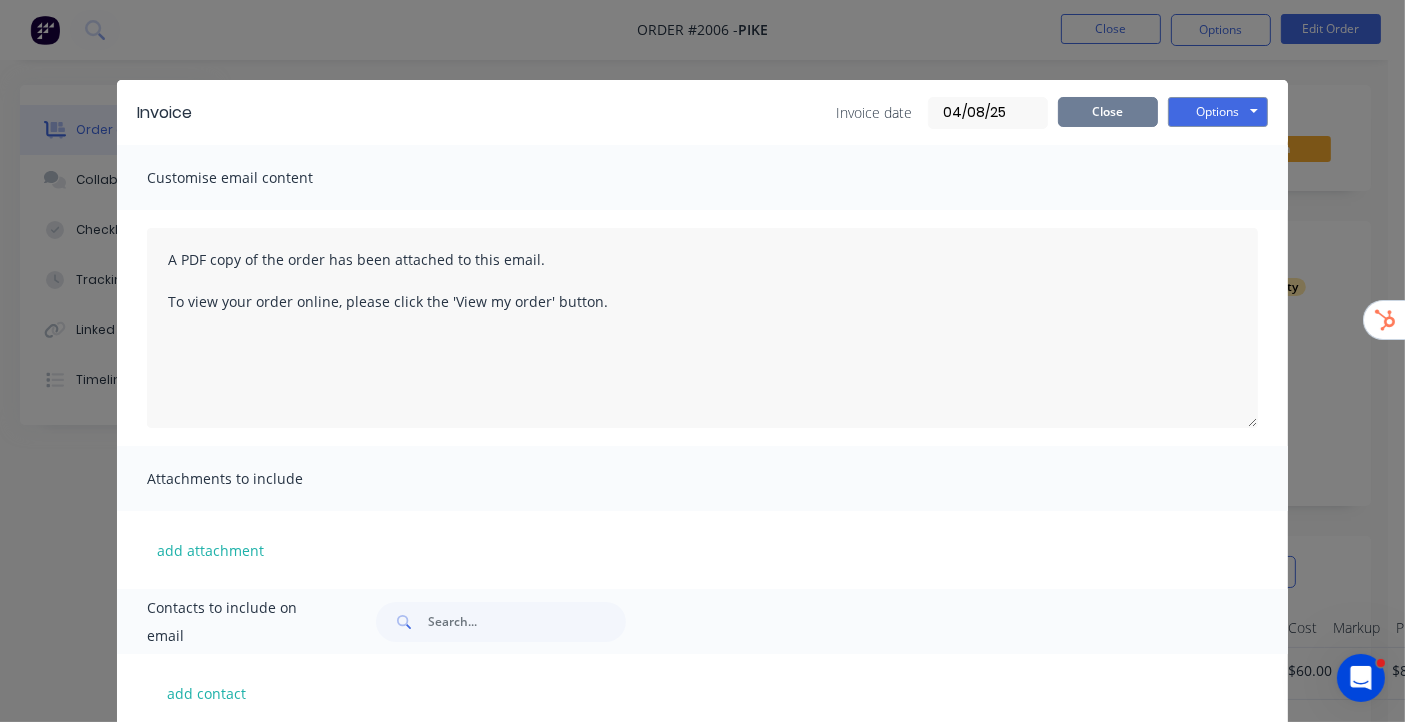 click on "Close" at bounding box center (1108, 112) 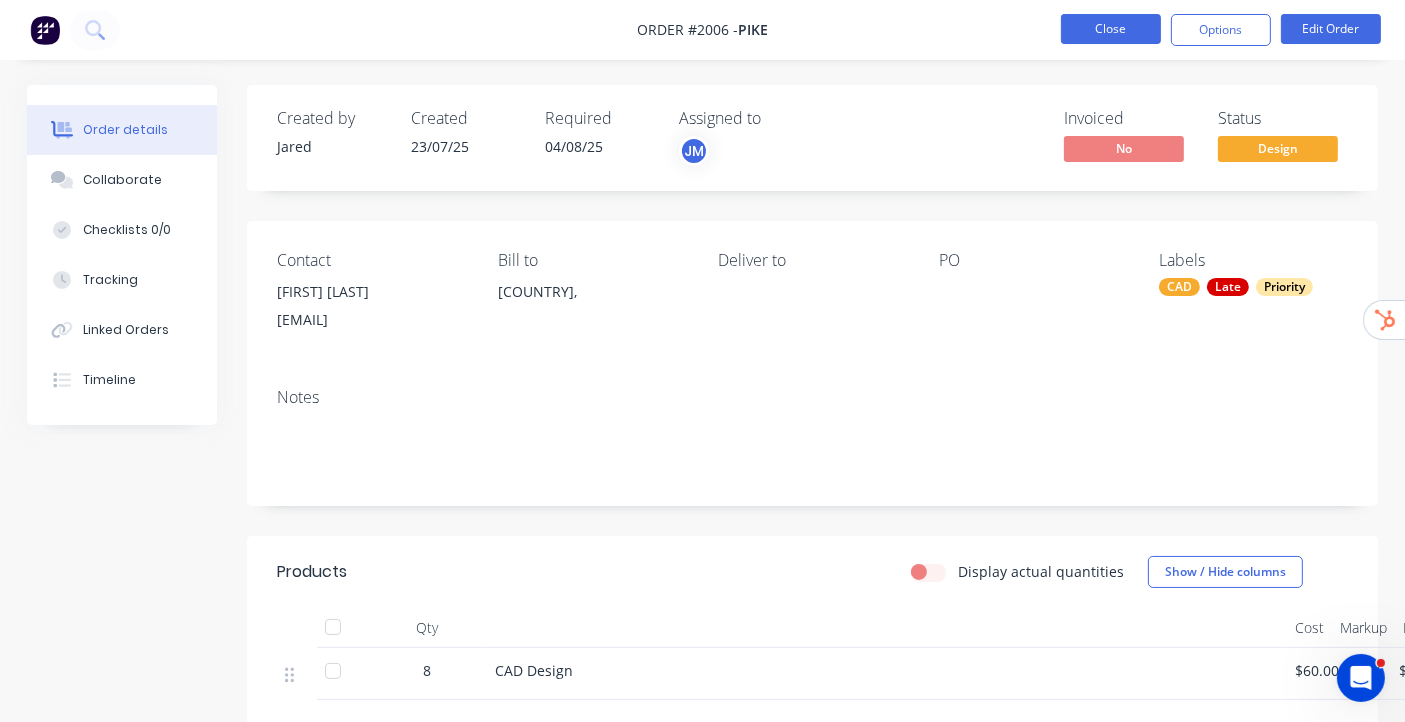 click on "Close" at bounding box center [1111, 29] 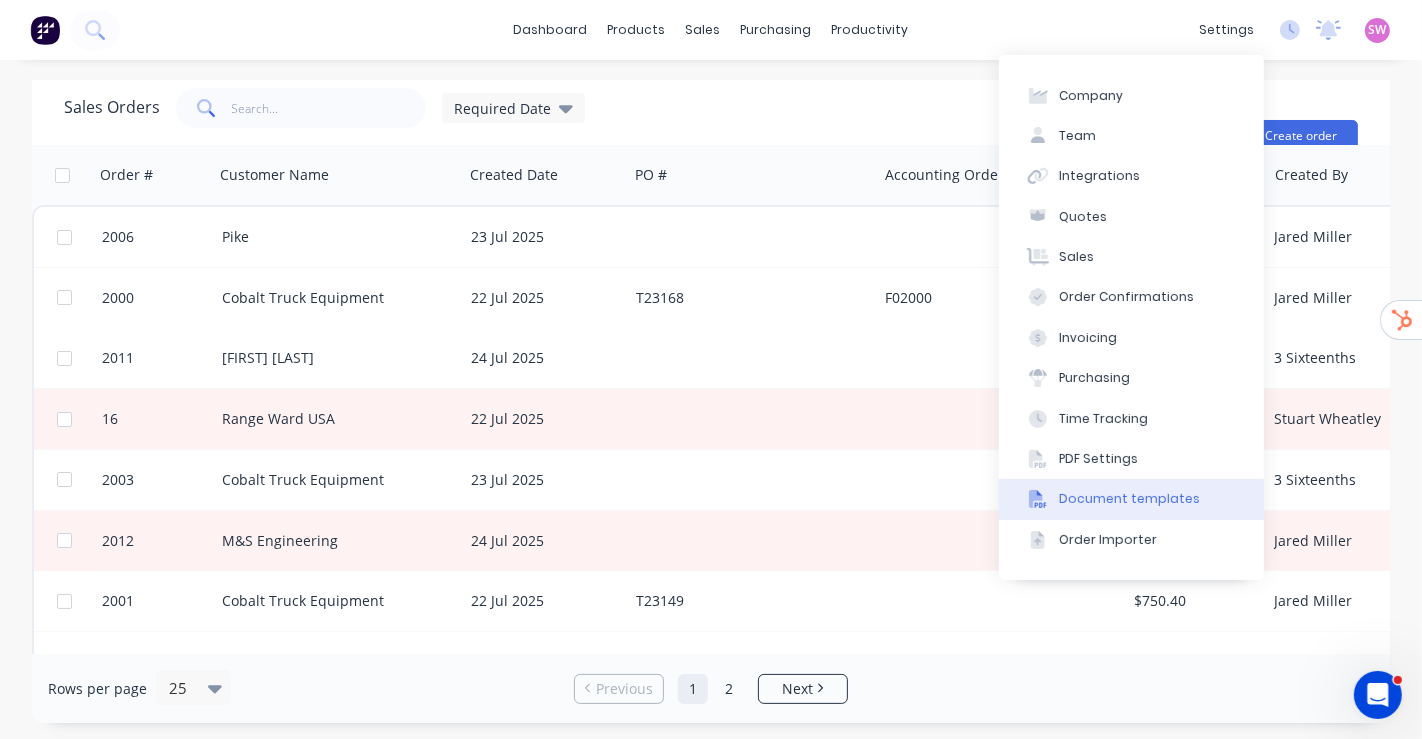 click on "Document templates" at bounding box center (1129, 499) 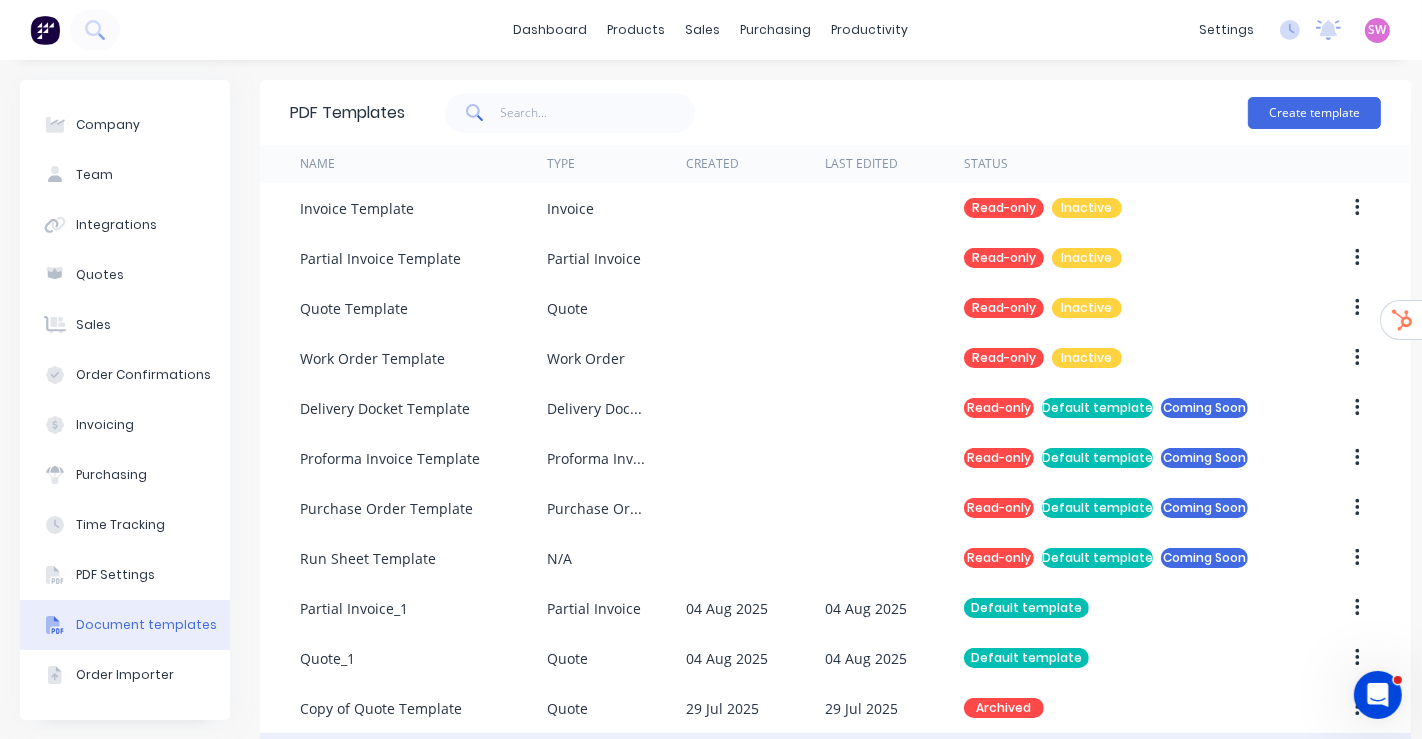 scroll, scrollTop: 222, scrollLeft: 0, axis: vertical 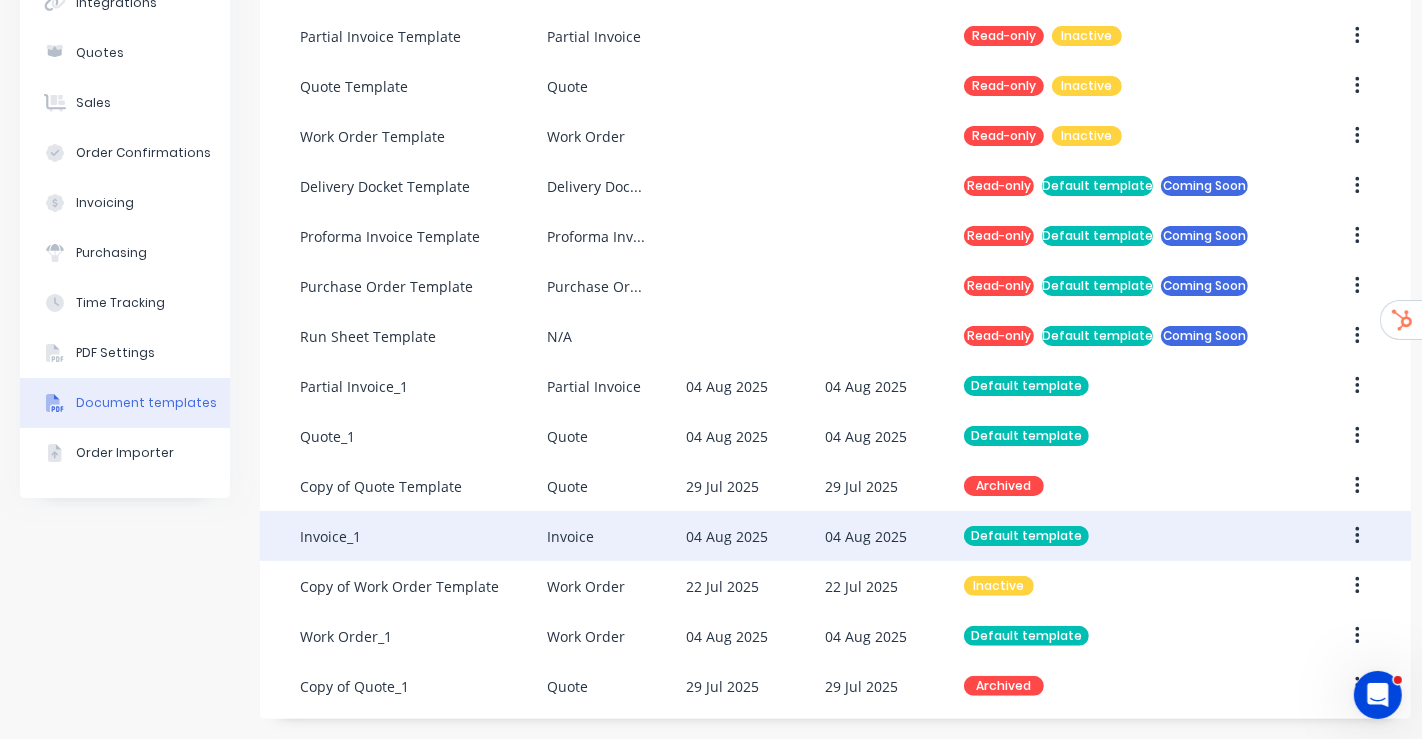 click on "04 Aug 2025" at bounding box center (755, 536) 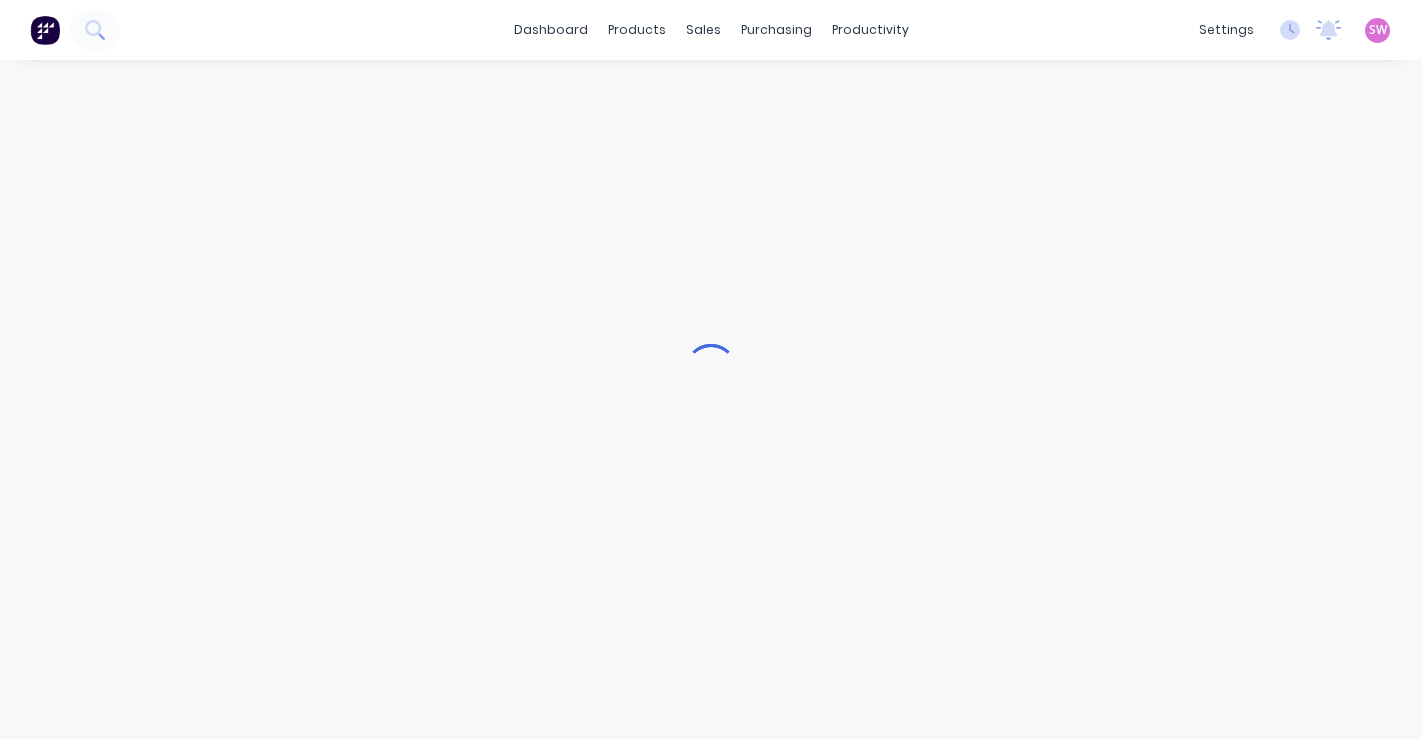 scroll, scrollTop: 0, scrollLeft: 0, axis: both 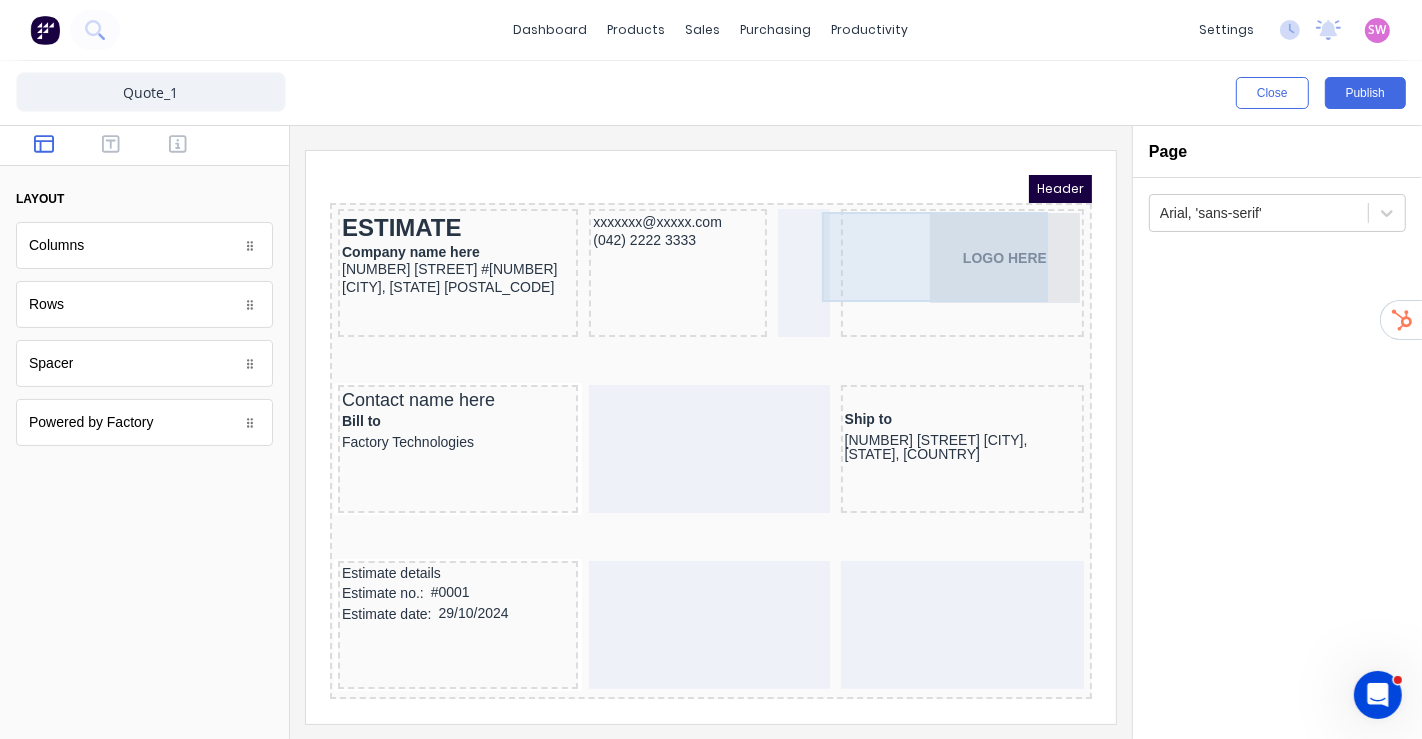 click on "LOGO HERE" at bounding box center [937, 233] 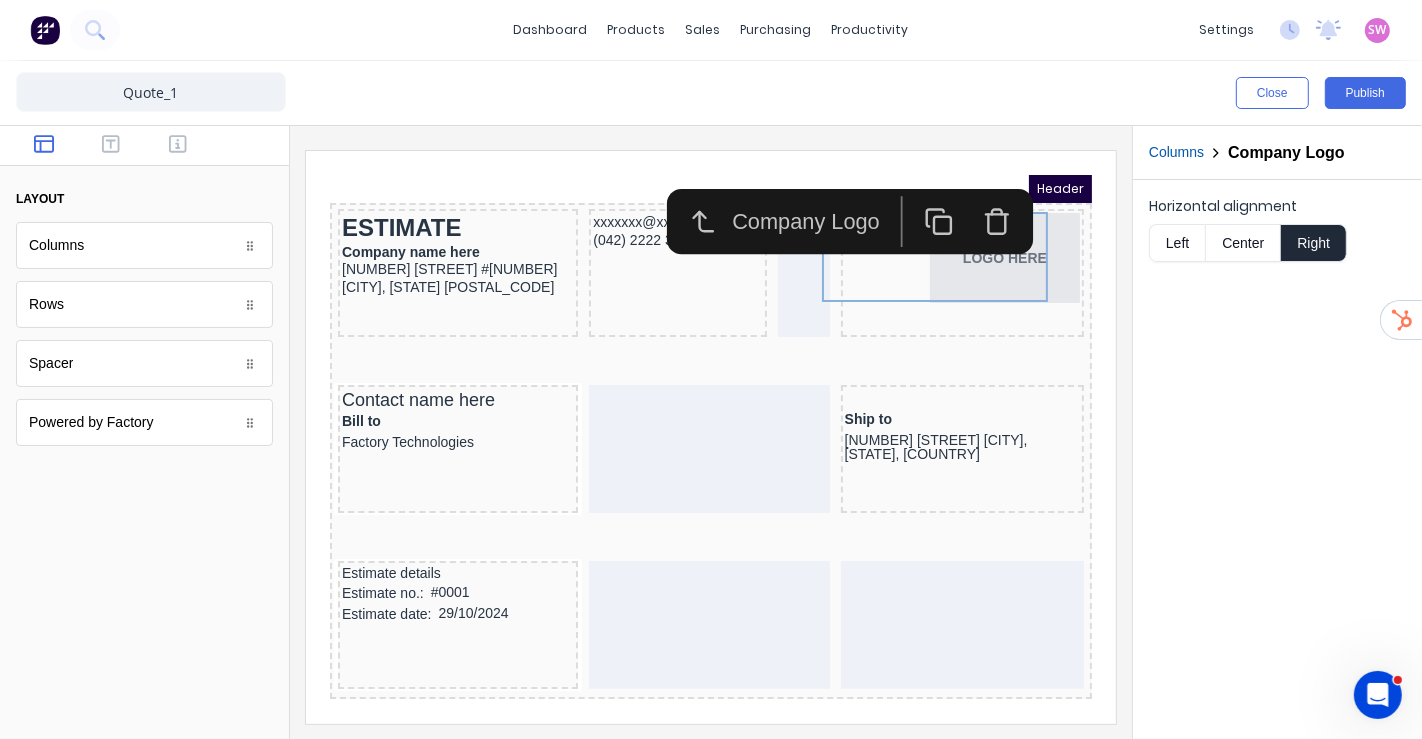 click 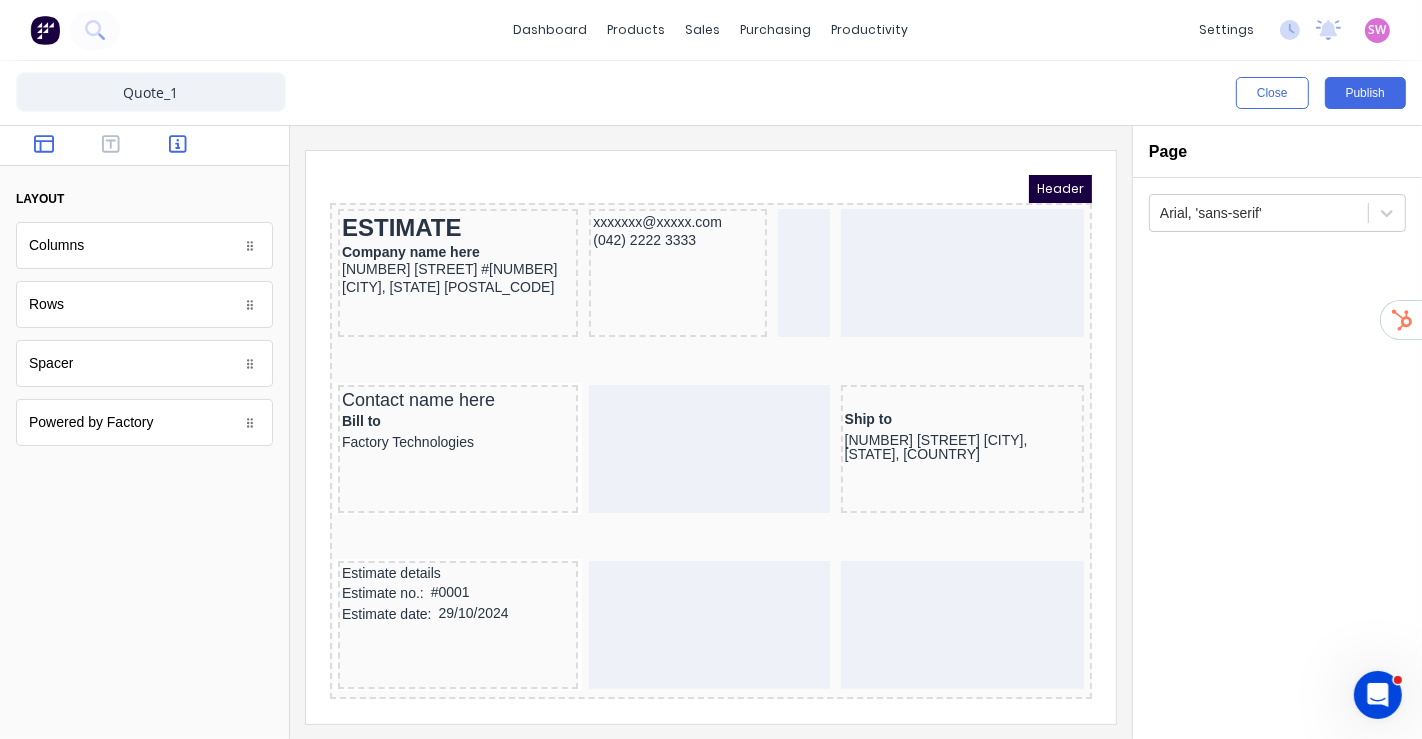 click 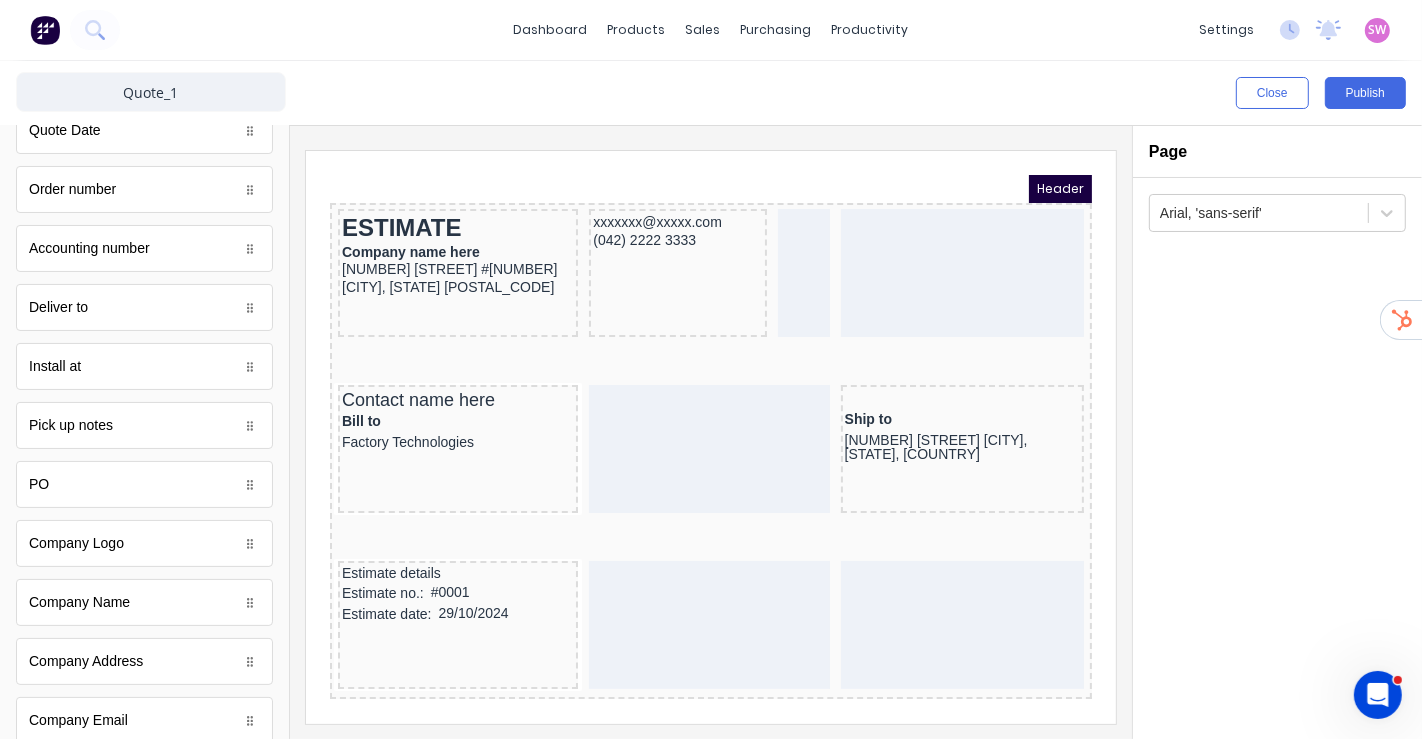 scroll, scrollTop: 444, scrollLeft: 0, axis: vertical 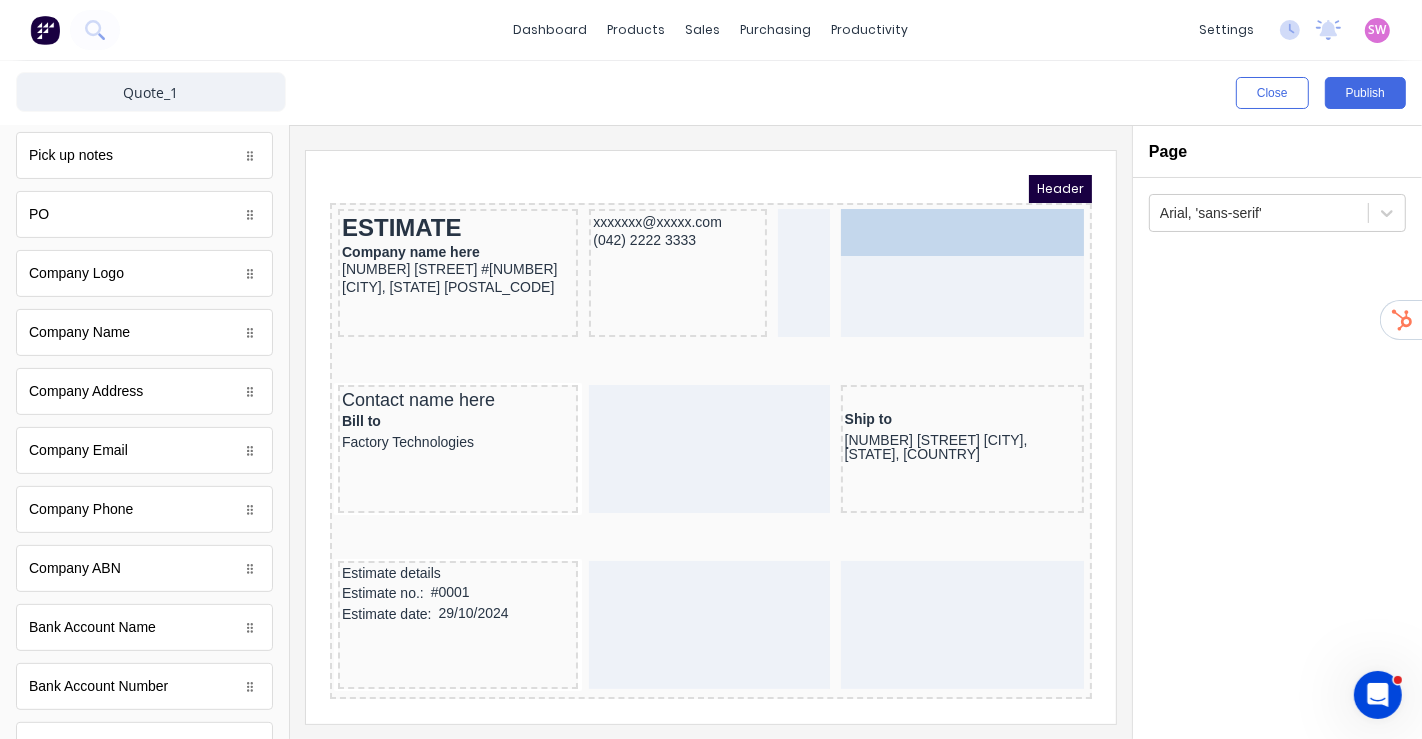 drag, startPoint x: 140, startPoint y: 274, endPoint x: 948, endPoint y: 245, distance: 808.52026 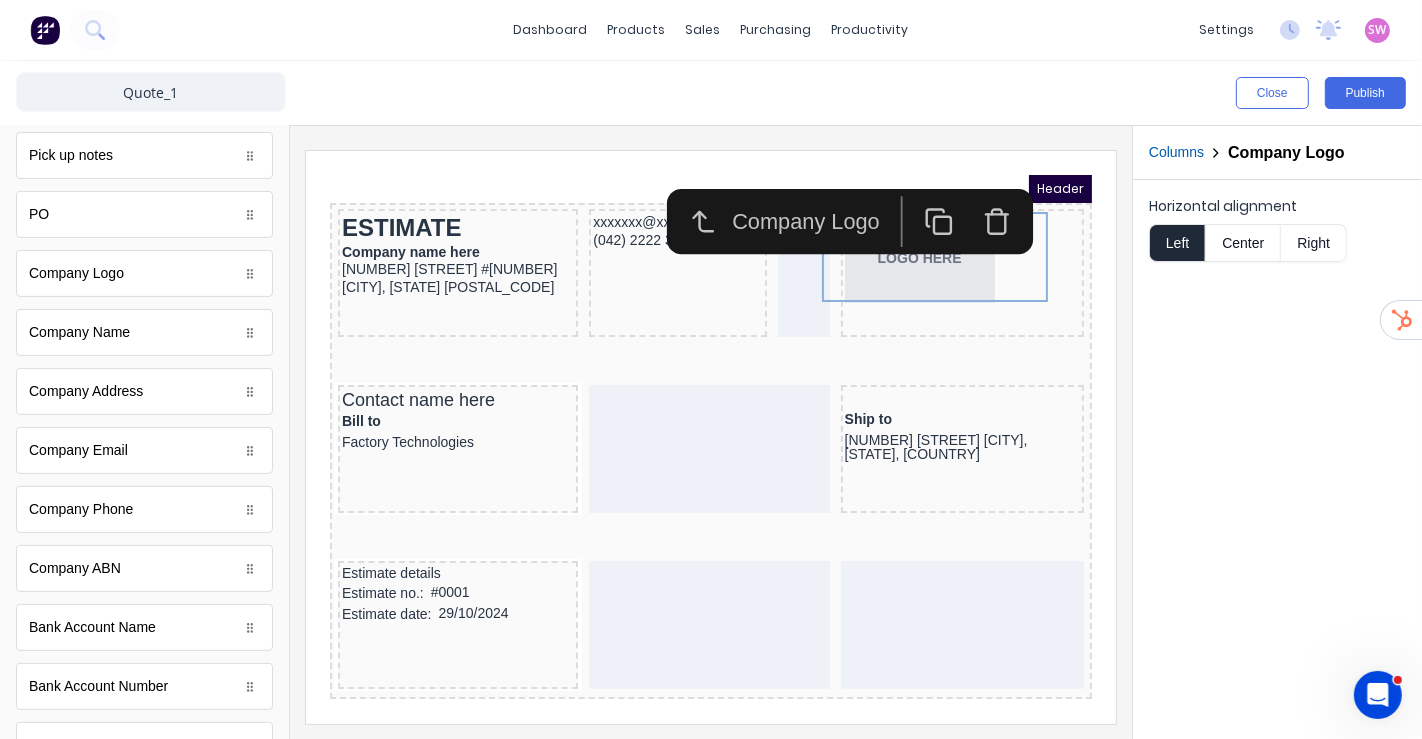 click on "Right" at bounding box center [1314, 243] 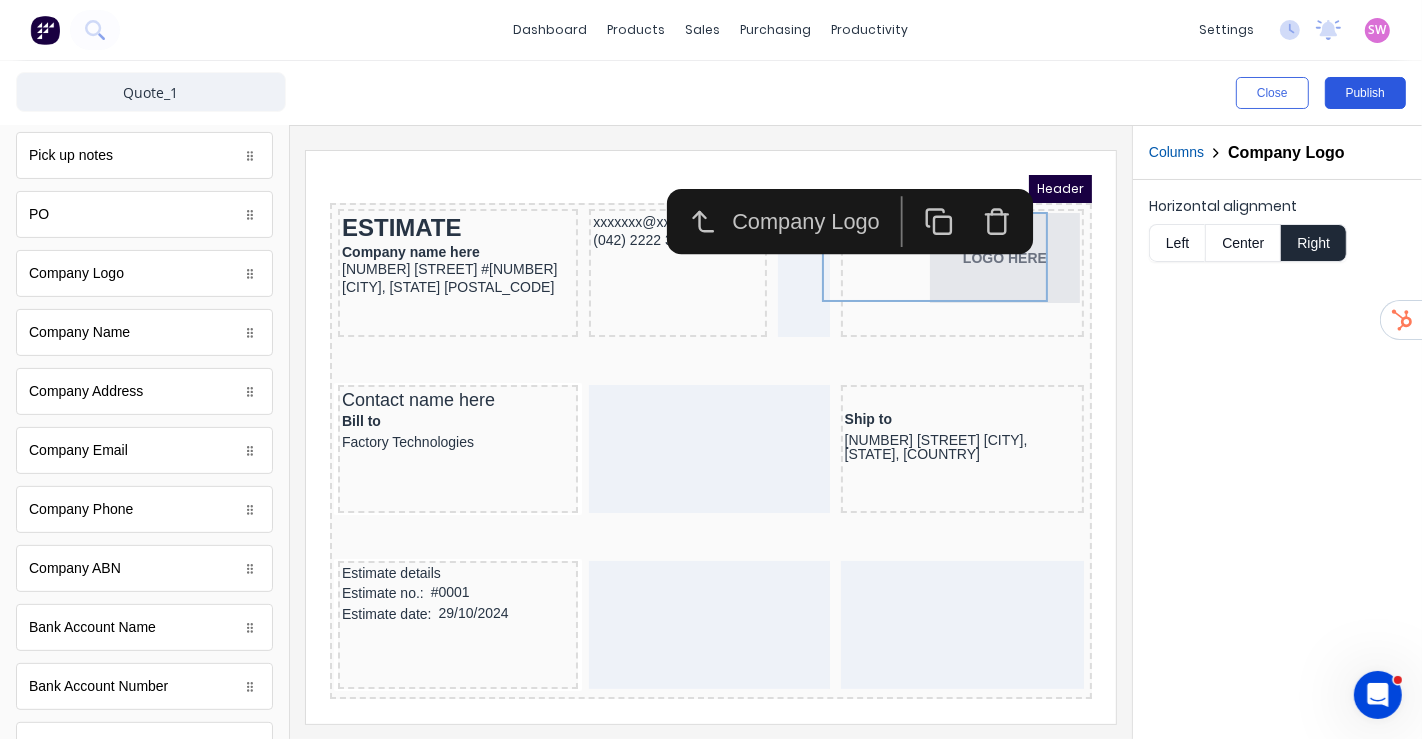 click on "Publish" at bounding box center (1365, 93) 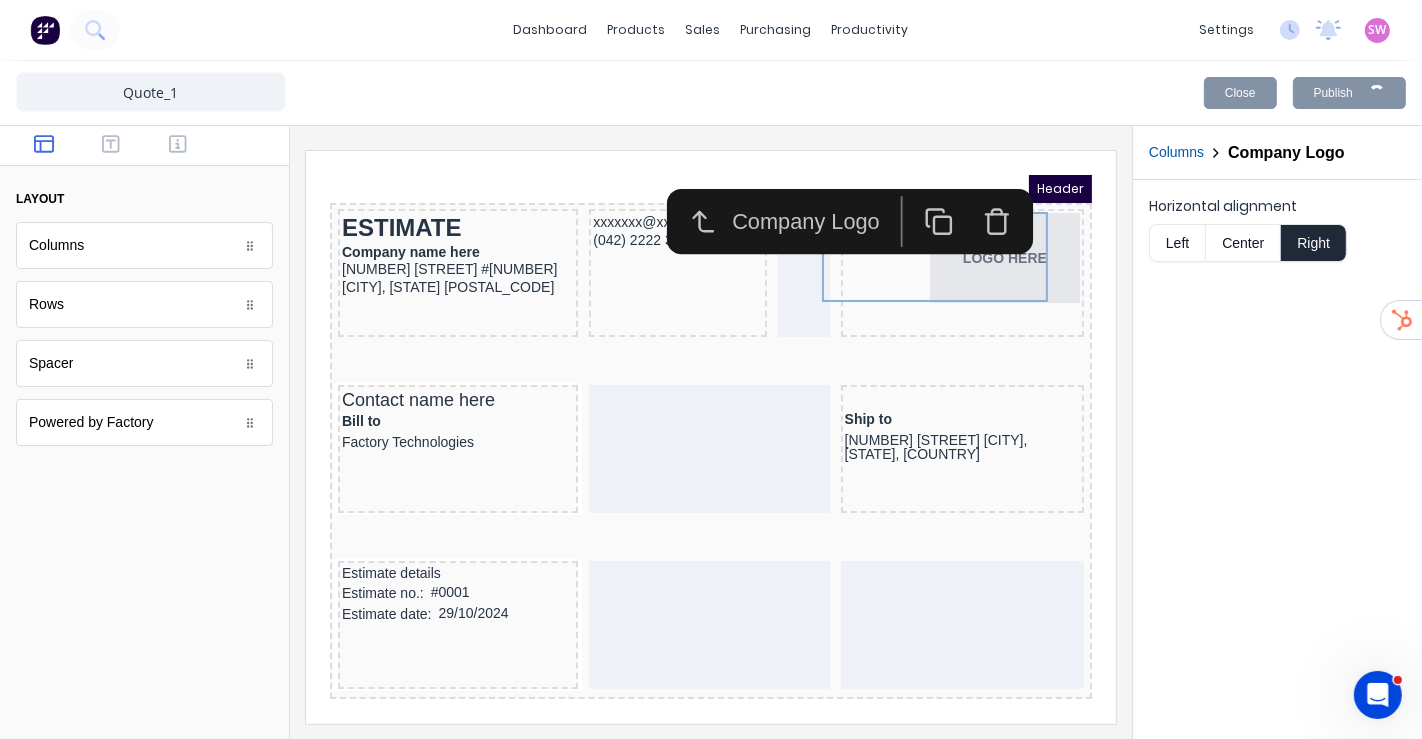 scroll, scrollTop: 0, scrollLeft: 0, axis: both 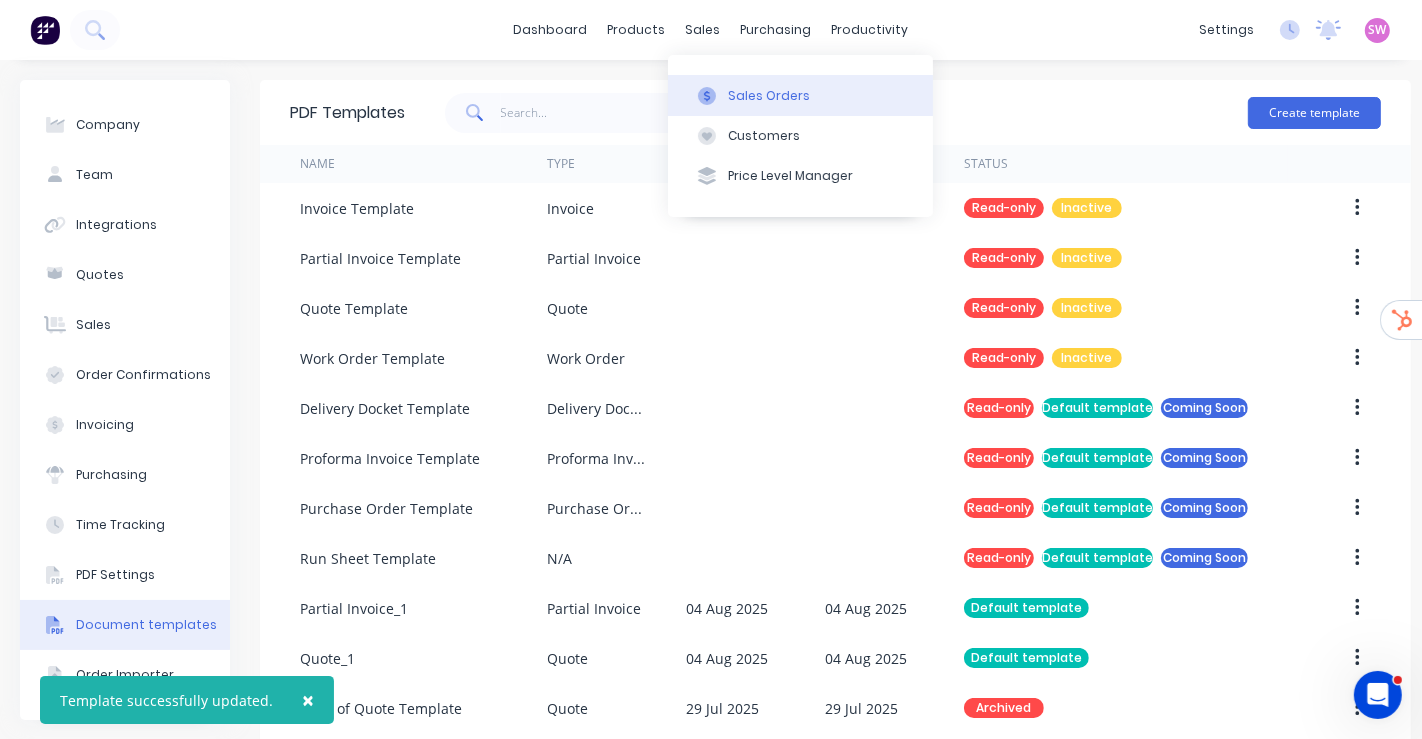 click on "Sales Orders" at bounding box center [769, 96] 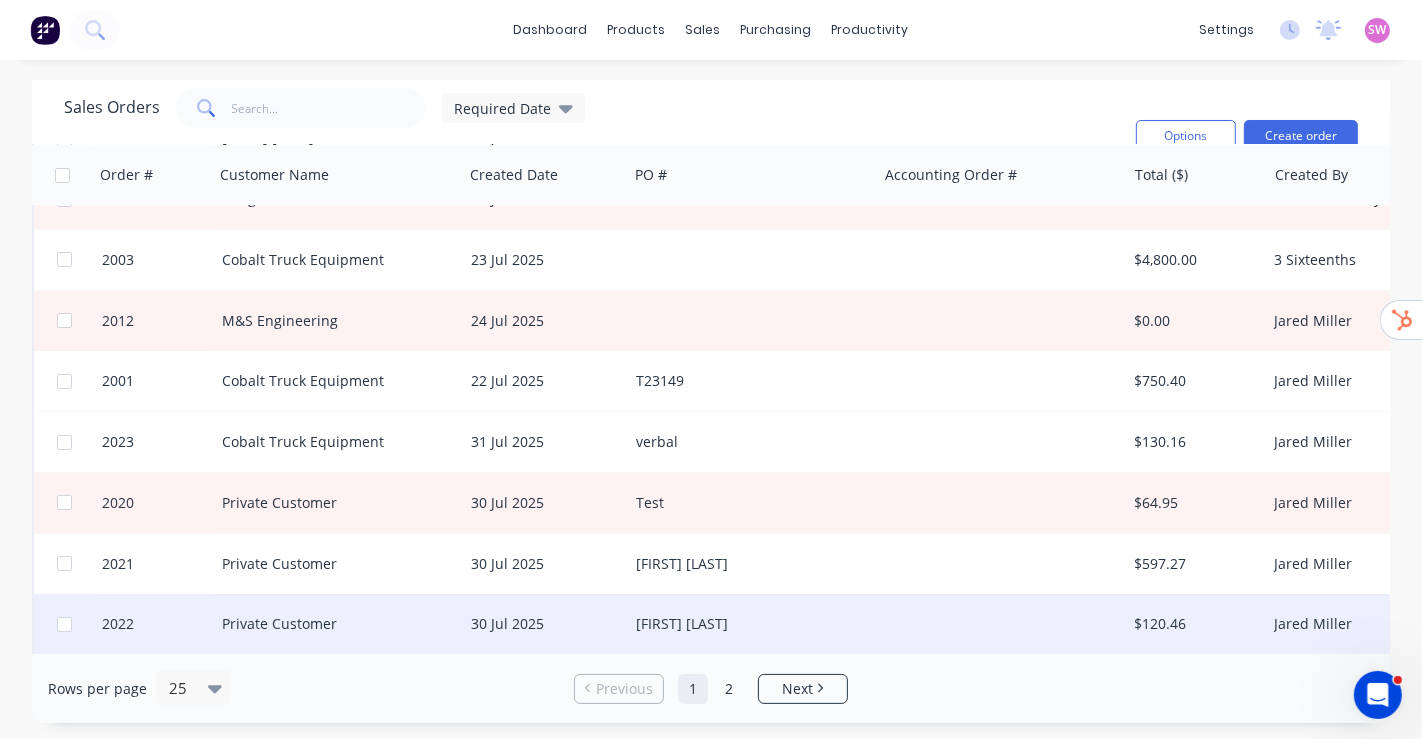 scroll, scrollTop: 222, scrollLeft: 0, axis: vertical 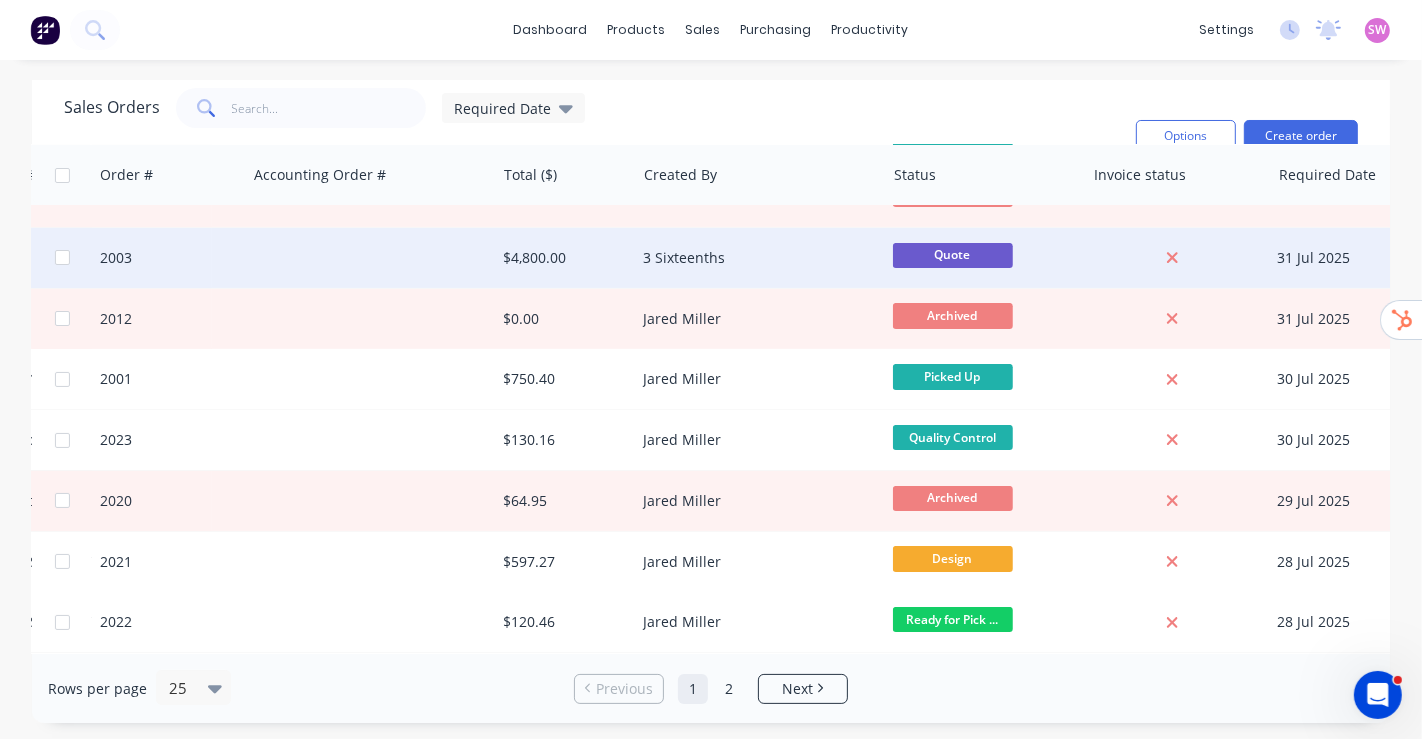 click at bounding box center [370, 258] 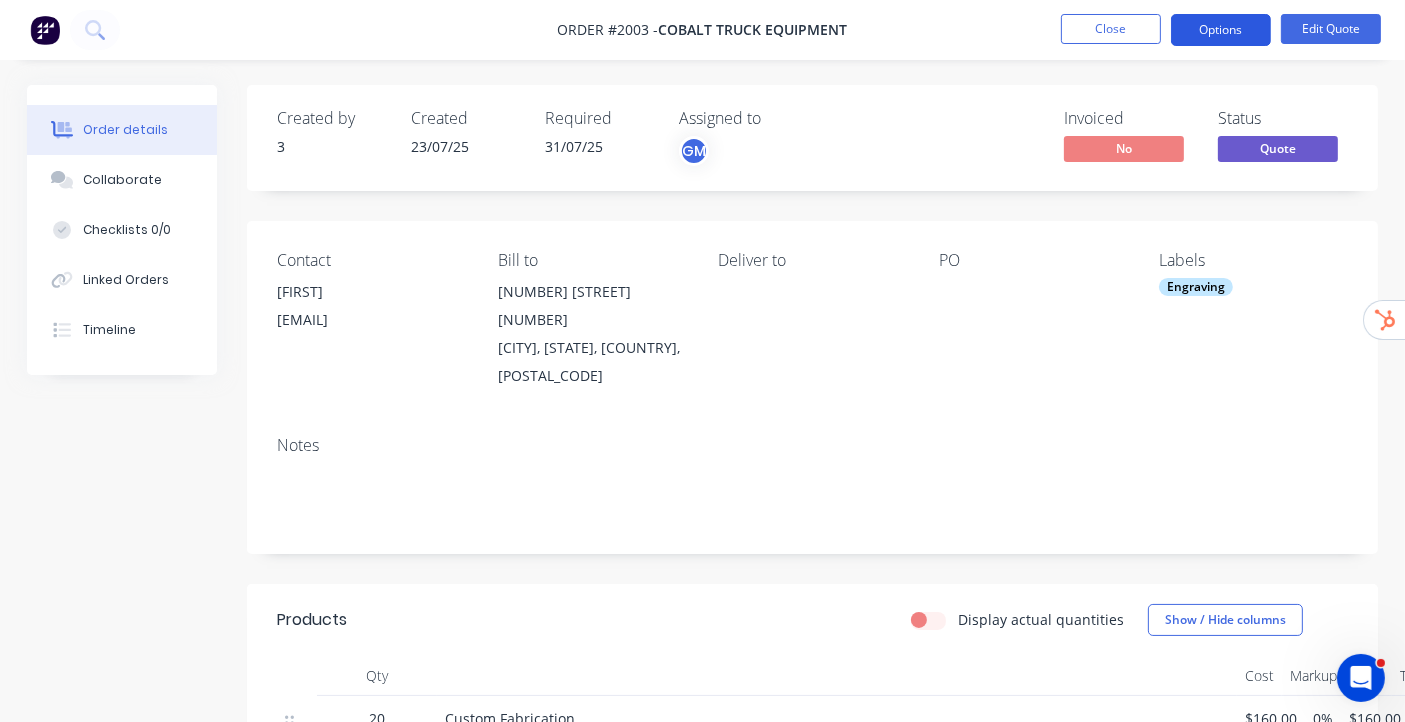 click on "Options" at bounding box center (1221, 30) 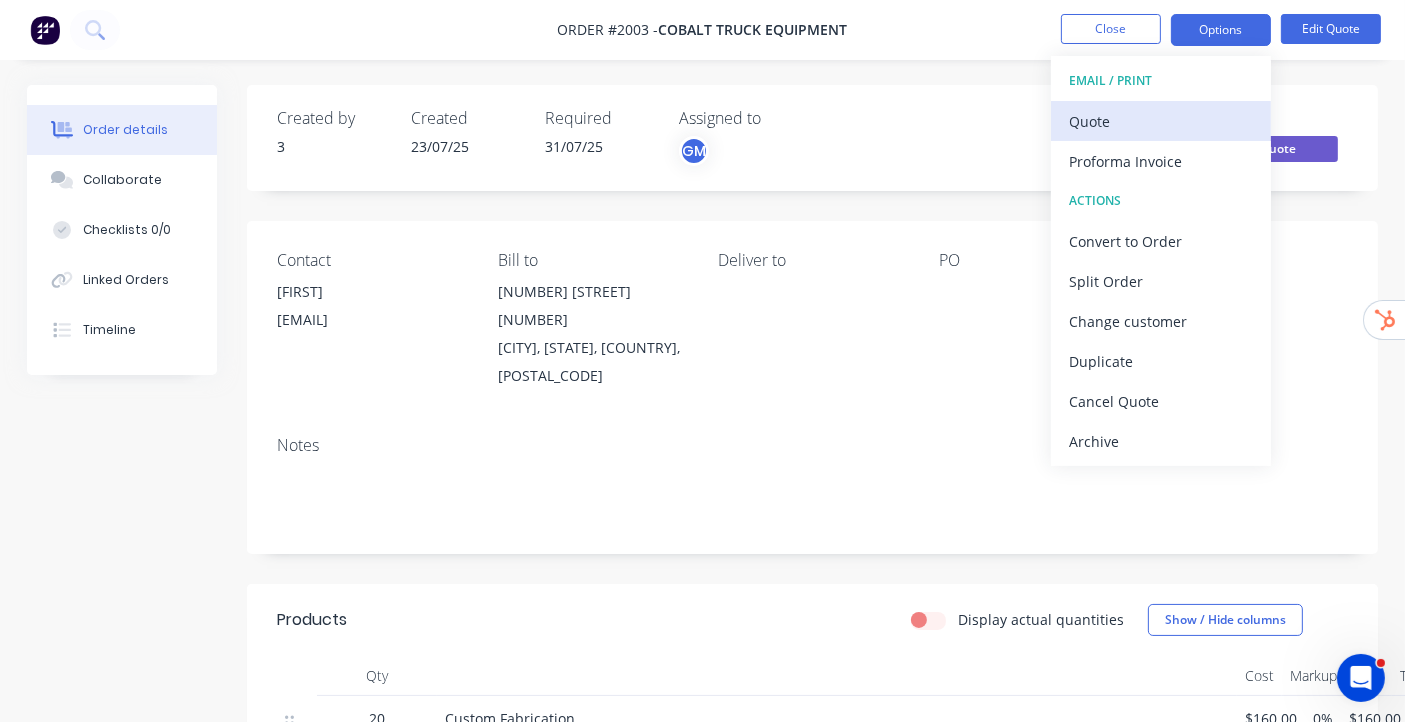 click on "Quote" at bounding box center [1161, 121] 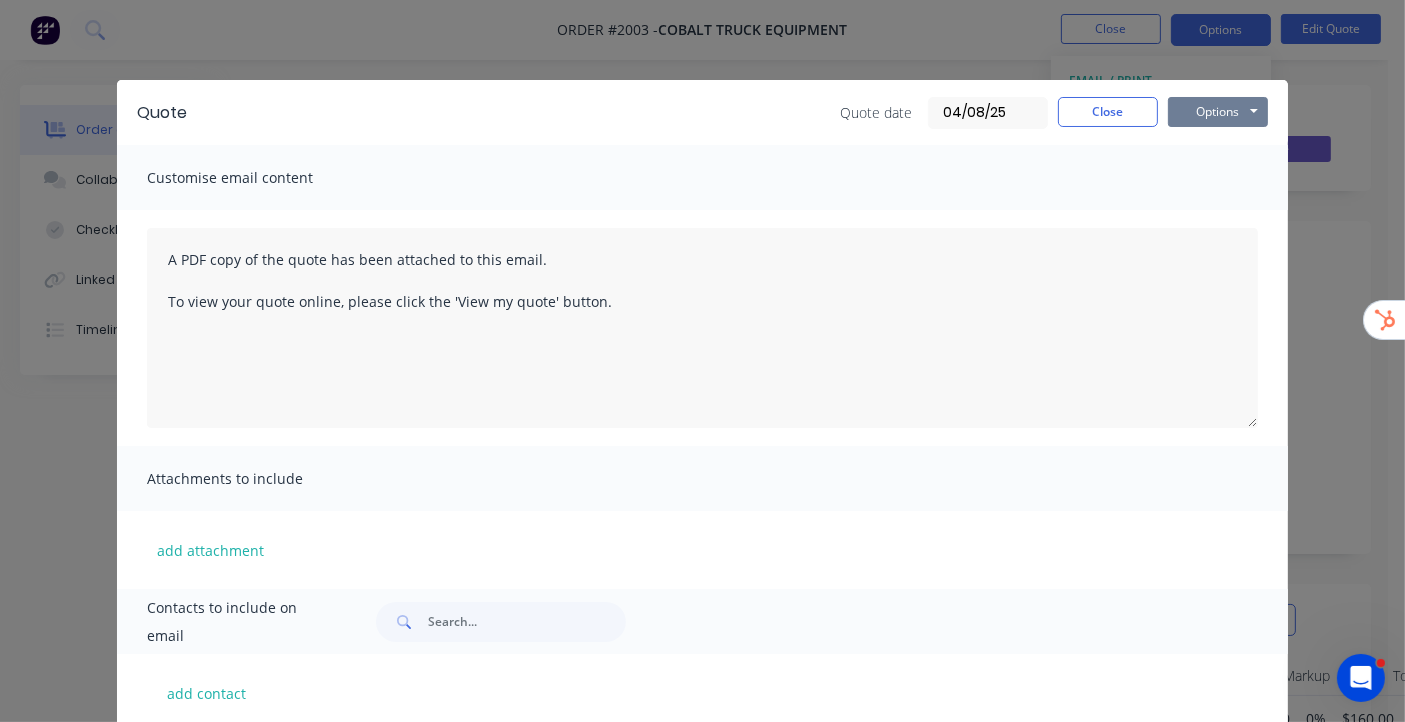 click on "Options" at bounding box center (1218, 112) 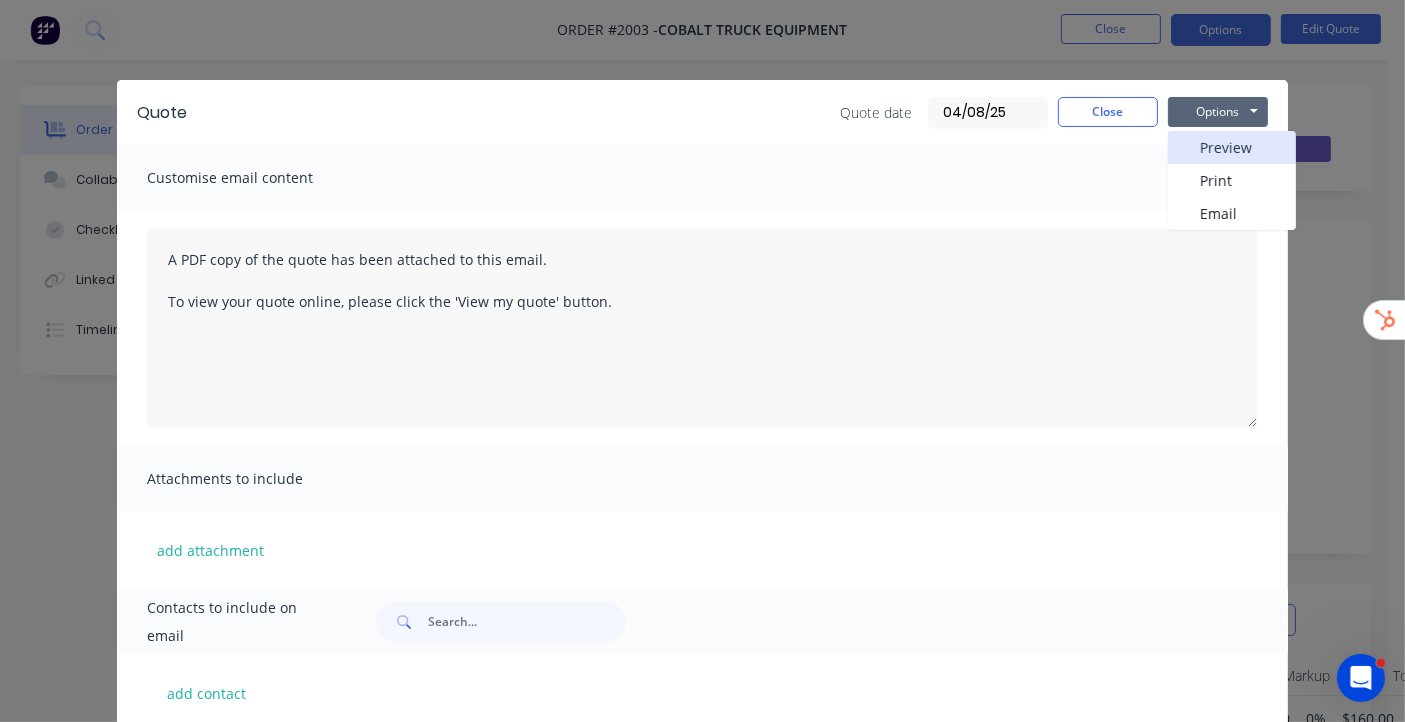 click on "Preview" at bounding box center [1232, 147] 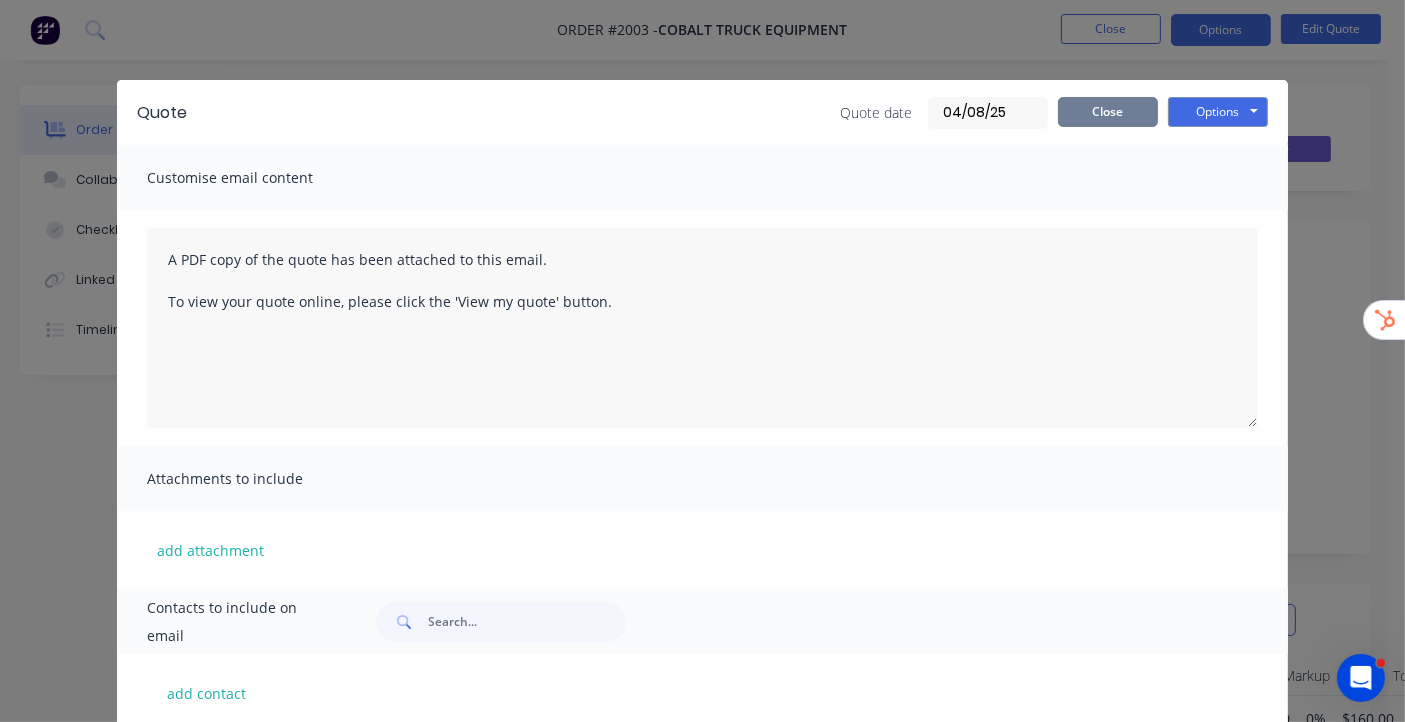click on "Close" at bounding box center [1108, 112] 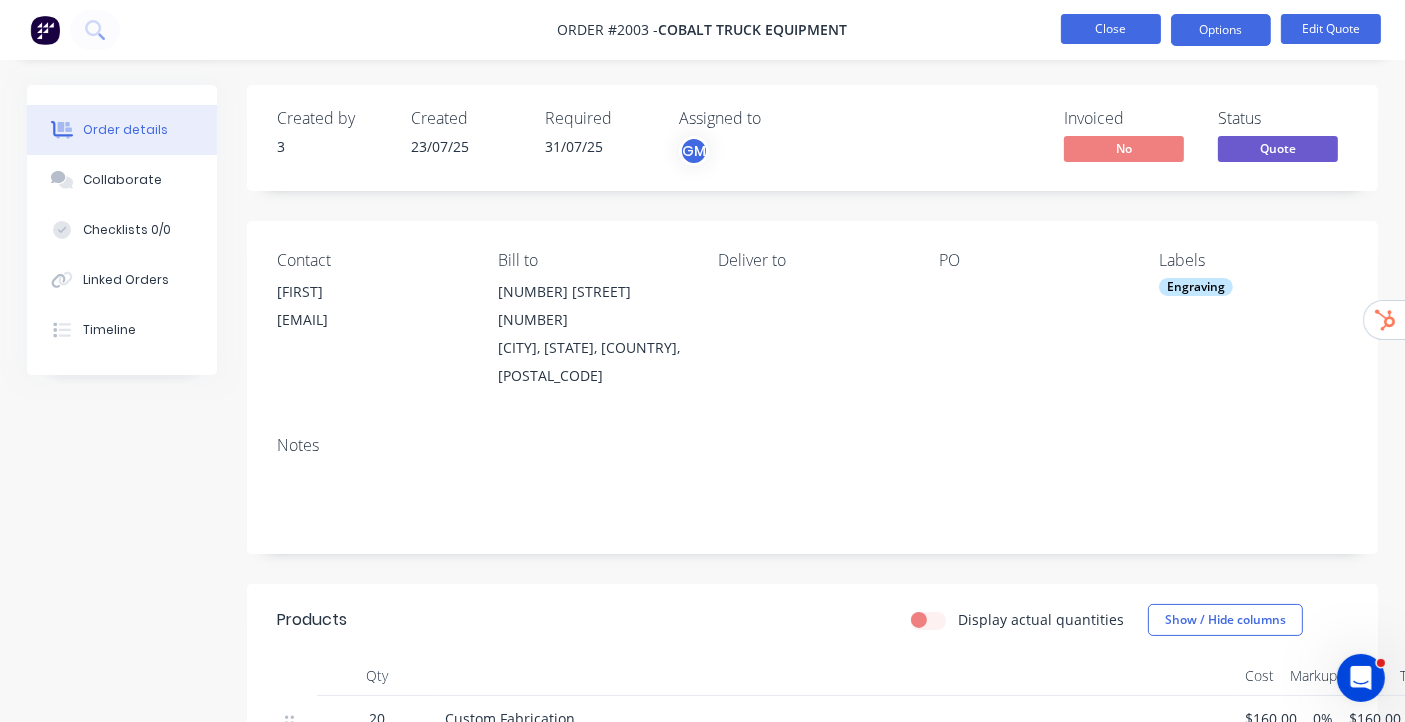 click on "Close" at bounding box center [1111, 29] 